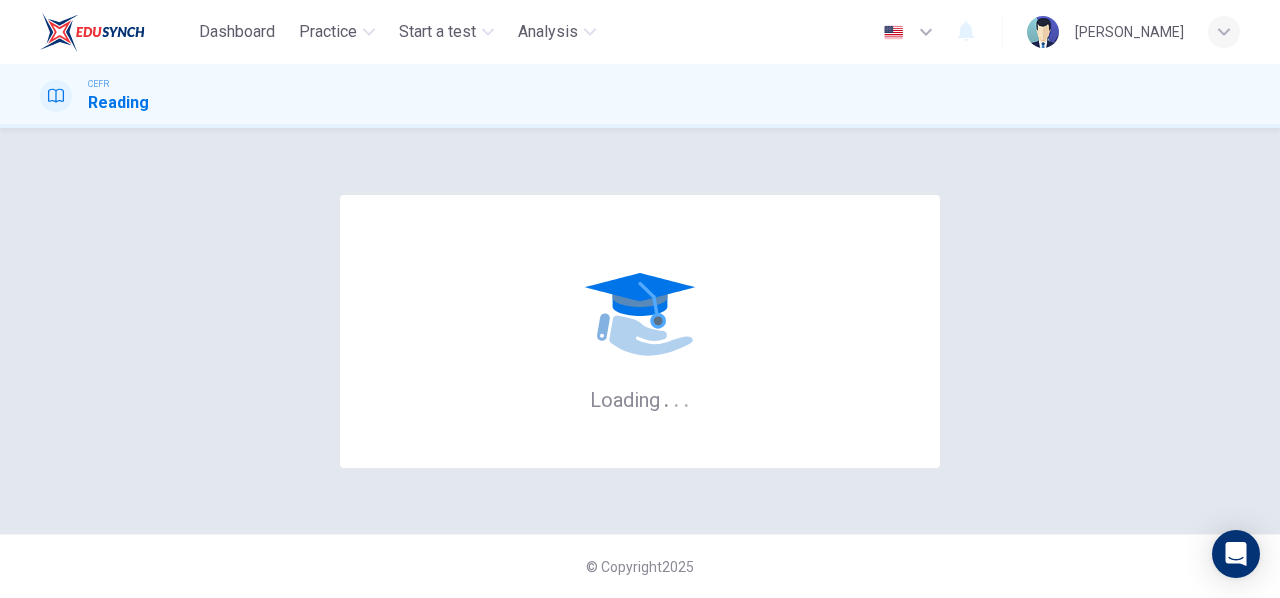 scroll, scrollTop: 0, scrollLeft: 0, axis: both 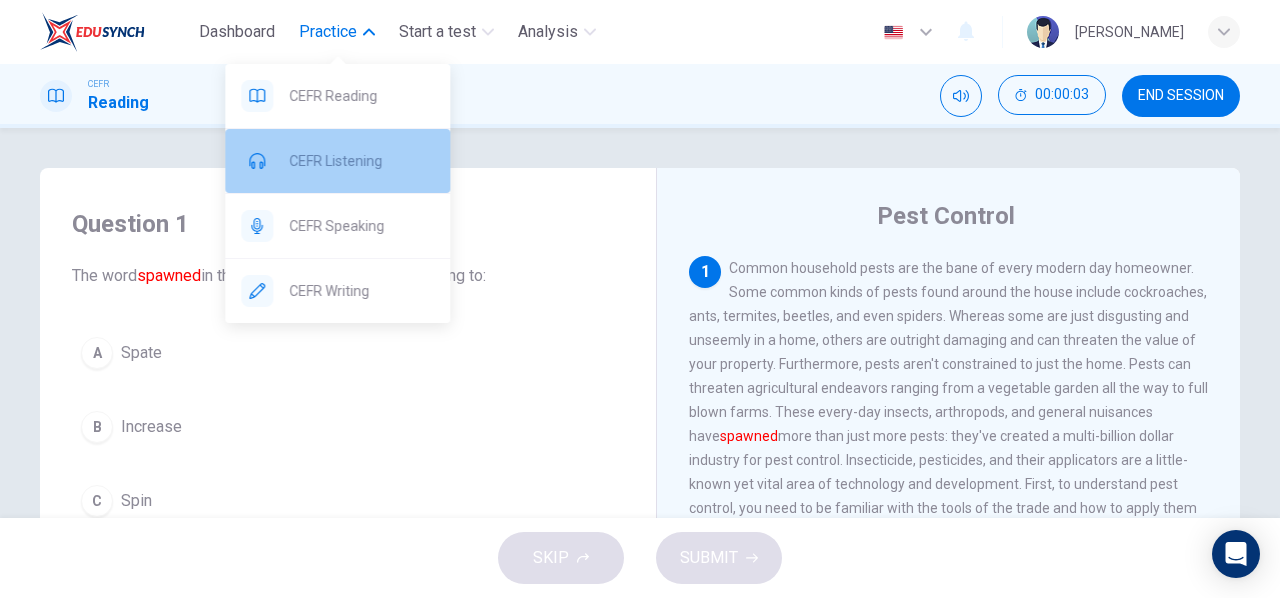 click on "CEFR Listening" at bounding box center (361, 161) 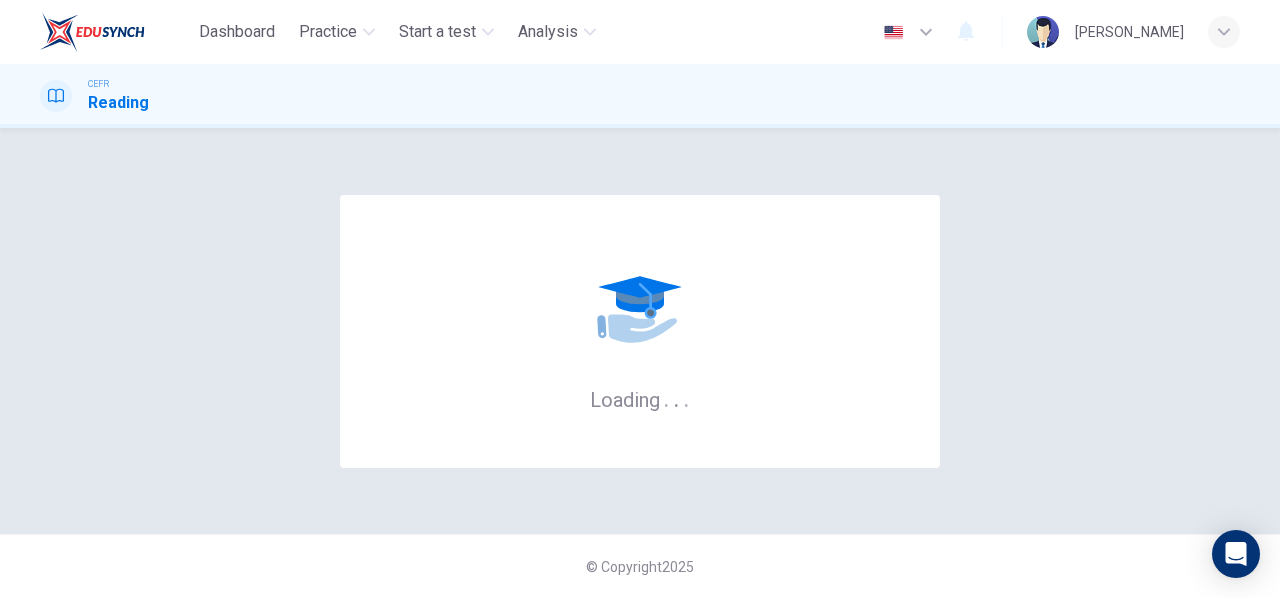 scroll, scrollTop: 0, scrollLeft: 0, axis: both 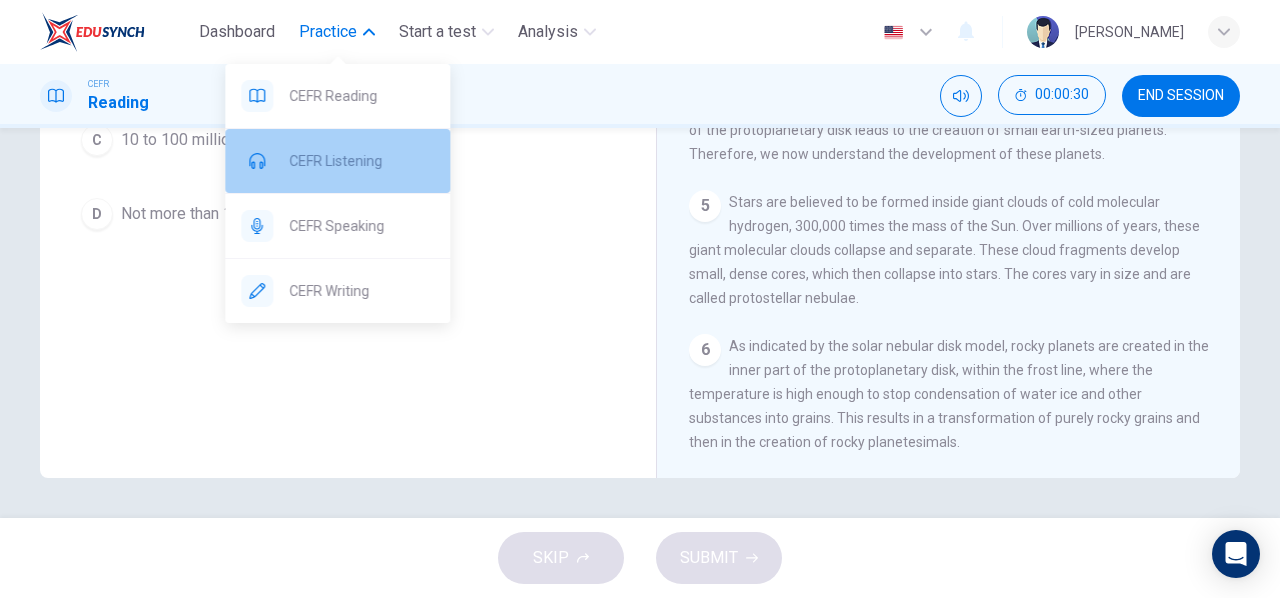 click on "CEFR Listening" at bounding box center (361, 161) 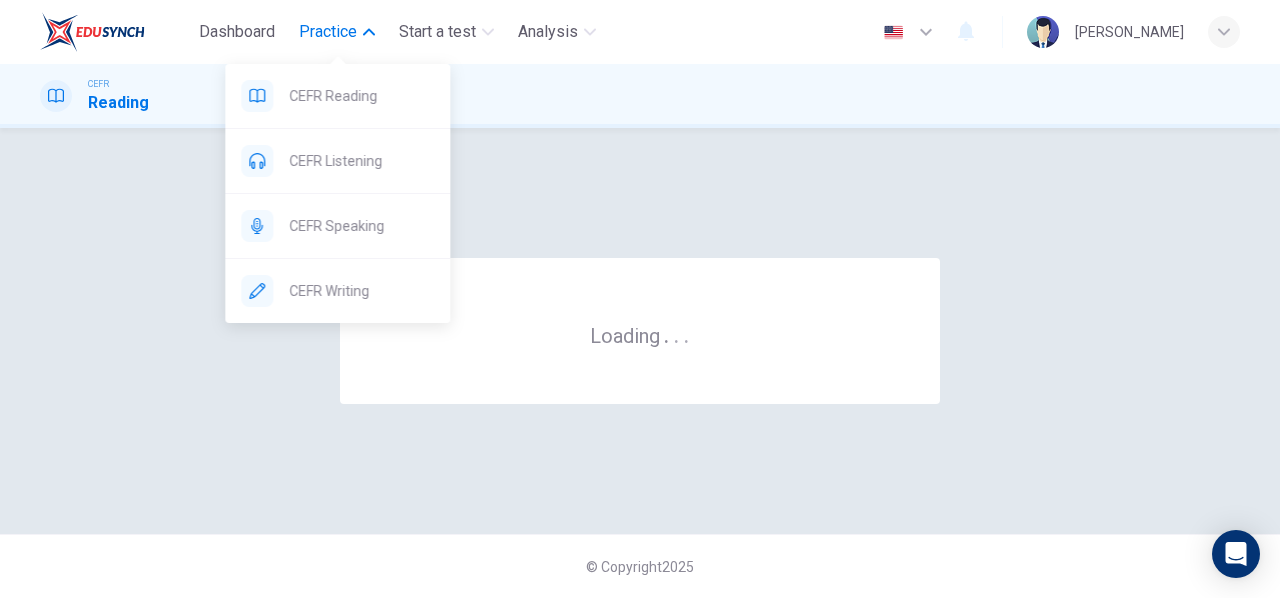 scroll, scrollTop: 0, scrollLeft: 0, axis: both 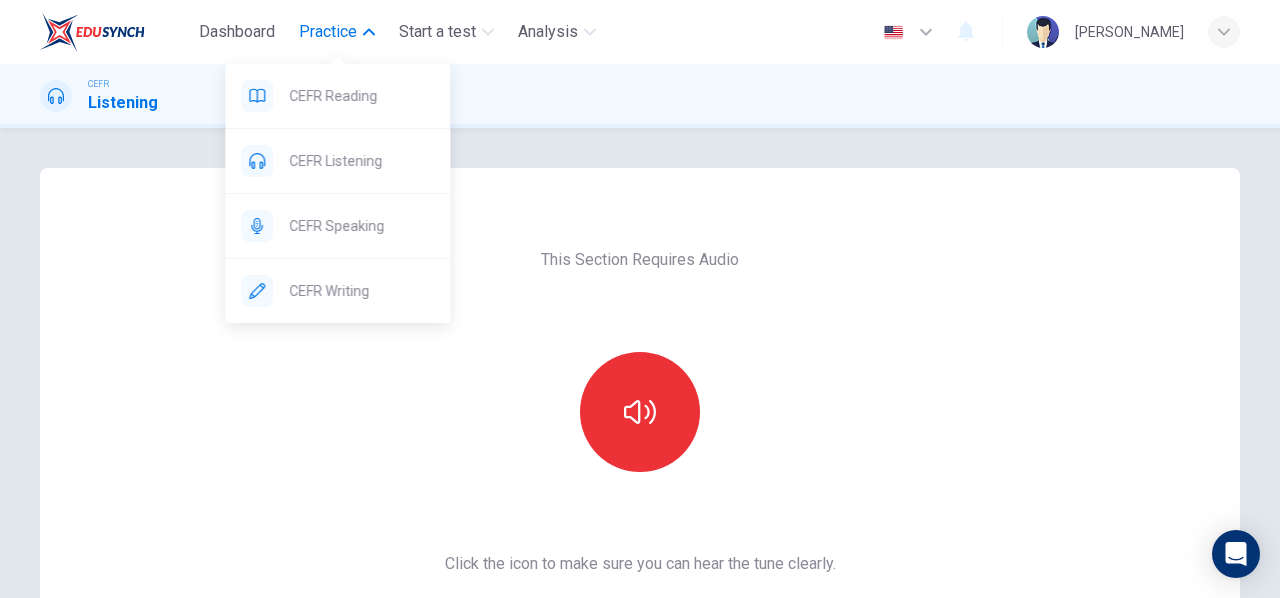 click on "Practice" at bounding box center (328, 32) 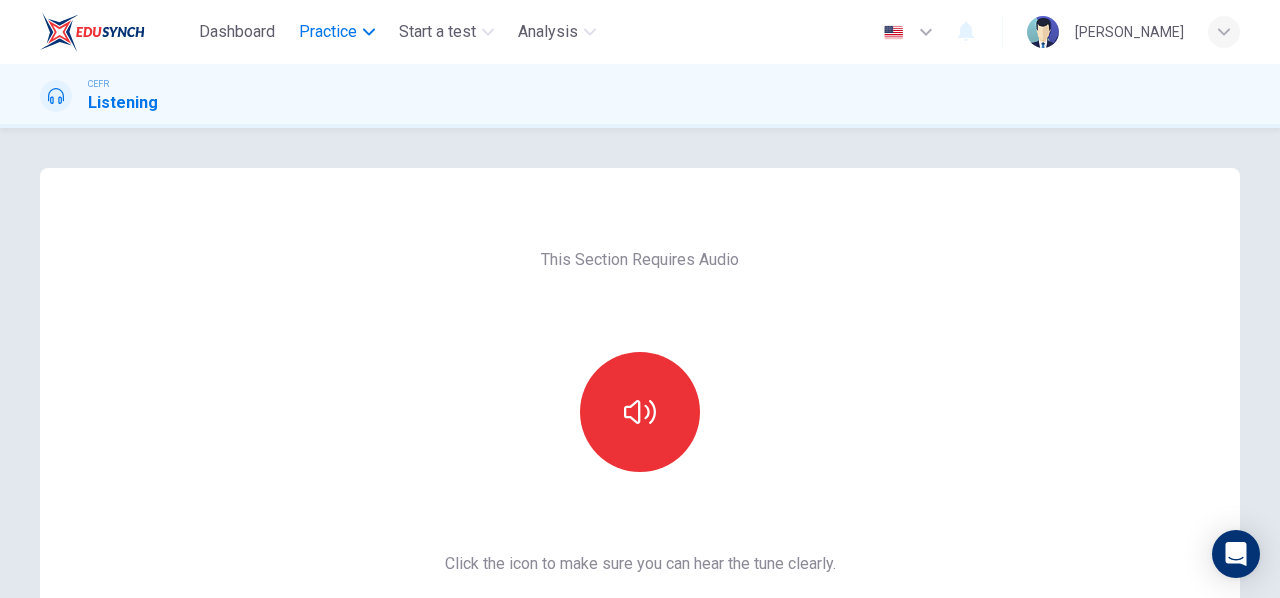 click on "Practice" at bounding box center [328, 32] 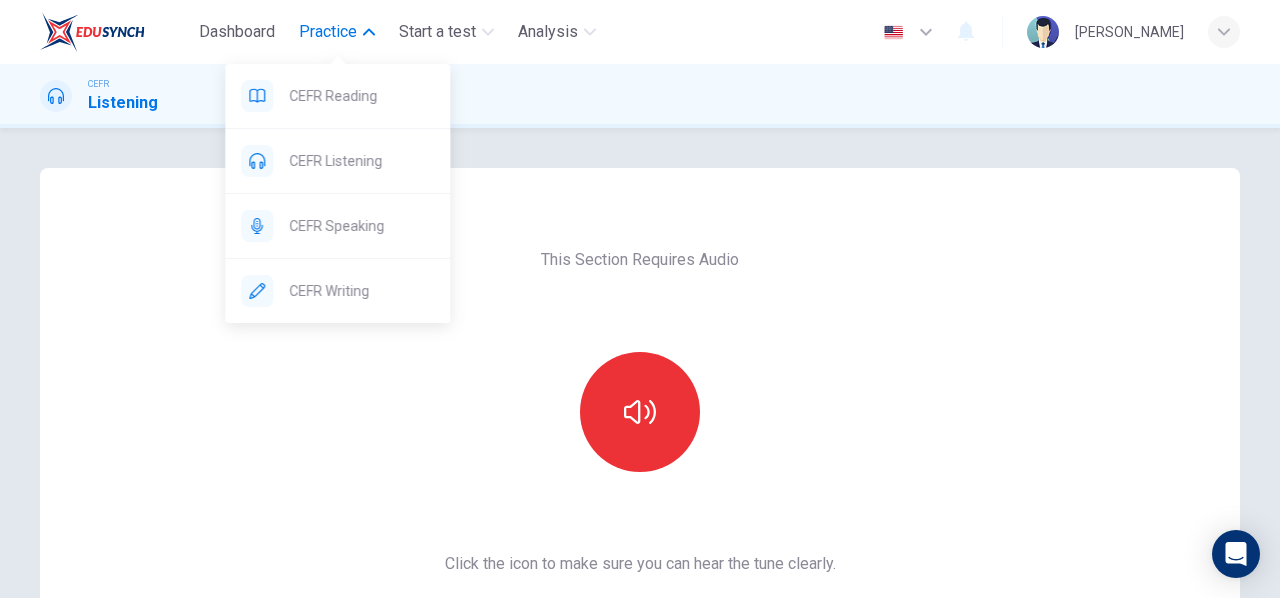 click on "Practice" at bounding box center (337, 32) 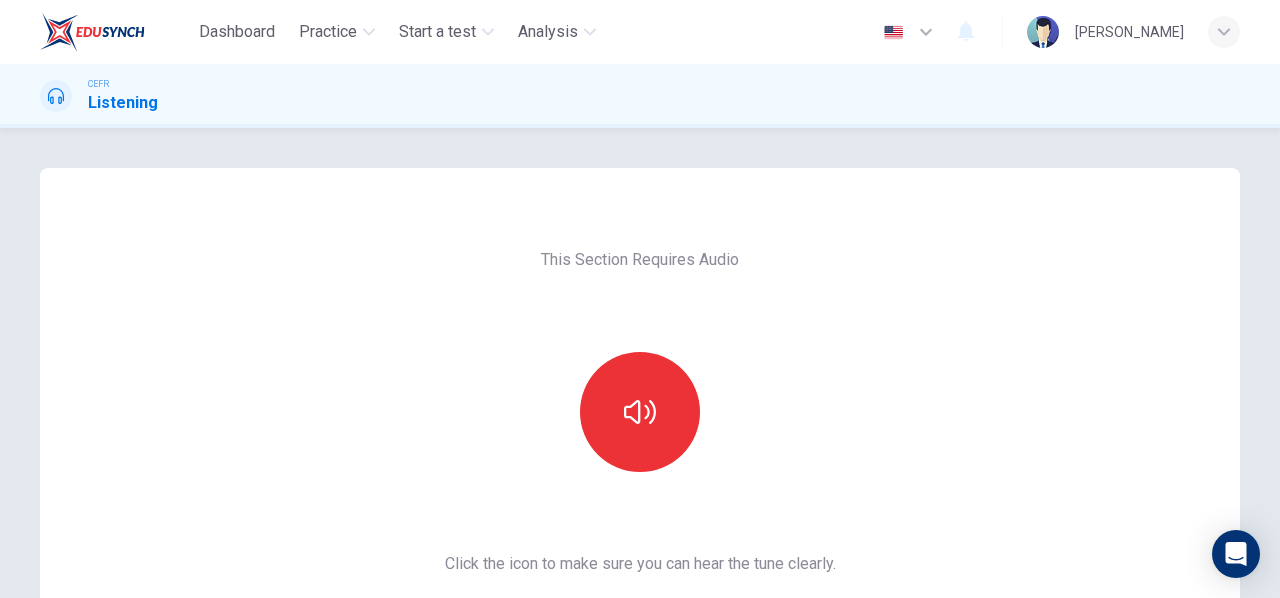 click on "This Section Requires Audio Click the icon to make sure you can hear the tune clearly. For the best performance, use  Google Chrome Sounds good!" at bounding box center (640, 515) 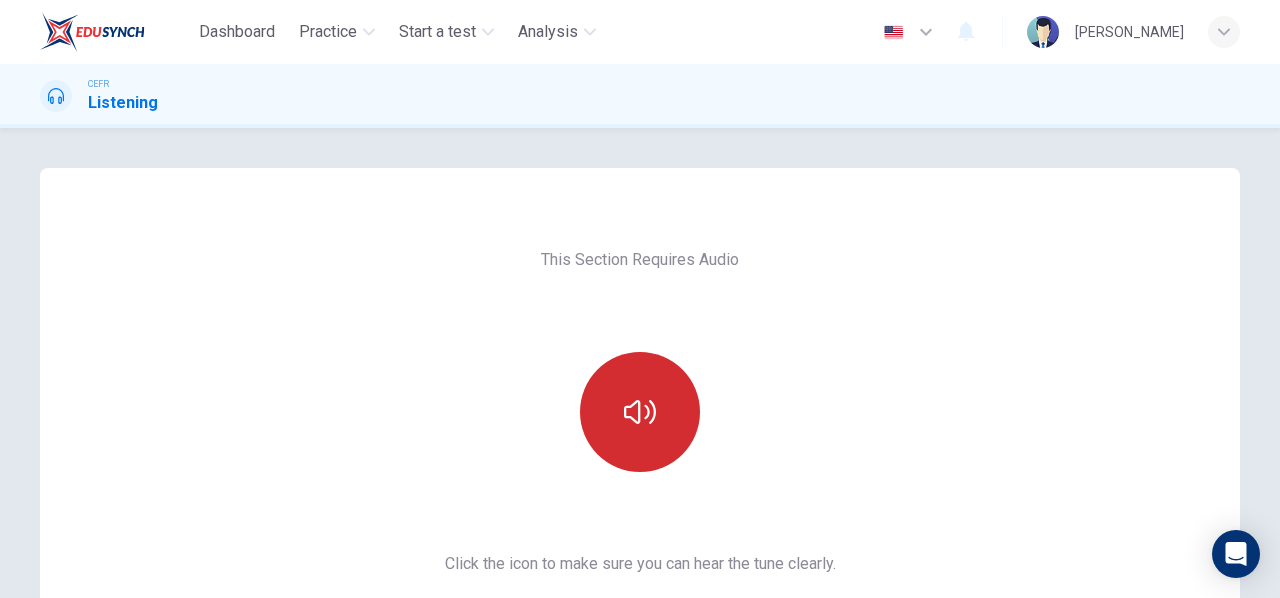 click at bounding box center (640, 412) 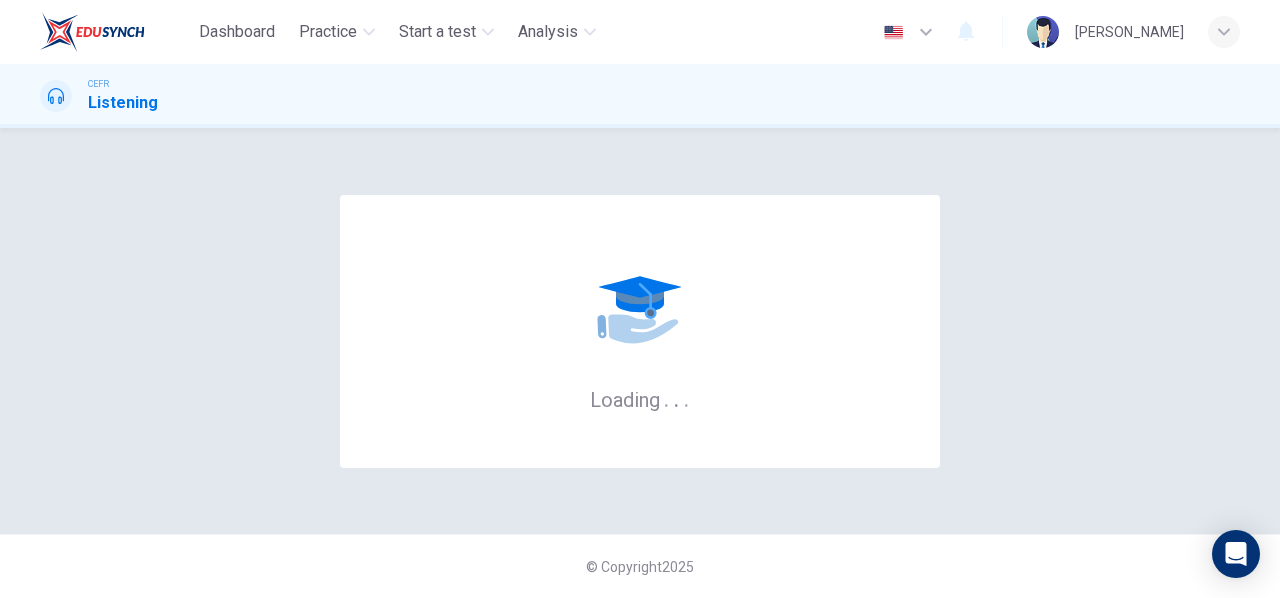 scroll, scrollTop: 0, scrollLeft: 0, axis: both 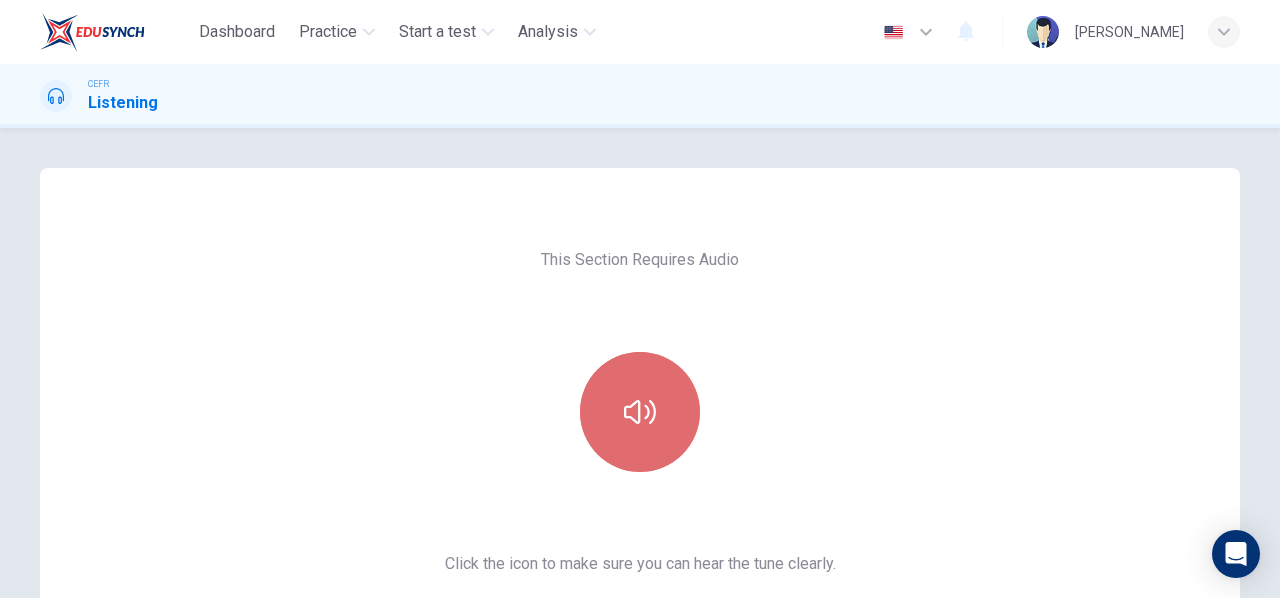 click 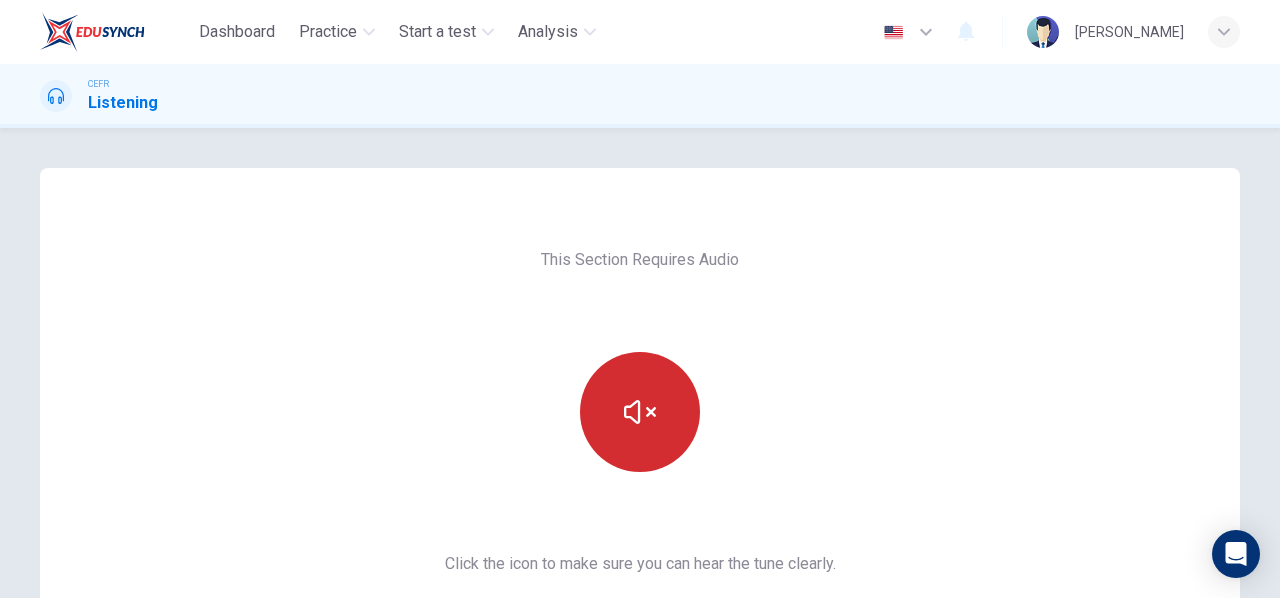 click on "This Section Requires Audio Click the icon to make sure you can hear the tune clearly. For the best performance, use  Google Chrome Sounds good!" at bounding box center [640, 515] 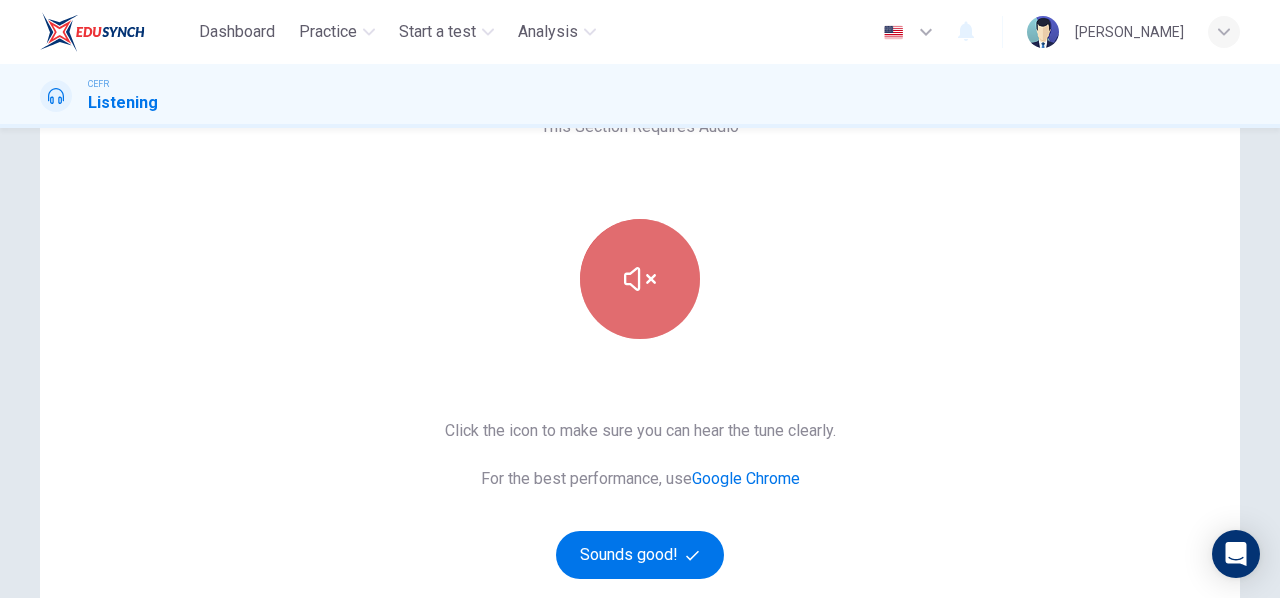 click at bounding box center (640, 279) 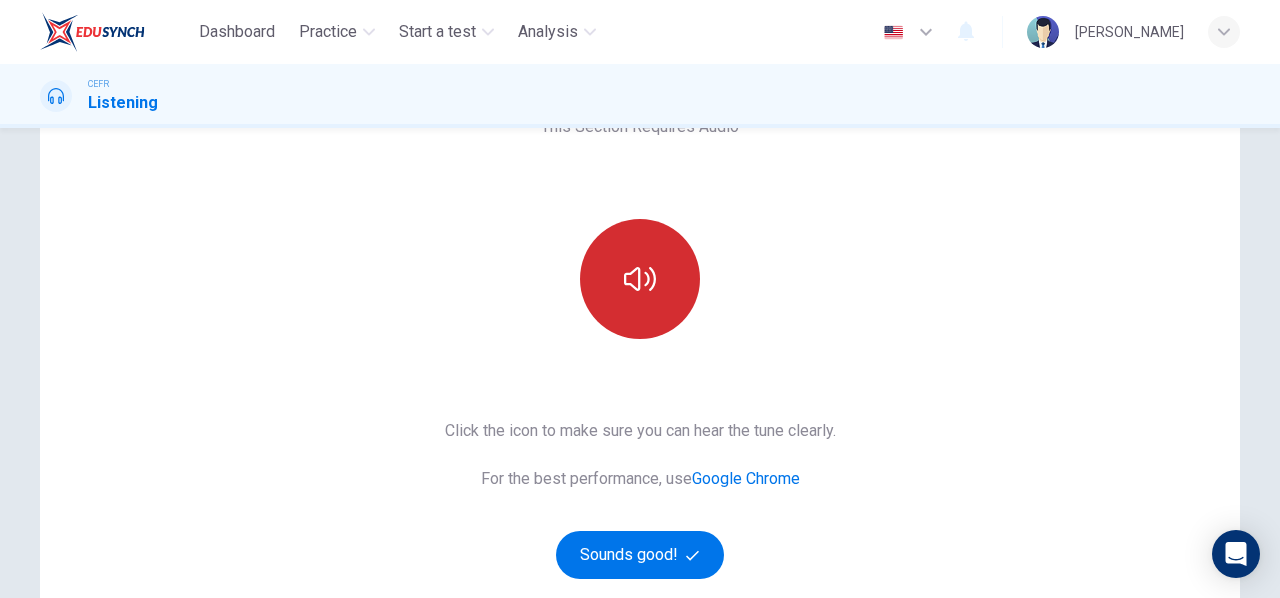 click at bounding box center (640, 279) 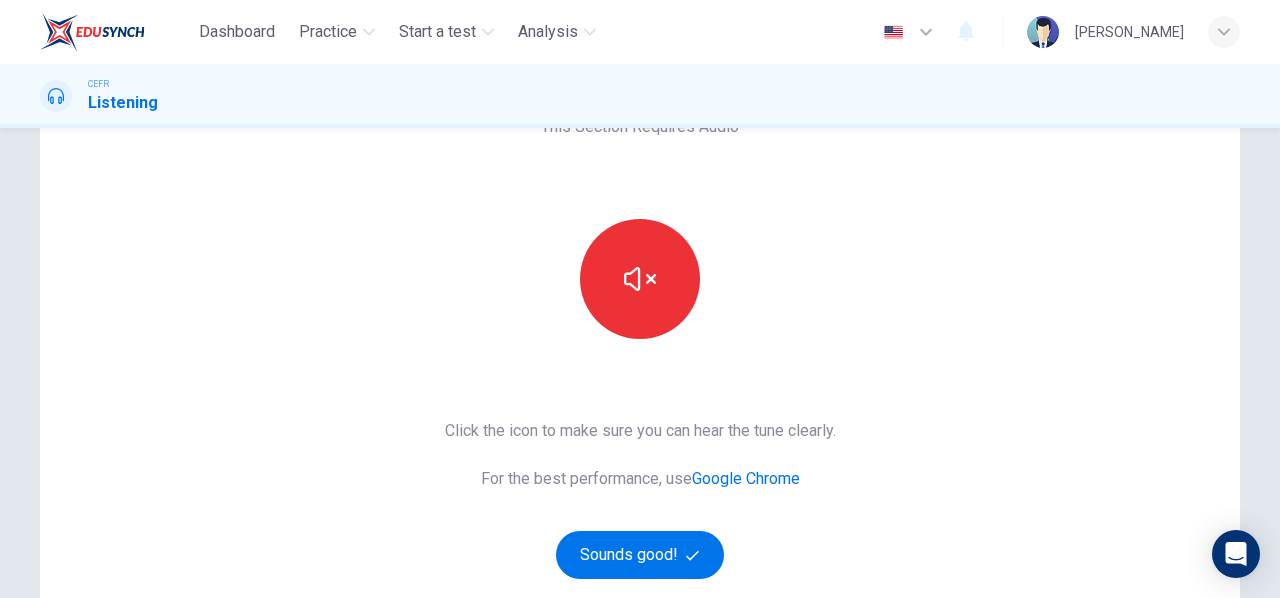 click 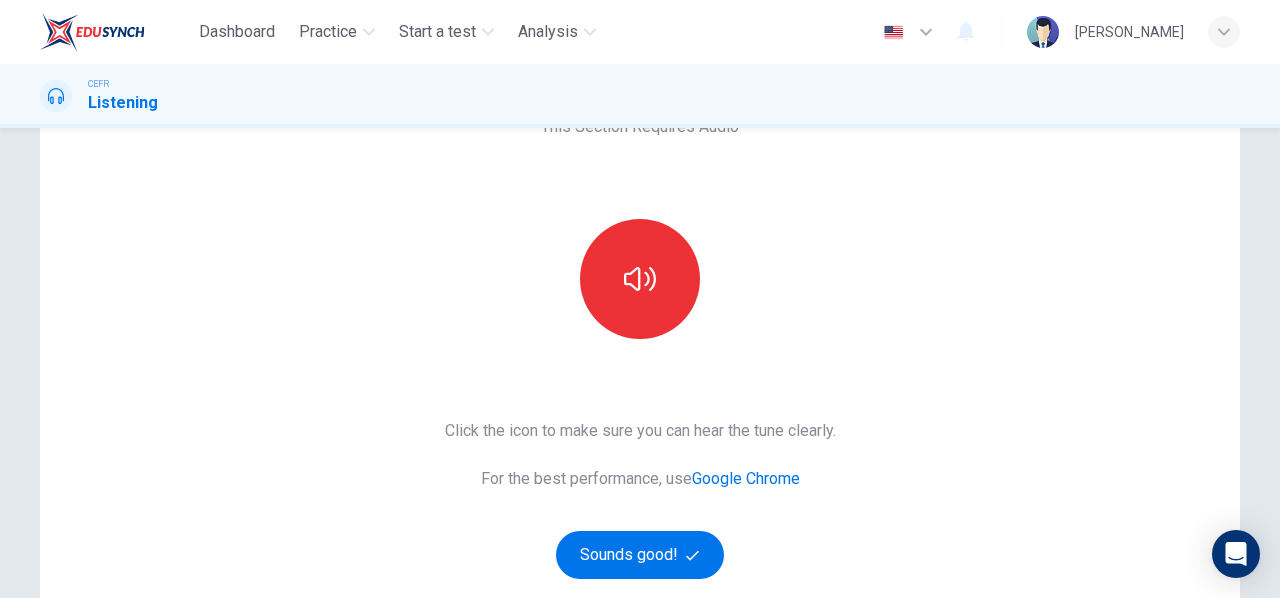 click 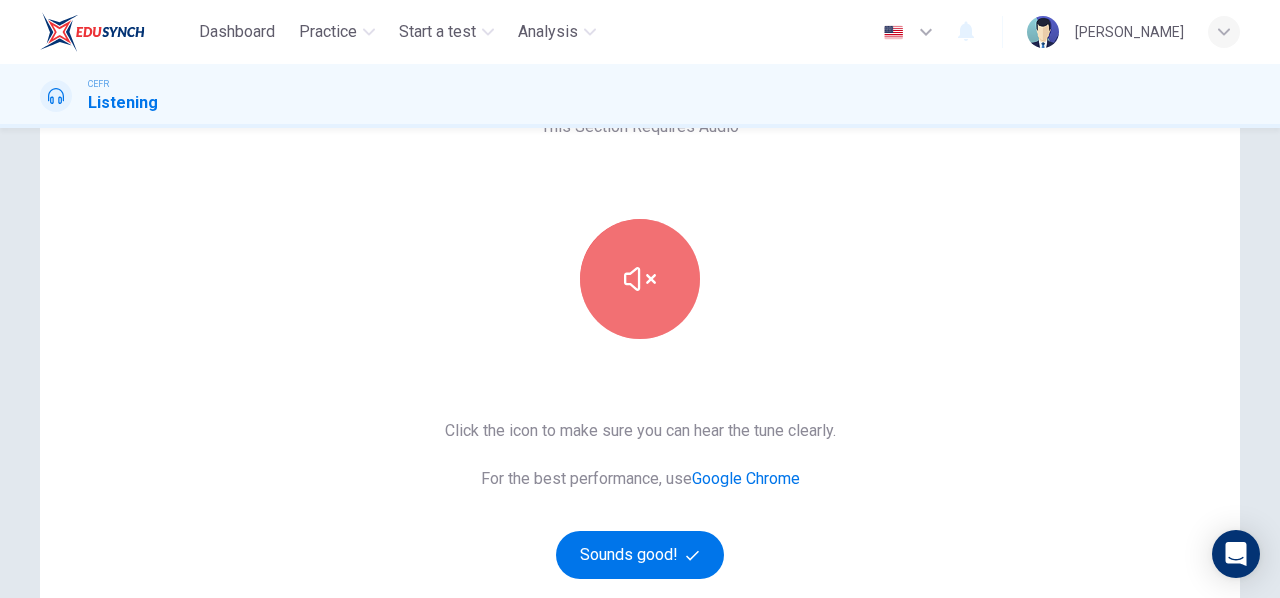 click 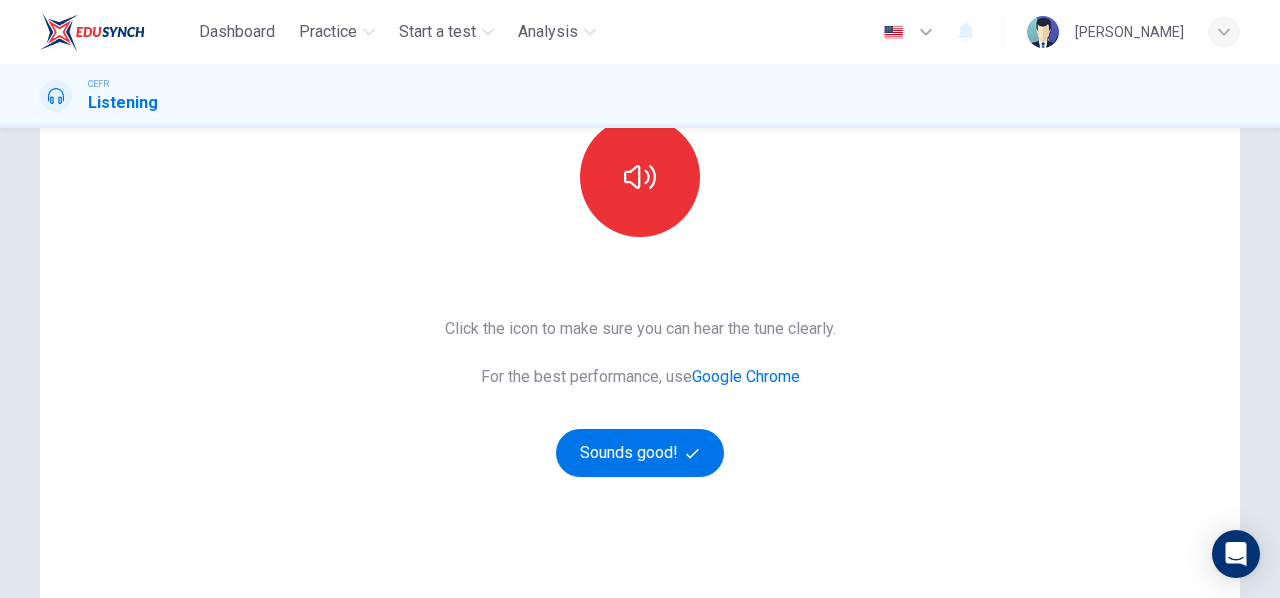 scroll, scrollTop: 266, scrollLeft: 0, axis: vertical 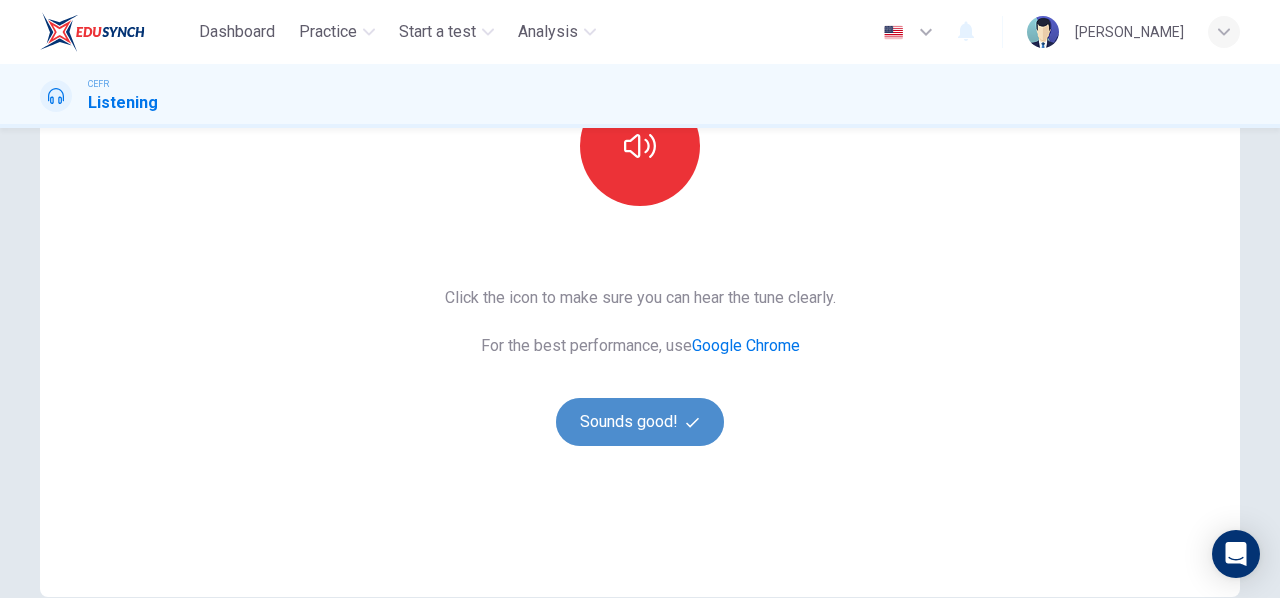 click on "Sounds good!" at bounding box center [640, 422] 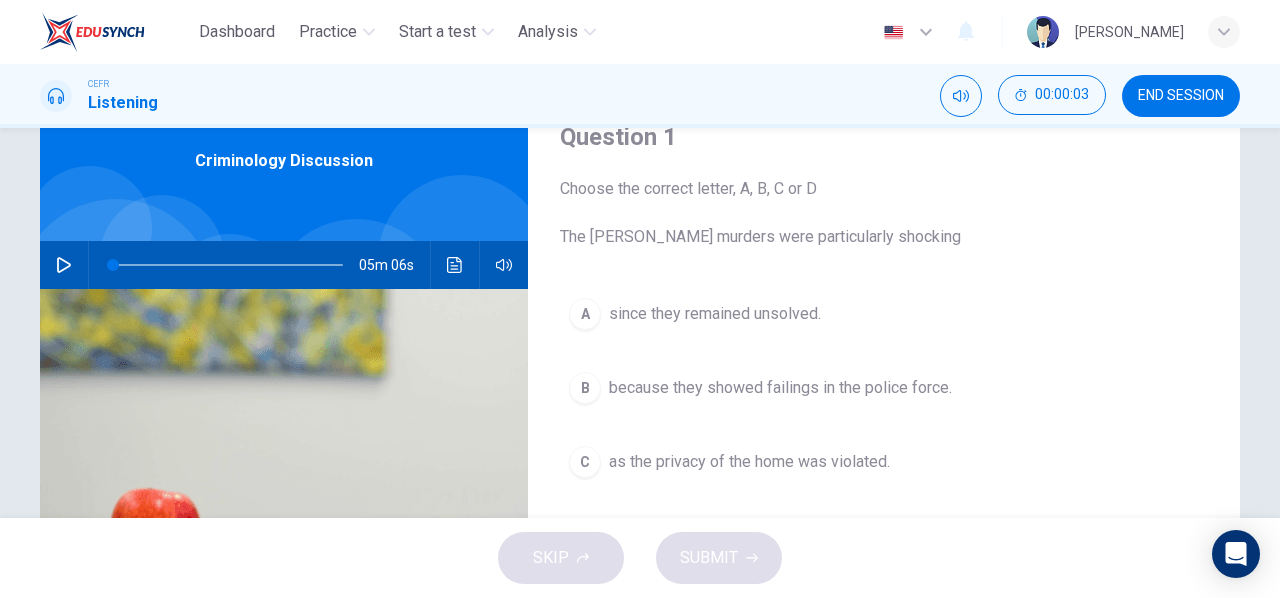scroll, scrollTop: 133, scrollLeft: 0, axis: vertical 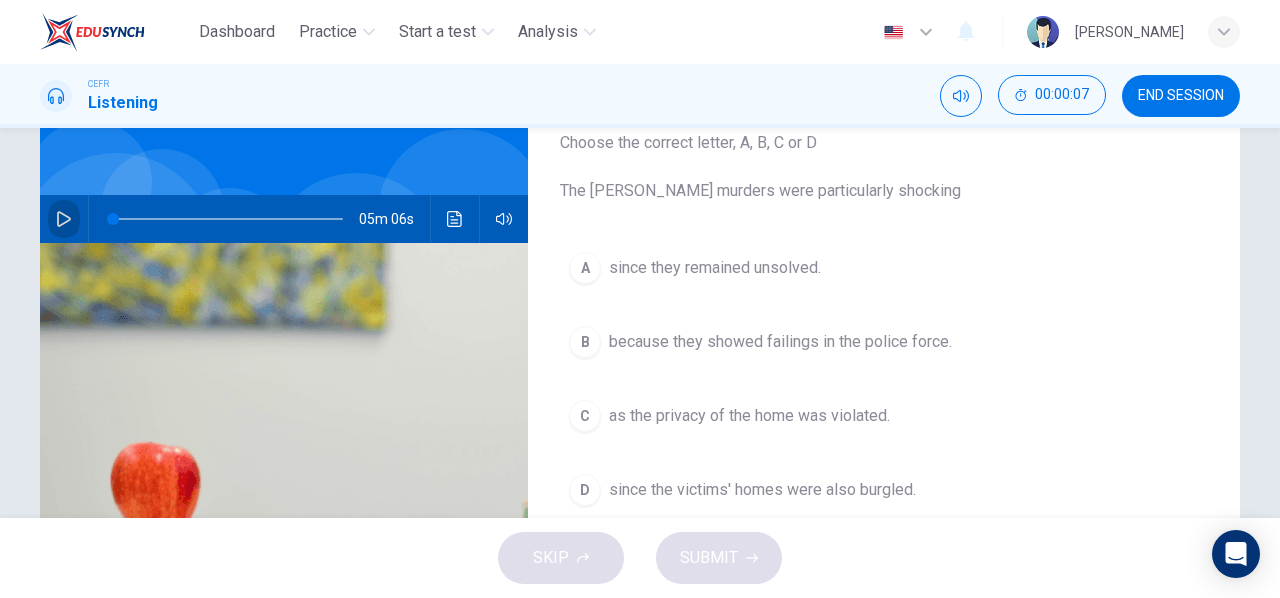 click 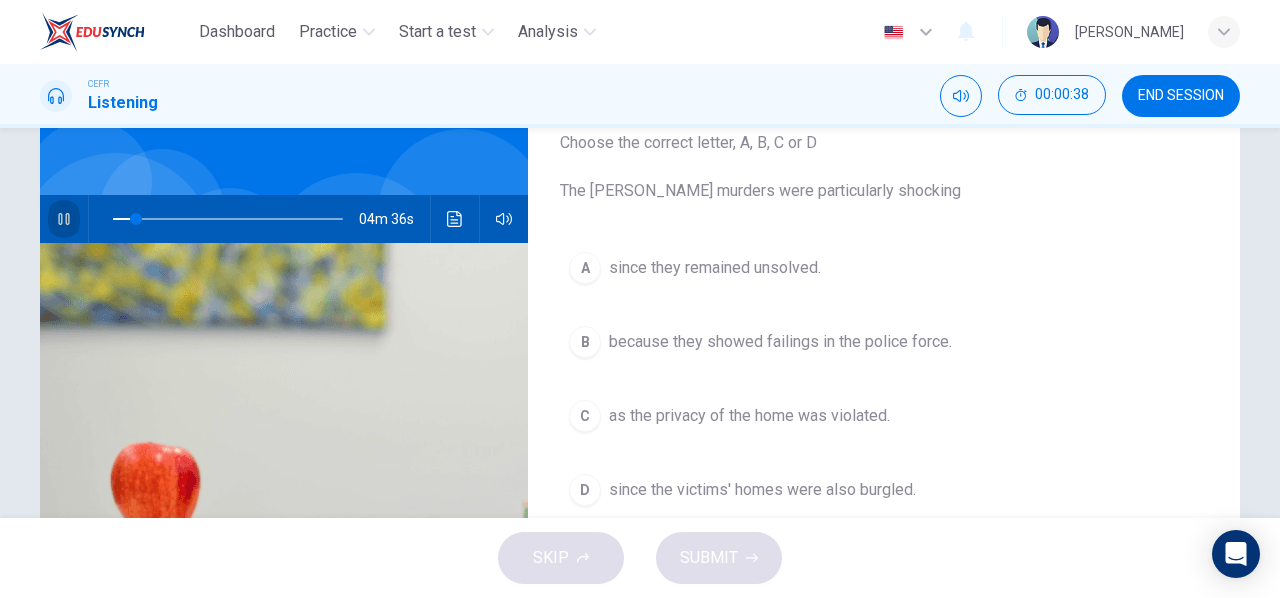 click at bounding box center (64, 219) 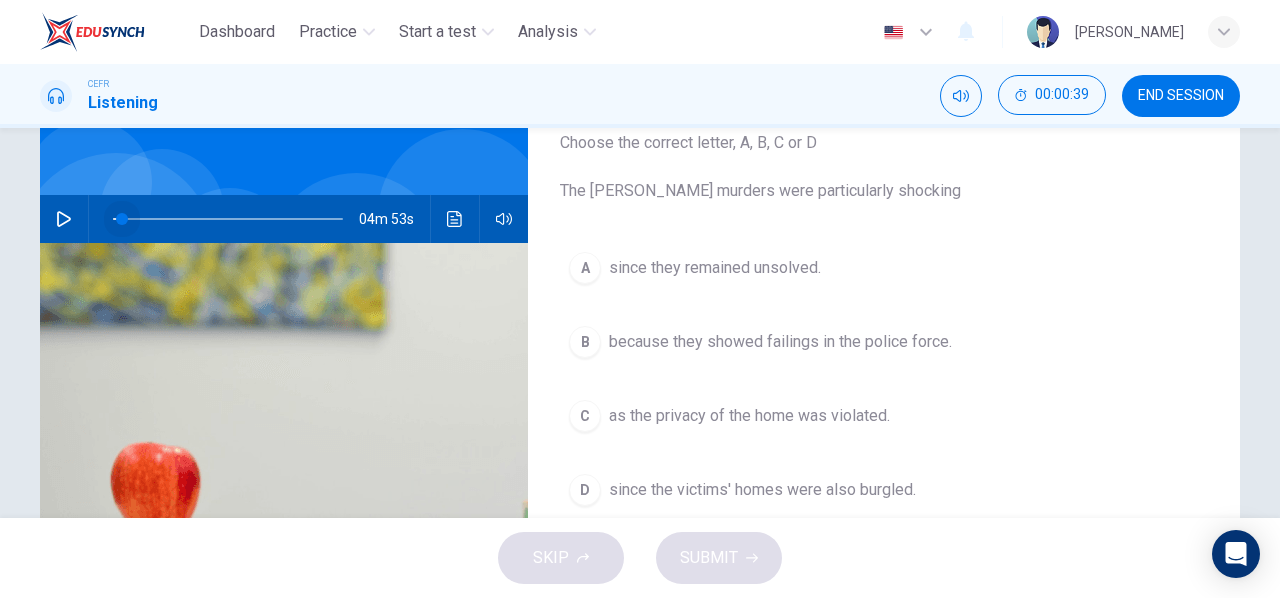 drag, startPoint x: 117, startPoint y: 221, endPoint x: 56, endPoint y: 207, distance: 62.58594 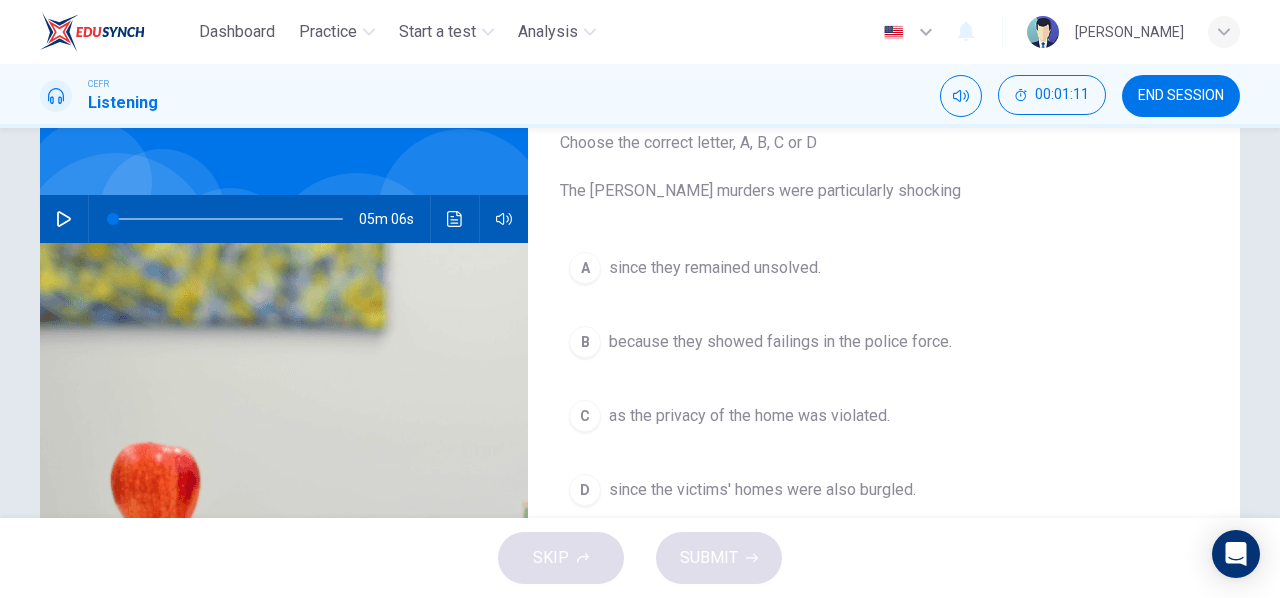 click 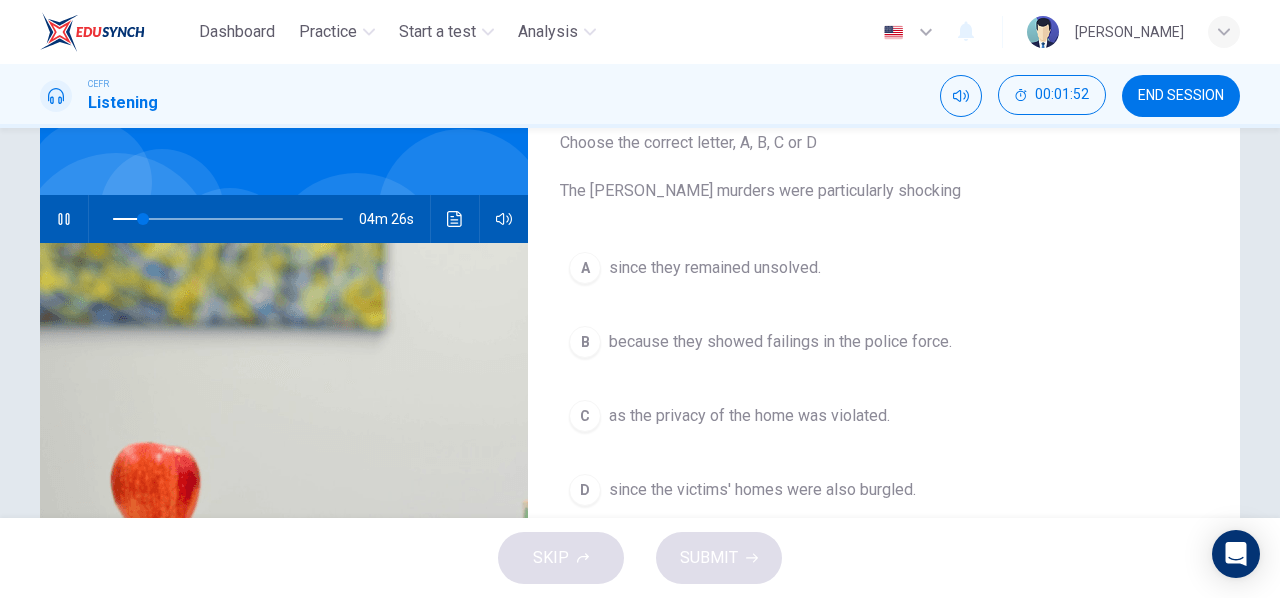 click on "D" at bounding box center (585, 490) 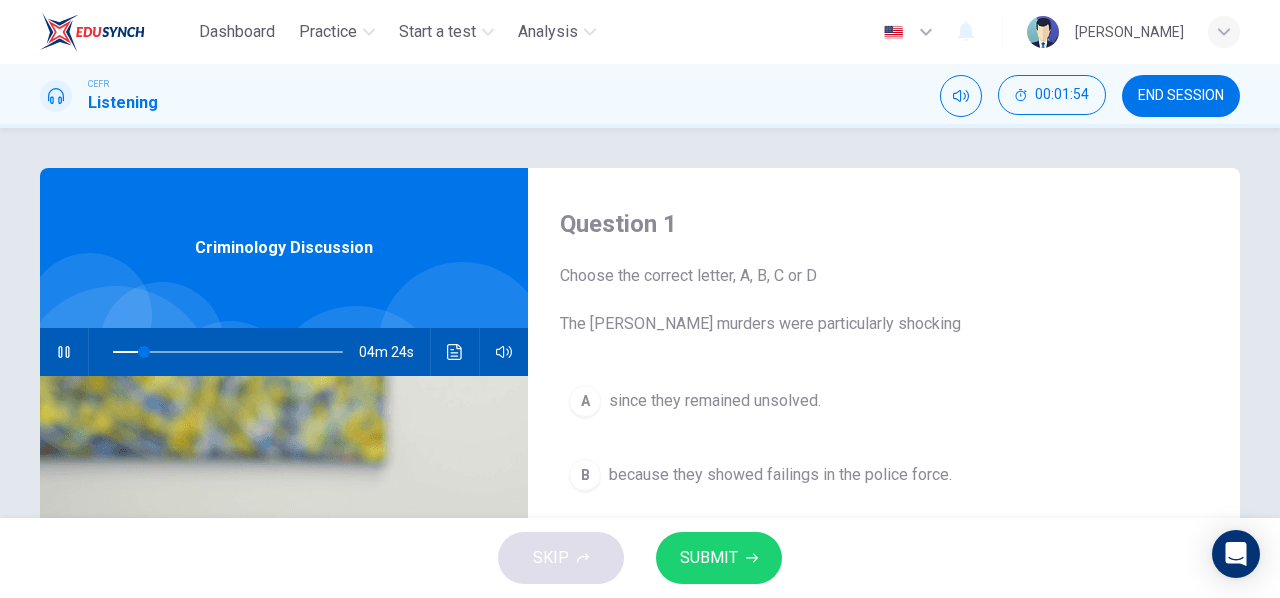 scroll, scrollTop: 0, scrollLeft: 0, axis: both 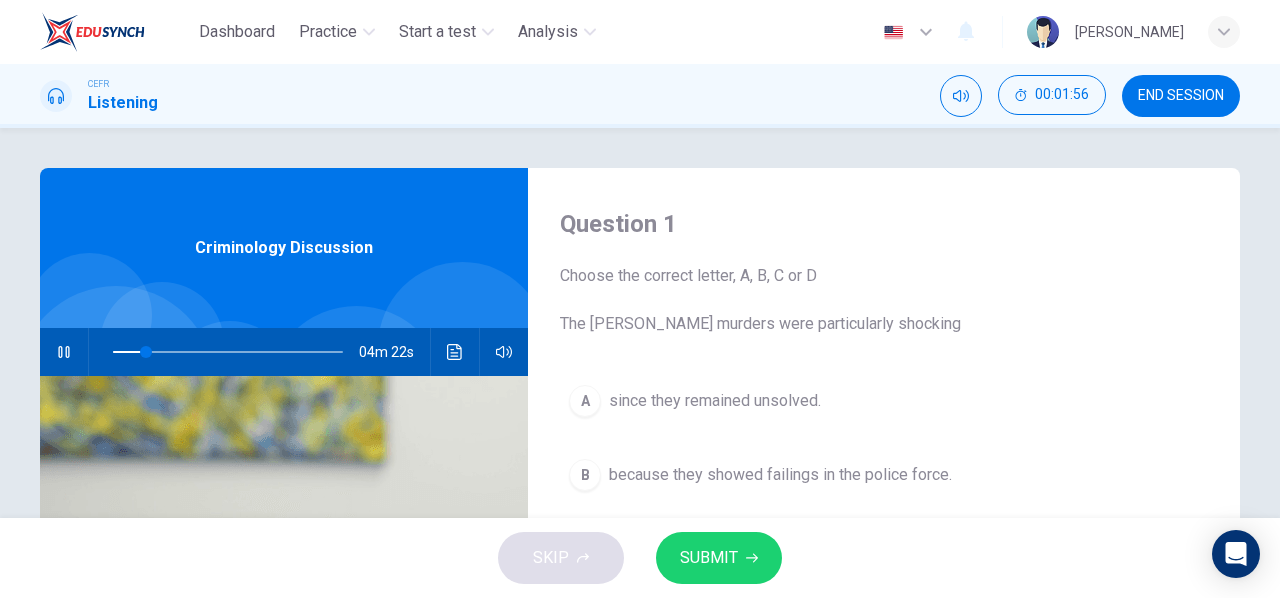 click on "SUBMIT" at bounding box center [709, 558] 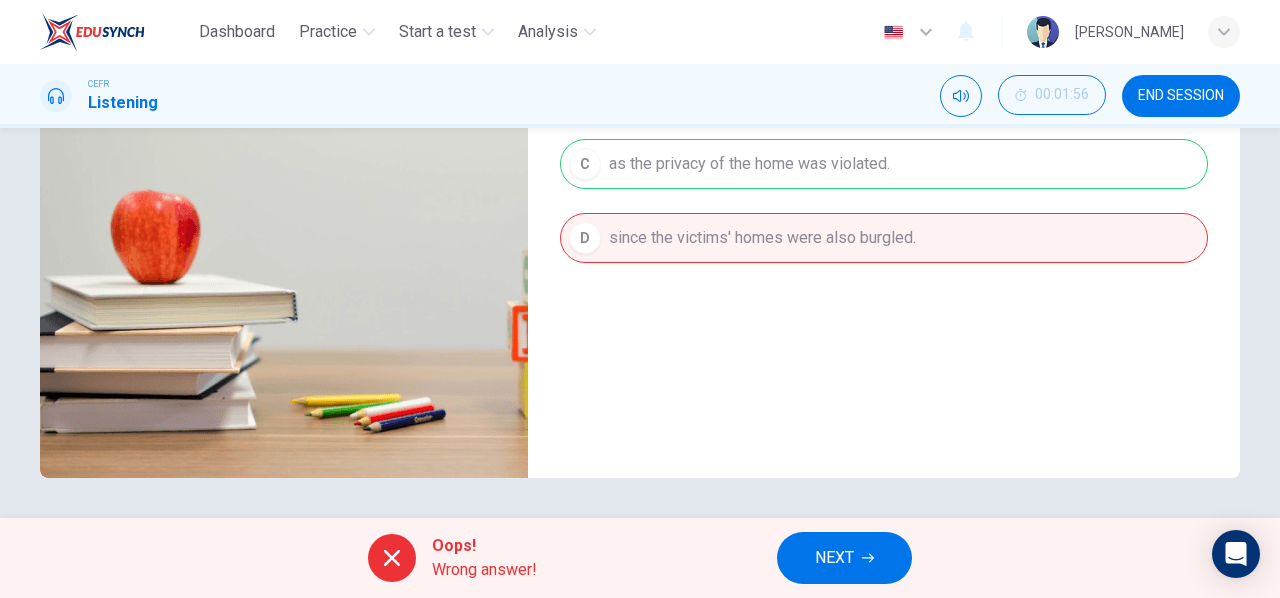 scroll, scrollTop: 252, scrollLeft: 0, axis: vertical 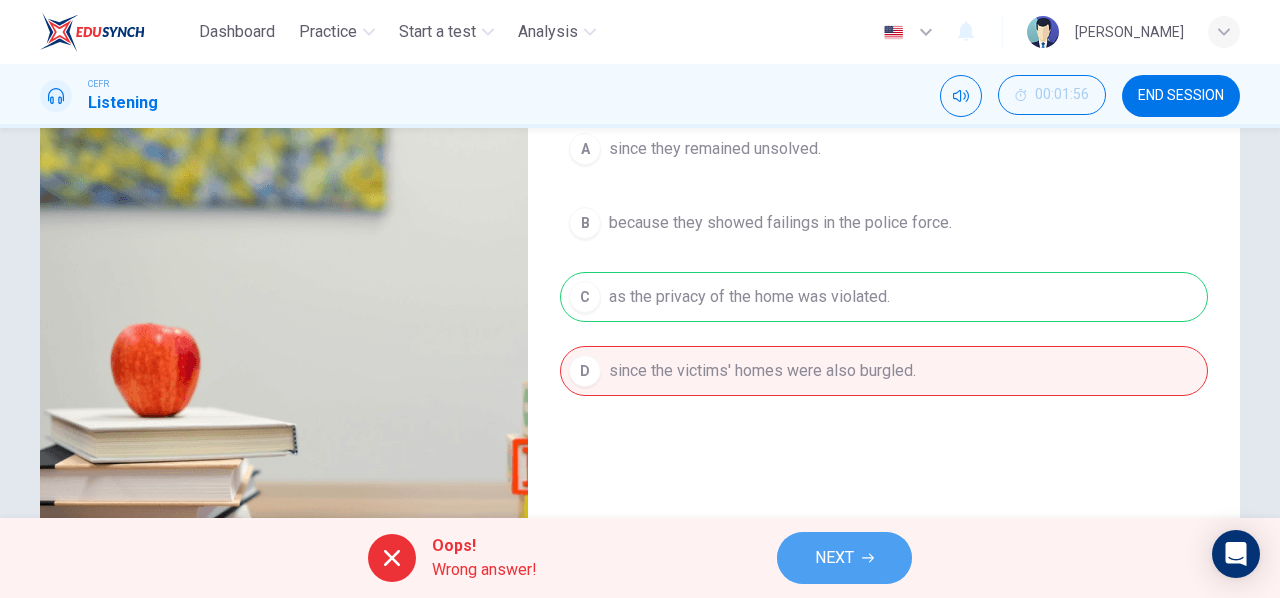 click on "NEXT" at bounding box center (844, 558) 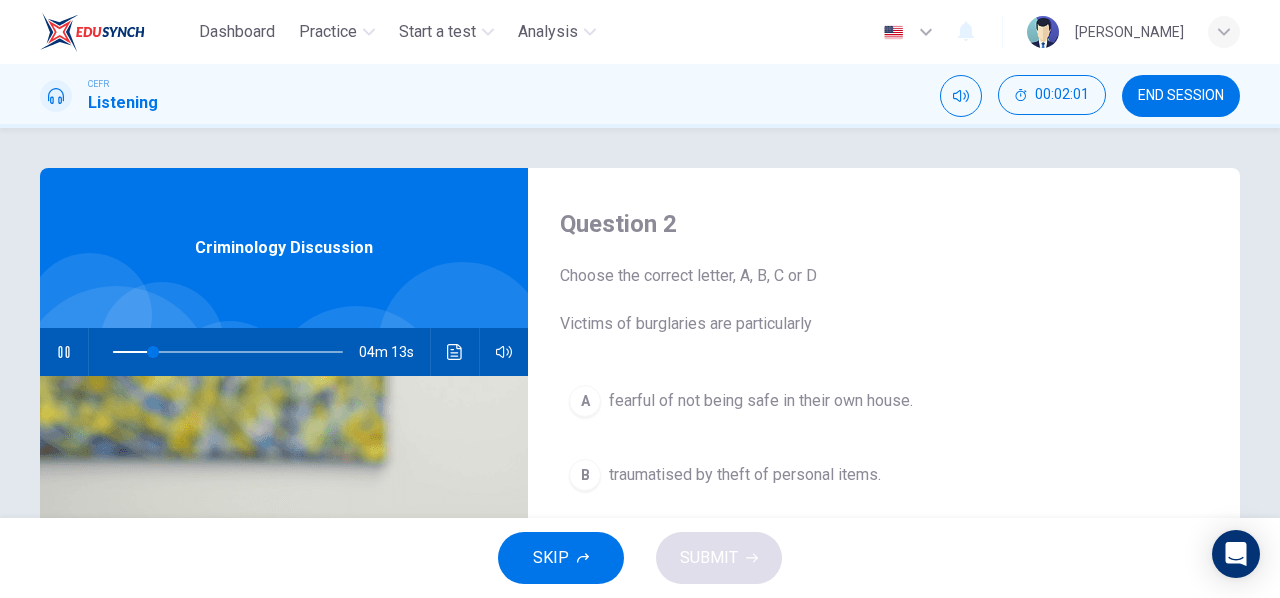 scroll, scrollTop: 133, scrollLeft: 0, axis: vertical 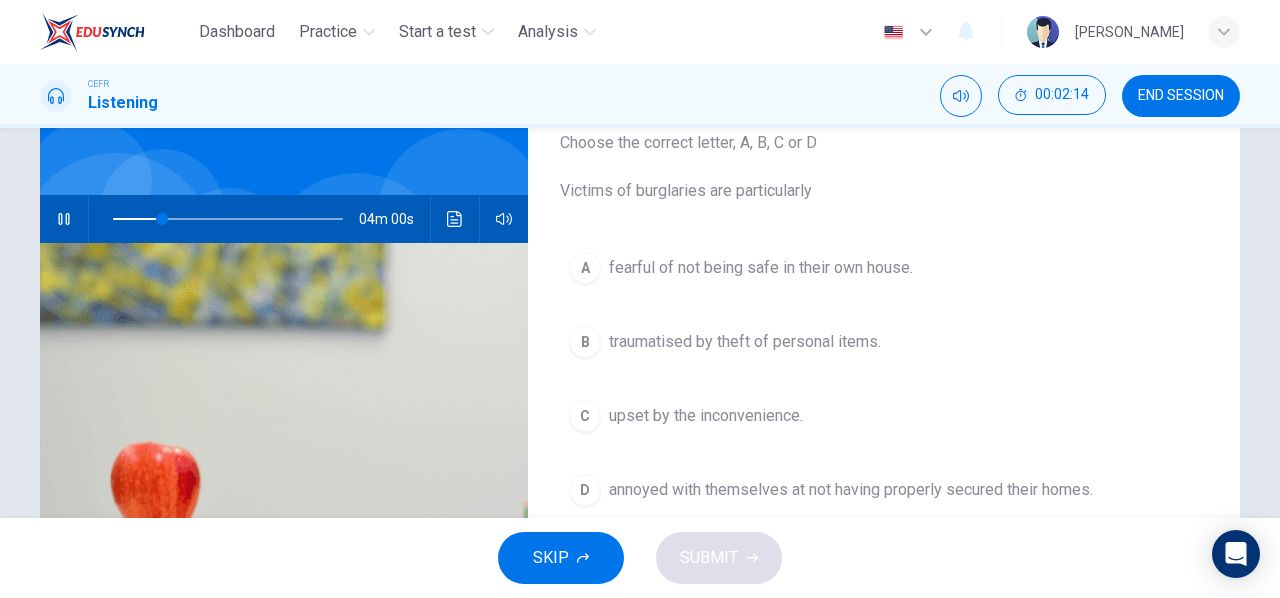 click on "fearful of not being safe in their own house." at bounding box center (761, 268) 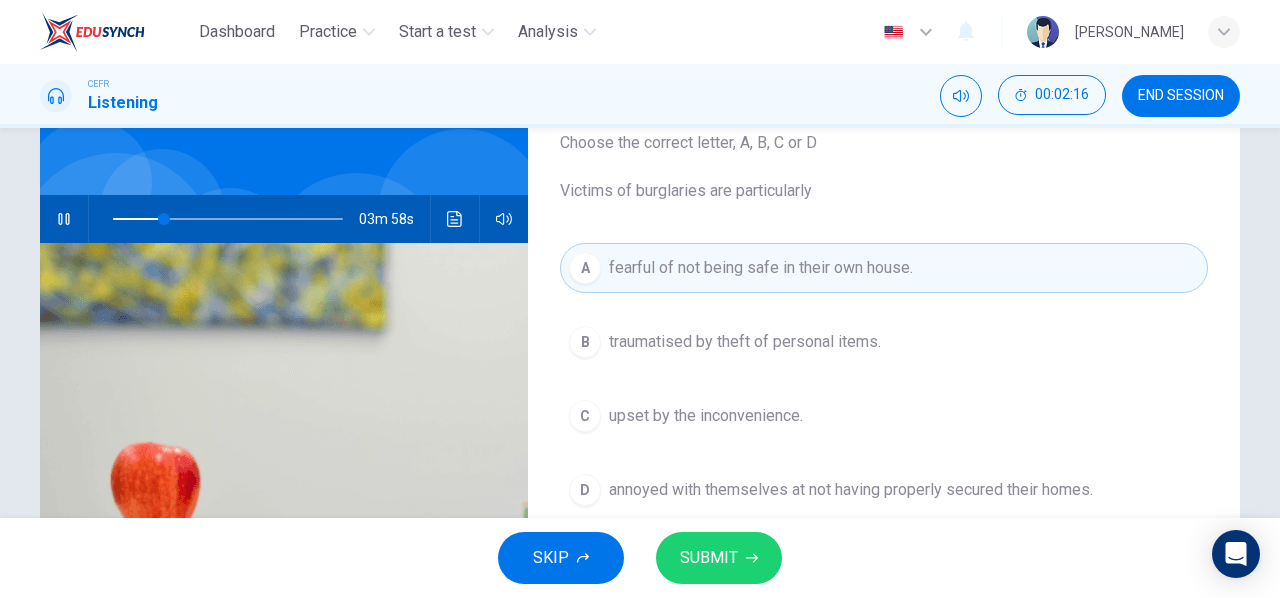 click on "SUBMIT" at bounding box center (709, 558) 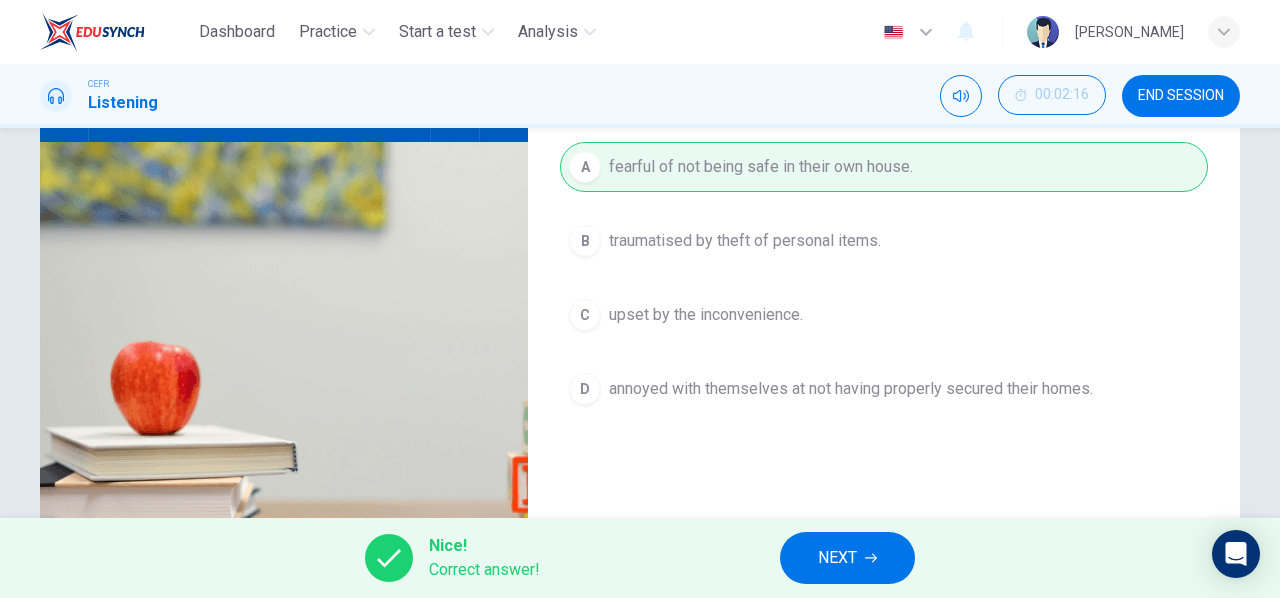 scroll, scrollTop: 266, scrollLeft: 0, axis: vertical 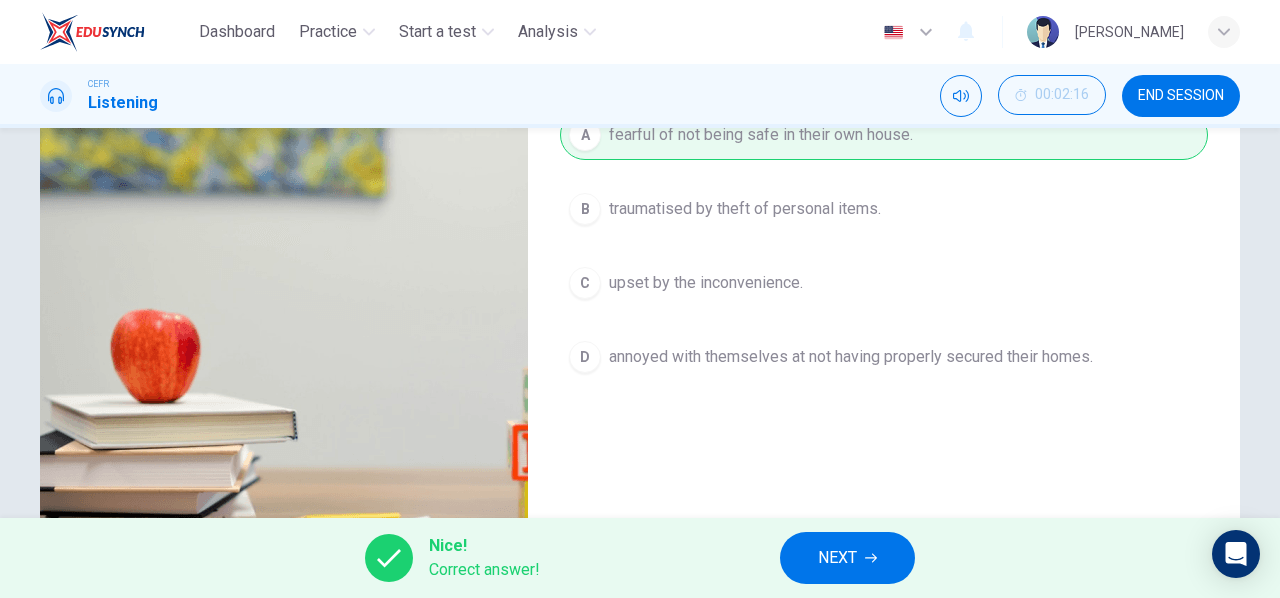 click on "NEXT" at bounding box center [847, 558] 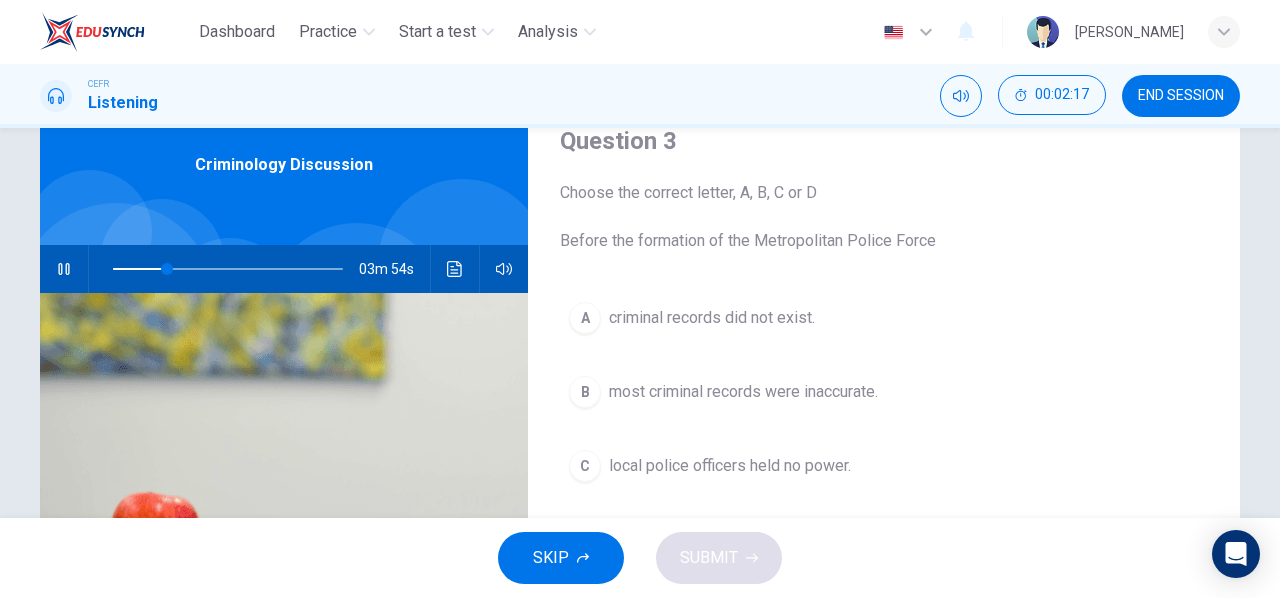 scroll, scrollTop: 133, scrollLeft: 0, axis: vertical 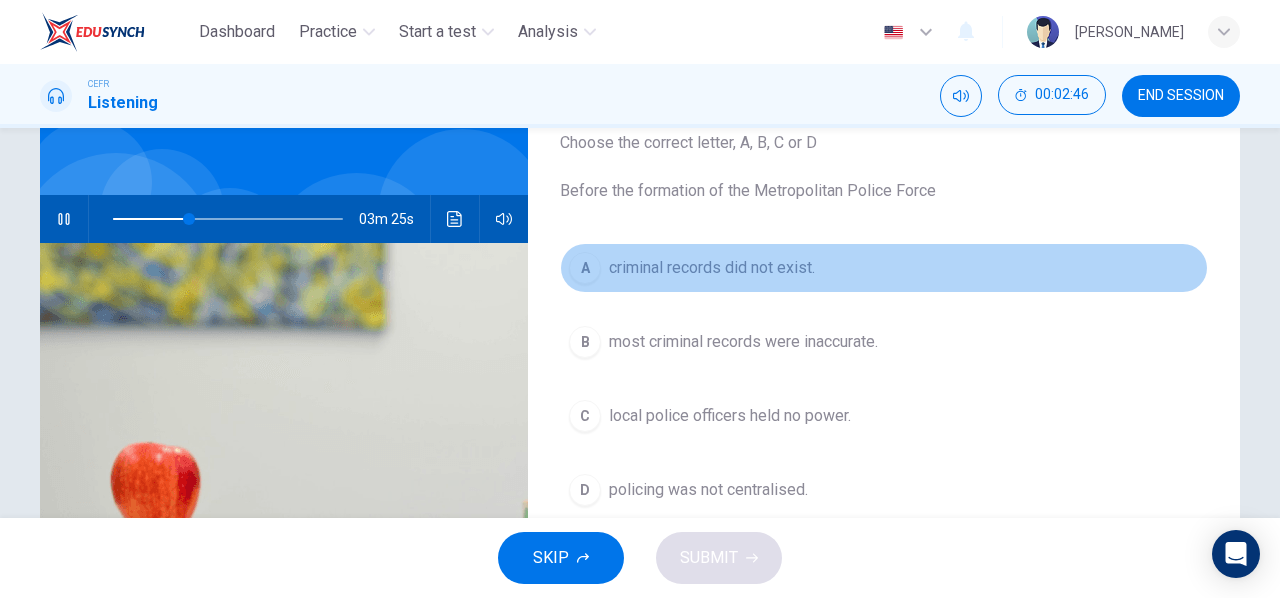 click on "A" at bounding box center [585, 268] 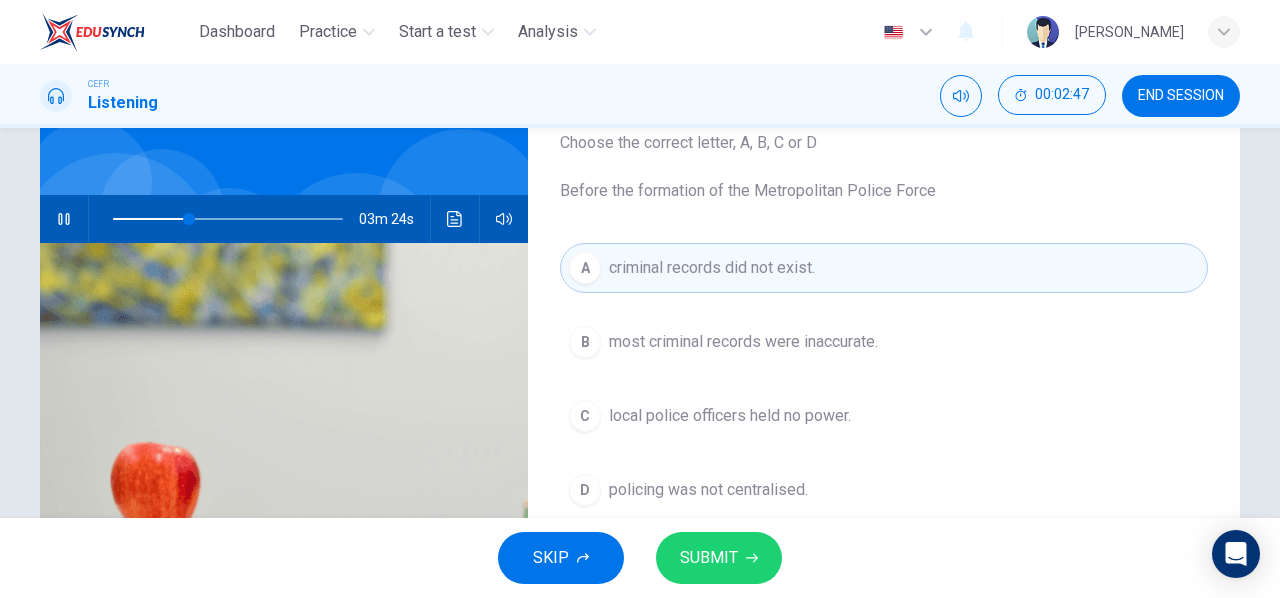 click on "SUBMIT" at bounding box center (709, 558) 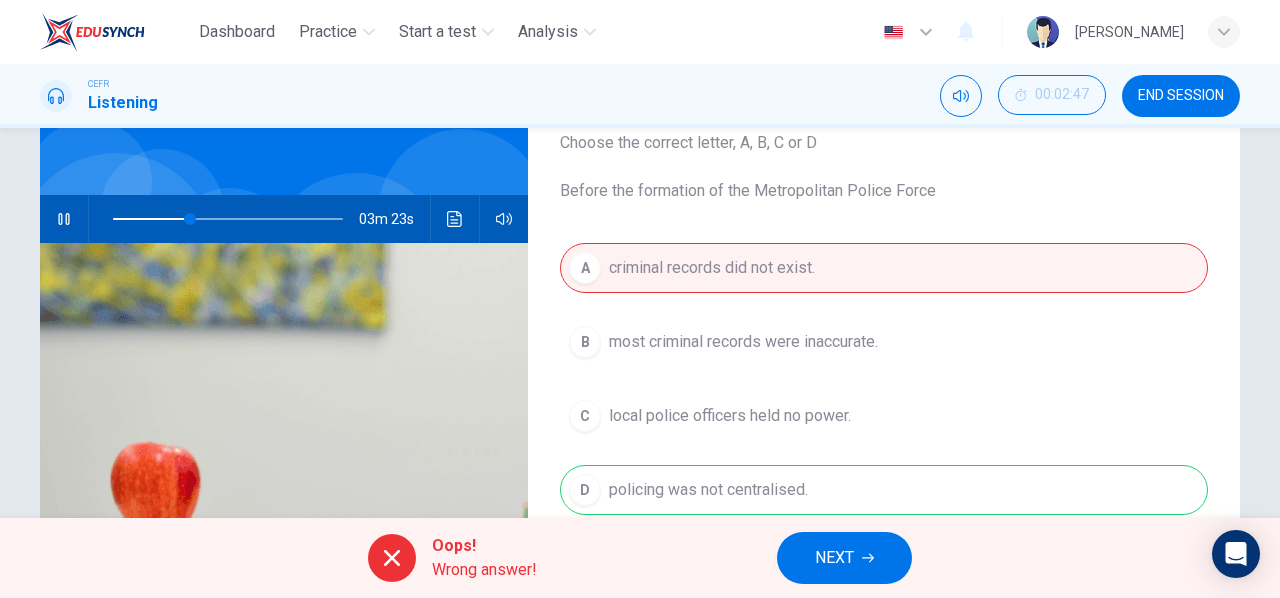 scroll, scrollTop: 266, scrollLeft: 0, axis: vertical 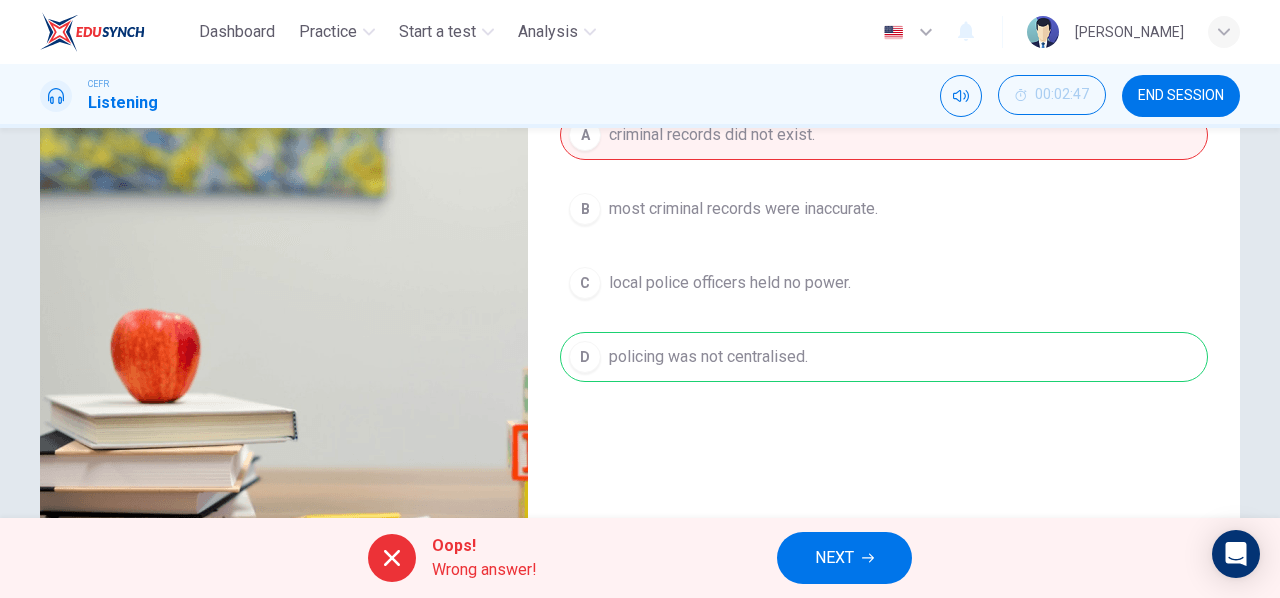 click on "NEXT" at bounding box center [834, 558] 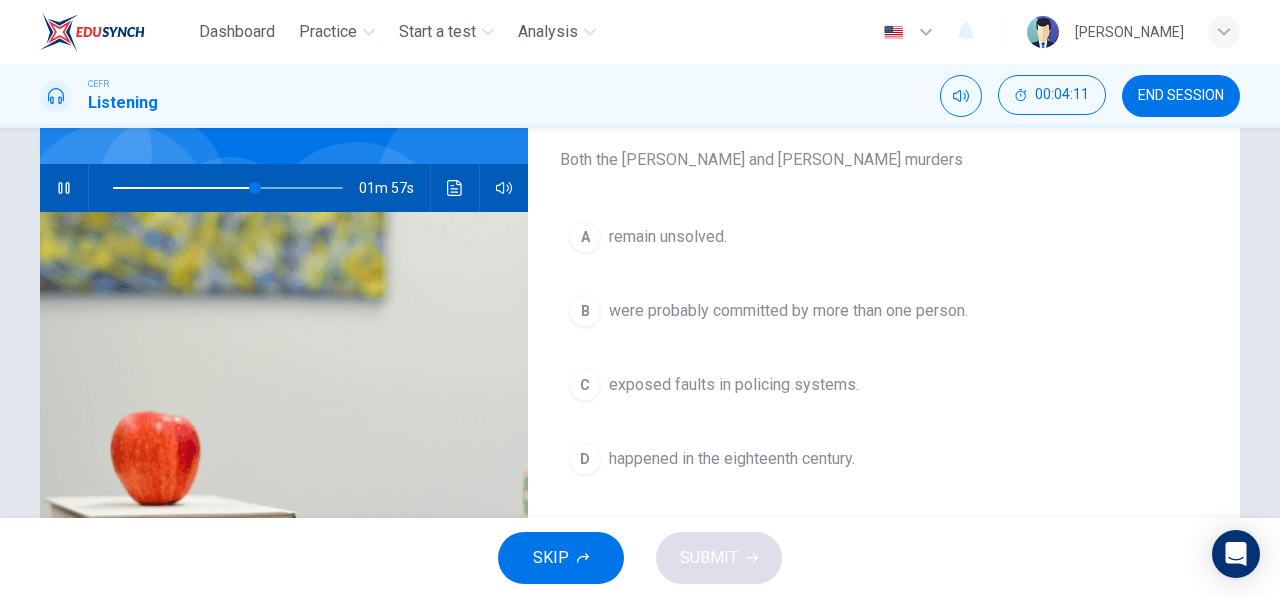 scroll, scrollTop: 118, scrollLeft: 0, axis: vertical 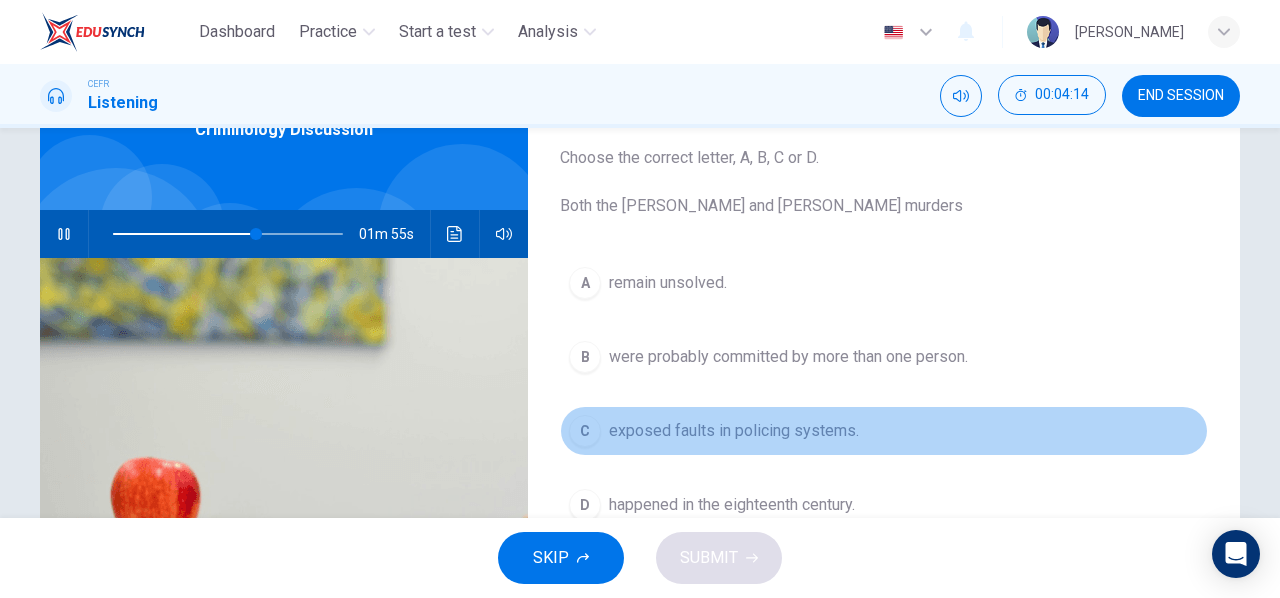 click on "C" at bounding box center [585, 431] 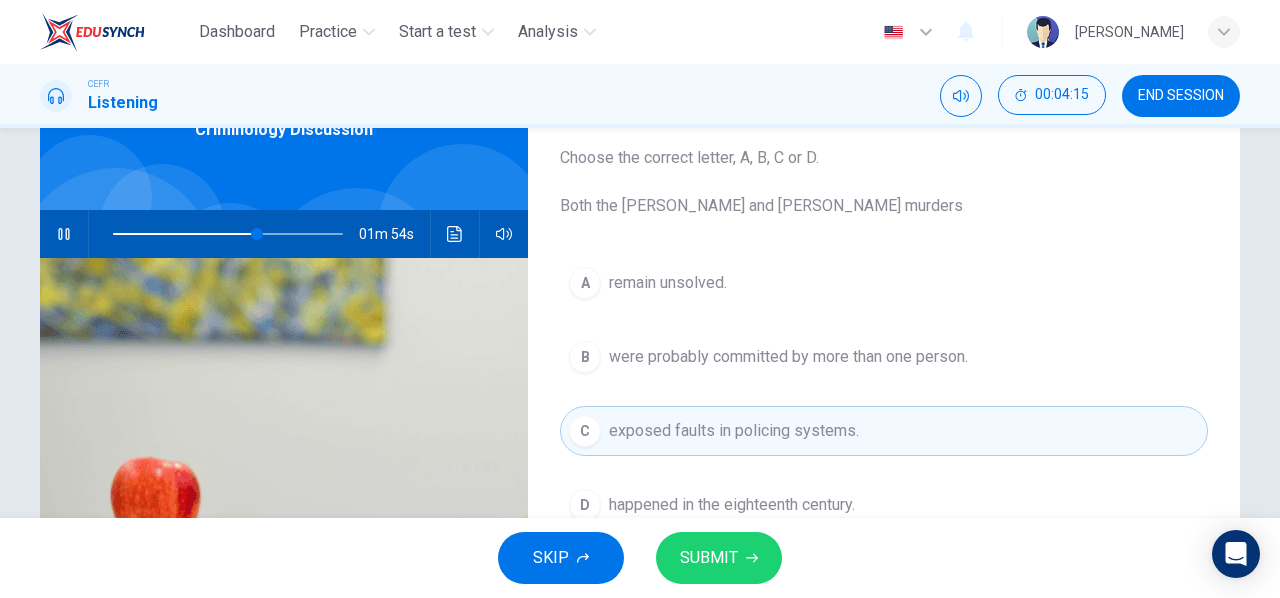 click on "SUBMIT" at bounding box center (709, 558) 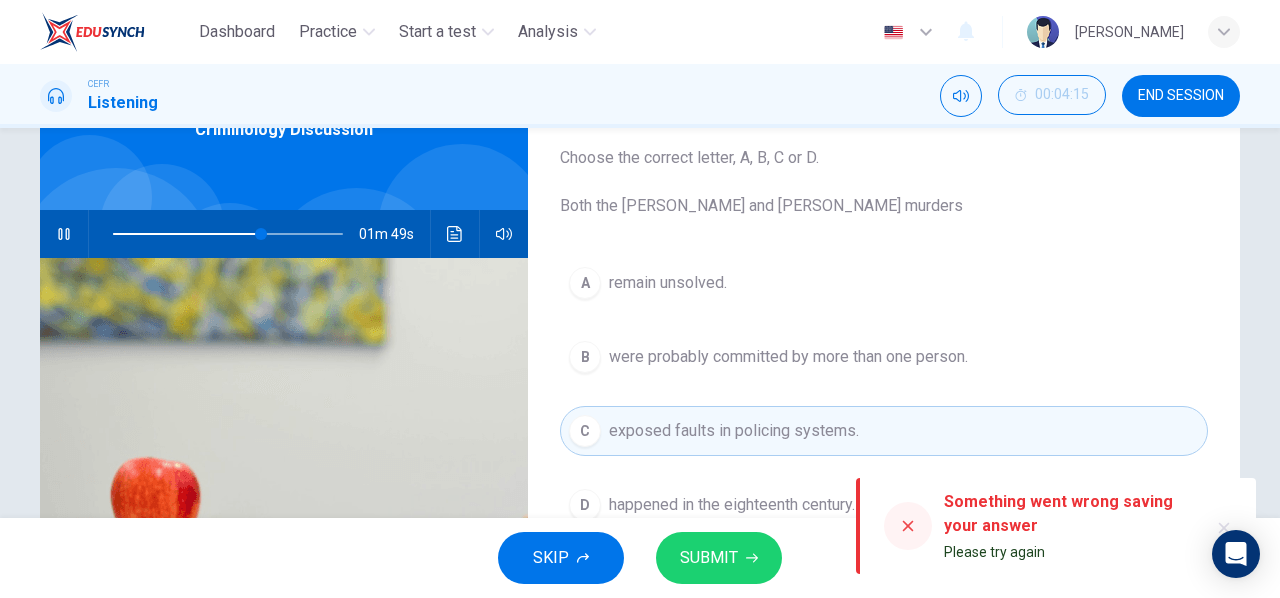 click 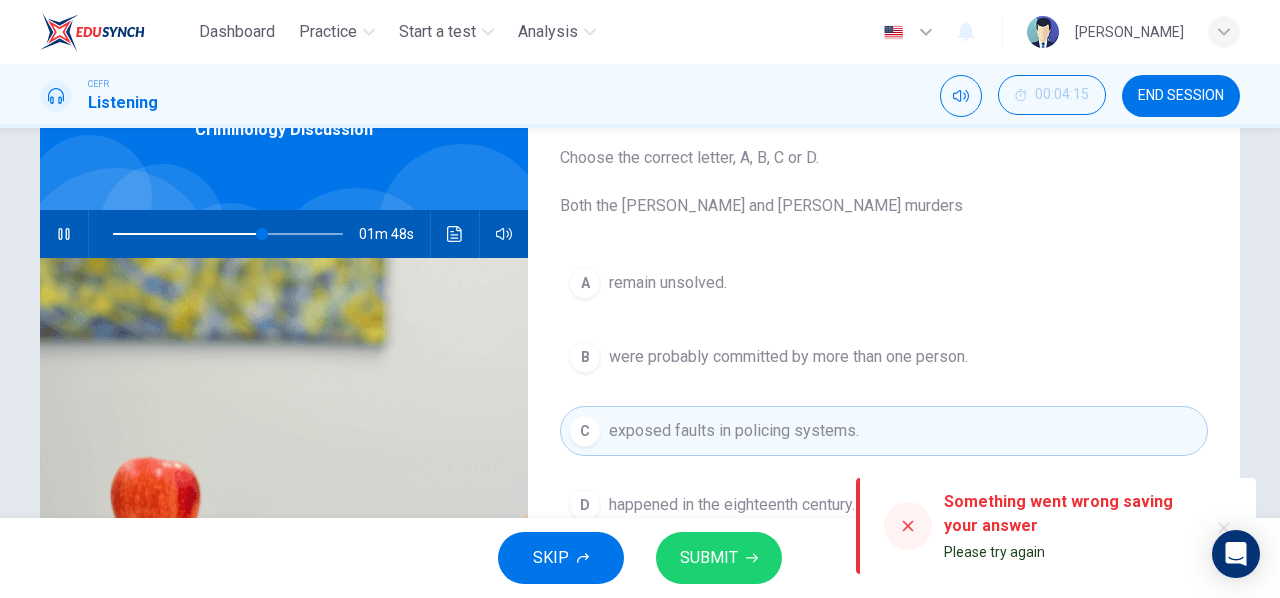 click on "exposed faults in policing systems." at bounding box center [734, 431] 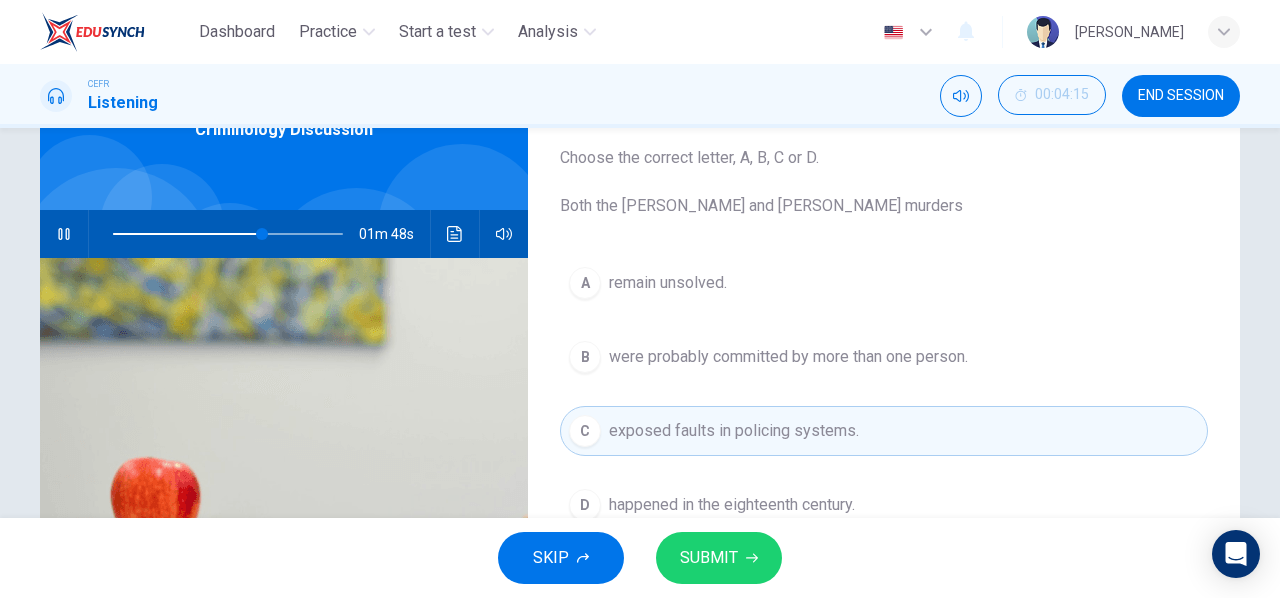 click on "SUBMIT" at bounding box center [709, 558] 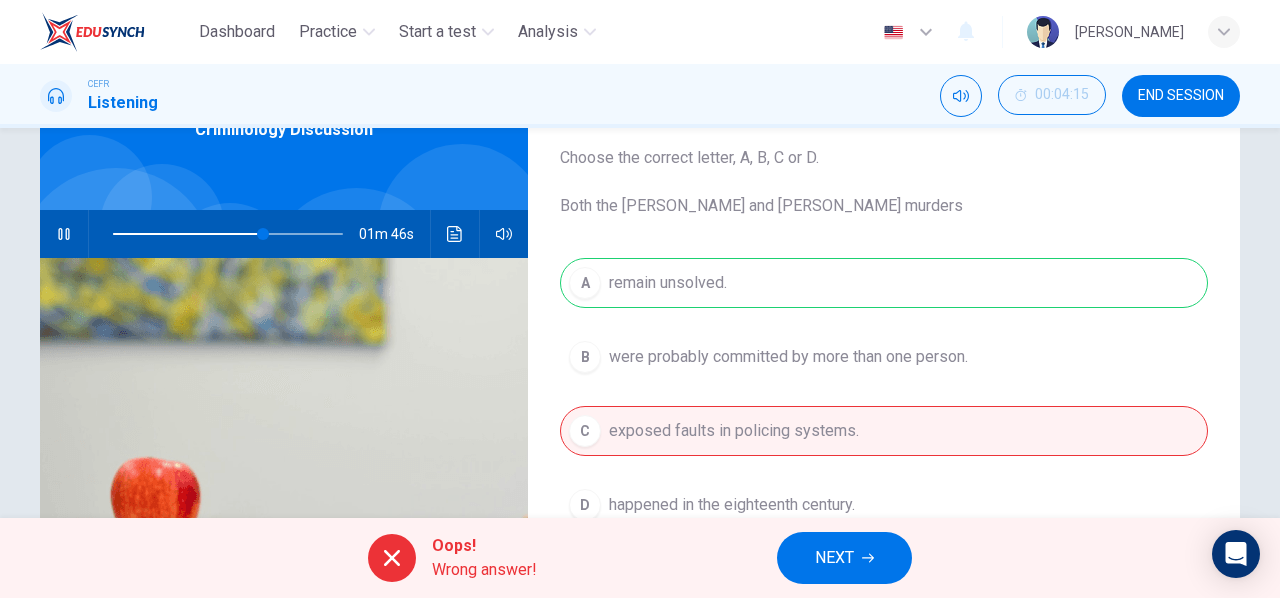 click on "NEXT" at bounding box center [844, 558] 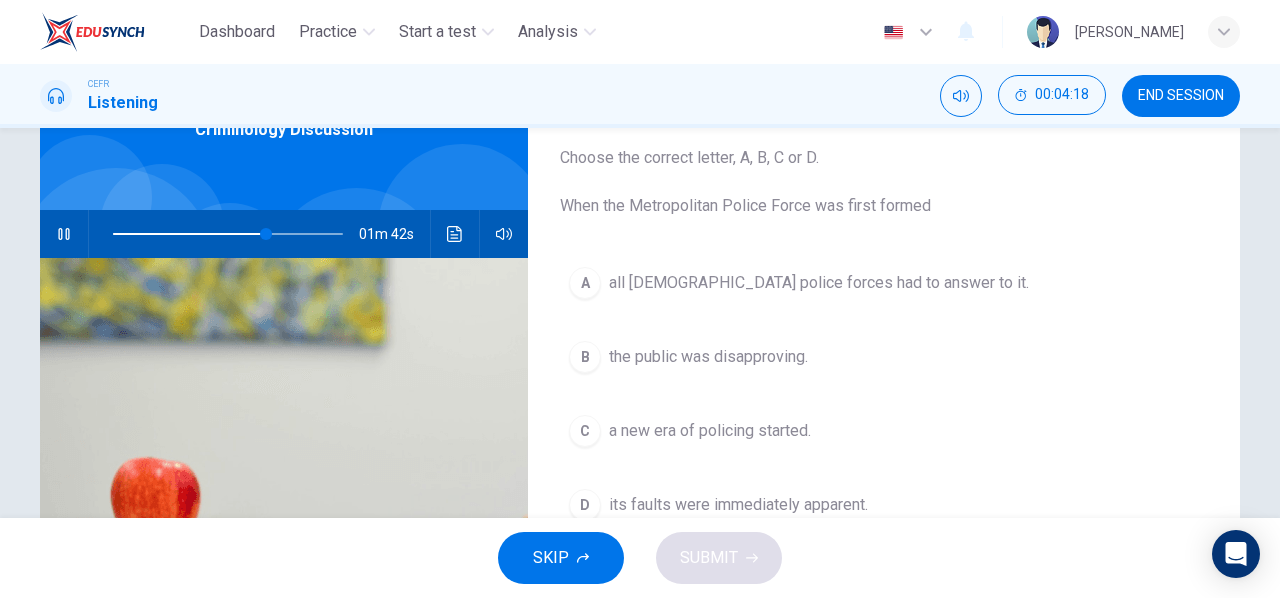 scroll, scrollTop: 252, scrollLeft: 0, axis: vertical 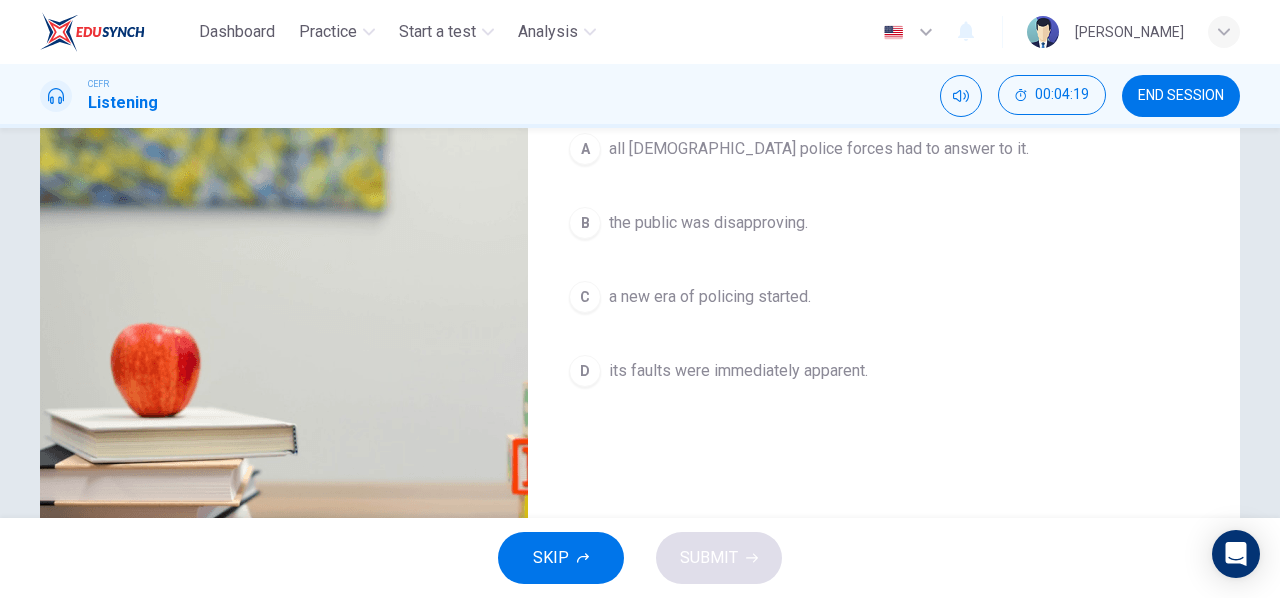 click on "A all UK police forces had to answer to it. B the public was disapproving. C a new era of policing started. D its faults were immediately apparent." at bounding box center (884, 280) 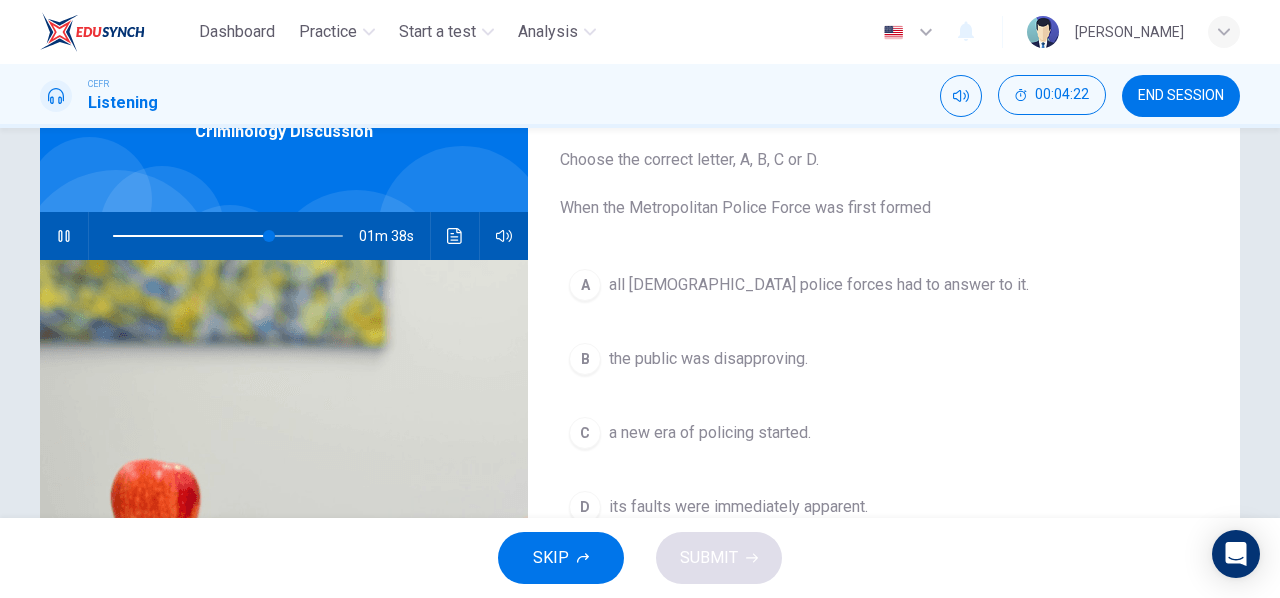 scroll, scrollTop: 133, scrollLeft: 0, axis: vertical 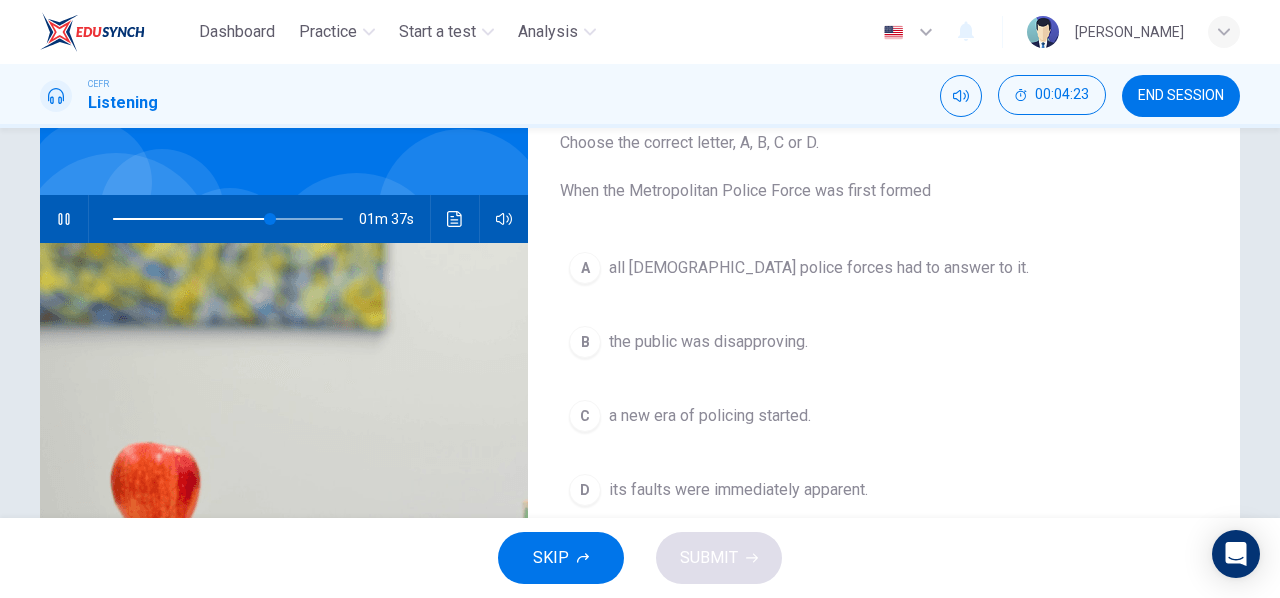 click on "C" at bounding box center [585, 416] 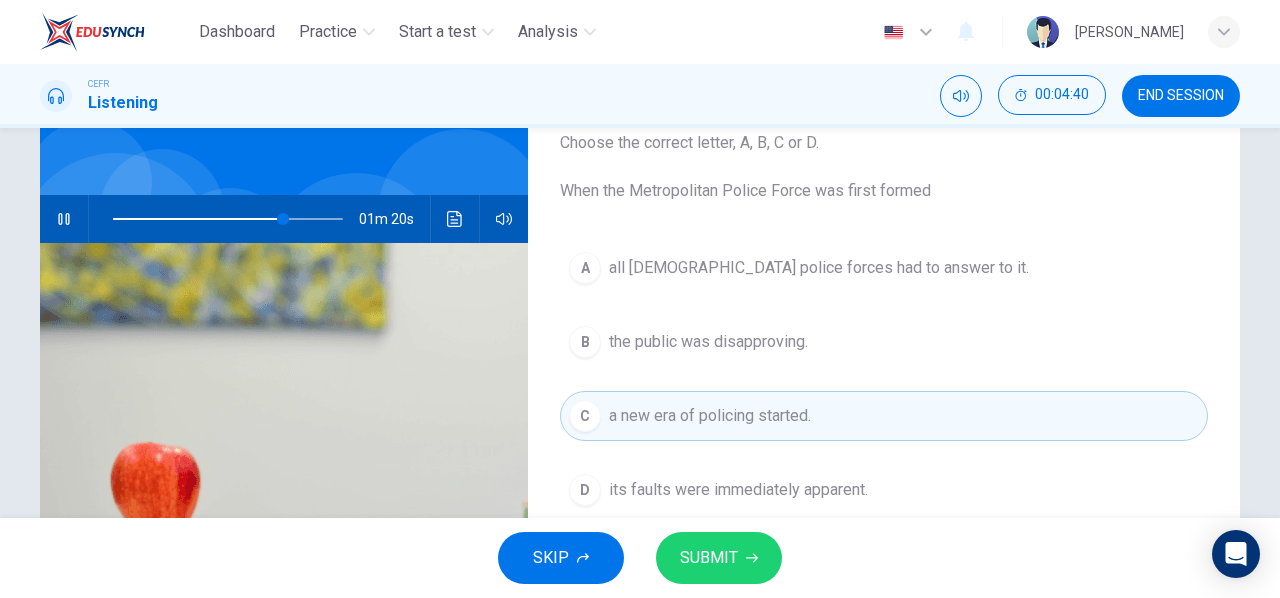 click on "the public was disapproving." at bounding box center [708, 342] 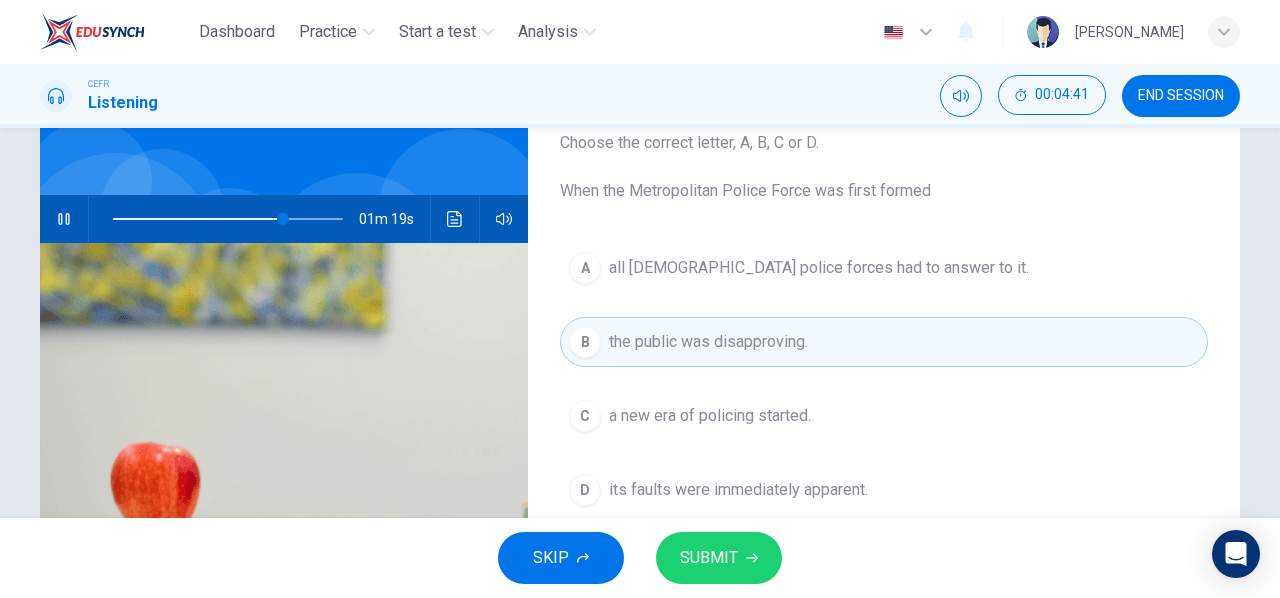 click on "SUBMIT" at bounding box center [709, 558] 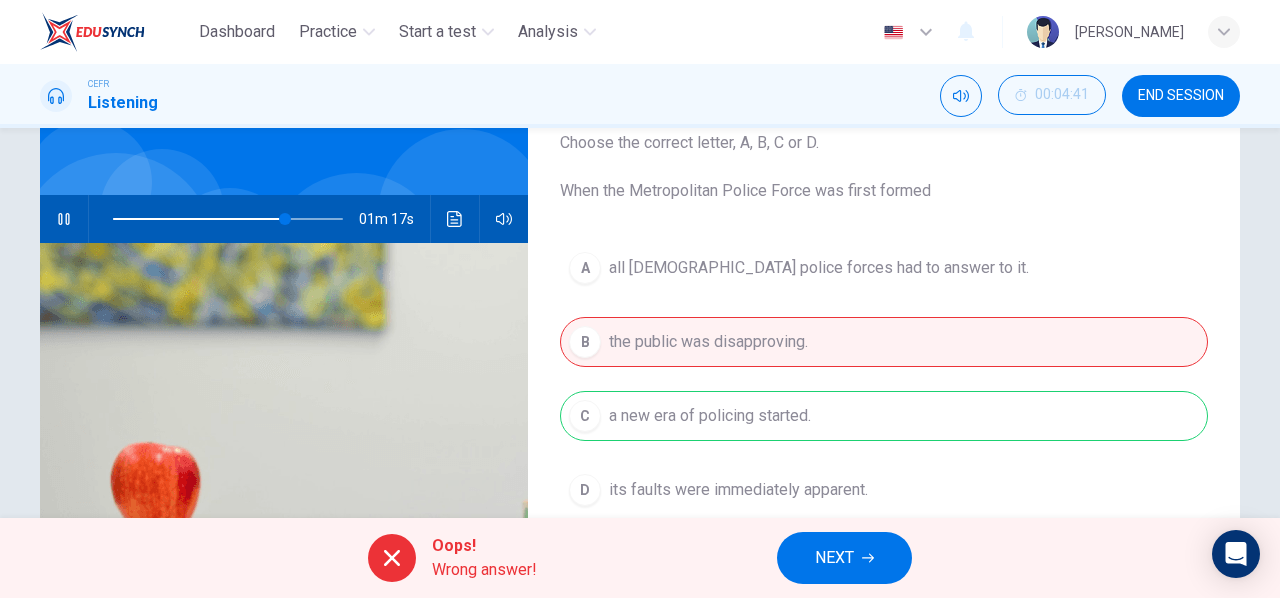 scroll, scrollTop: 266, scrollLeft: 0, axis: vertical 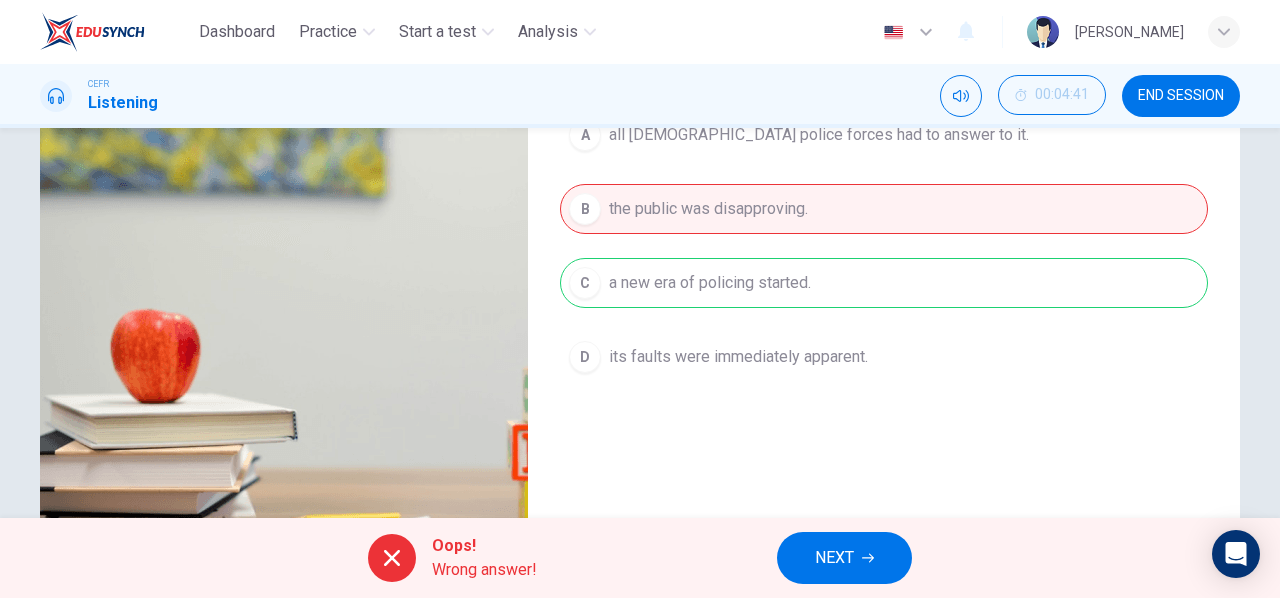 click on "NEXT" at bounding box center (834, 558) 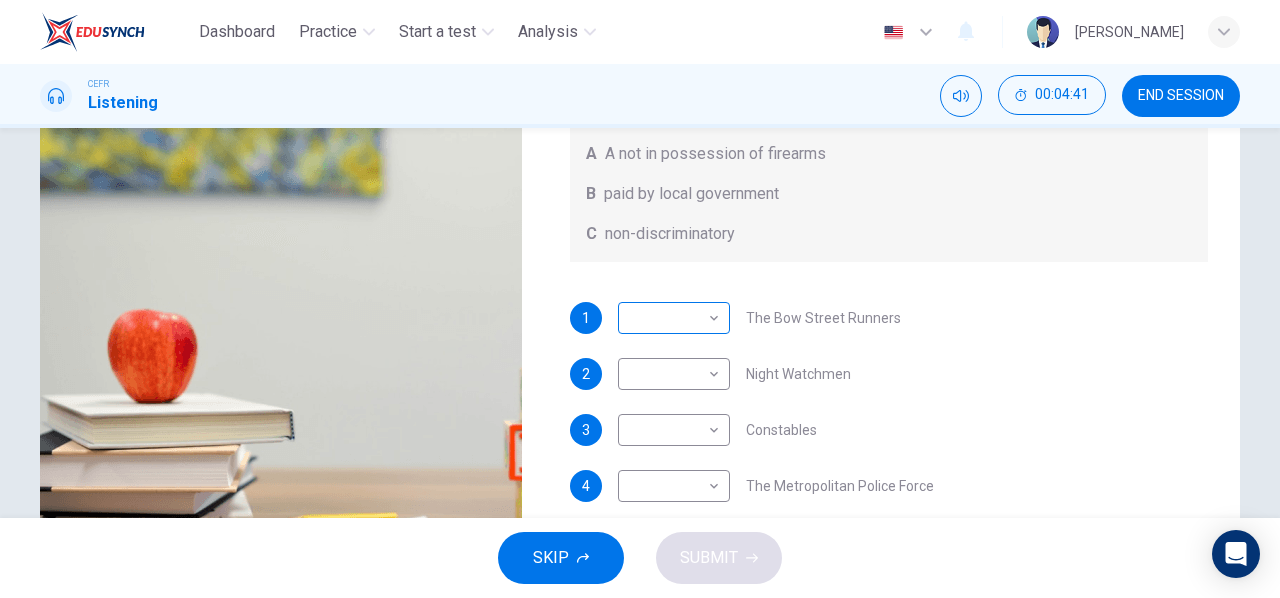 scroll, scrollTop: 0, scrollLeft: 0, axis: both 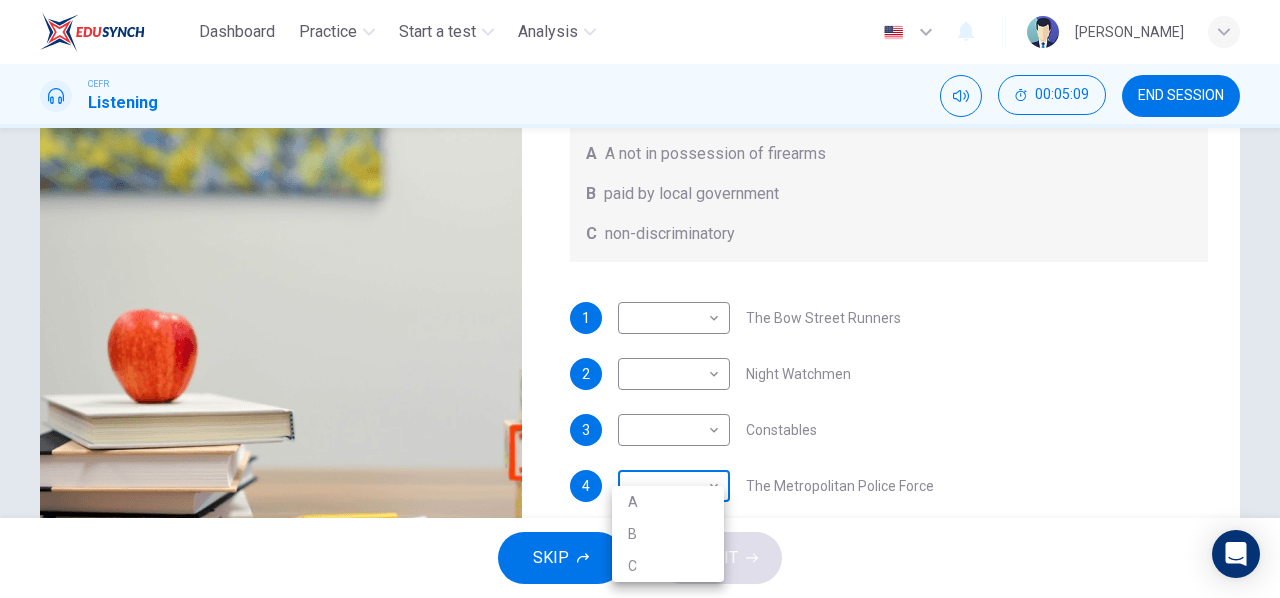 click on "Dashboard Practice Start a test Analysis English en ​ YVONNE JUSIUS CEFR Listening 00:05:09 END SESSION Question 6 What does the lecturer say about the following? Write the correct letter, A, B or C, next to the questions A  A not in possession of firearms B paid by local government C non-discriminatory 1 ​ ​ The Bow Street Runners
2 ​ ​ Night Watchmen 3 ​ ​ Constables 4 ​ ​ The Metropolitan Police Force 5 ​ ​ Contemporary Police Forces Criminology Discussion 00m 48s SKIP SUBMIT EduSynch - Online Language Proficiency Testing
Dashboard Practice Start a test Analysis Notifications © Copyright  2025 A B C" at bounding box center [640, 299] 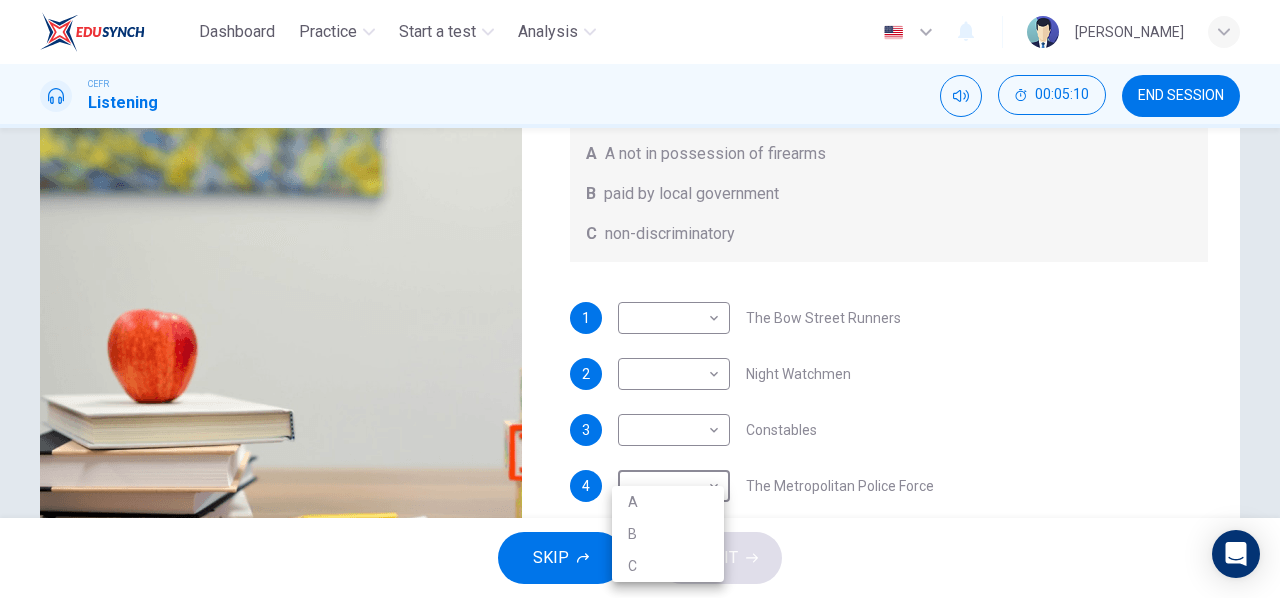 click at bounding box center (640, 299) 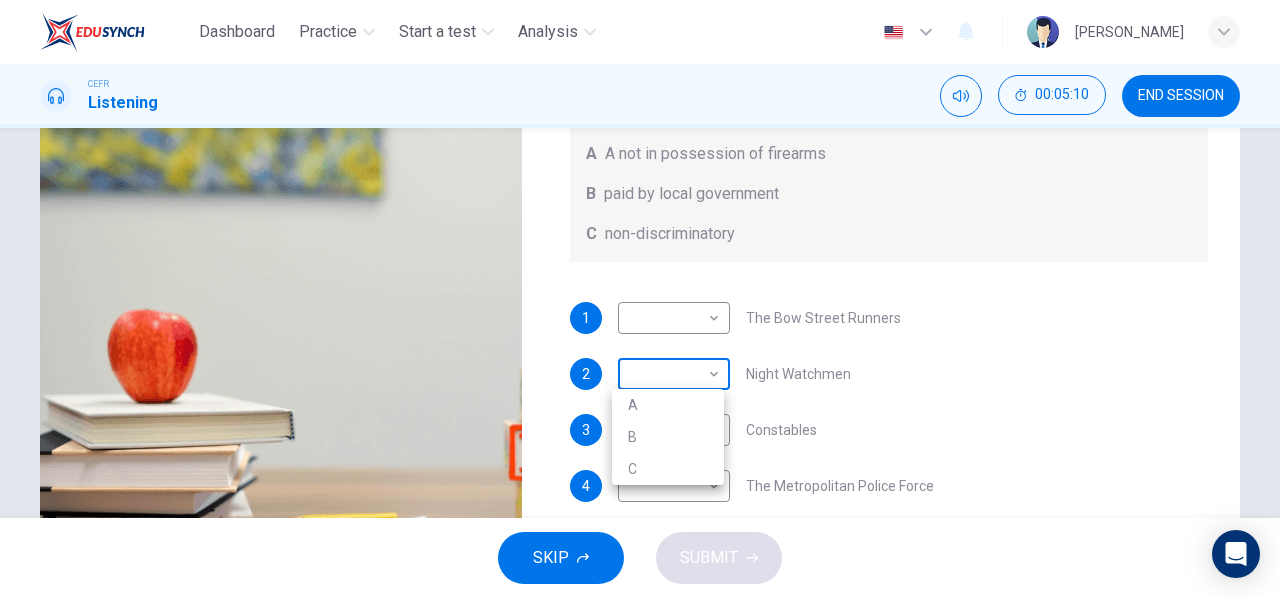 click on "Dashboard Practice Start a test Analysis English en ​ YVONNE JUSIUS CEFR Listening 00:05:10 END SESSION Question 6 What does the lecturer say about the following? Write the correct letter, A, B or C, next to the questions A  A not in possession of firearms B paid by local government C non-discriminatory 1 ​ ​ The Bow Street Runners
2 ​ ​ Night Watchmen 3 ​ ​ Constables 4 ​ ​ The Metropolitan Police Force 5 ​ ​ Contemporary Police Forces Criminology Discussion 00m 46s SKIP SUBMIT EduSynch - Online Language Proficiency Testing
Dashboard Practice Start a test Analysis Notifications © Copyright  2025 A B C" at bounding box center [640, 299] 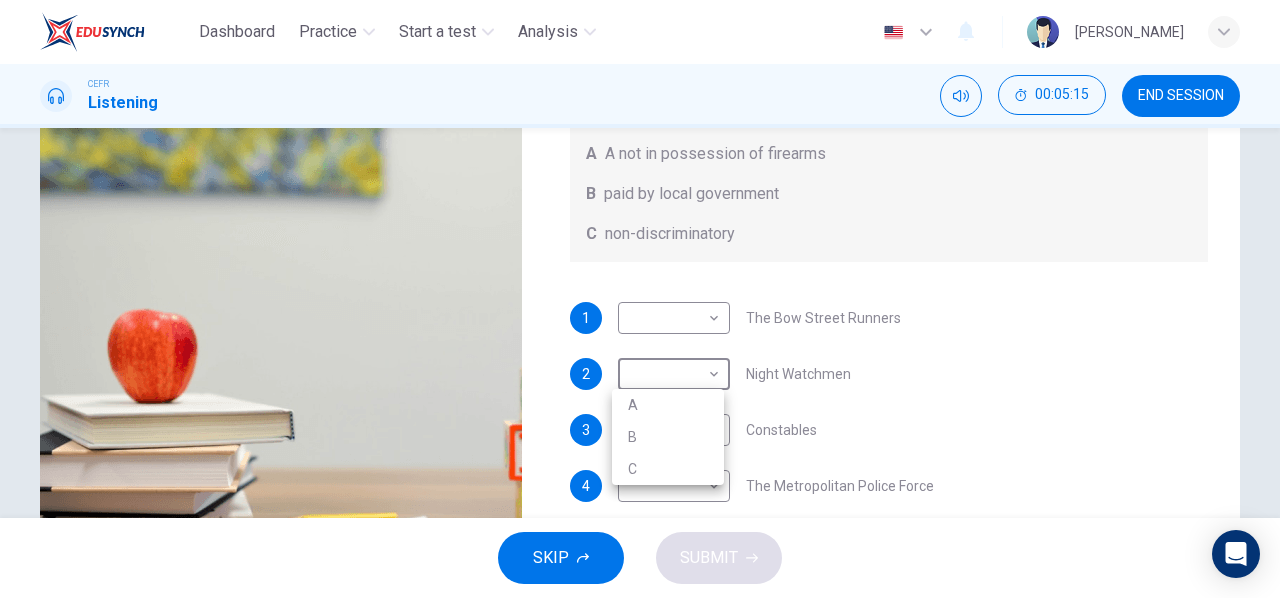 click at bounding box center (640, 299) 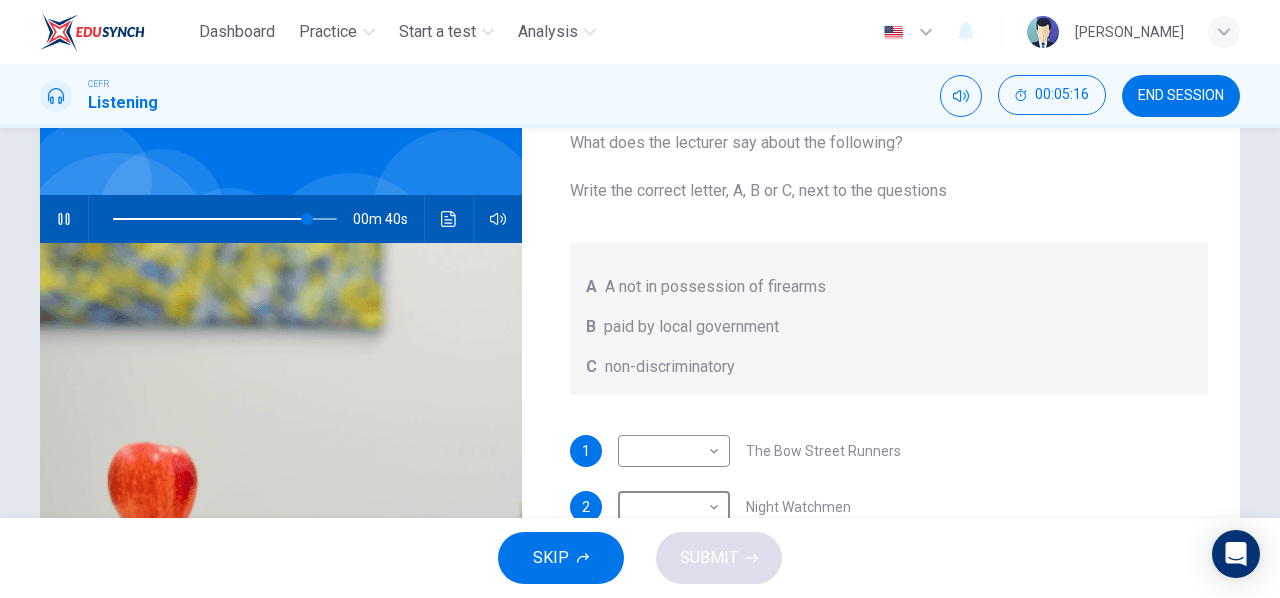 scroll, scrollTop: 0, scrollLeft: 0, axis: both 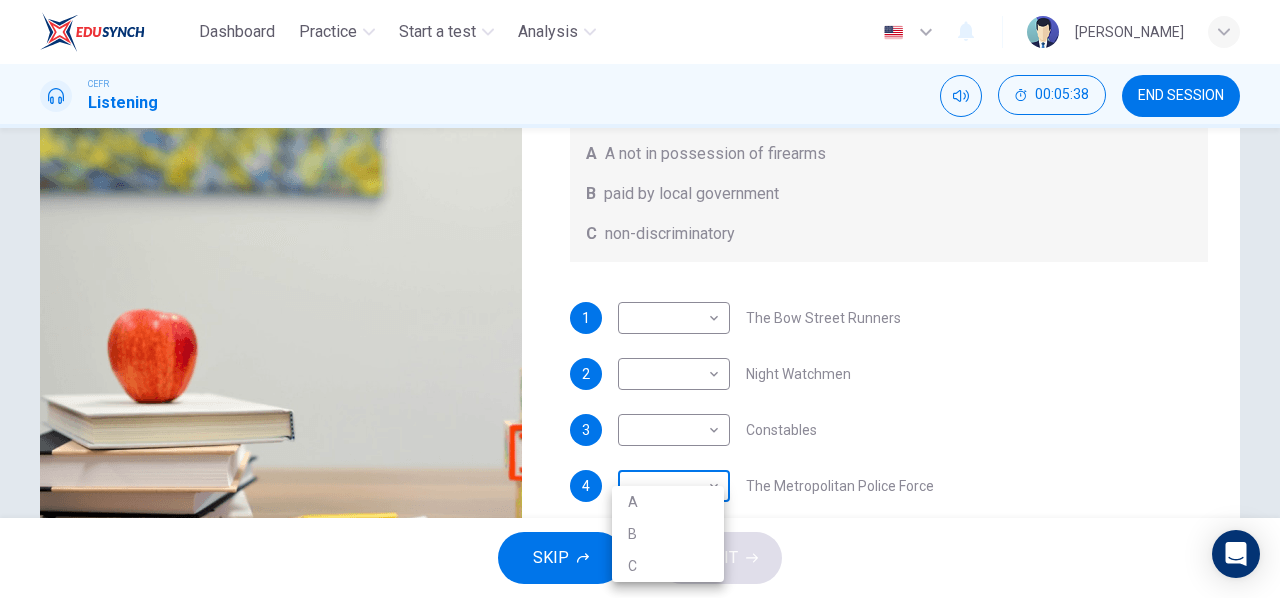 click on "Dashboard Practice Start a test Analysis English en ​ YVONNE JUSIUS CEFR Listening 00:05:38 END SESSION Question 6 What does the lecturer say about the following? Write the correct letter, A, B or C, next to the questions A  A not in possession of firearms B paid by local government C non-discriminatory 1 ​ ​ The Bow Street Runners
2 ​ ​ Night Watchmen 3 ​ ​ Constables 4 ​ ​ The Metropolitan Police Force 5 ​ ​ Contemporary Police Forces Criminology Discussion 00m 18s SKIP SUBMIT EduSynch - Online Language Proficiency Testing
Dashboard Practice Start a test Analysis Notifications © Copyright  2025 A B C" at bounding box center [640, 299] 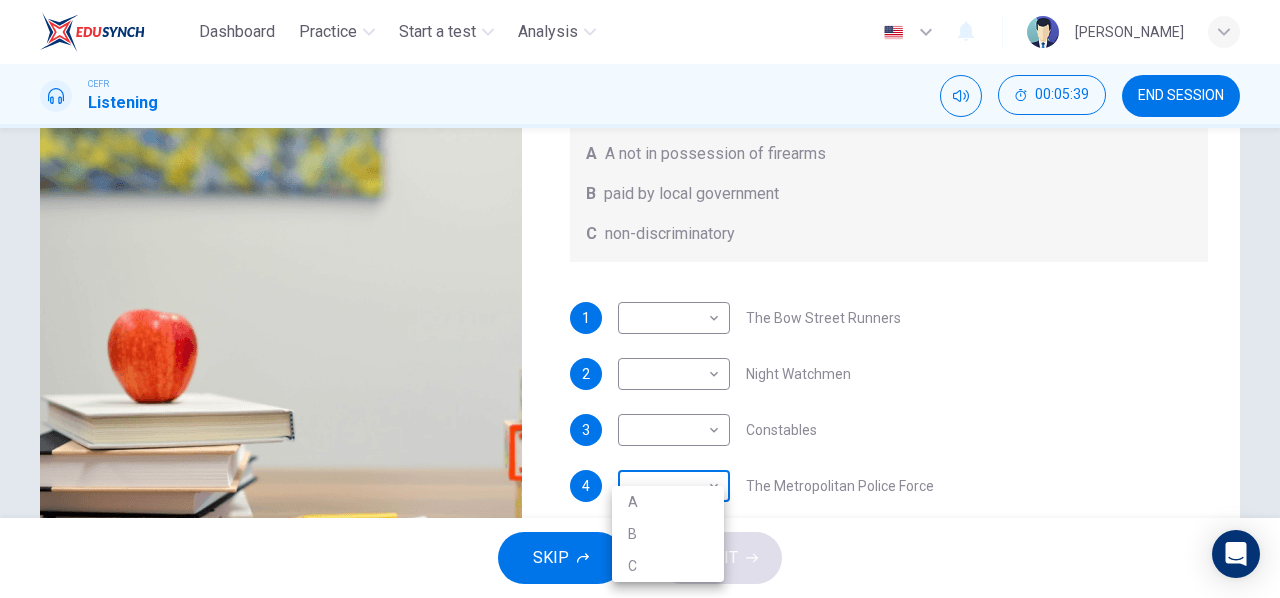 click at bounding box center (640, 299) 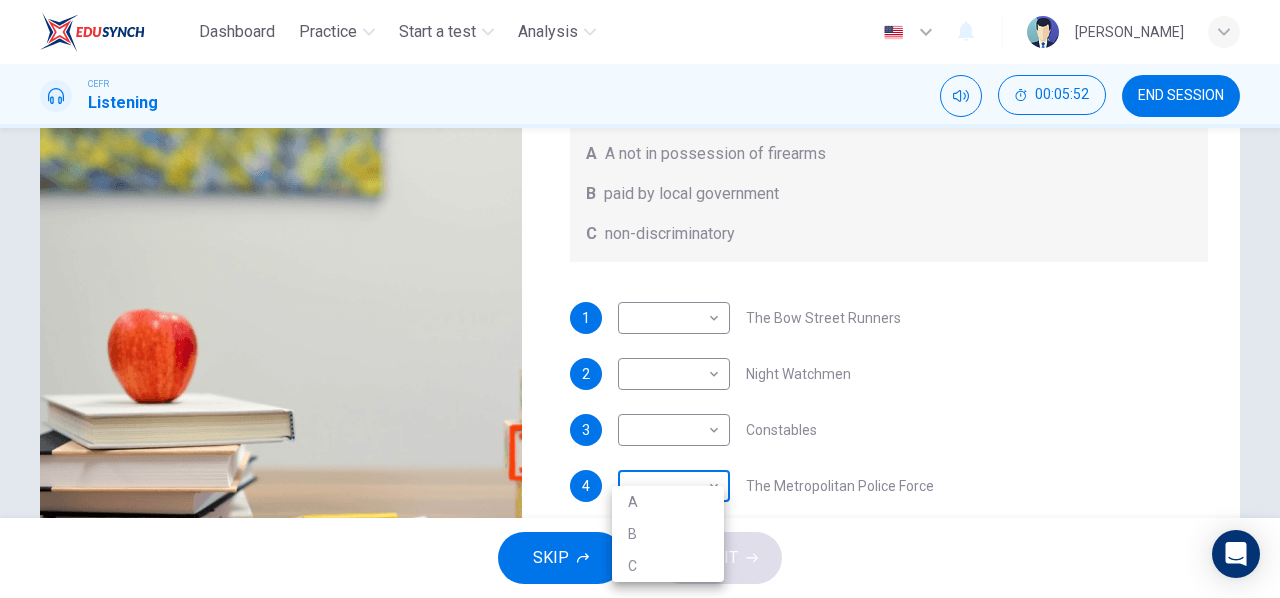 click on "Dashboard Practice Start a test Analysis English en ​ YVONNE JUSIUS CEFR Listening 00:05:52 END SESSION Question 6 What does the lecturer say about the following? Write the correct letter, A, B or C, next to the questions A  A not in possession of firearms B paid by local government C non-discriminatory 1 ​ ​ The Bow Street Runners
2 ​ ​ Night Watchmen 3 ​ ​ Constables 4 ​ ​ The Metropolitan Police Force 5 ​ ​ Contemporary Police Forces Criminology Discussion 00m 04s SKIP SUBMIT EduSynch - Online Language Proficiency Testing
Dashboard Practice Start a test Analysis Notifications © Copyright  2025 A B C" at bounding box center (640, 299) 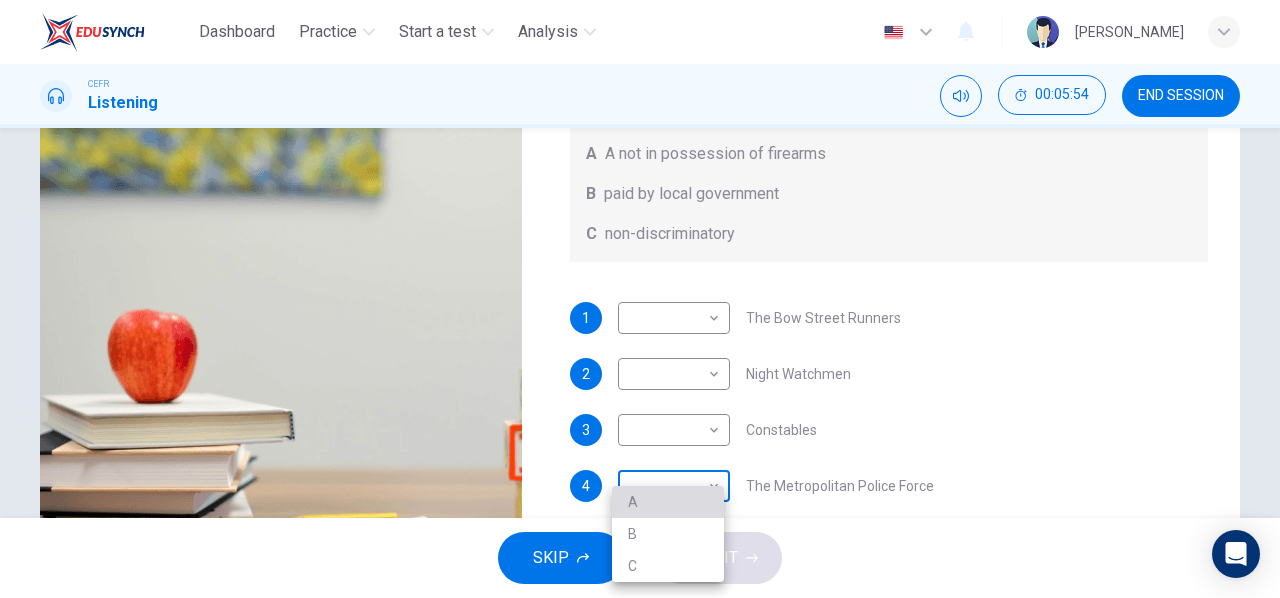 click on "A" at bounding box center (668, 502) 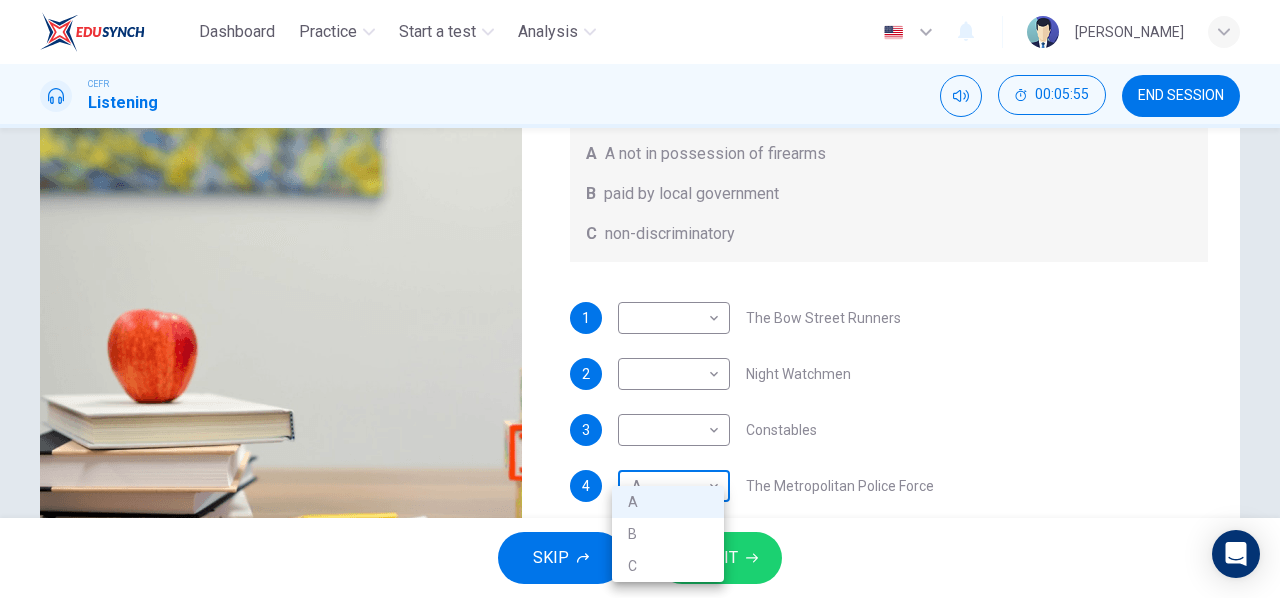 click on "Dashboard Practice Start a test Analysis English en ​ YVONNE JUSIUS CEFR Listening 00:05:55 END SESSION Question 6 What does the lecturer say about the following? Write the correct letter, A, B or C, next to the questions A  A not in possession of firearms B paid by local government C non-discriminatory 1 ​ ​ The Bow Street Runners
2 ​ ​ Night Watchmen 3 ​ ​ Constables 4 A A ​ The Metropolitan Police Force 5 ​ ​ Contemporary Police Forces Criminology Discussion 00m 01s SKIP SUBMIT EduSynch - Online Language Proficiency Testing
Dashboard Practice Start a test Analysis Notifications © Copyright  2025 A B C" at bounding box center [640, 299] 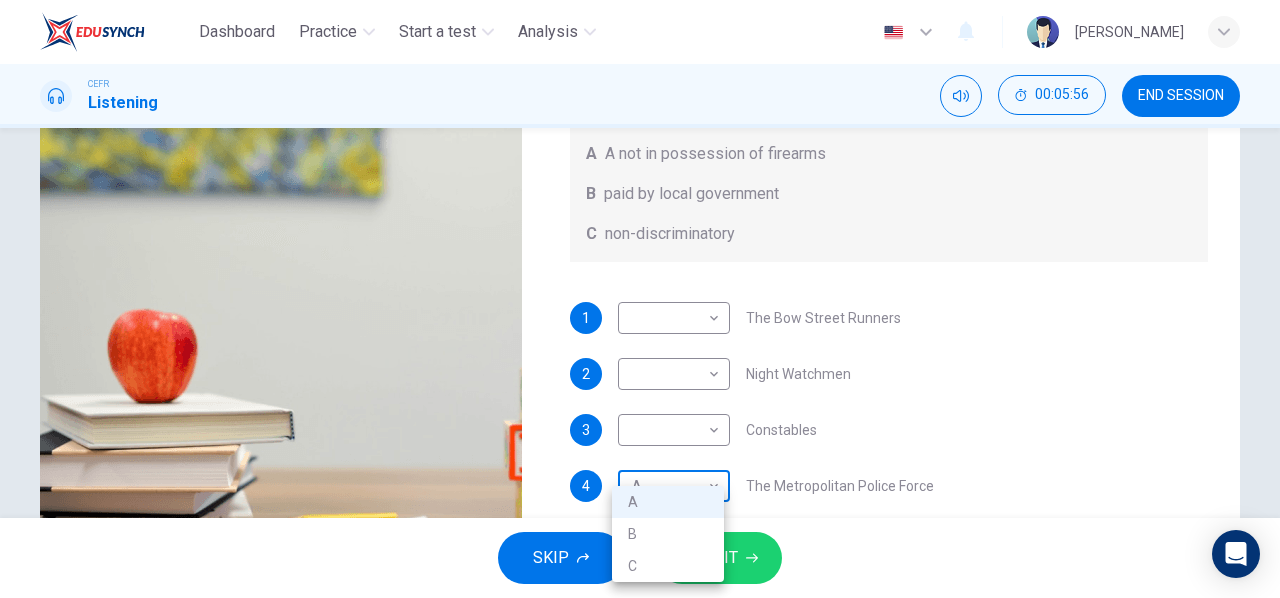 type on "0" 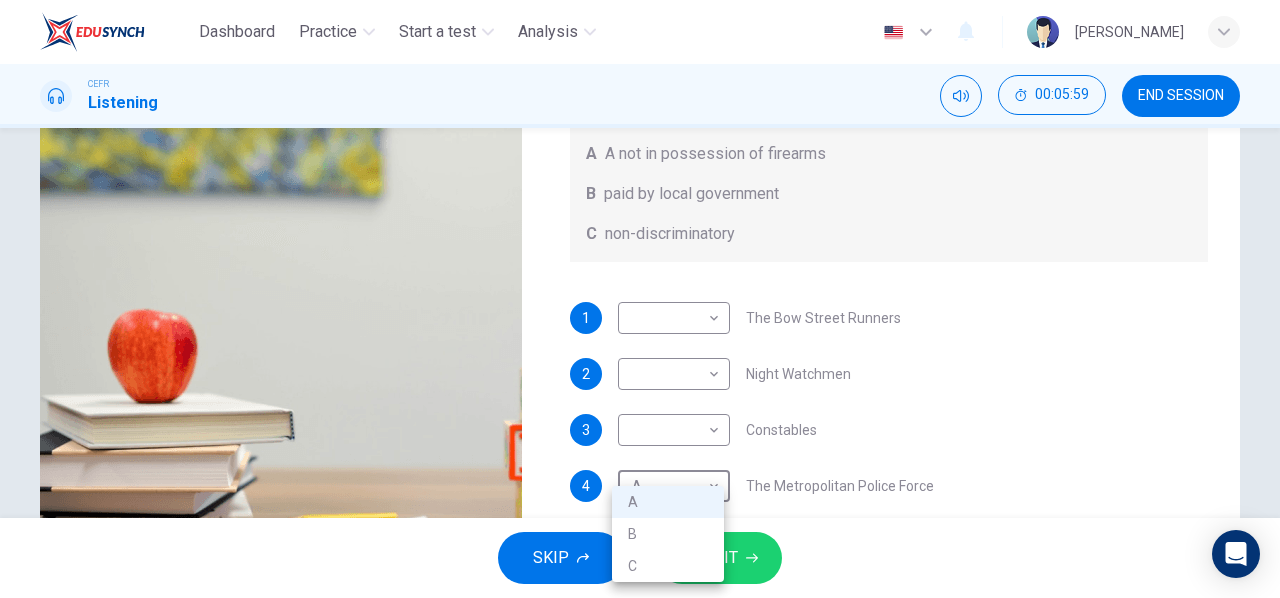 click at bounding box center (640, 299) 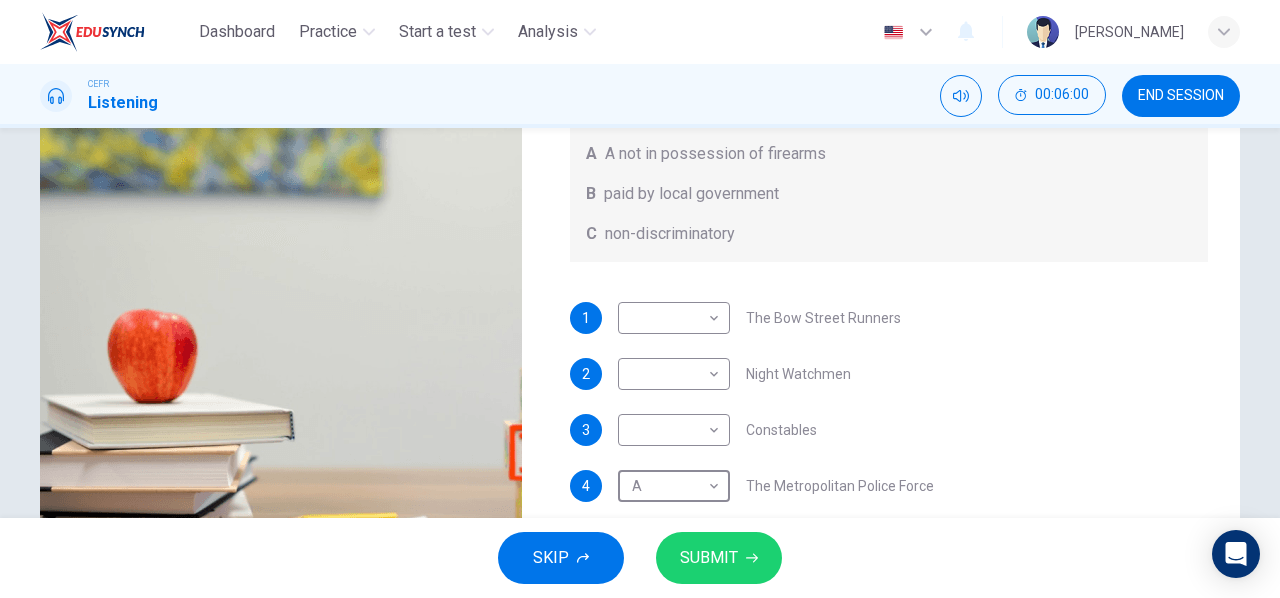 scroll, scrollTop: 0, scrollLeft: 0, axis: both 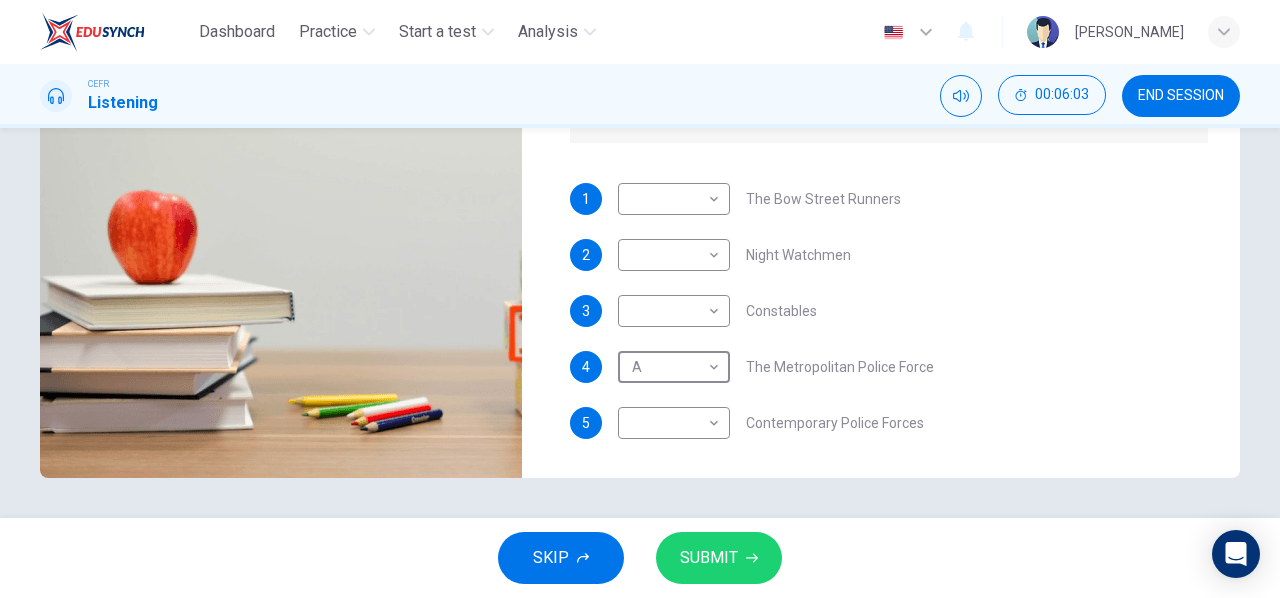 click on "SKIP" at bounding box center (561, 558) 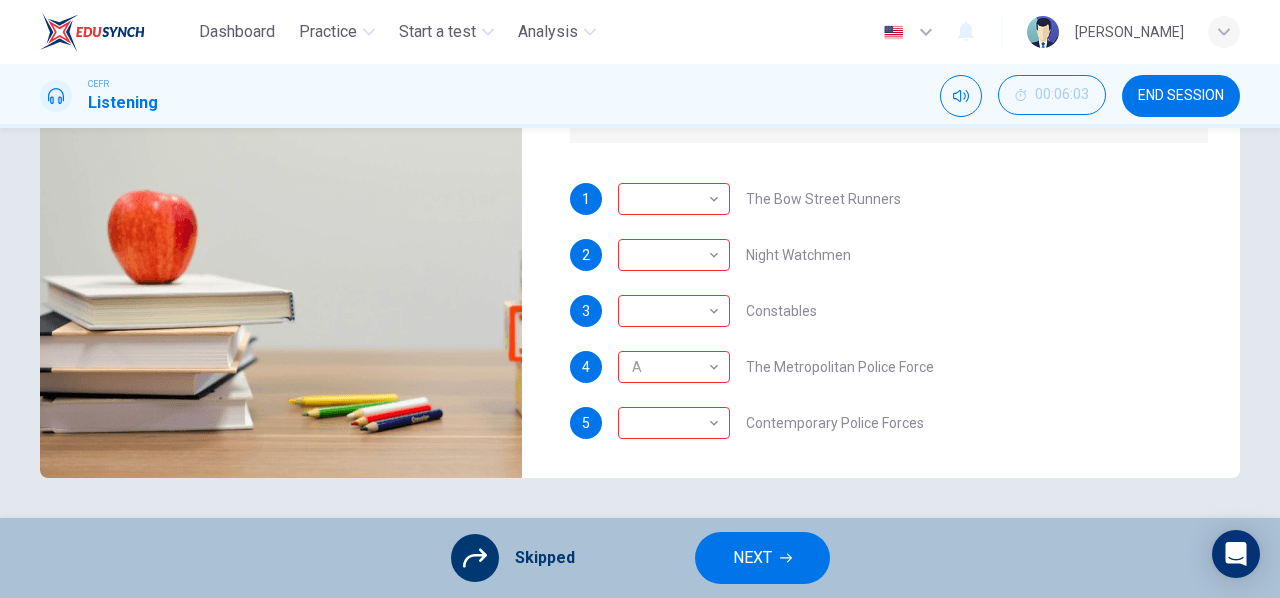 click on "NEXT" at bounding box center [762, 558] 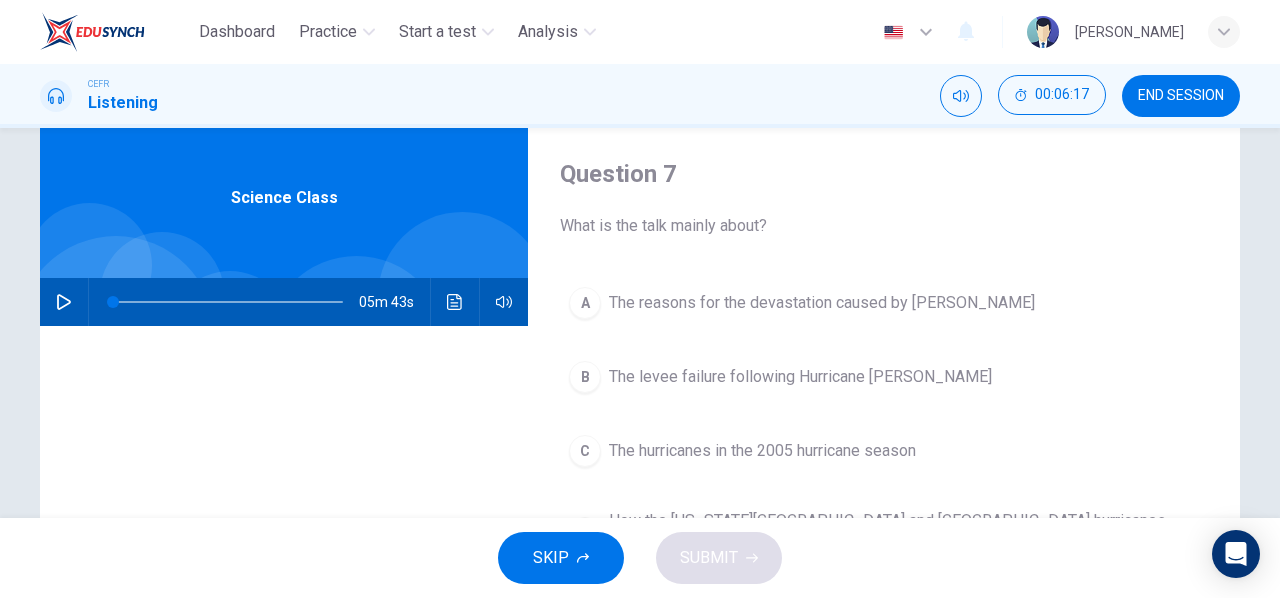 scroll, scrollTop: 0, scrollLeft: 0, axis: both 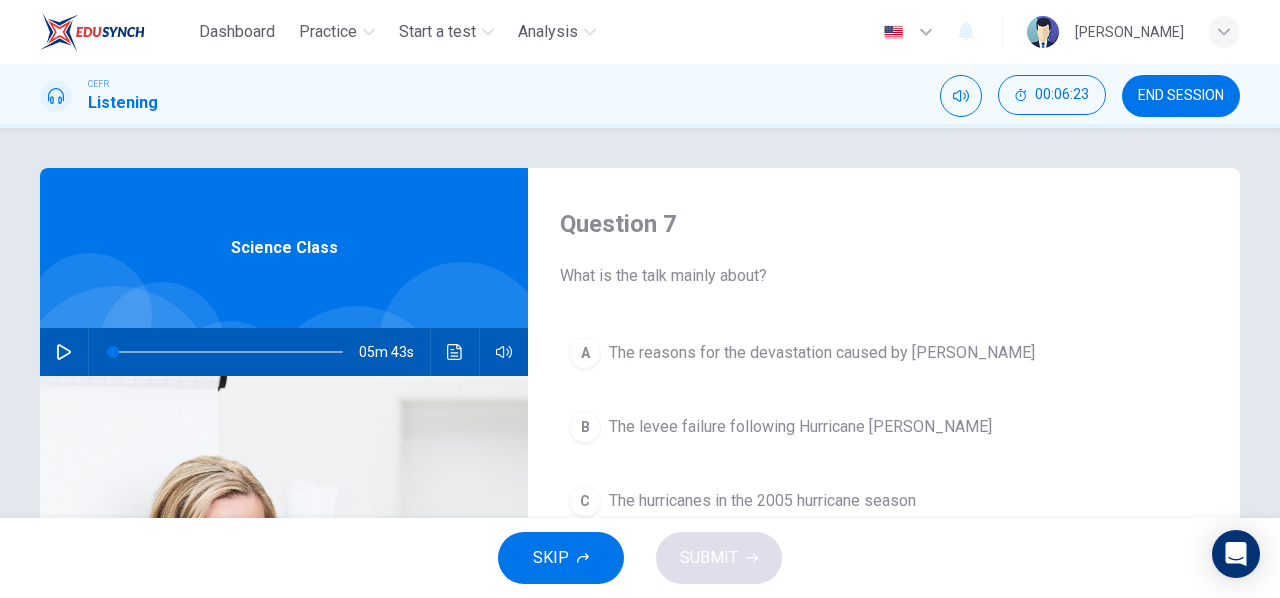 click at bounding box center (64, 352) 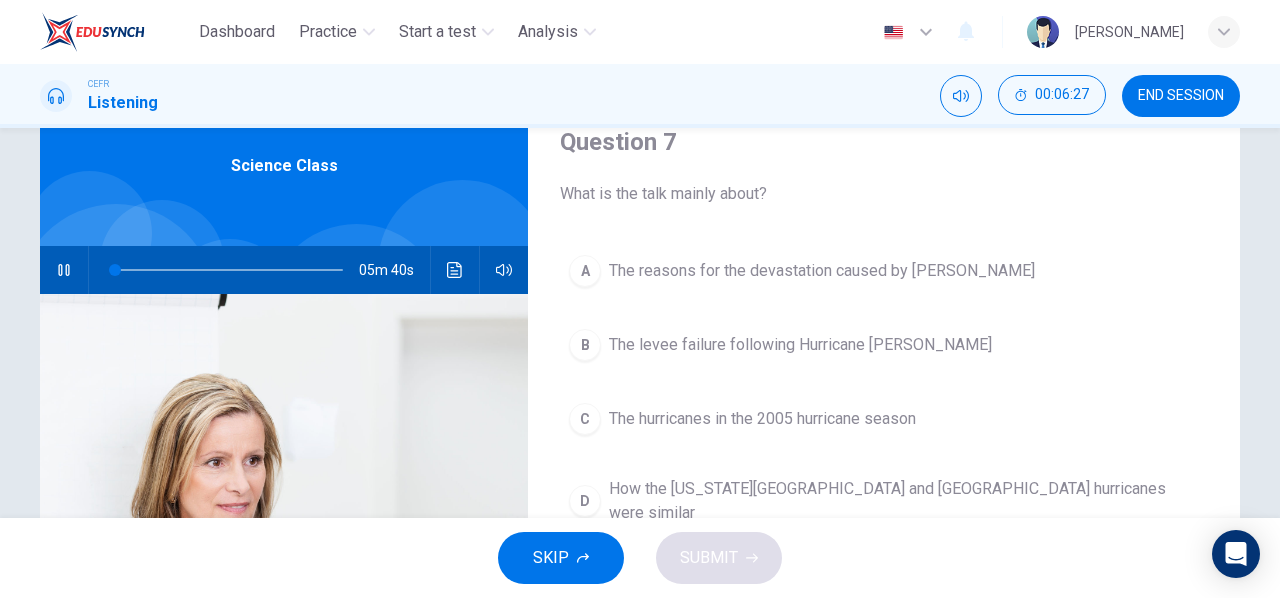 scroll, scrollTop: 133, scrollLeft: 0, axis: vertical 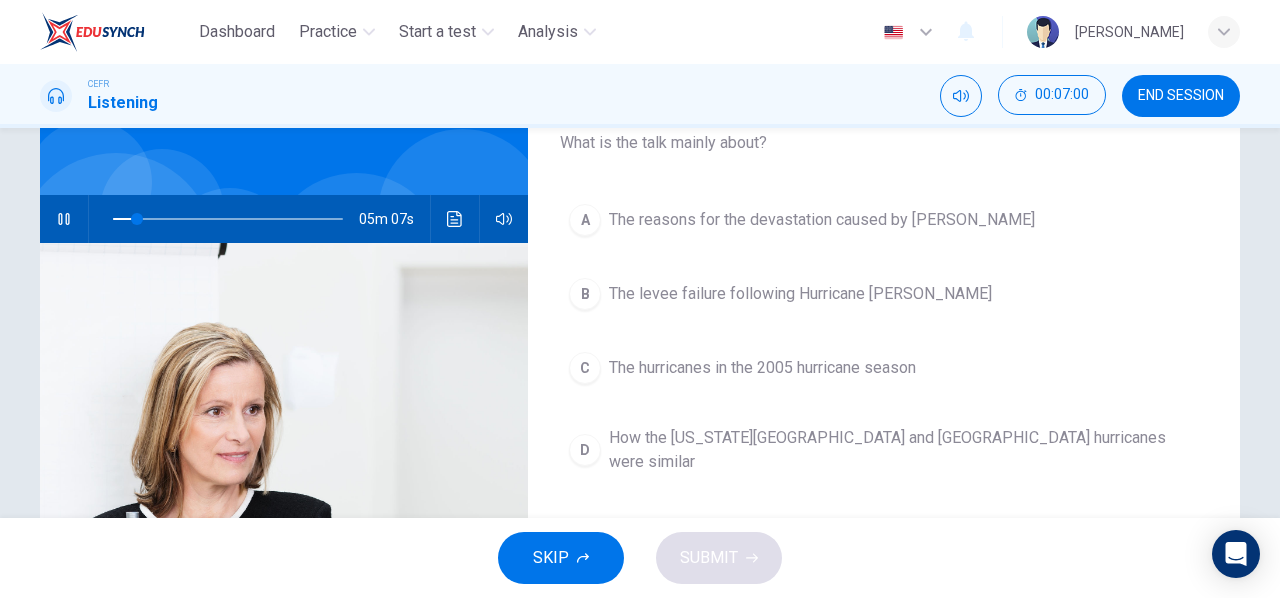 click on "The reasons for the devastation caused by Katrina" at bounding box center [822, 220] 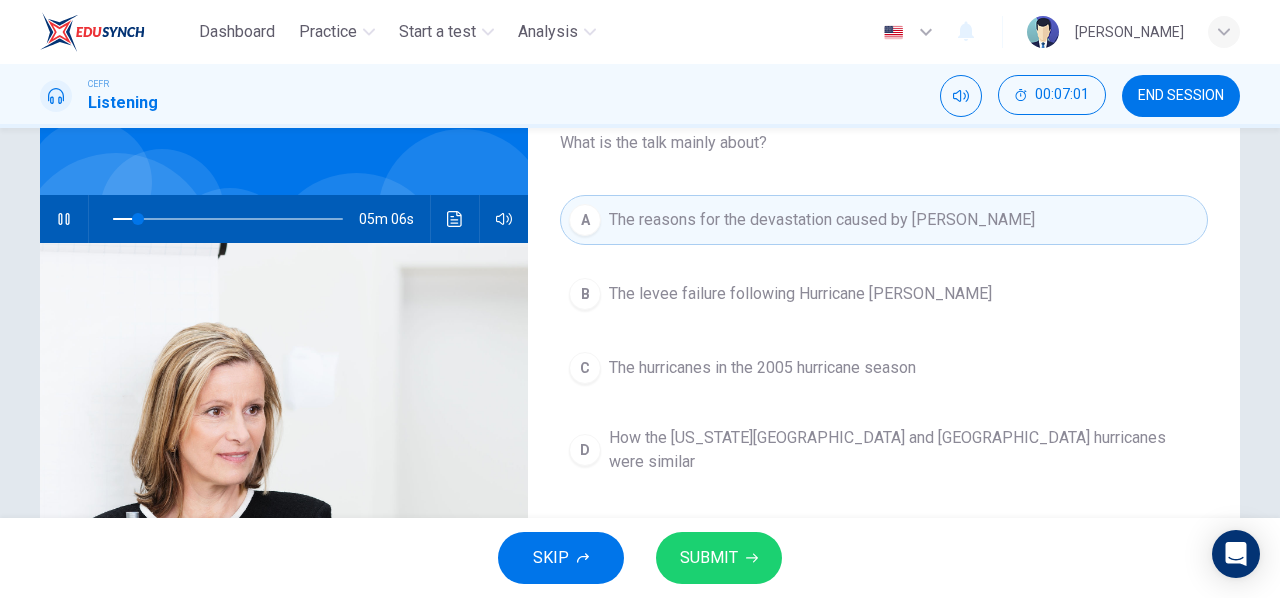 click on "SUBMIT" at bounding box center (709, 558) 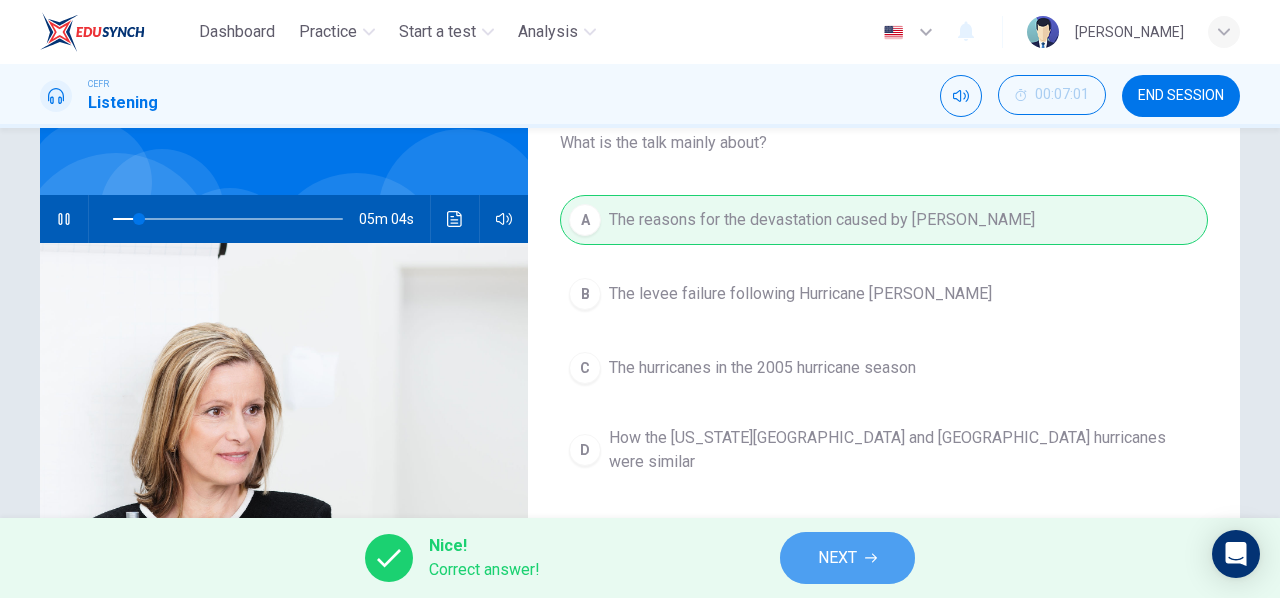 click on "NEXT" at bounding box center [837, 558] 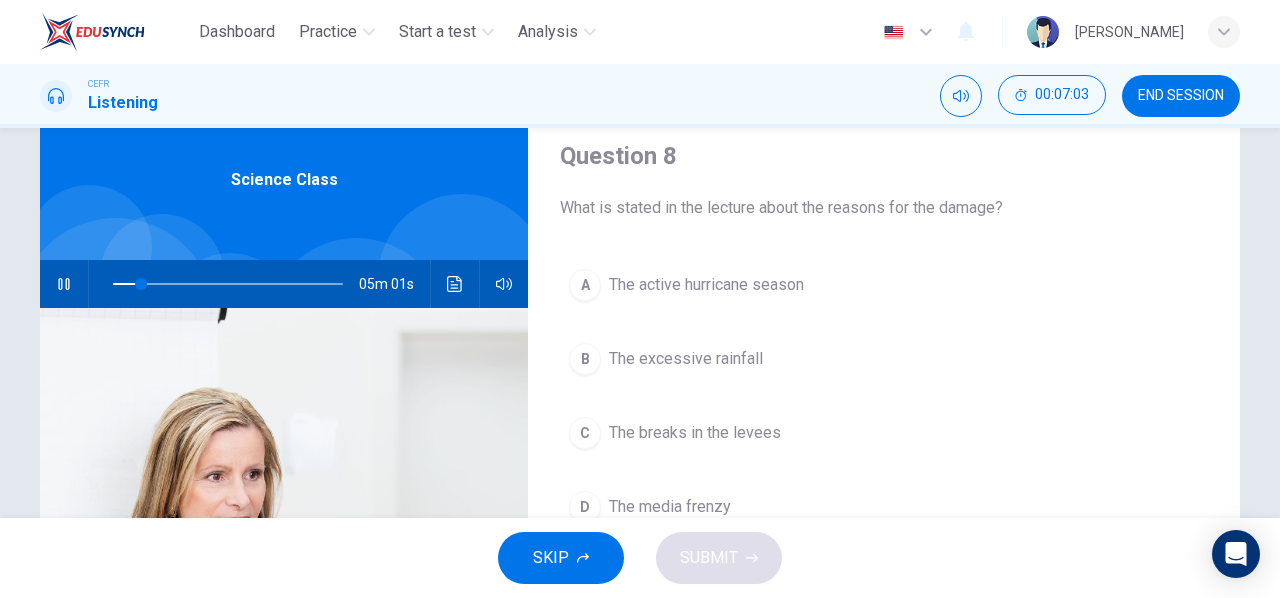 scroll, scrollTop: 133, scrollLeft: 0, axis: vertical 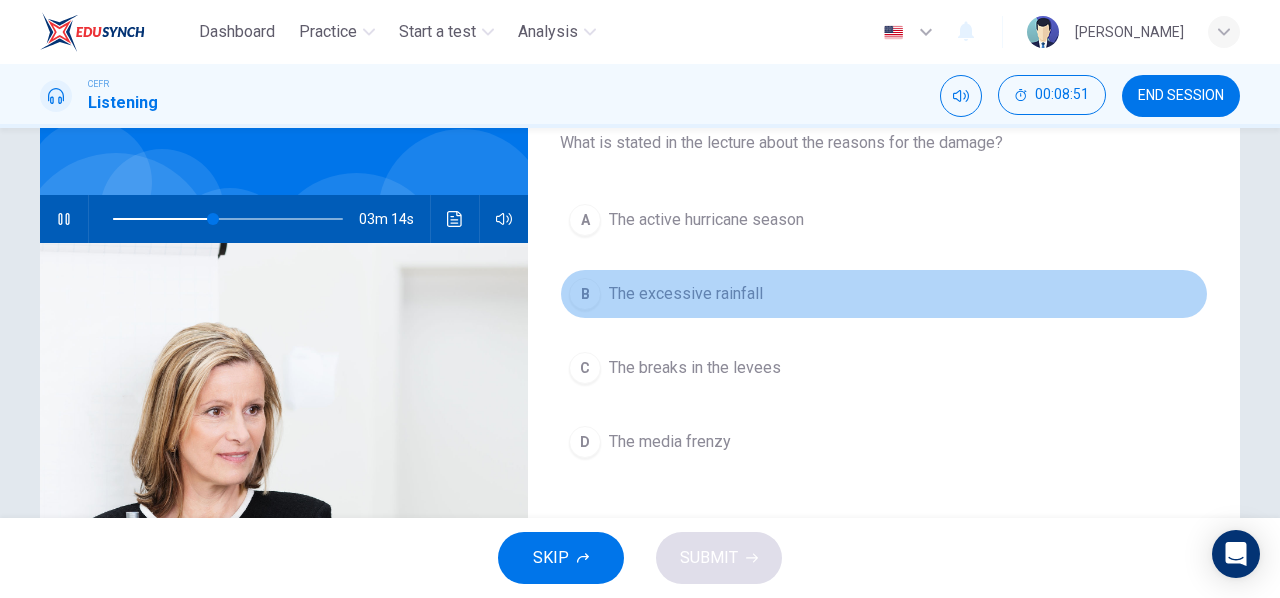 click on "The excessive rainfall" at bounding box center [686, 294] 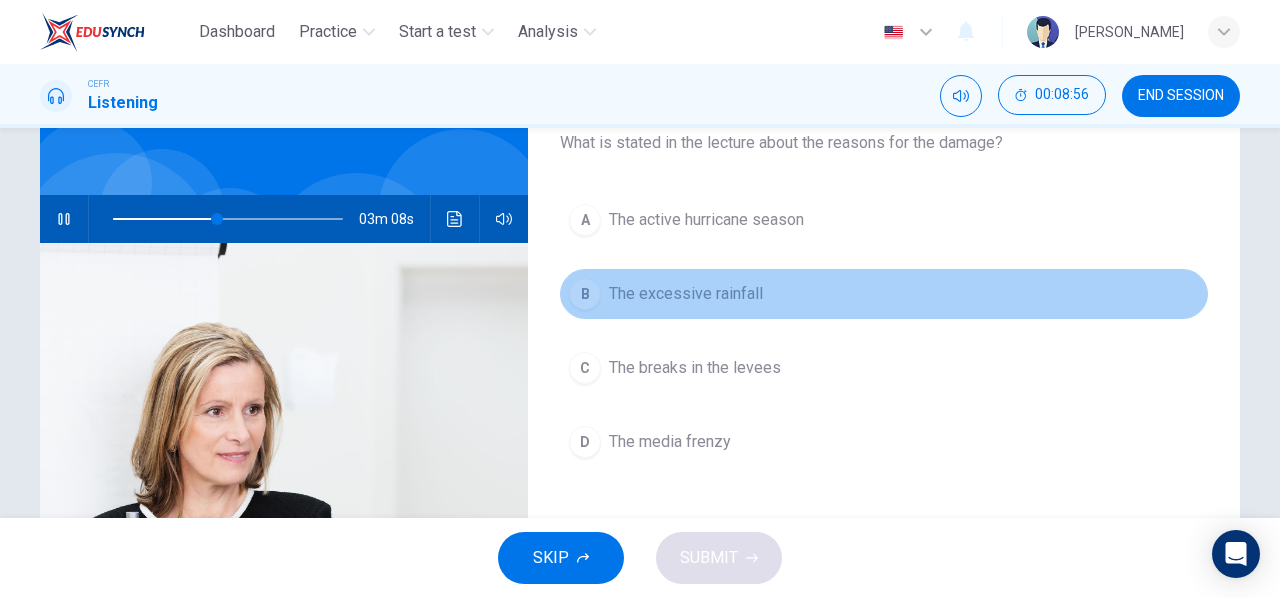 drag, startPoint x: 603, startPoint y: 295, endPoint x: 592, endPoint y: 296, distance: 11.045361 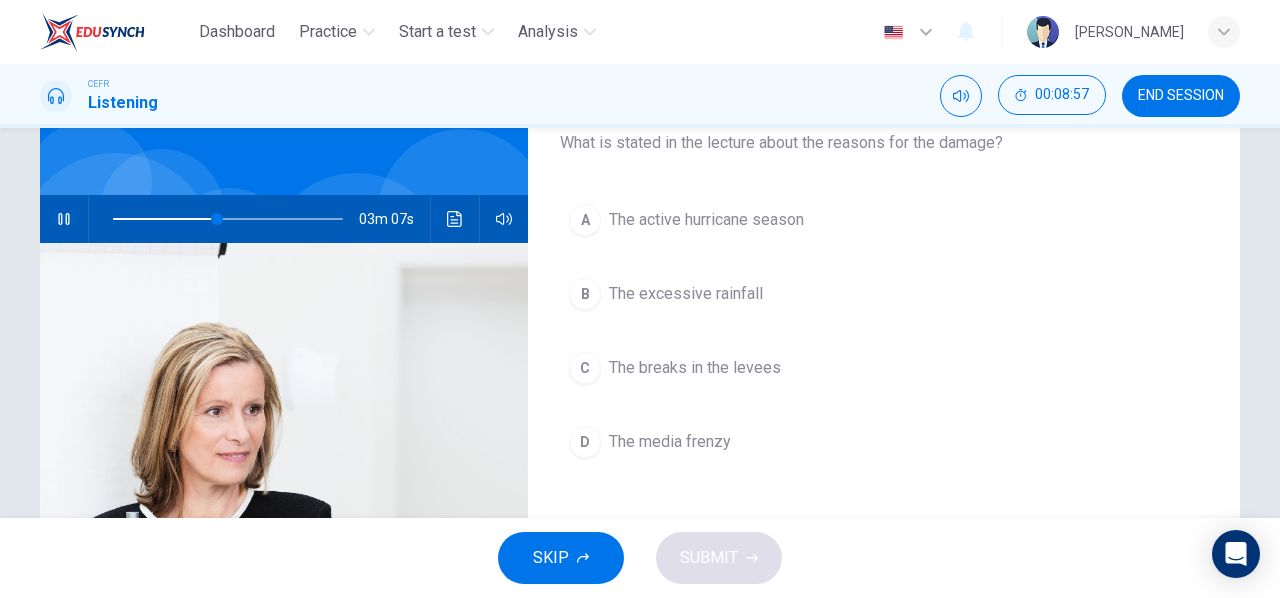 click on "SKIP SUBMIT" at bounding box center [640, 558] 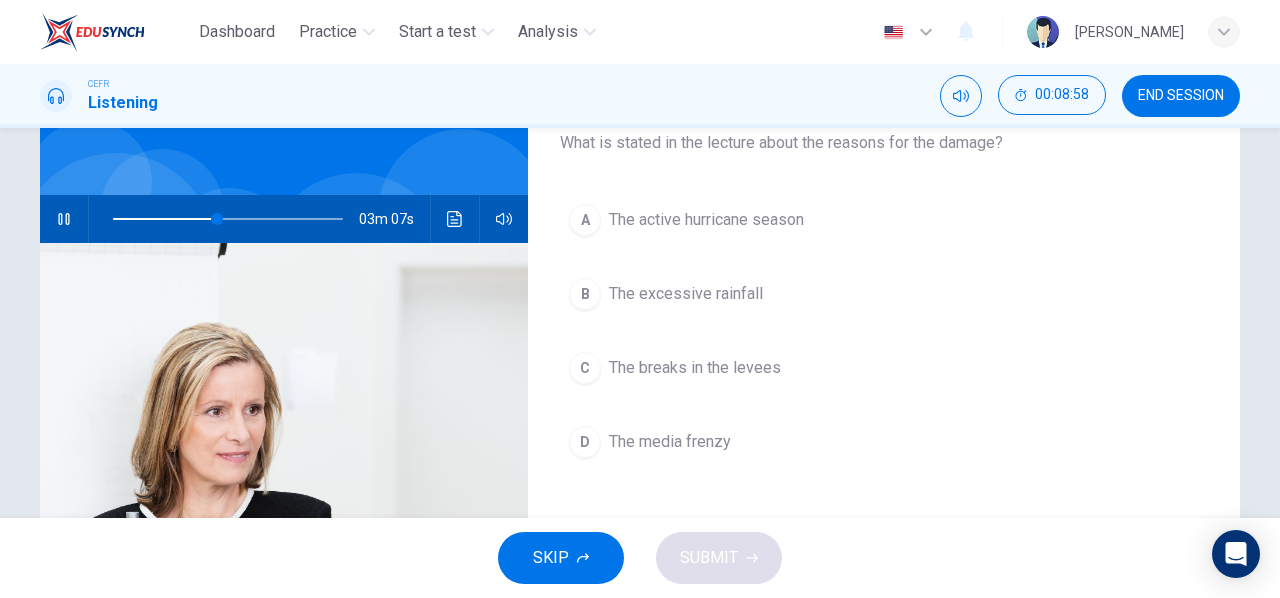 click on "SKIP SUBMIT" at bounding box center [640, 558] 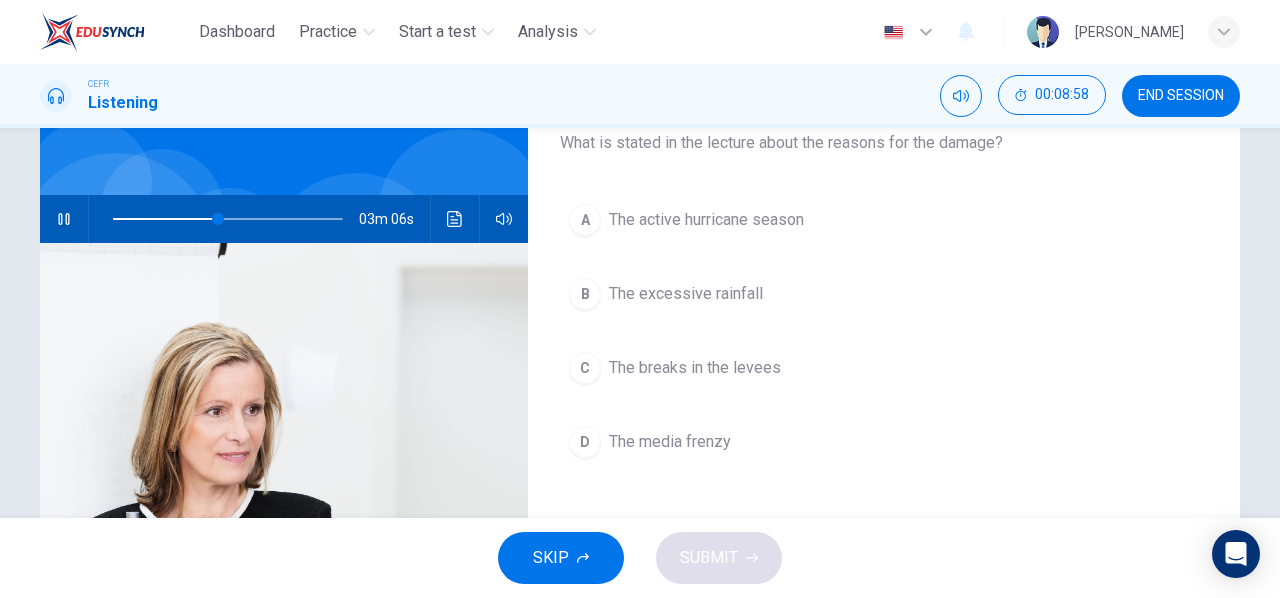 click on "SKIP SUBMIT" at bounding box center [640, 558] 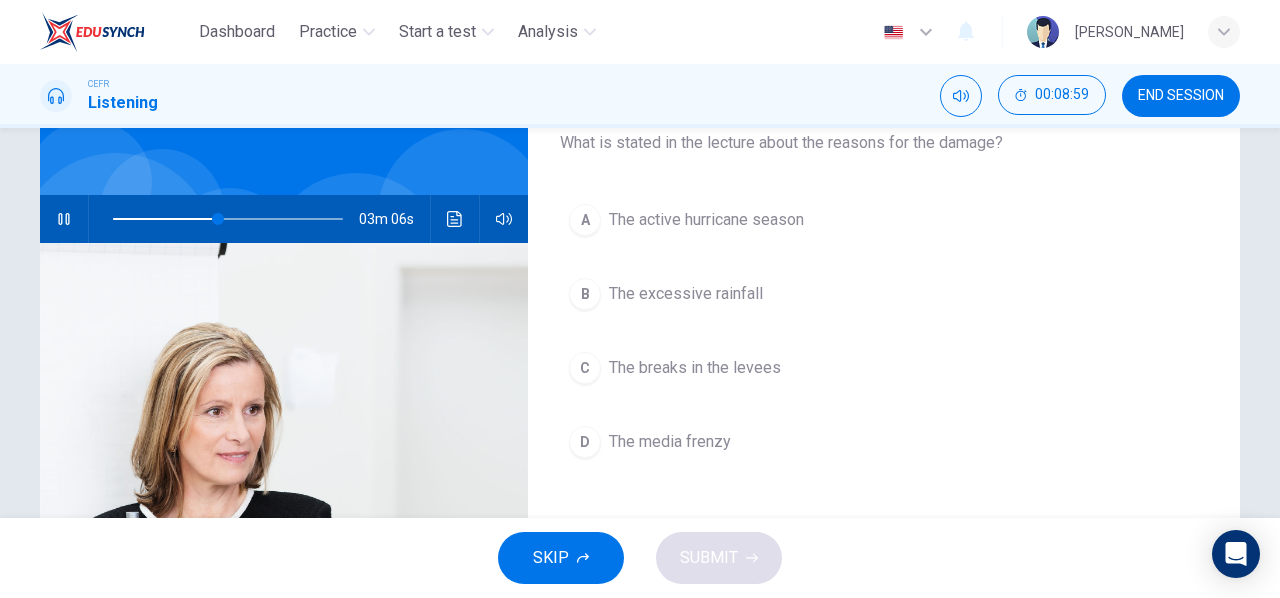 click on "SKIP SUBMIT" at bounding box center (640, 558) 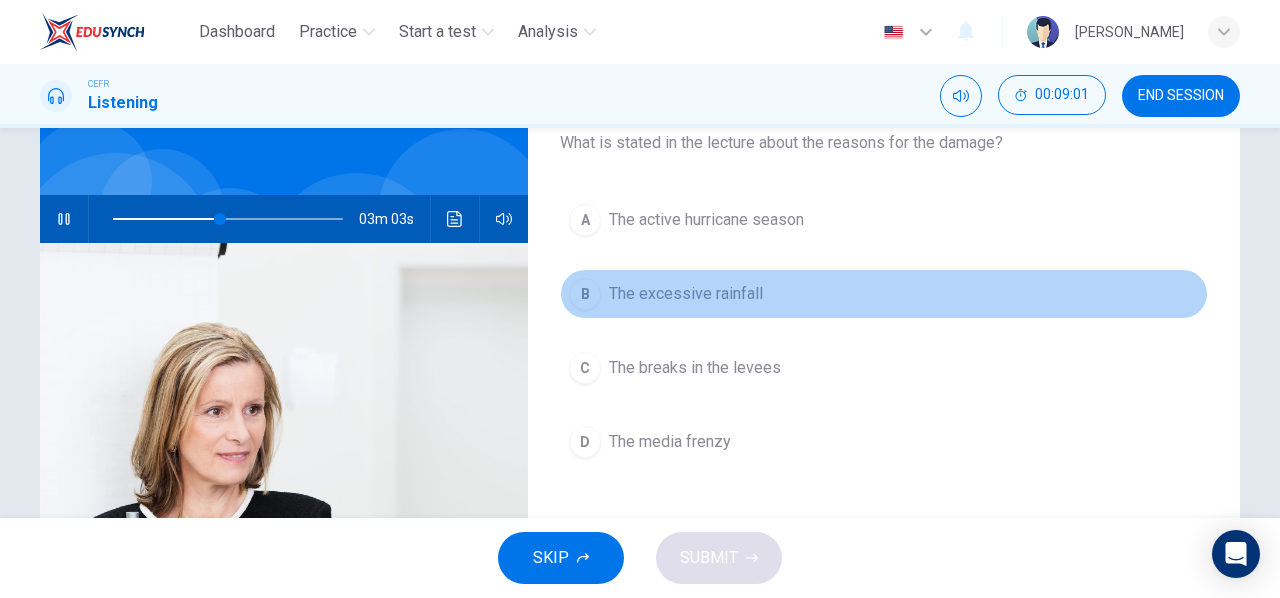 click on "B" at bounding box center (585, 294) 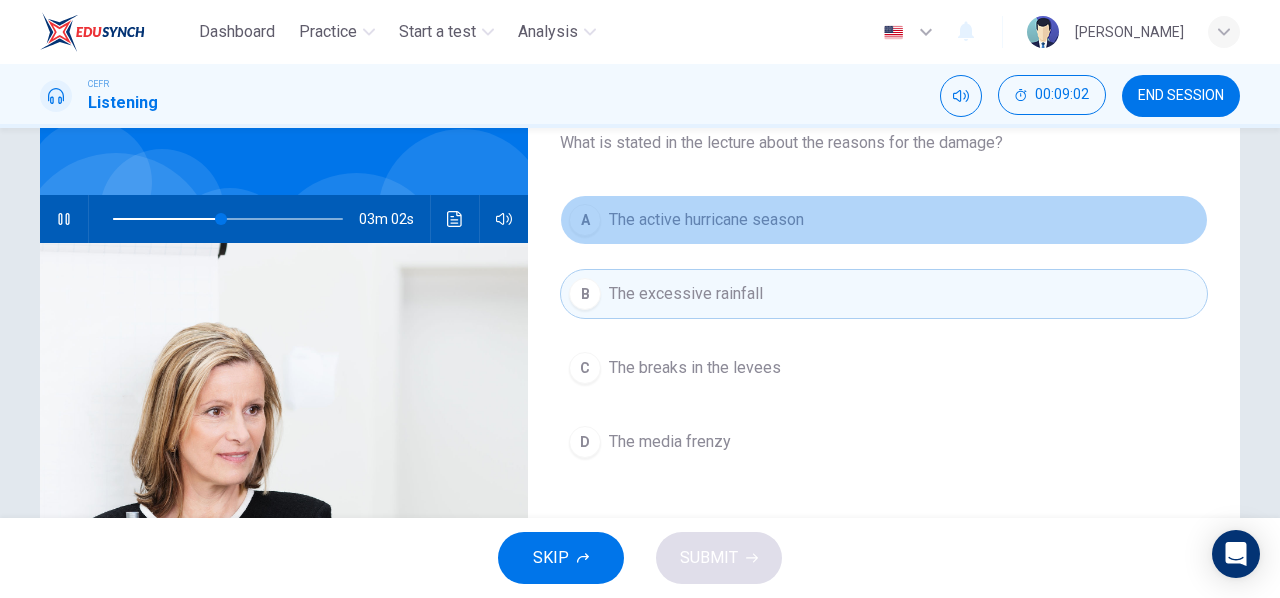 click on "A" at bounding box center [585, 220] 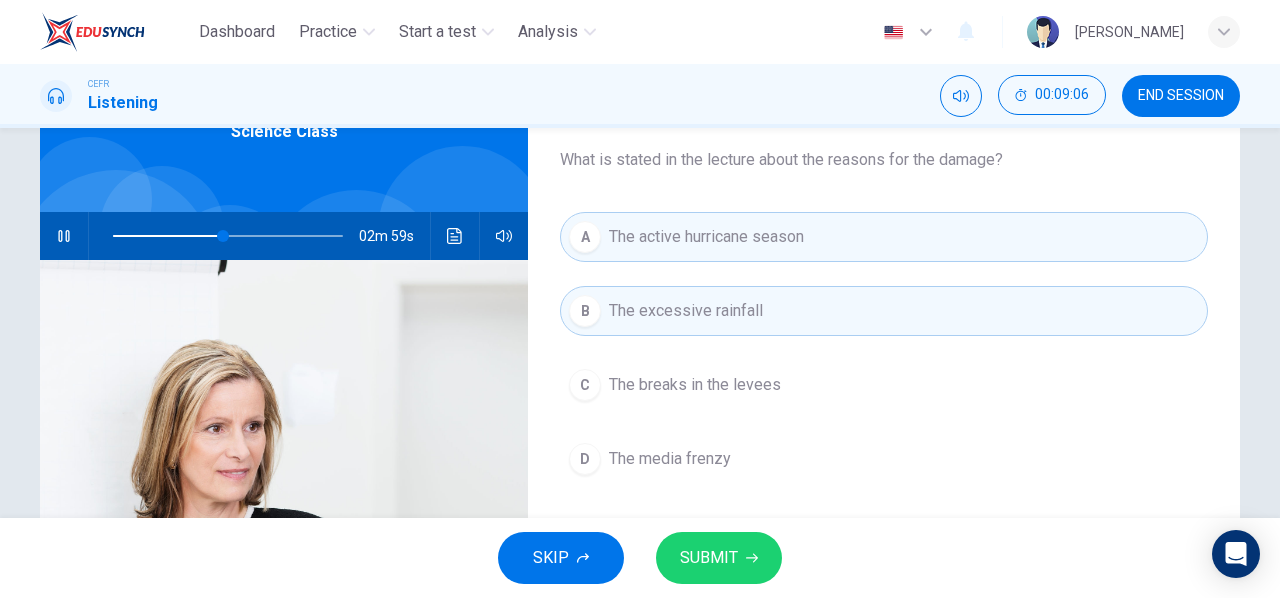 scroll, scrollTop: 133, scrollLeft: 0, axis: vertical 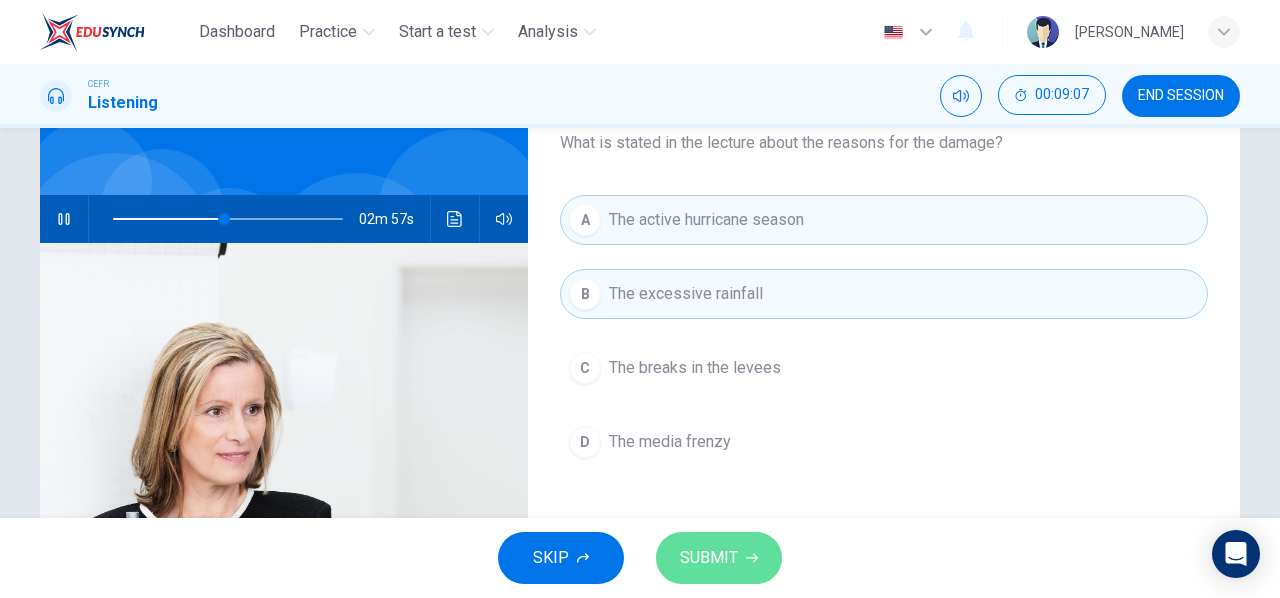 click on "SUBMIT" at bounding box center (719, 558) 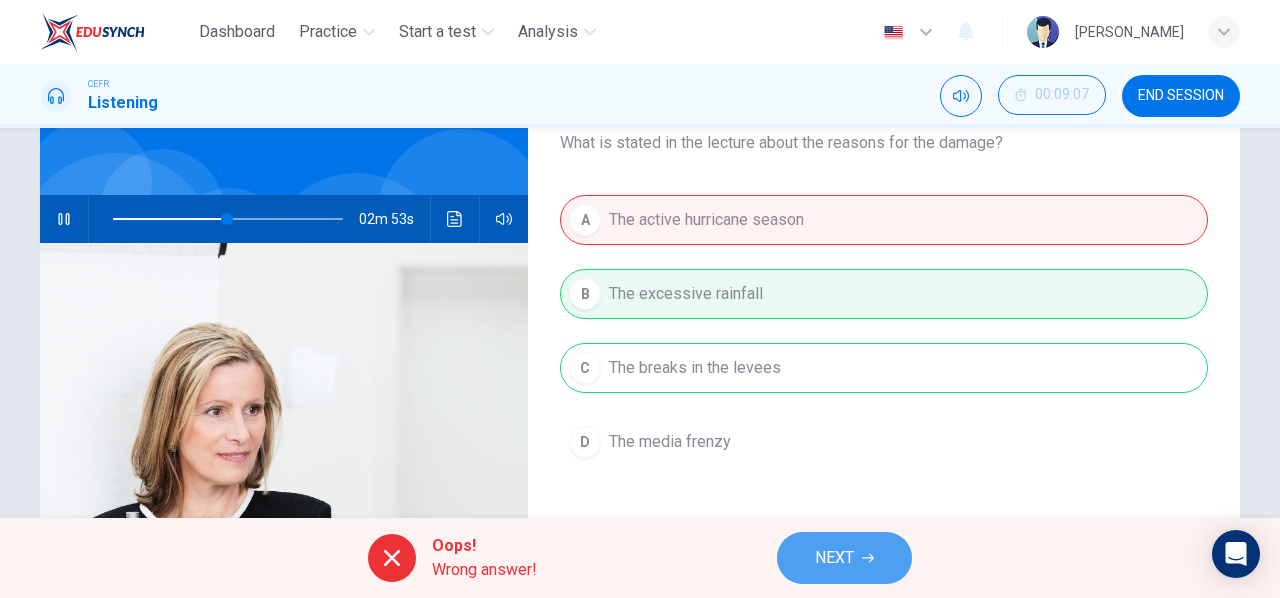 click on "NEXT" at bounding box center [844, 558] 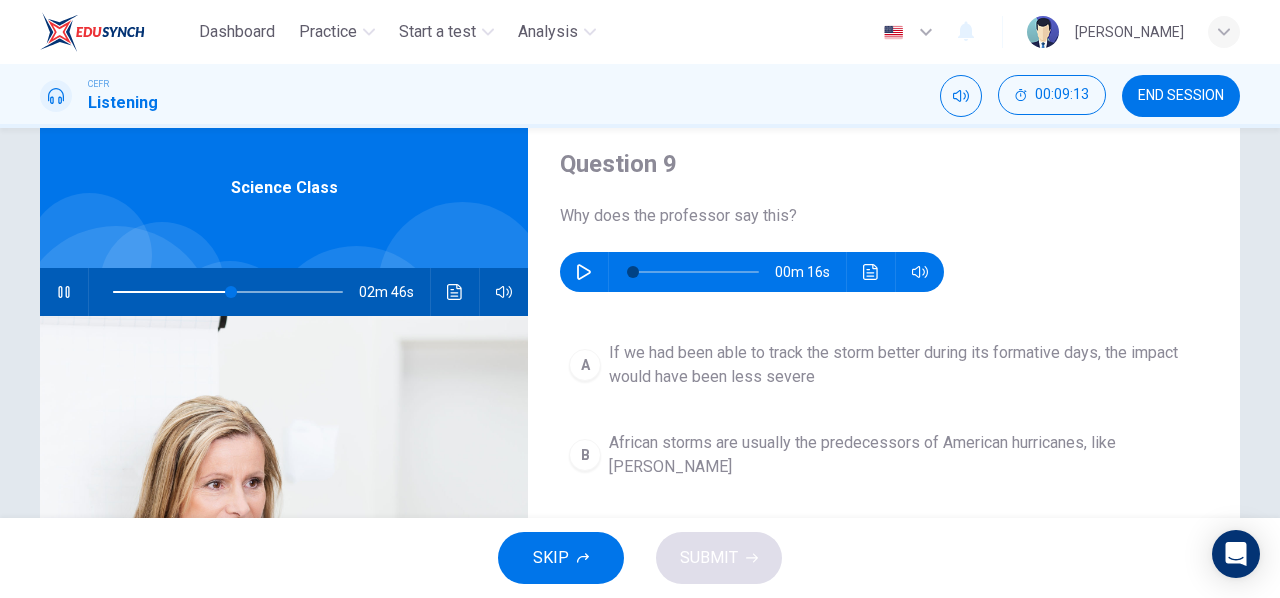 scroll, scrollTop: 67, scrollLeft: 0, axis: vertical 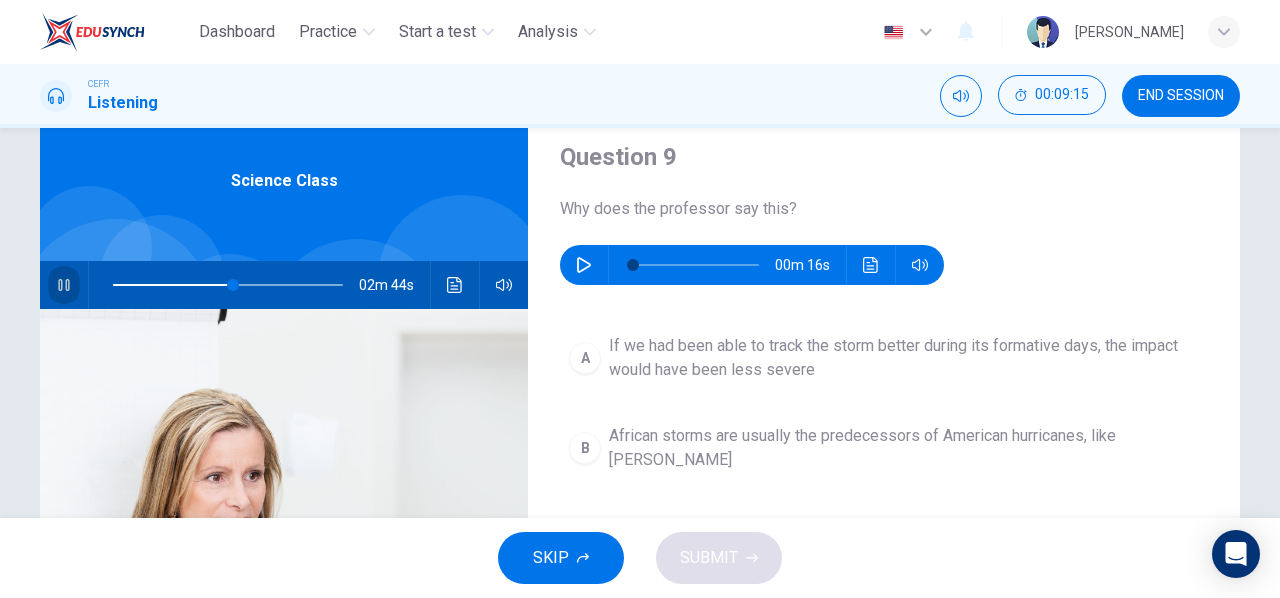 click 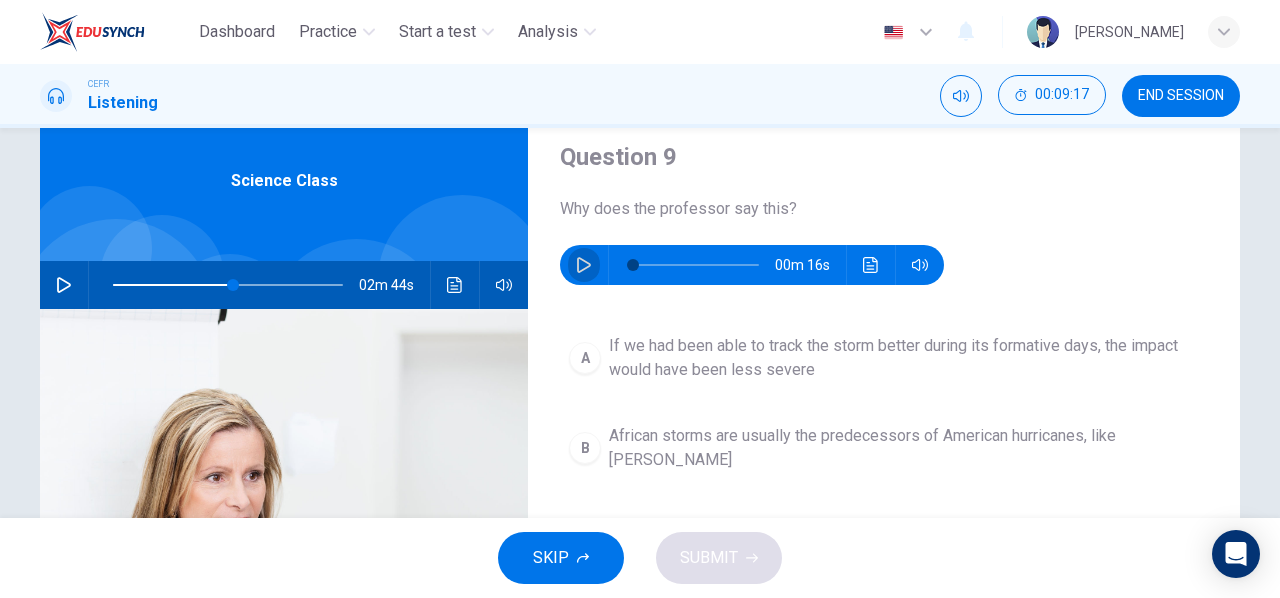 click at bounding box center (584, 265) 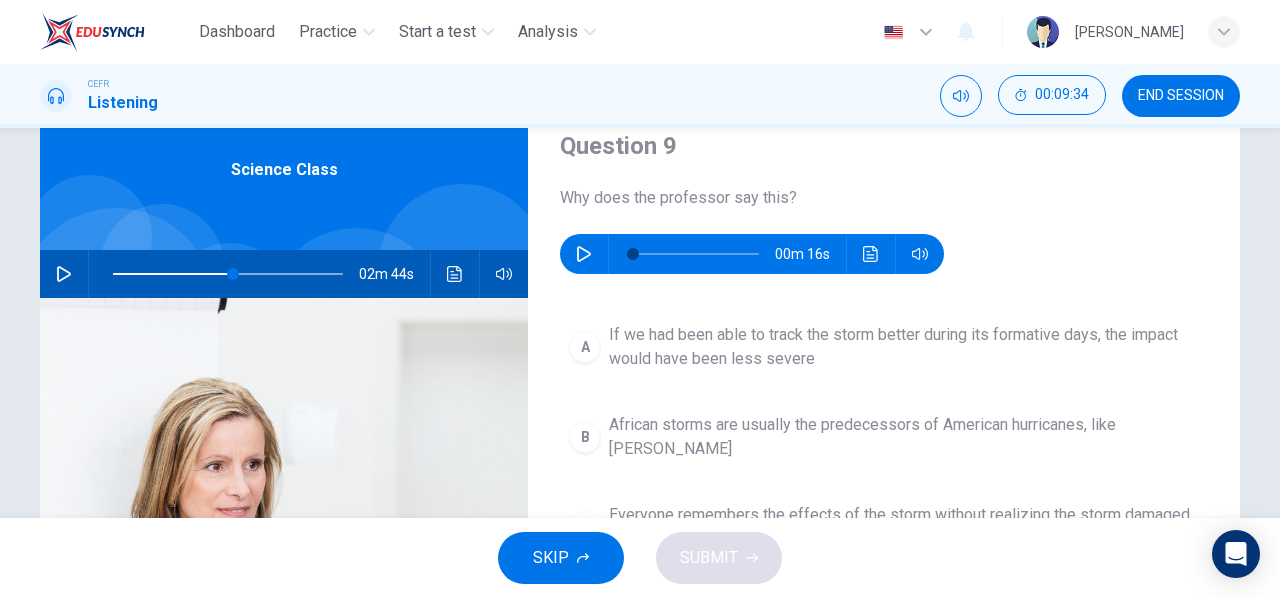 scroll, scrollTop: 77, scrollLeft: 0, axis: vertical 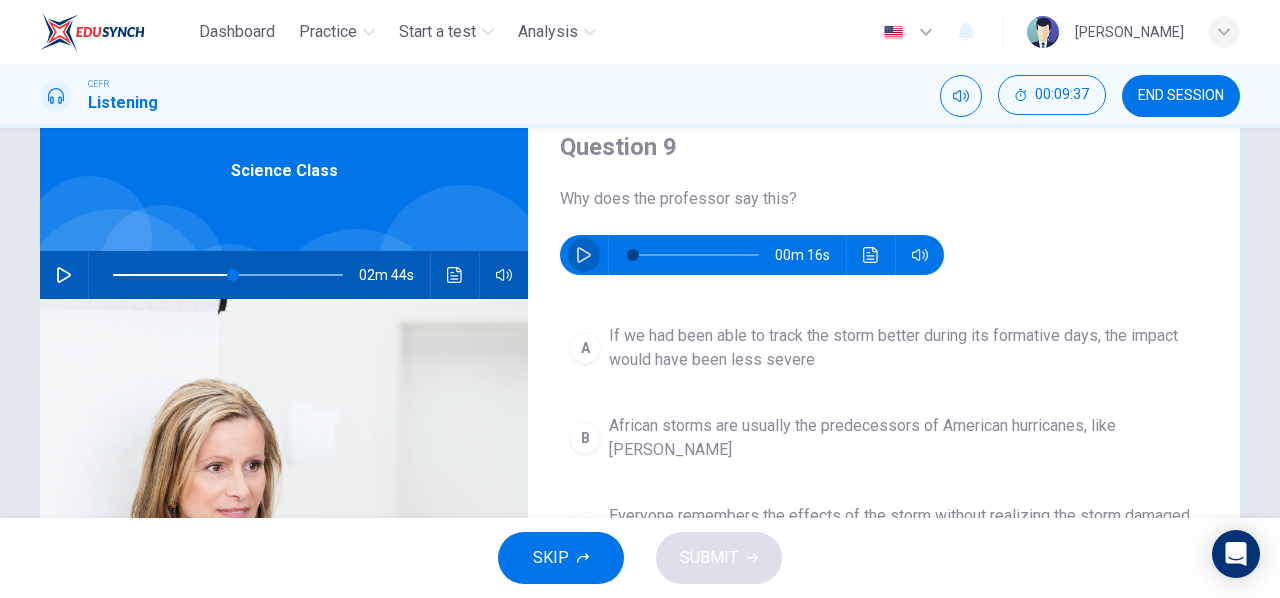 click 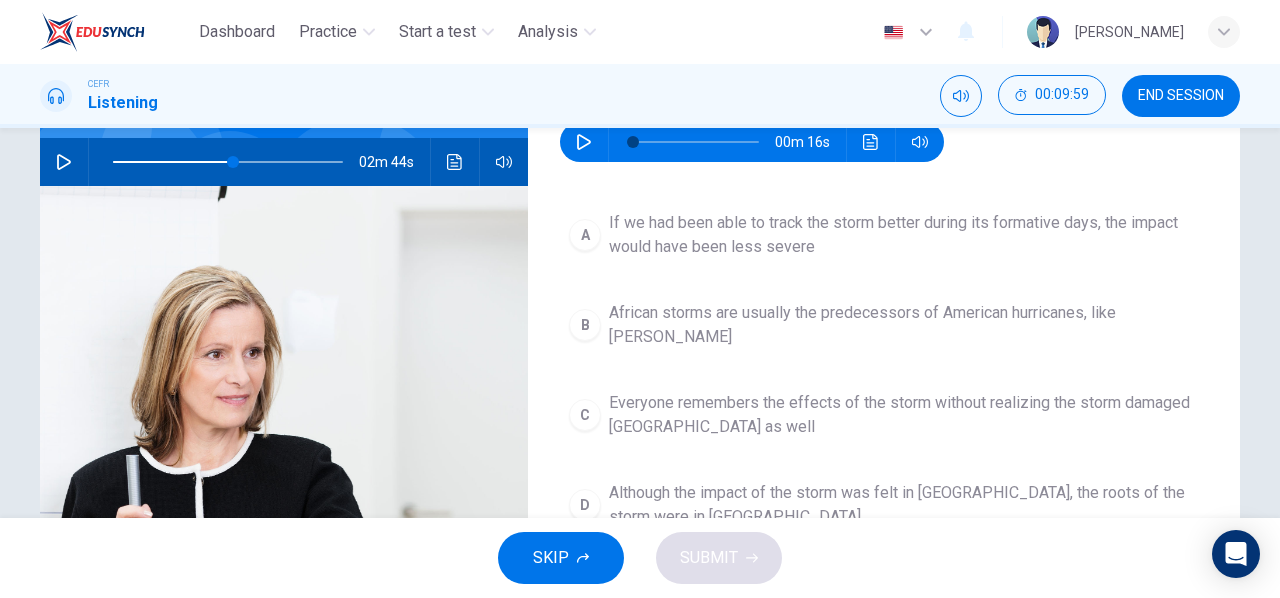 scroll, scrollTop: 193, scrollLeft: 0, axis: vertical 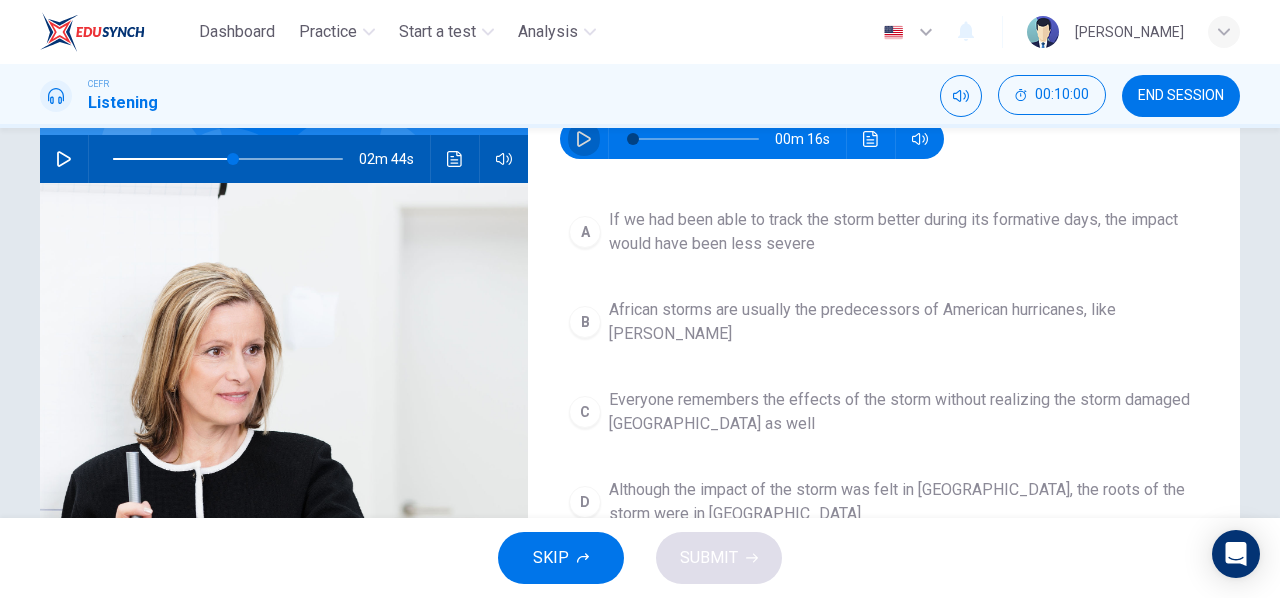 click 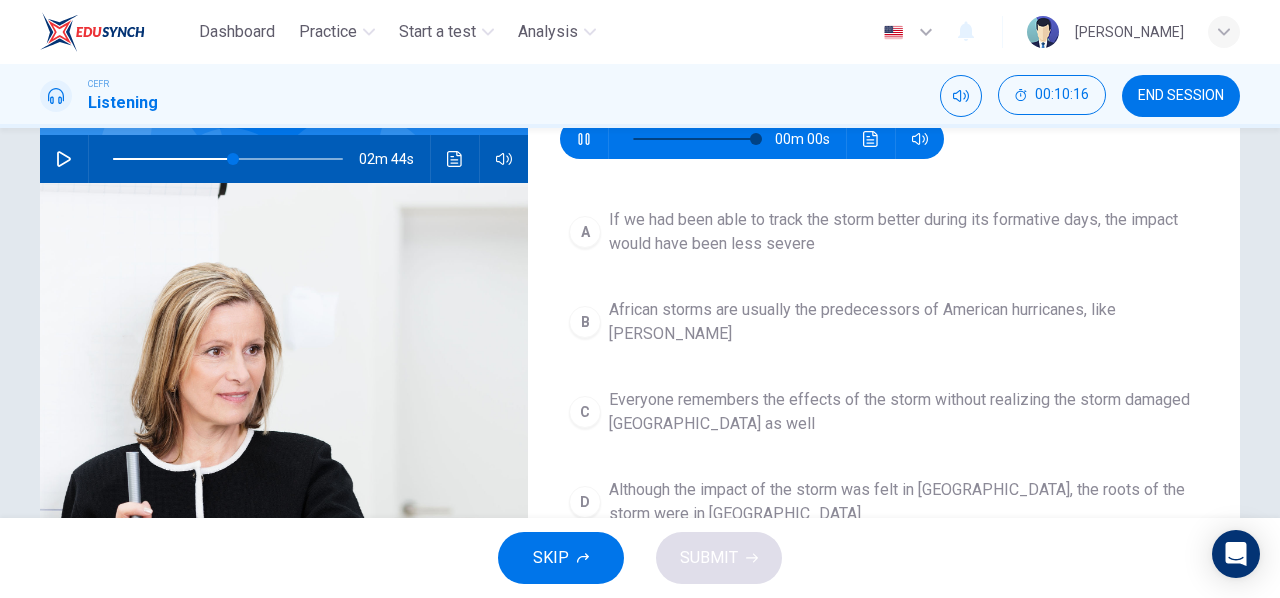 type on "0" 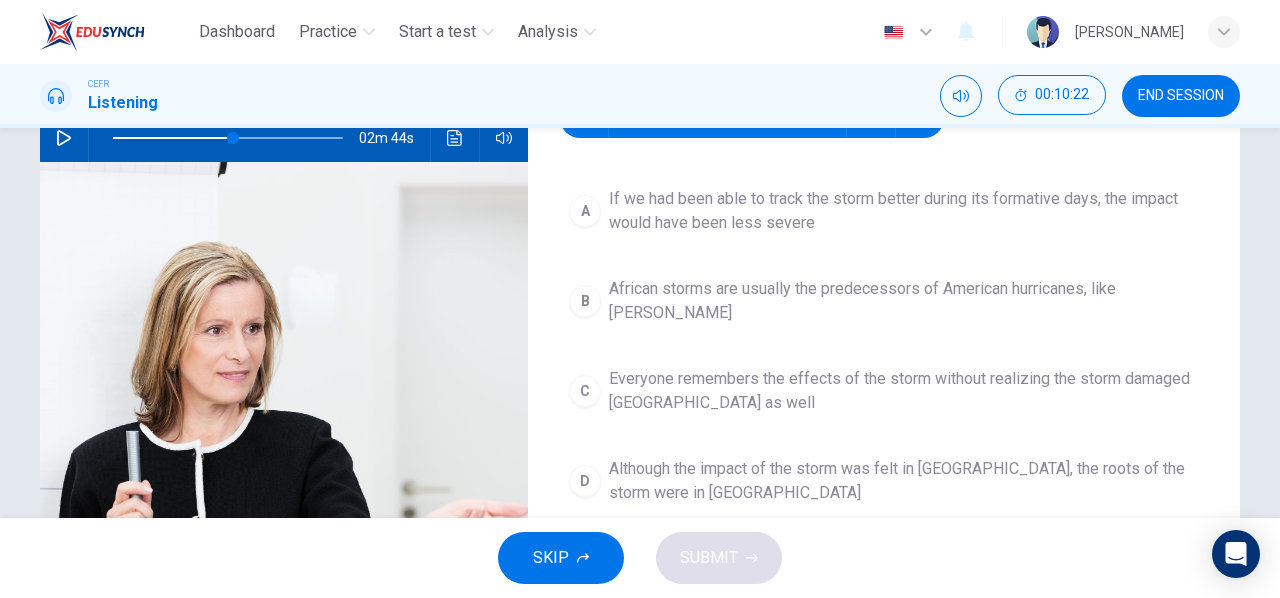 scroll, scrollTop: 199, scrollLeft: 0, axis: vertical 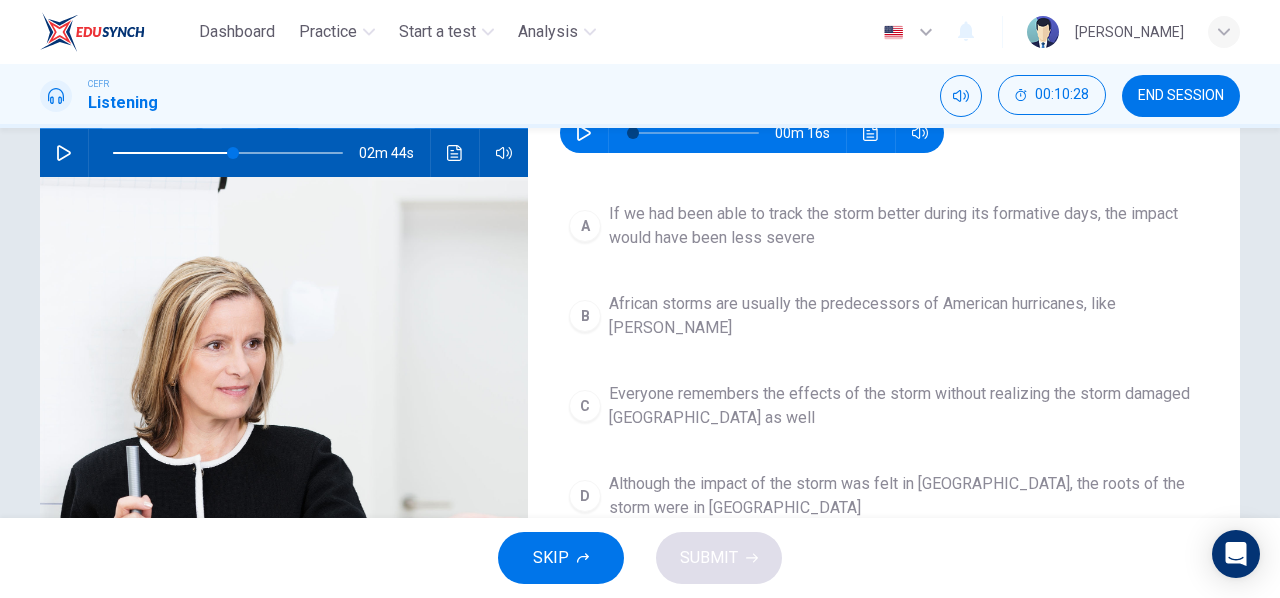 click on "C" at bounding box center (585, 406) 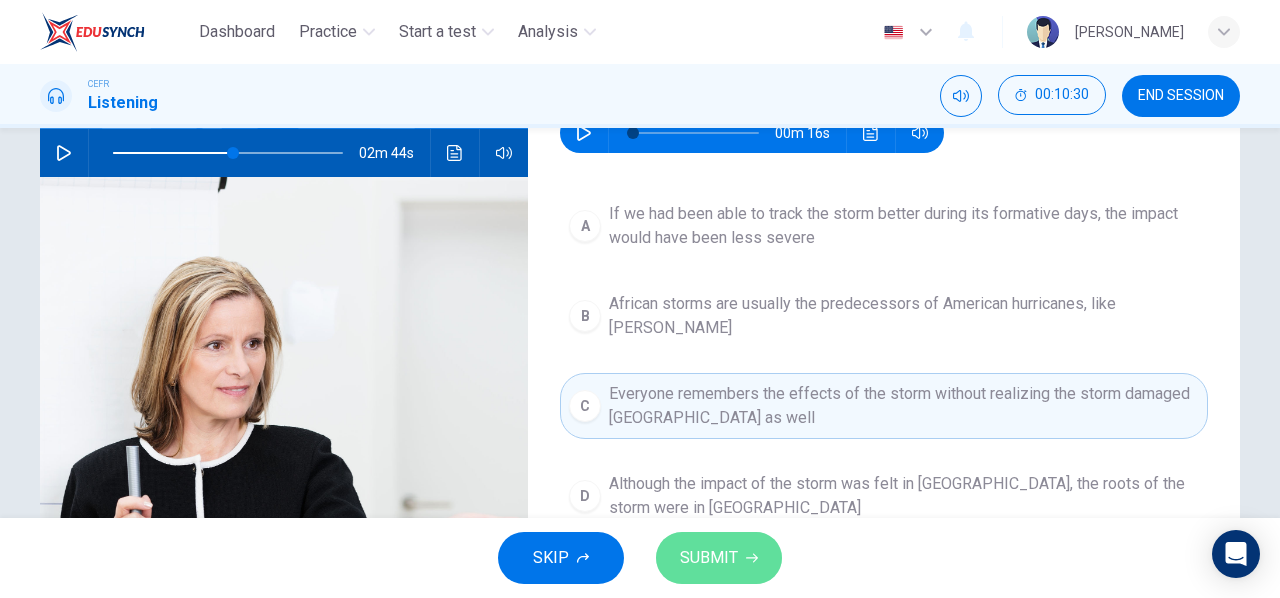 click on "SUBMIT" at bounding box center (709, 558) 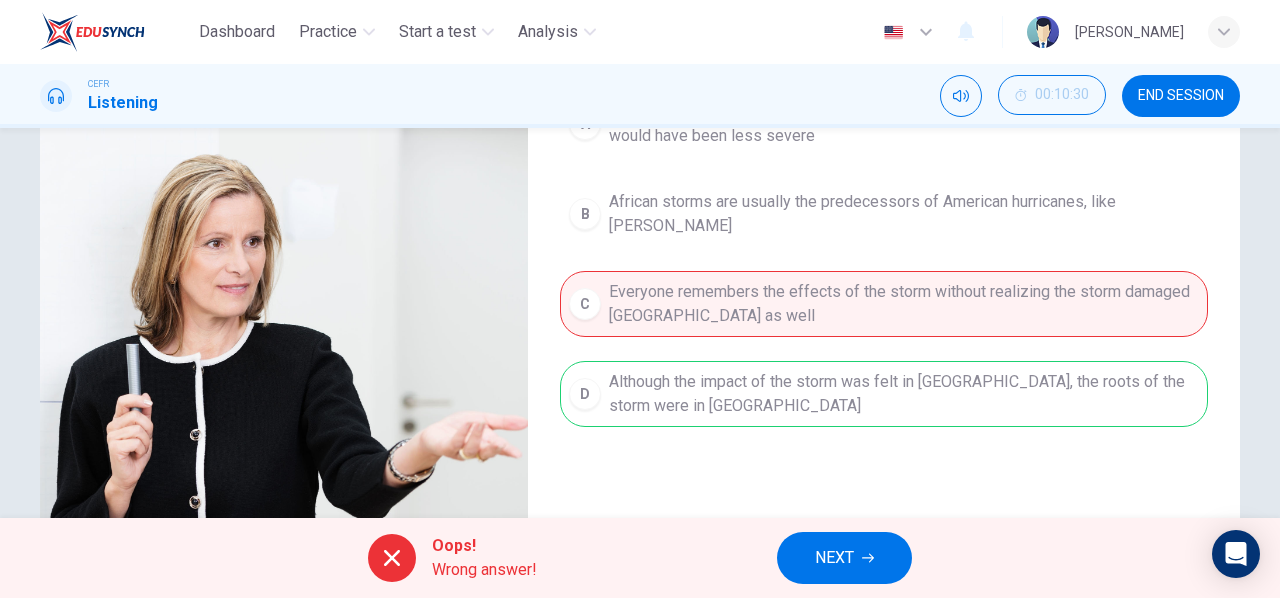 scroll, scrollTop: 332, scrollLeft: 0, axis: vertical 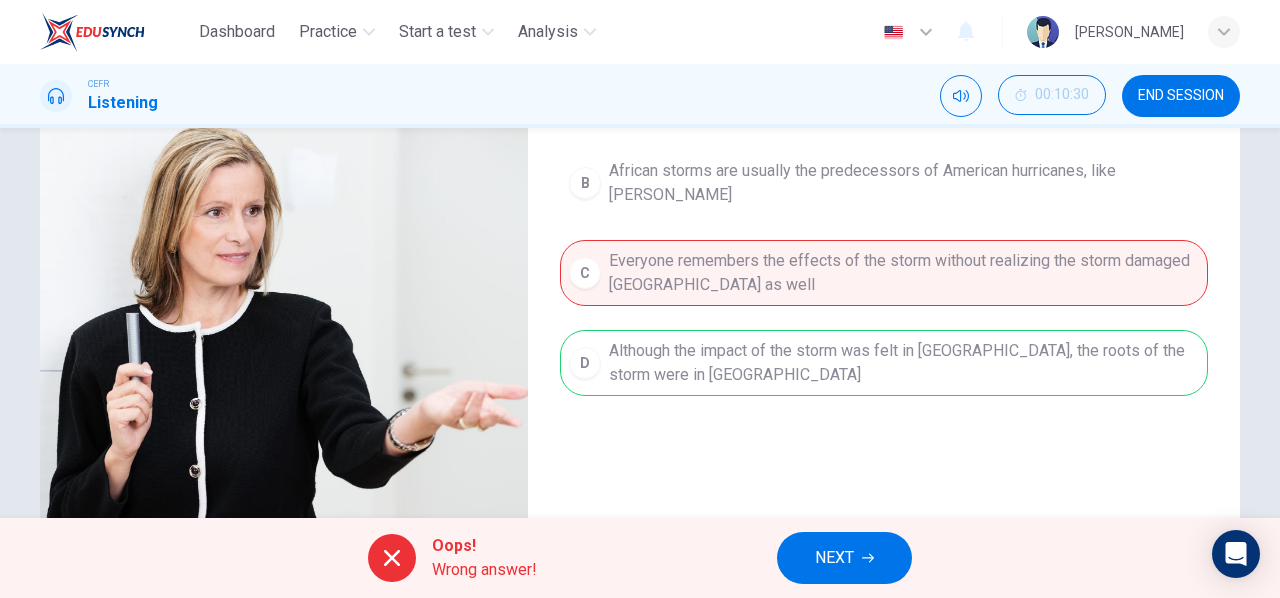 click on "NEXT" at bounding box center [834, 558] 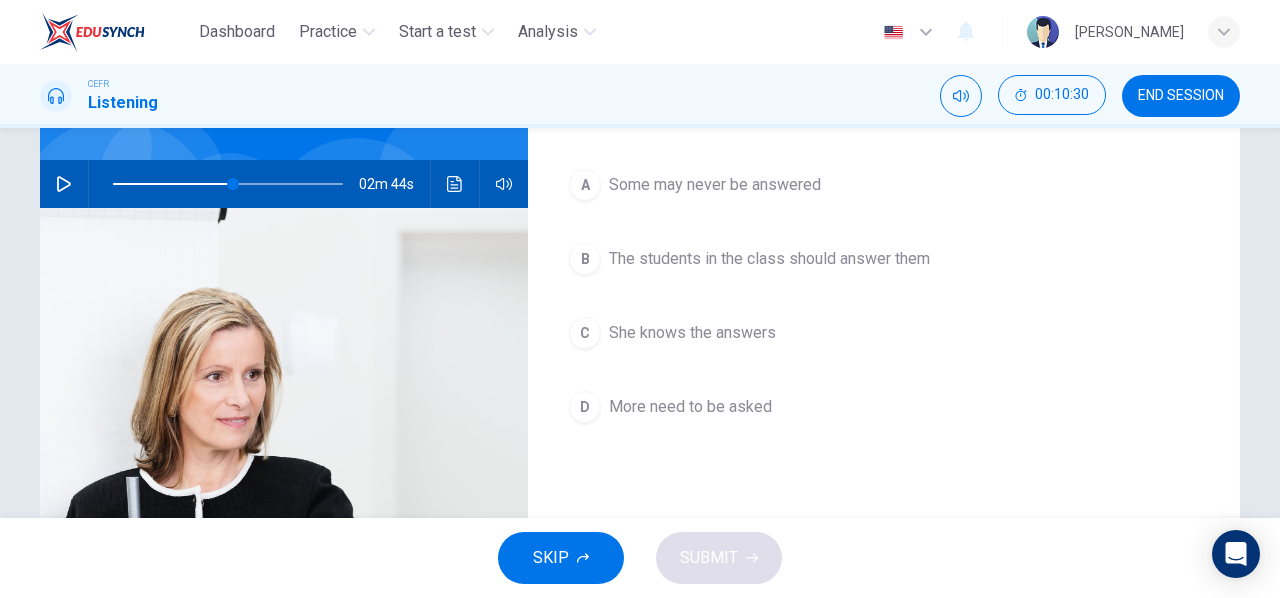 scroll, scrollTop: 66, scrollLeft: 0, axis: vertical 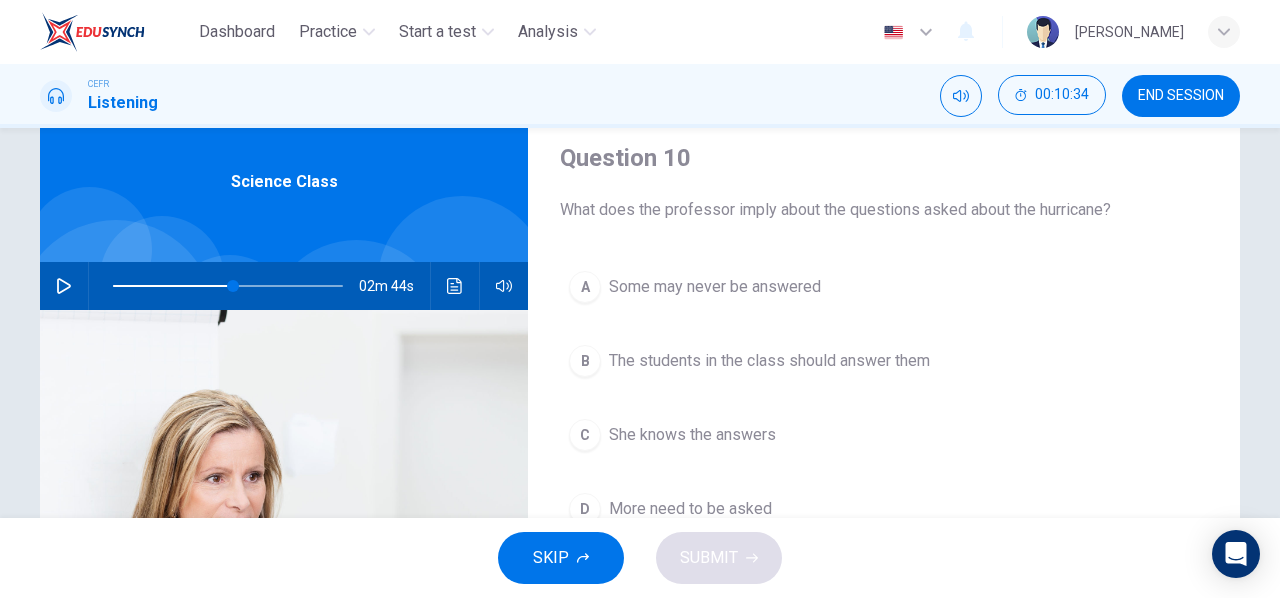 click at bounding box center (224, 286) 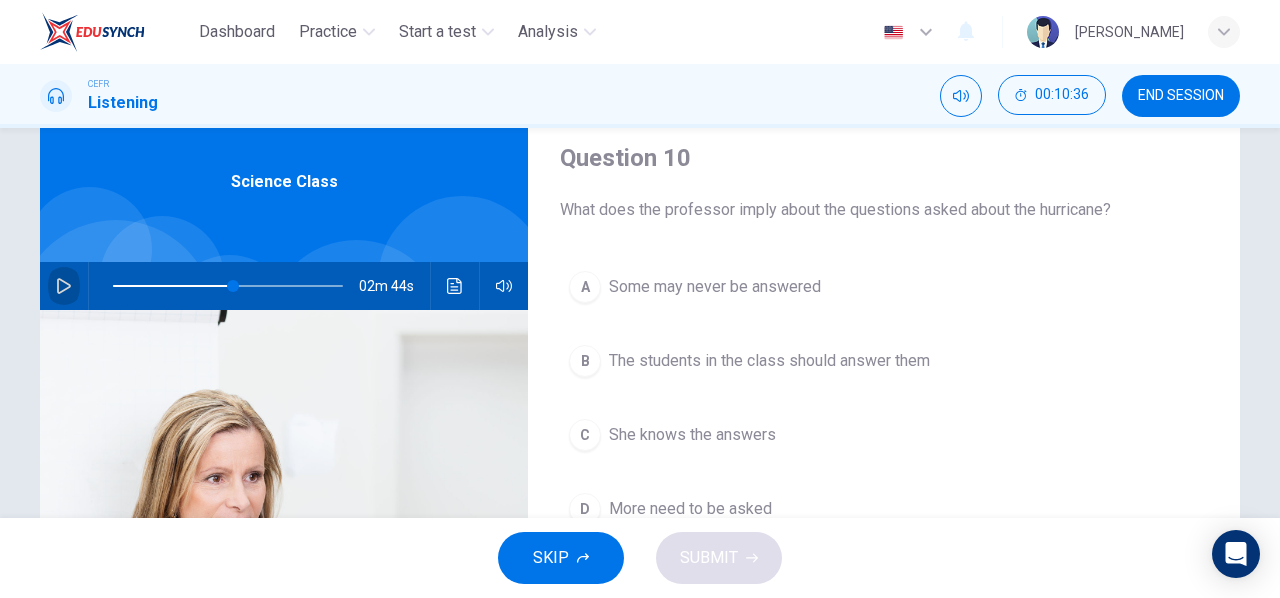 click 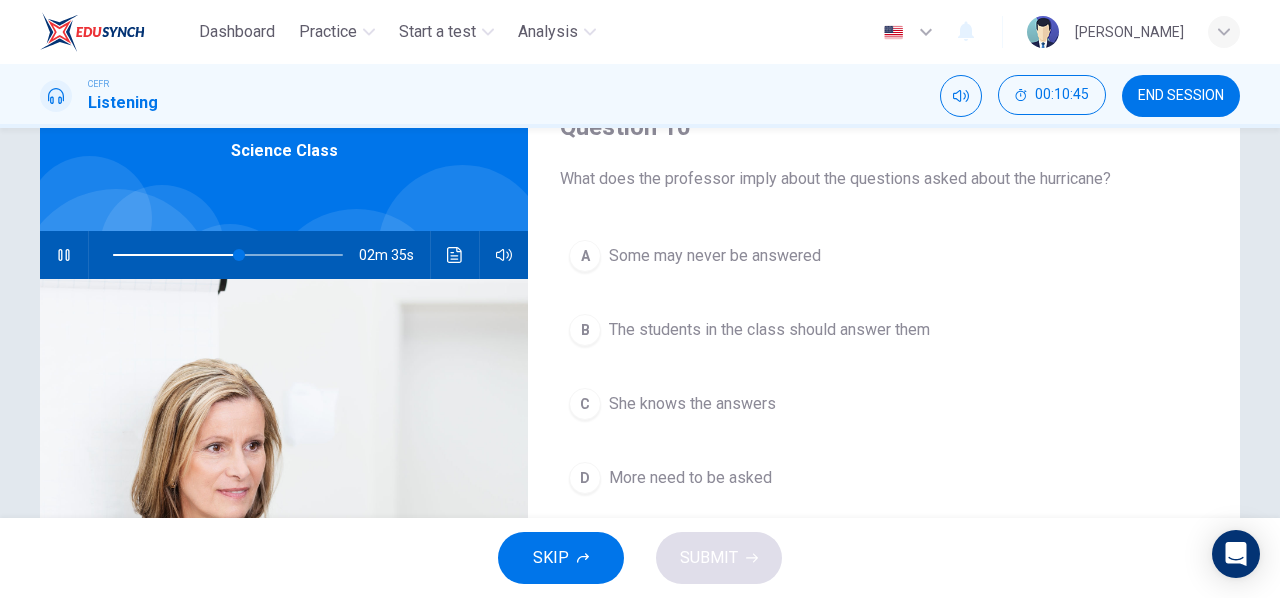 scroll, scrollTop: 66, scrollLeft: 0, axis: vertical 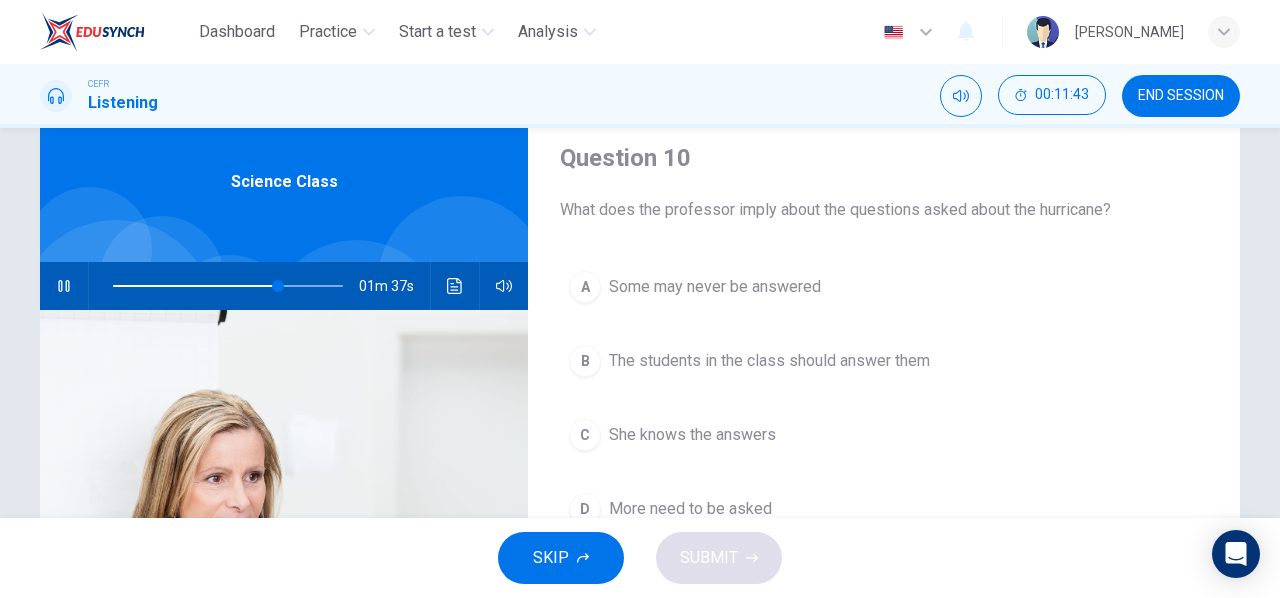 click on "Science Class" at bounding box center [284, 182] 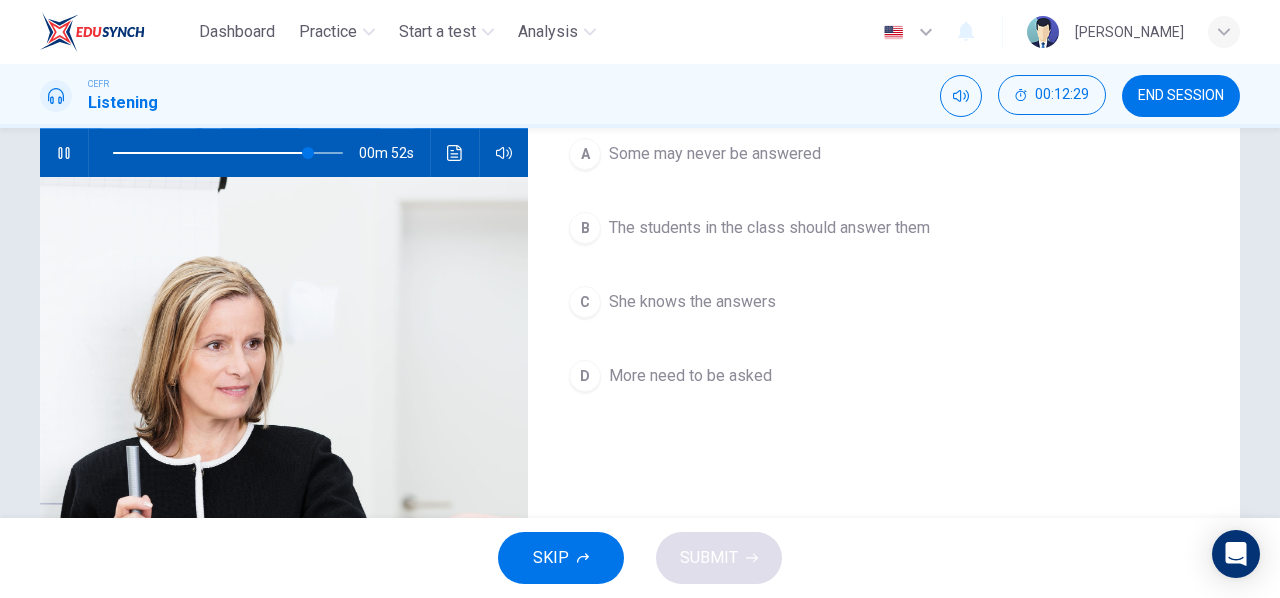 scroll, scrollTop: 66, scrollLeft: 0, axis: vertical 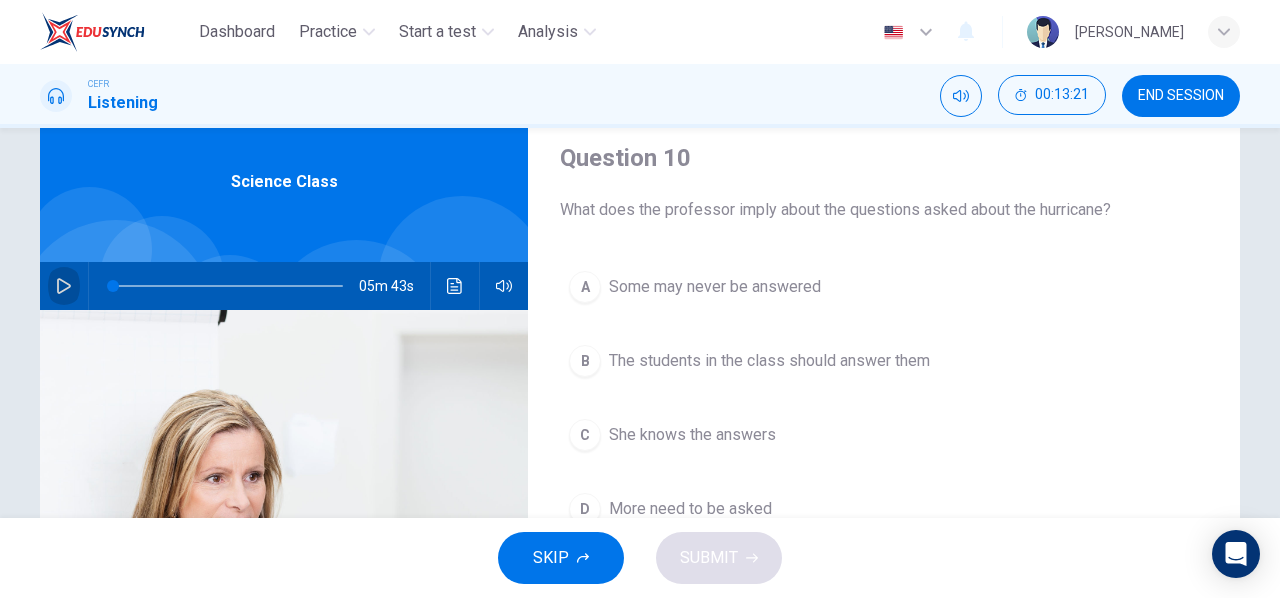 click 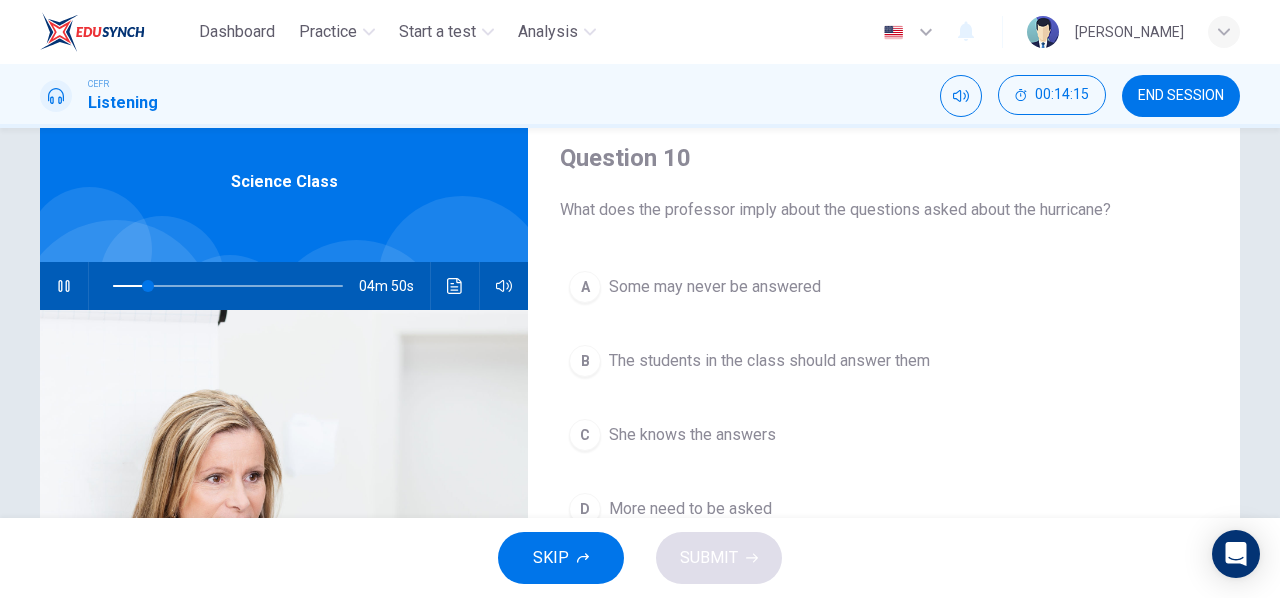 type on "16" 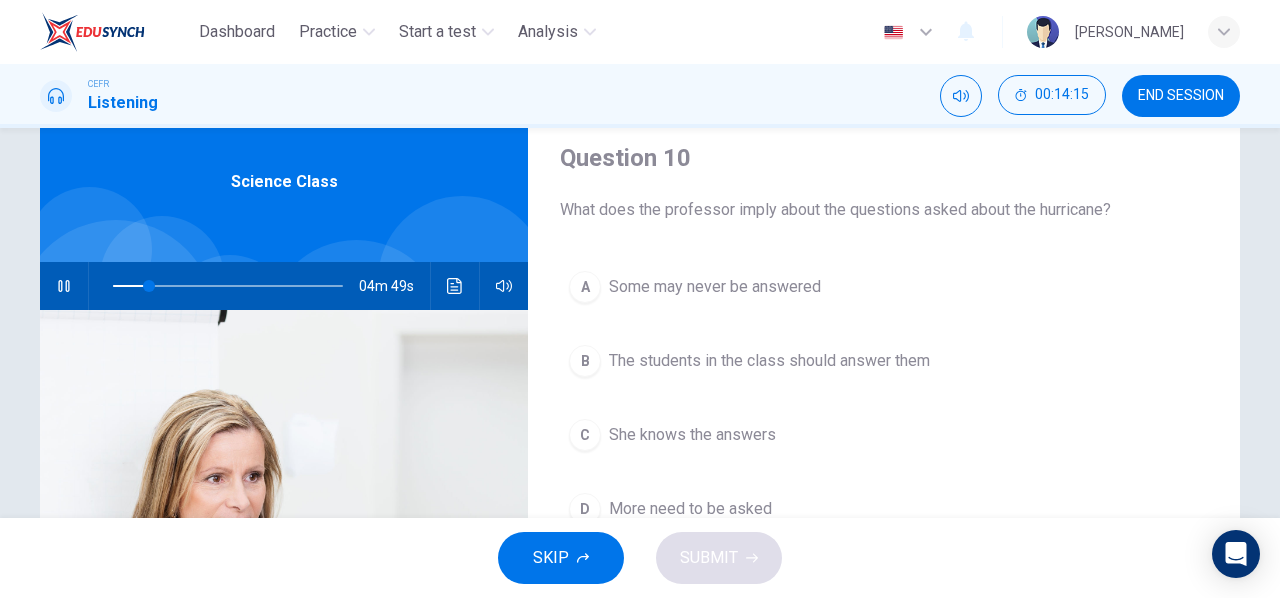 type 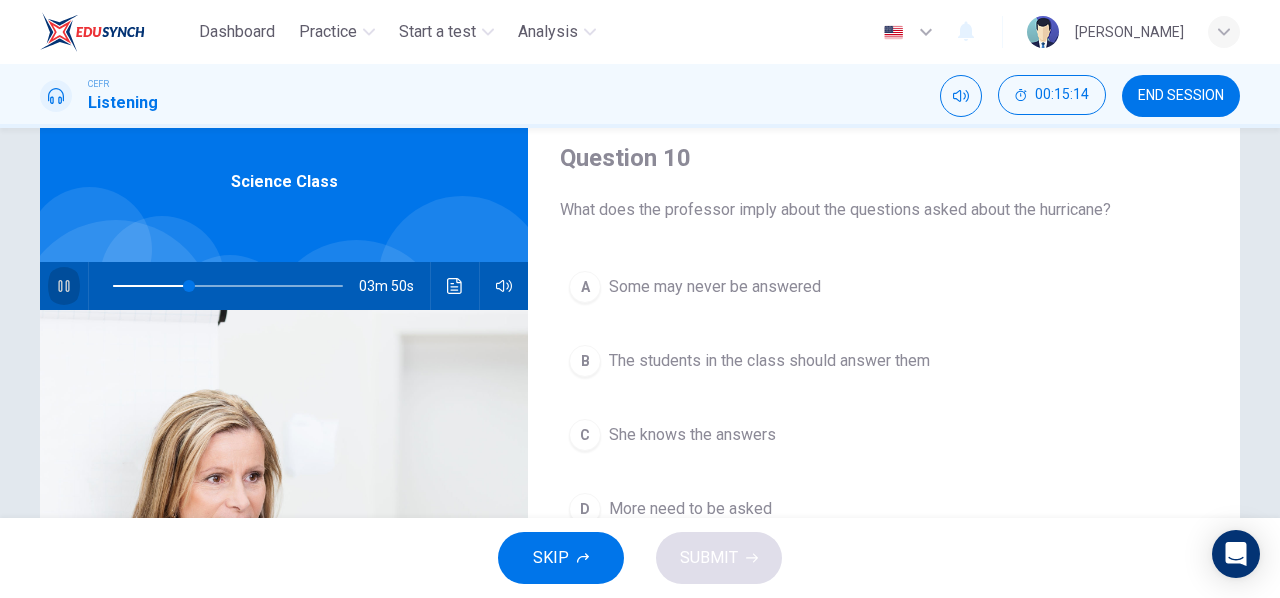 click on "Some may never be answered" at bounding box center (715, 287) 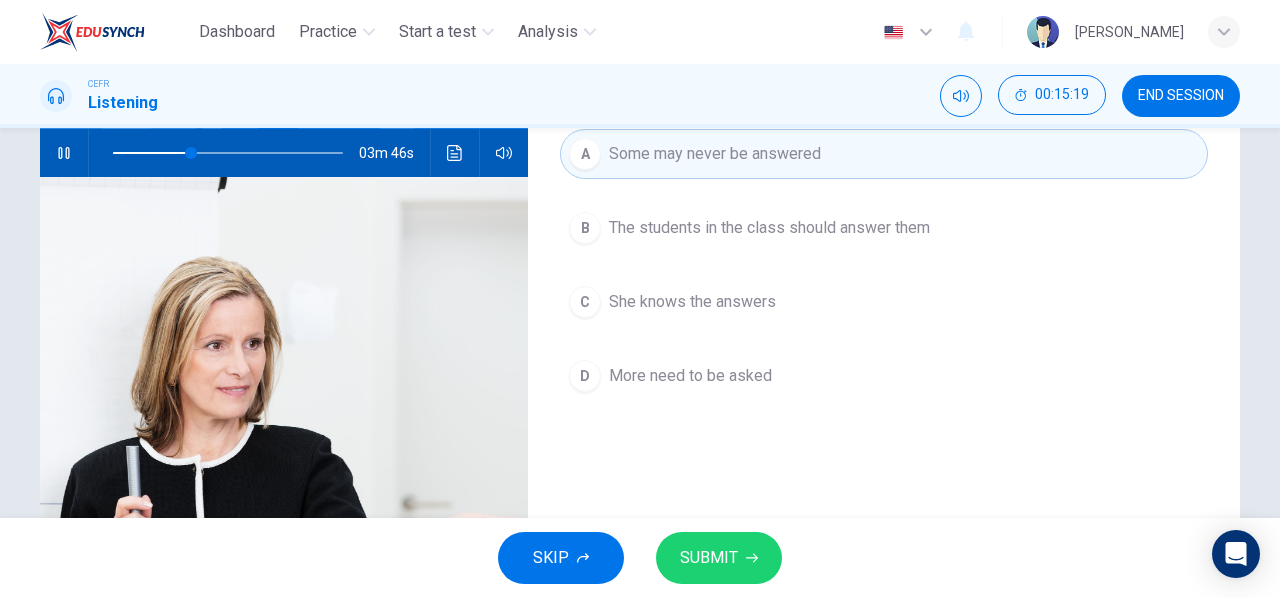 scroll, scrollTop: 66, scrollLeft: 0, axis: vertical 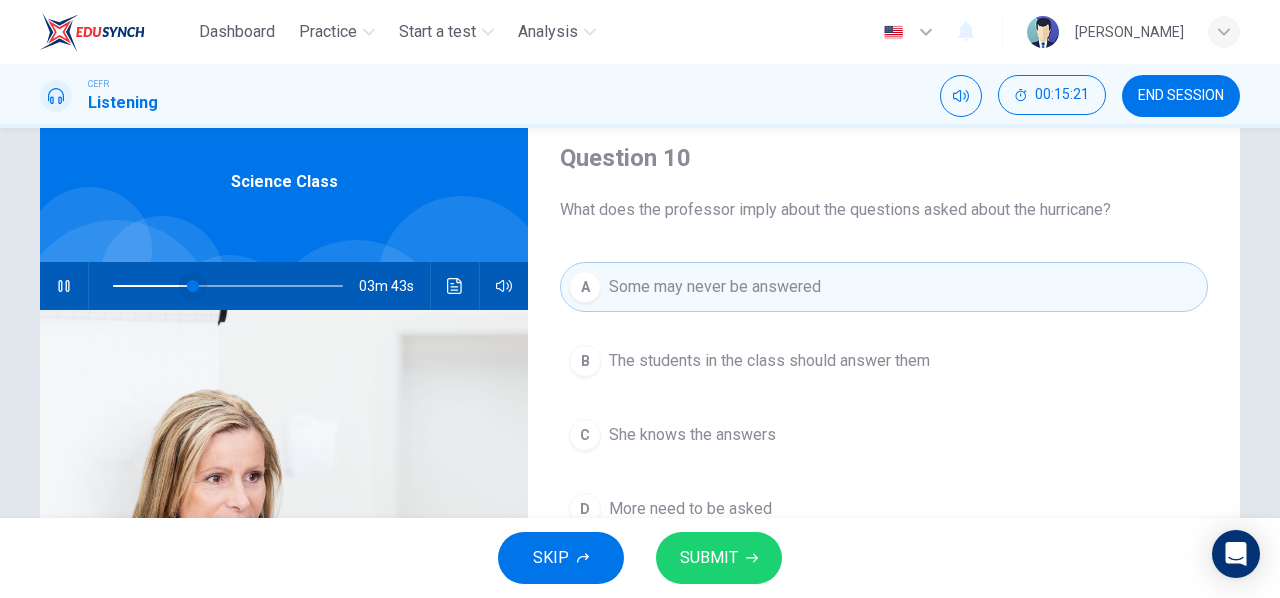 click at bounding box center (193, 286) 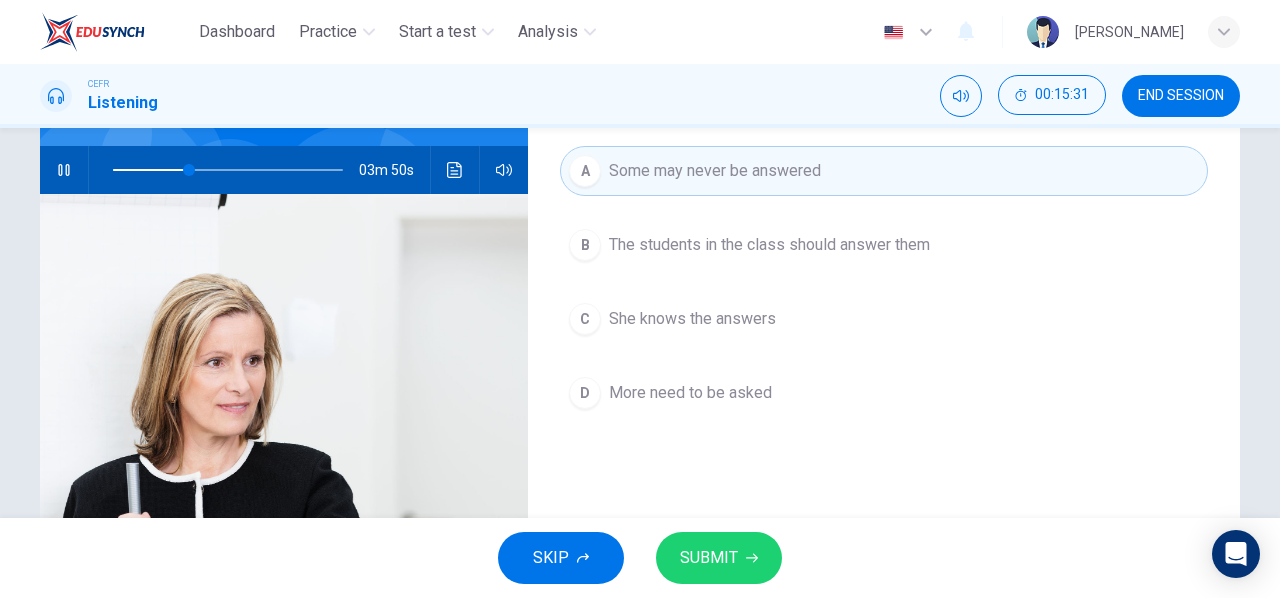 scroll, scrollTop: 199, scrollLeft: 0, axis: vertical 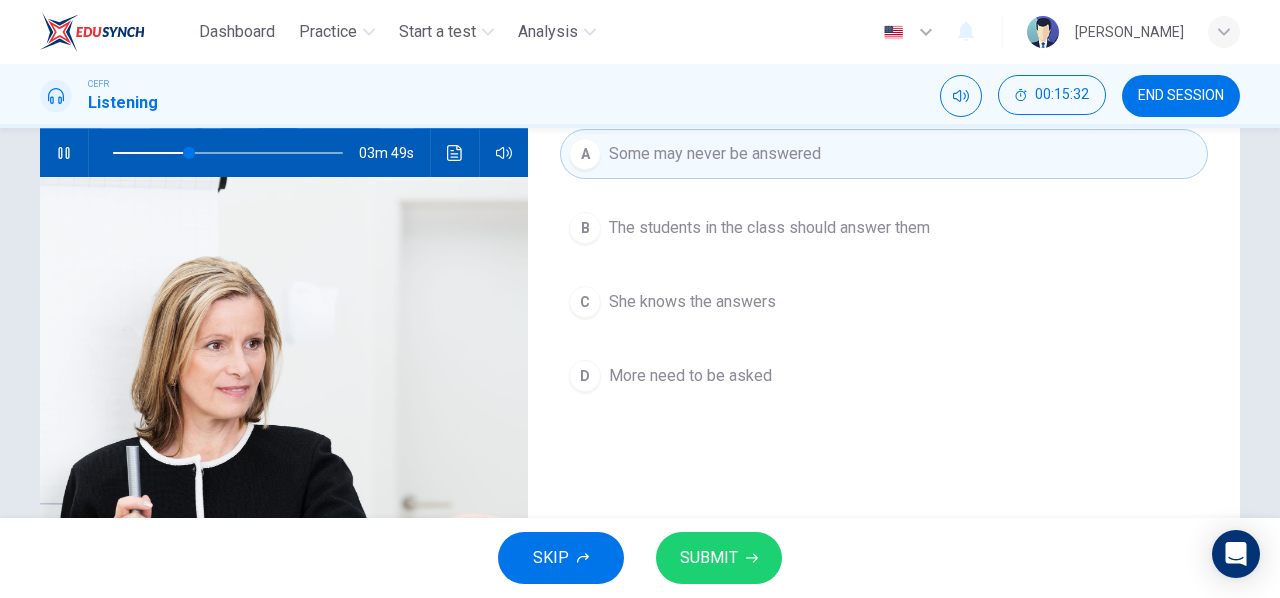 click on "SUBMIT" at bounding box center [719, 558] 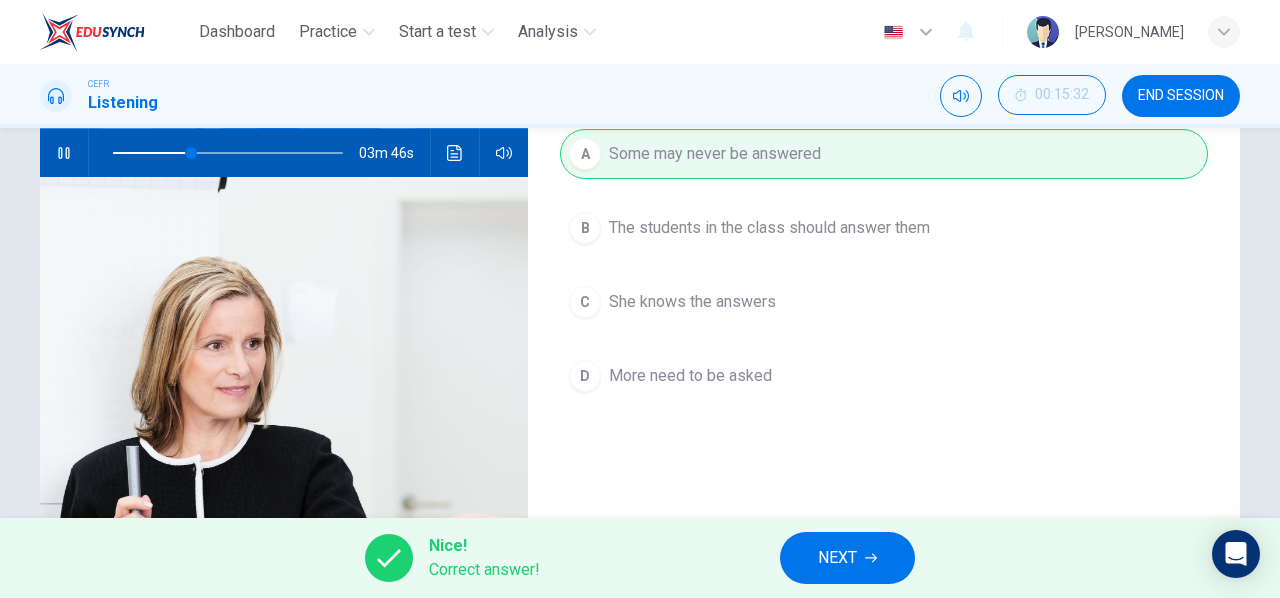 click 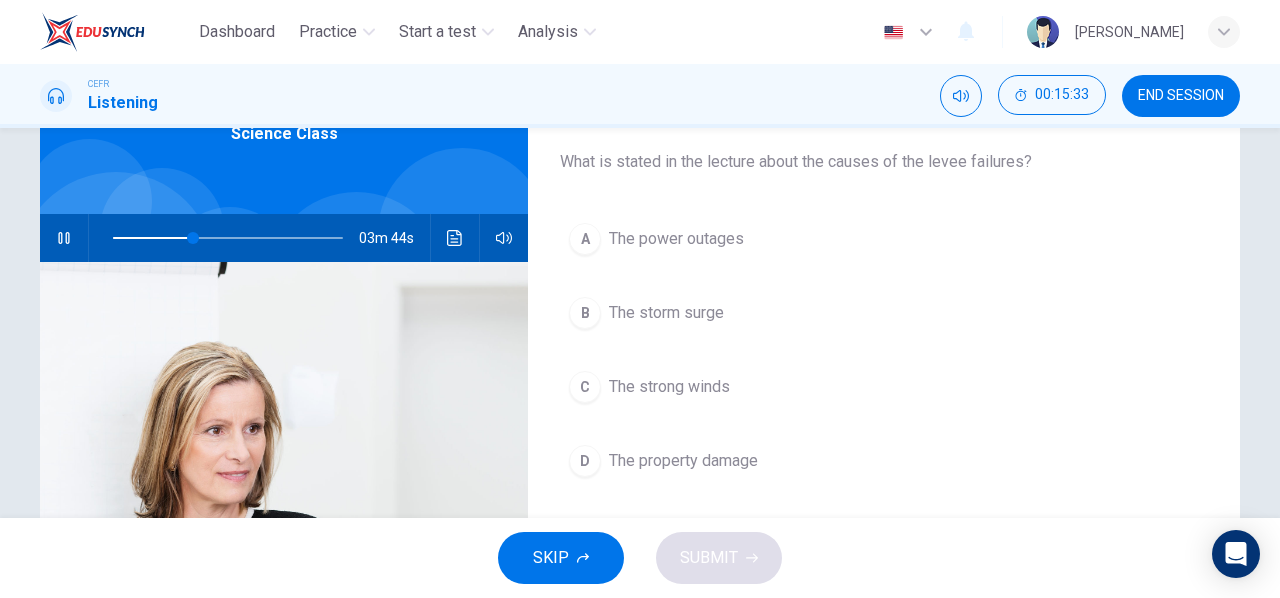 scroll, scrollTop: 66, scrollLeft: 0, axis: vertical 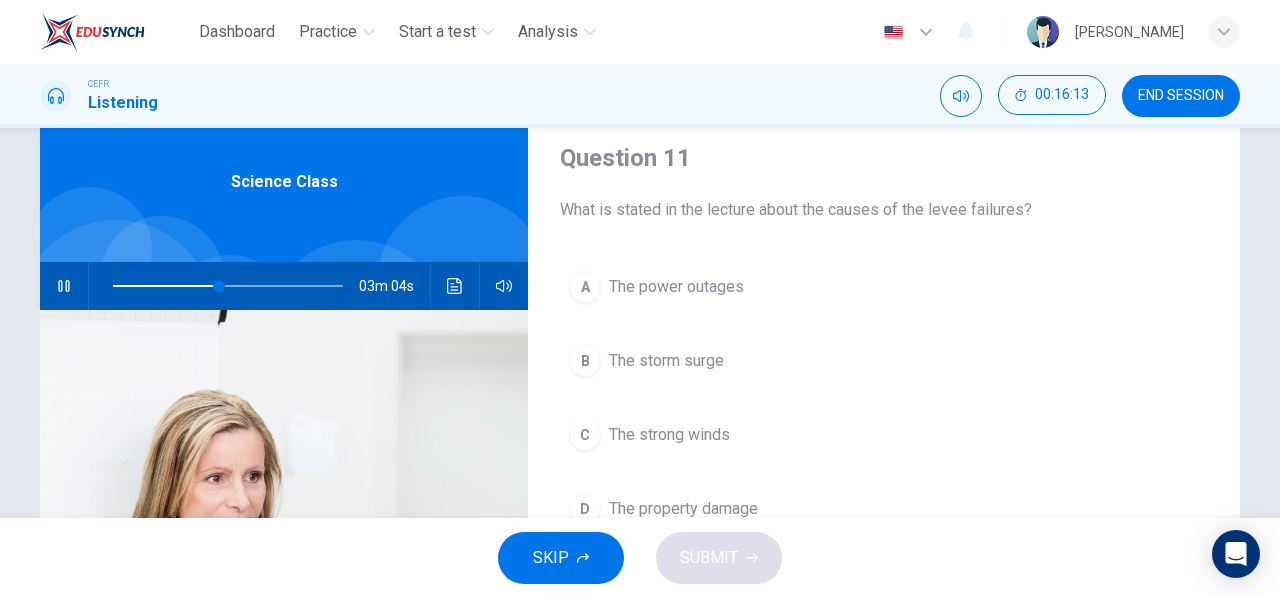 click 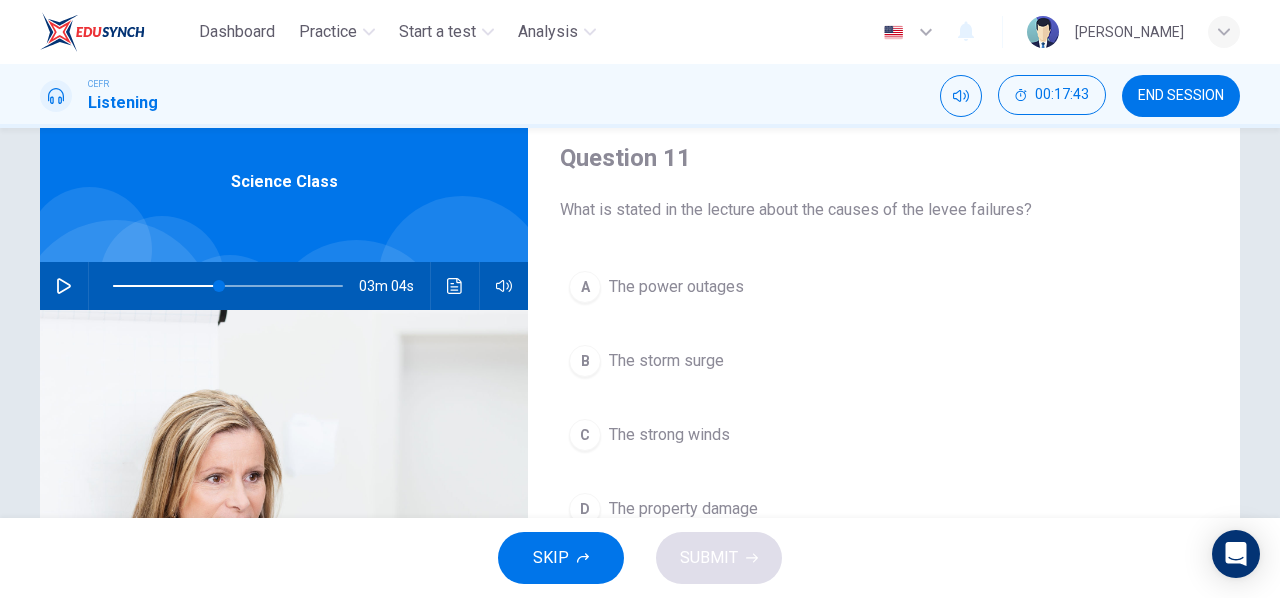 click 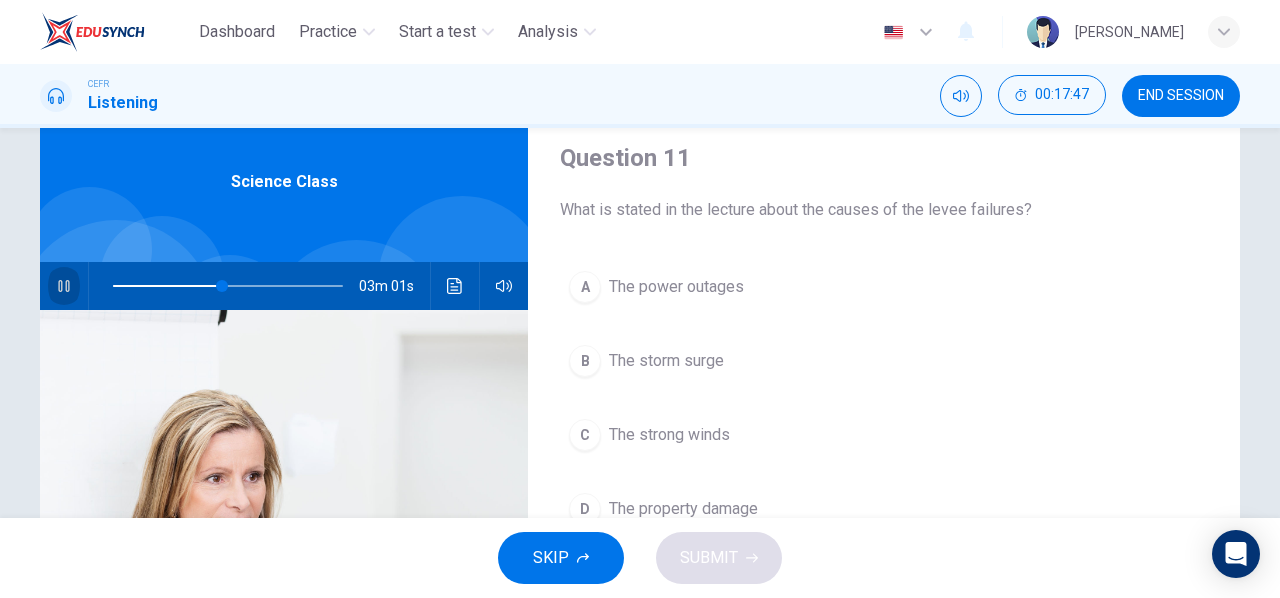 click 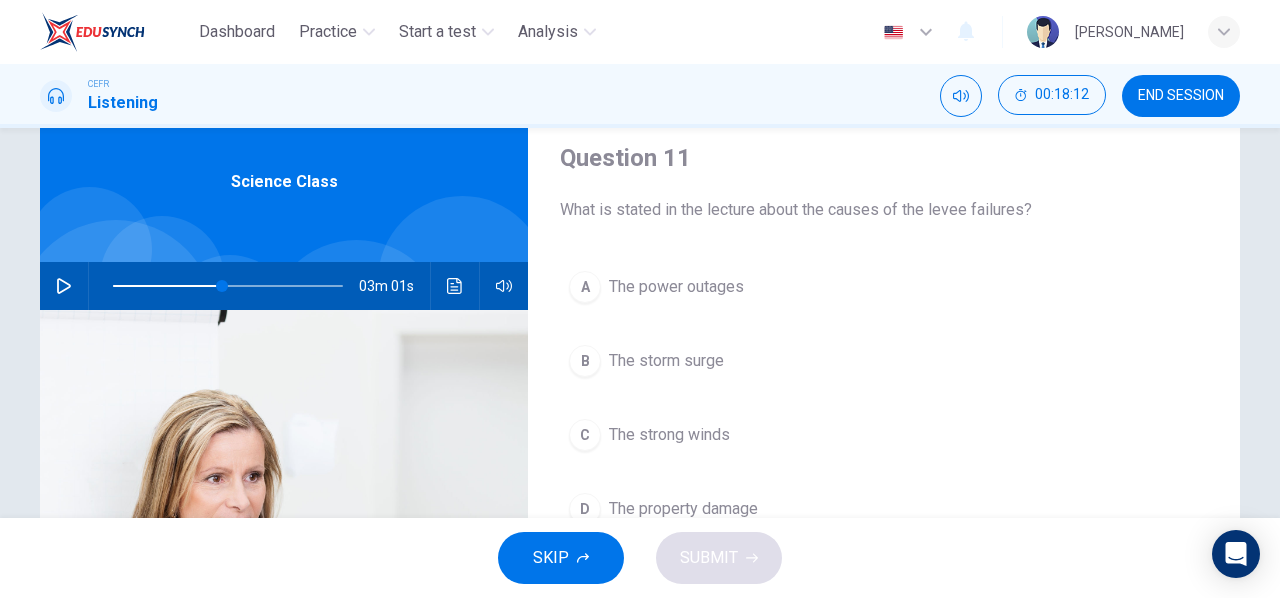 click 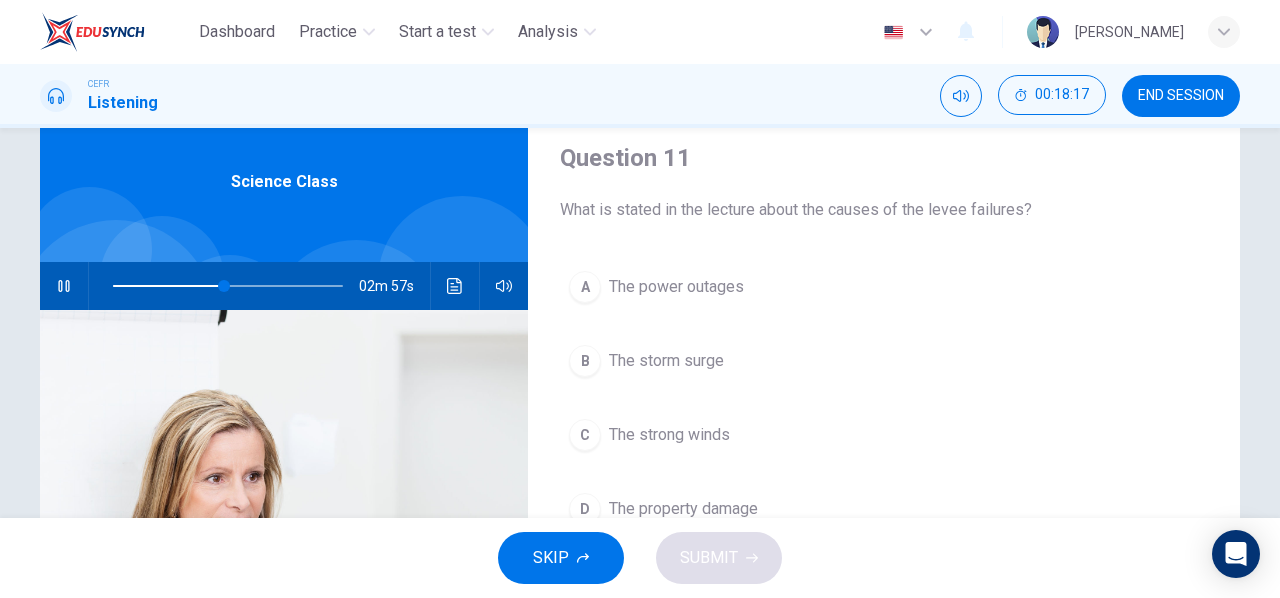click 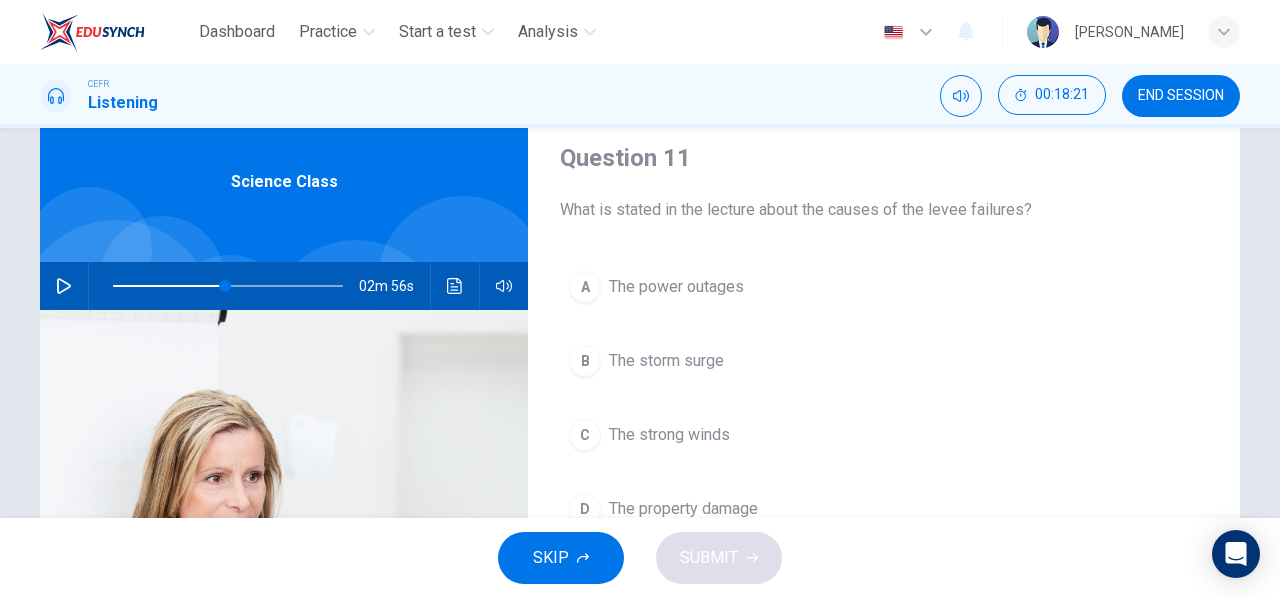 click 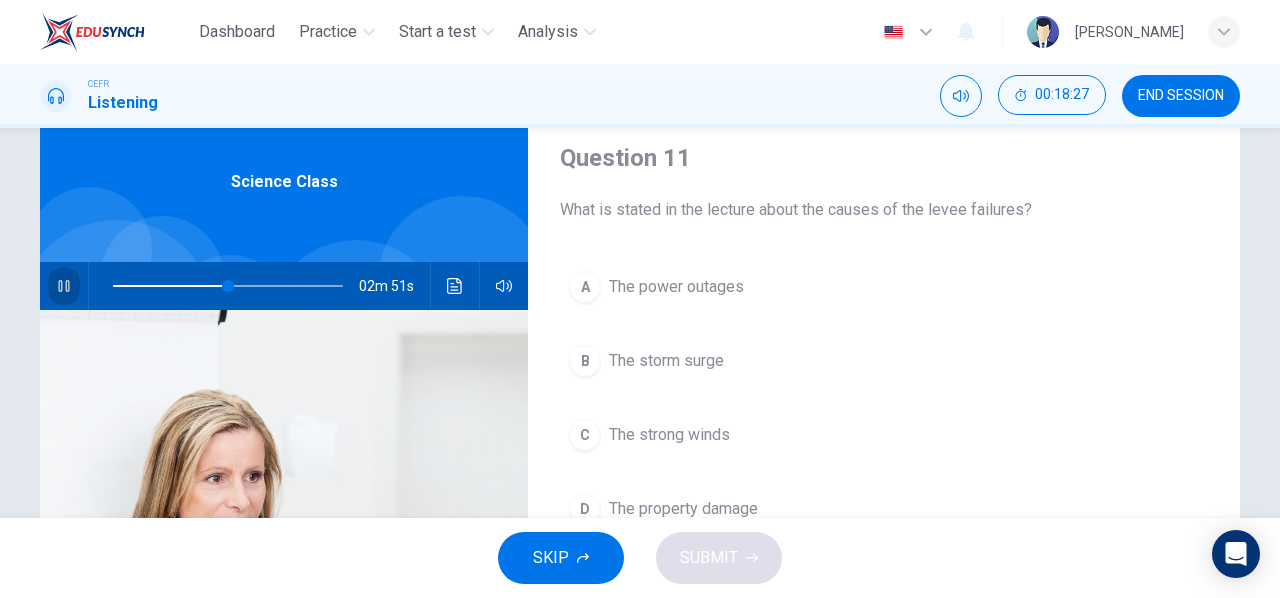 click 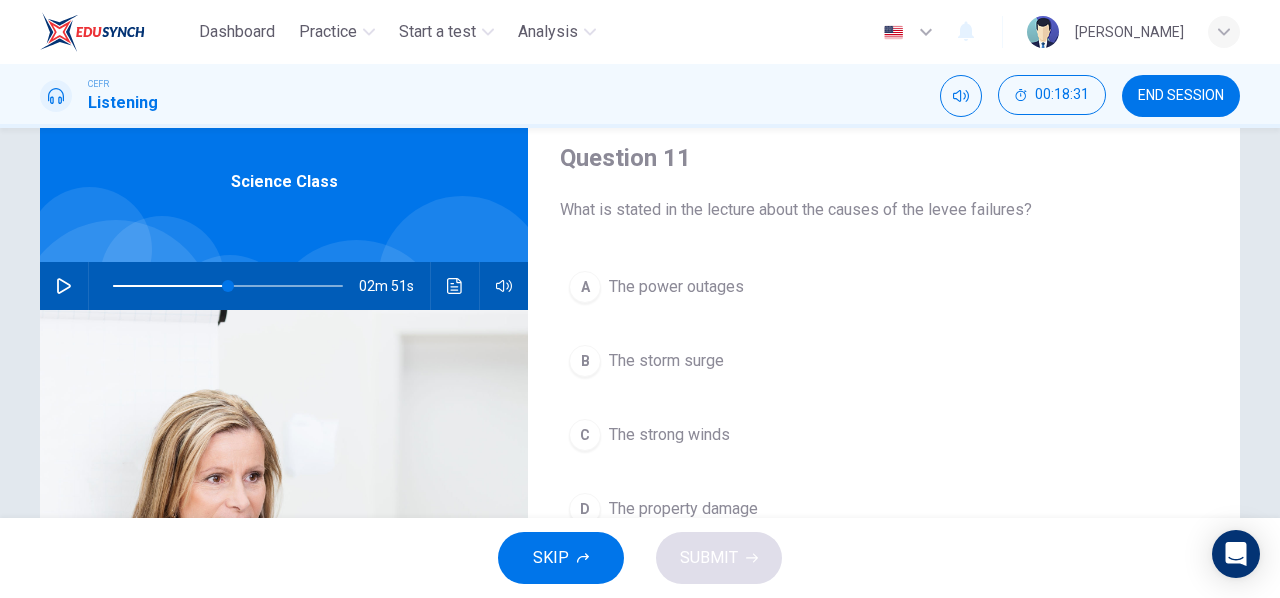 click 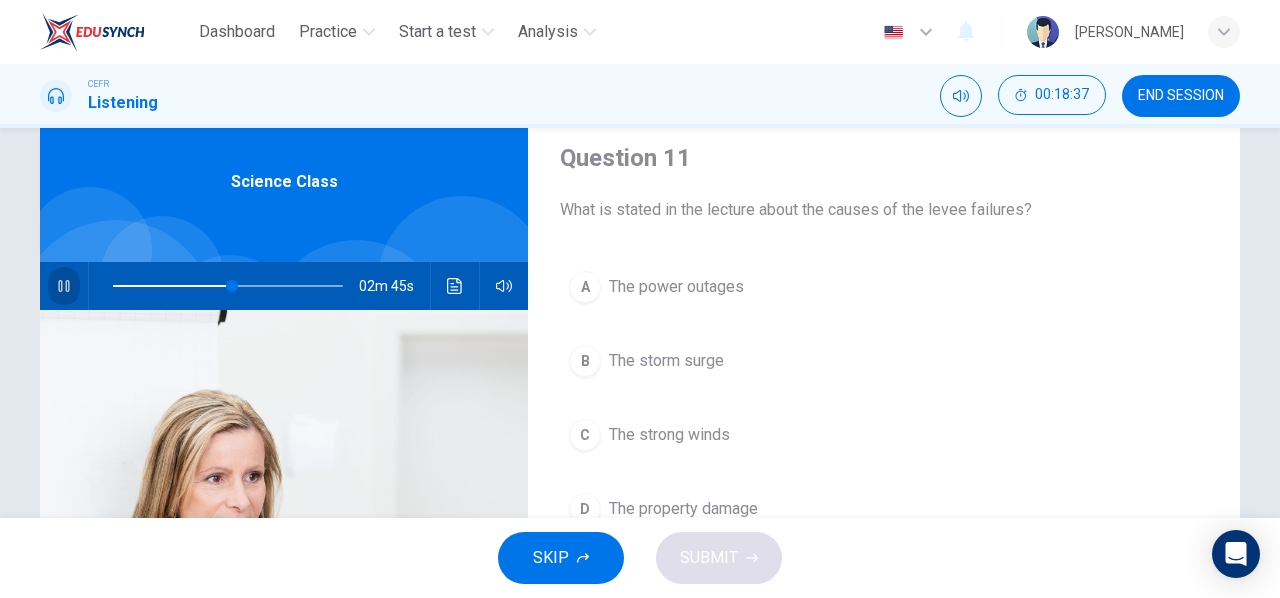 click 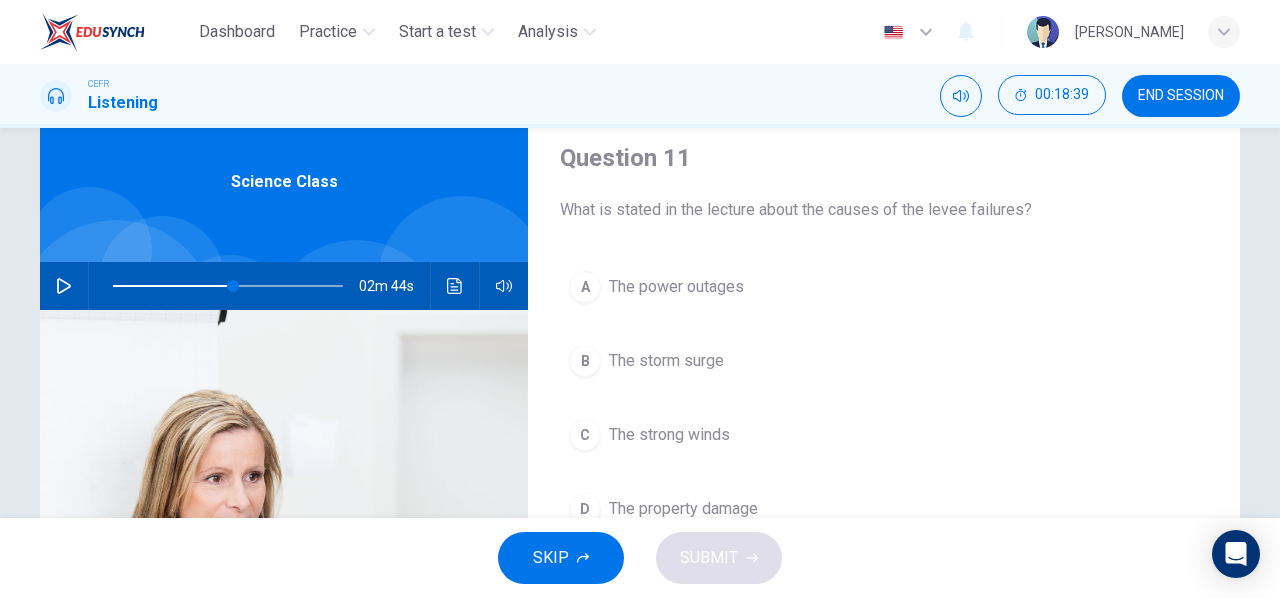 click 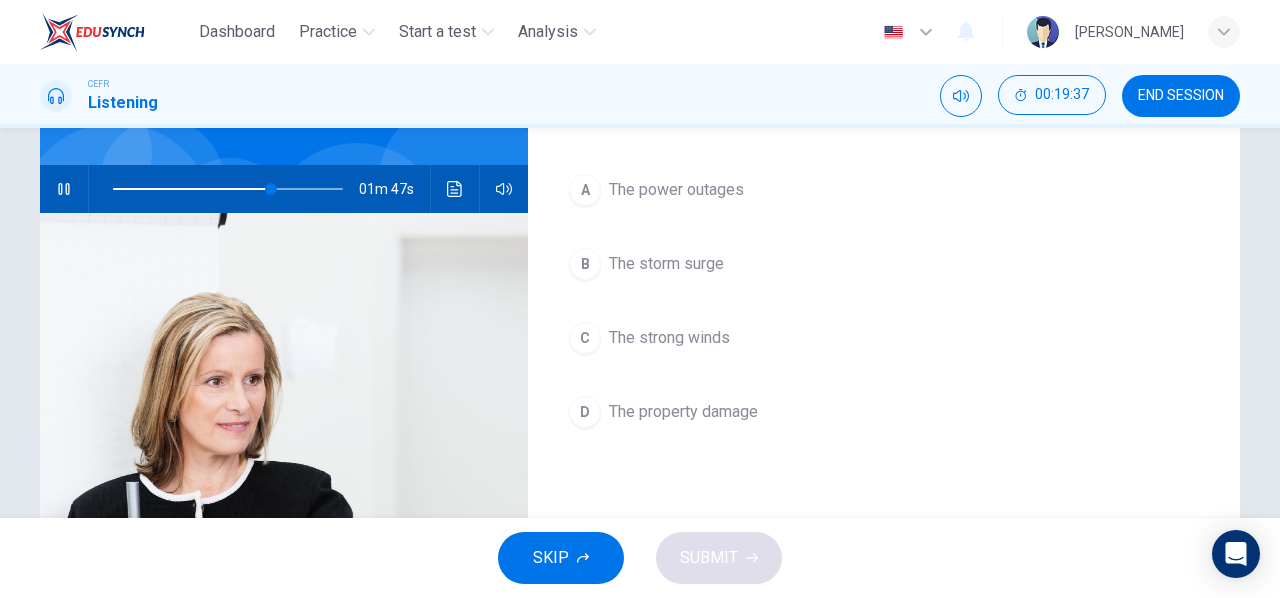 scroll, scrollTop: 195, scrollLeft: 0, axis: vertical 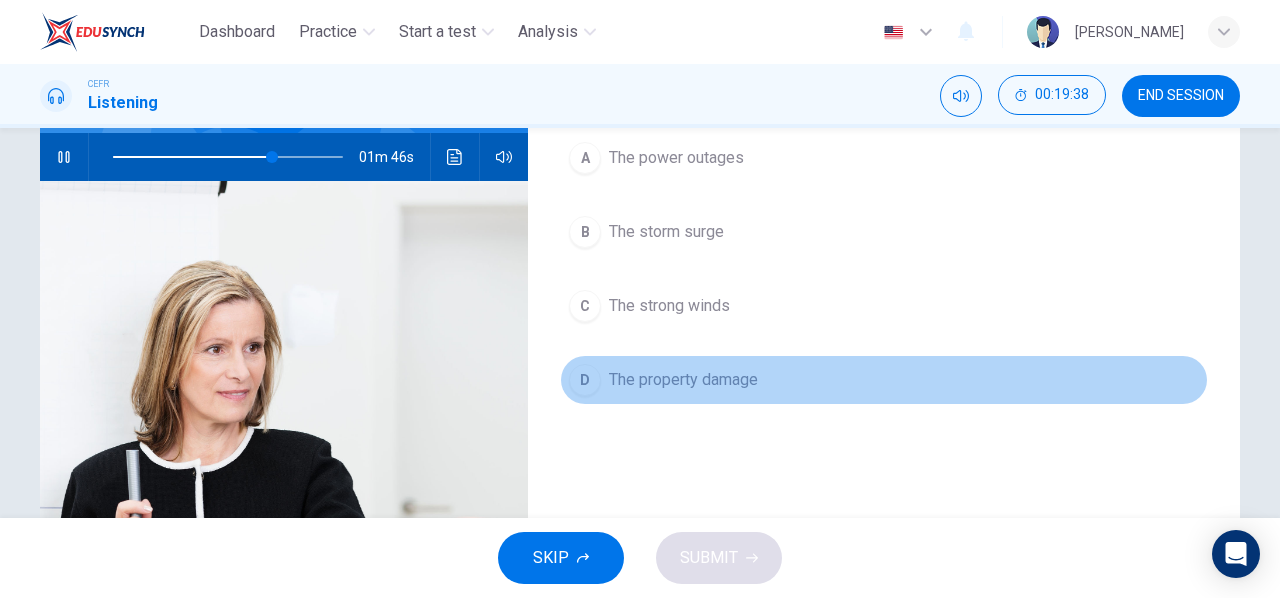 click on "The property damage" at bounding box center (683, 380) 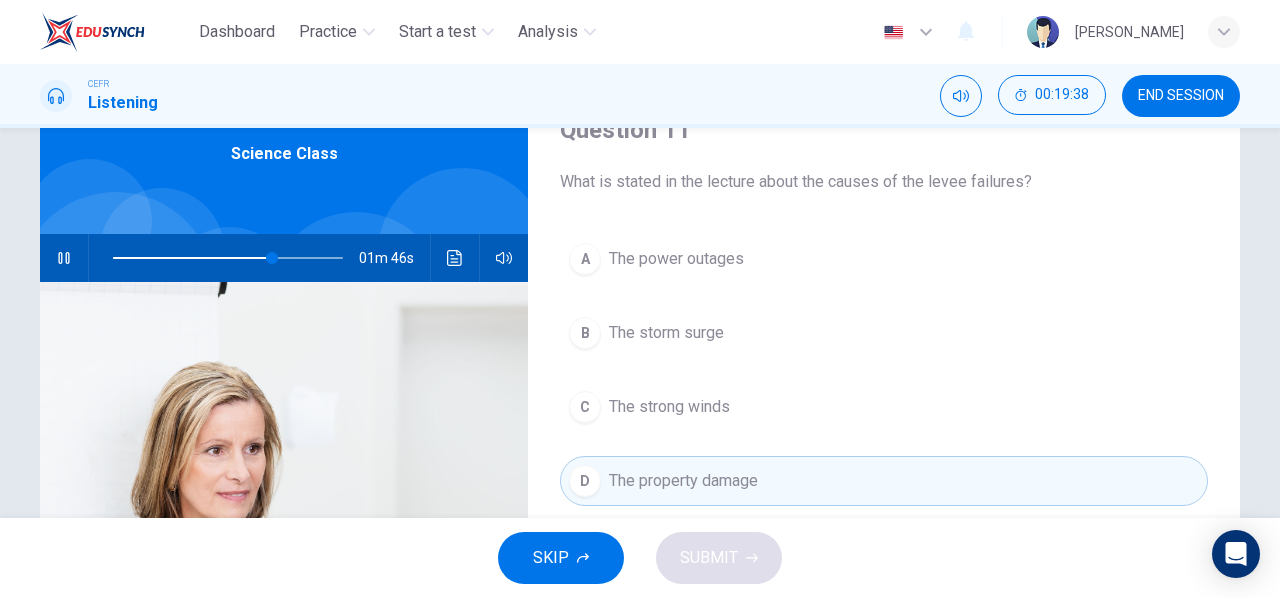 scroll, scrollTop: 62, scrollLeft: 0, axis: vertical 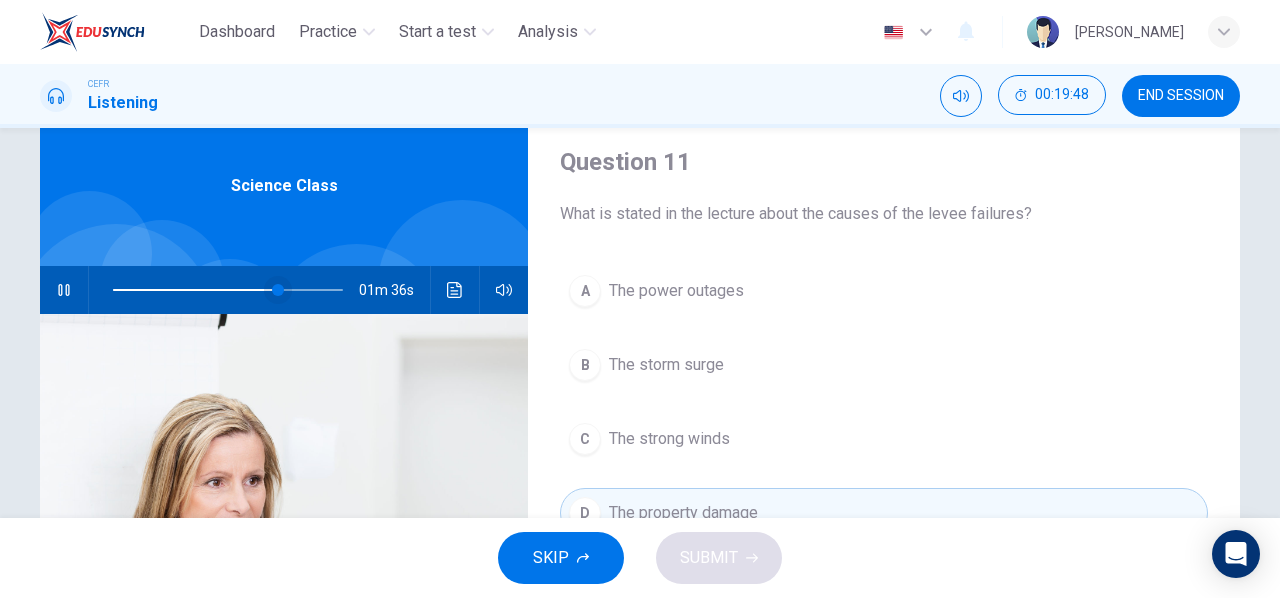 click at bounding box center [278, 290] 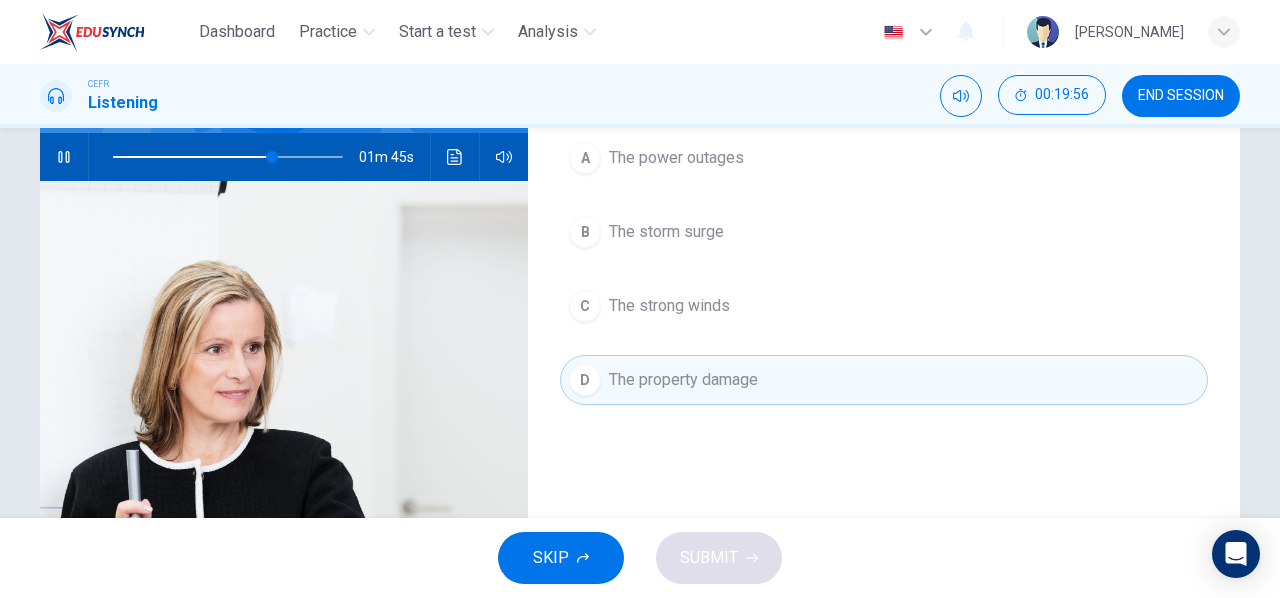 scroll, scrollTop: 62, scrollLeft: 0, axis: vertical 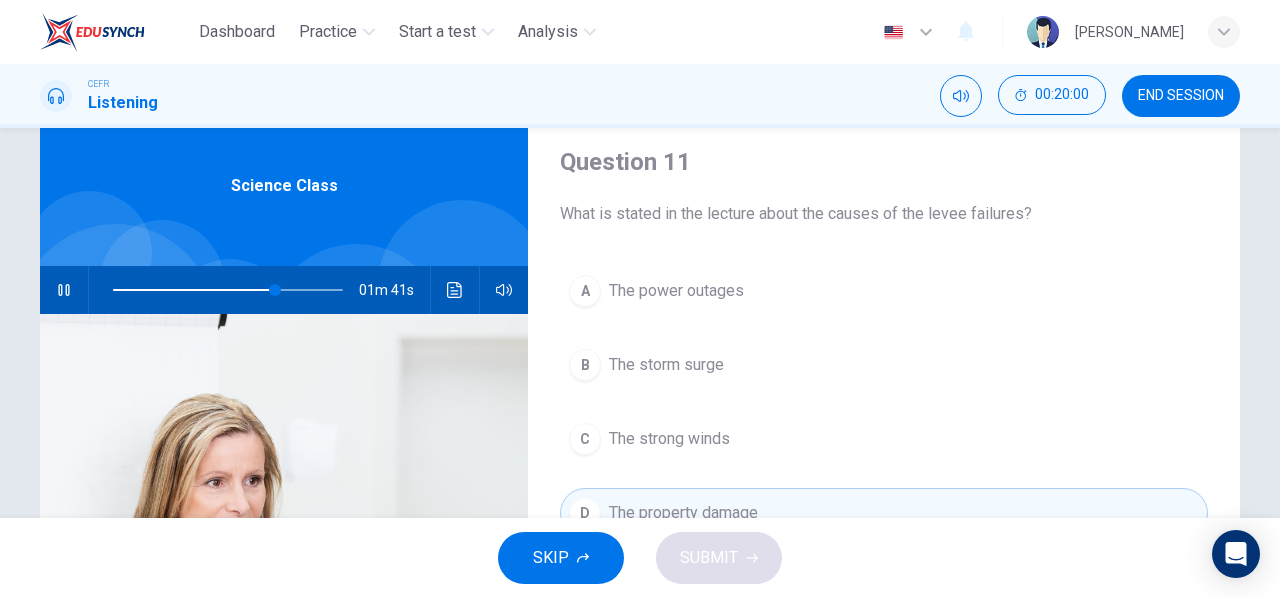 click on "The storm surge" at bounding box center (666, 365) 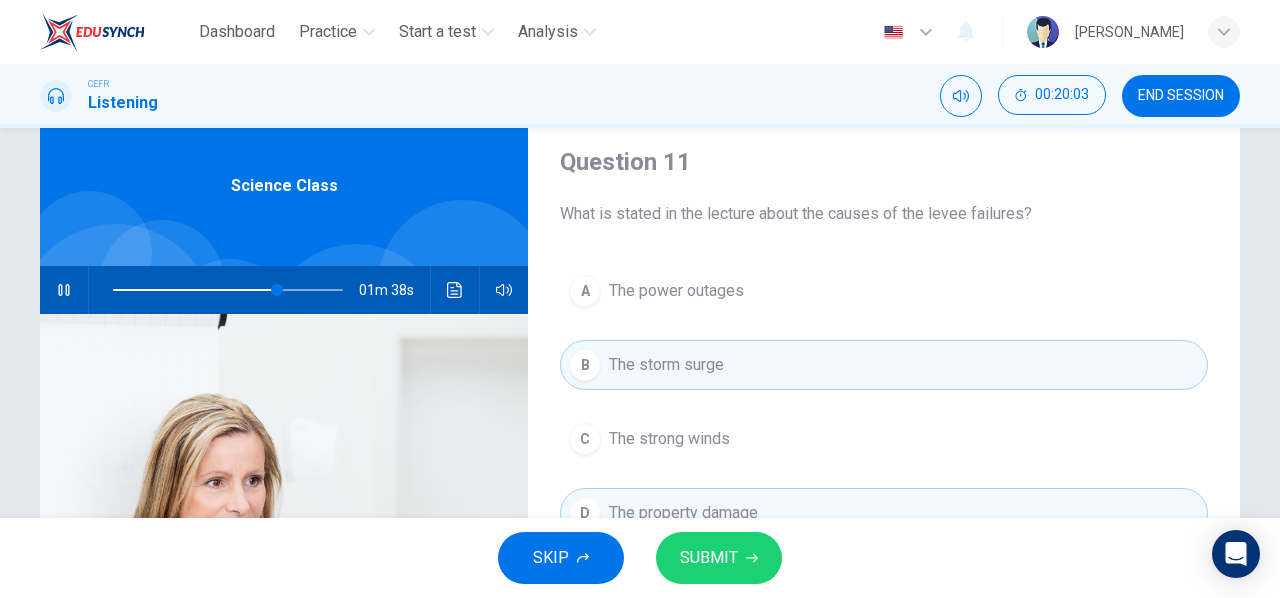 click on "SUBMIT" at bounding box center [719, 558] 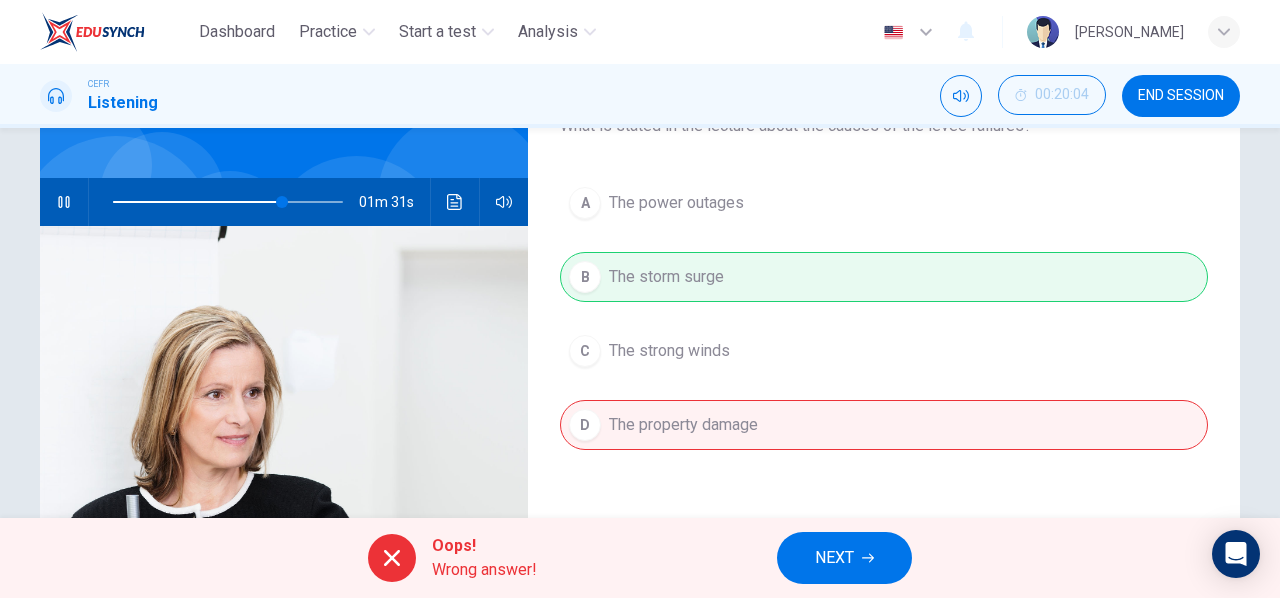 scroll, scrollTop: 118, scrollLeft: 0, axis: vertical 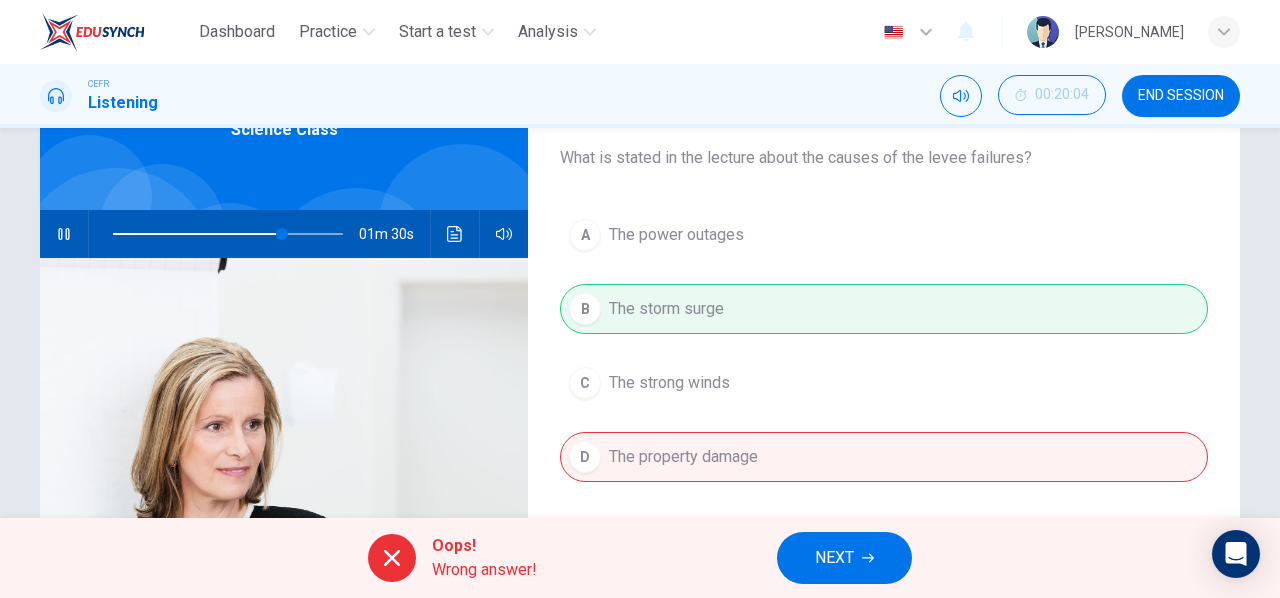 click on "A The power outages B The storm surge C The strong winds D The property damage" at bounding box center (884, 366) 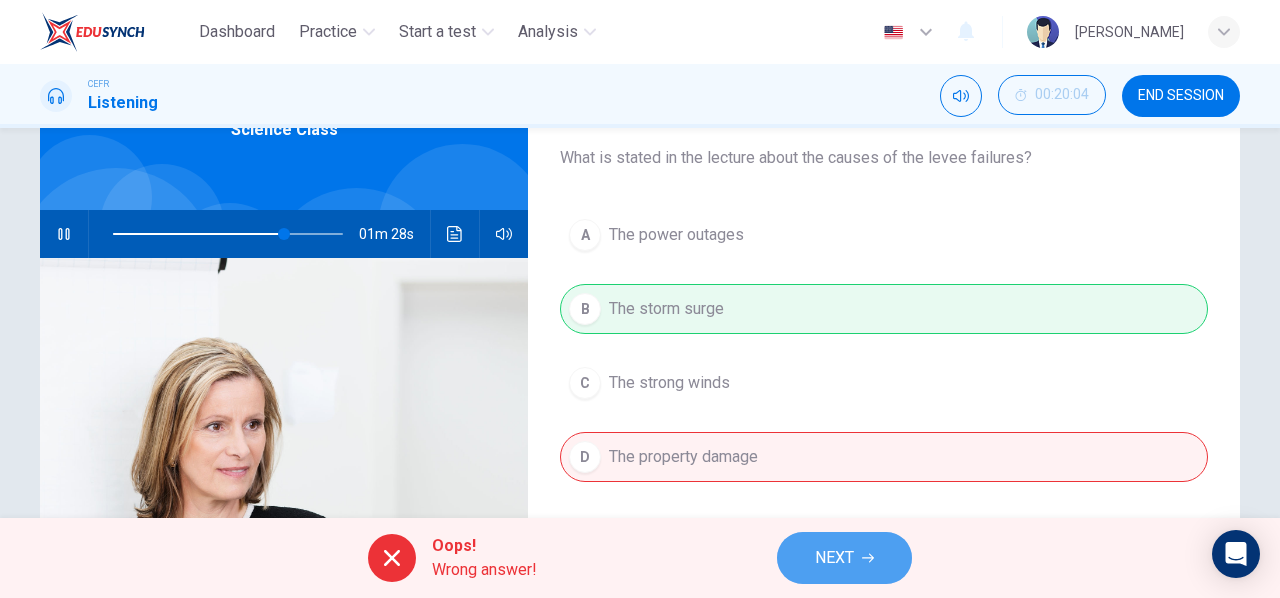 click on "NEXT" at bounding box center [844, 558] 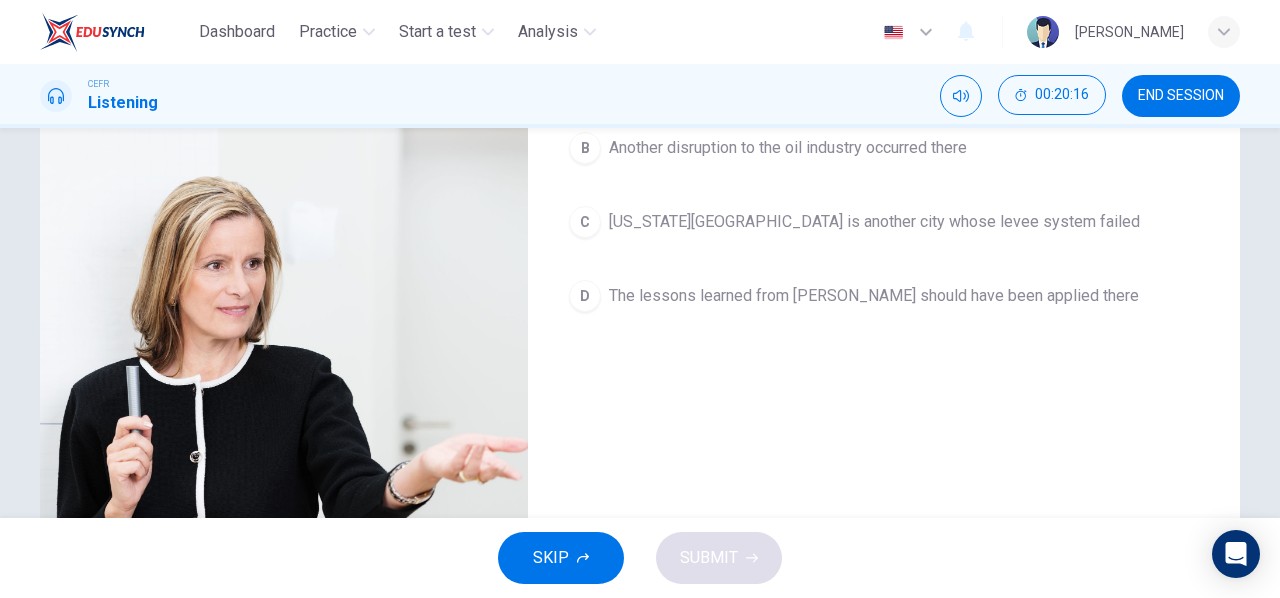 scroll, scrollTop: 385, scrollLeft: 0, axis: vertical 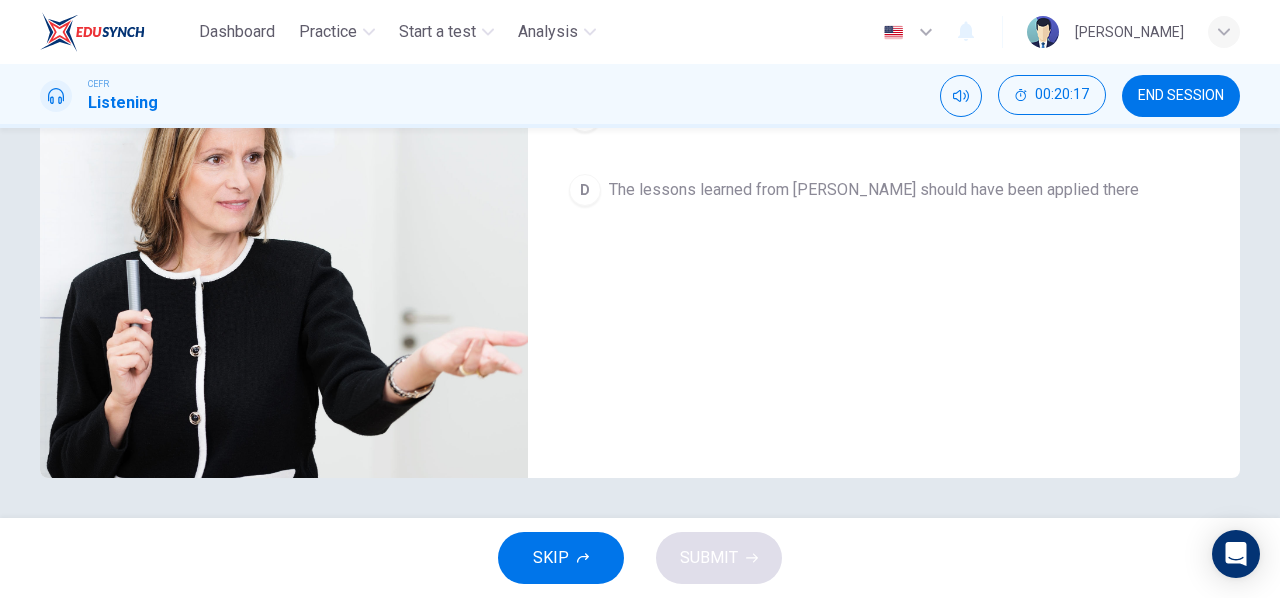 click on "D The lessons learned from Katrina should have been applied there" at bounding box center (884, 190) 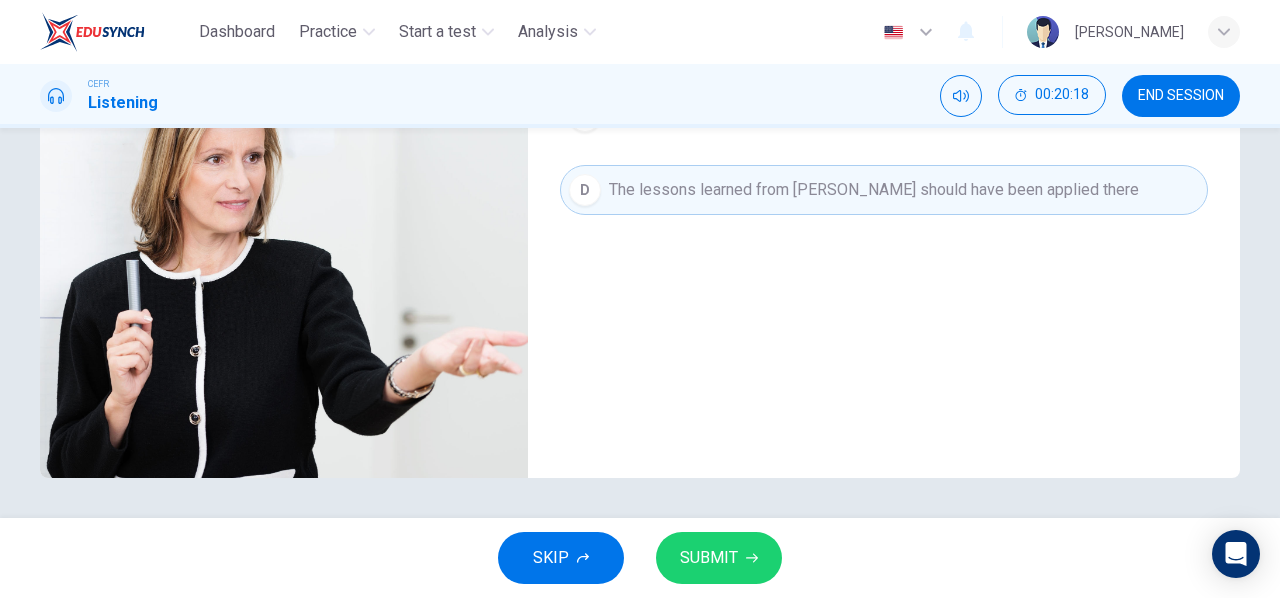click on "SUBMIT" at bounding box center (709, 558) 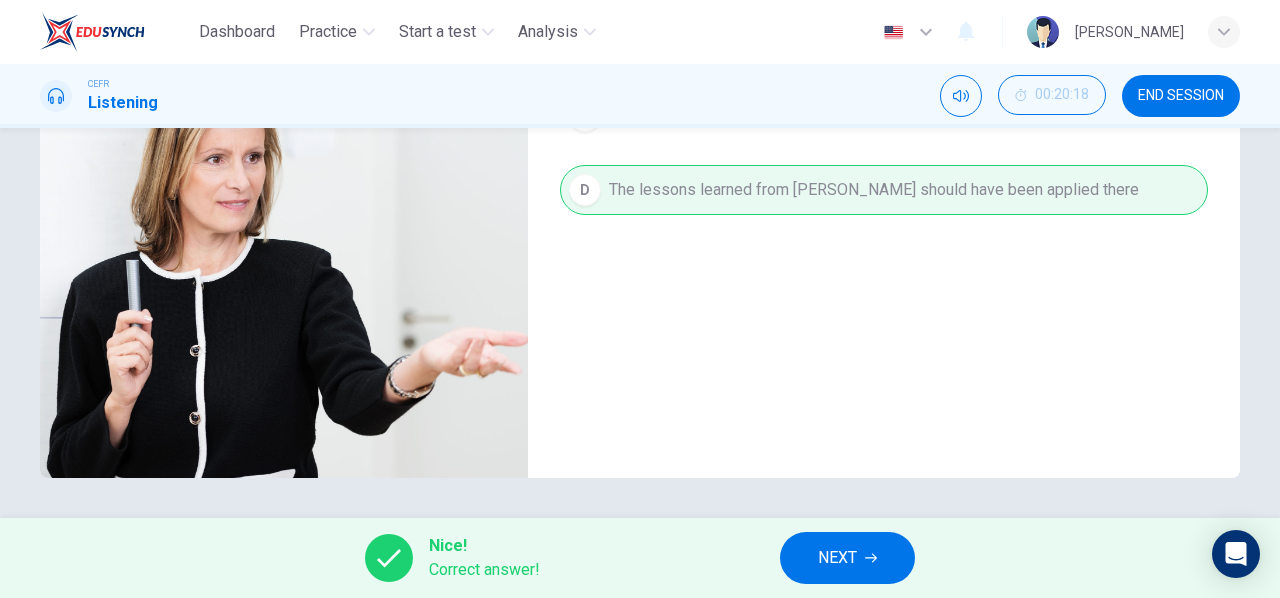 type on "79" 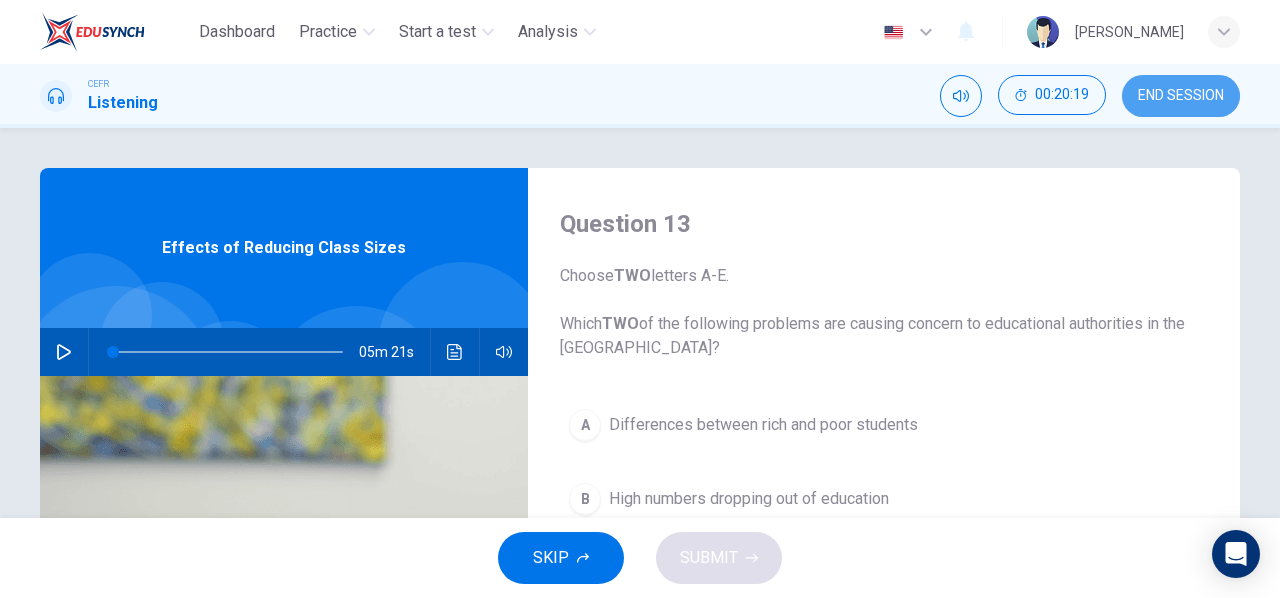 click on "END SESSION" at bounding box center [1181, 96] 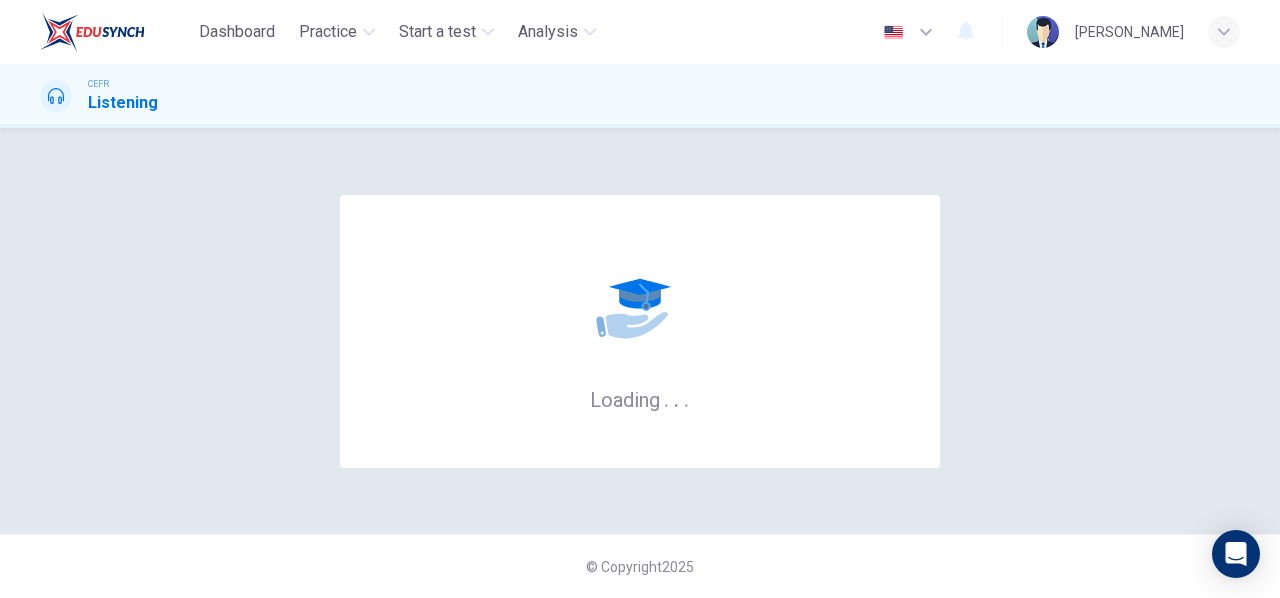 scroll, scrollTop: 0, scrollLeft: 0, axis: both 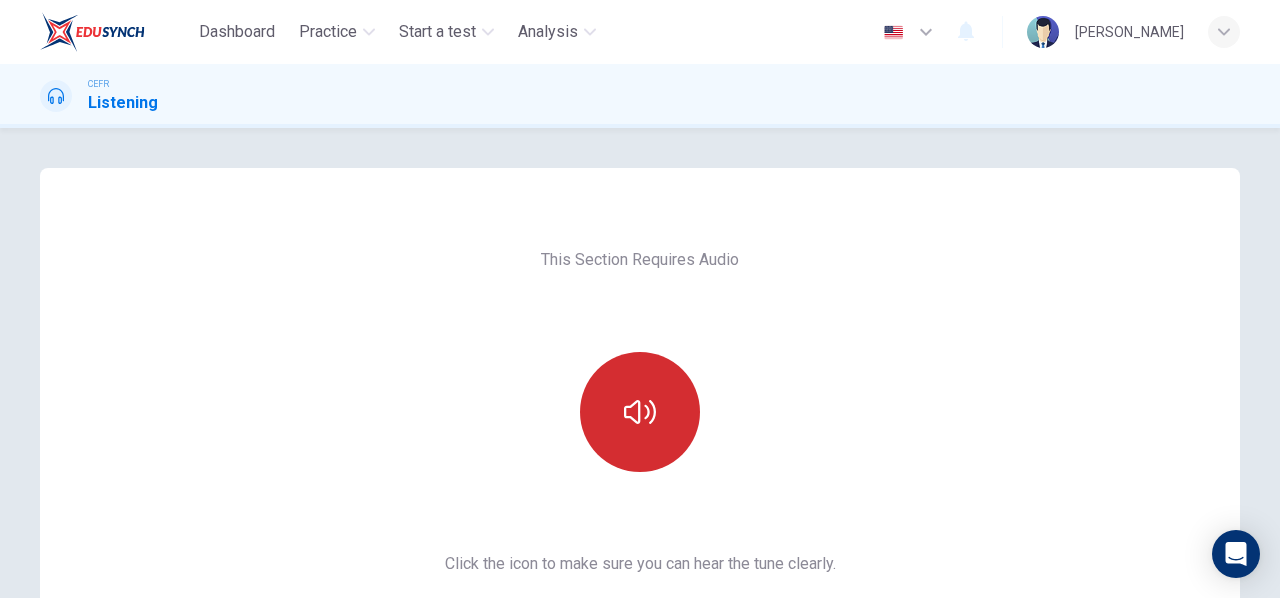 click at bounding box center (640, 412) 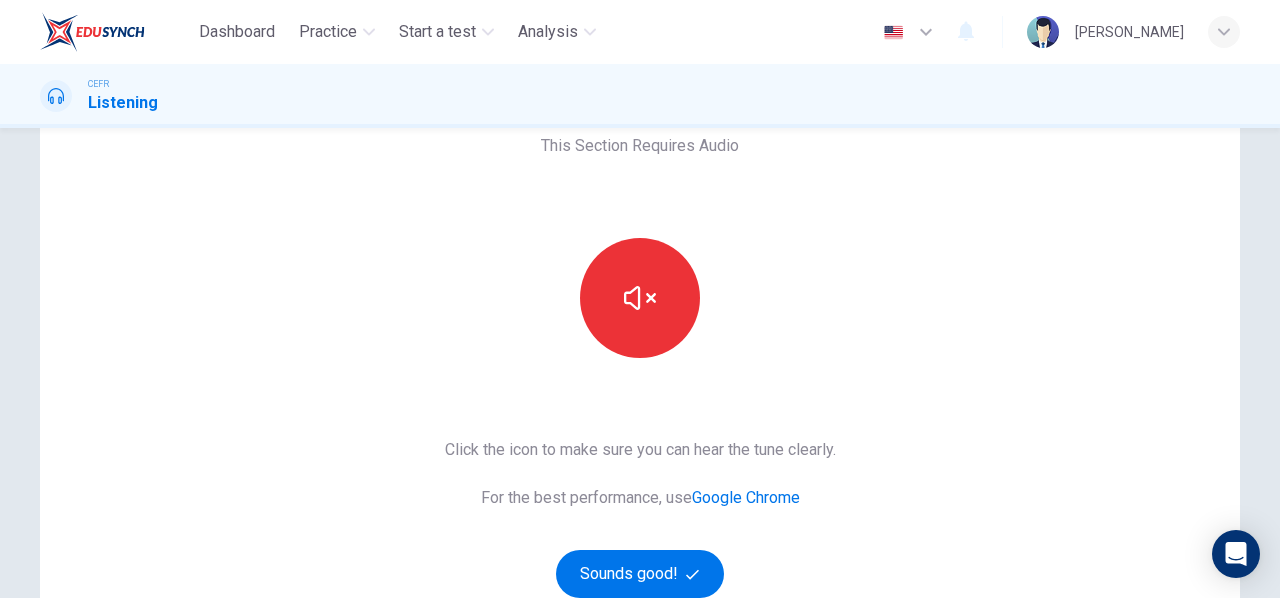 scroll, scrollTop: 266, scrollLeft: 0, axis: vertical 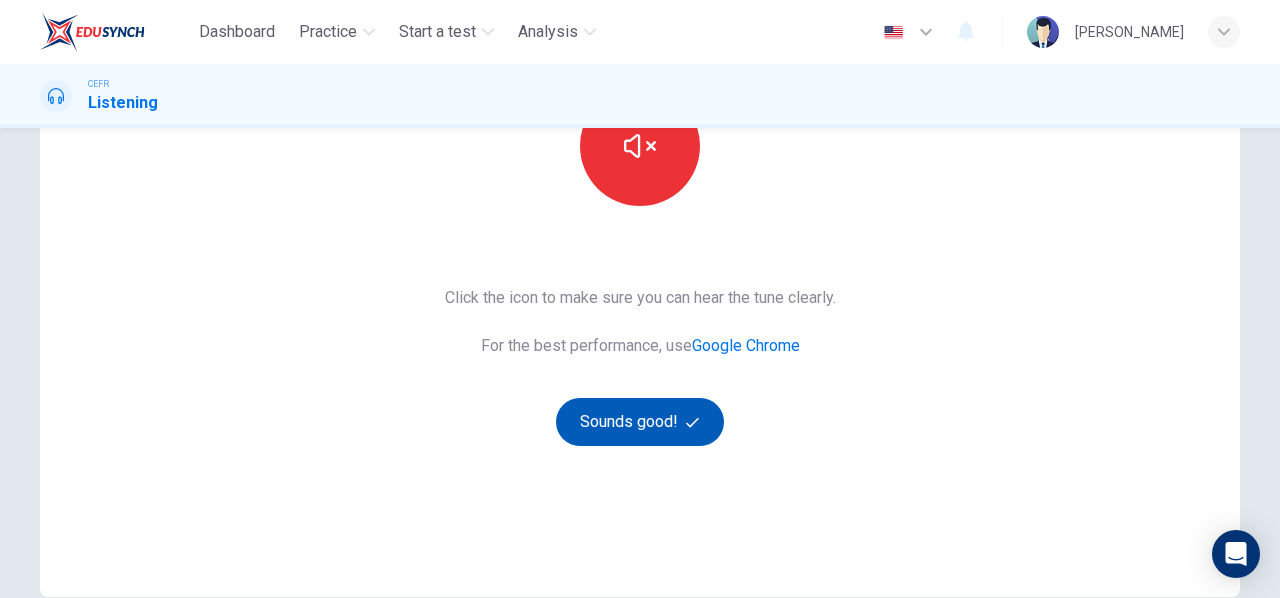 click on "Sounds good!" at bounding box center (640, 422) 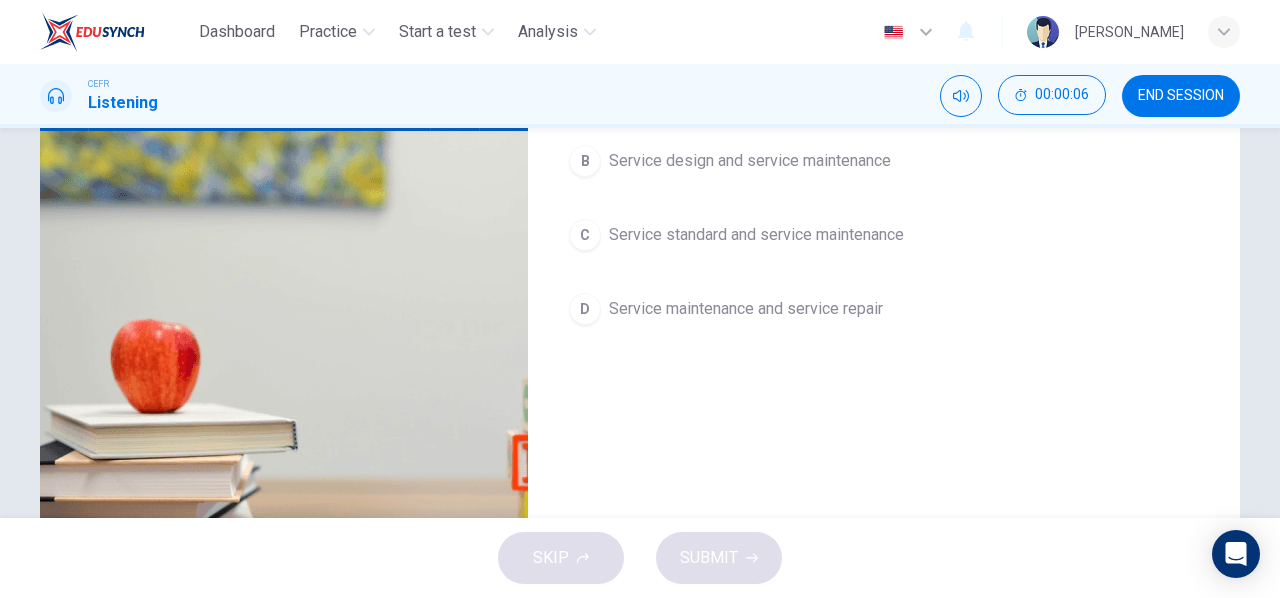 scroll, scrollTop: 0, scrollLeft: 0, axis: both 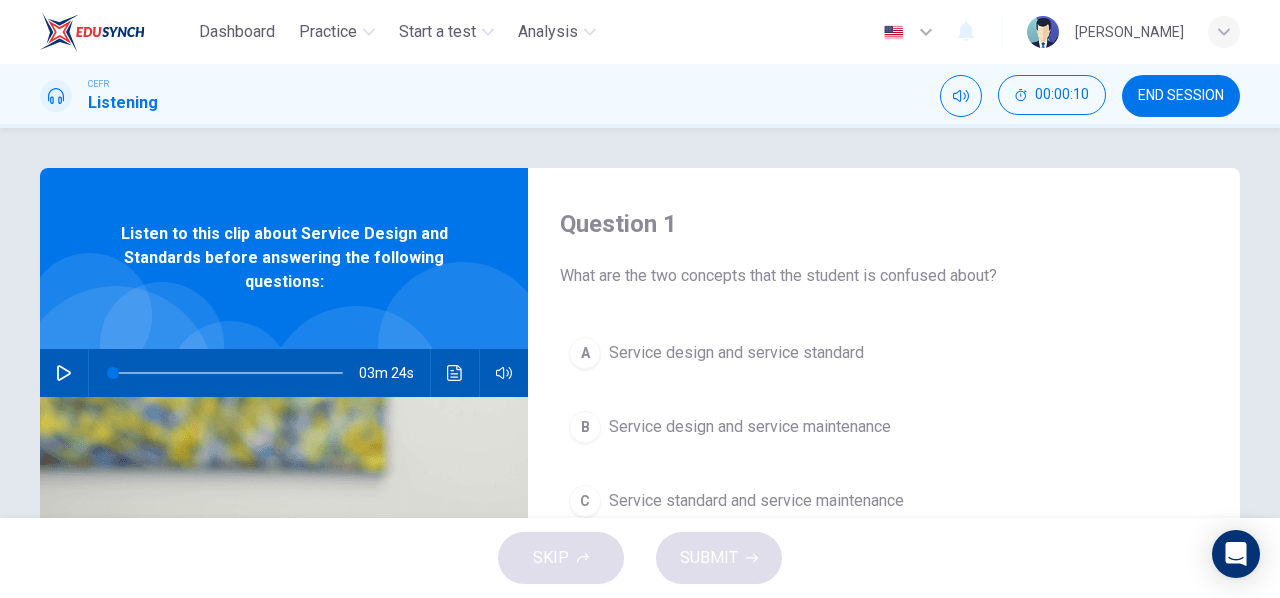 click at bounding box center (64, 373) 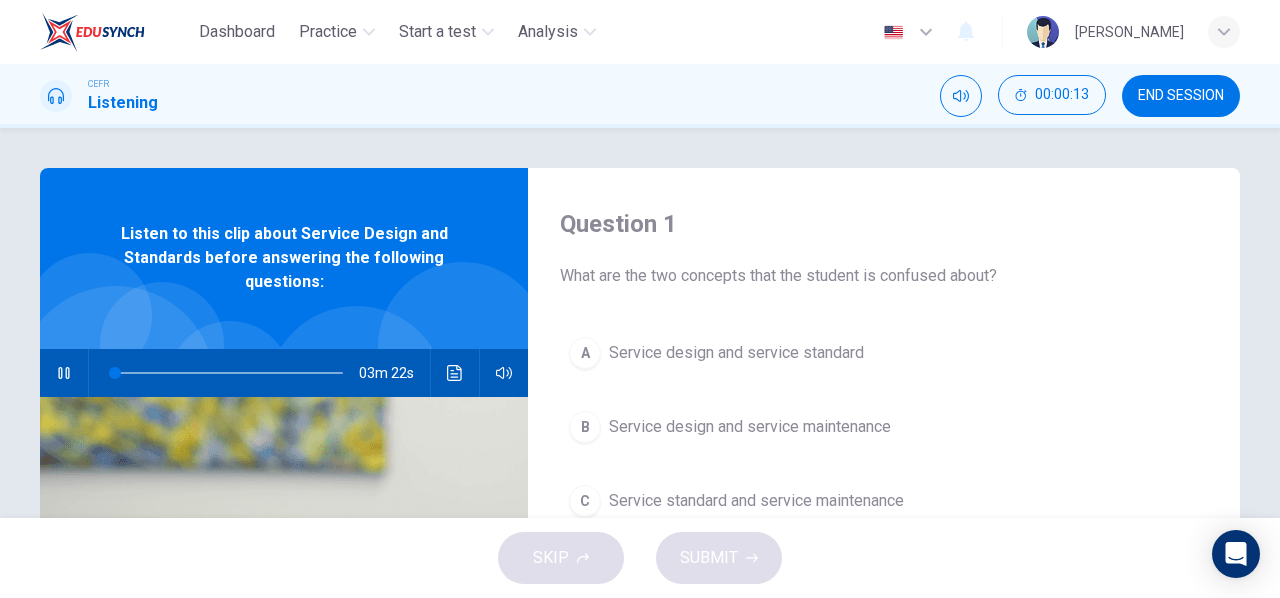 type on "1" 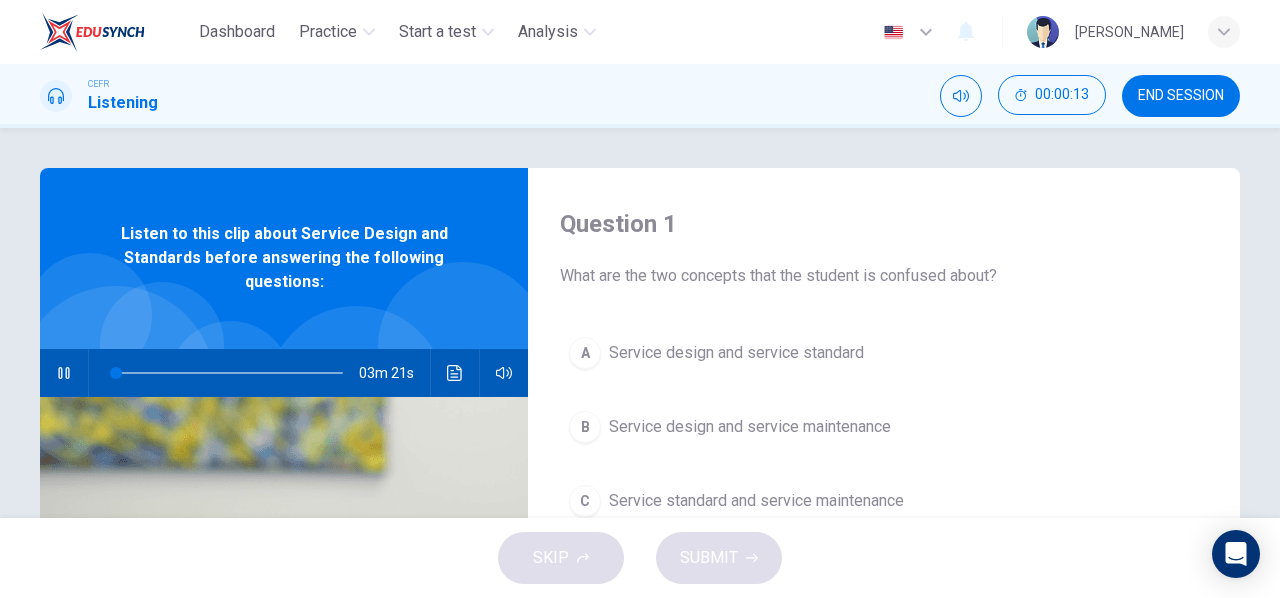 type 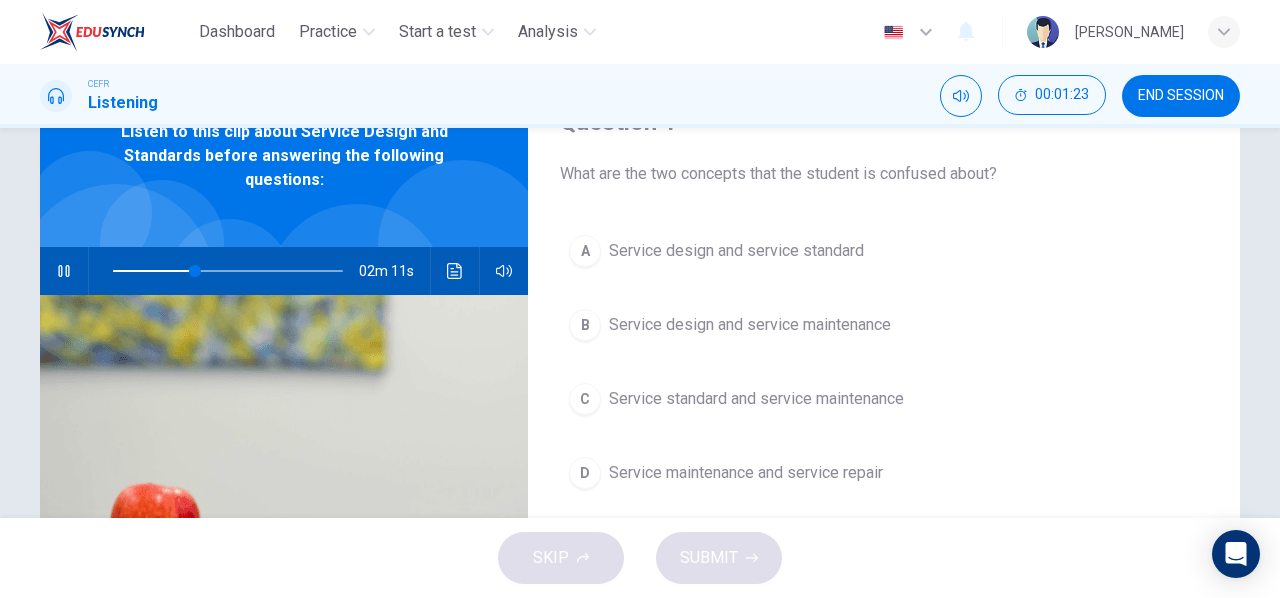 scroll, scrollTop: 94, scrollLeft: 0, axis: vertical 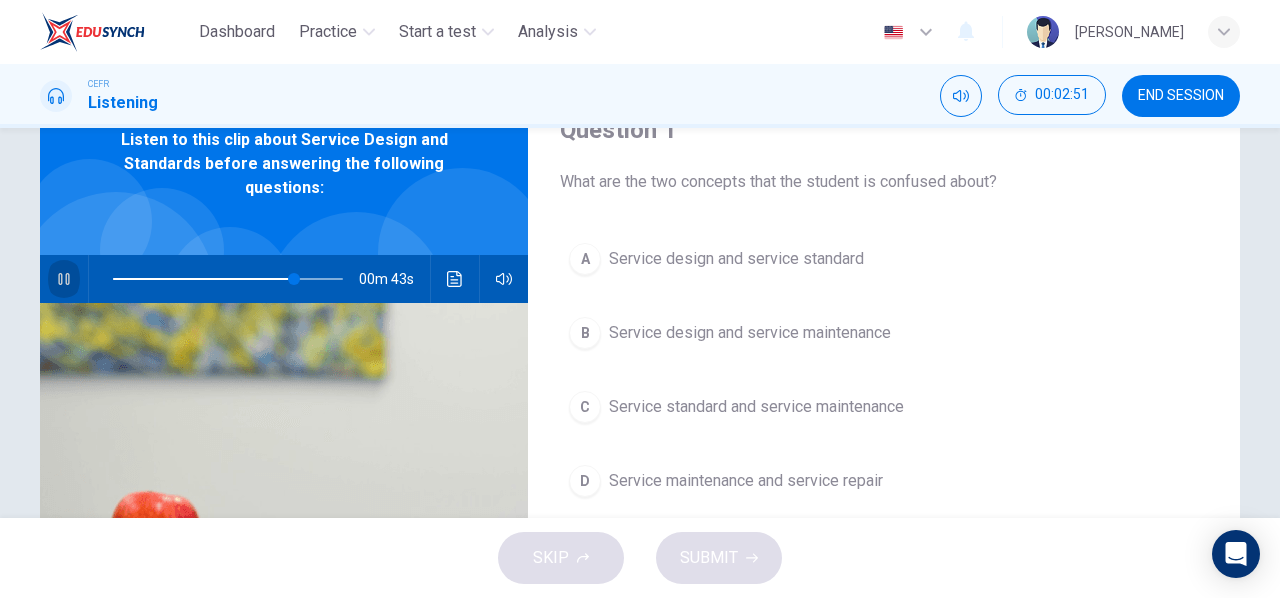 click on "D" at bounding box center (585, 481) 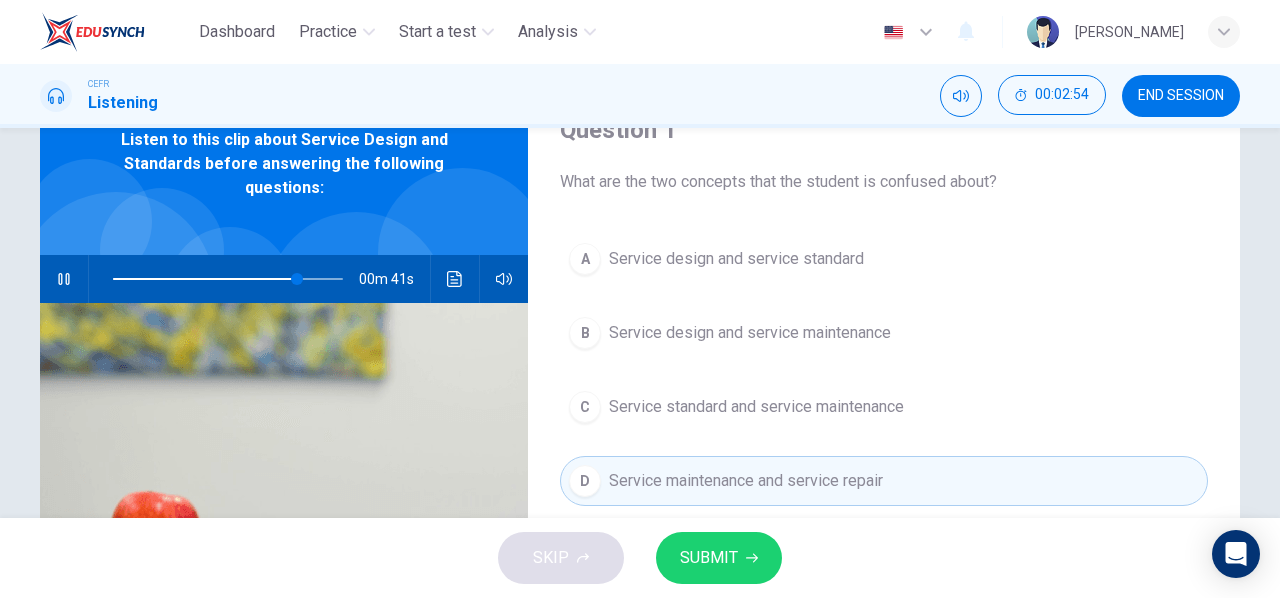click on "SUBMIT" at bounding box center [709, 558] 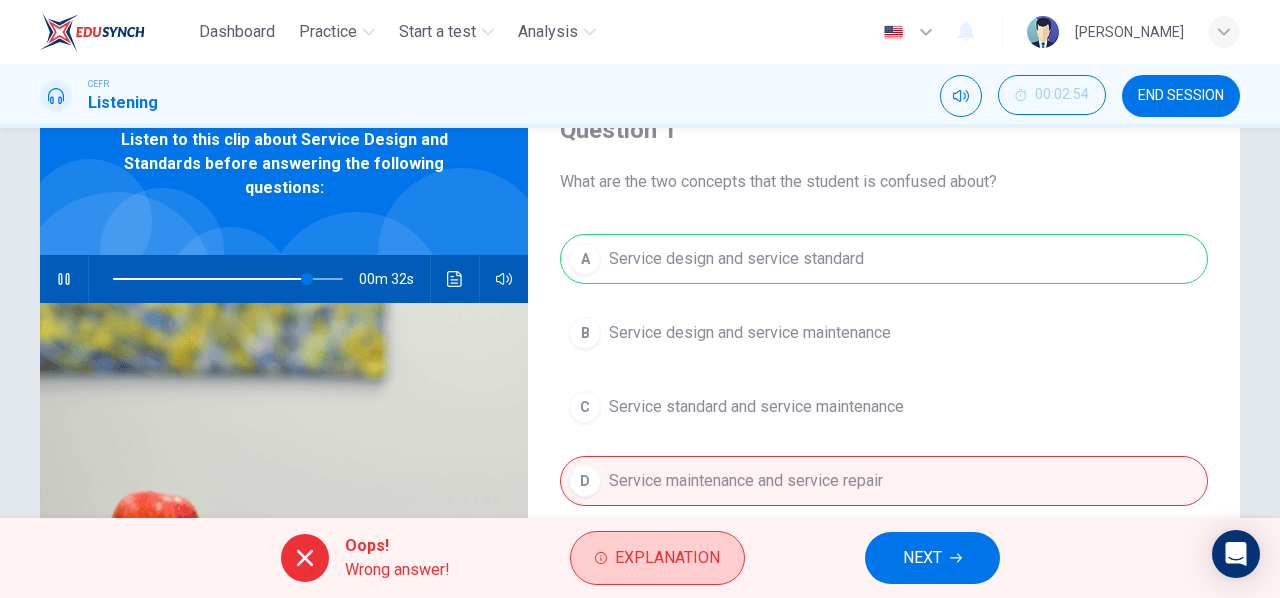 click on "Explanation" at bounding box center [657, 558] 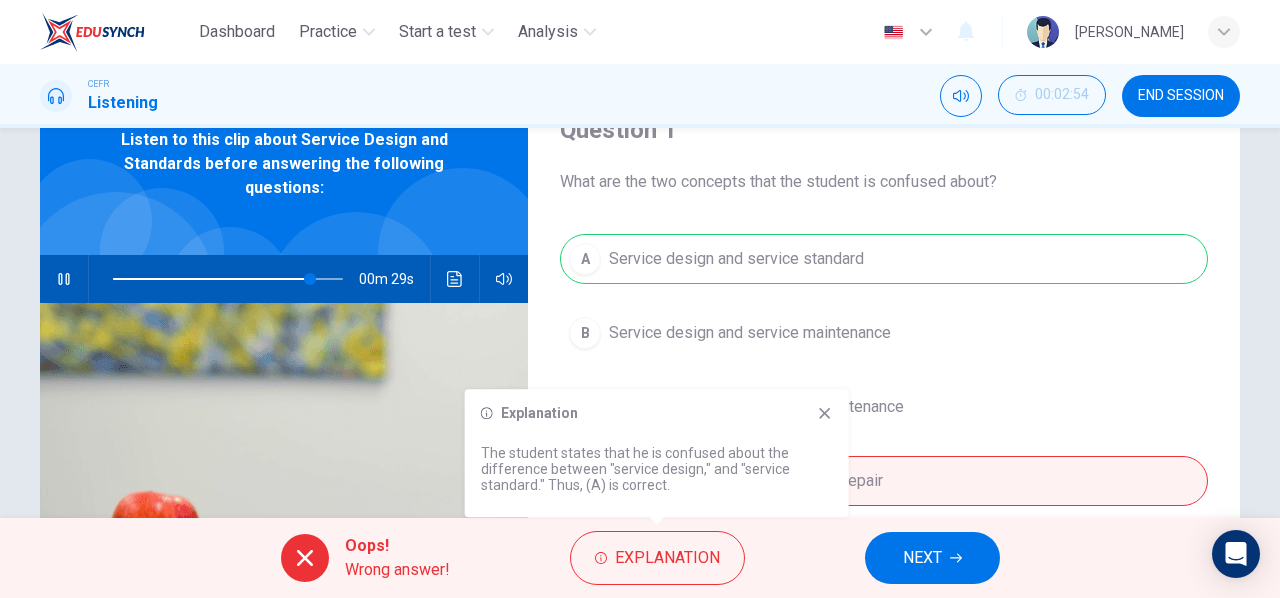 drag, startPoint x: 599, startPoint y: 465, endPoint x: 700, endPoint y: 463, distance: 101.0198 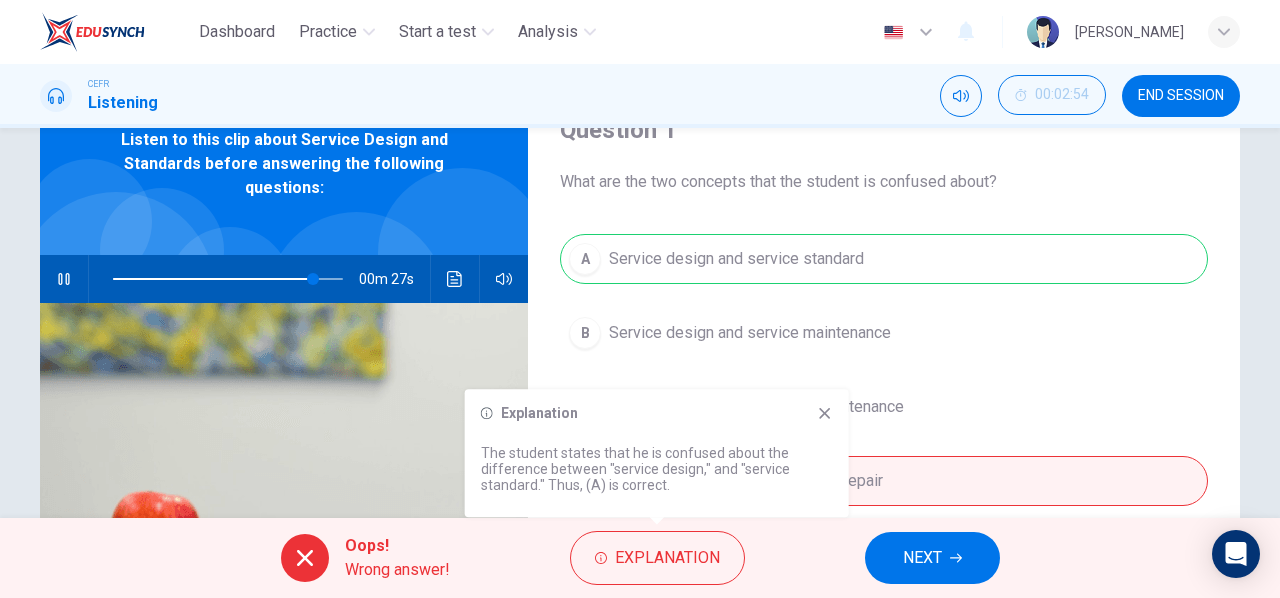 drag, startPoint x: 569, startPoint y: 461, endPoint x: 667, endPoint y: 452, distance: 98.4124 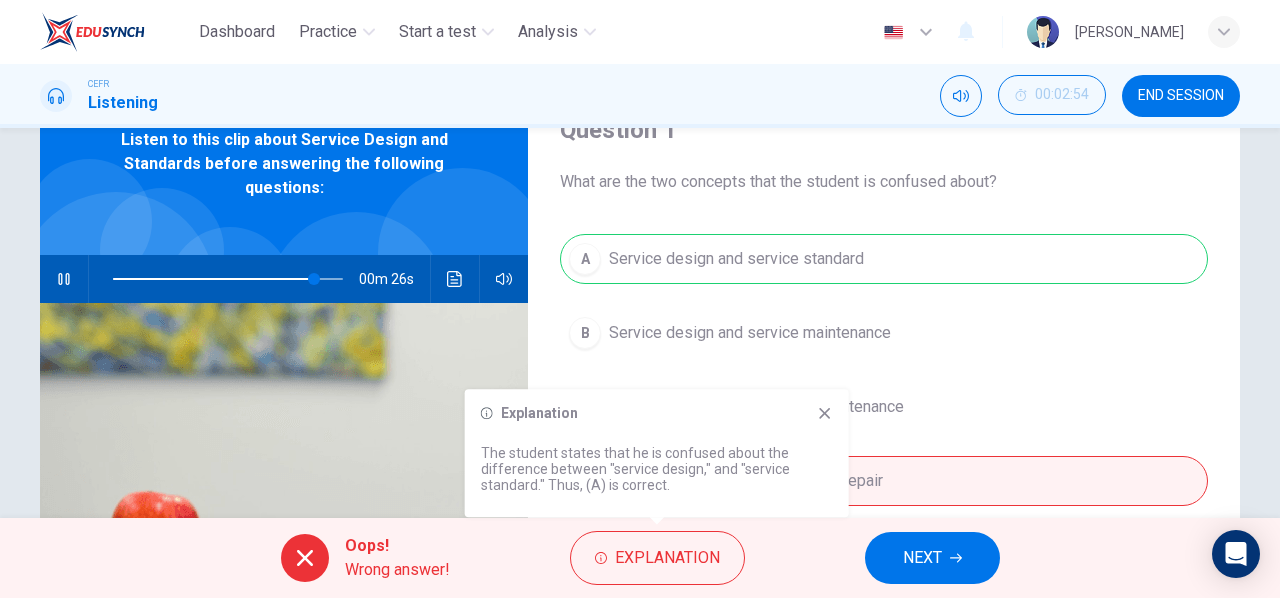 click on "The student states that he is confused about the difference between "service design," and "service standard." Thus, (A) is correct." at bounding box center [657, 469] 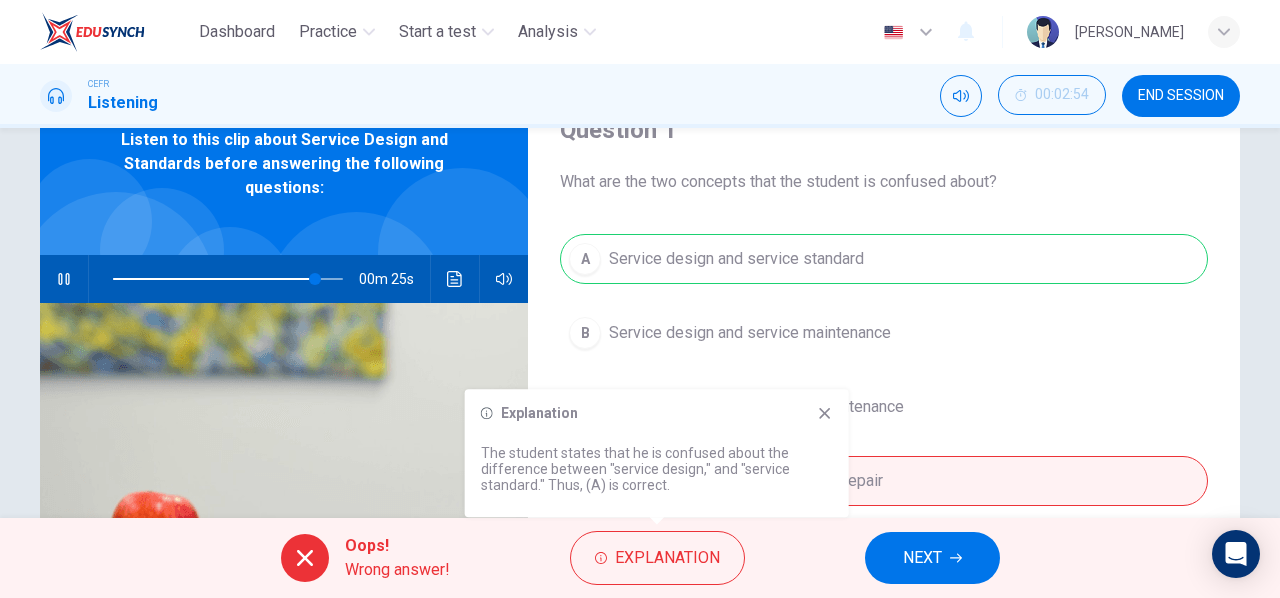 click on "A Service design and service standard B Service design and service maintenance C Service standard and service maintenance D Service maintenance and service repair" at bounding box center [884, 390] 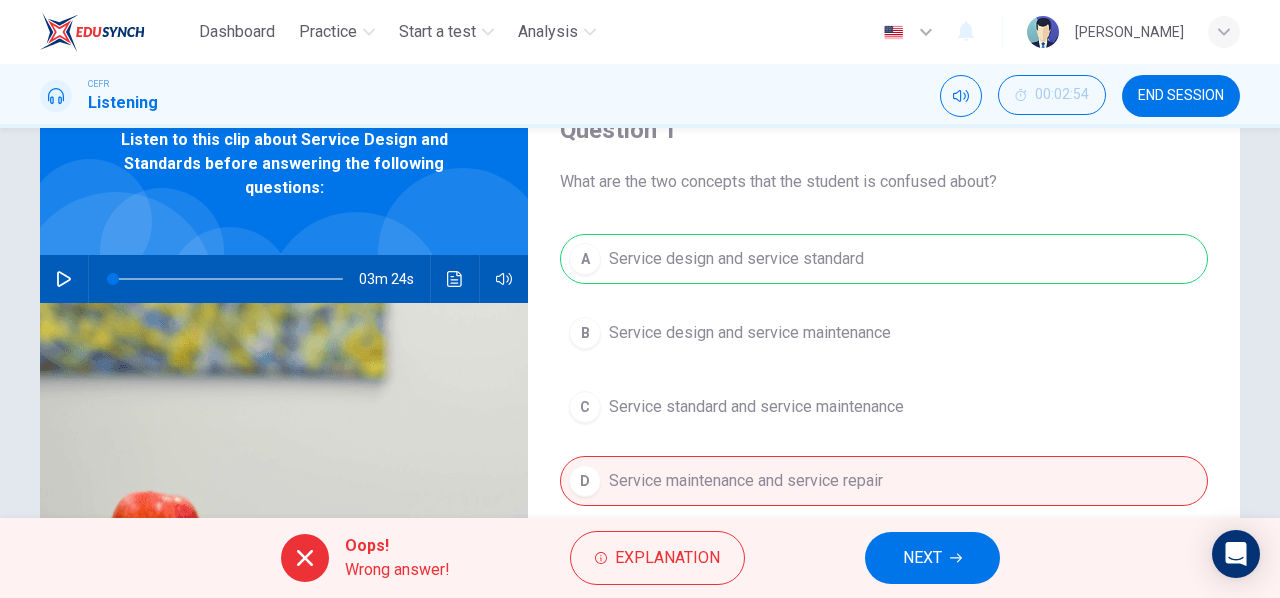 click 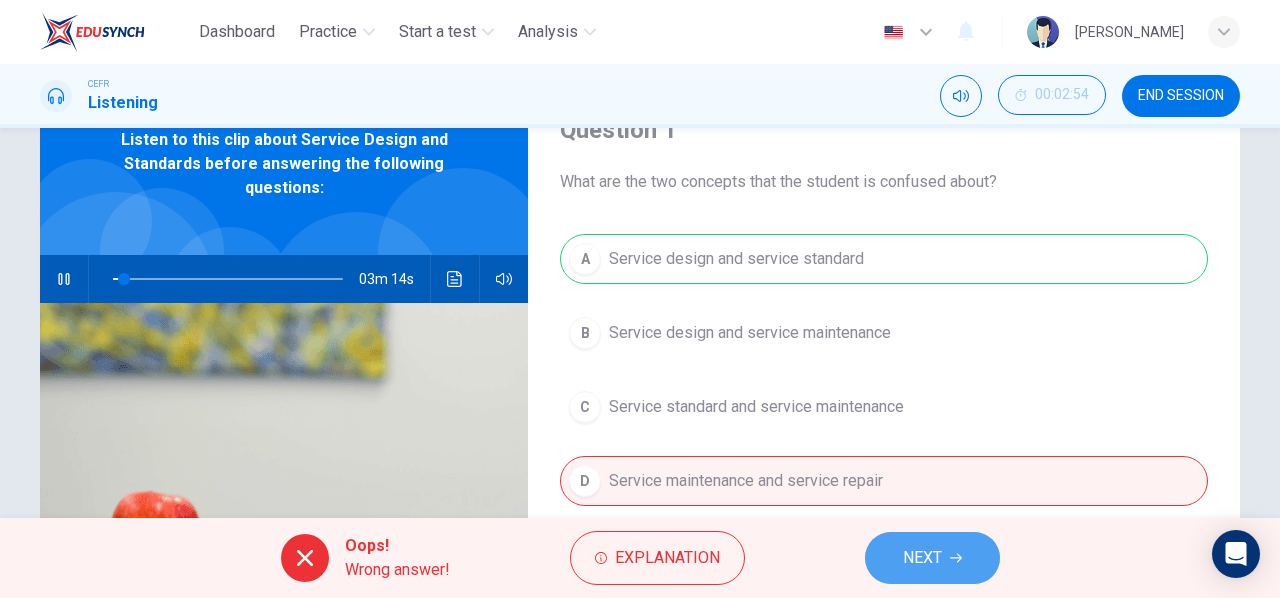 click on "NEXT" at bounding box center [922, 558] 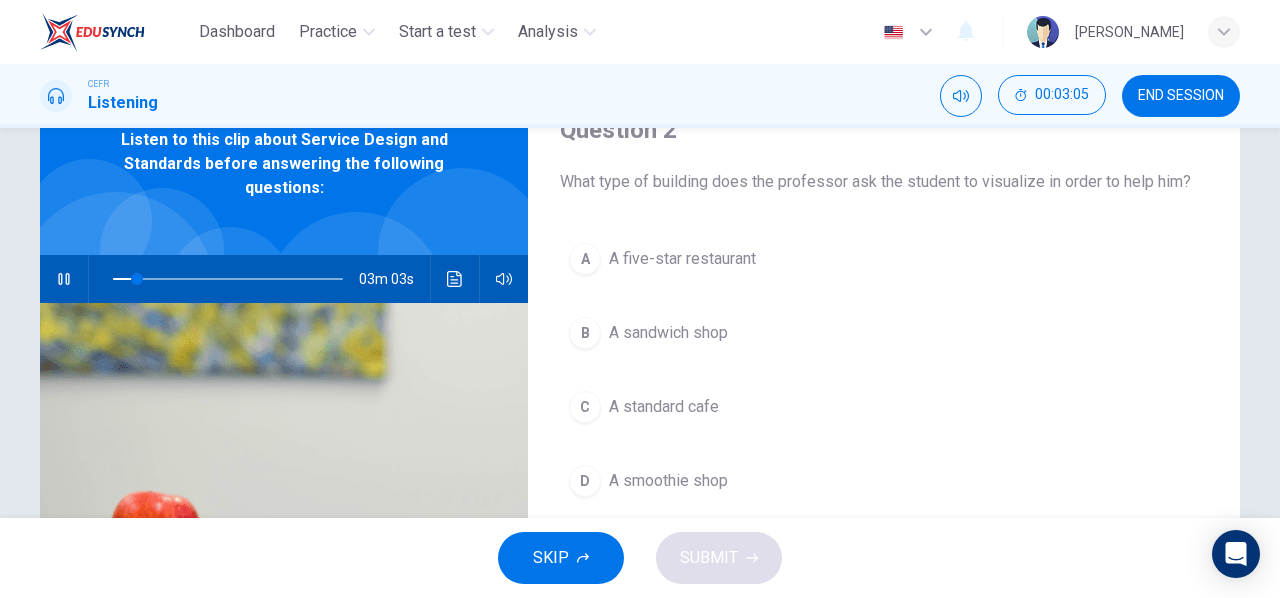 click on "C A standard cafe" at bounding box center (884, 407) 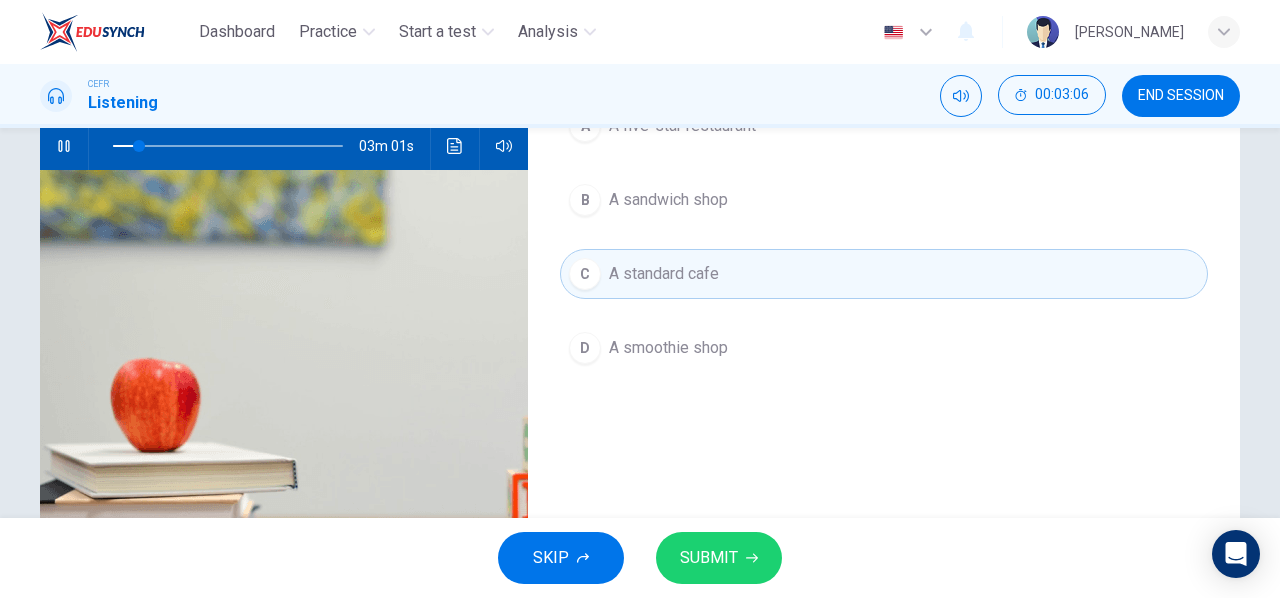 scroll, scrollTop: 94, scrollLeft: 0, axis: vertical 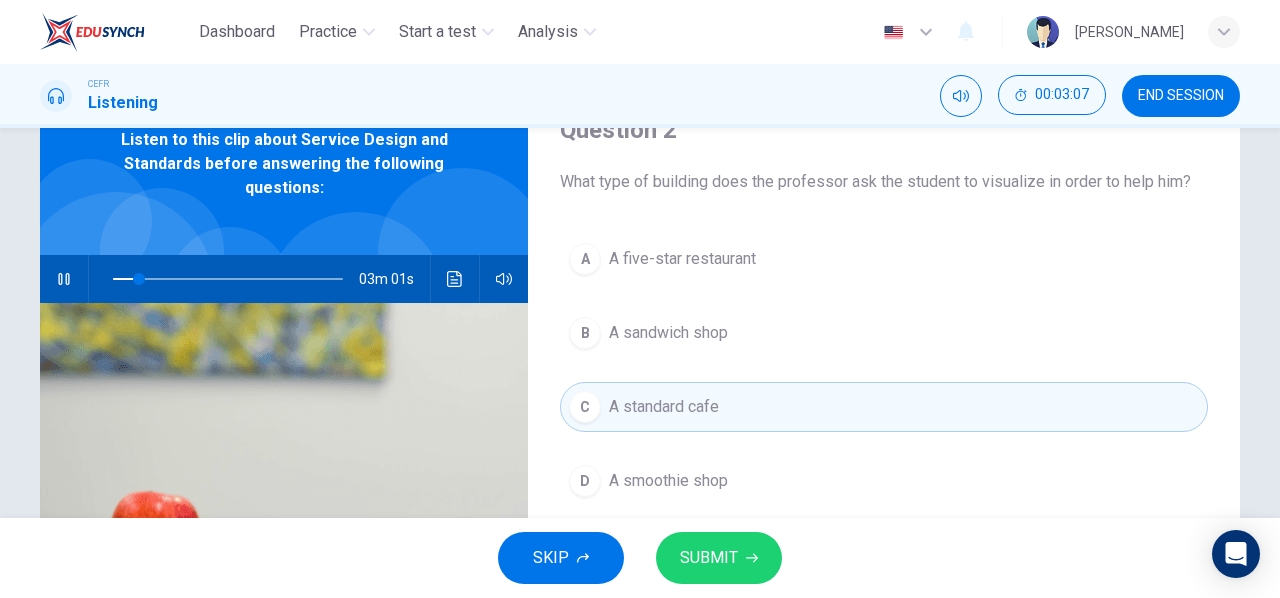 click on "SUBMIT" at bounding box center (719, 558) 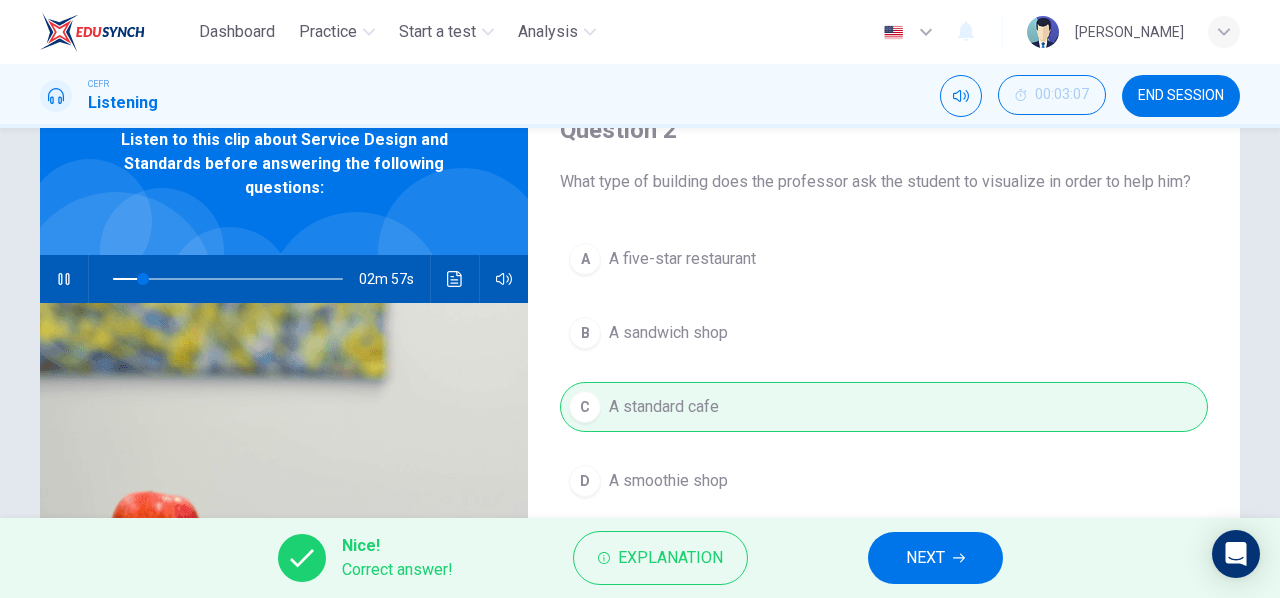 click on "NEXT" at bounding box center (935, 558) 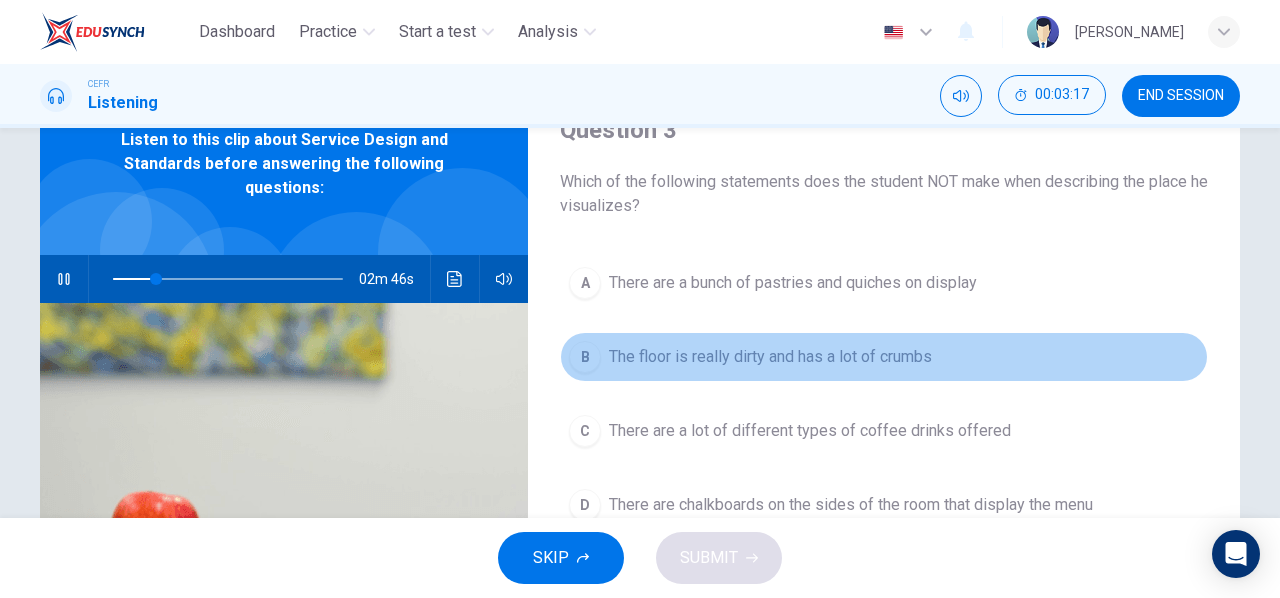 click on "B The floor is really dirty and has a lot of crumbs" at bounding box center (884, 357) 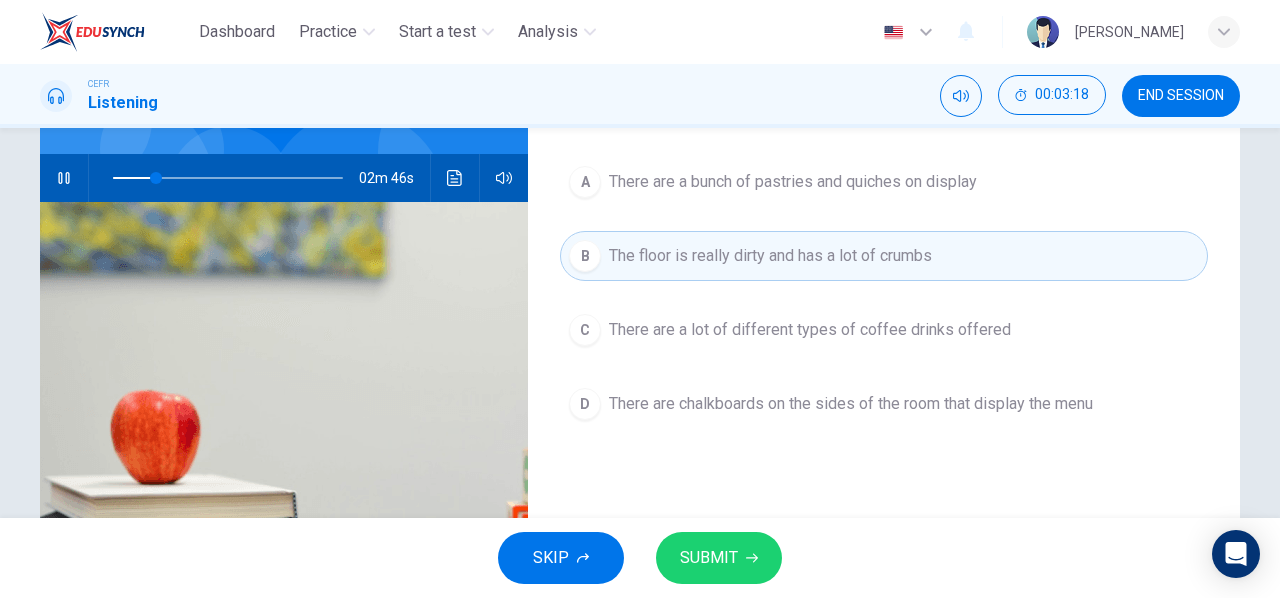 scroll, scrollTop: 227, scrollLeft: 0, axis: vertical 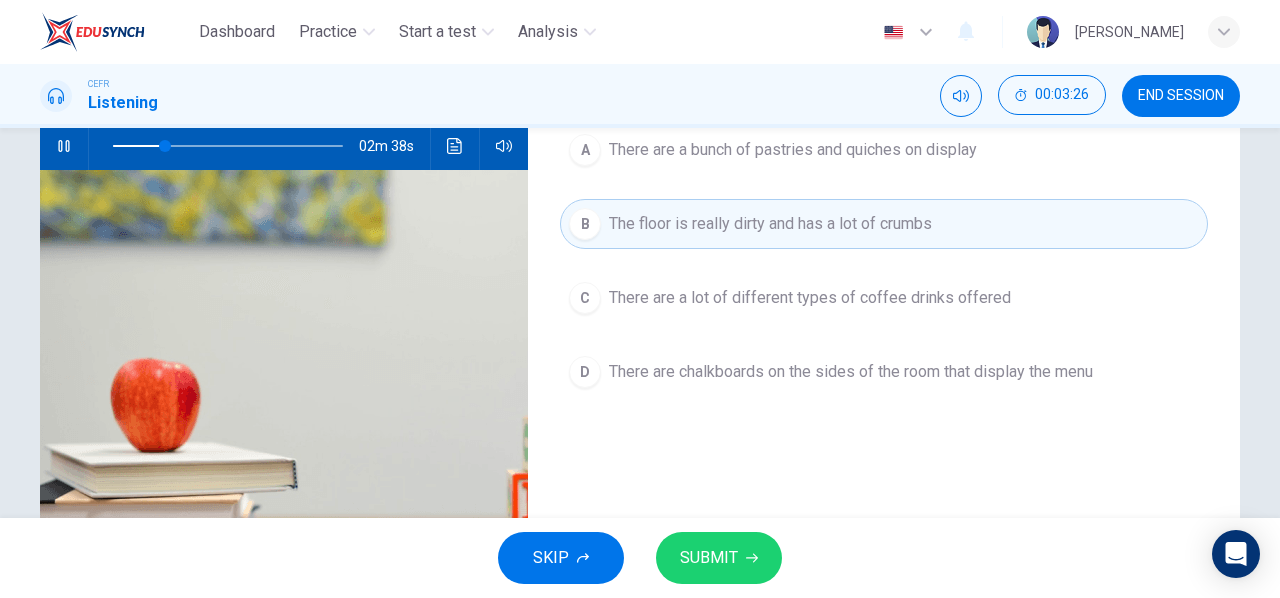 click on "SUBMIT" at bounding box center [709, 558] 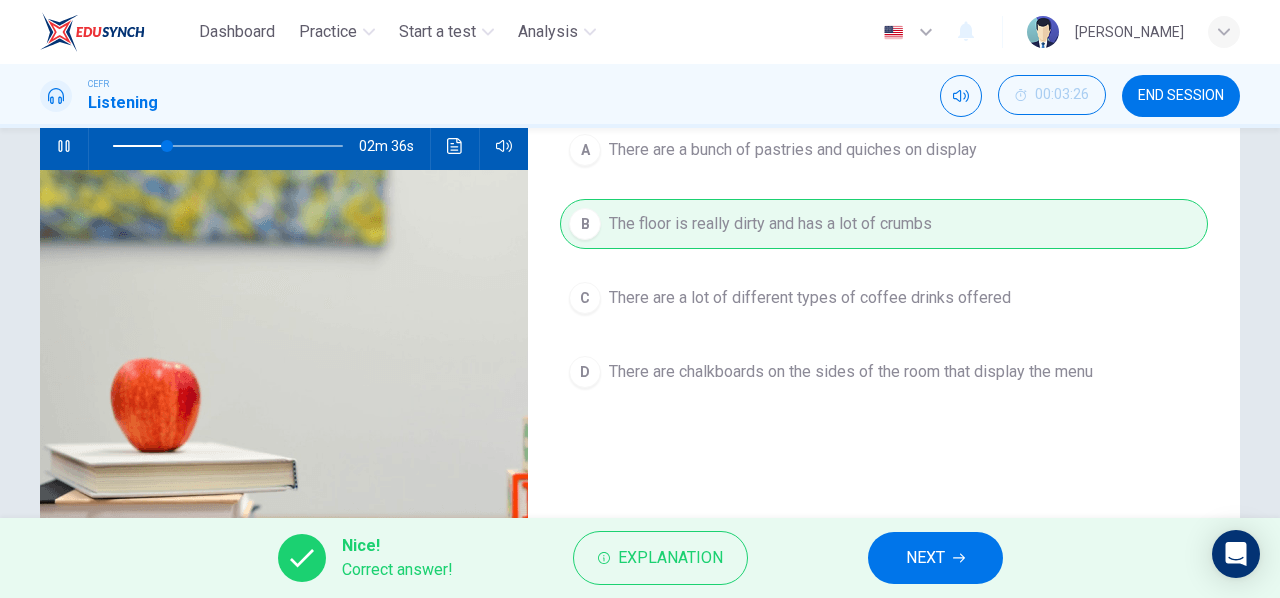 click on "NEXT" at bounding box center (935, 558) 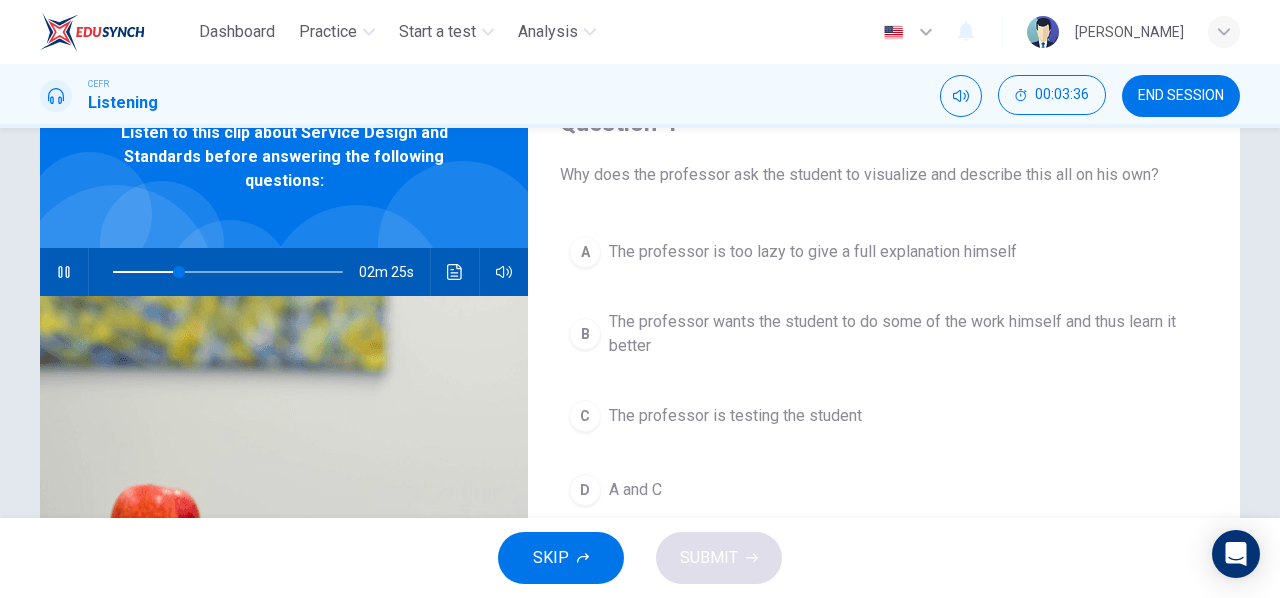 scroll, scrollTop: 70, scrollLeft: 0, axis: vertical 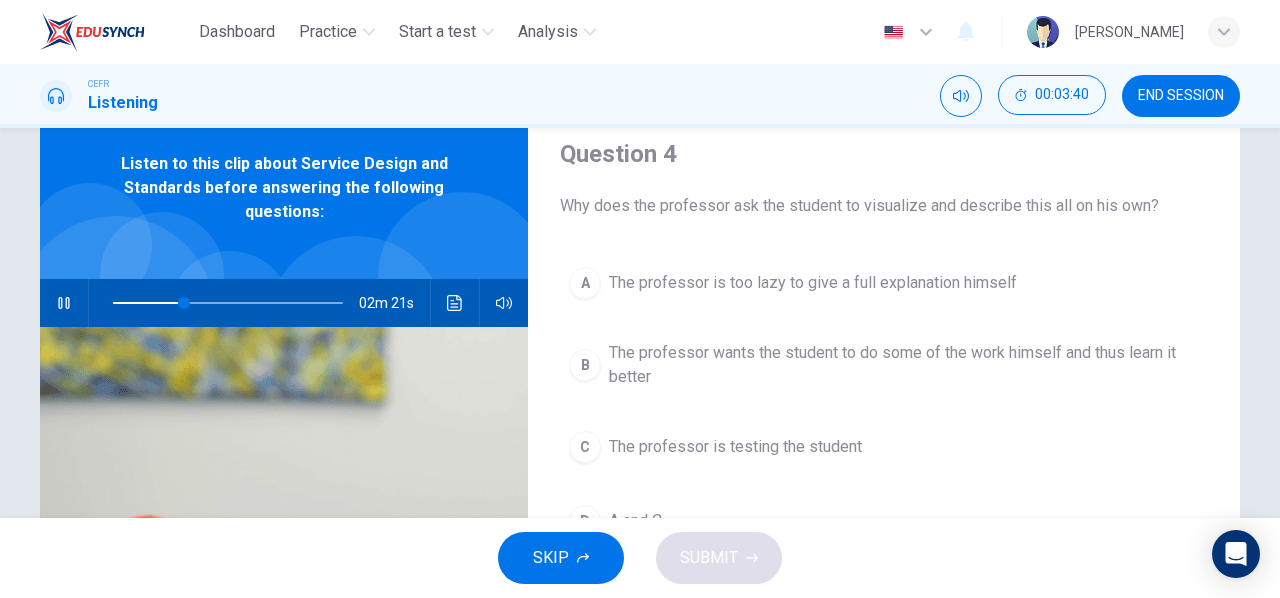 click on "The professor wants the student to do some of the work himself and thus learn it better" at bounding box center [904, 365] 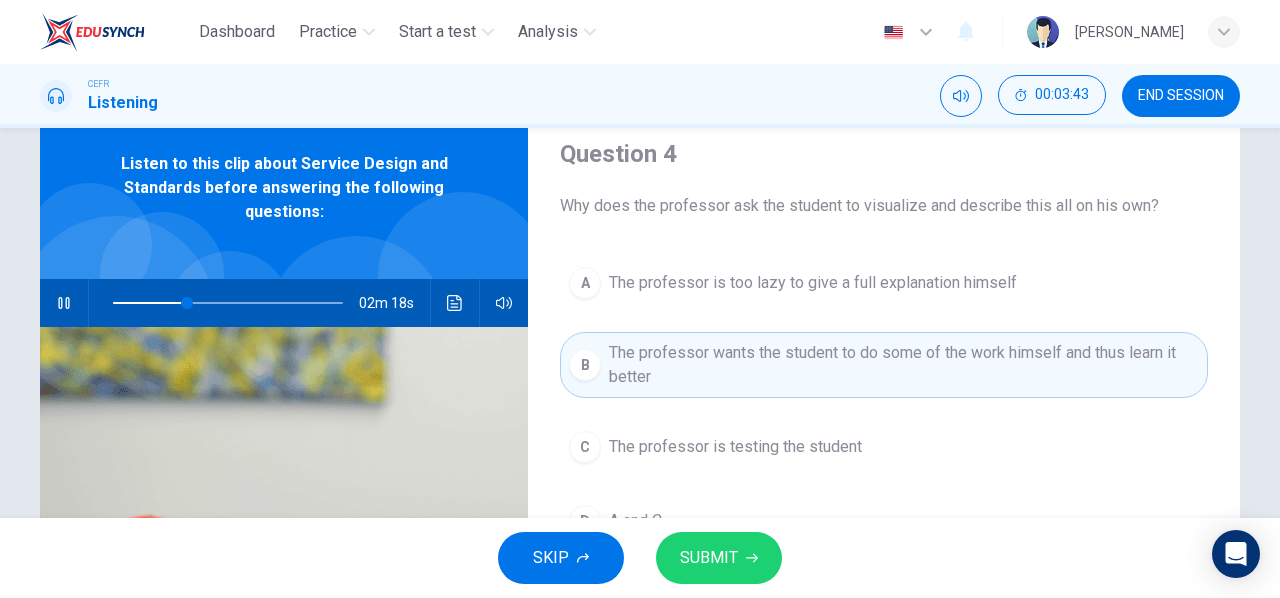 click on "SUBMIT" at bounding box center [719, 558] 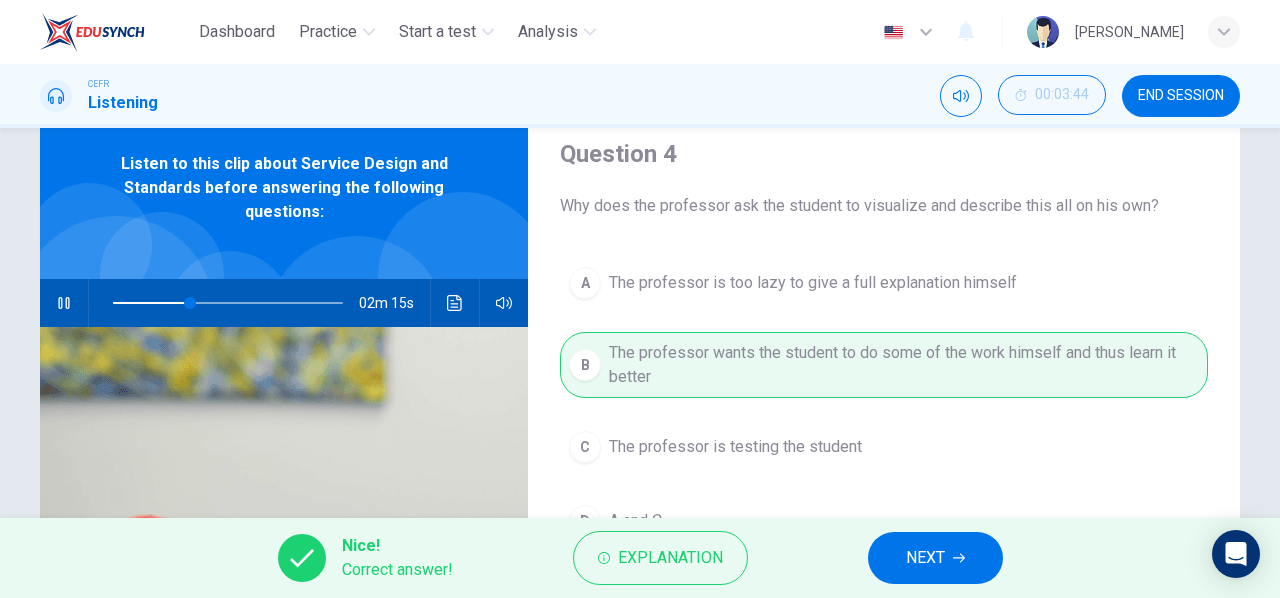 type on "34" 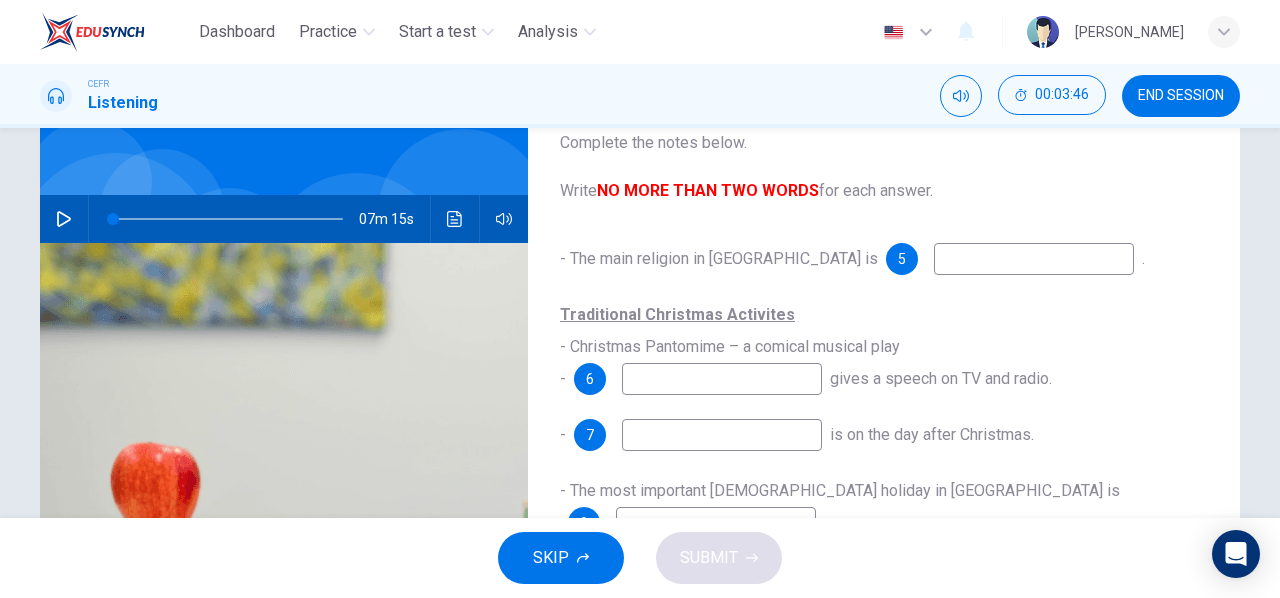 scroll, scrollTop: 0, scrollLeft: 0, axis: both 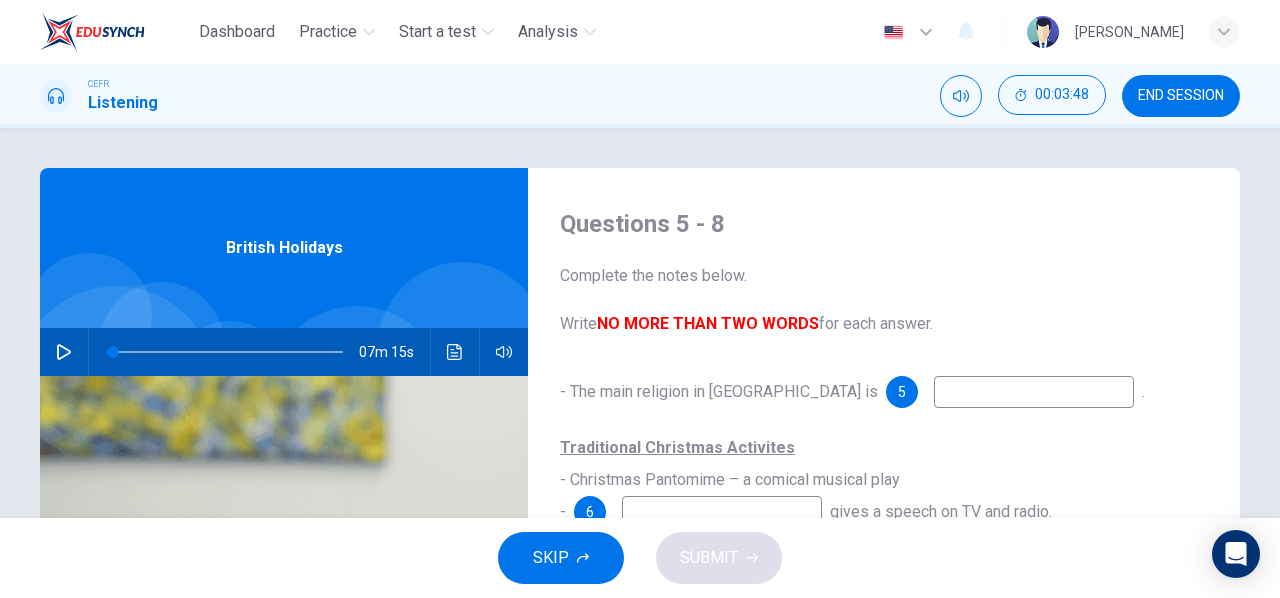 click 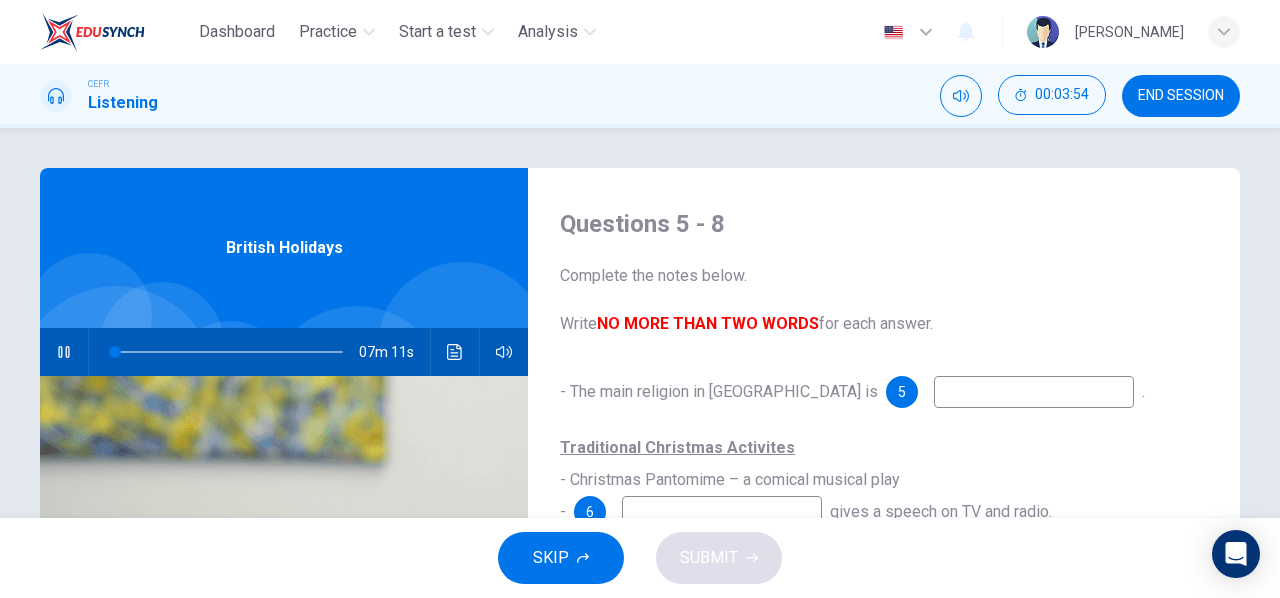click at bounding box center [1034, 392] 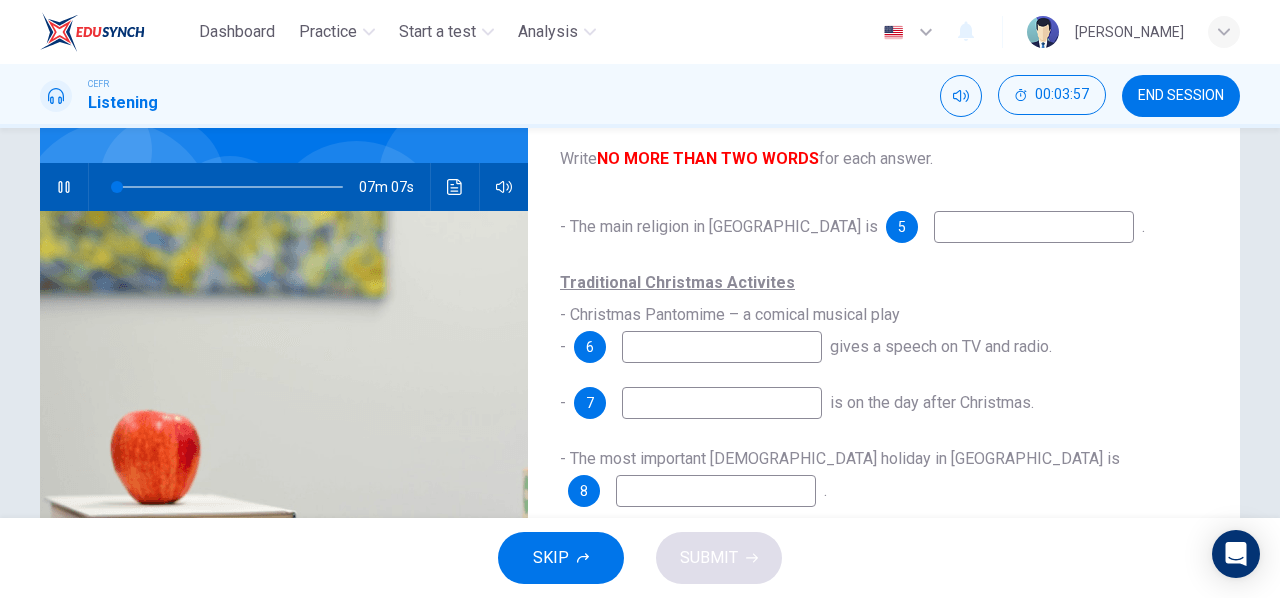 scroll, scrollTop: 133, scrollLeft: 0, axis: vertical 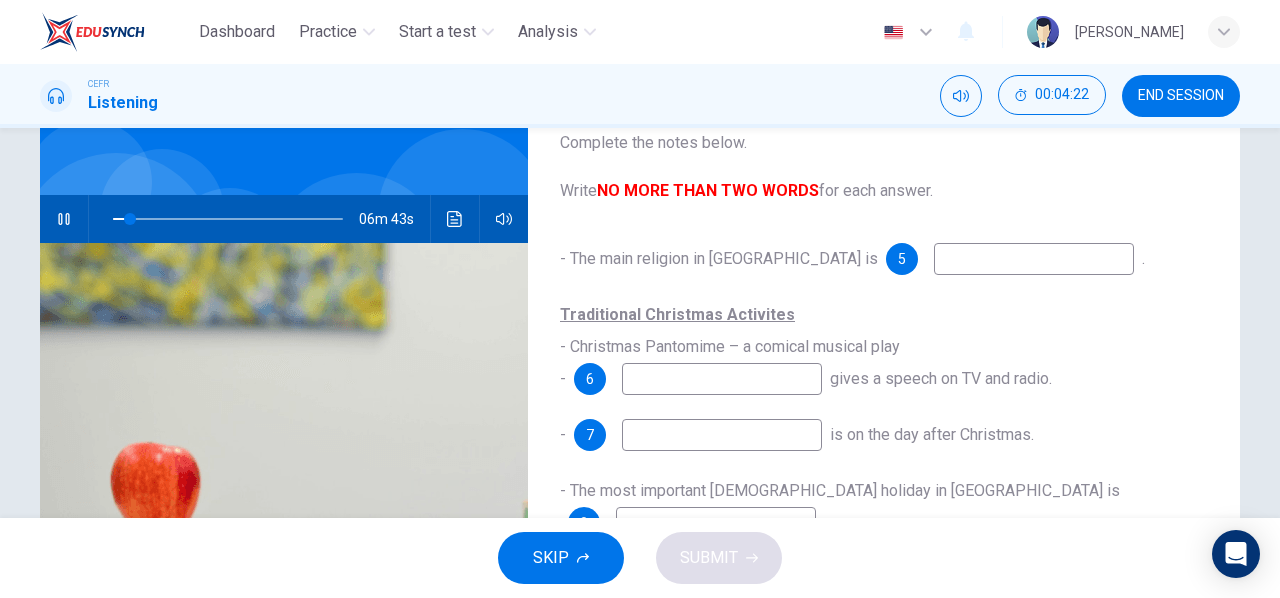 type on "8" 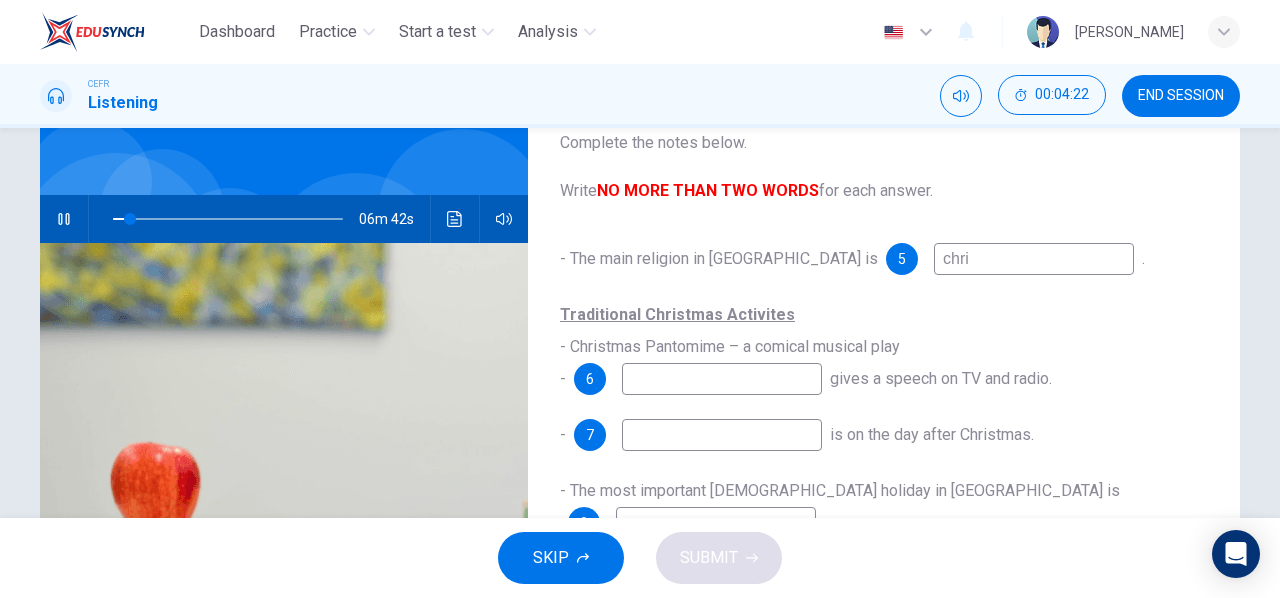 type on "chris" 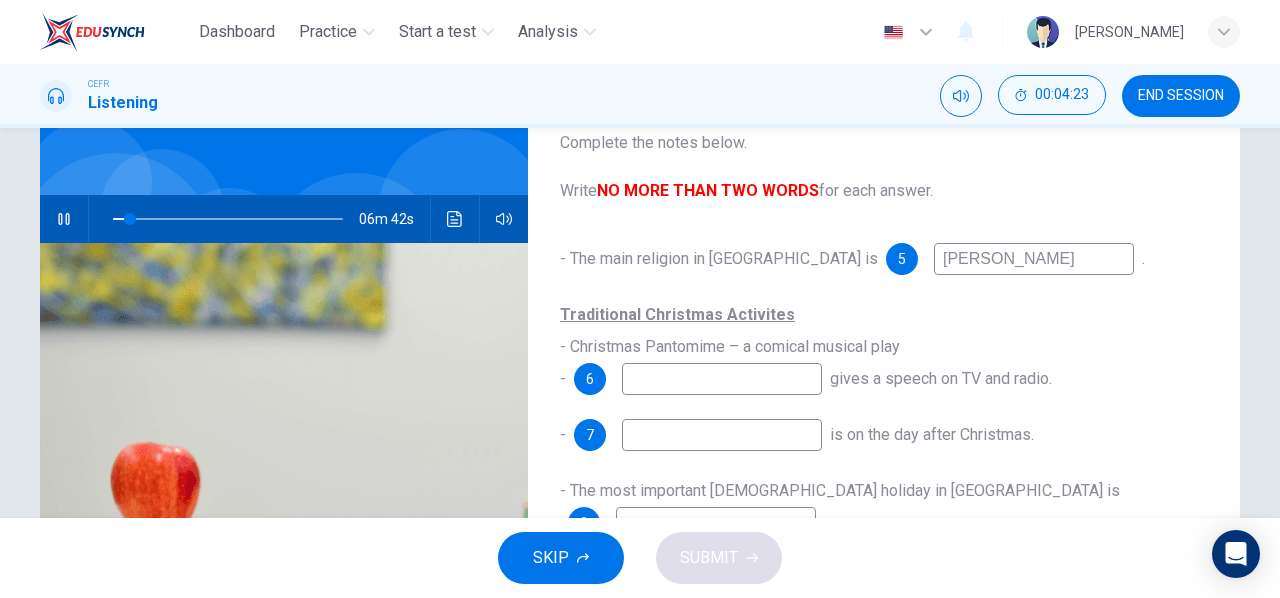 type on "8" 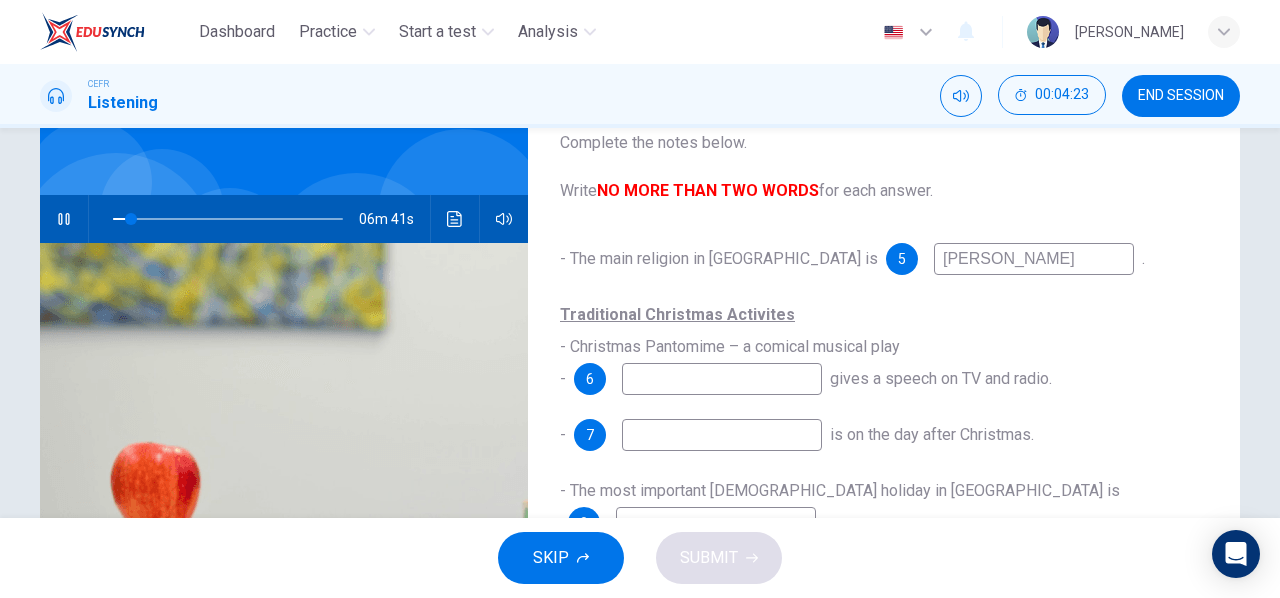 type on "christian" 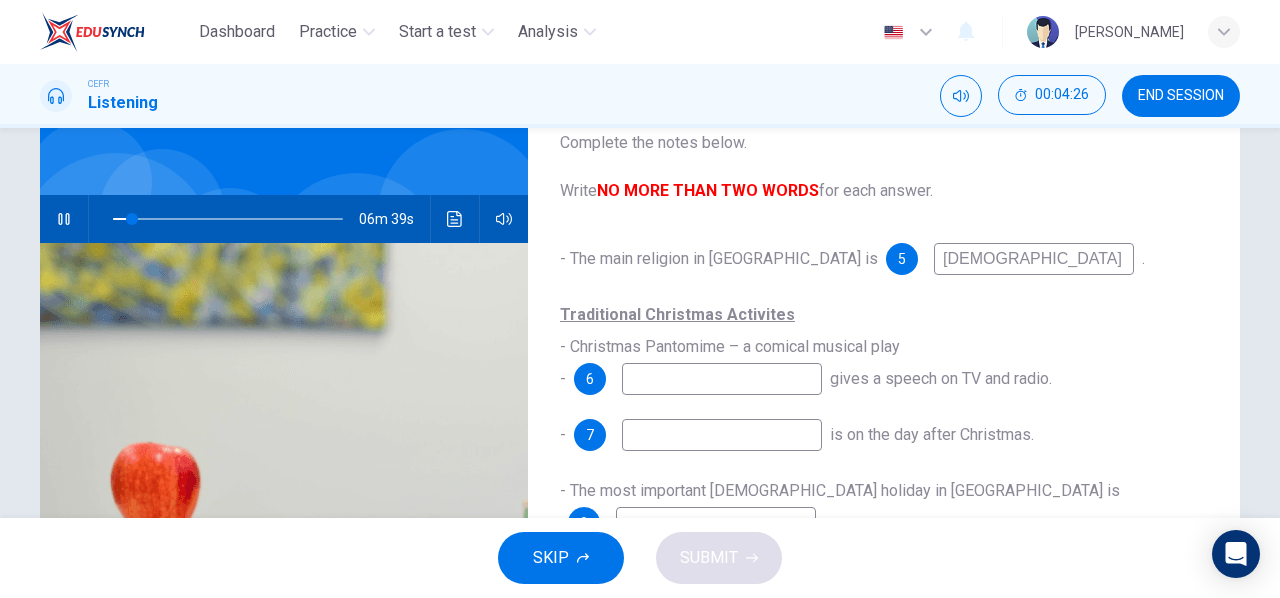 type on "8" 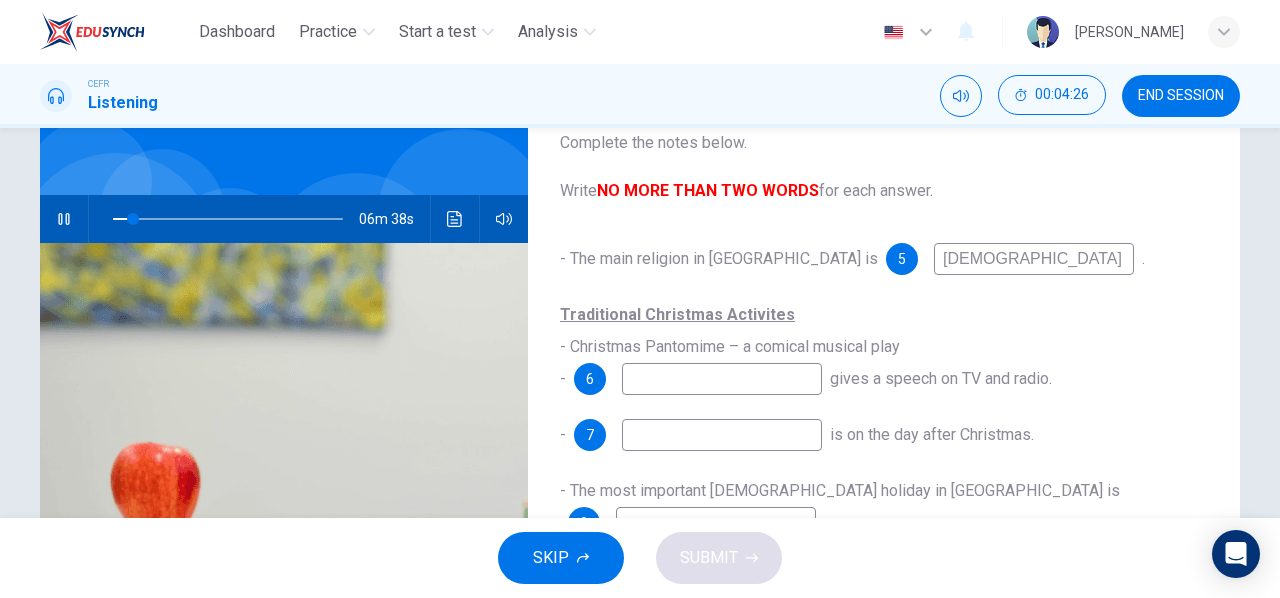 type on "christian" 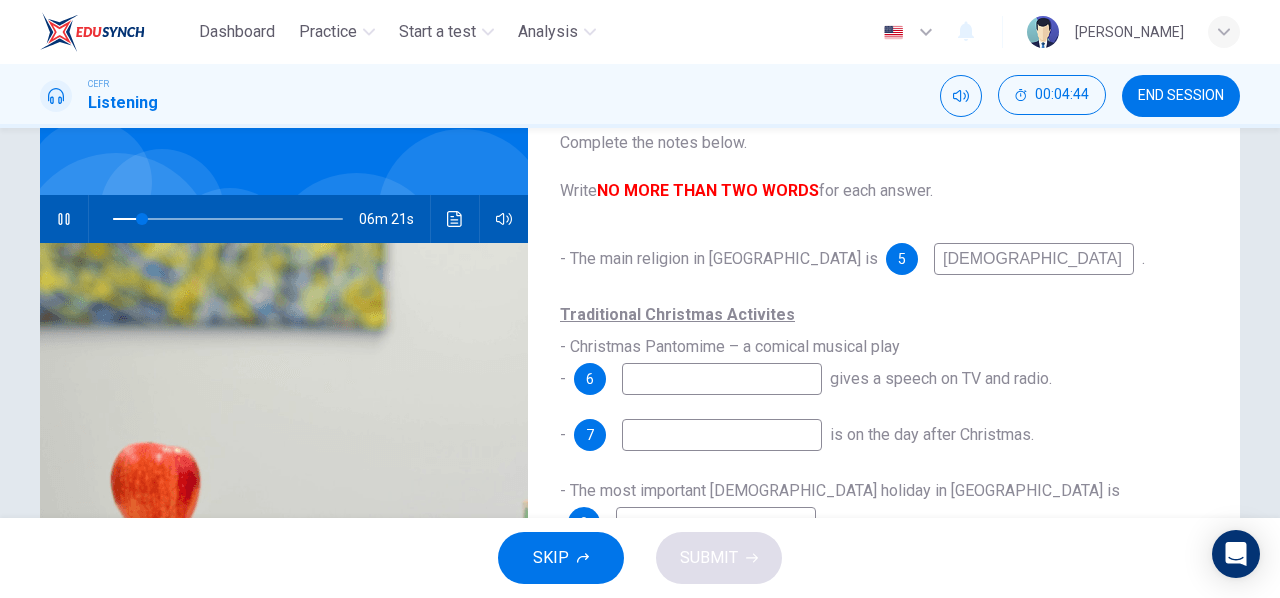 click at bounding box center [716, 523] 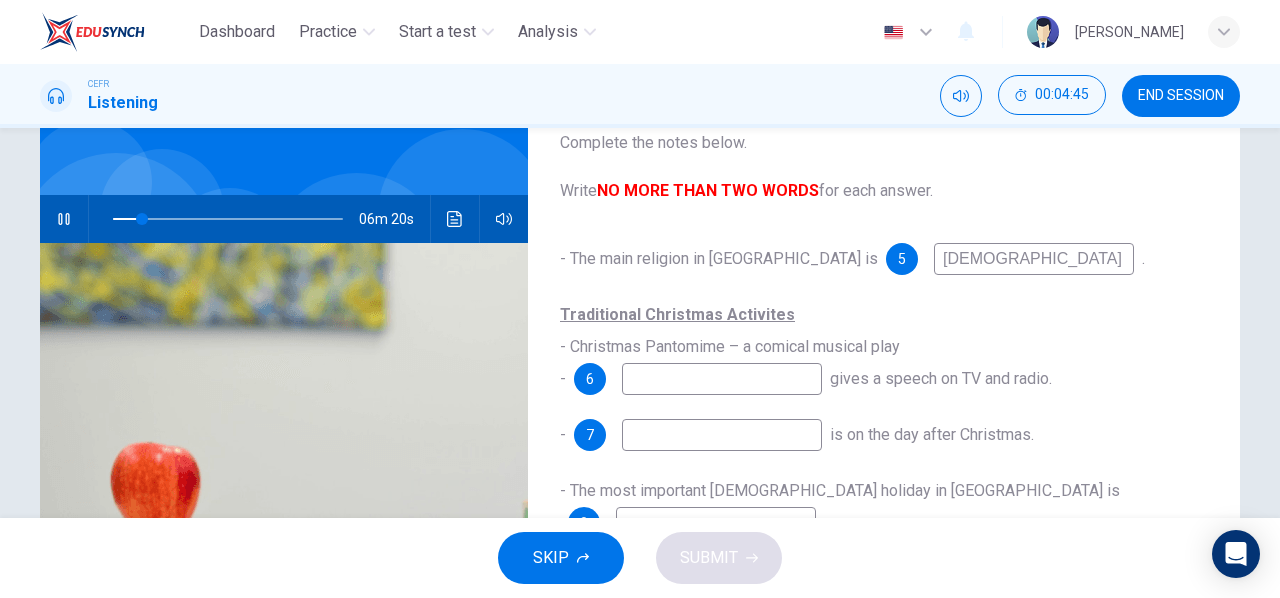 type on "13" 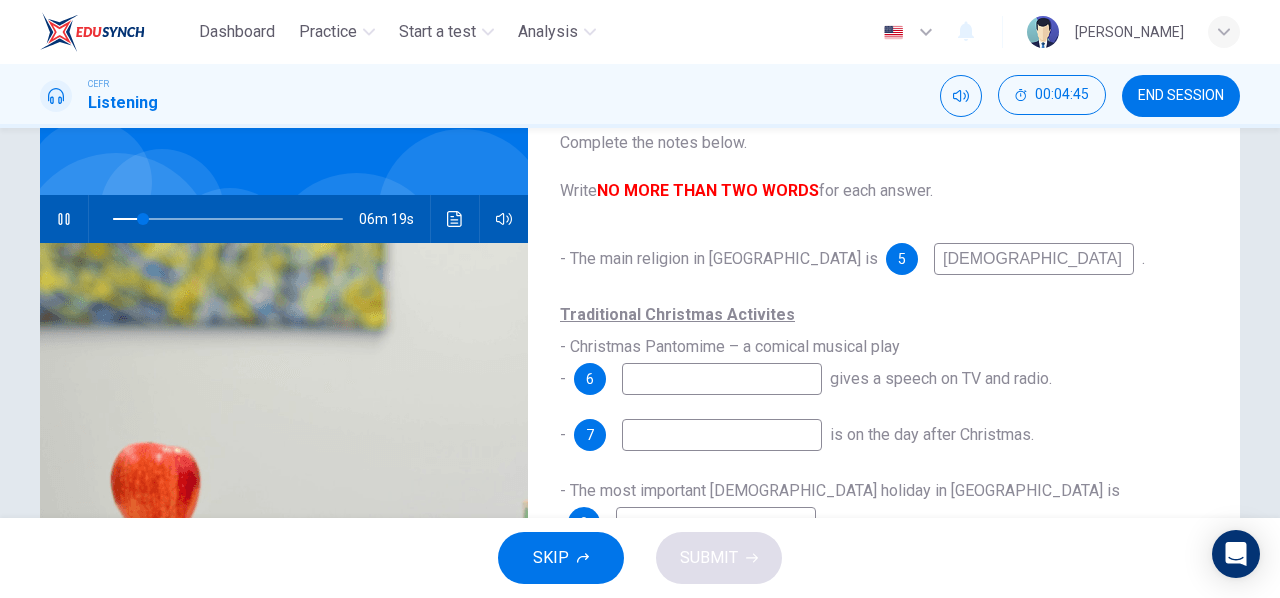 type on "ch" 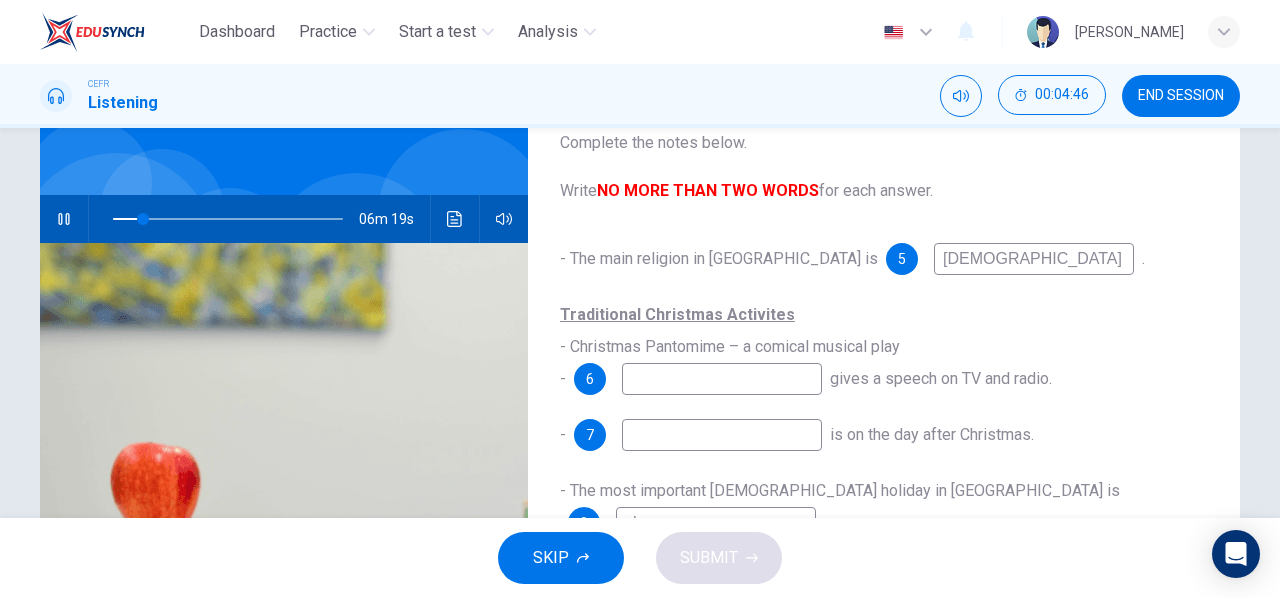 type on "13" 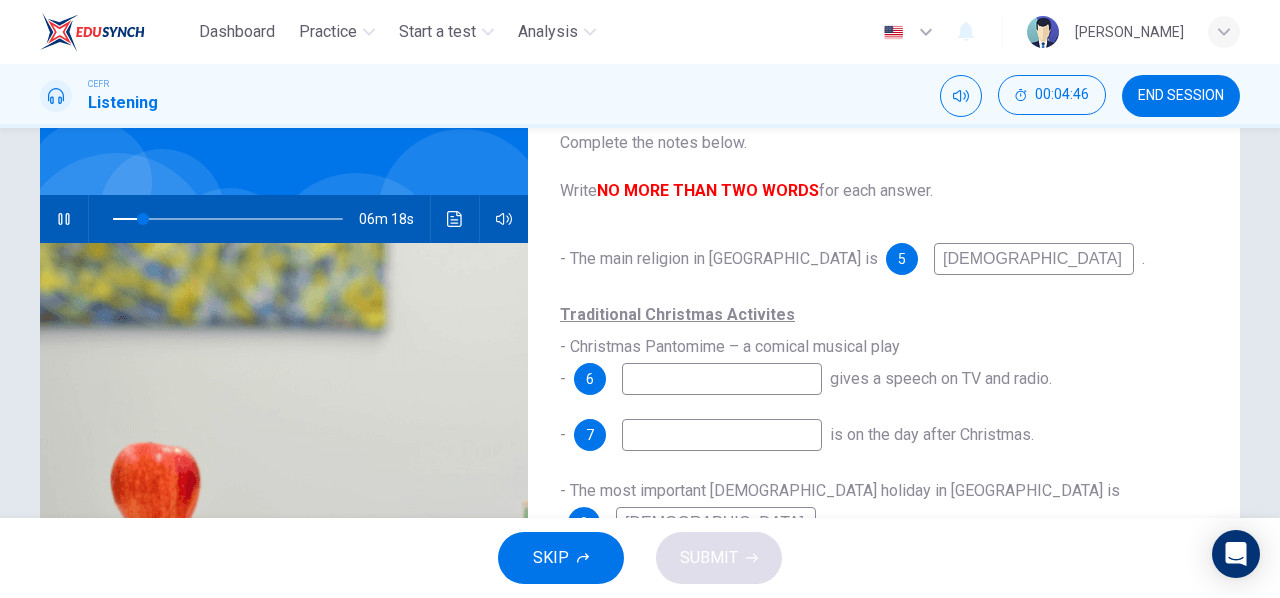 type on "christmas" 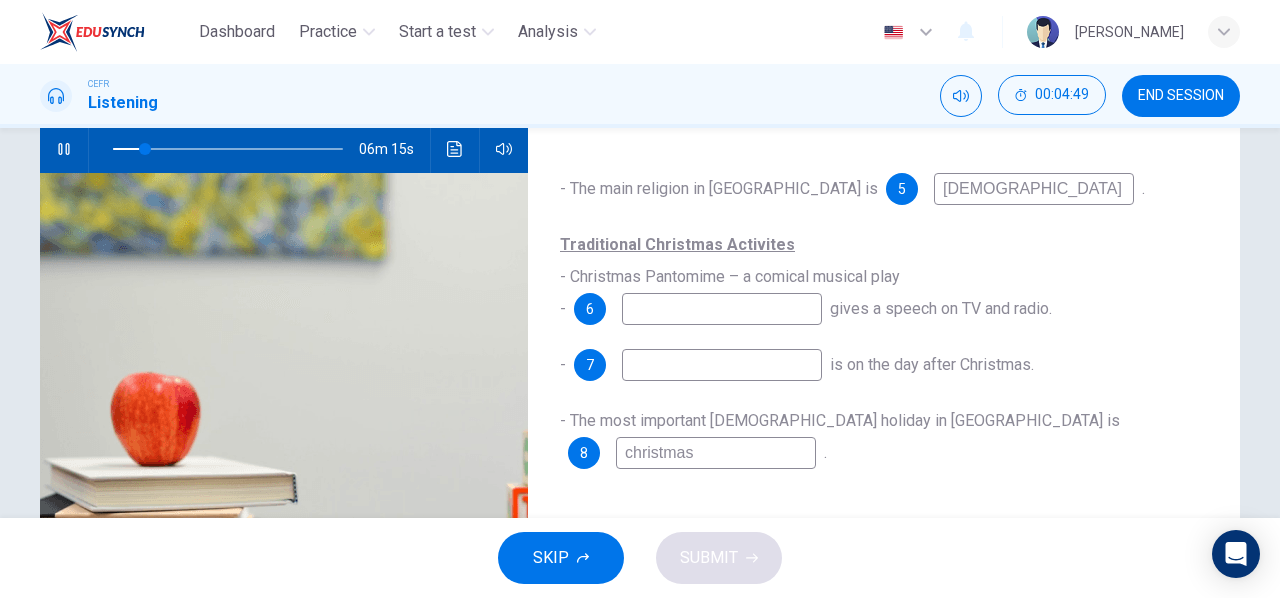scroll, scrollTop: 199, scrollLeft: 0, axis: vertical 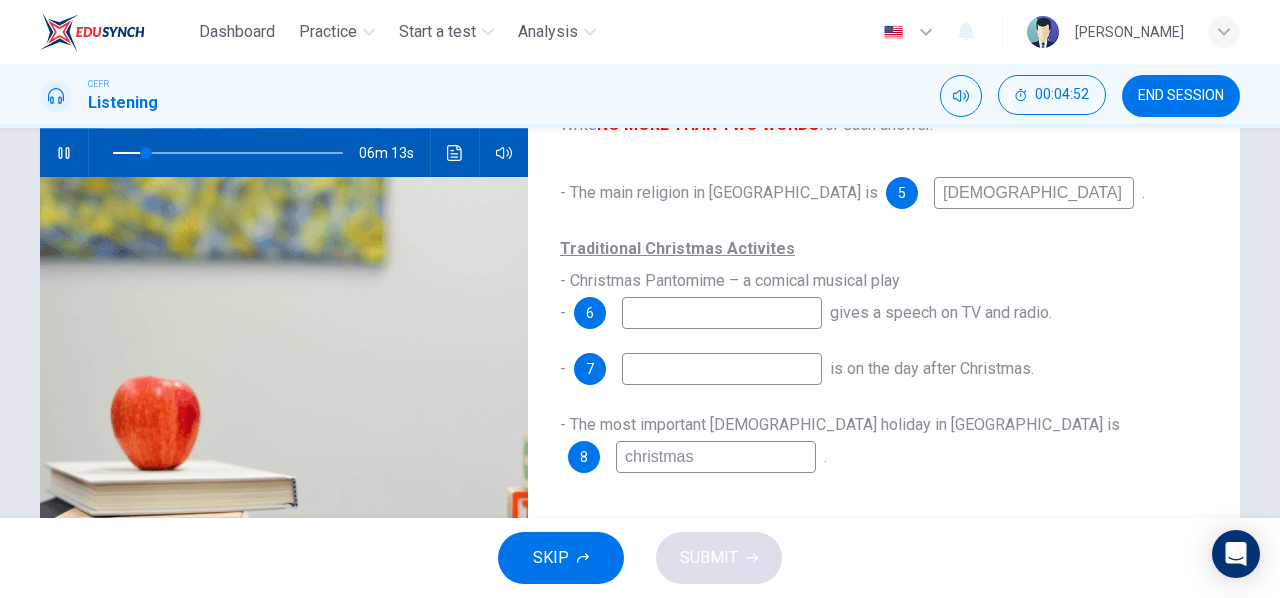 type on "14" 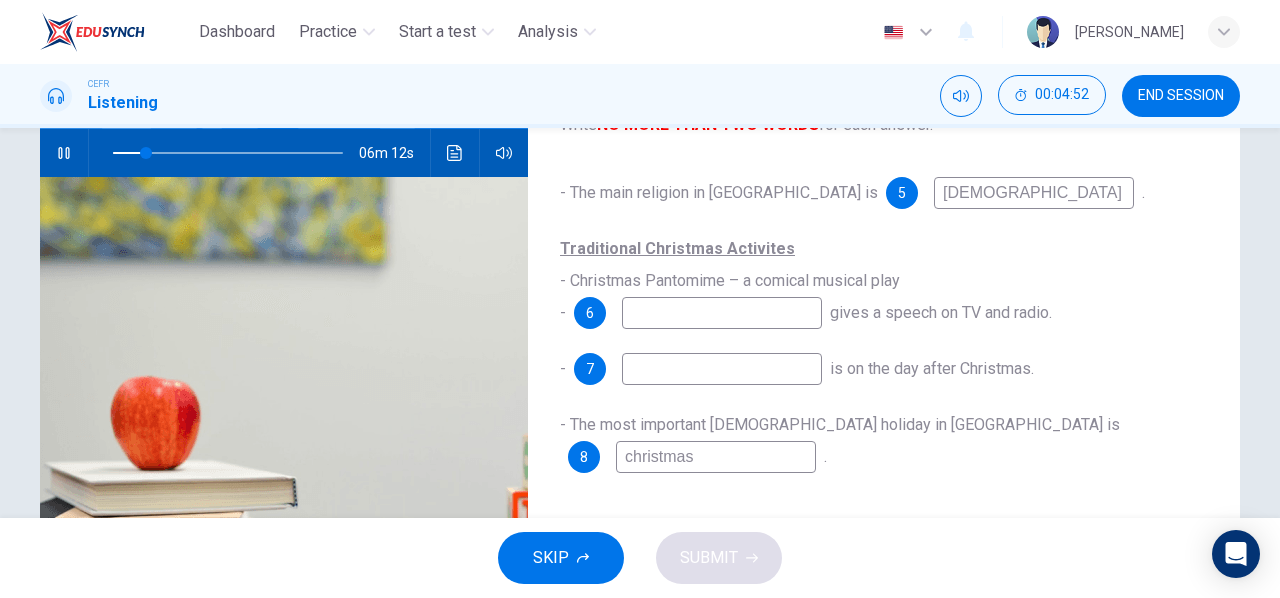 type on "christmas" 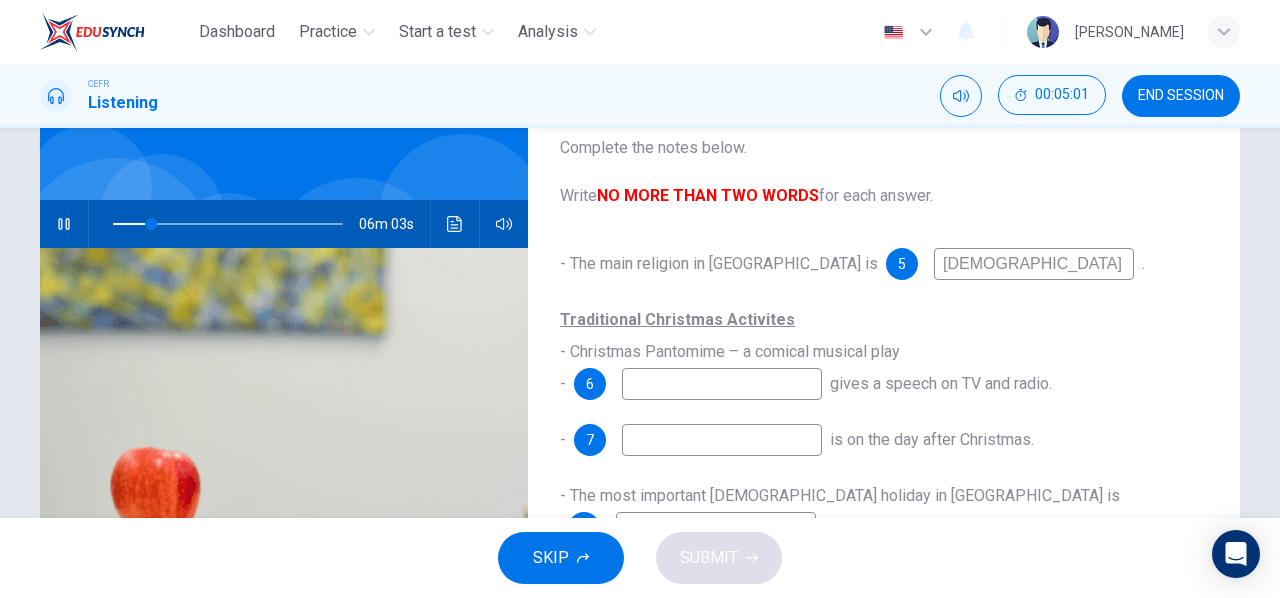 scroll, scrollTop: 137, scrollLeft: 0, axis: vertical 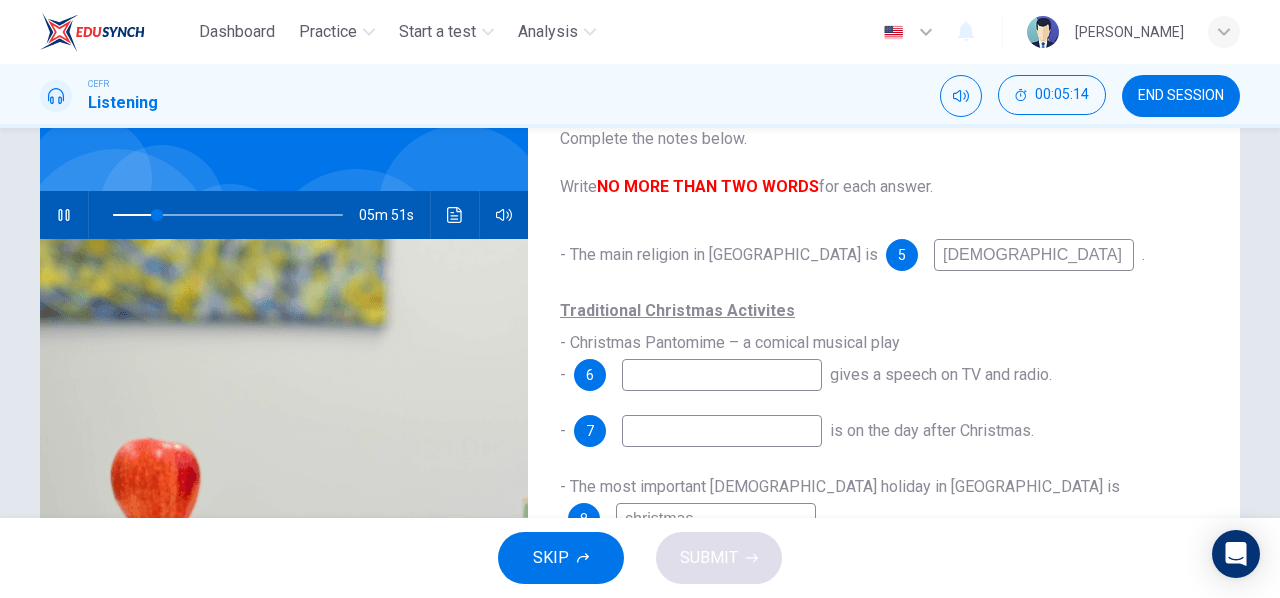 type on "20" 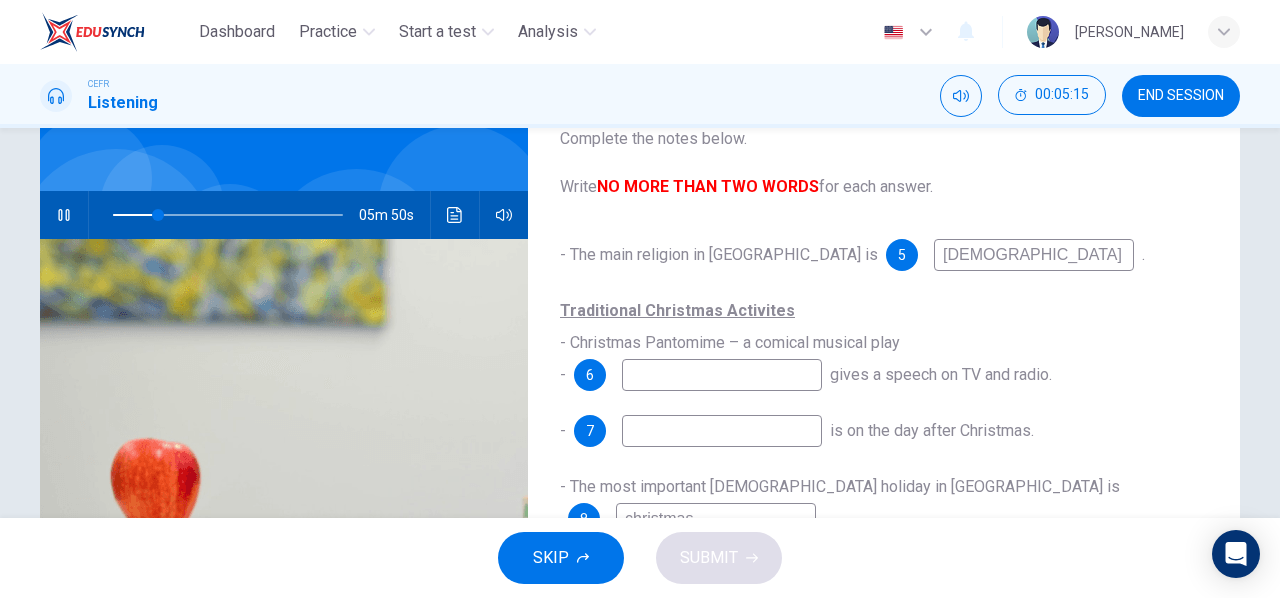 type on "Q" 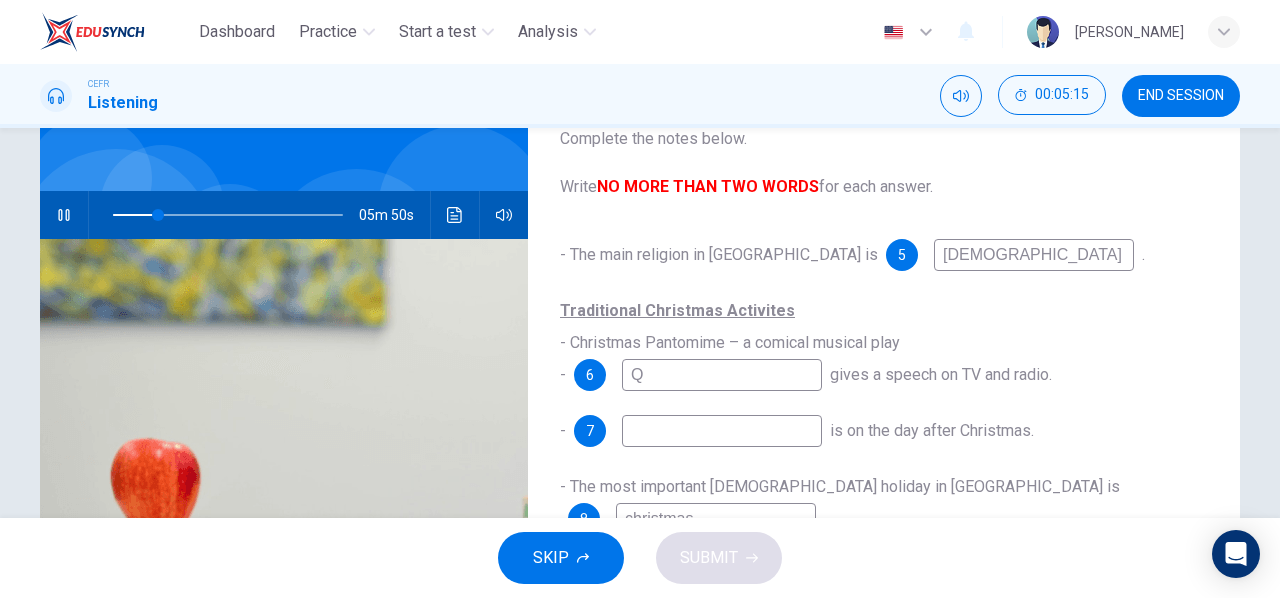 type on "20" 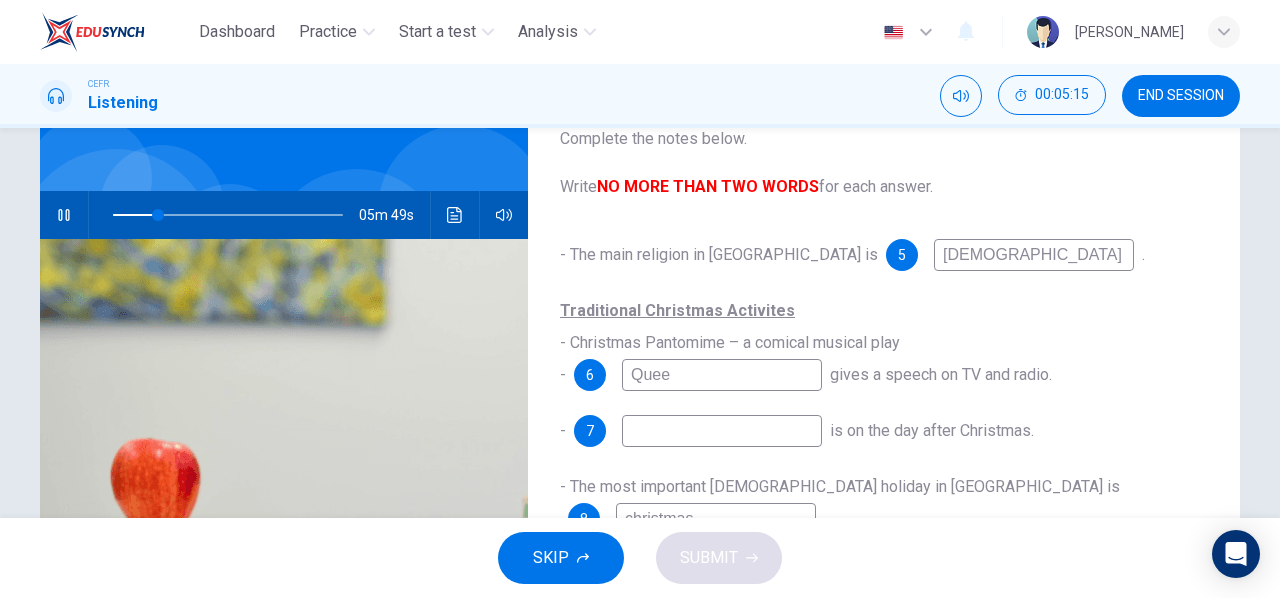 type on "Queen" 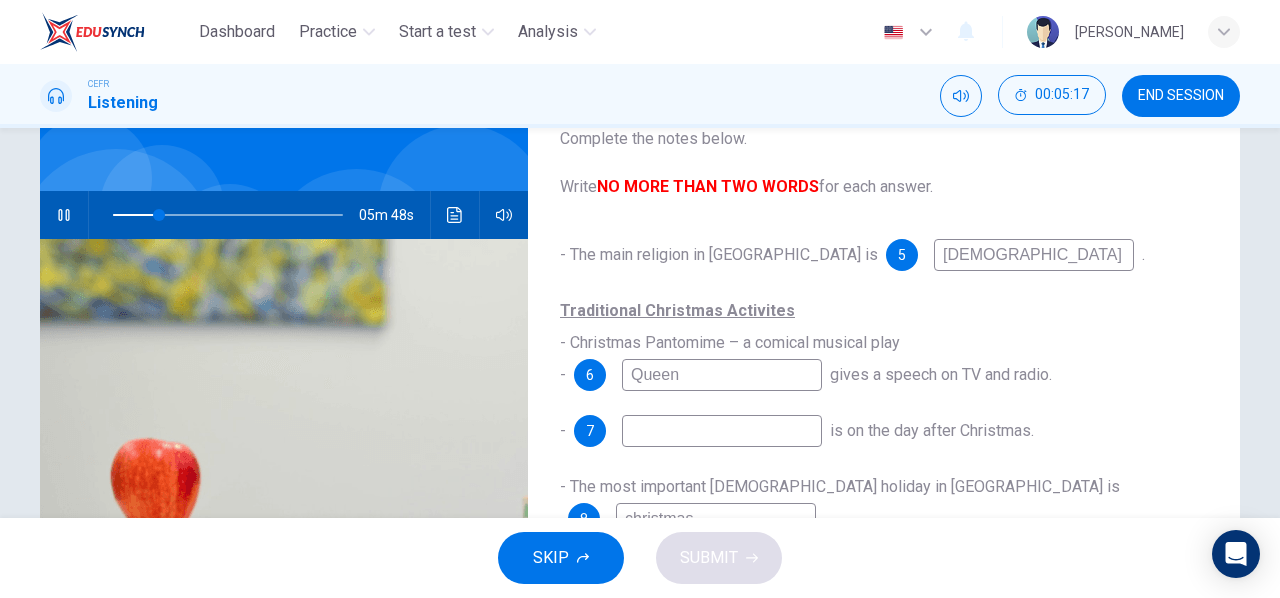 type on "20" 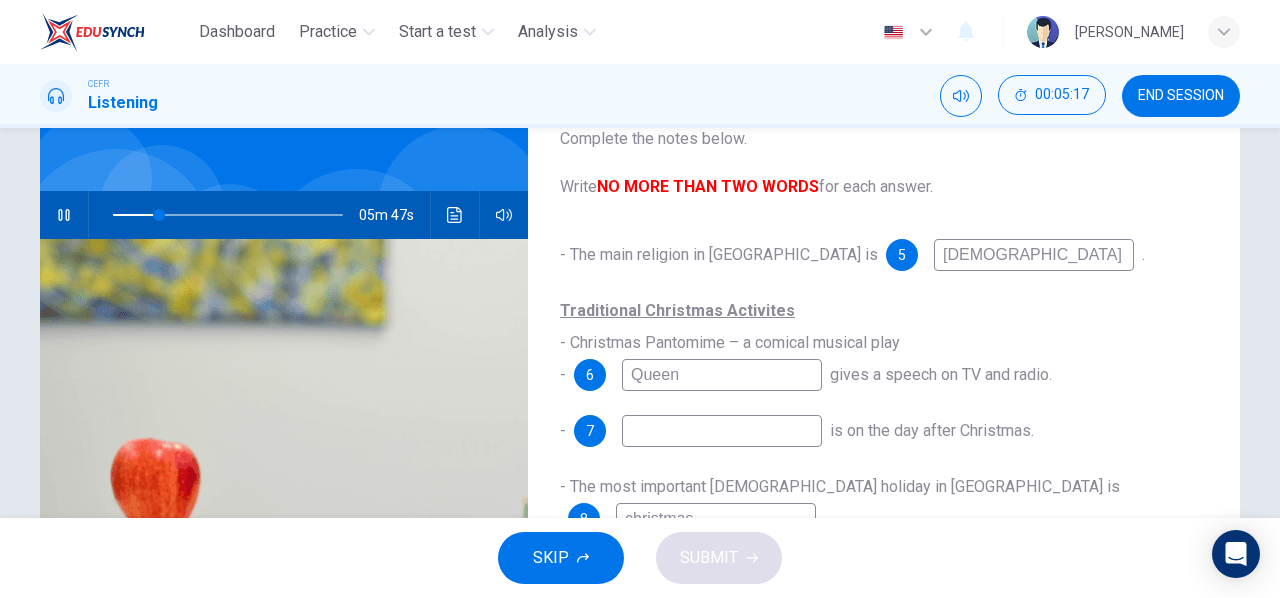 type on "Queen" 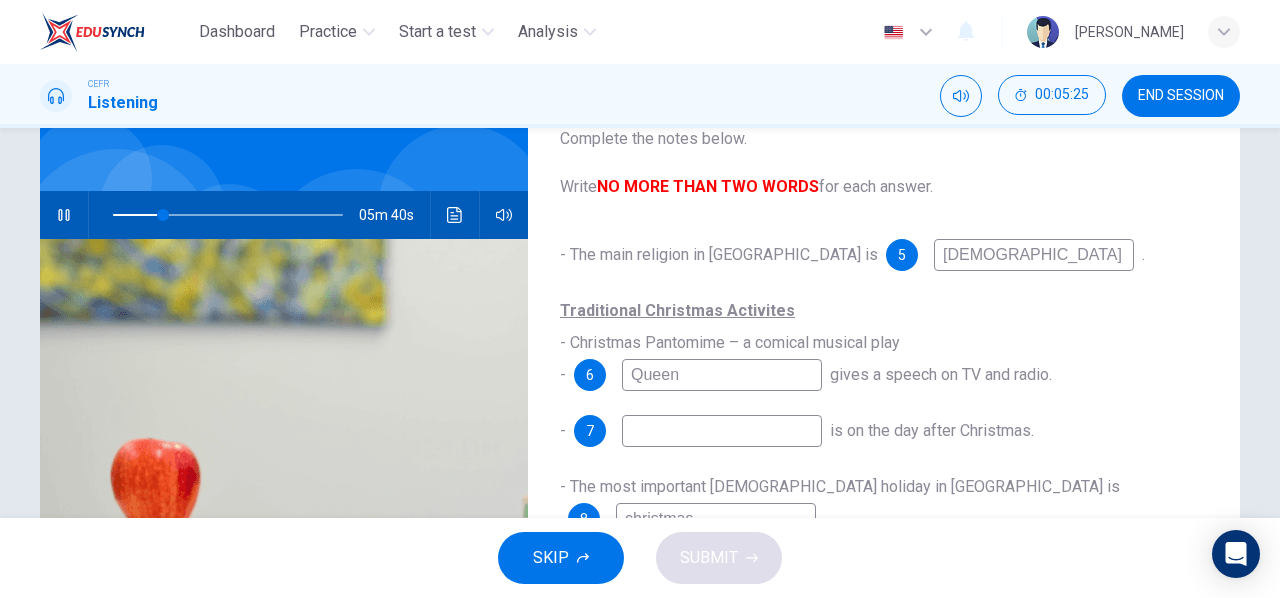 type on "22" 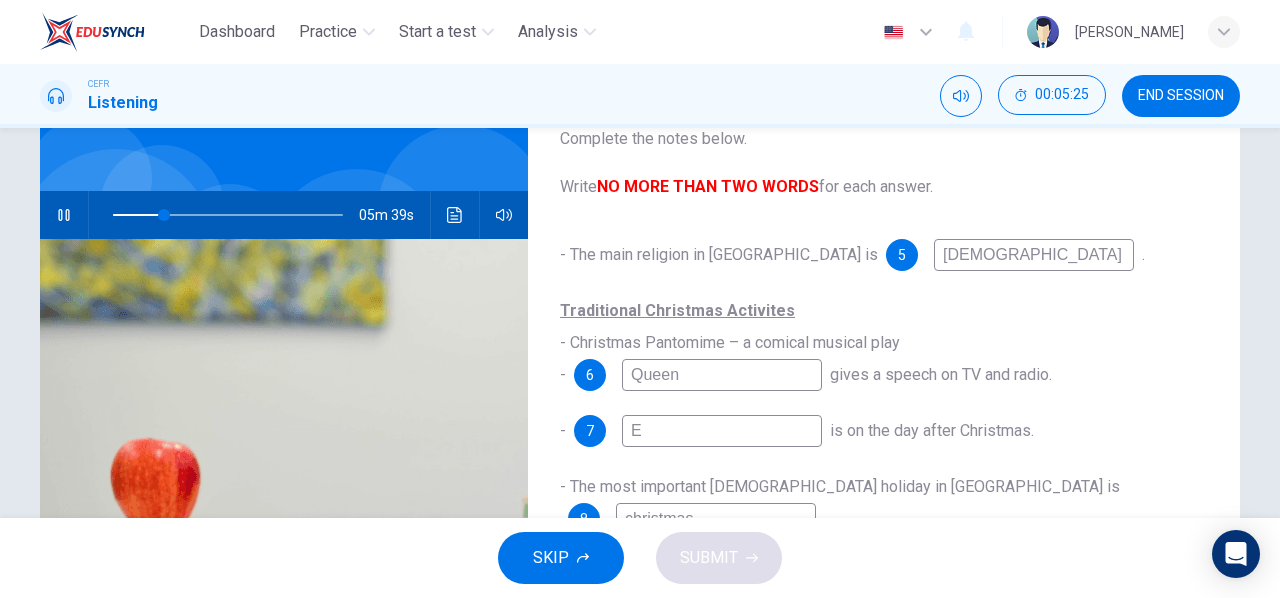 type on "EA" 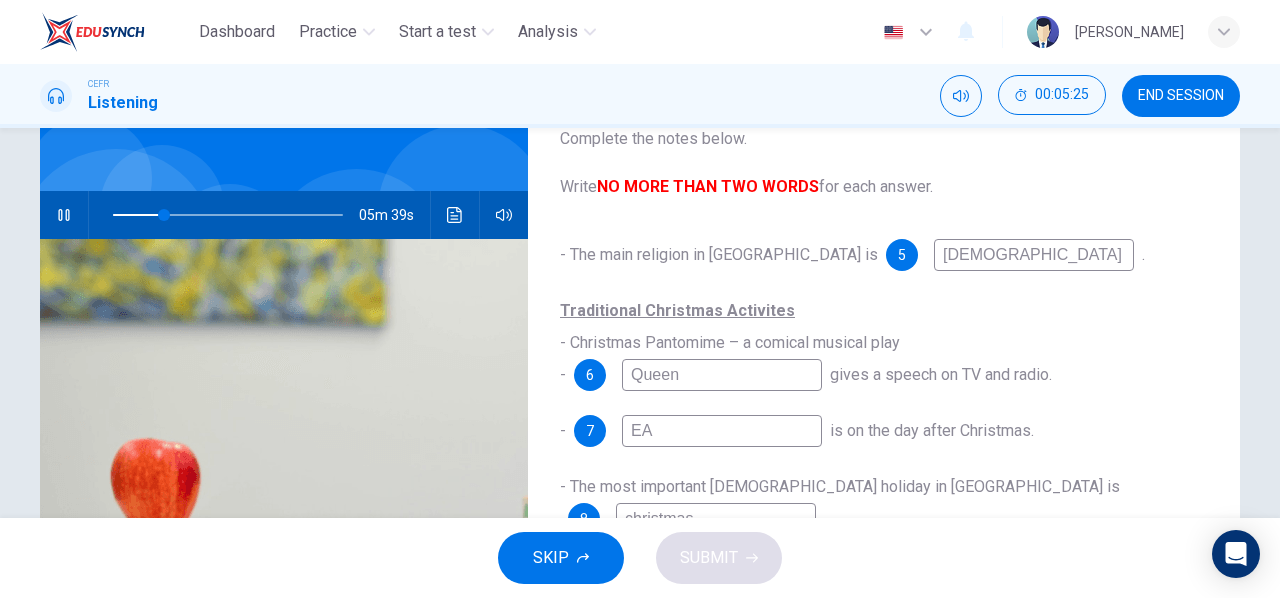 type on "22" 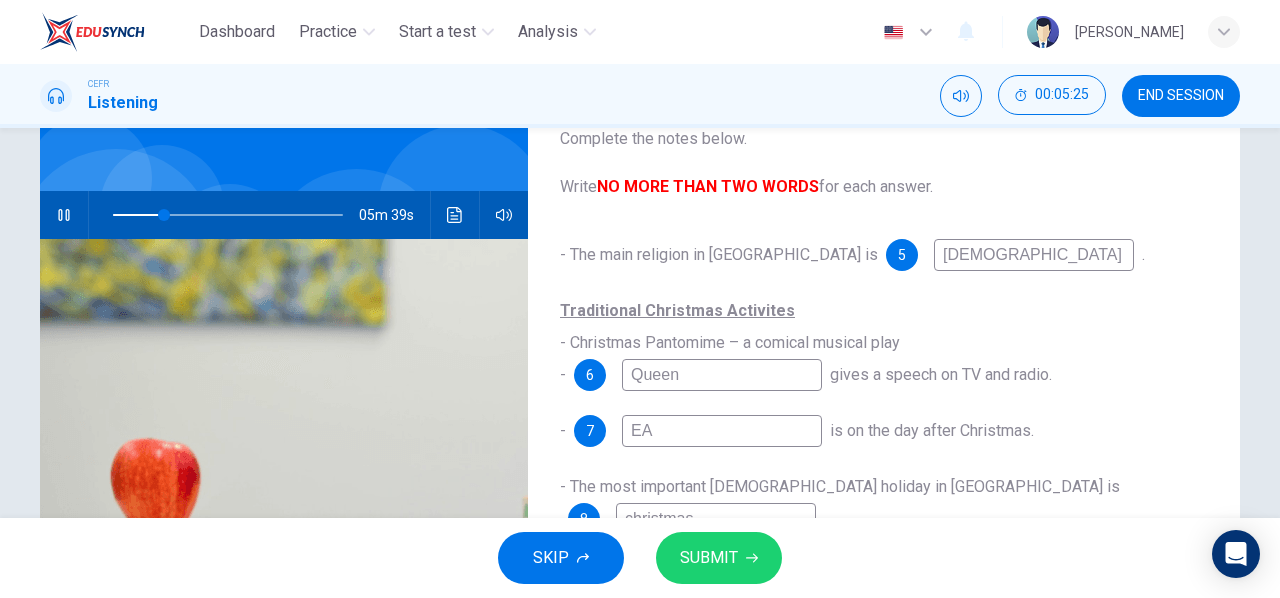 type on "EAs" 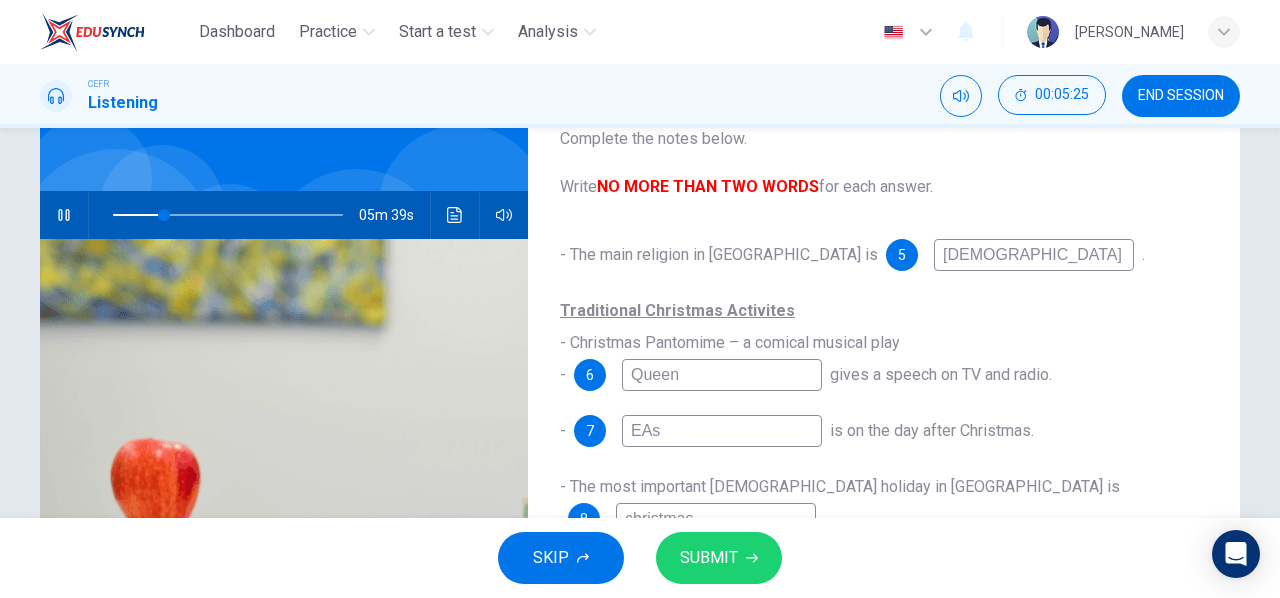 type on "22" 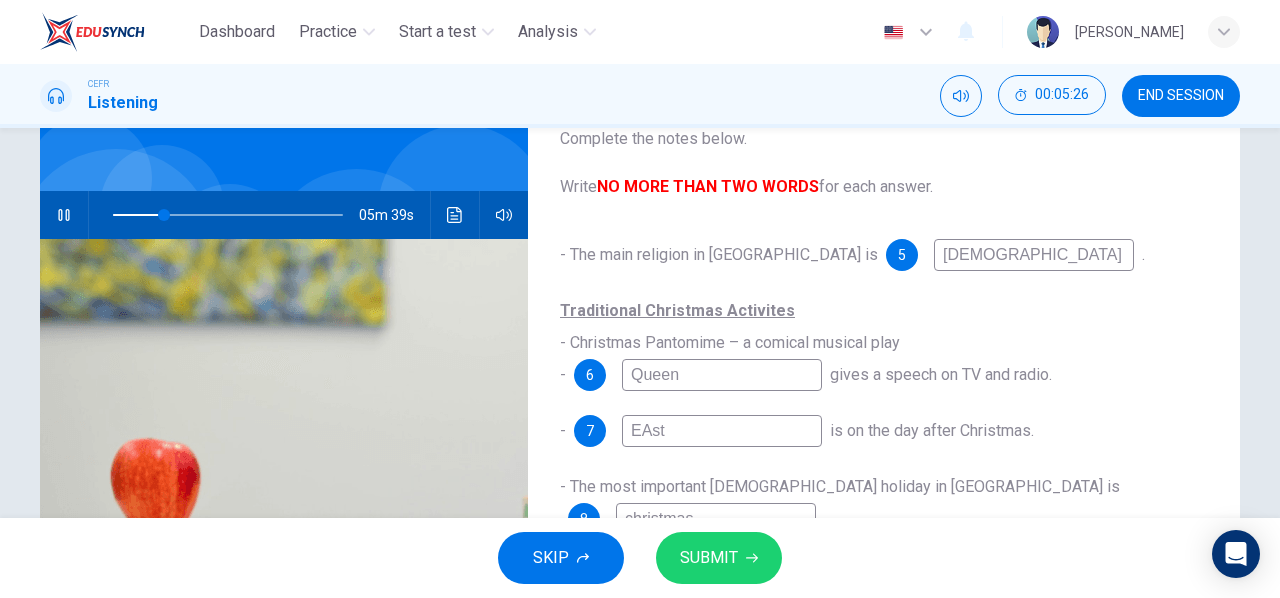 type on "22" 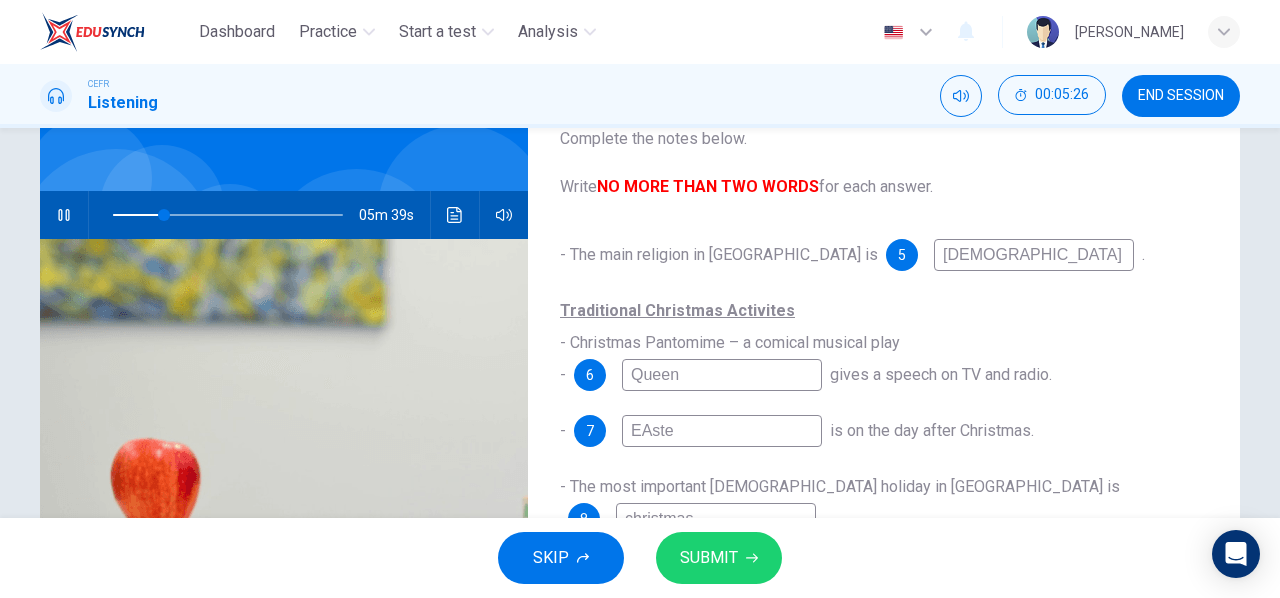 type on "EAster" 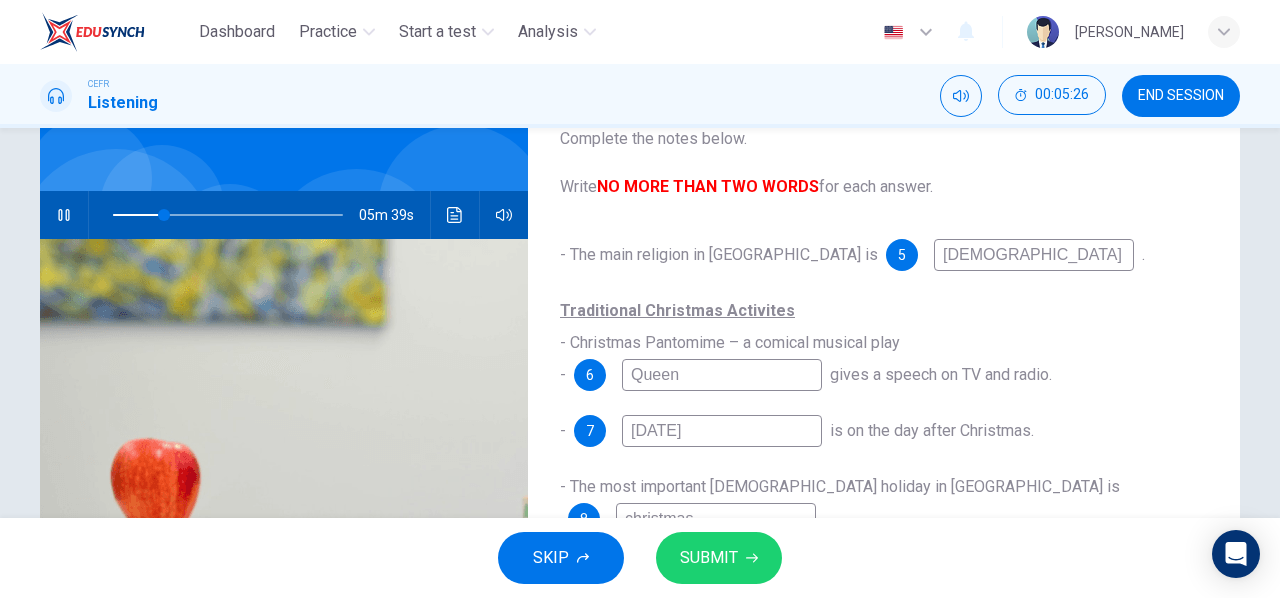 type on "22" 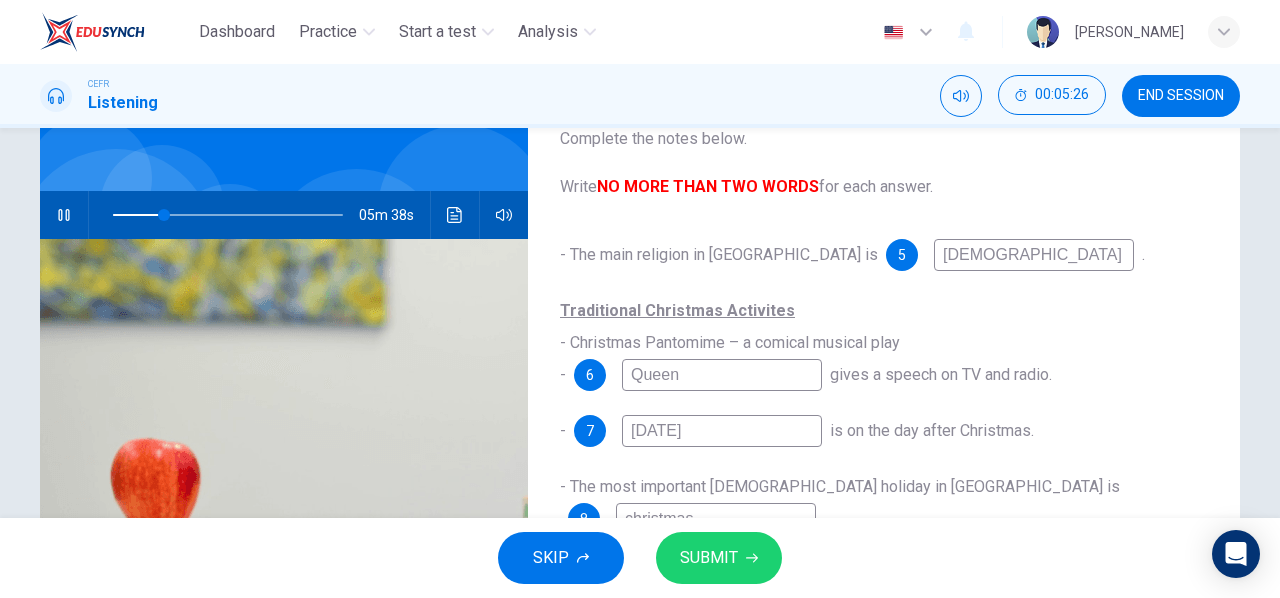 type on "EAste" 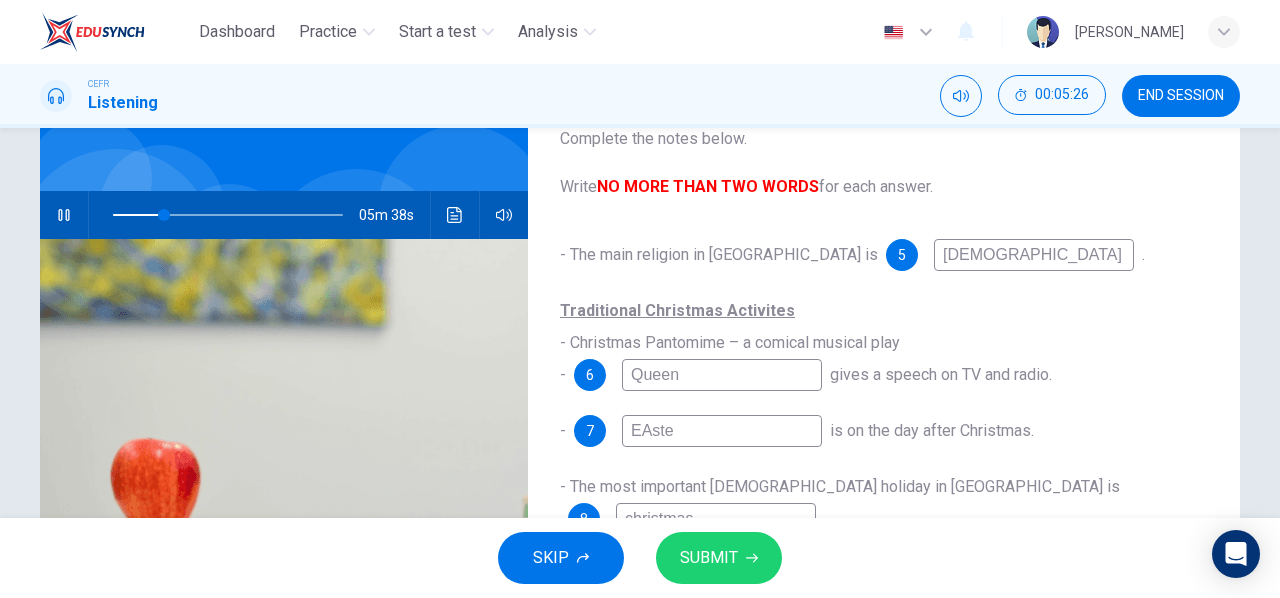 type on "22" 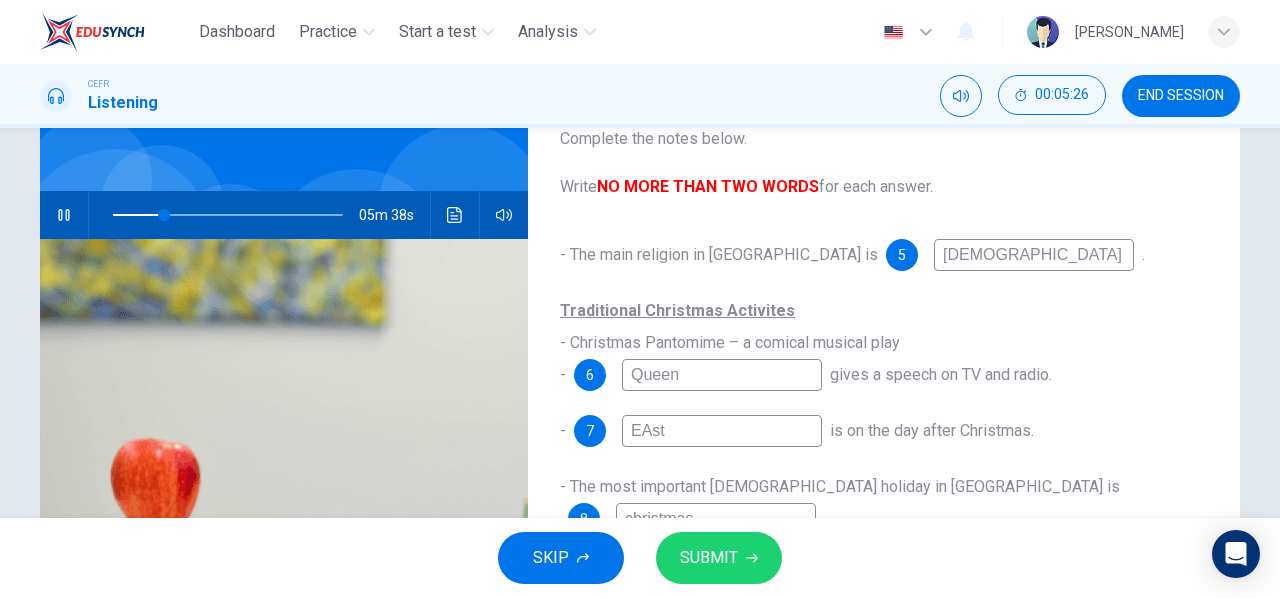 type on "22" 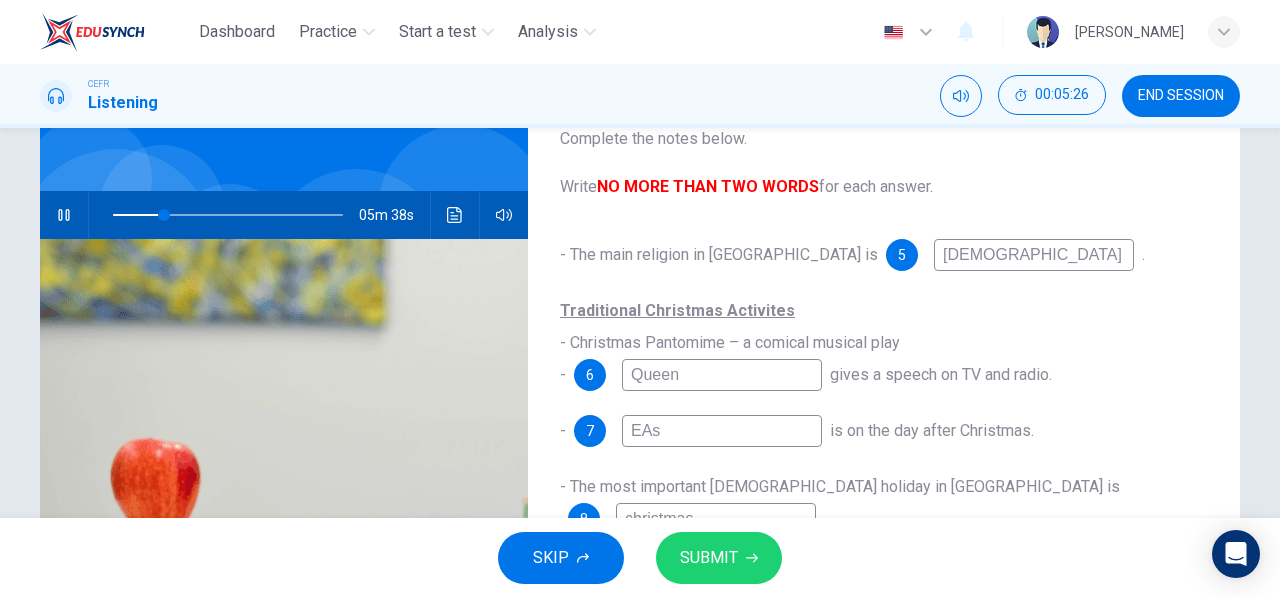 type on "22" 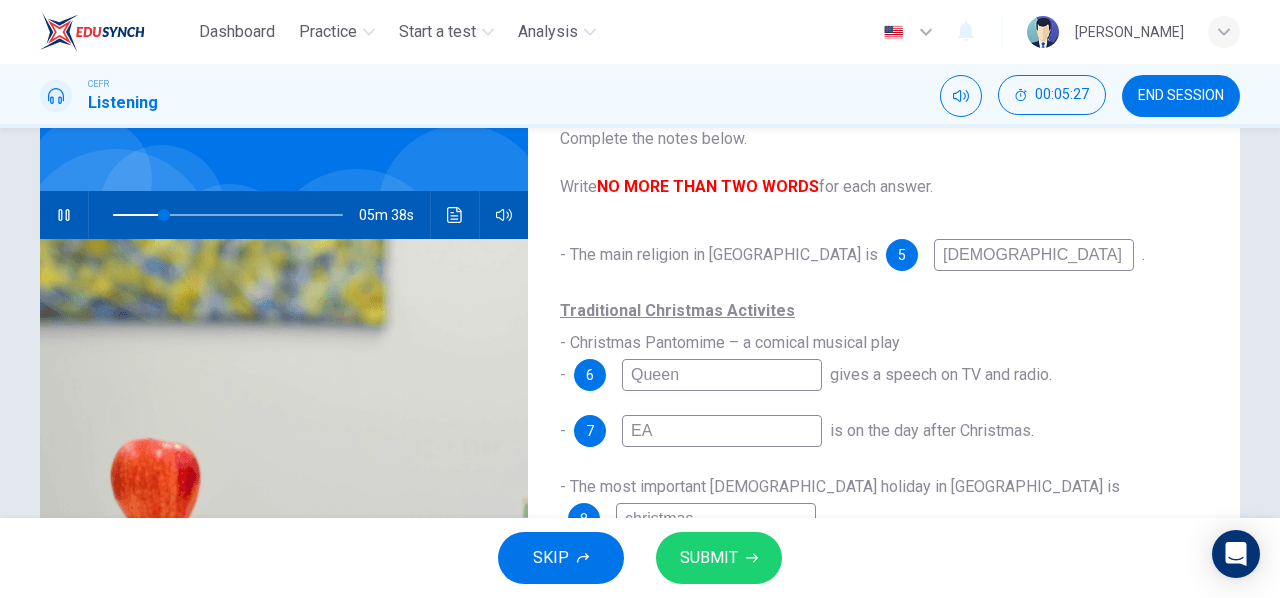 type on "22" 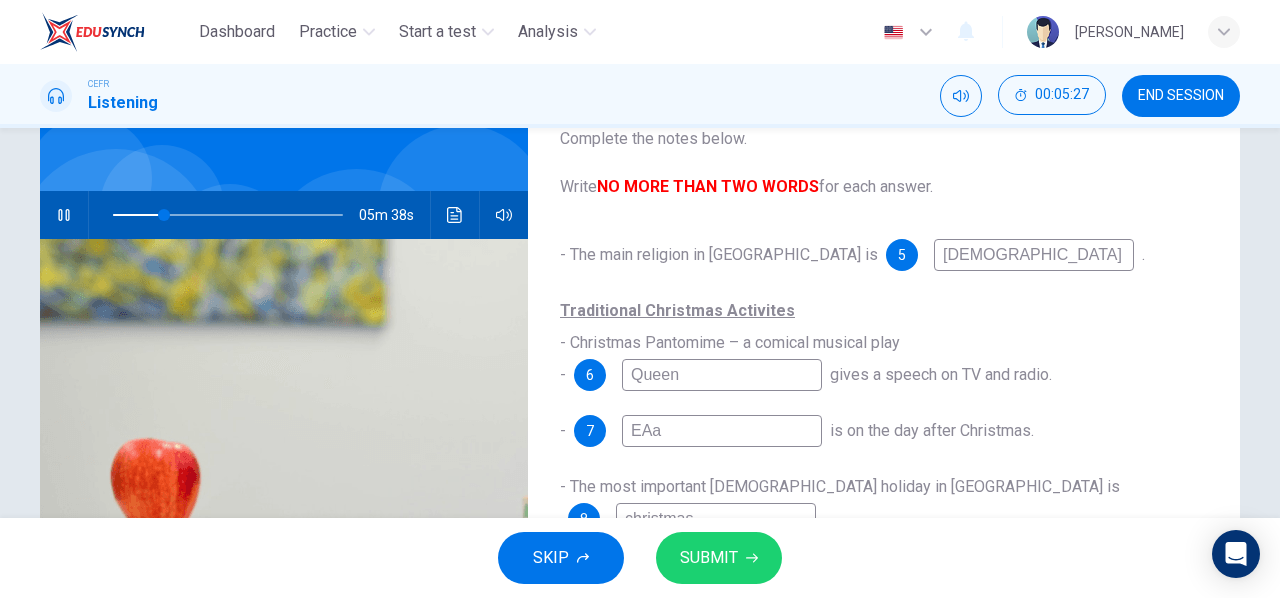 type on "22" 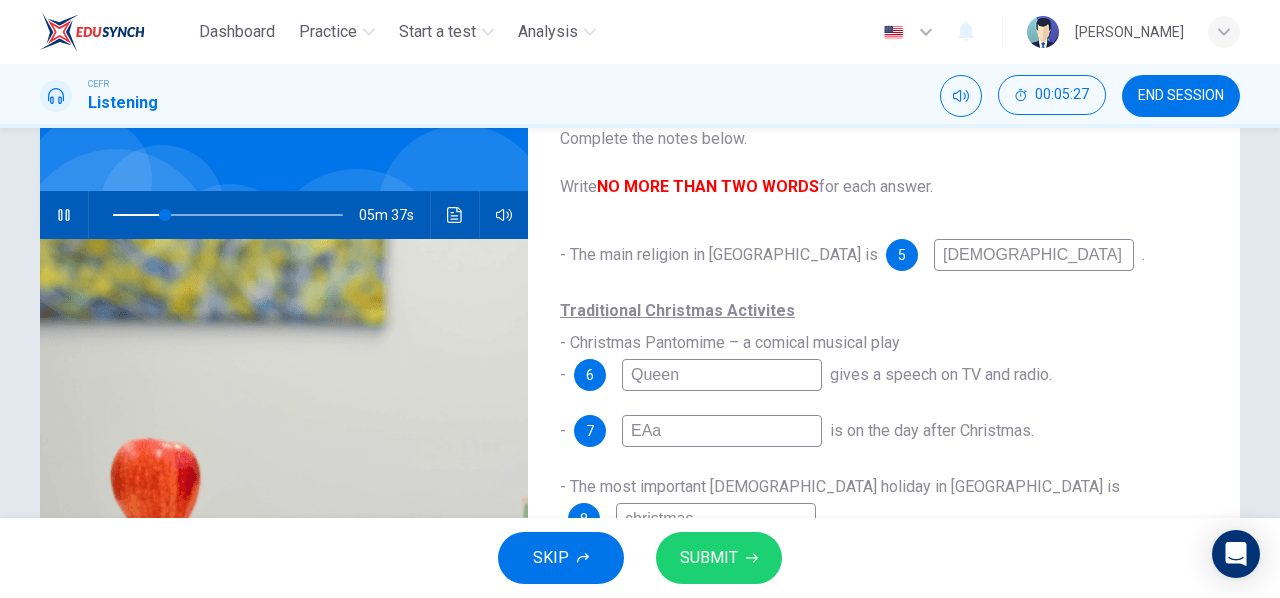 type on "EAas" 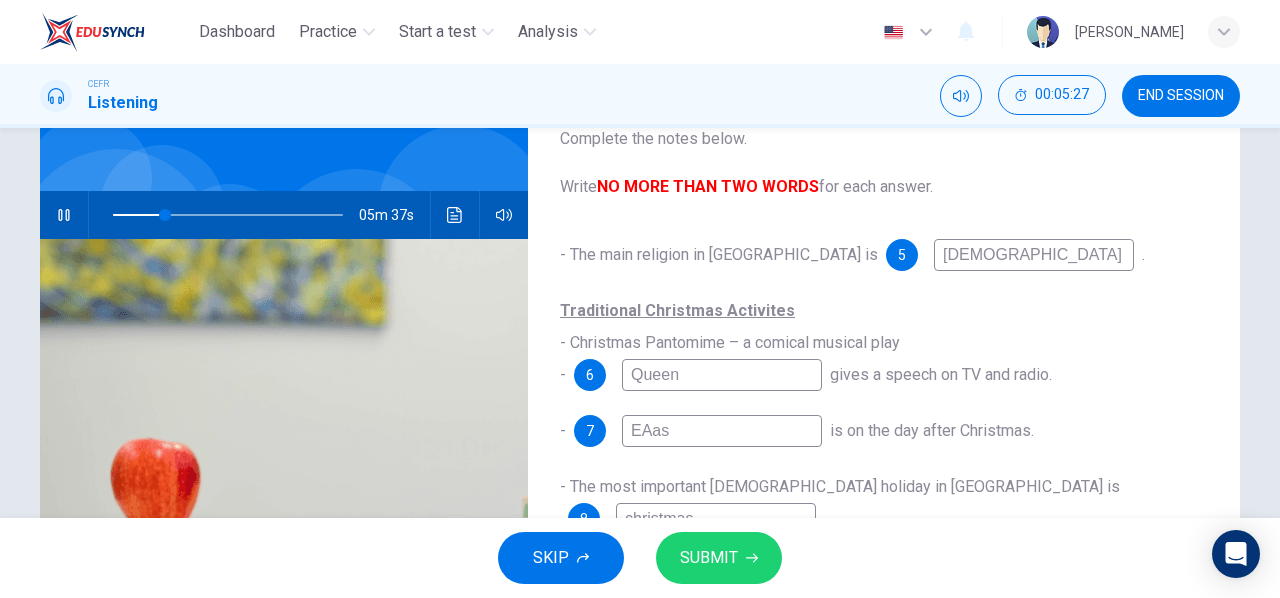 type on "22" 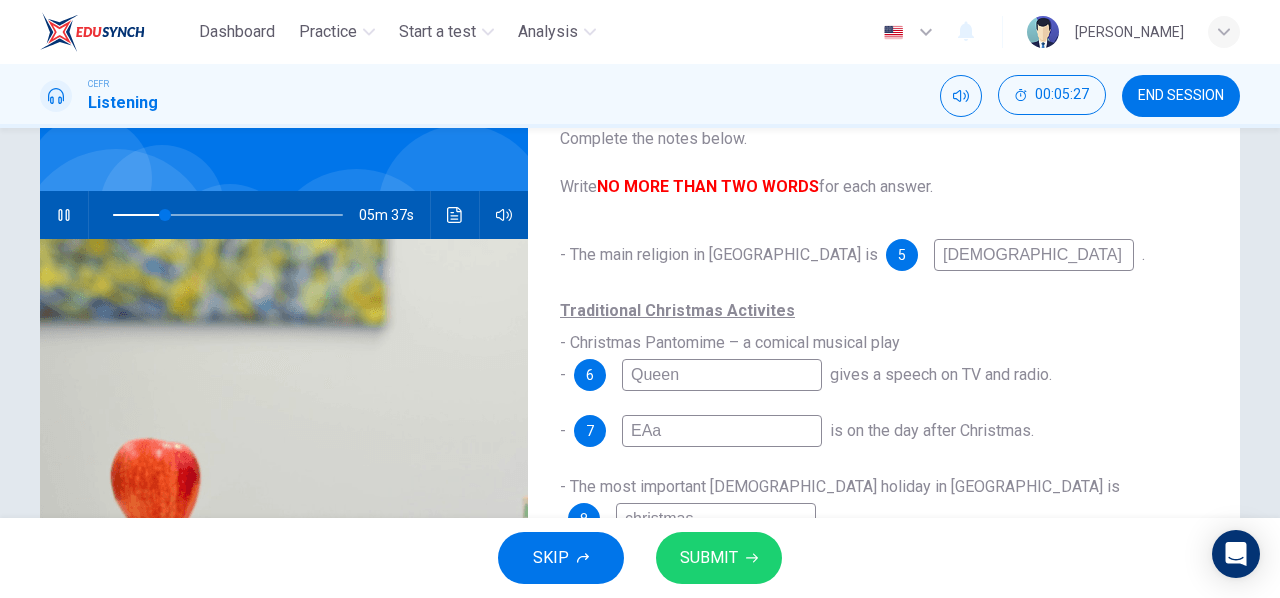 type on "22" 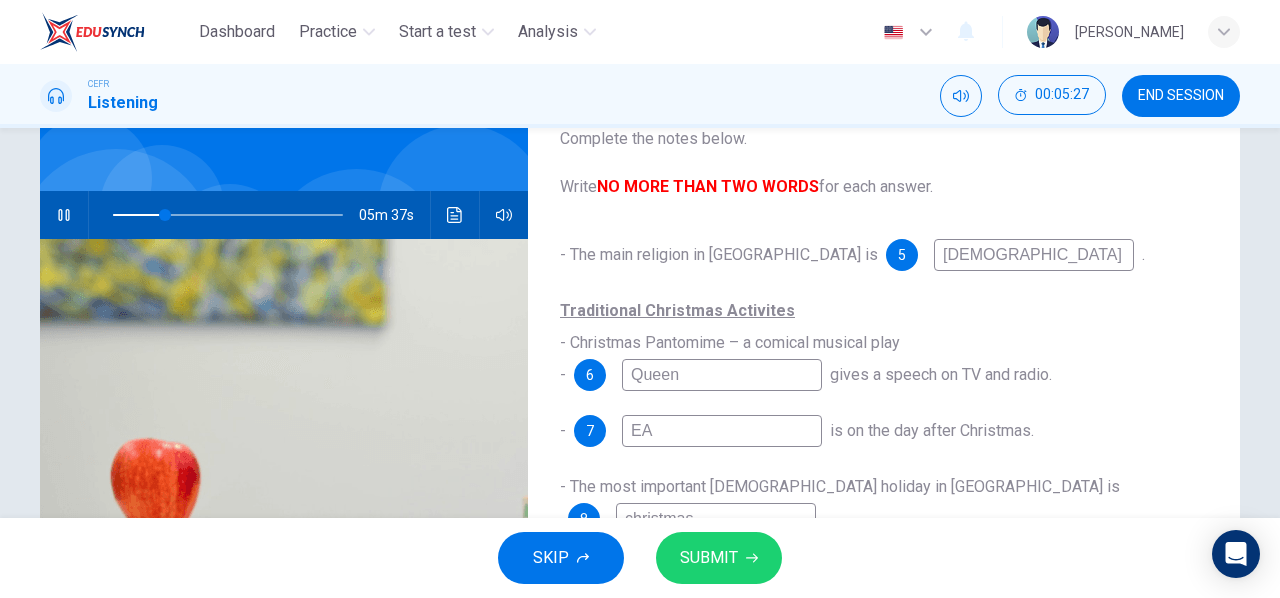 type on "22" 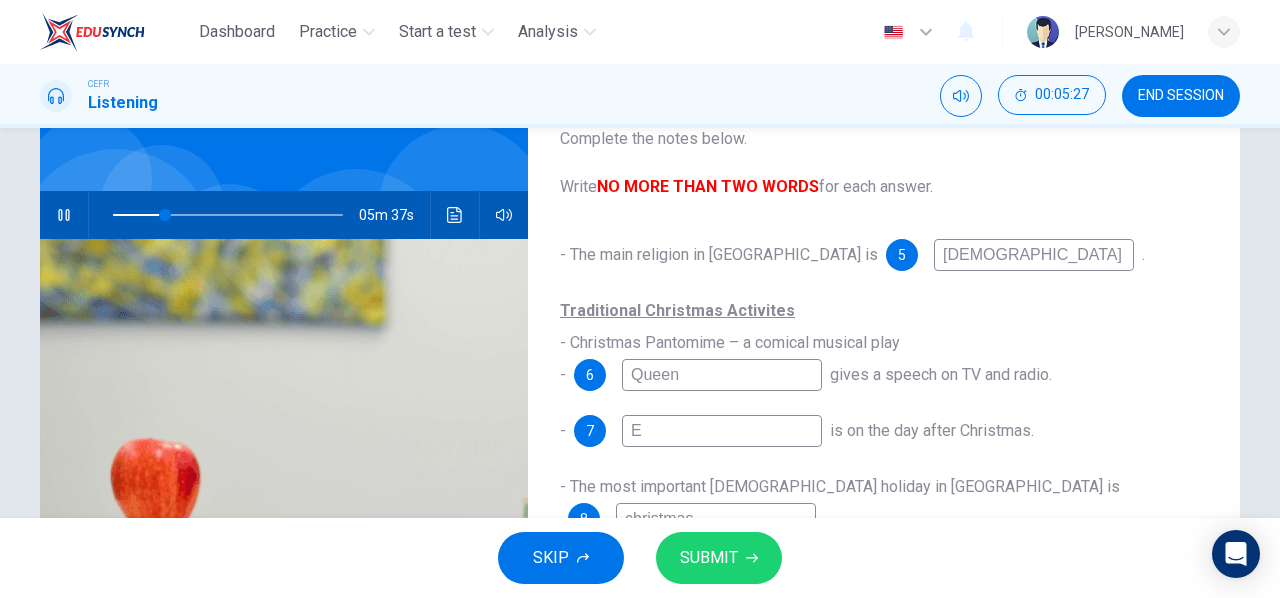 type on "22" 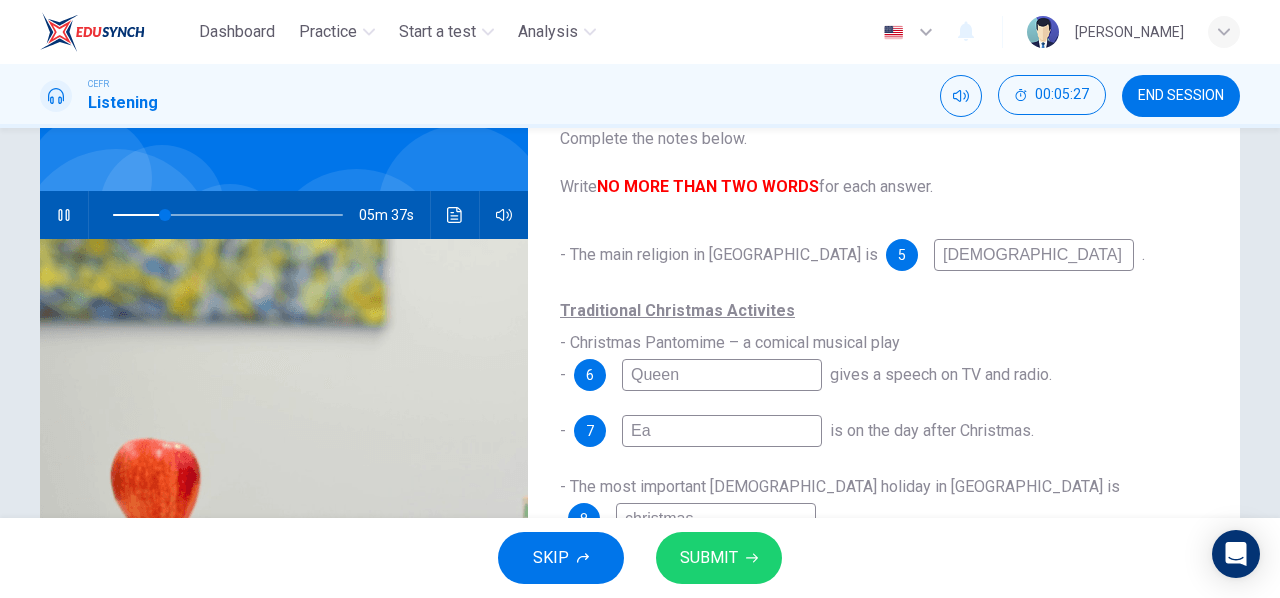 type on "Eas" 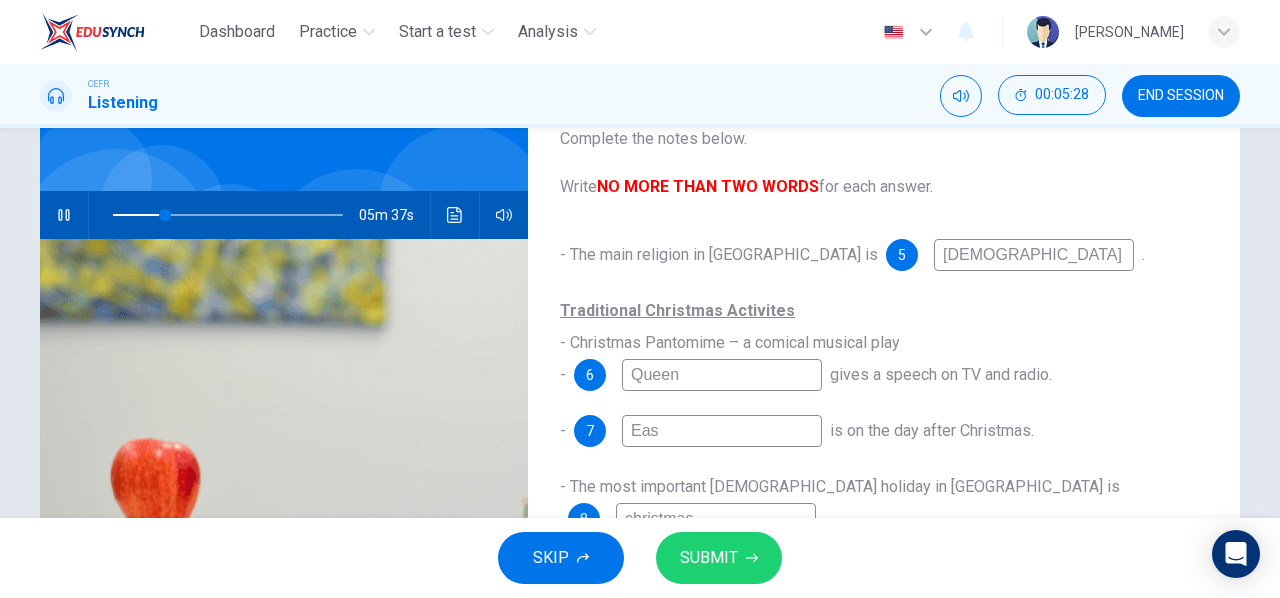 type on "23" 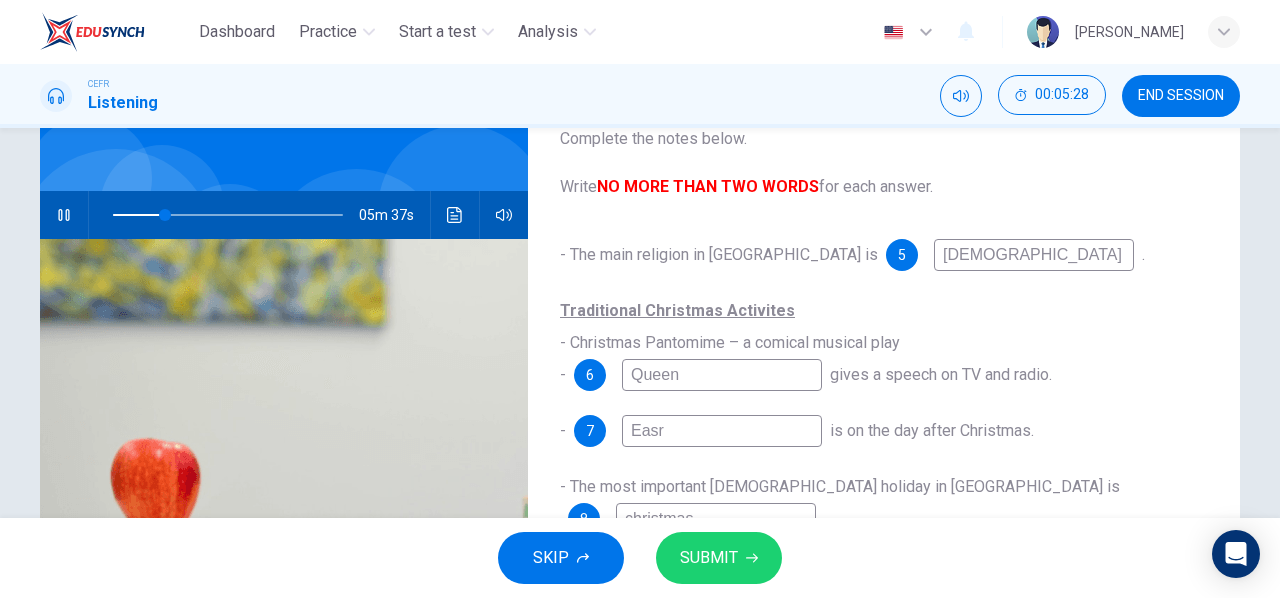 type on "23" 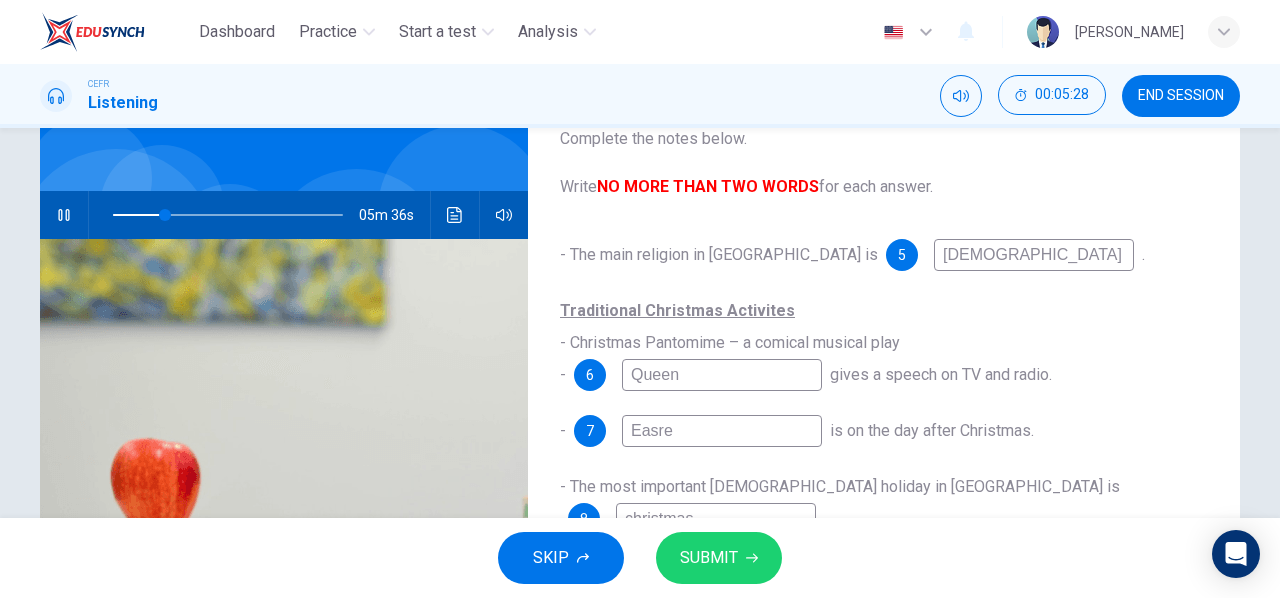 type on "23" 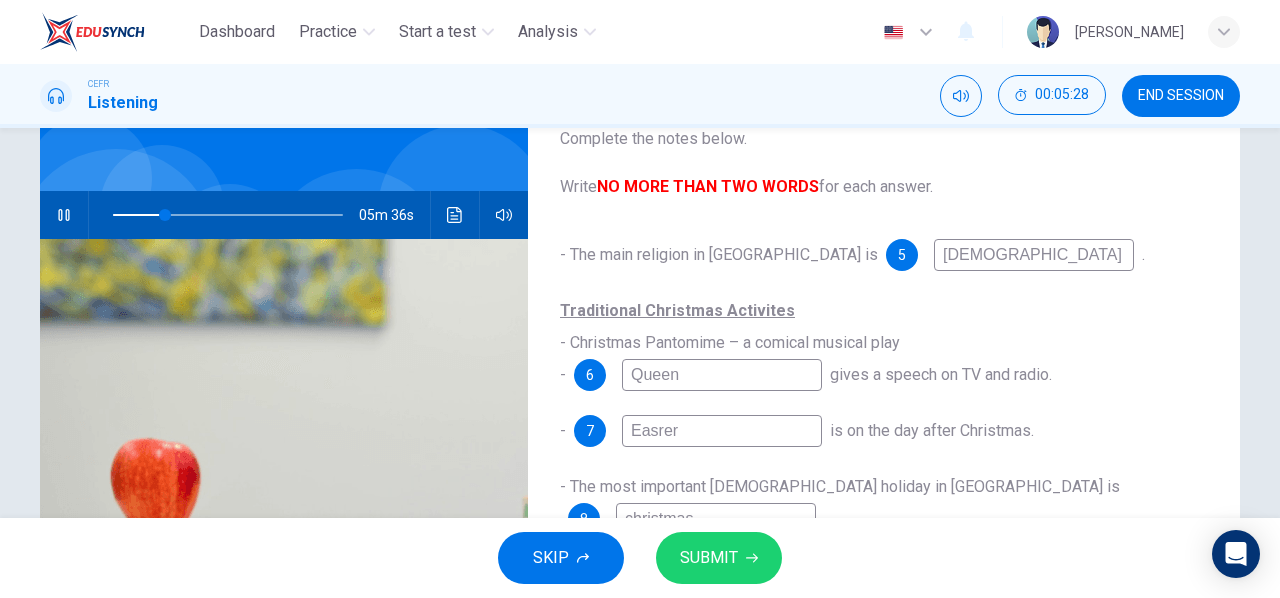 type on "23" 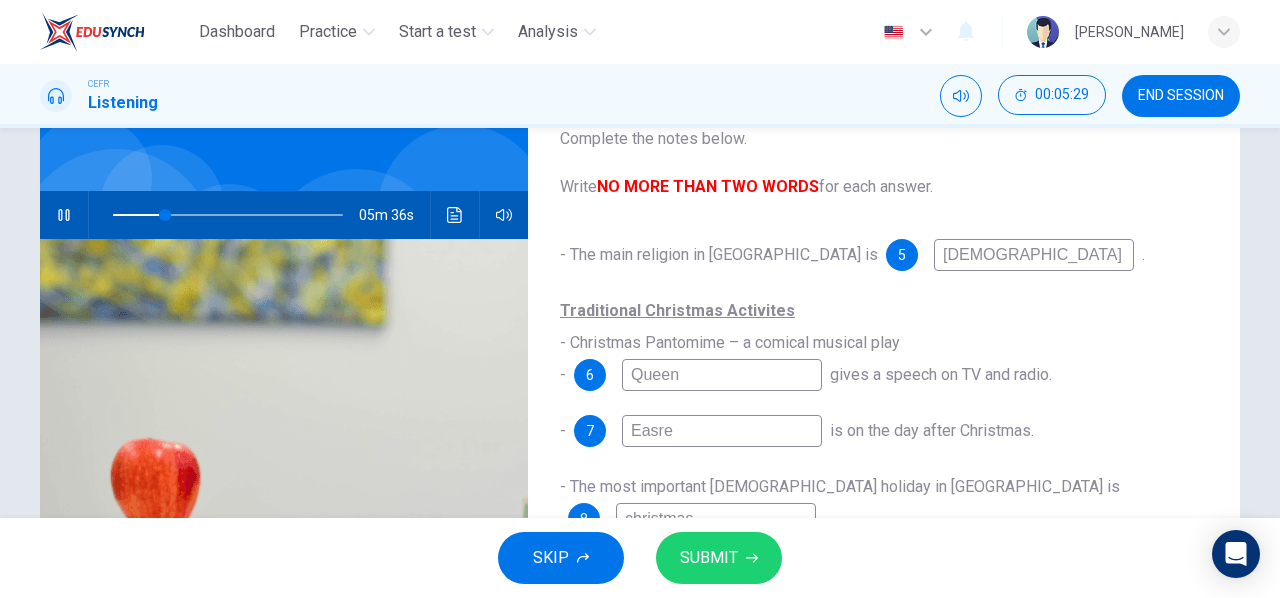 type on "23" 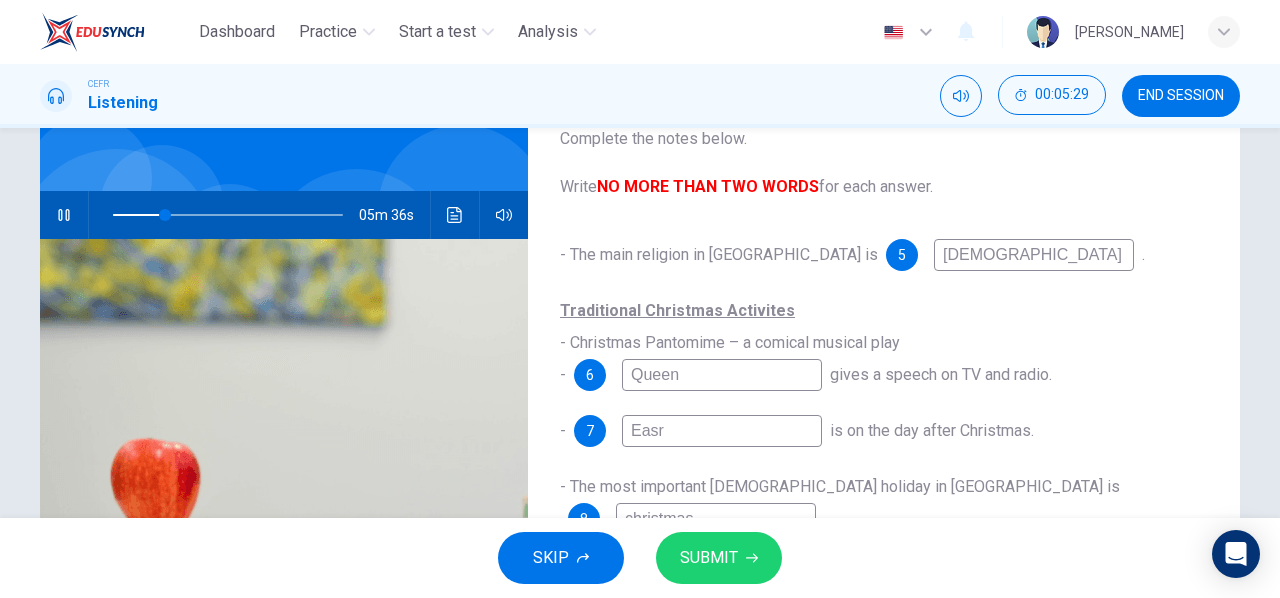 type on "23" 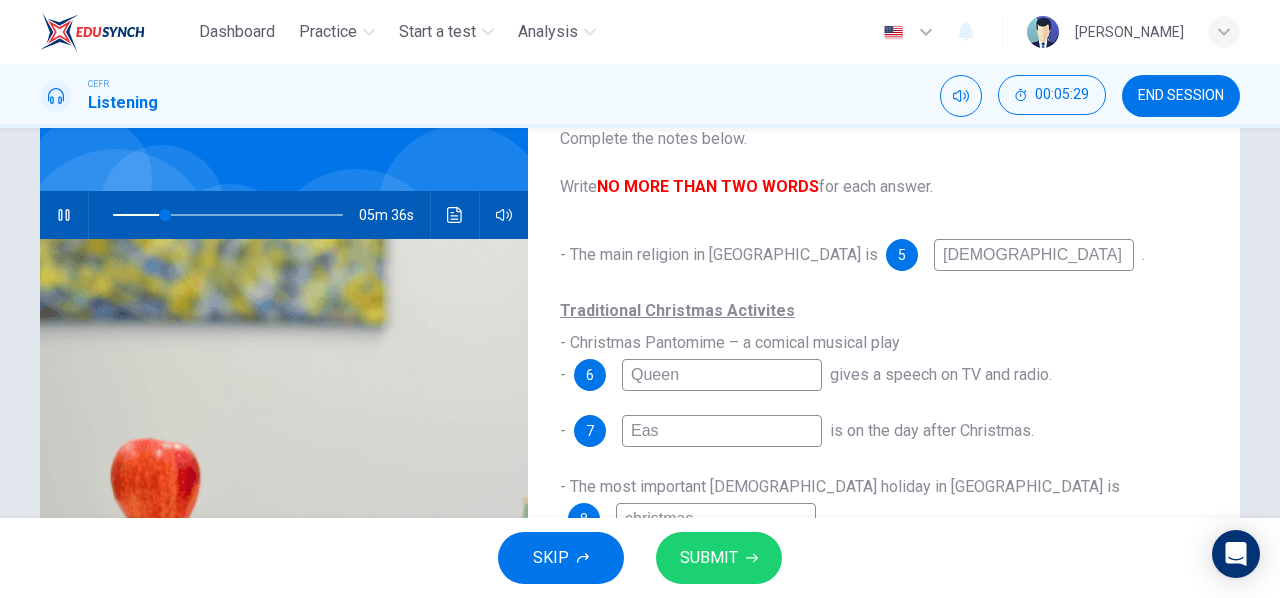 type on "23" 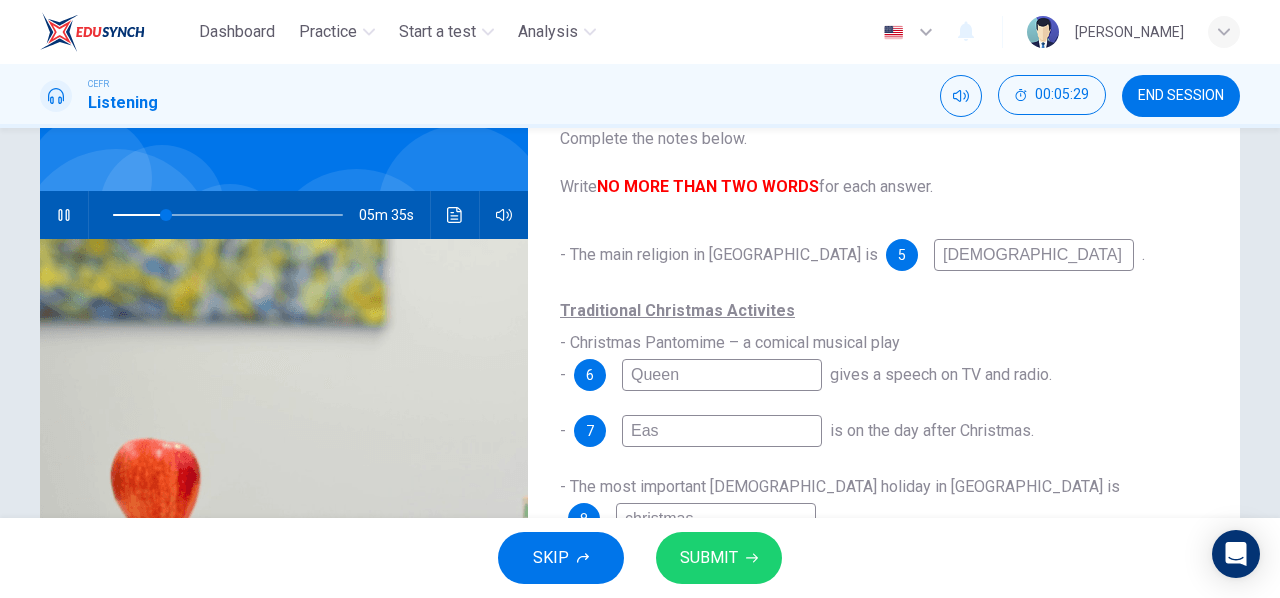 type on "East" 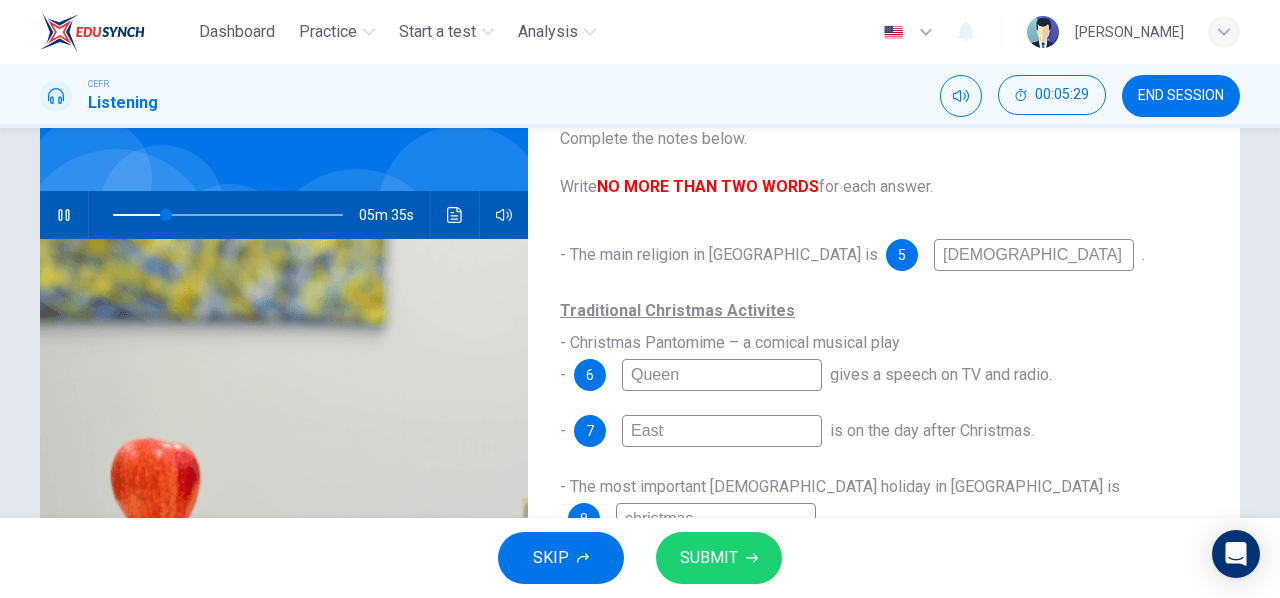 type on "23" 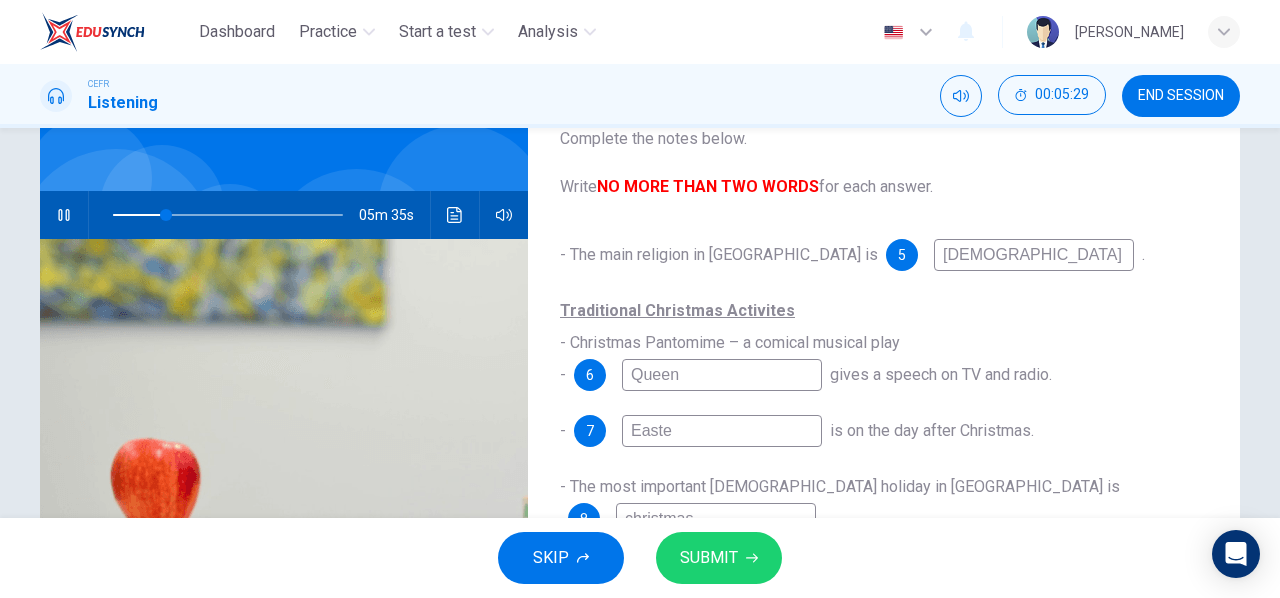 type on "23" 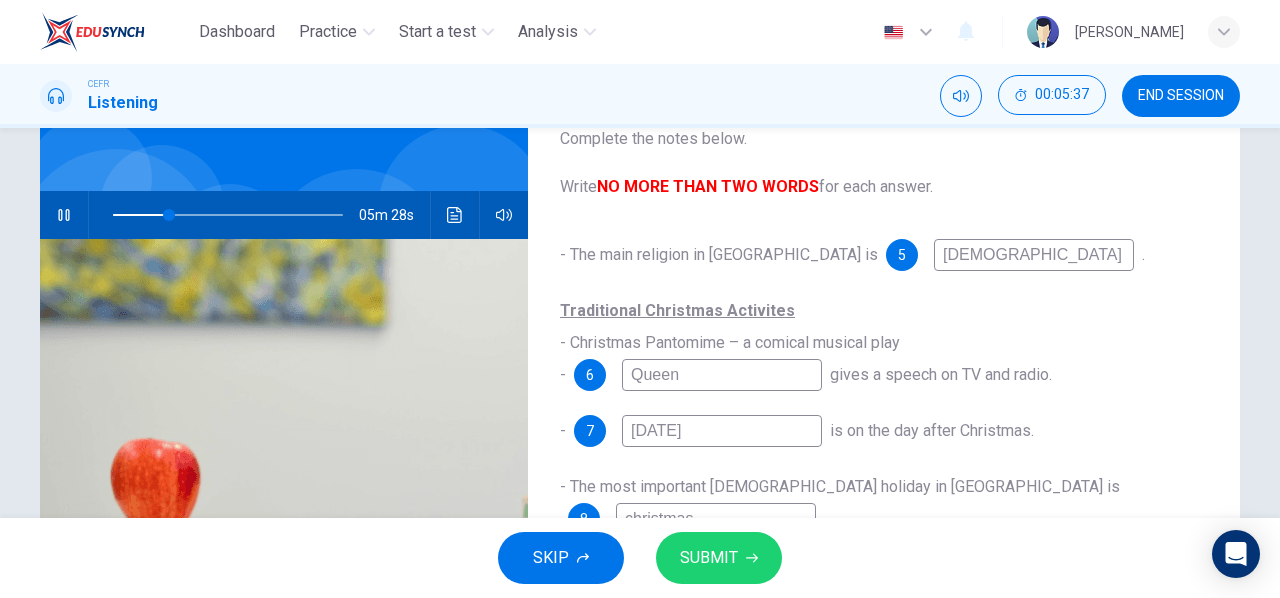 type on "25" 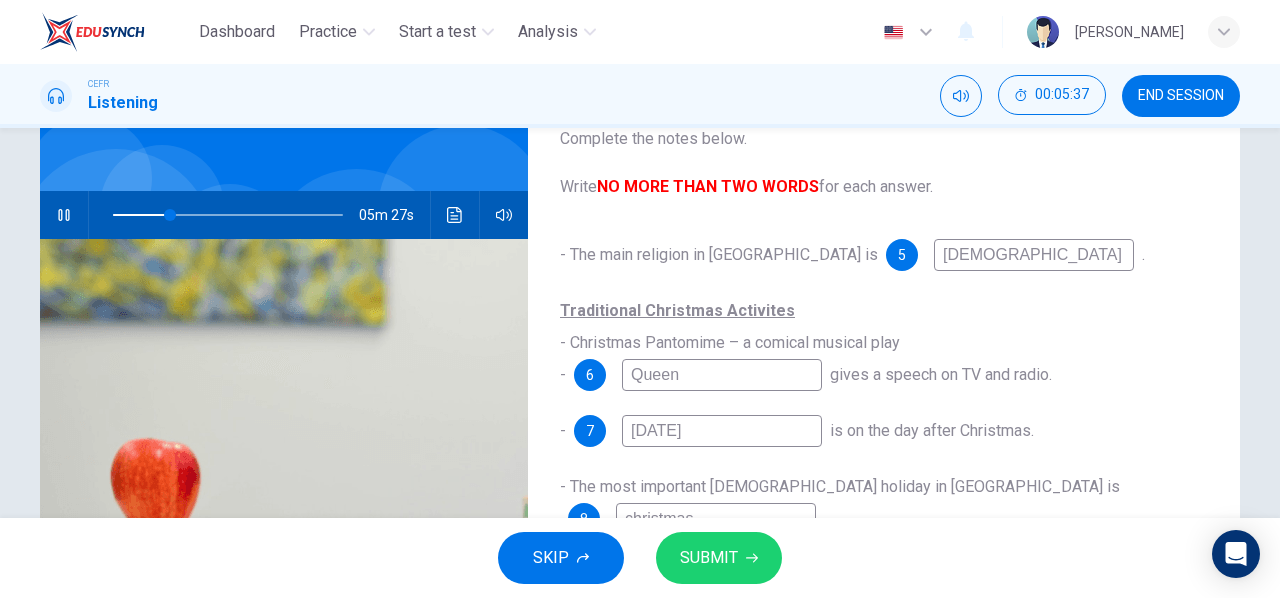 type on "Easte" 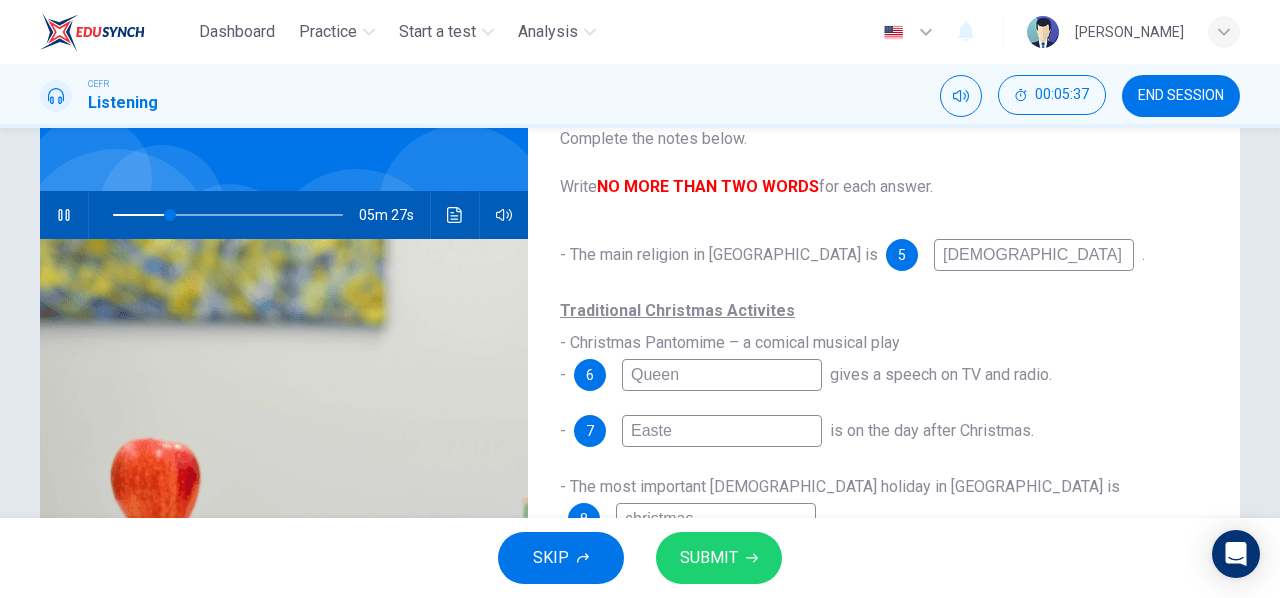 type on "25" 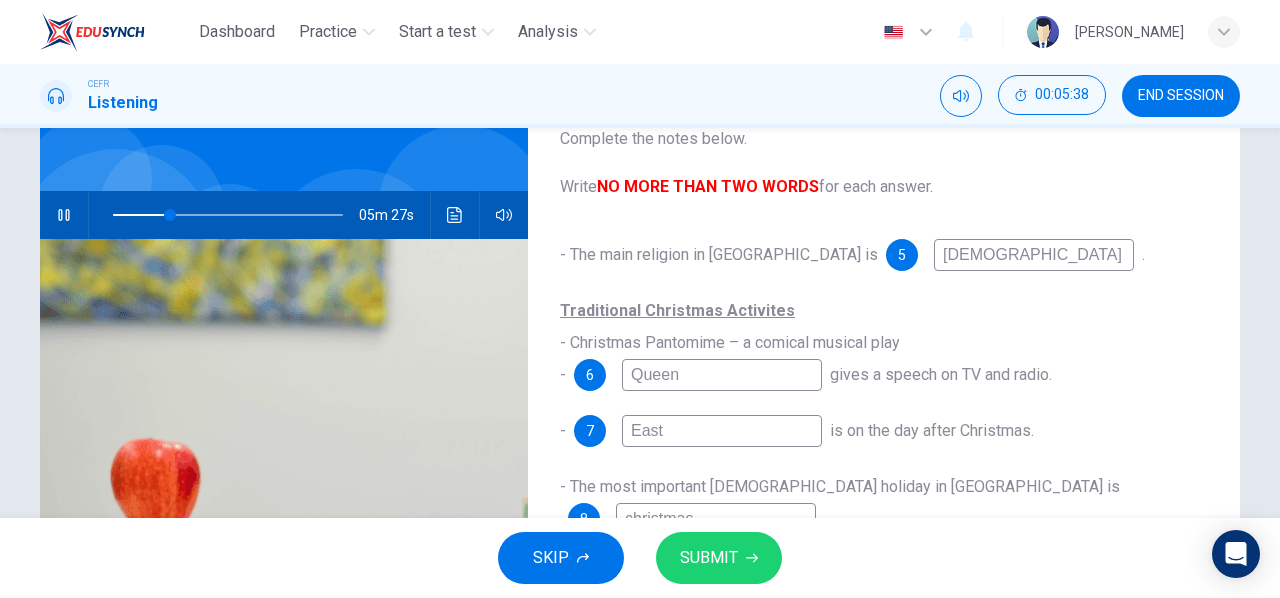 type on "25" 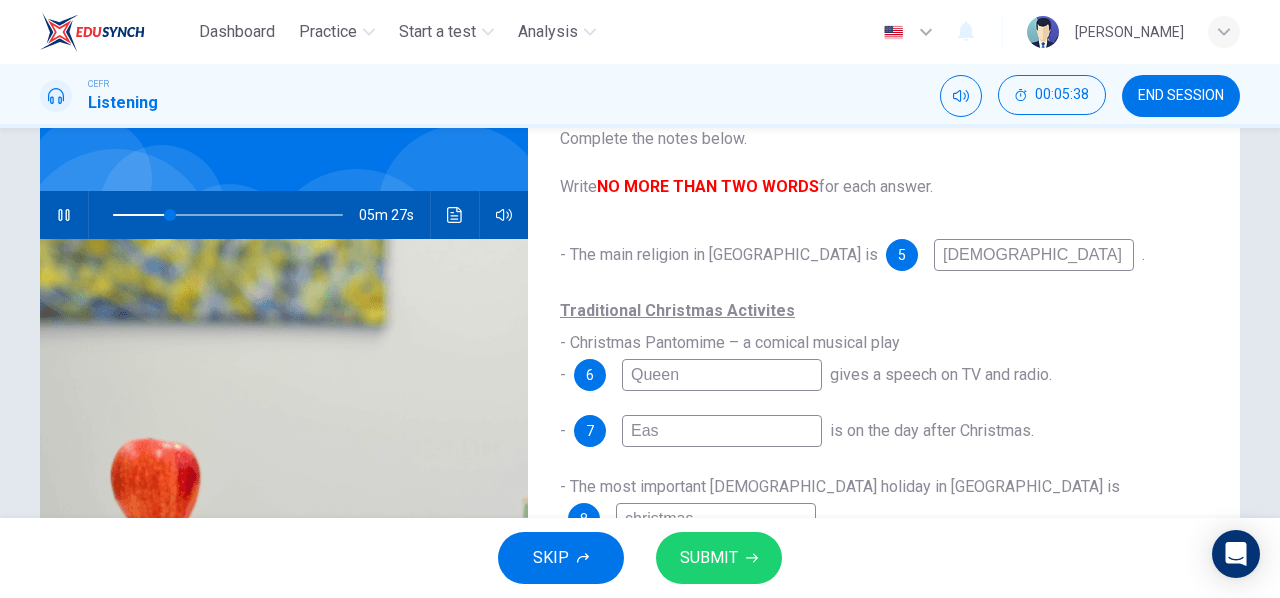 type on "25" 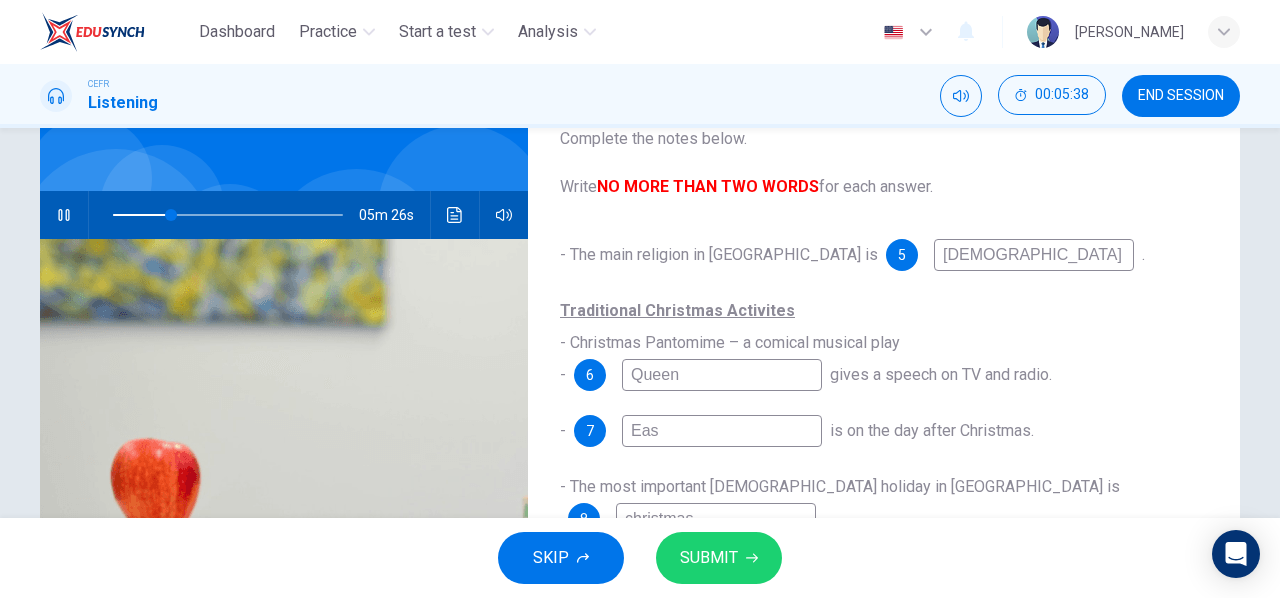 type on "Ea" 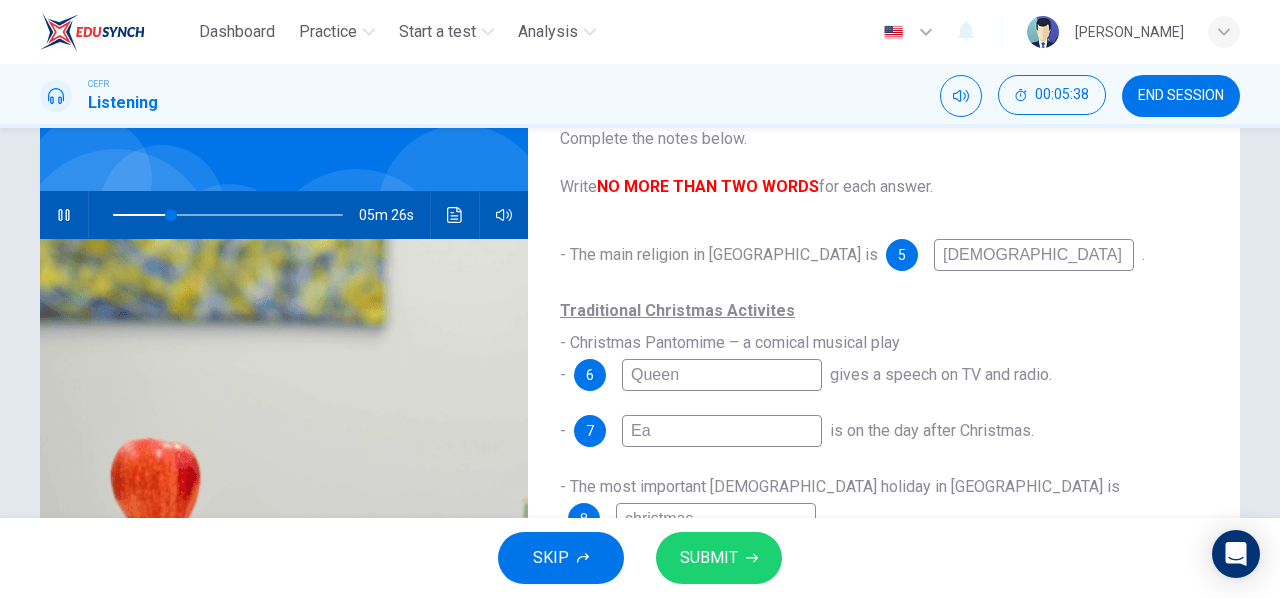 type on "25" 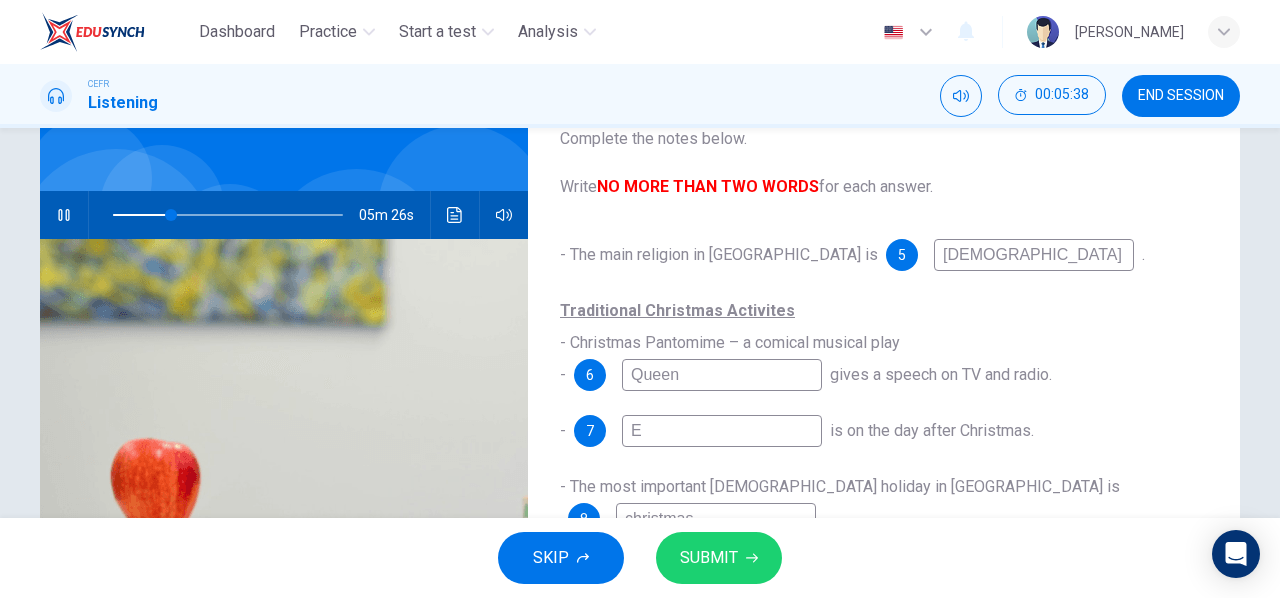 type on "25" 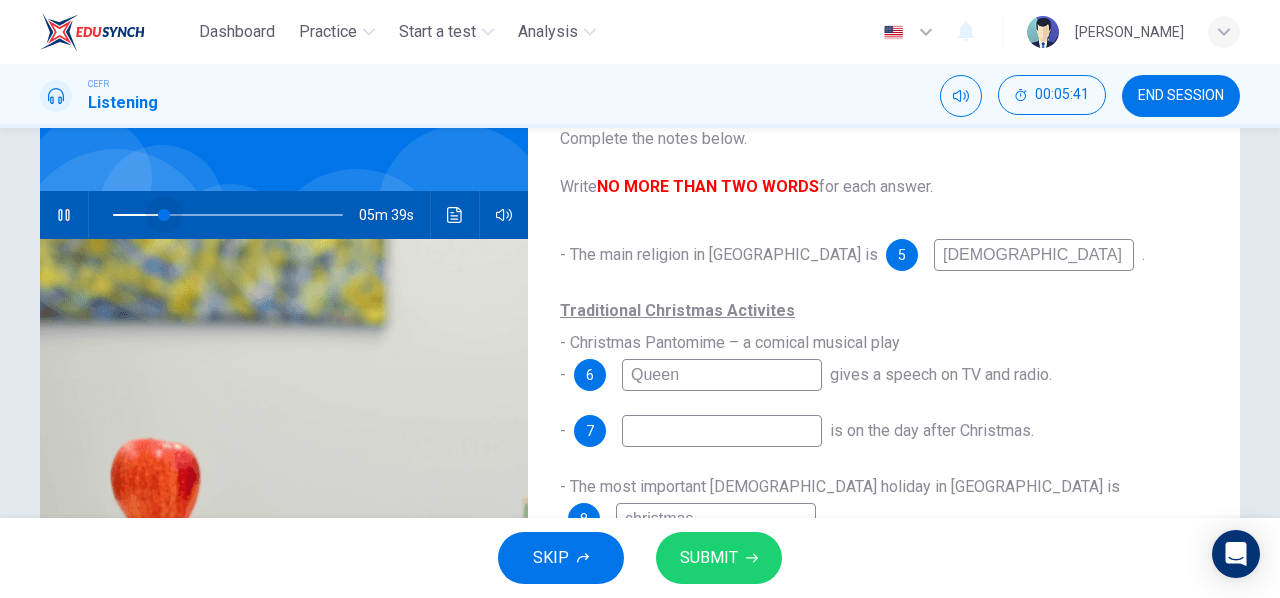 click at bounding box center [164, 215] 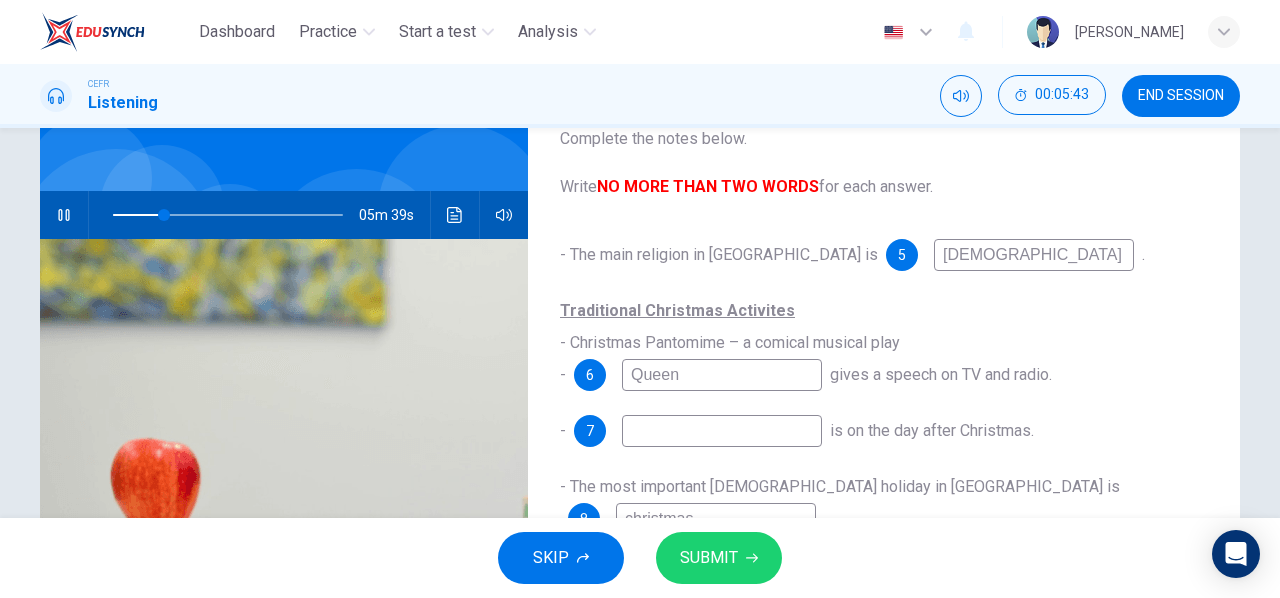 click at bounding box center [722, 431] 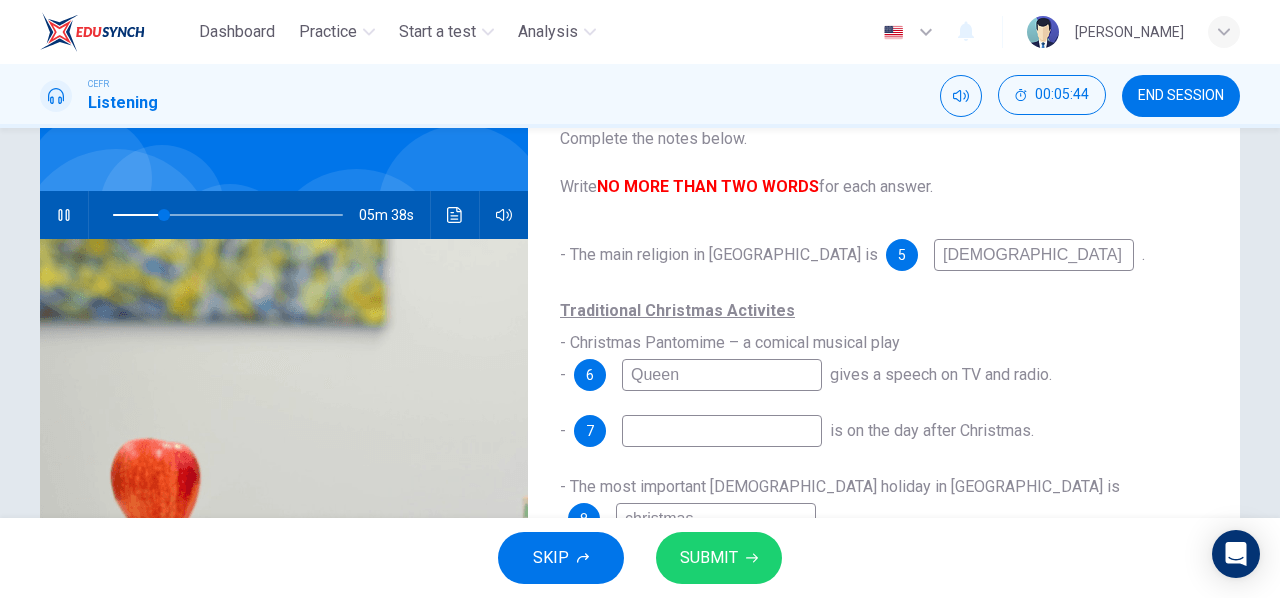 type on "23" 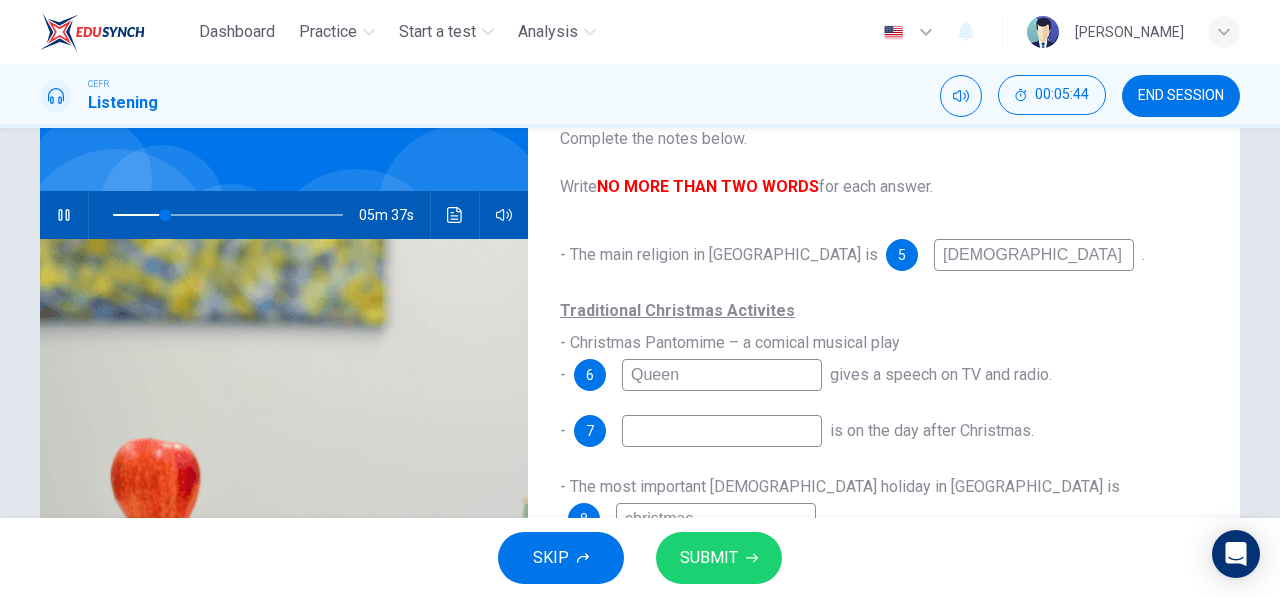 type on "u" 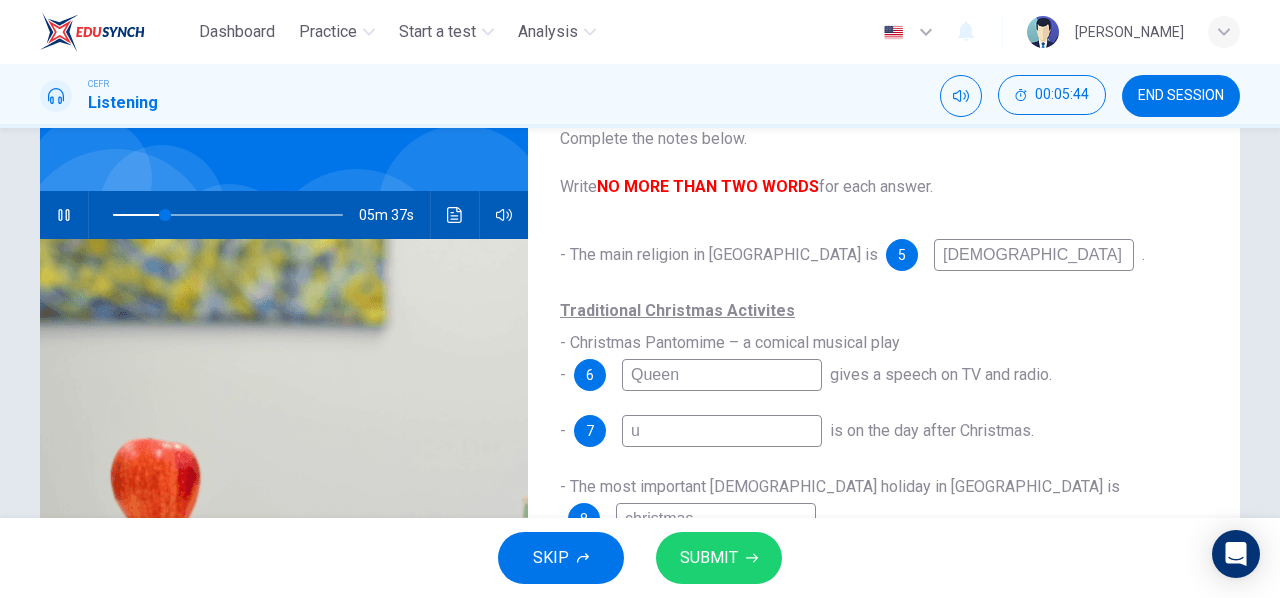 type on "un" 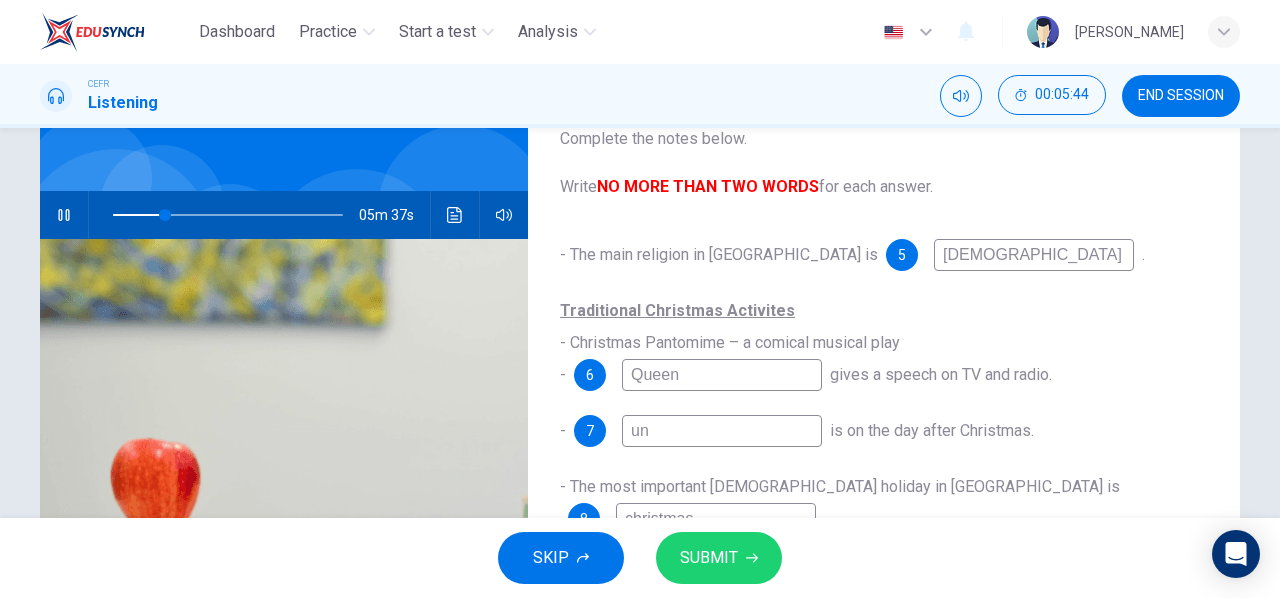 type on "23" 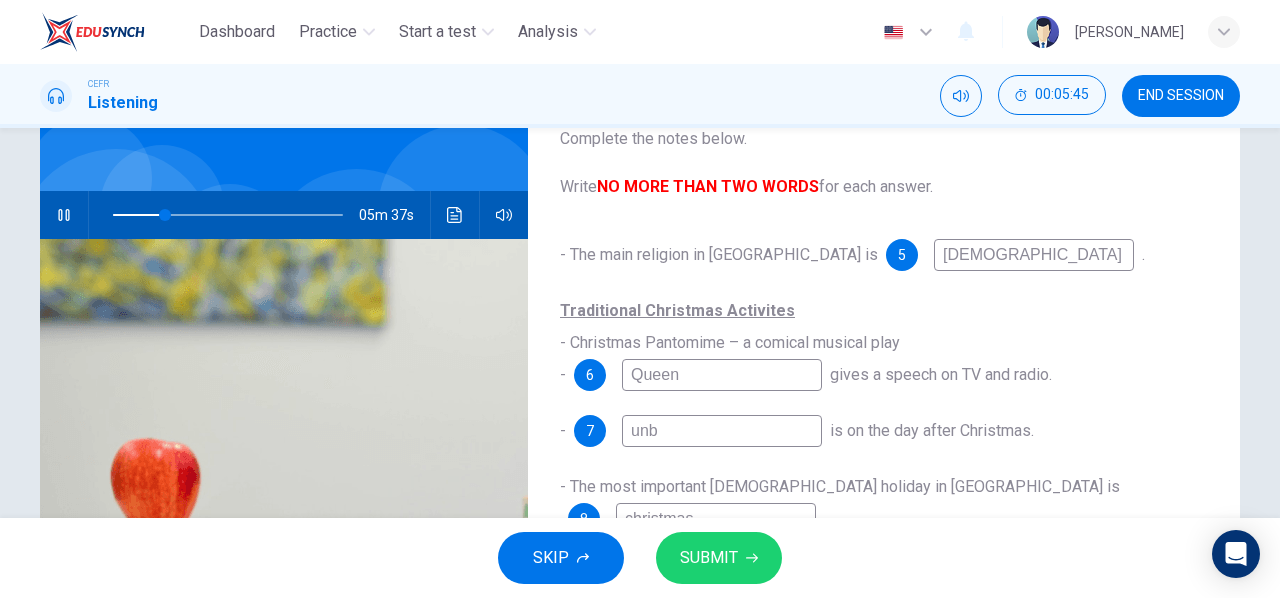 type on "23" 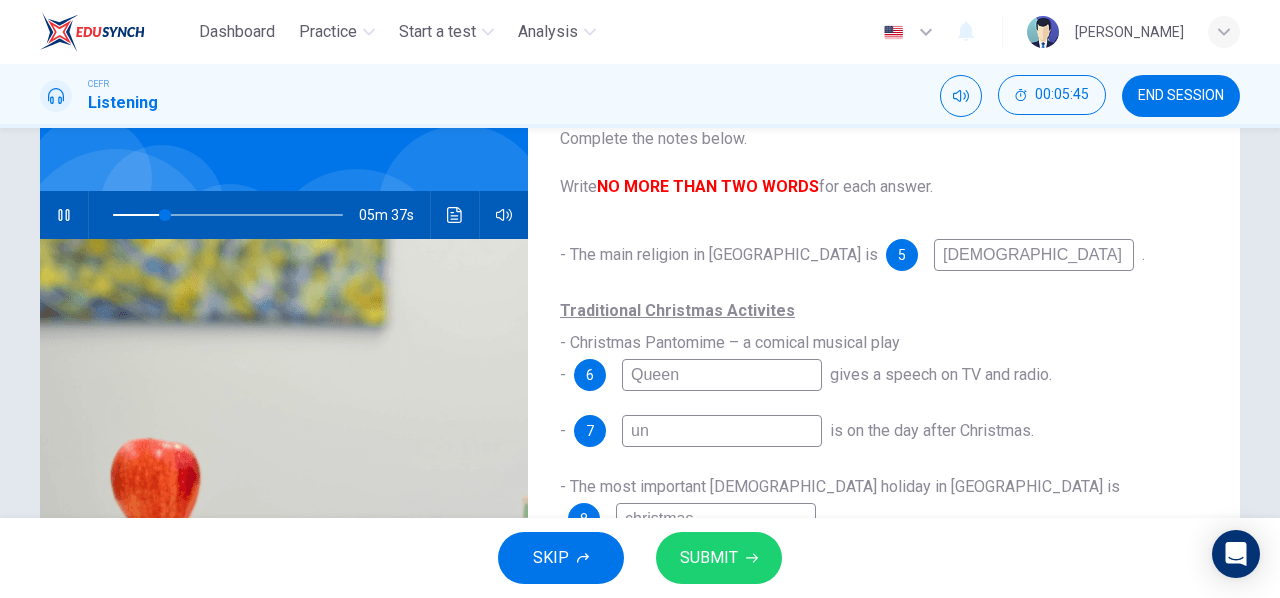 type on "23" 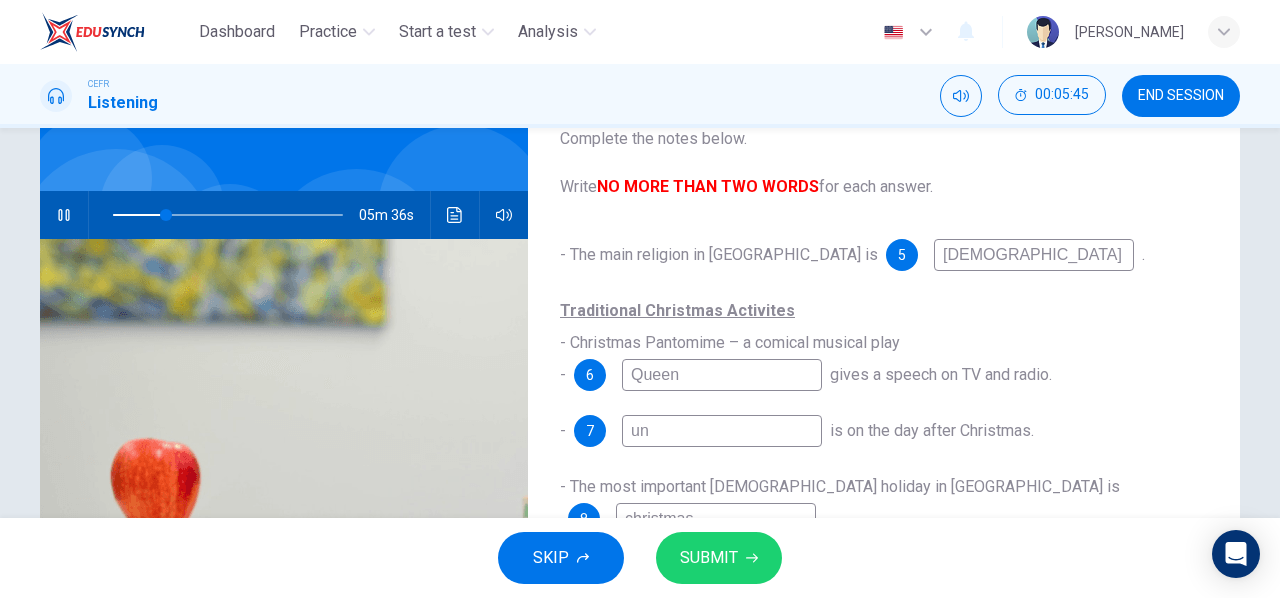 type on "u" 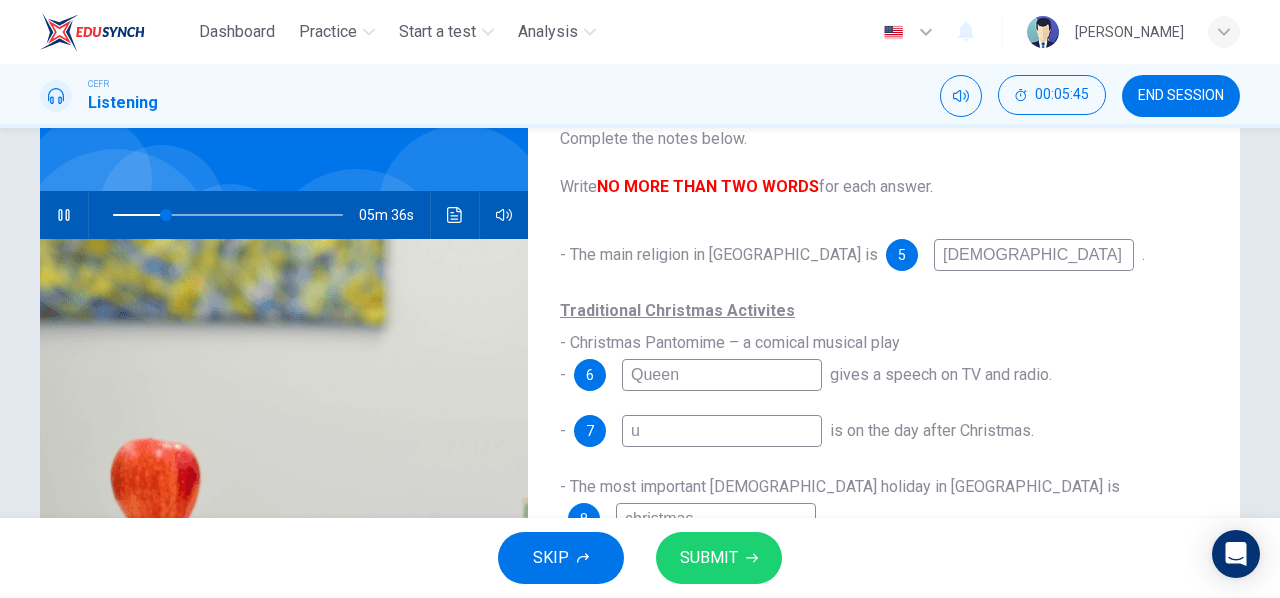 type on "23" 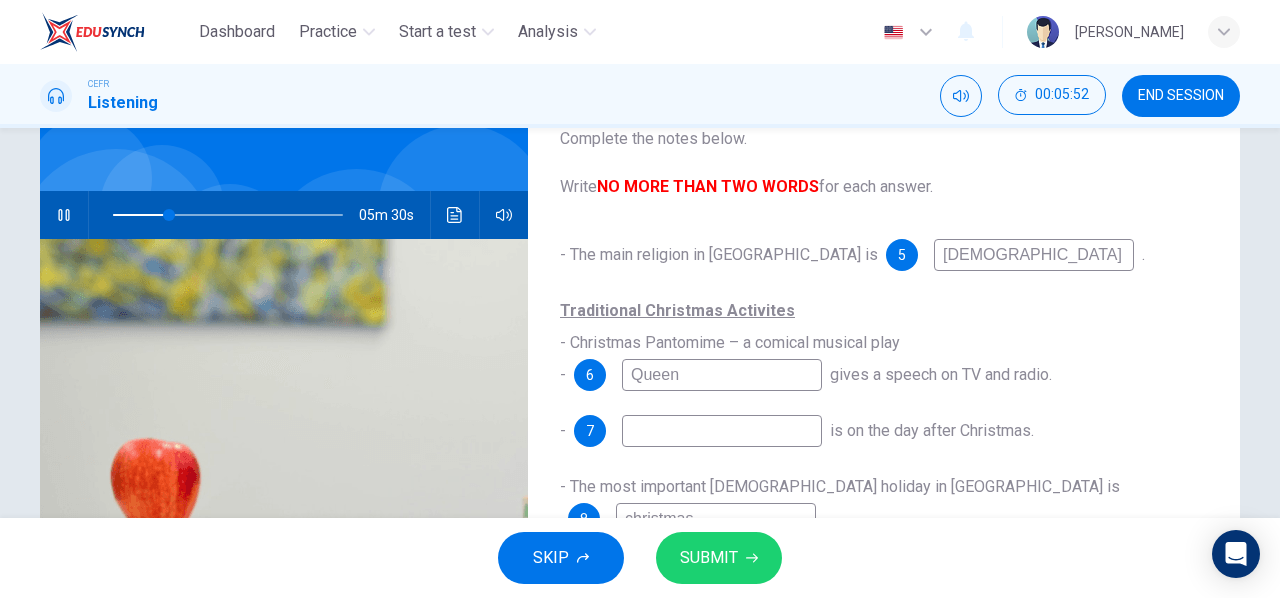 type on "24" 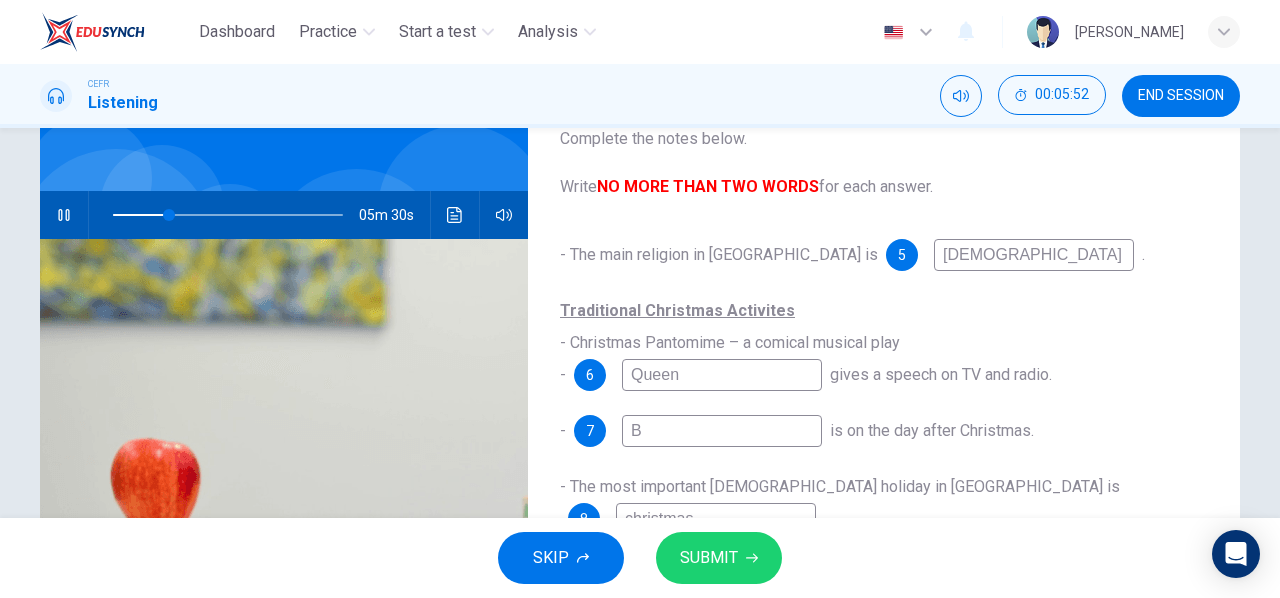 type on "24" 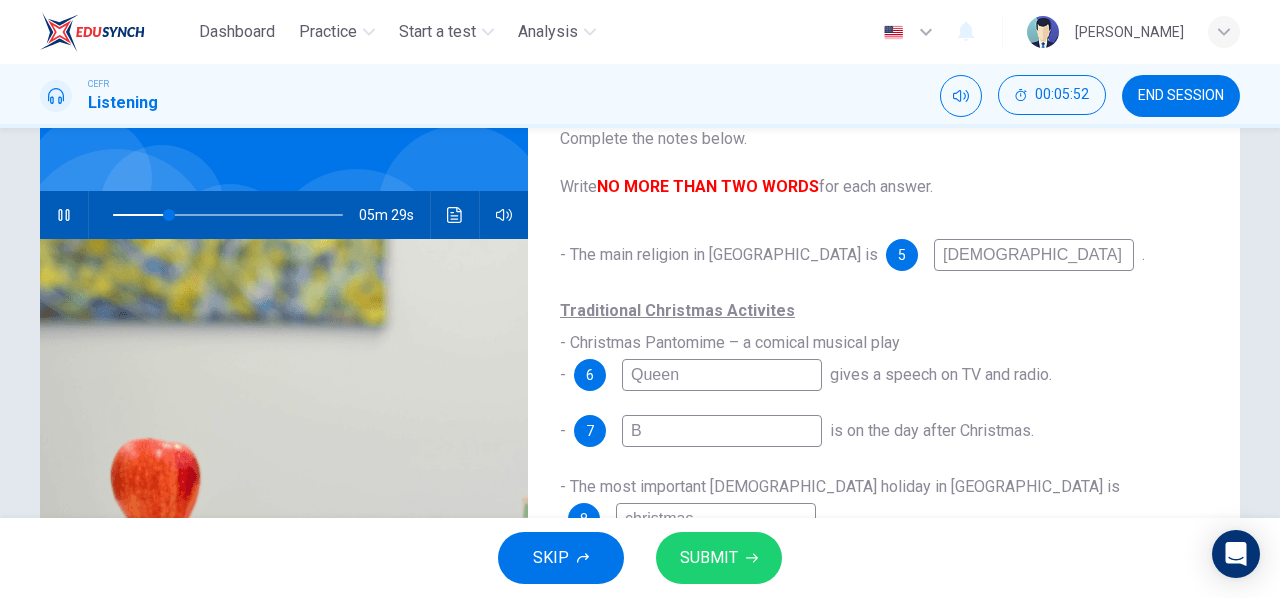 type on "Bi" 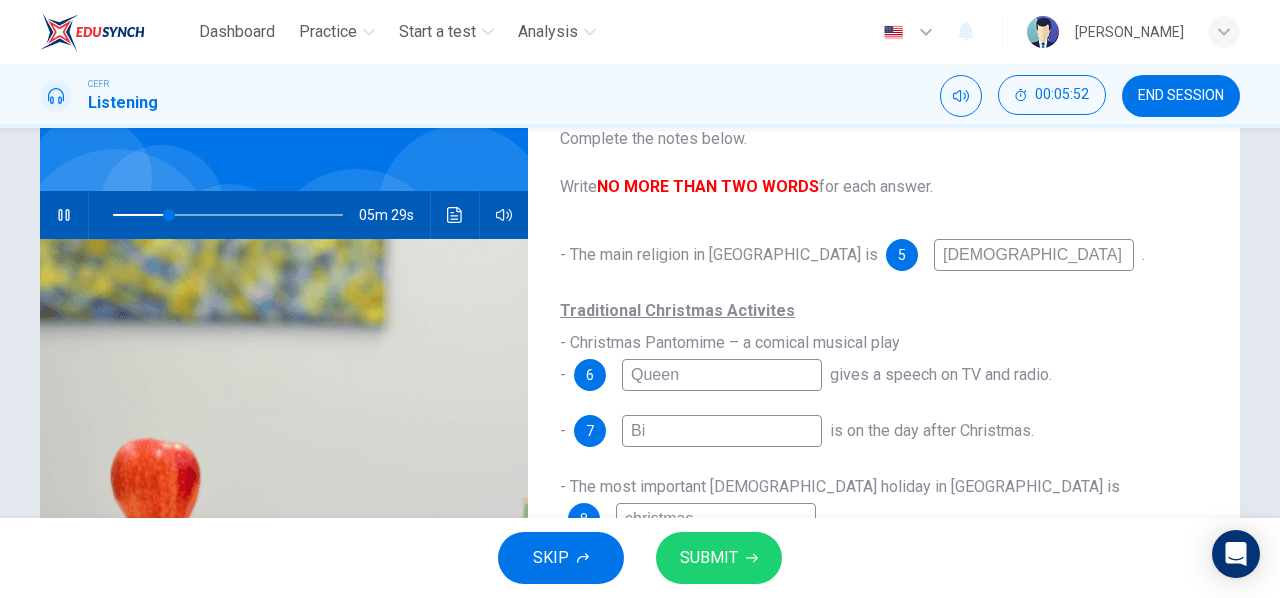 type on "24" 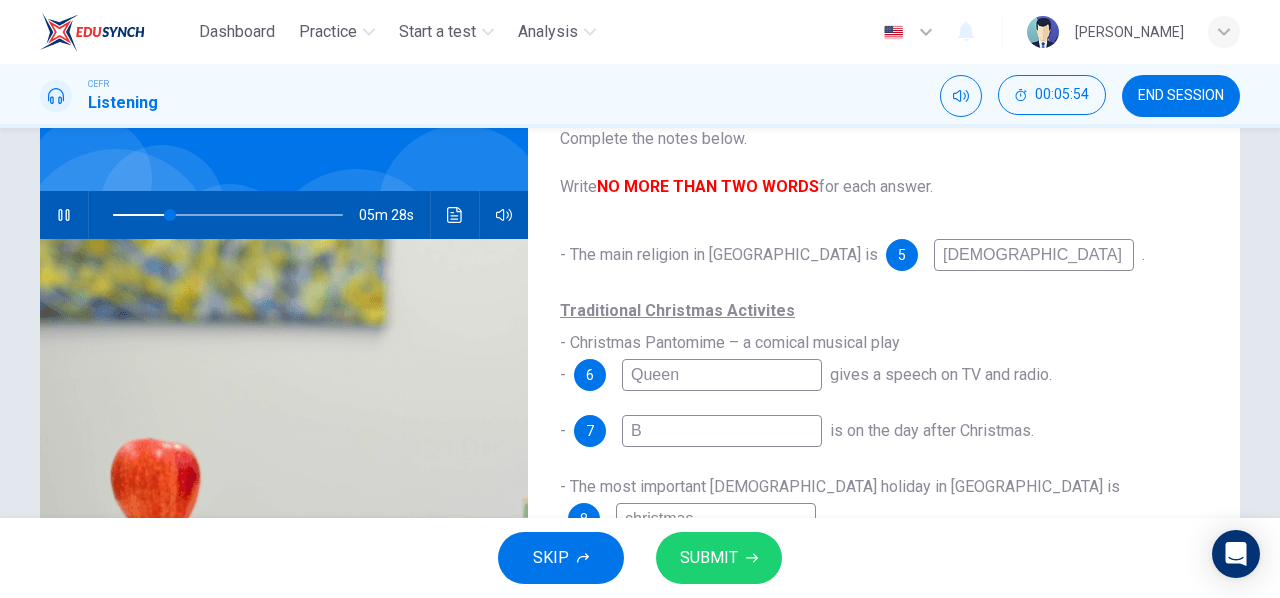 type on "25" 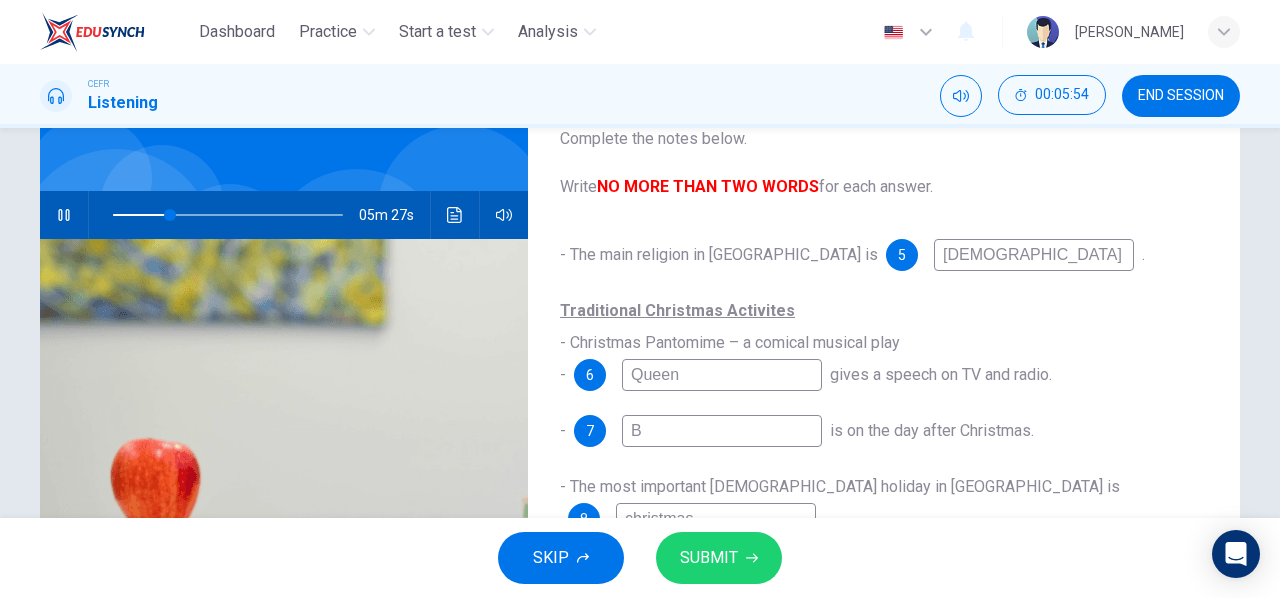 type on "Bo" 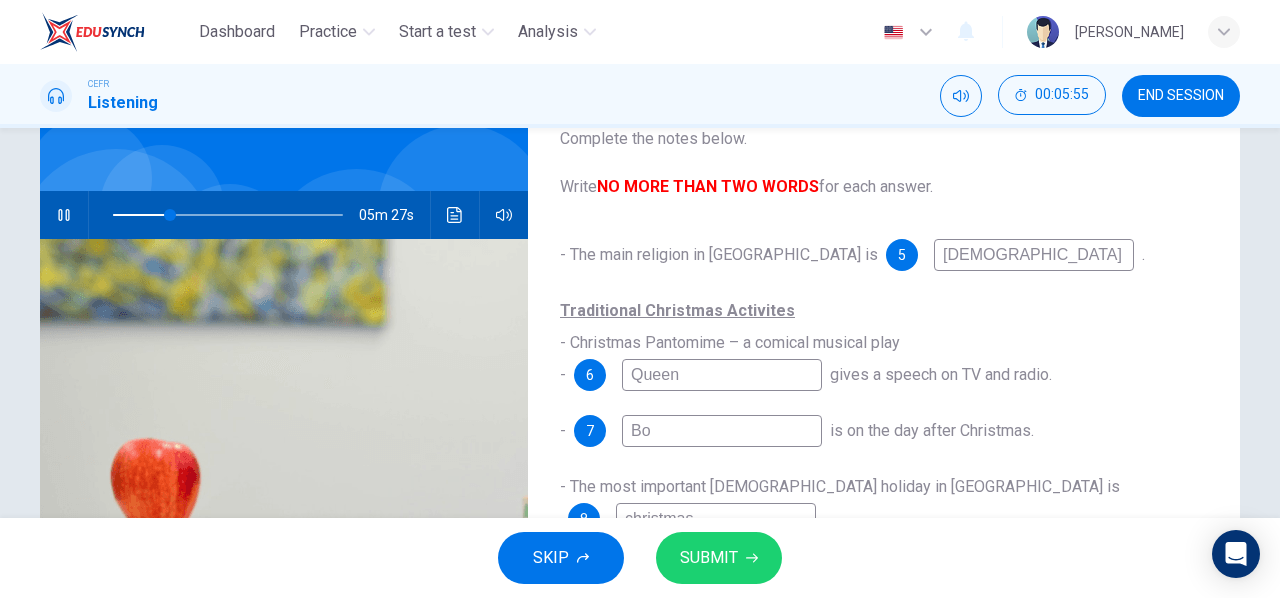 type on "25" 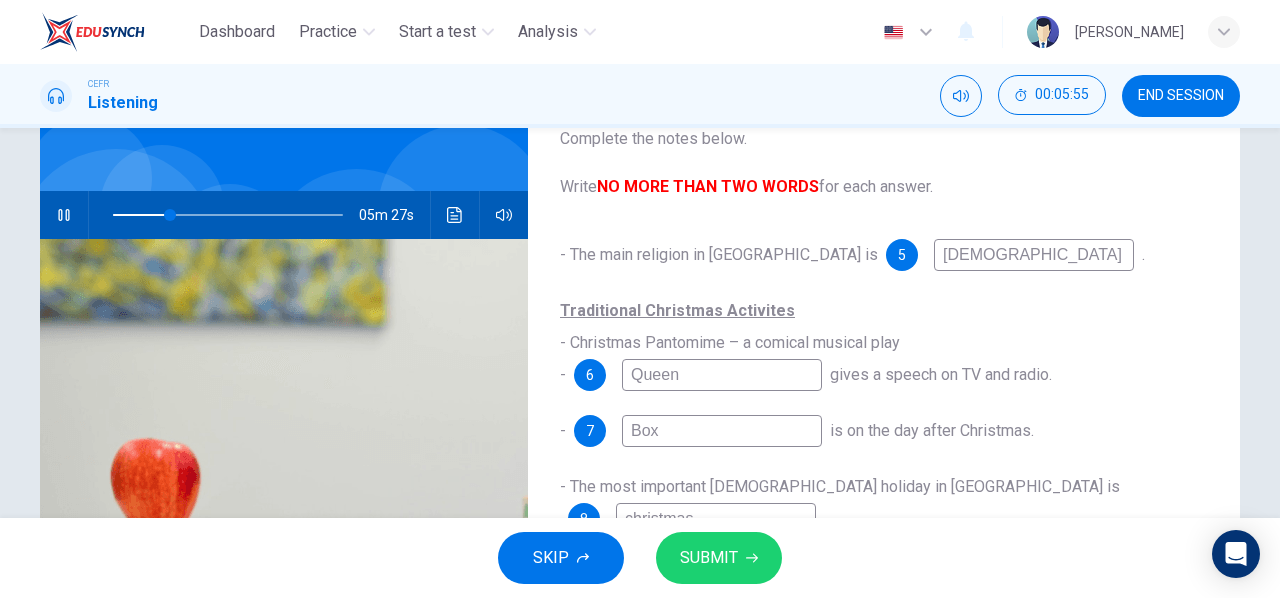 type on "25" 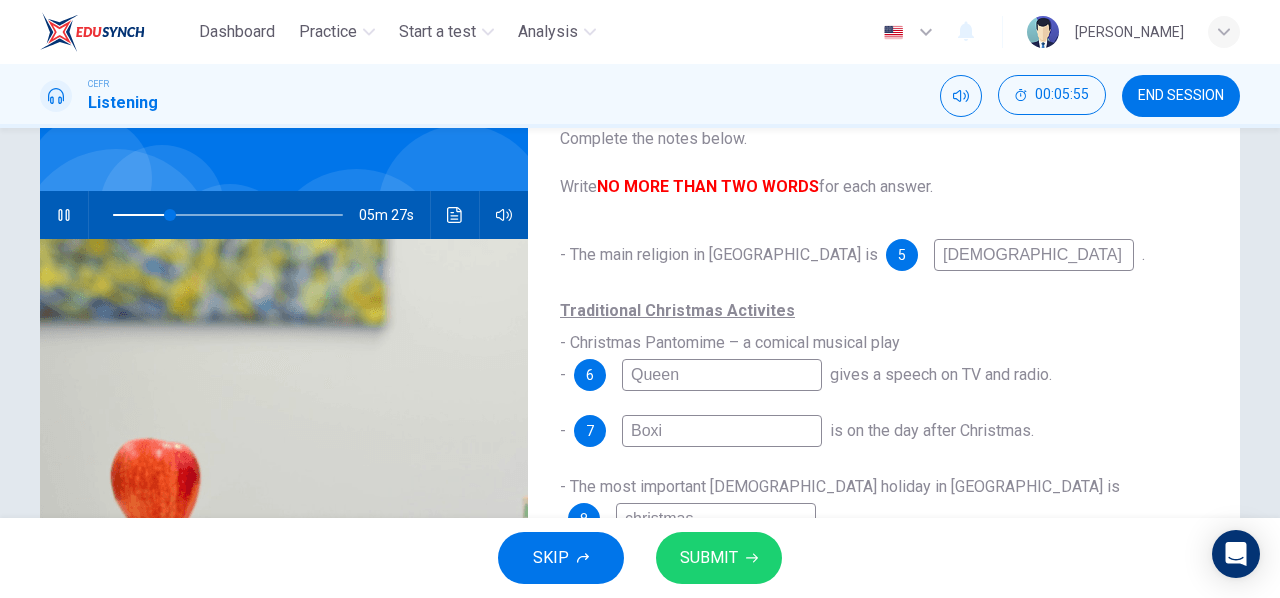 type on "25" 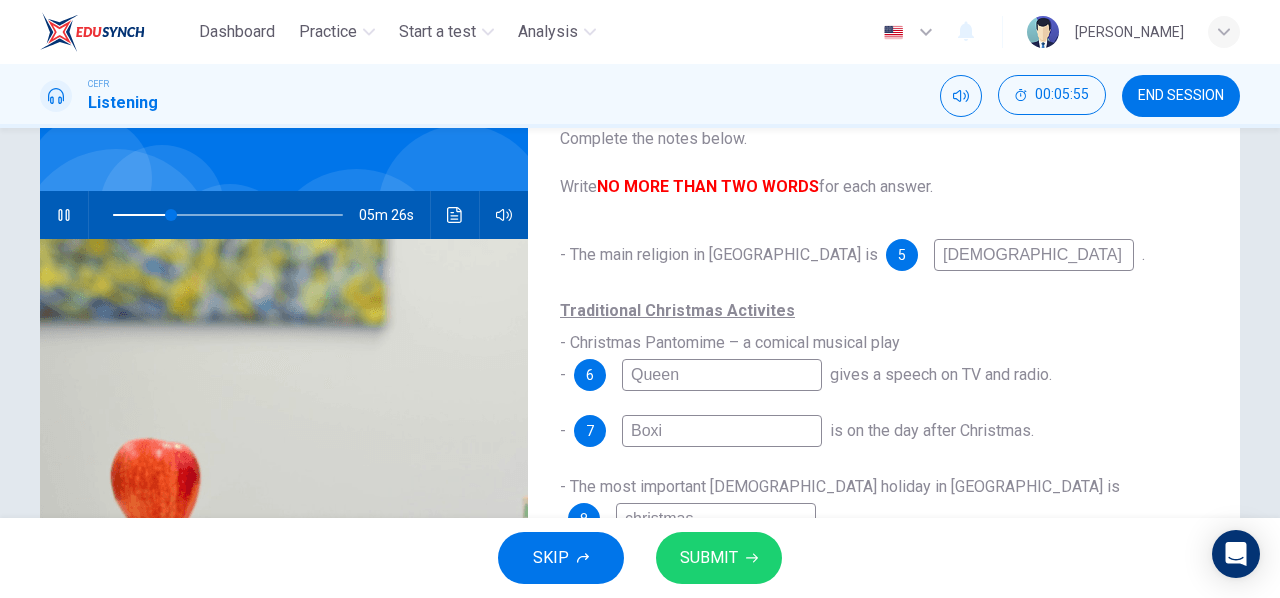 type on "Boxin" 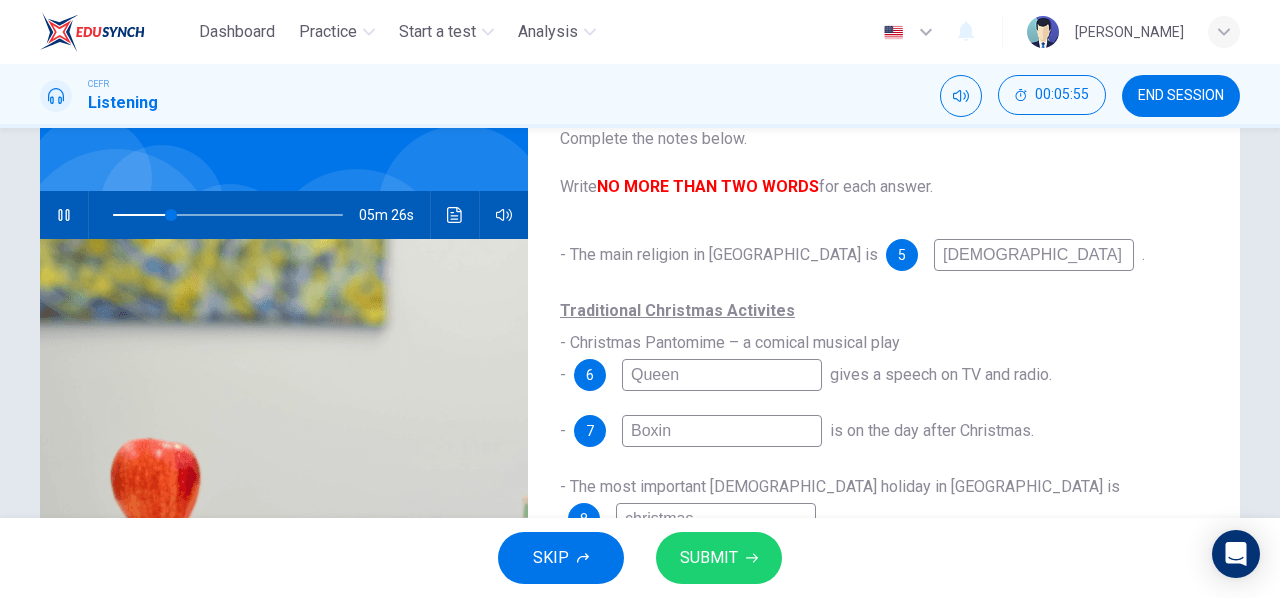 type on "25" 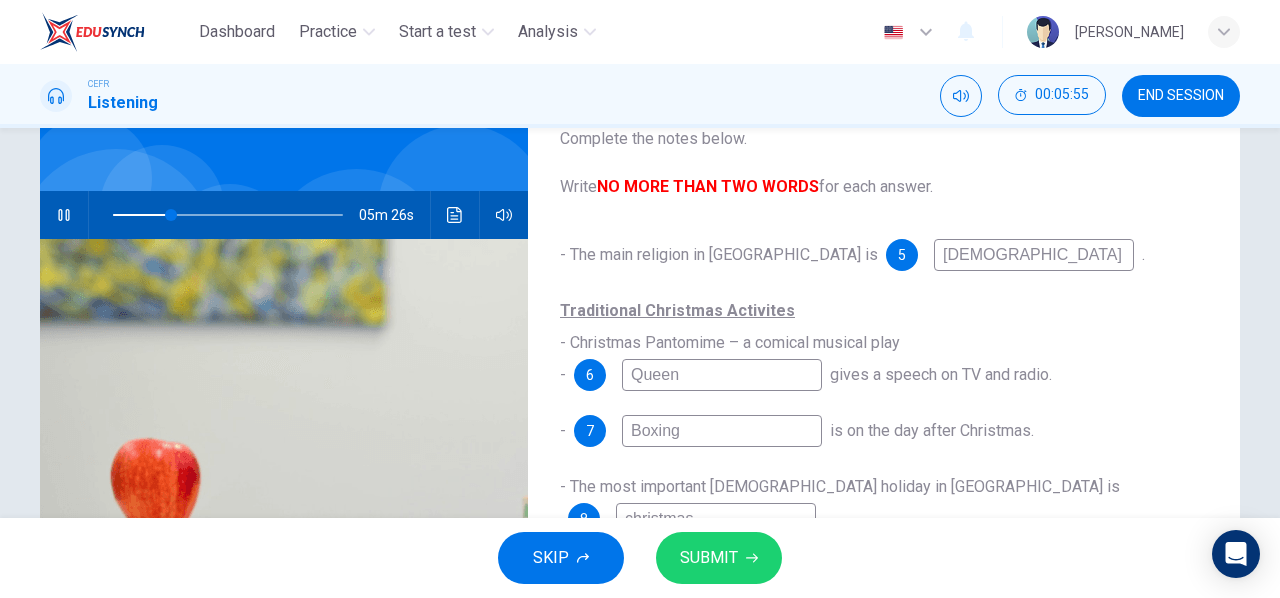 type on "25" 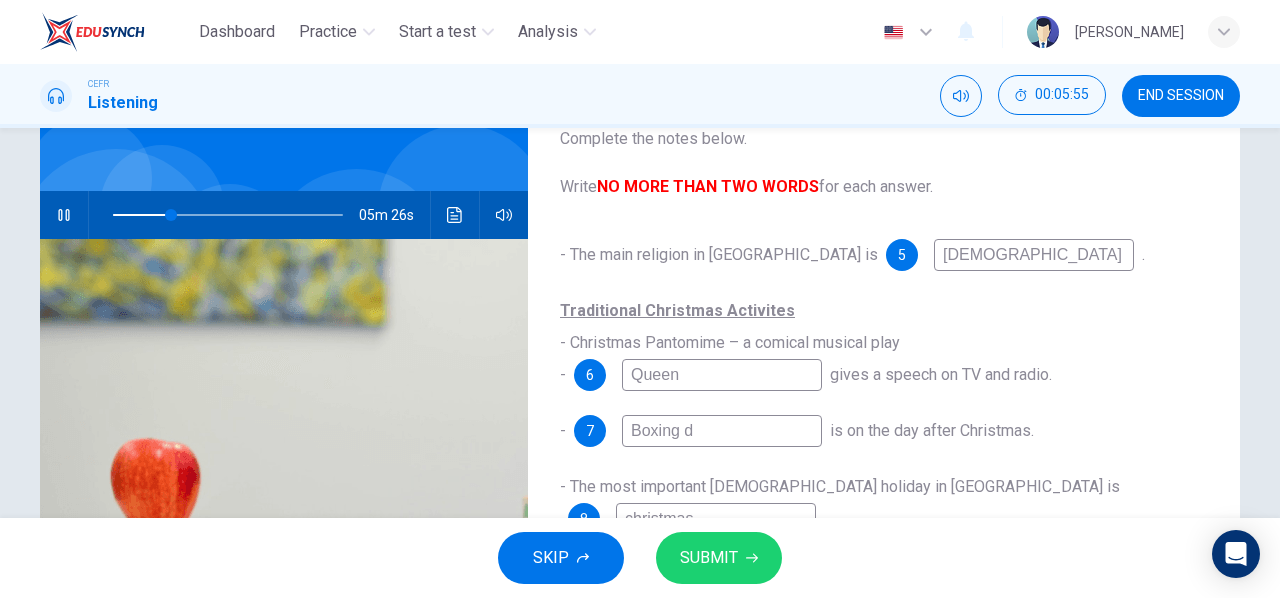 type on "25" 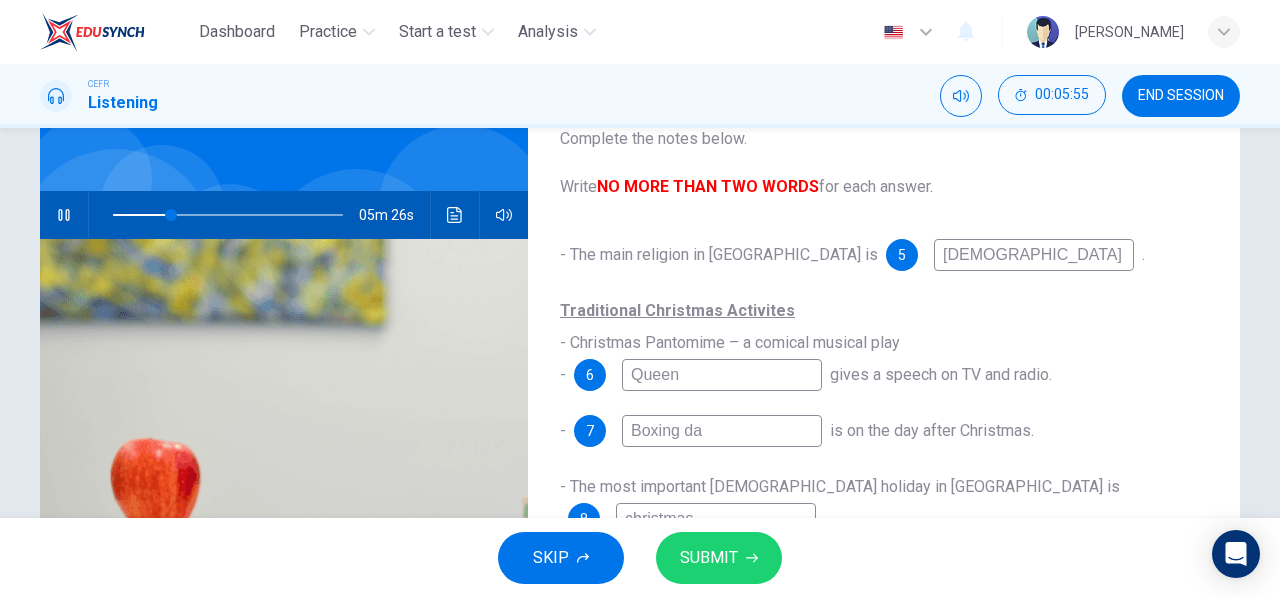 type on "25" 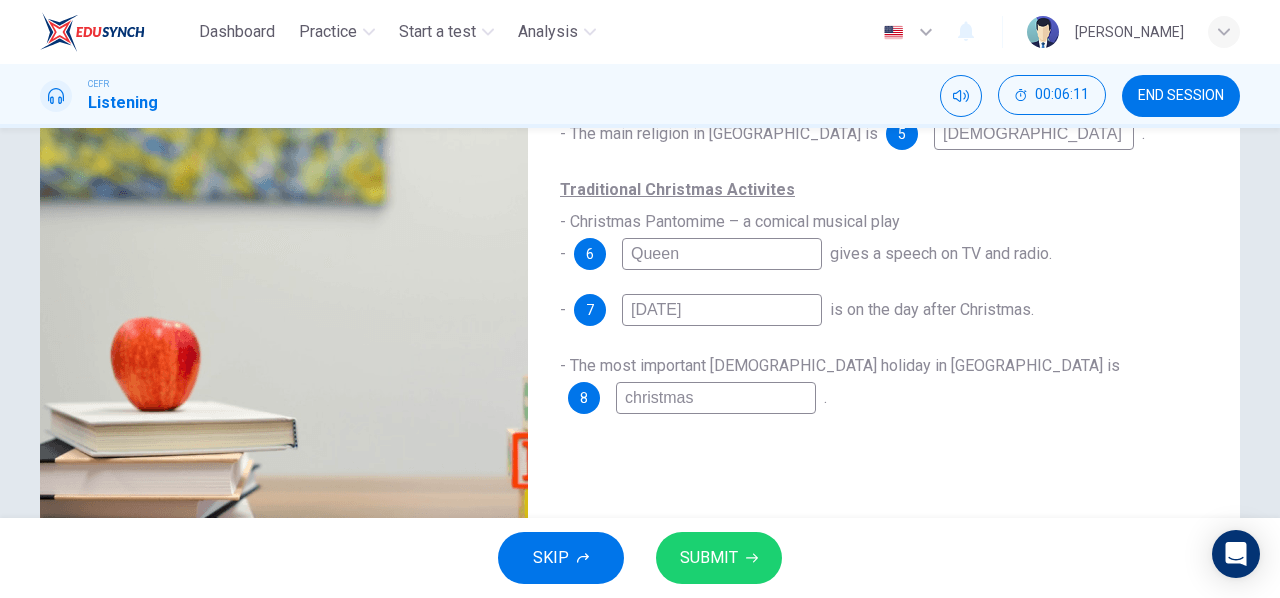scroll, scrollTop: 259, scrollLeft: 0, axis: vertical 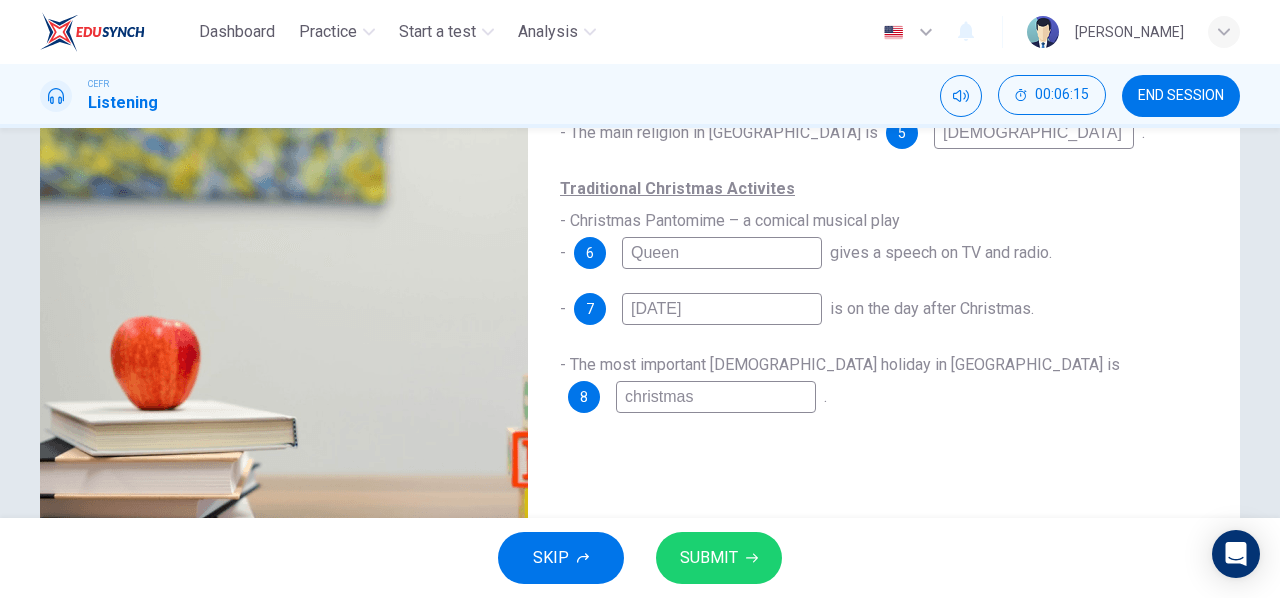 type on "30" 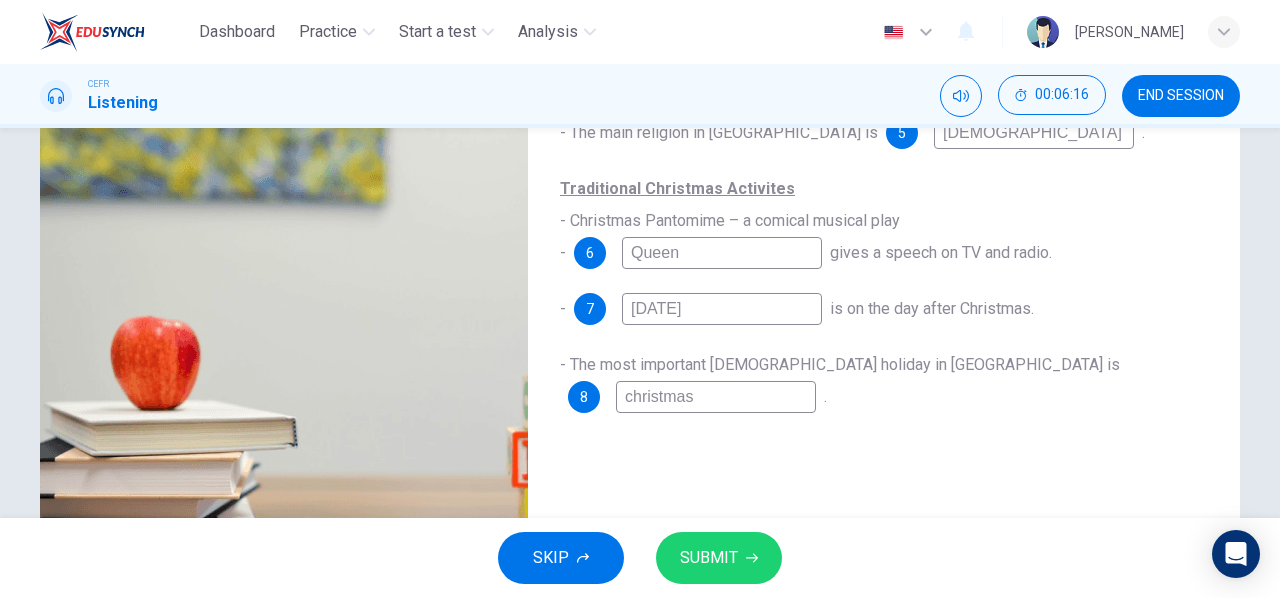 type on "30" 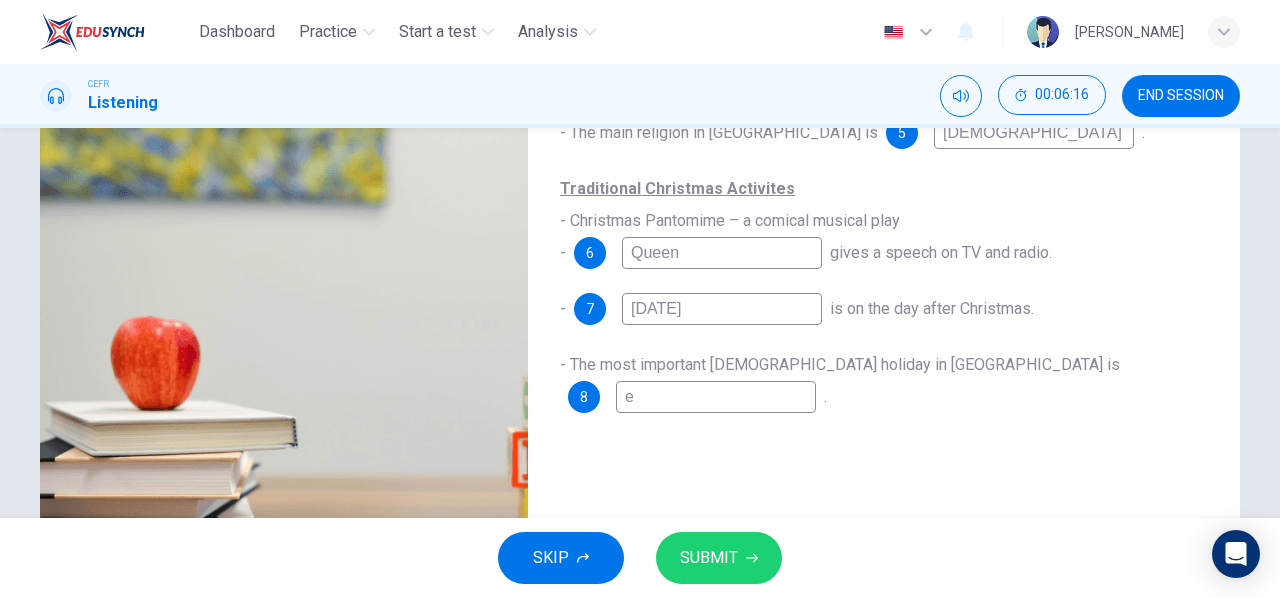 type on "ea" 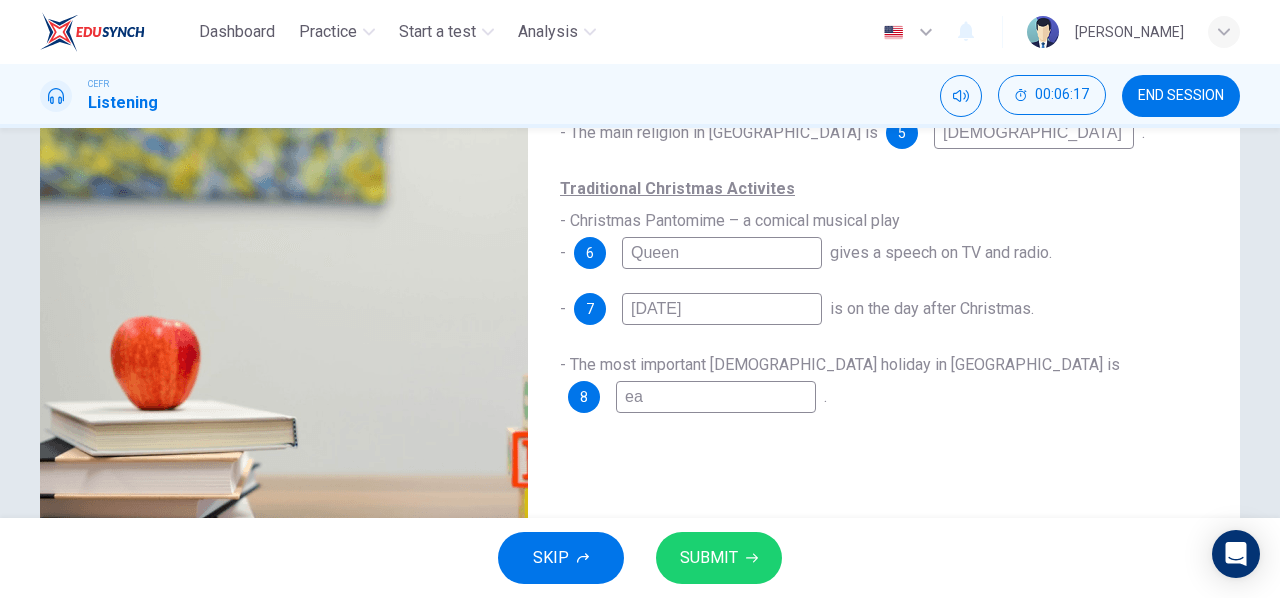 type on "30" 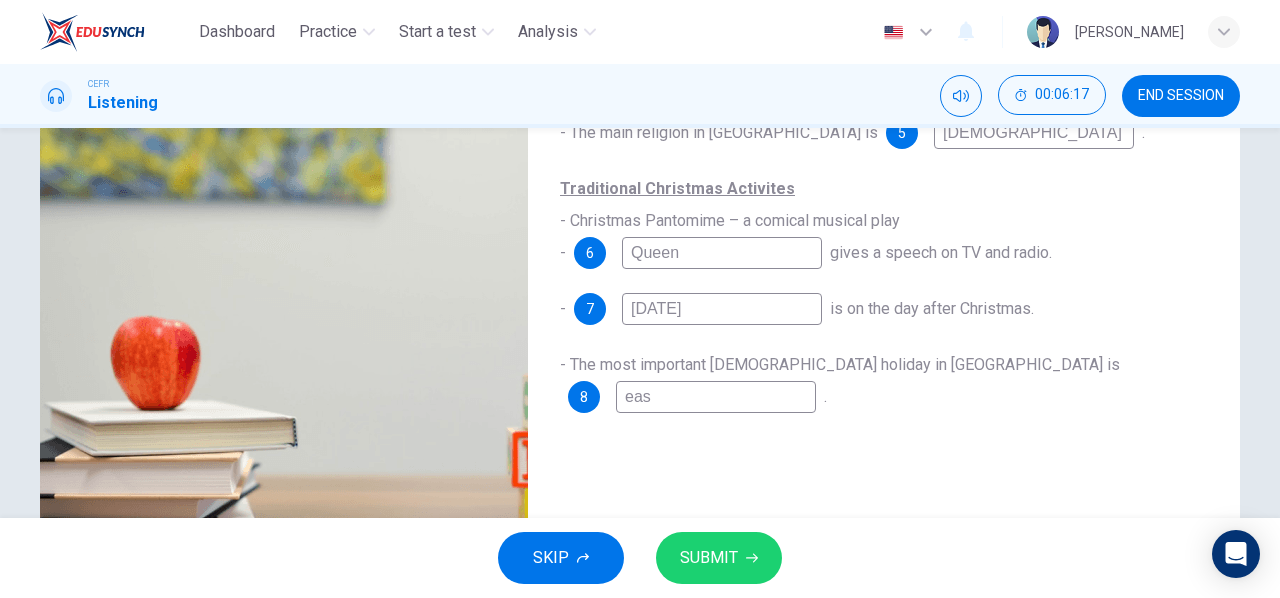 type on "30" 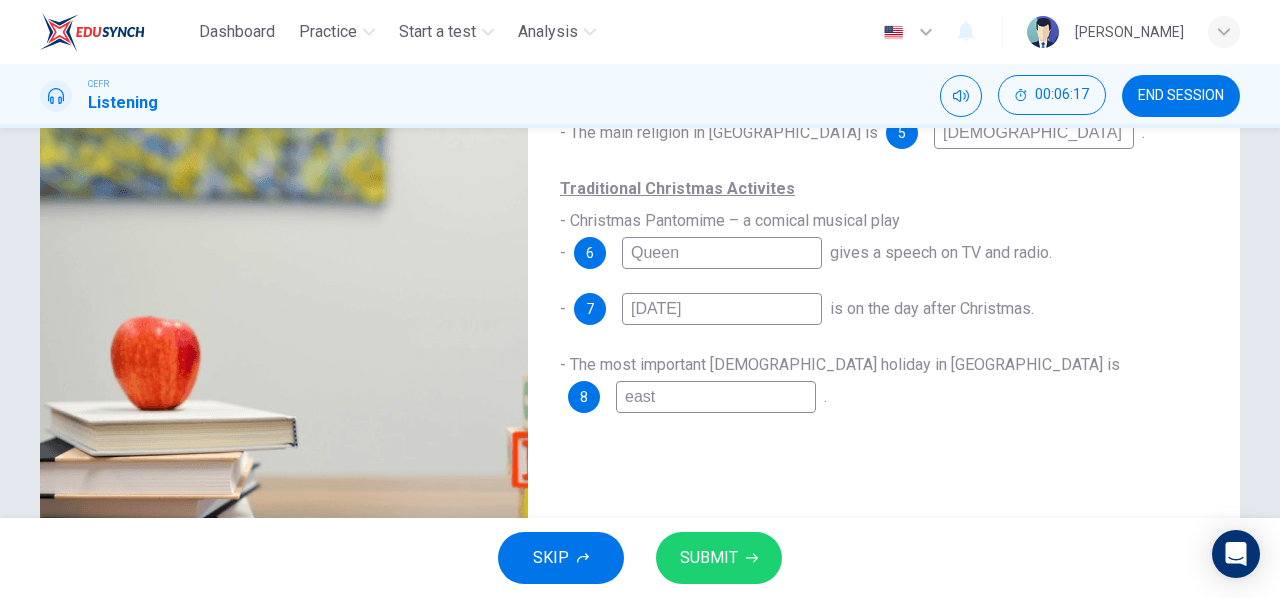 type on "30" 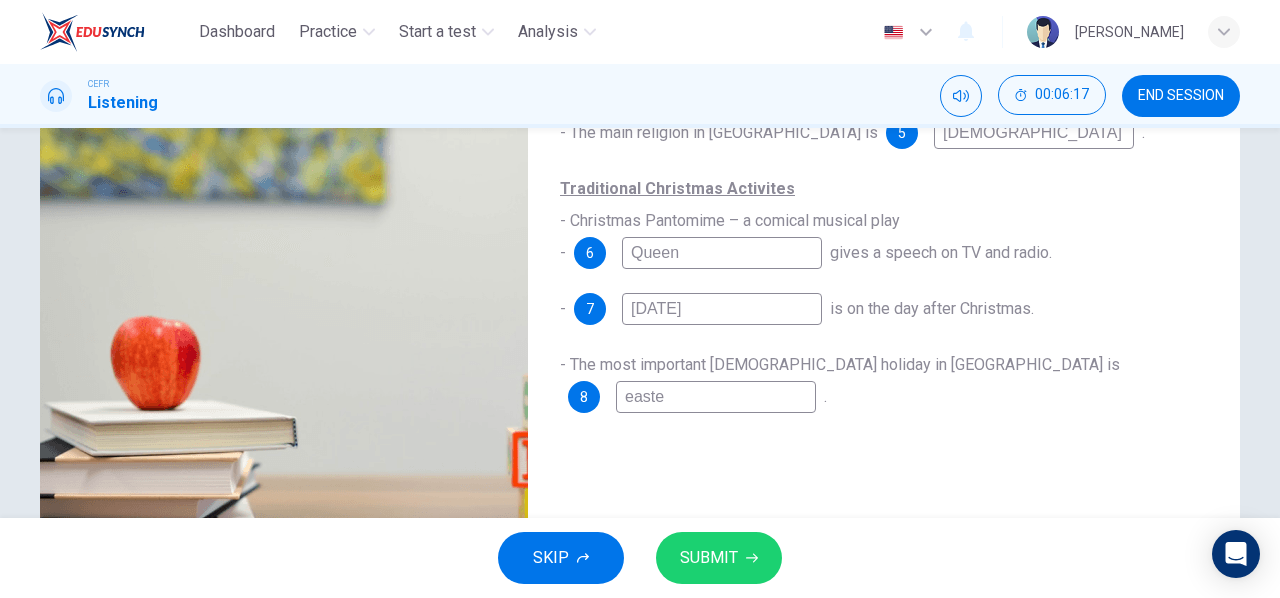 type on "30" 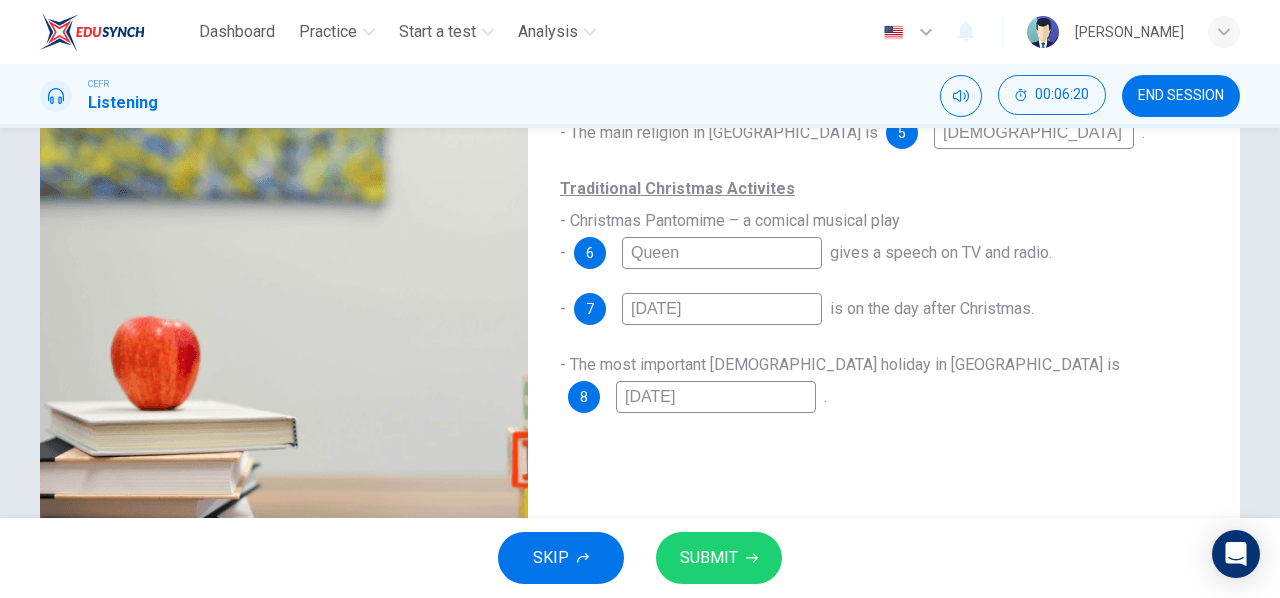 type on "31" 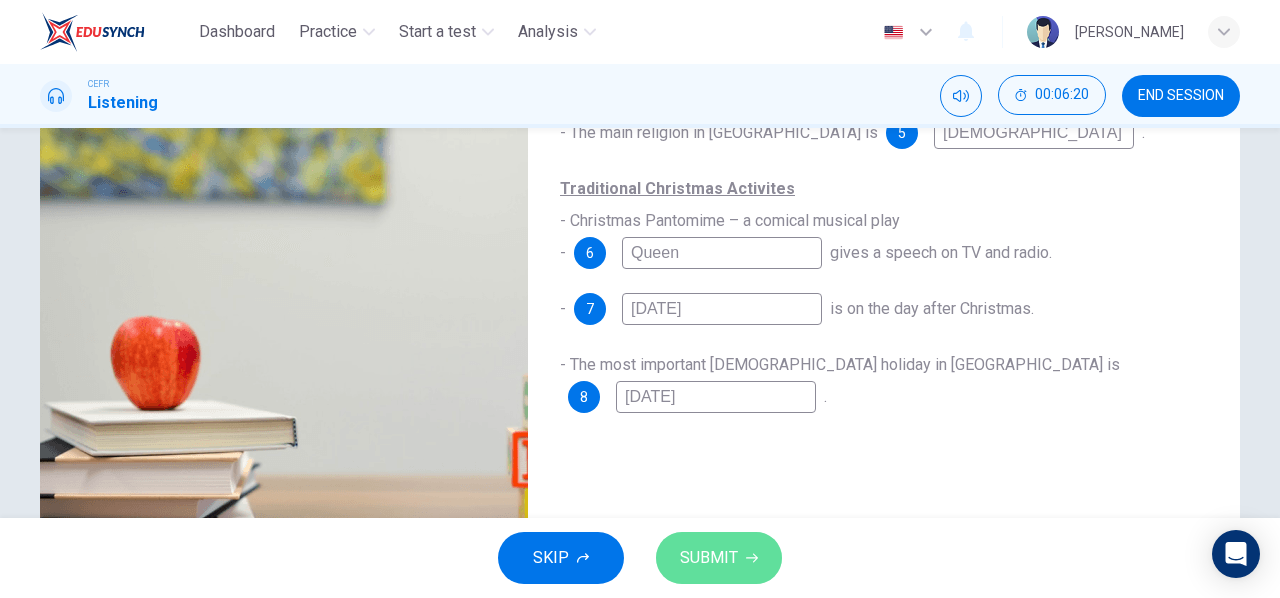 click on "SUBMIT" at bounding box center [709, 558] 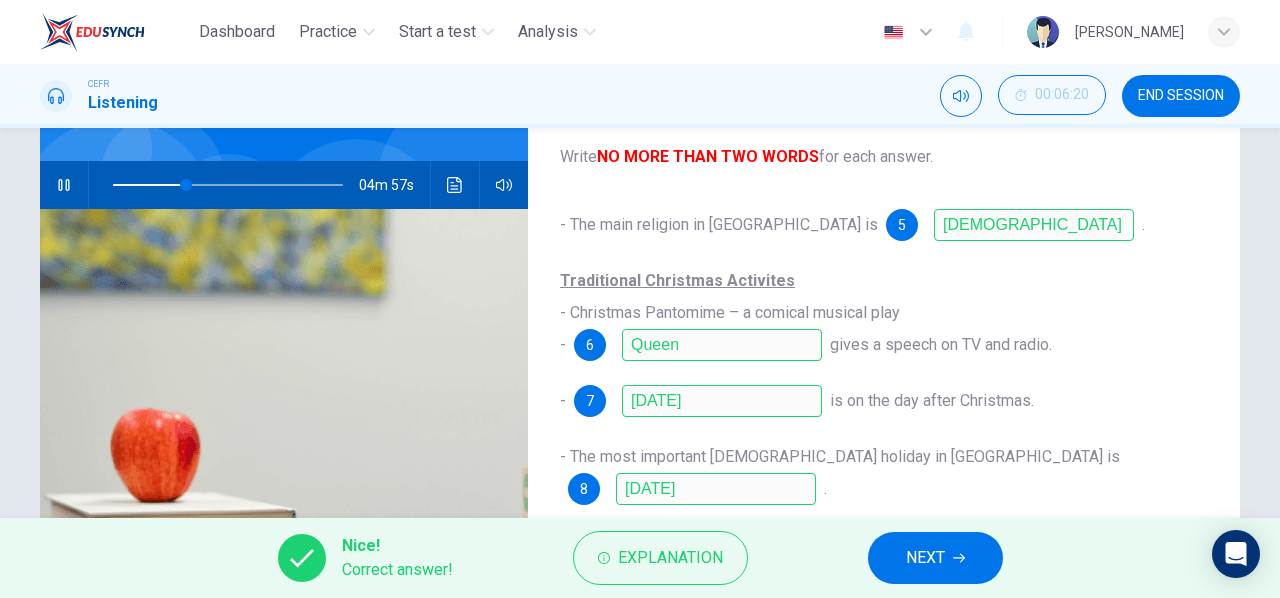 scroll, scrollTop: 165, scrollLeft: 0, axis: vertical 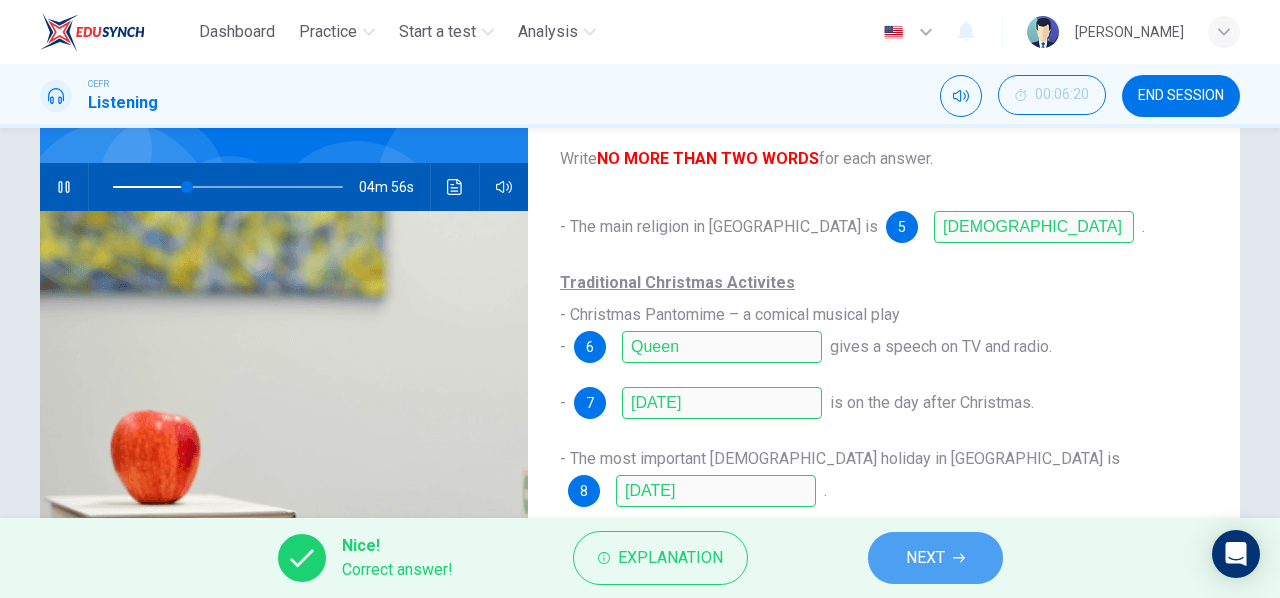 click on "NEXT" at bounding box center (925, 558) 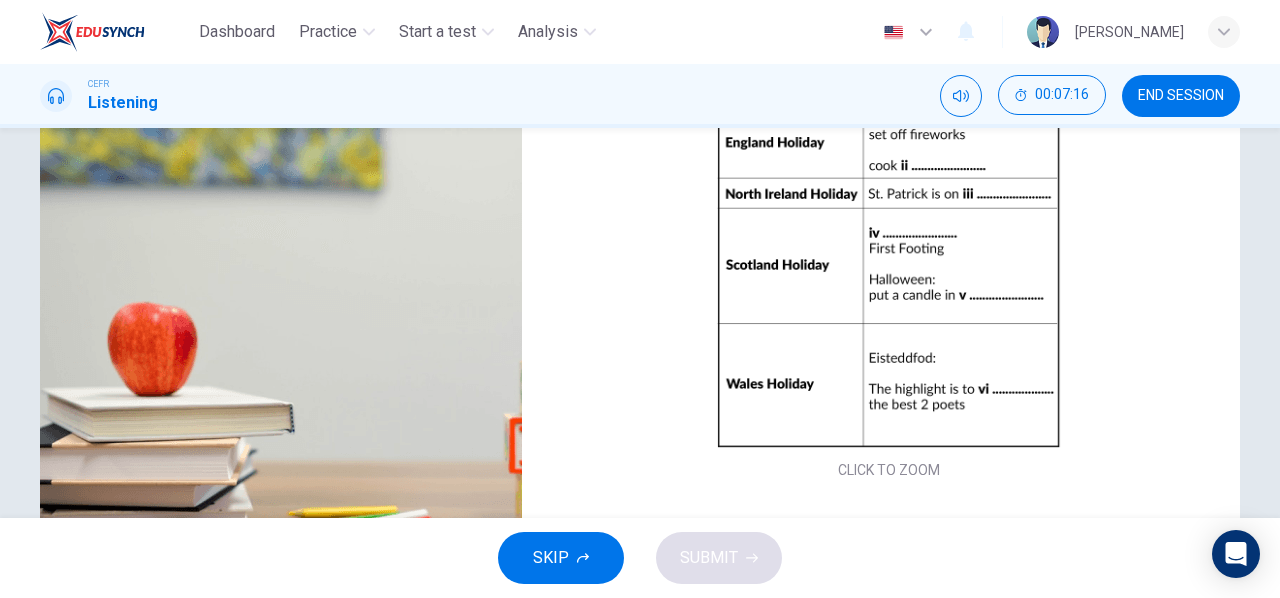 scroll, scrollTop: 385, scrollLeft: 0, axis: vertical 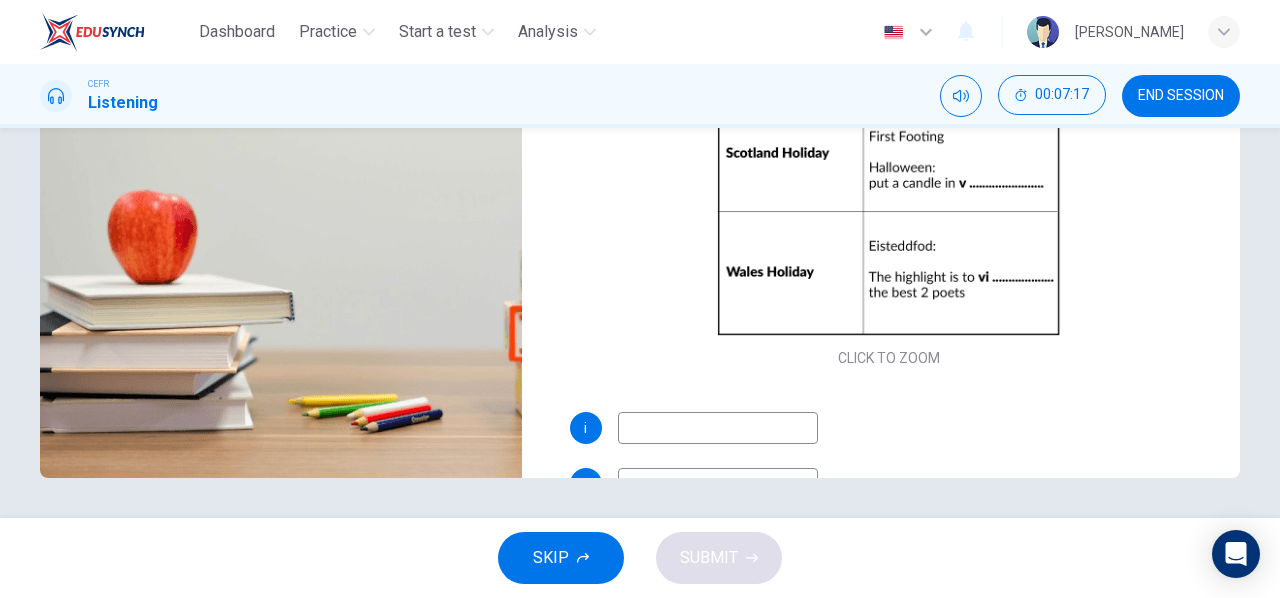 click at bounding box center (718, 428) 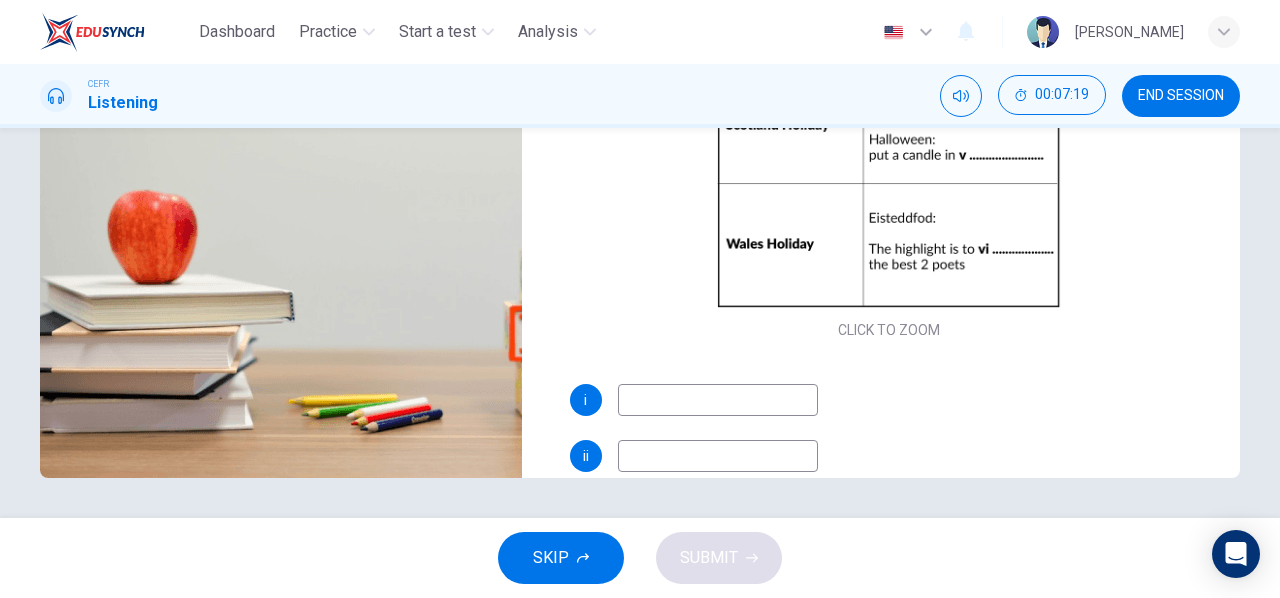 scroll, scrollTop: 0, scrollLeft: 0, axis: both 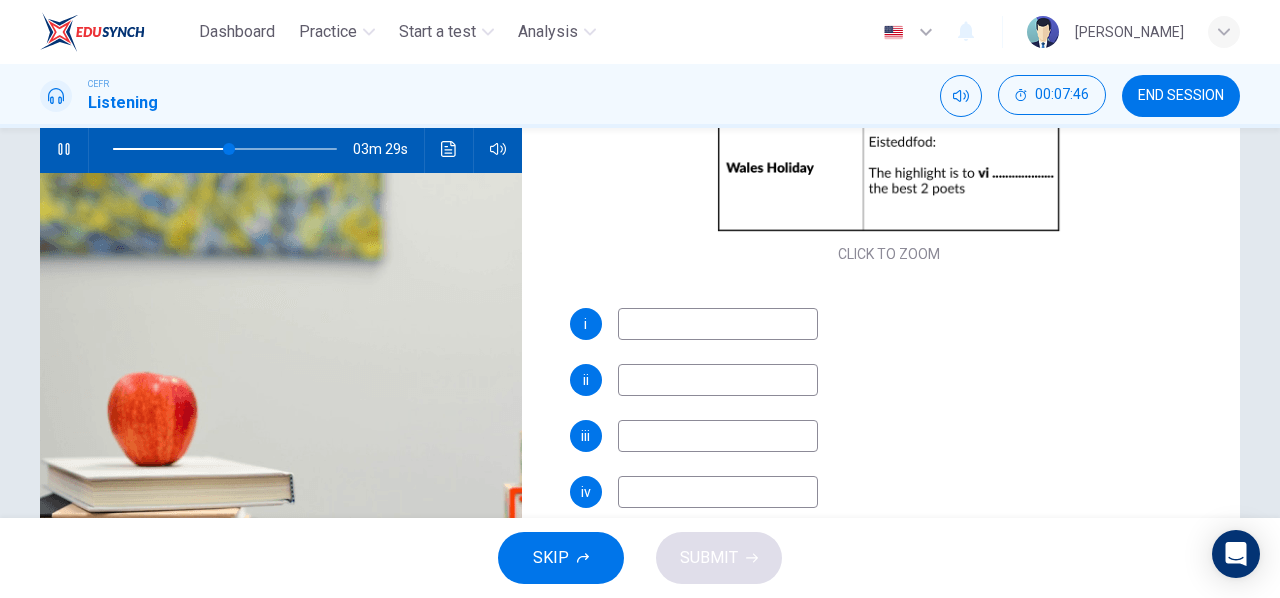 type on "52" 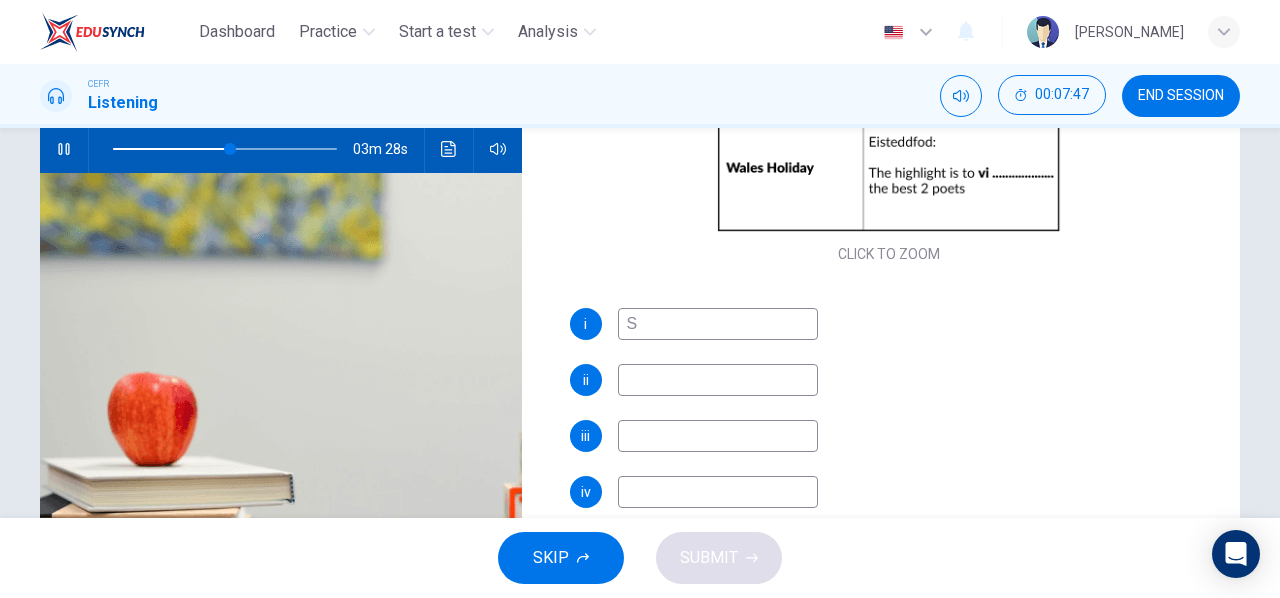 type on "Sm" 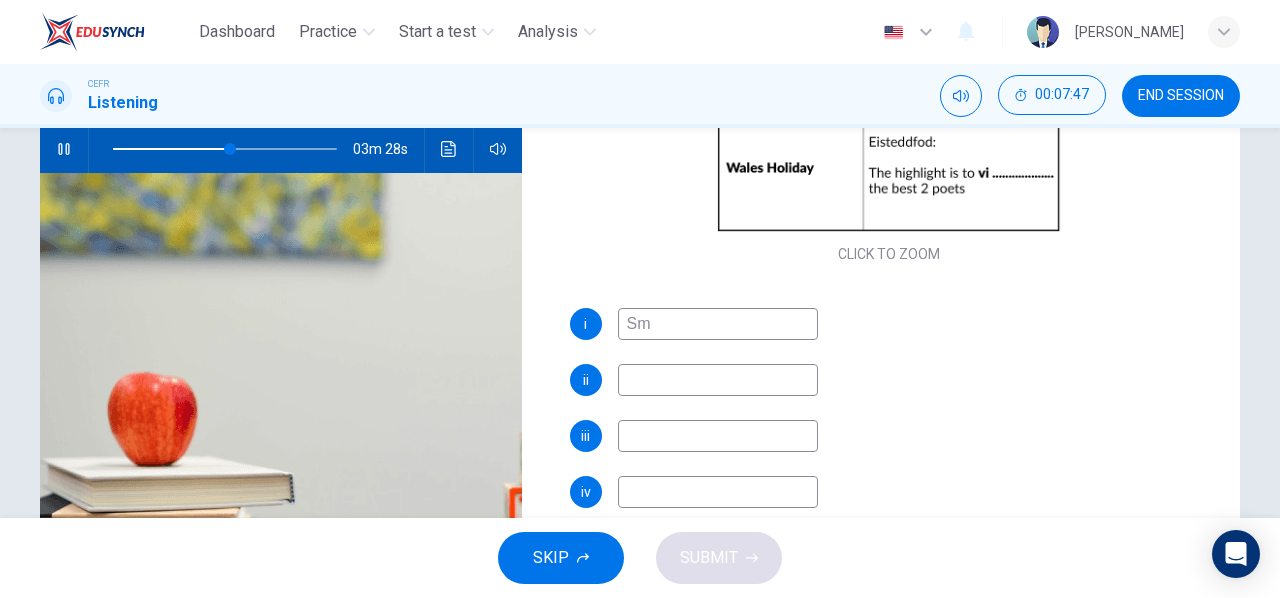 type on "52" 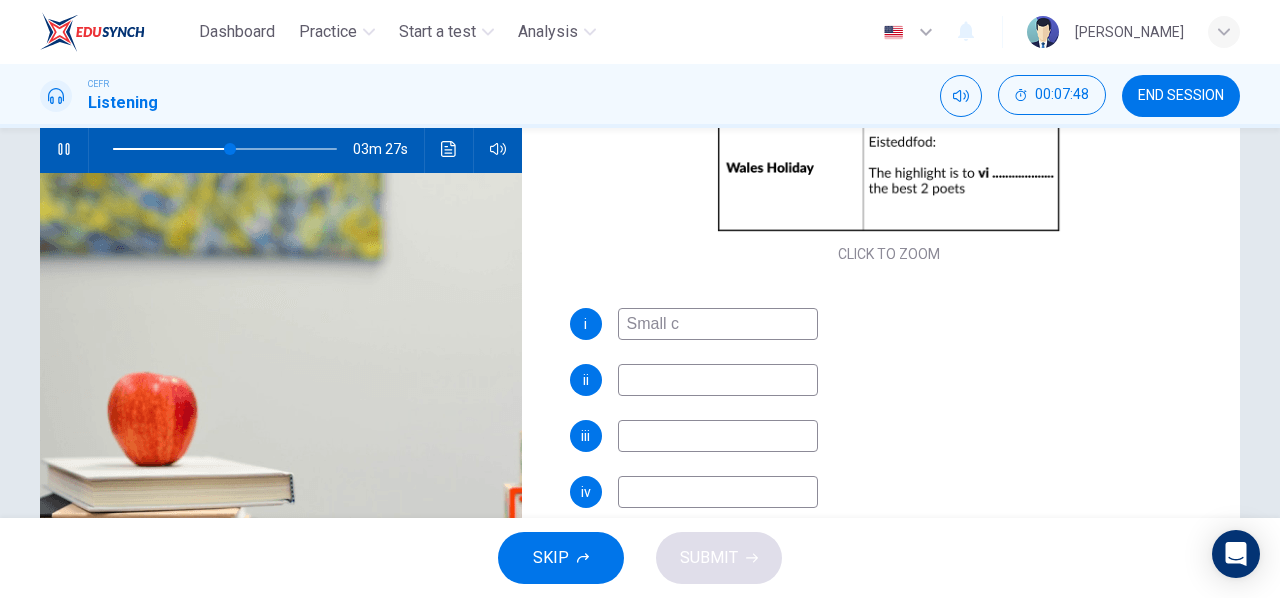 type on "Small ch" 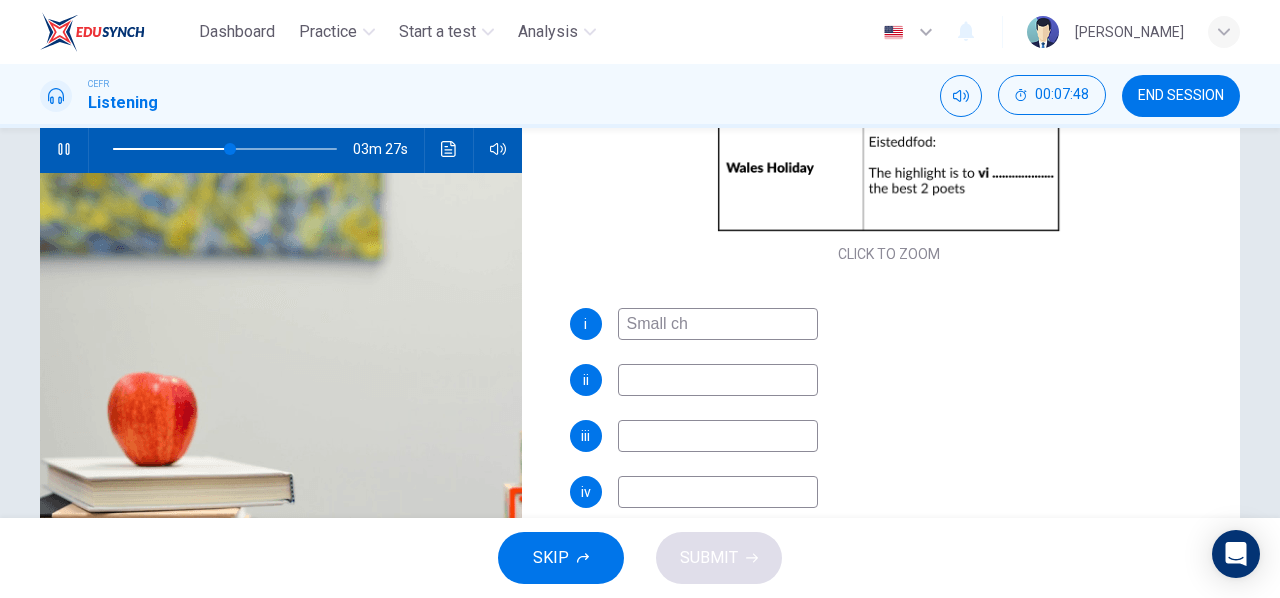 type on "53" 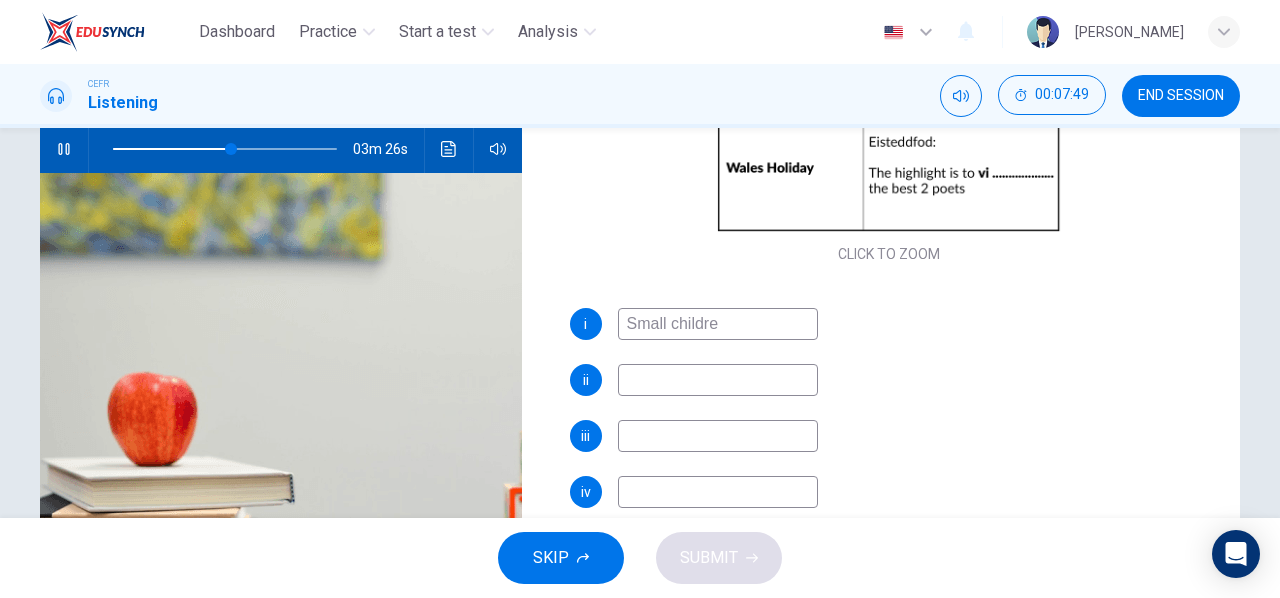 type on "Small children" 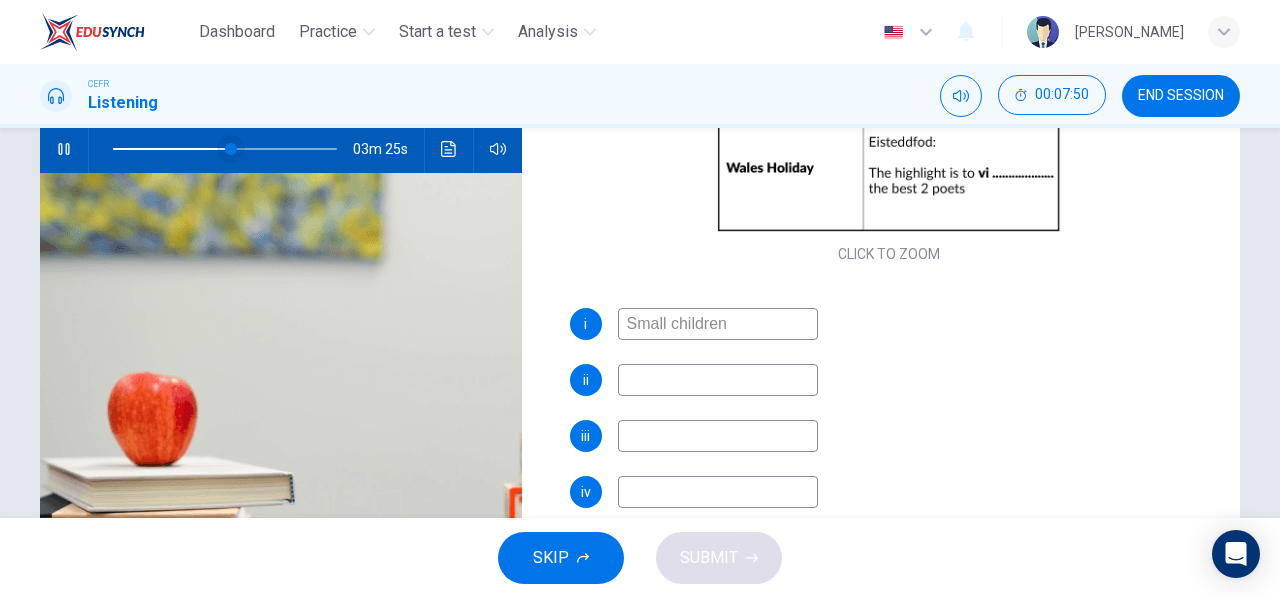 type on "53" 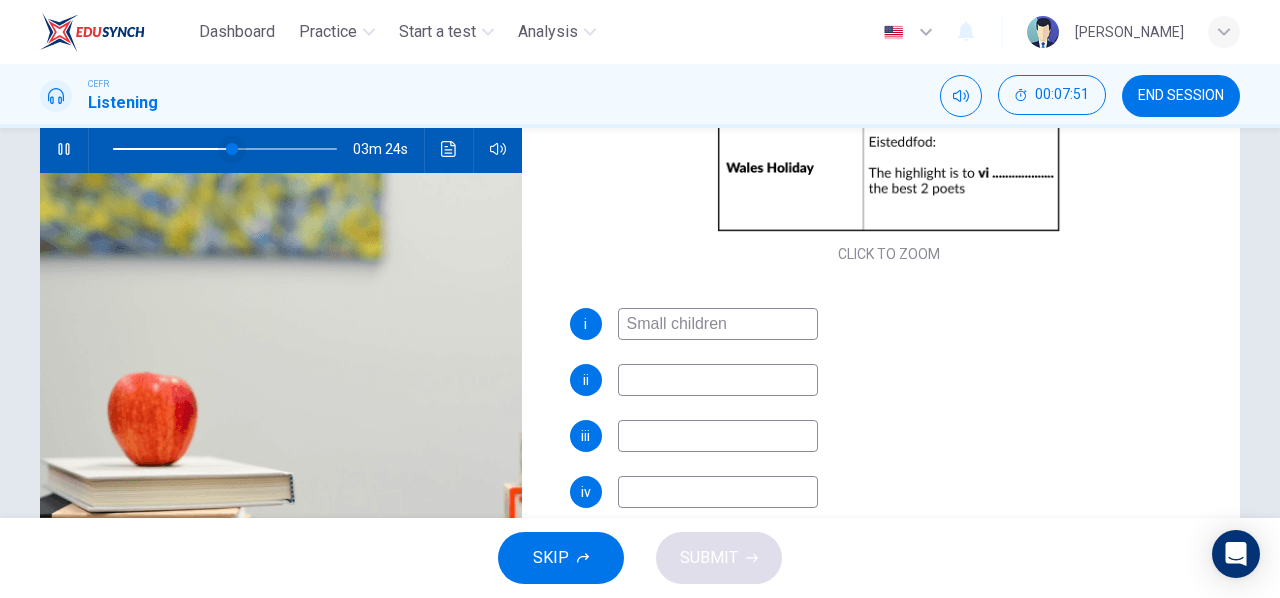type on "Small children" 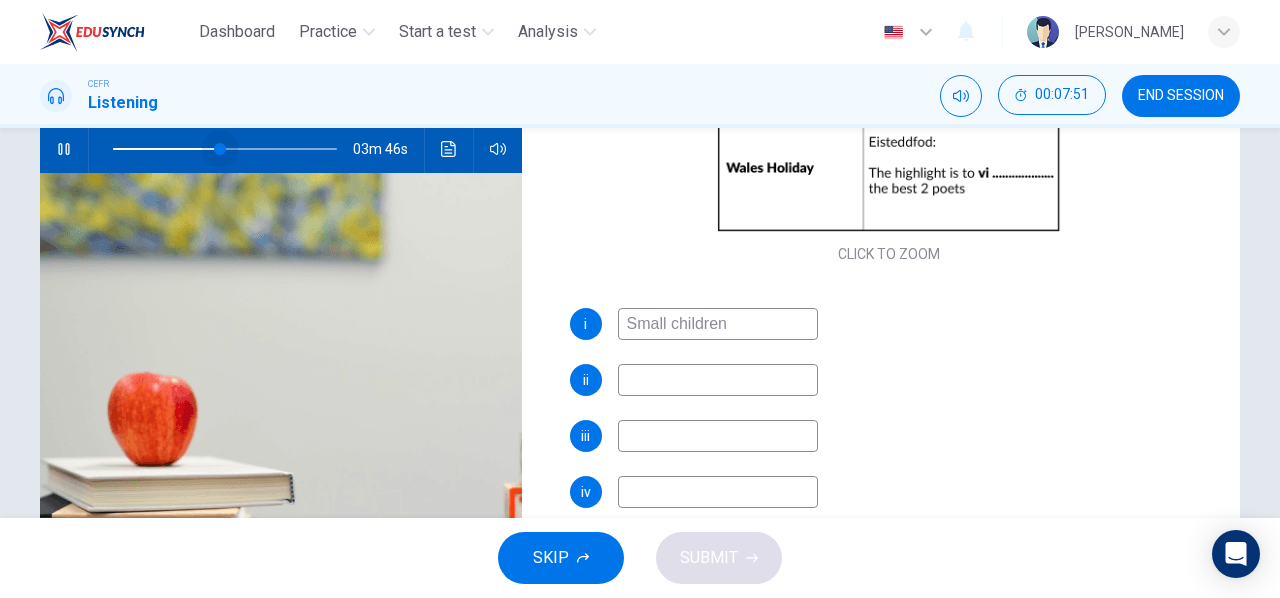 click at bounding box center (220, 149) 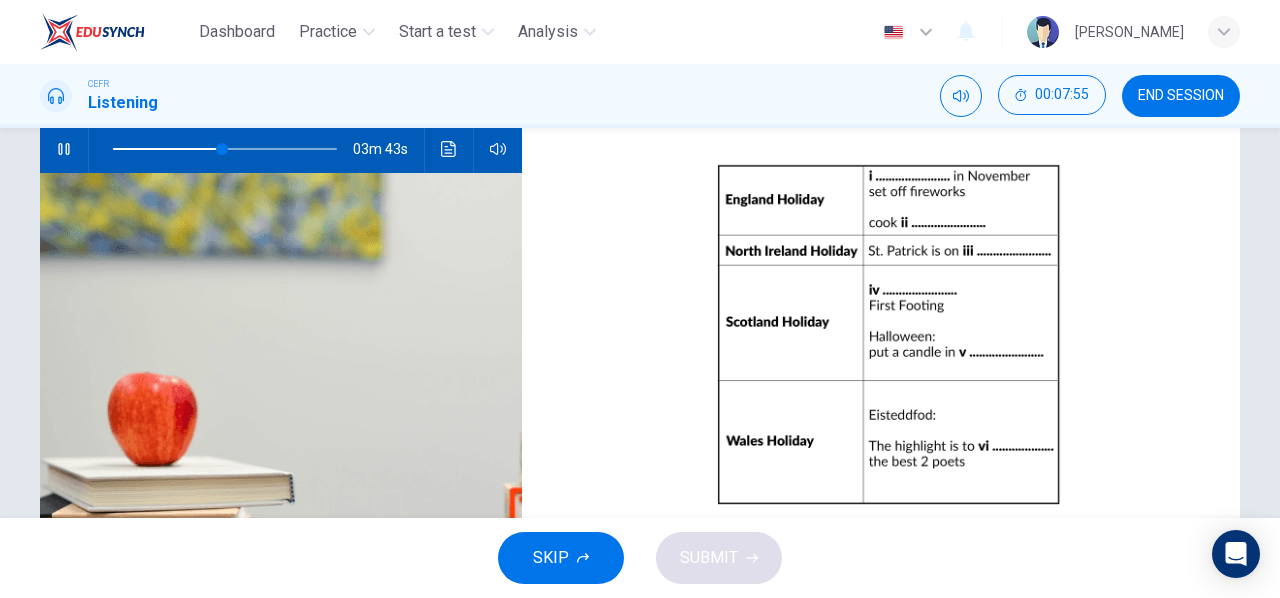 scroll, scrollTop: 0, scrollLeft: 0, axis: both 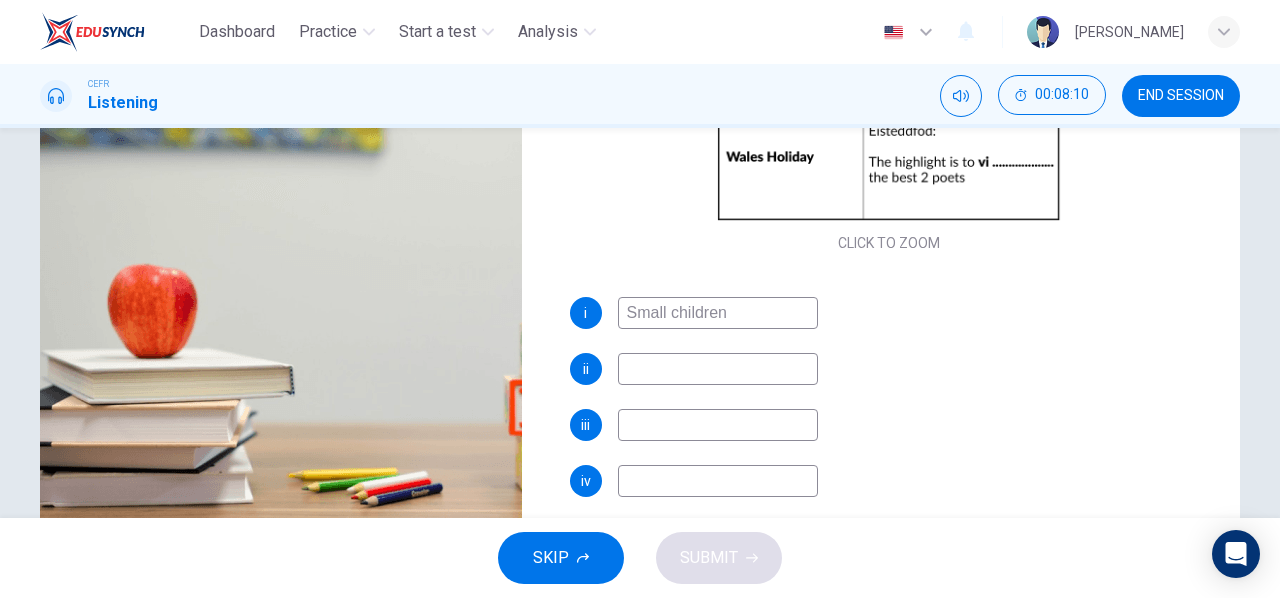 click at bounding box center (718, 369) 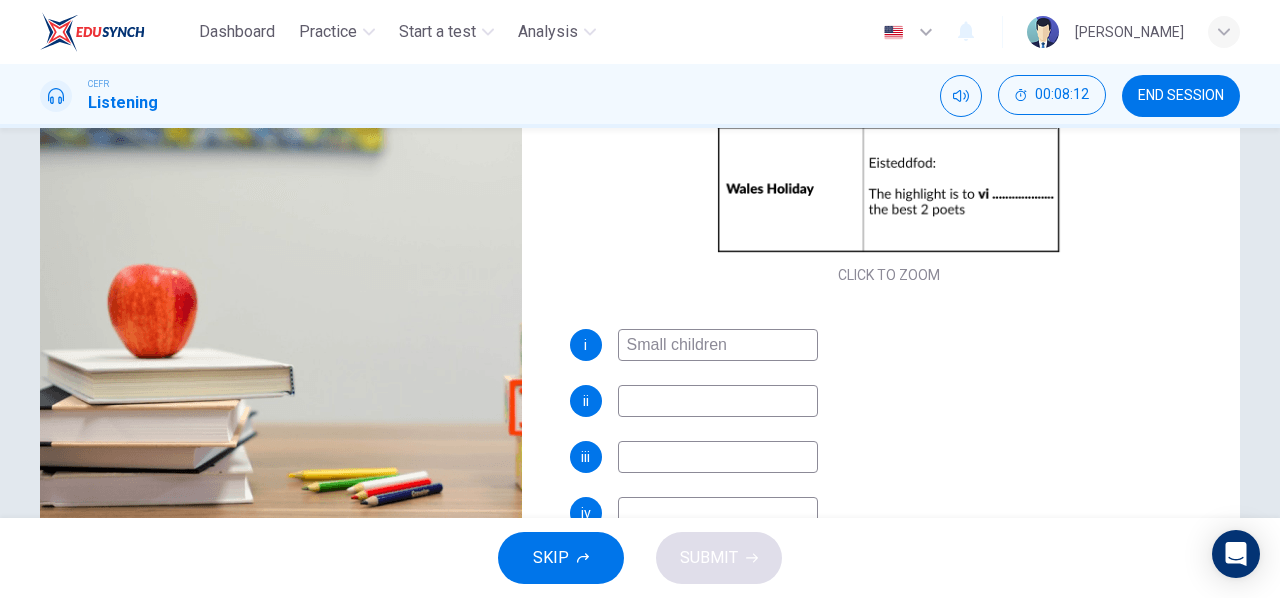 scroll, scrollTop: 158, scrollLeft: 0, axis: vertical 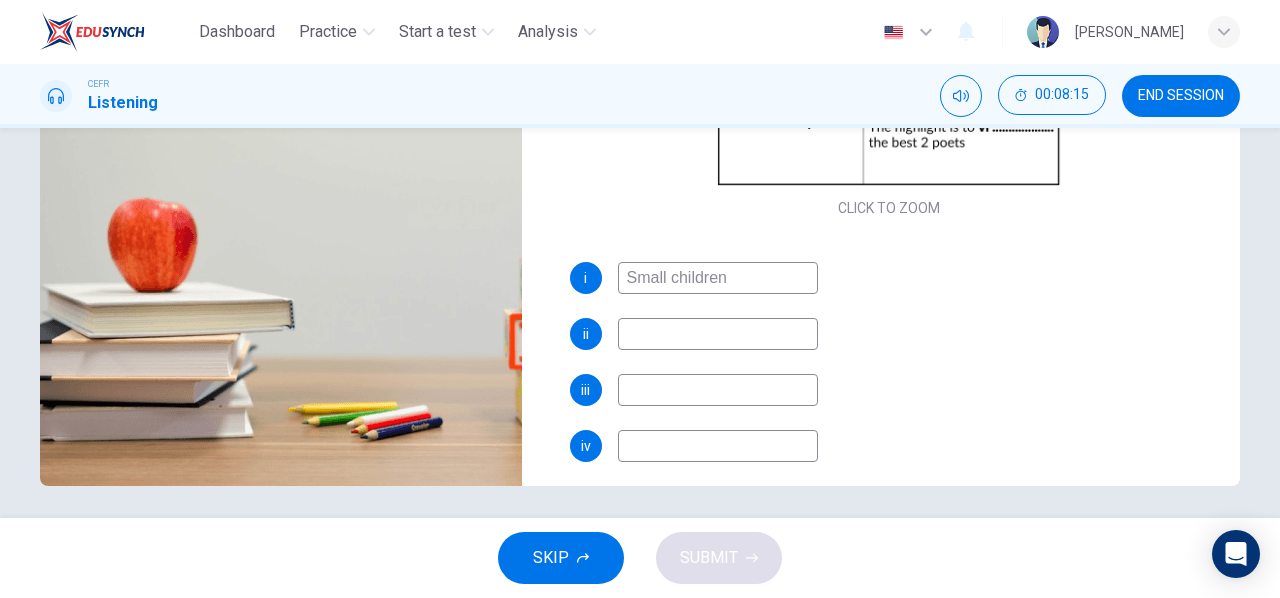 type on "54" 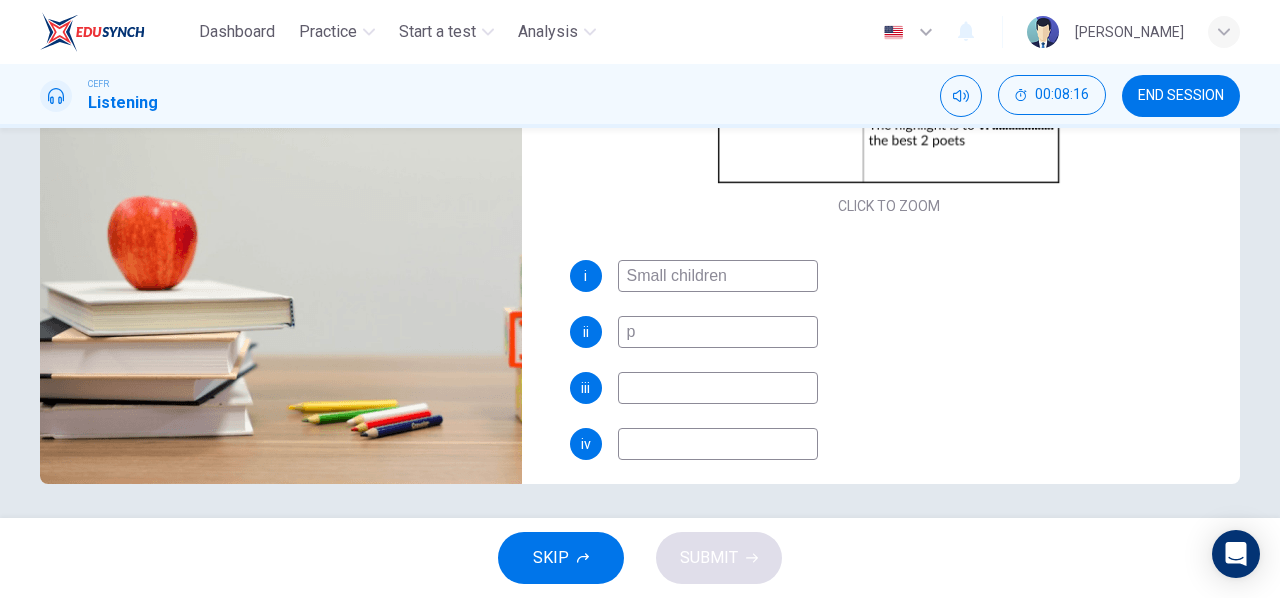 type on "po" 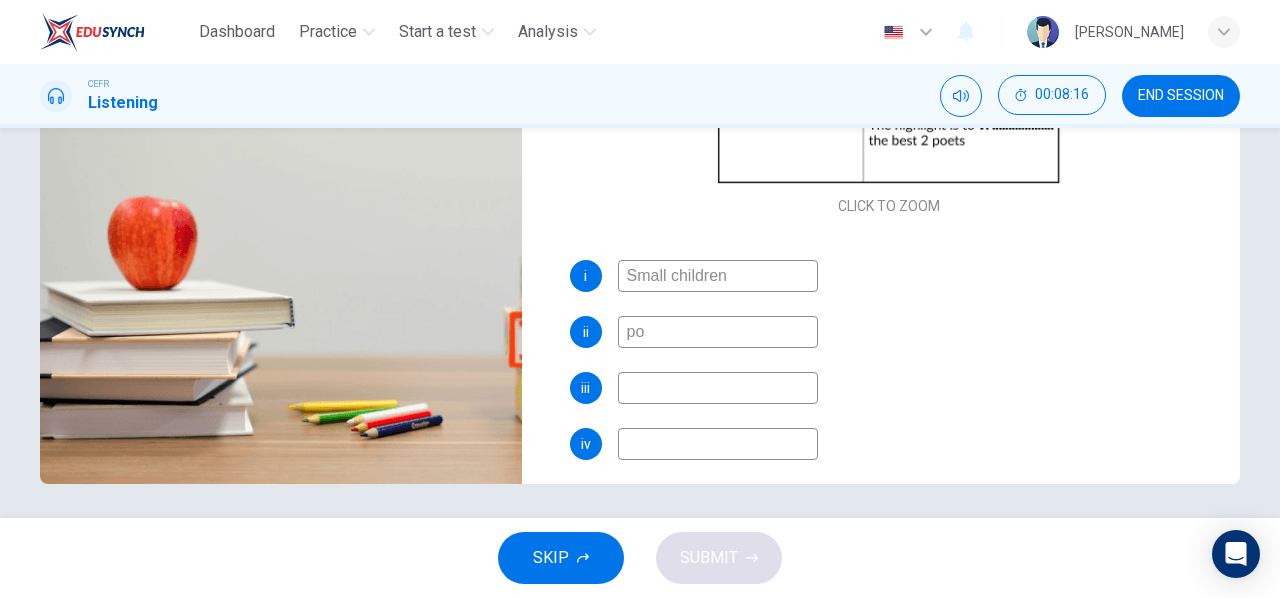 type on "54" 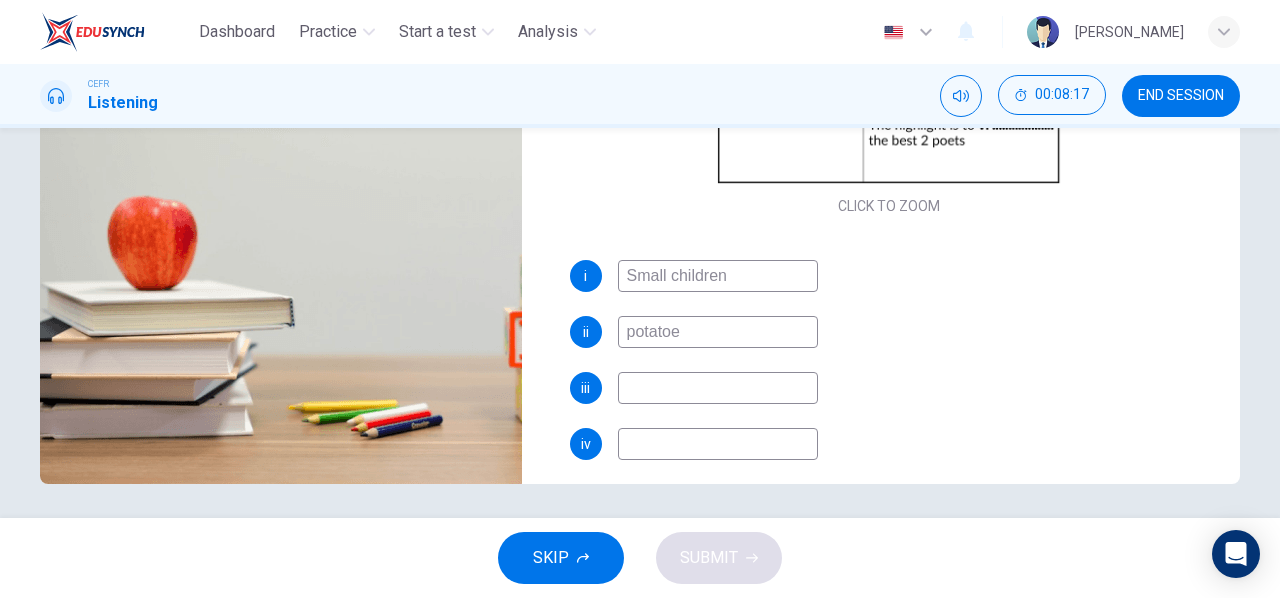 type on "potatoes" 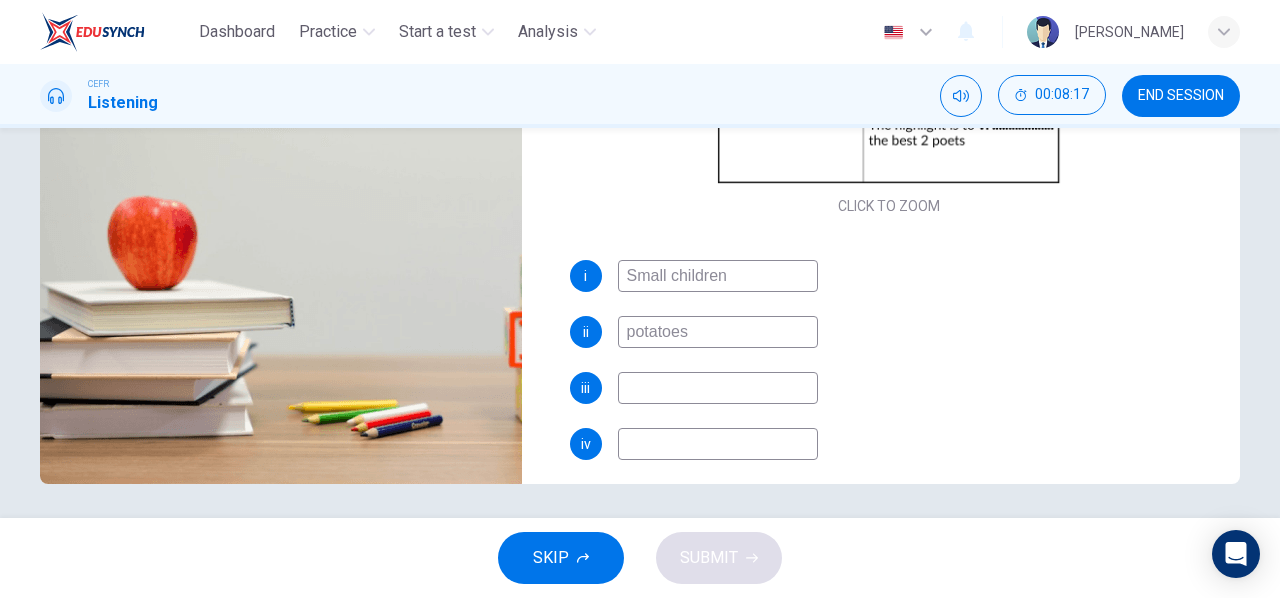 type on "54" 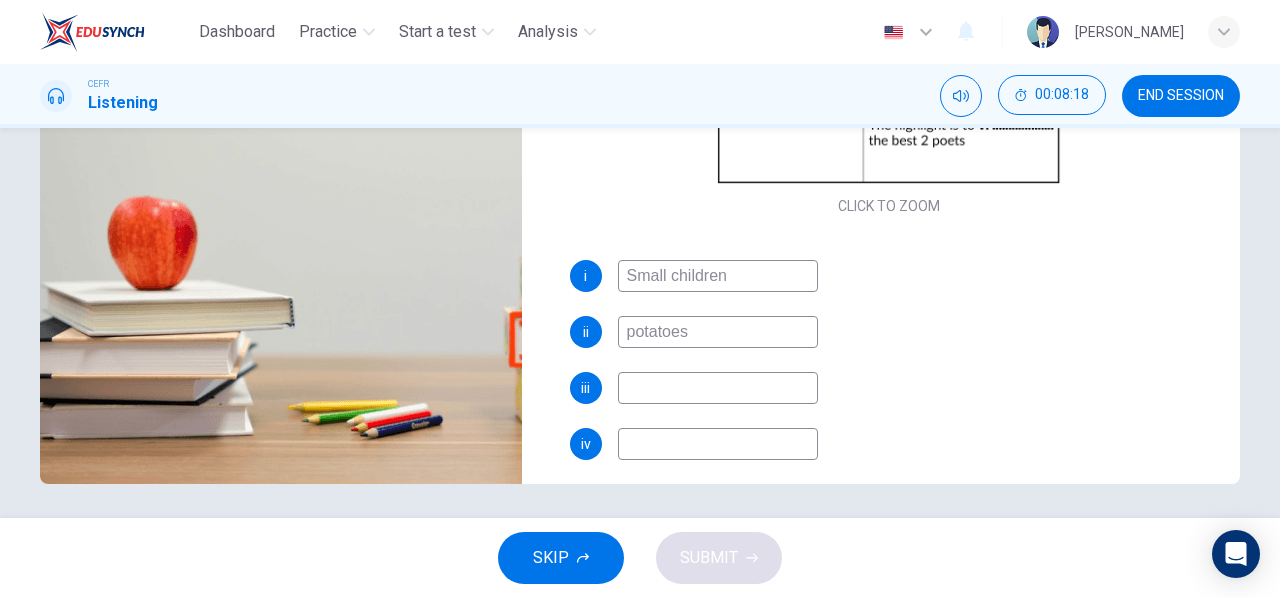 type on "54" 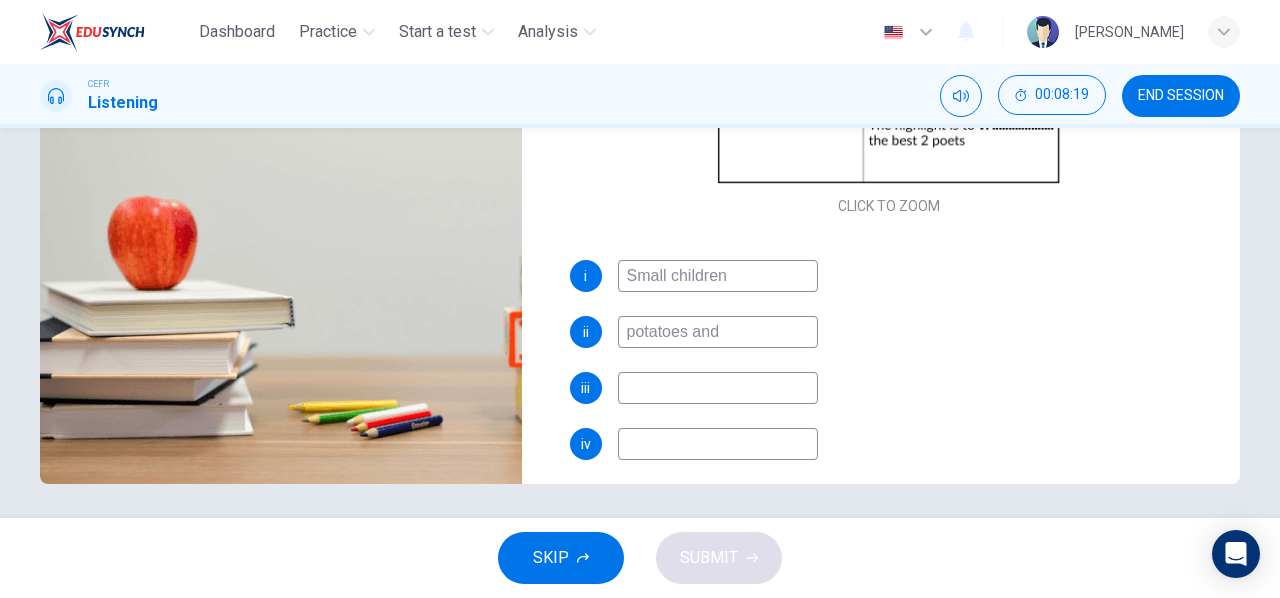 type on "potatoes and s" 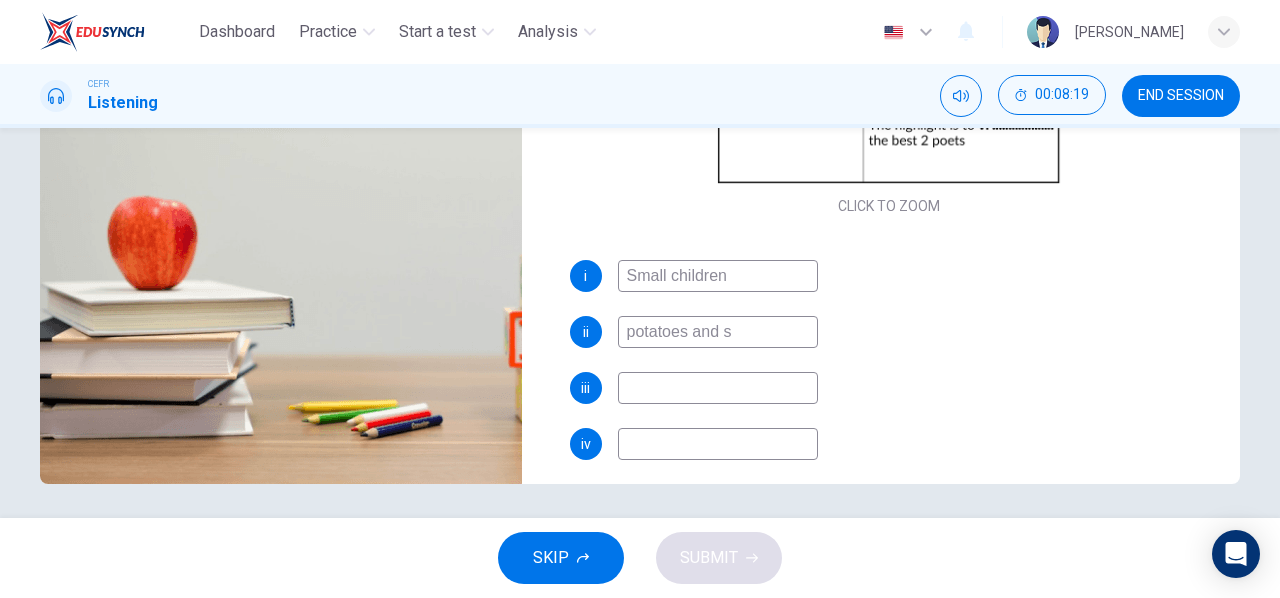 type on "54" 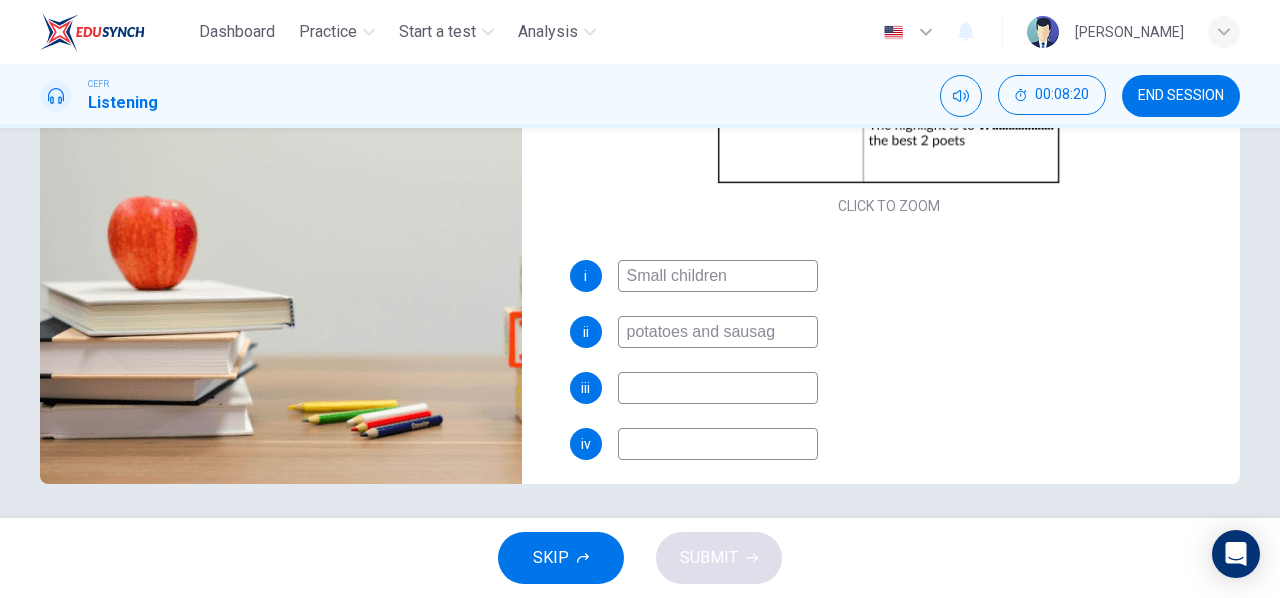 type on "potatoes and sausage" 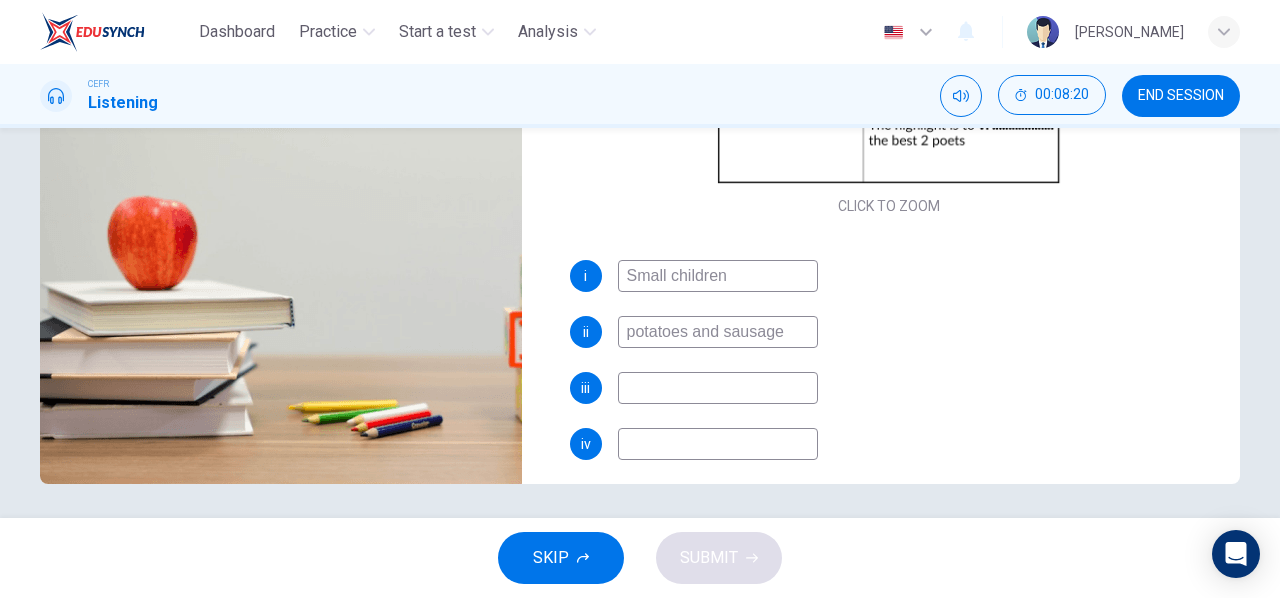 type on "55" 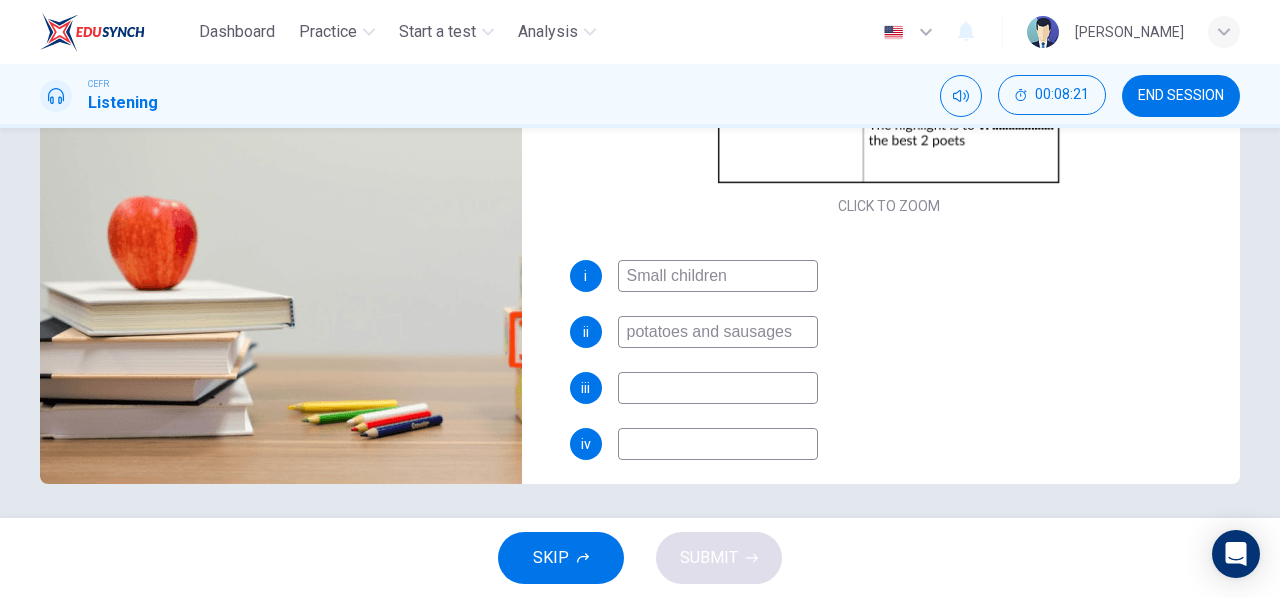 type on "55" 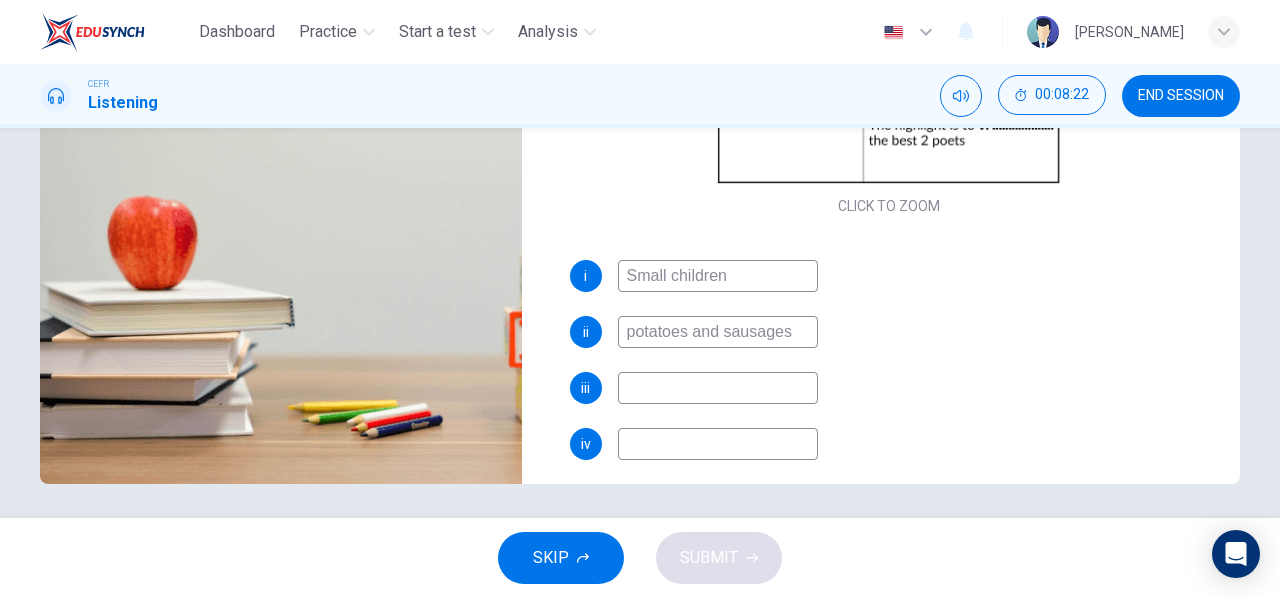 click at bounding box center (718, 388) 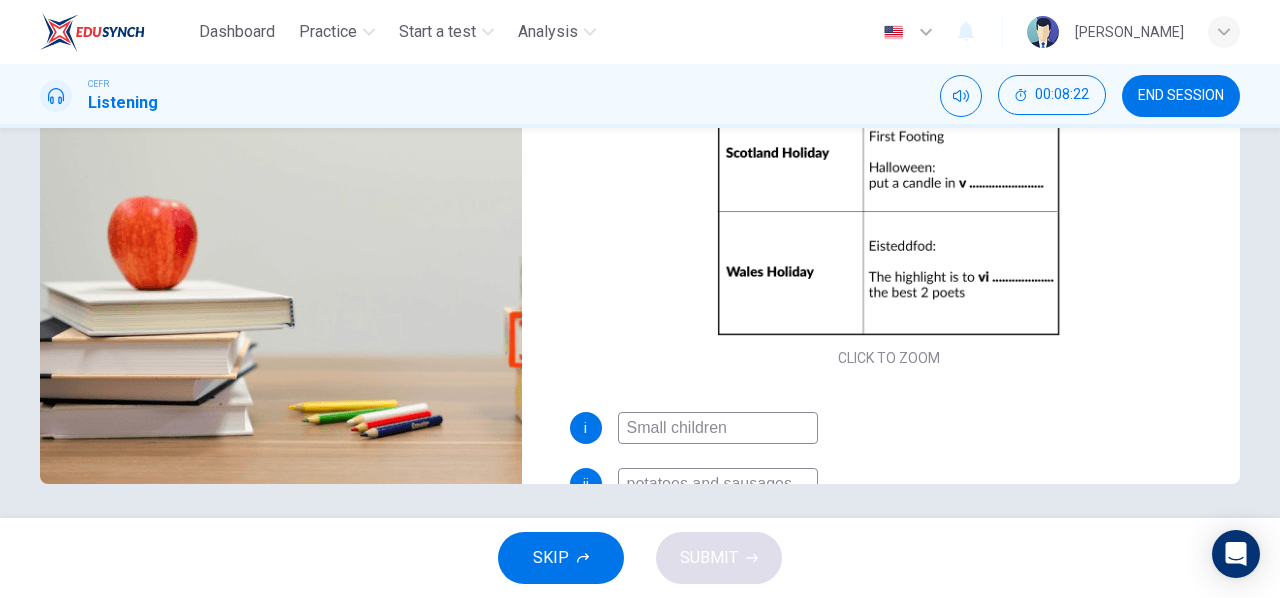 scroll, scrollTop: 0, scrollLeft: 0, axis: both 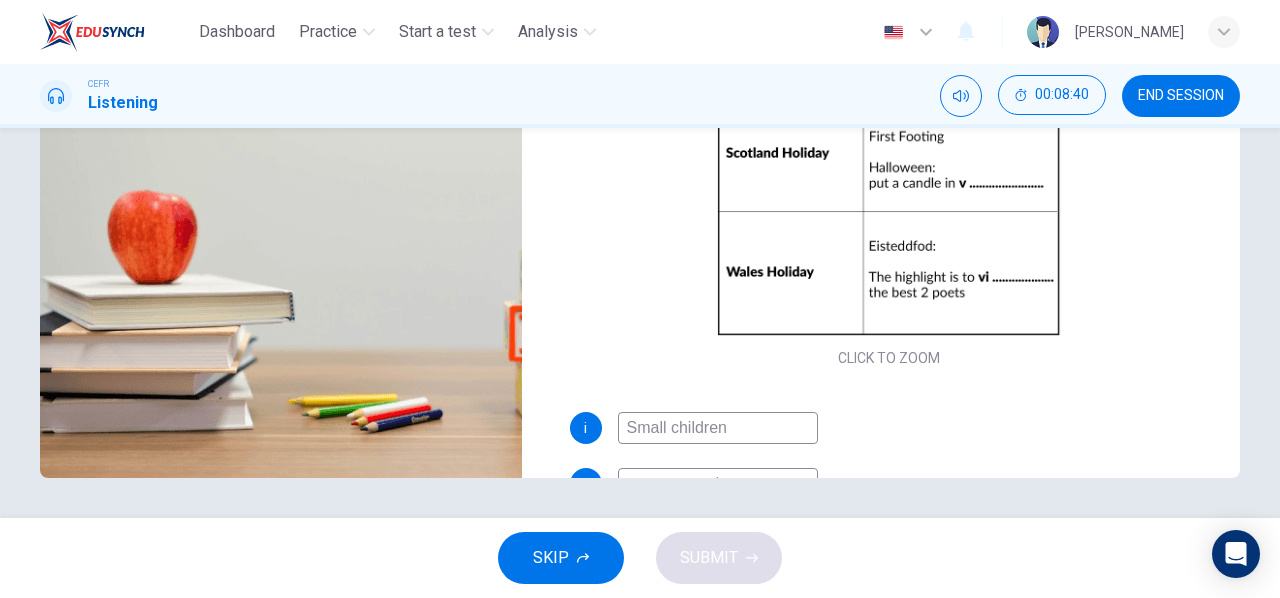 click on "potatoes and sausages" at bounding box center (718, 484) 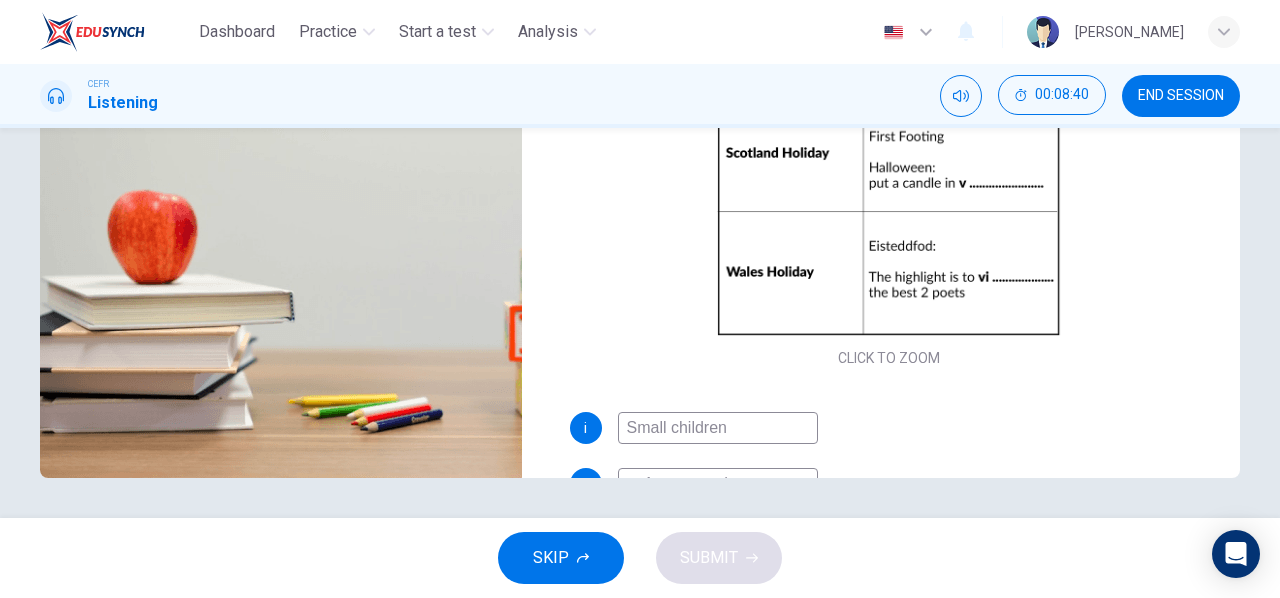 scroll, scrollTop: 15, scrollLeft: 0, axis: vertical 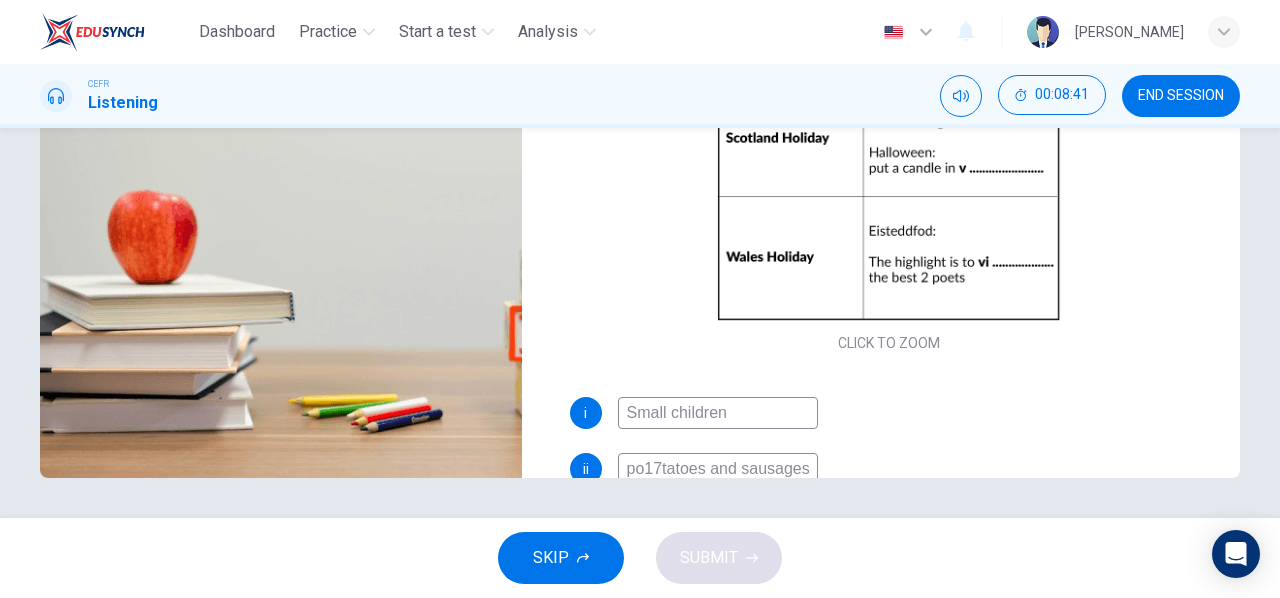 type on "po17 tatoes and sausages" 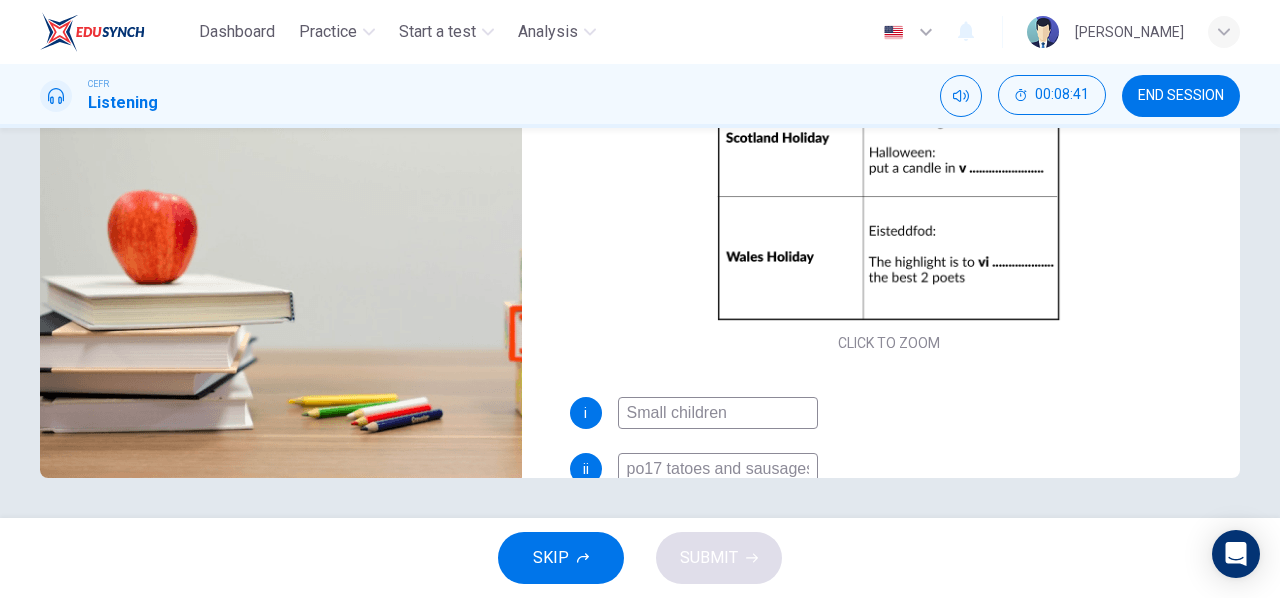 type on "59" 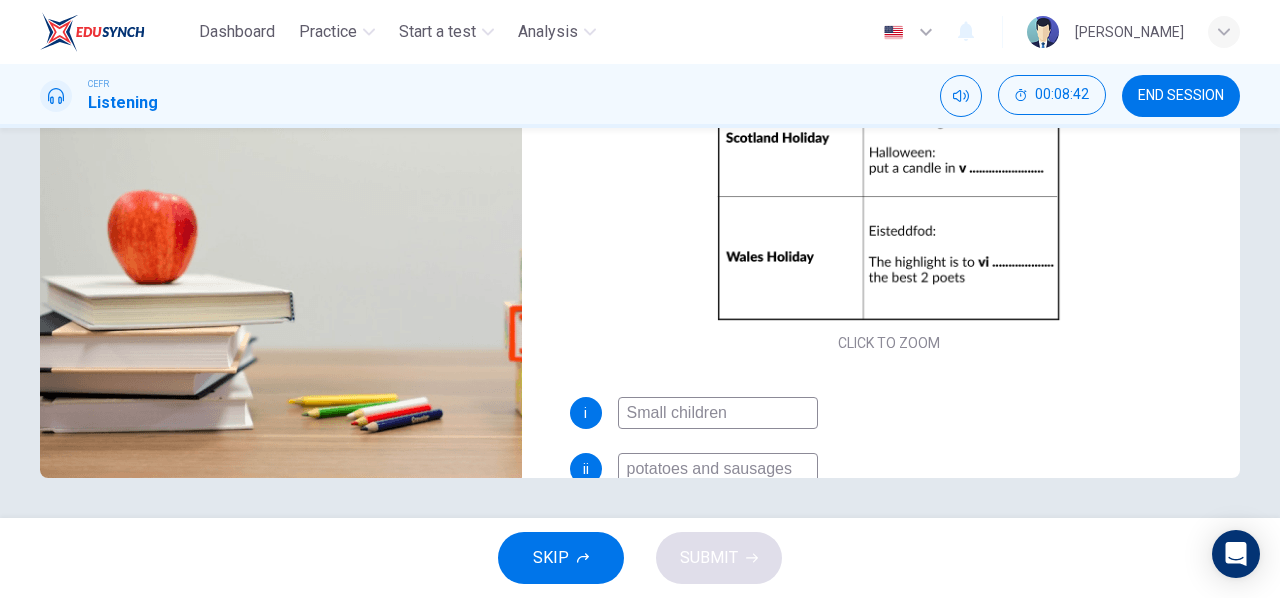 type on "ptatoes and sausages" 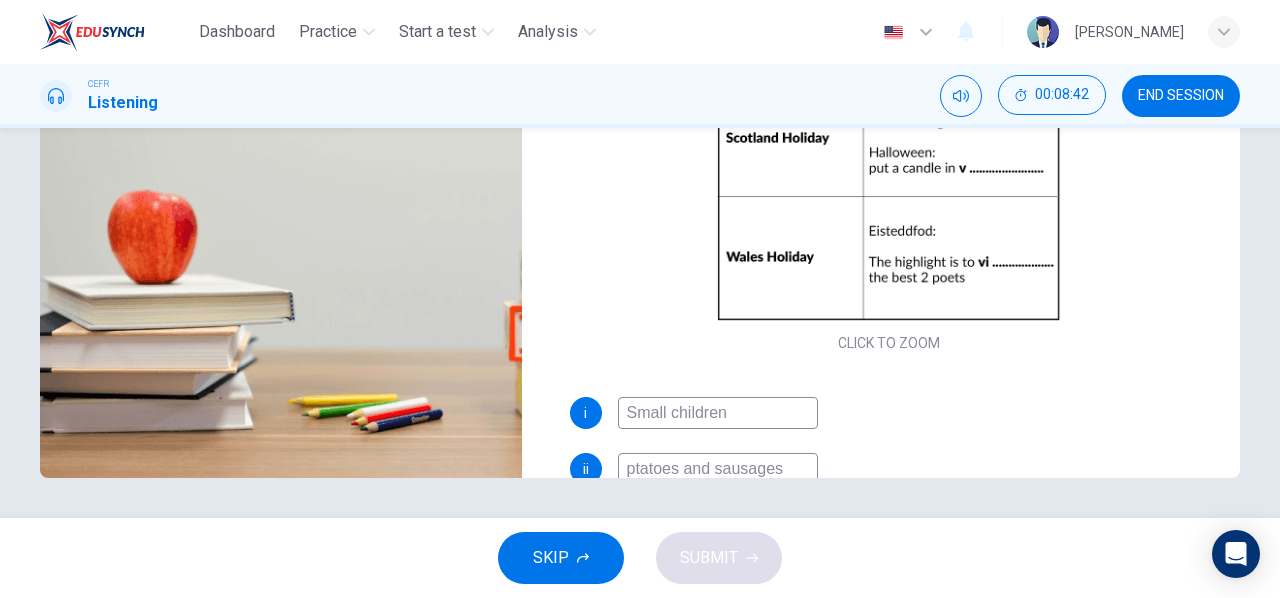 type on "60" 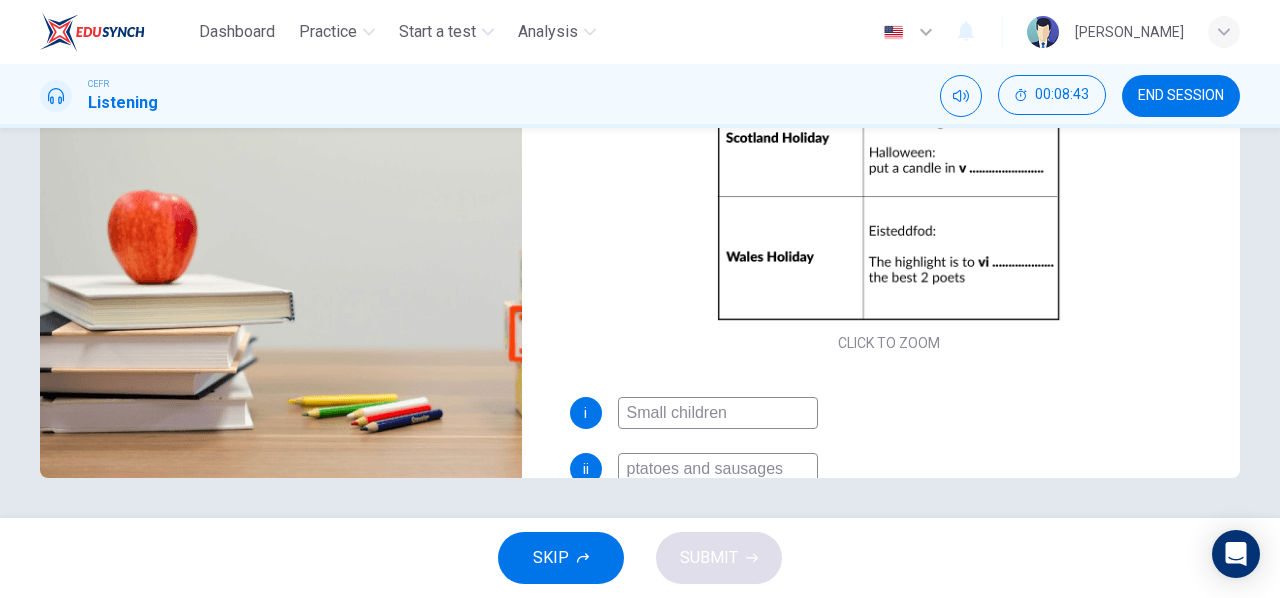 type on "potatoes and sausages" 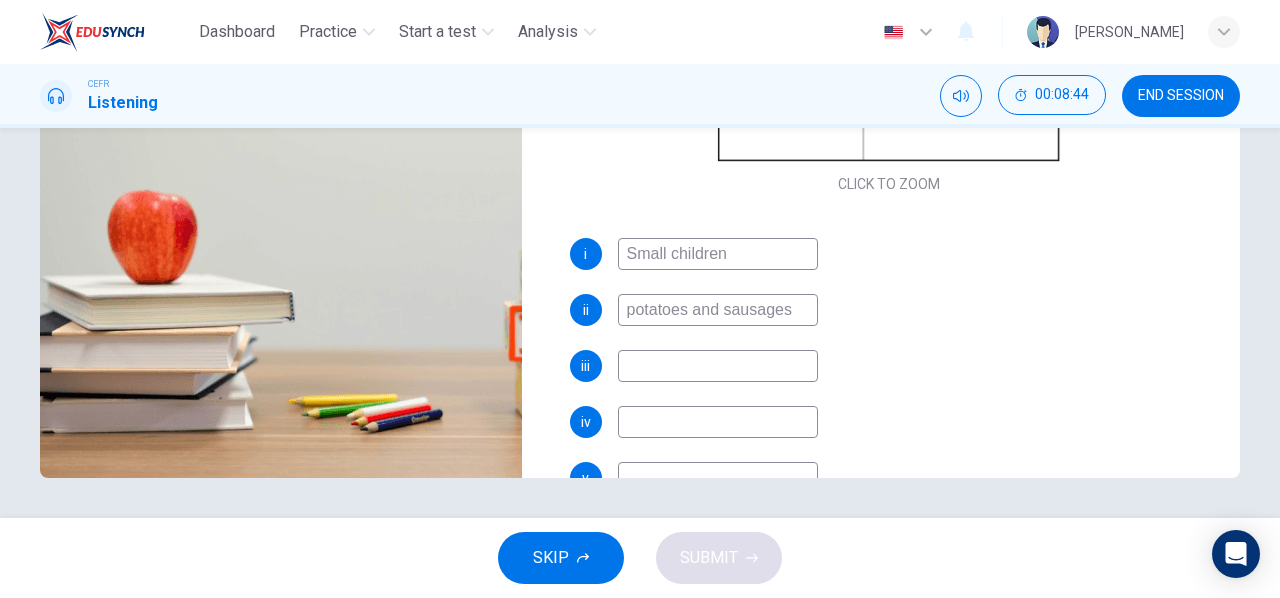 scroll, scrollTop: 178, scrollLeft: 0, axis: vertical 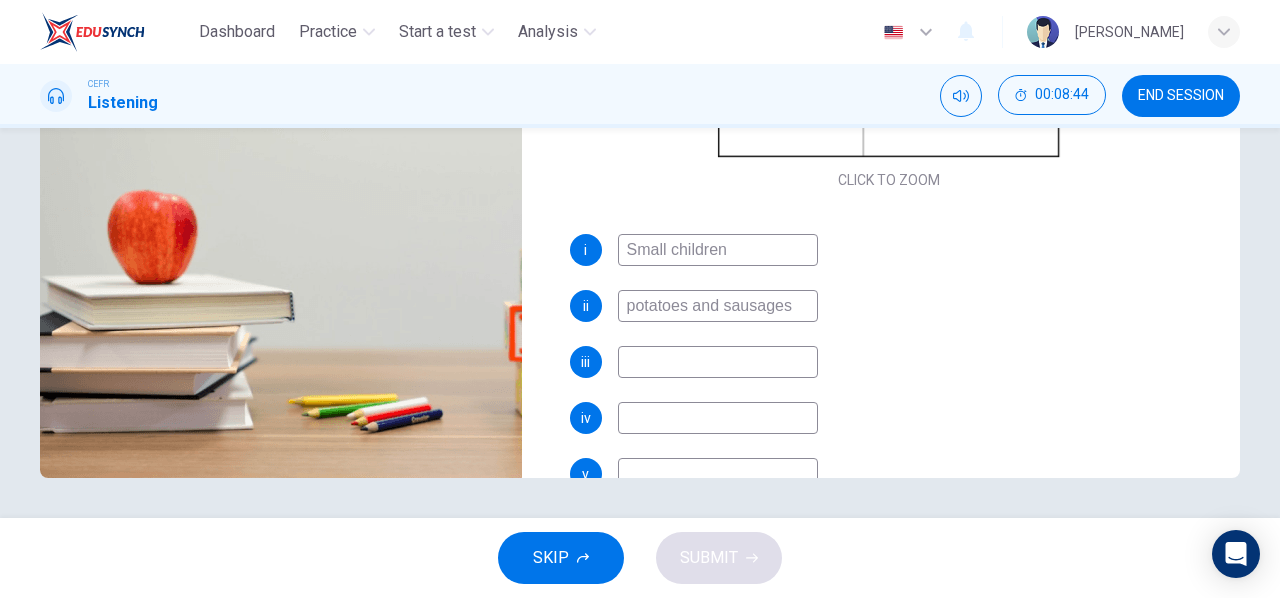 type on "60" 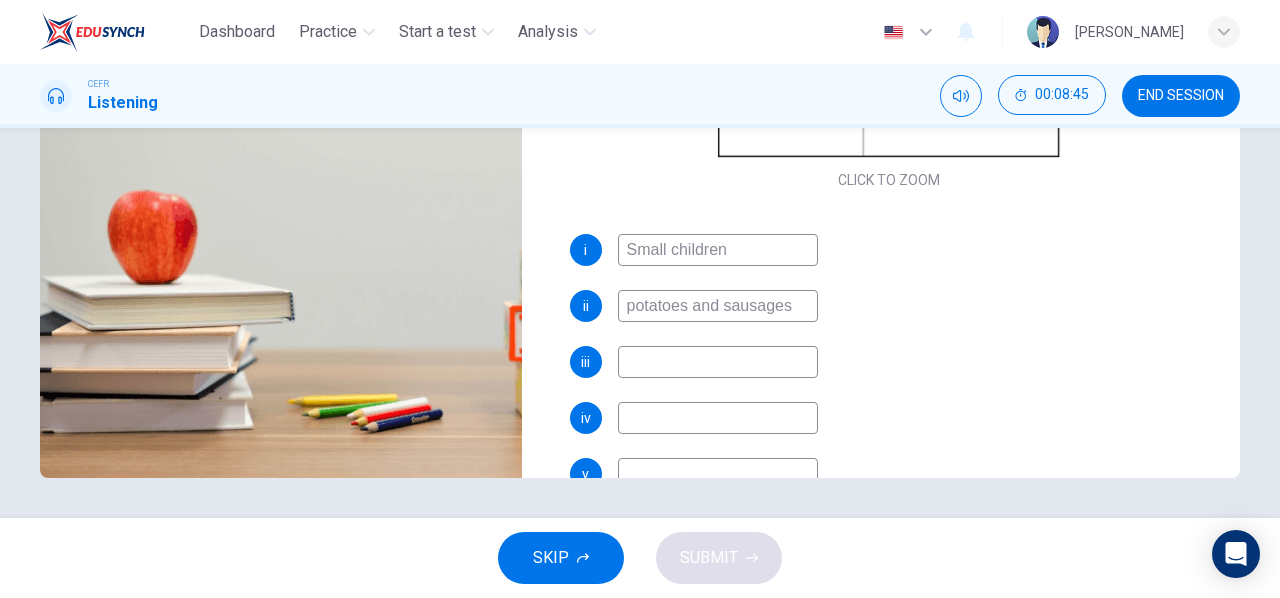 click at bounding box center (718, 362) 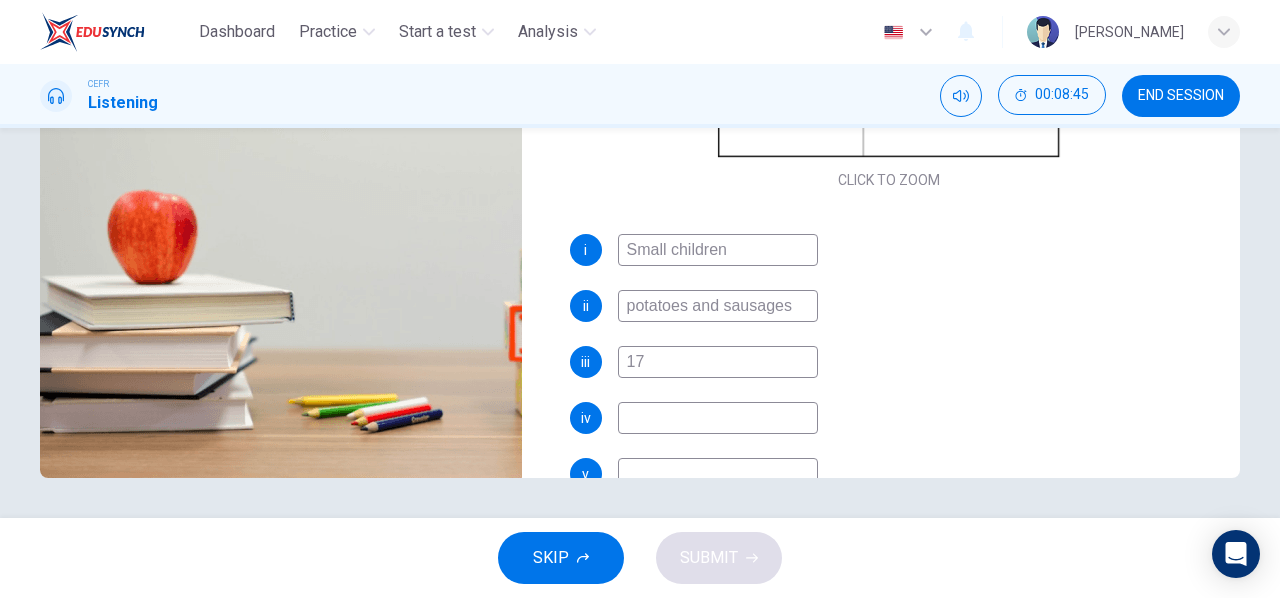 type on "17" 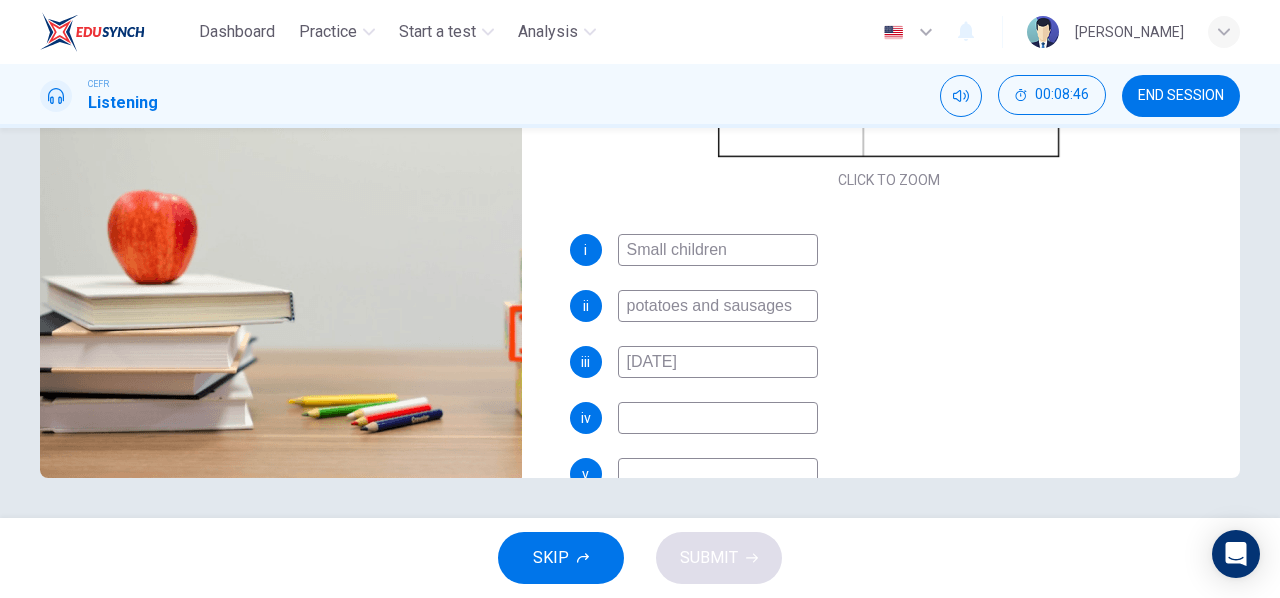 type on "17 march" 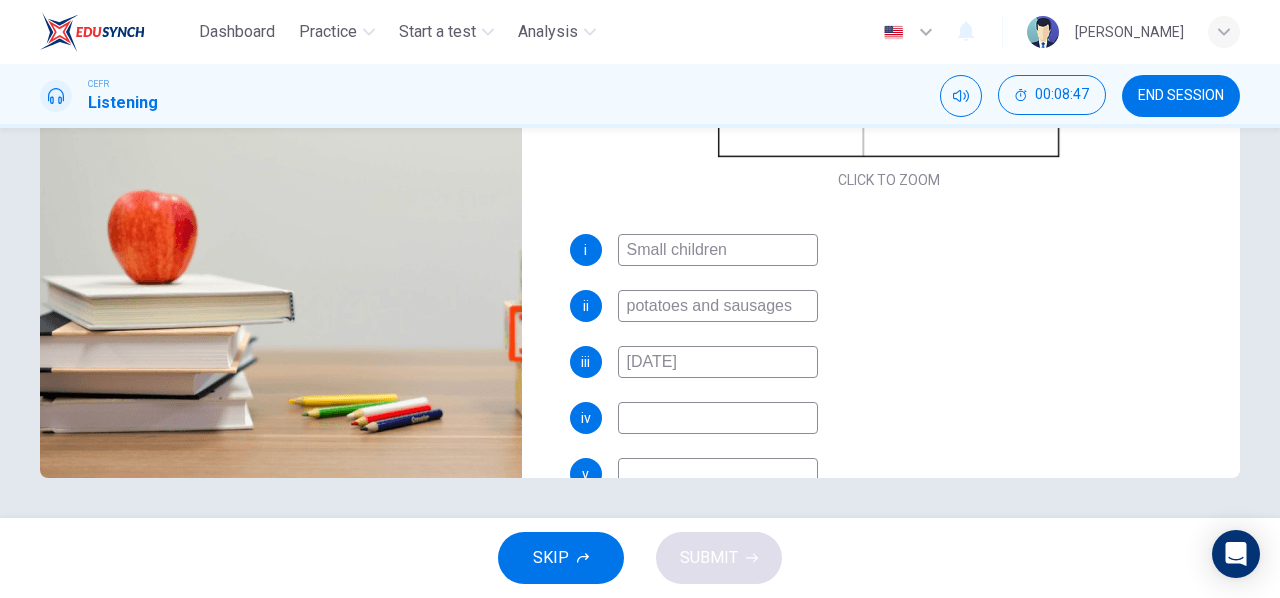 type on "61" 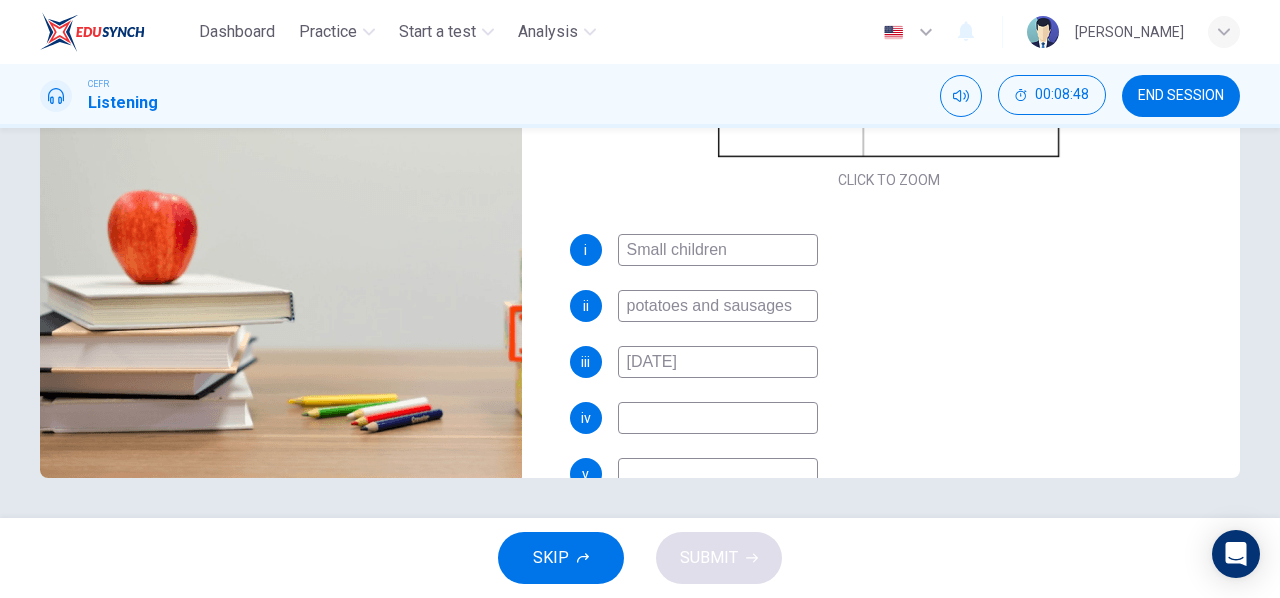 click at bounding box center [718, 418] 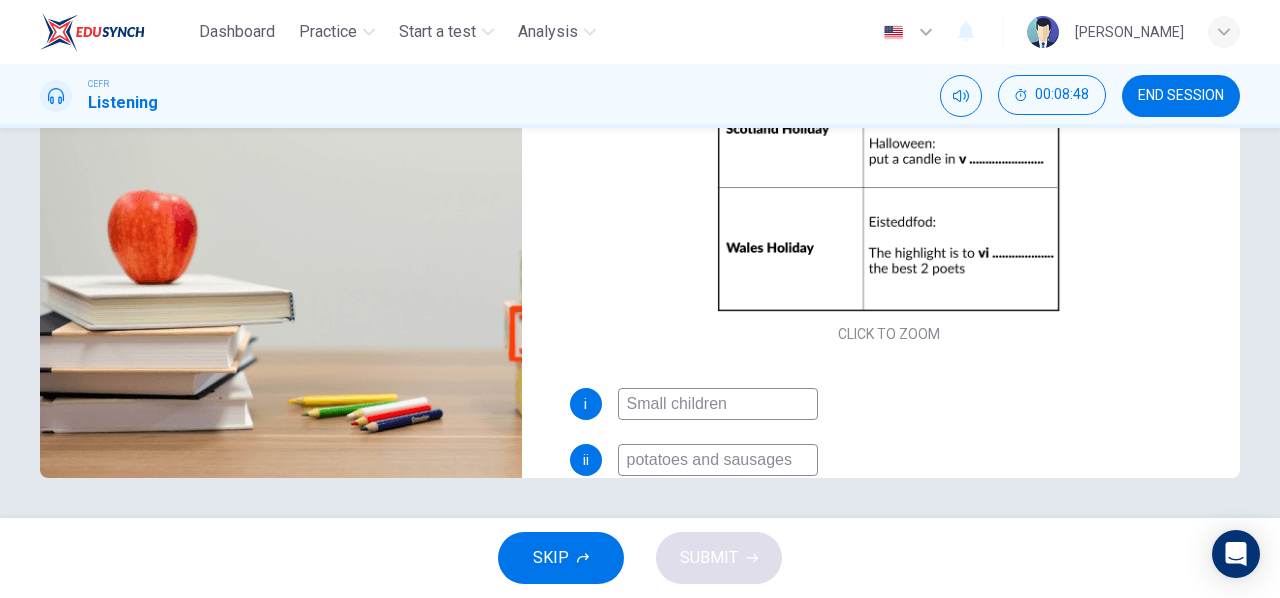 scroll, scrollTop: 0, scrollLeft: 0, axis: both 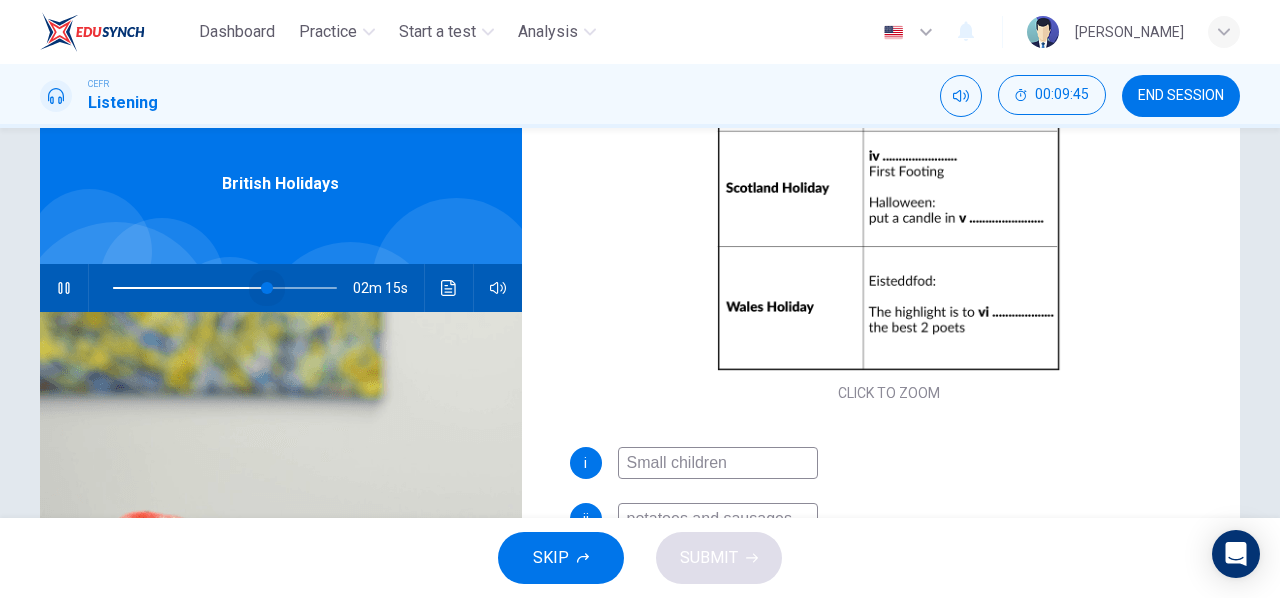 click at bounding box center (267, 288) 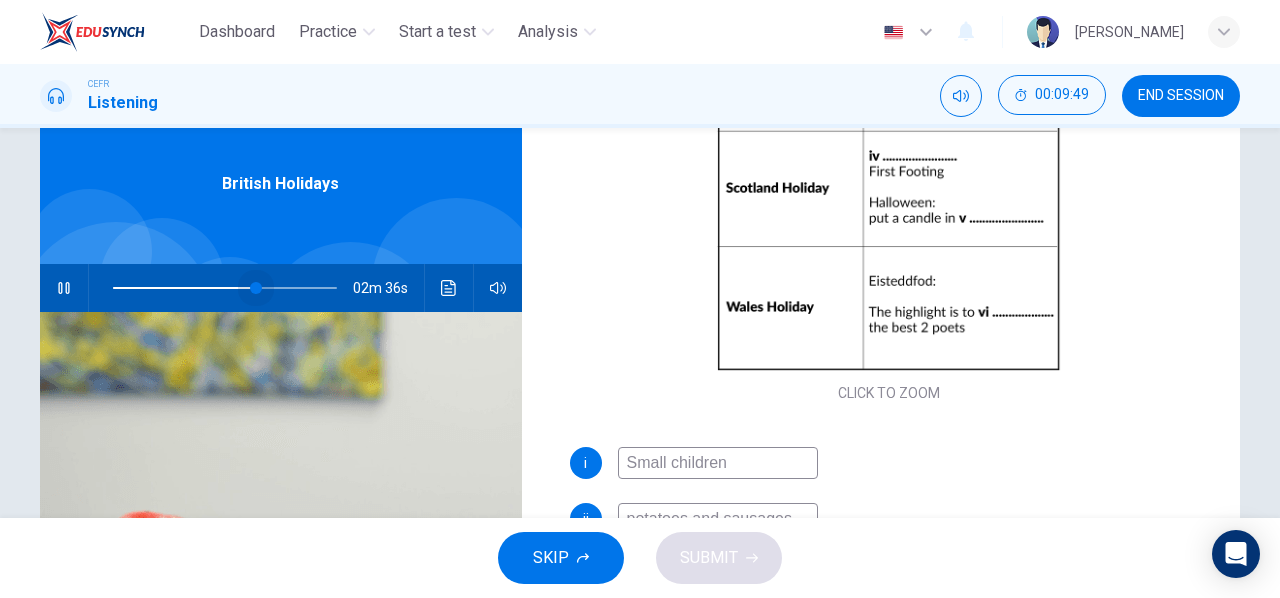 click at bounding box center (256, 288) 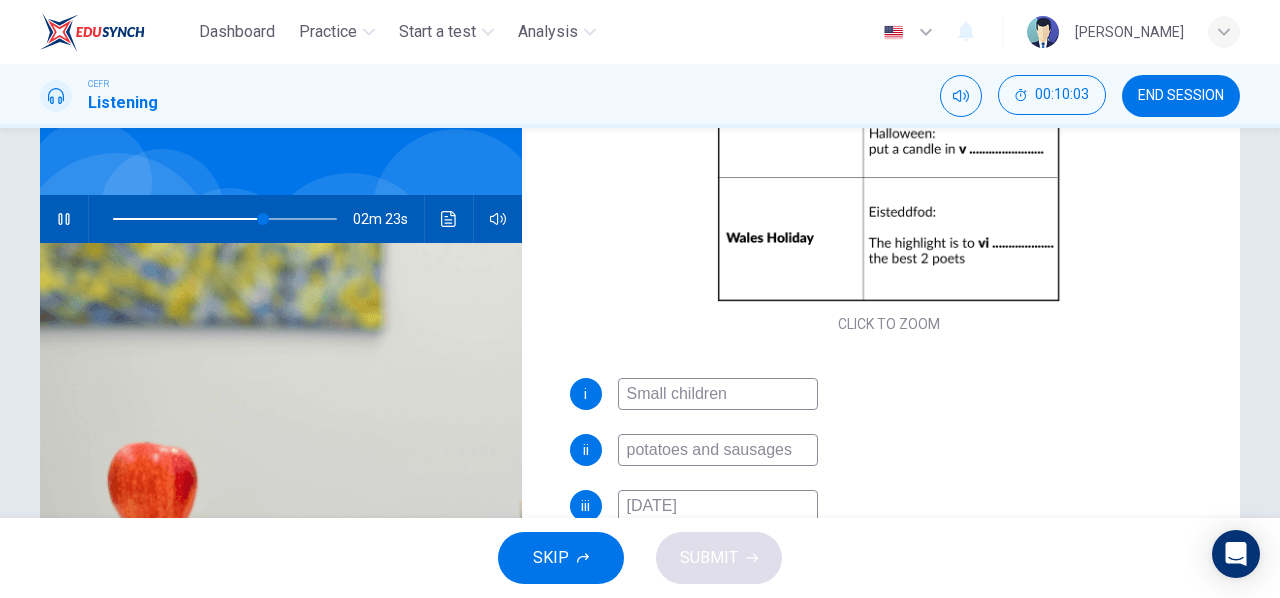 scroll, scrollTop: 266, scrollLeft: 0, axis: vertical 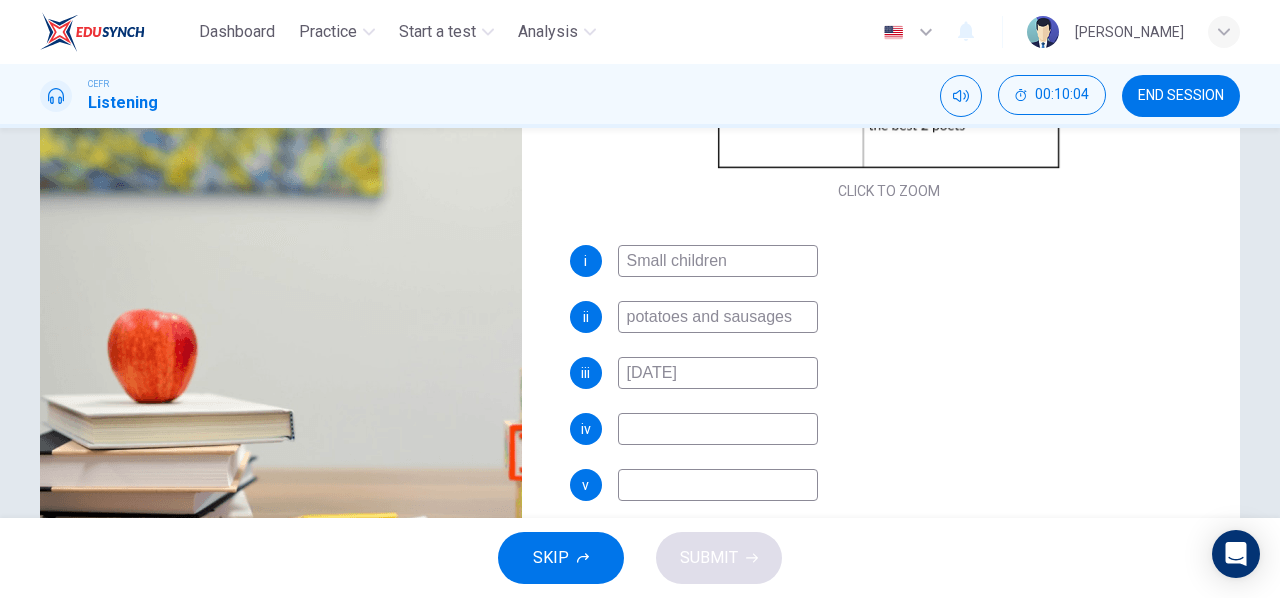 click at bounding box center [718, 429] 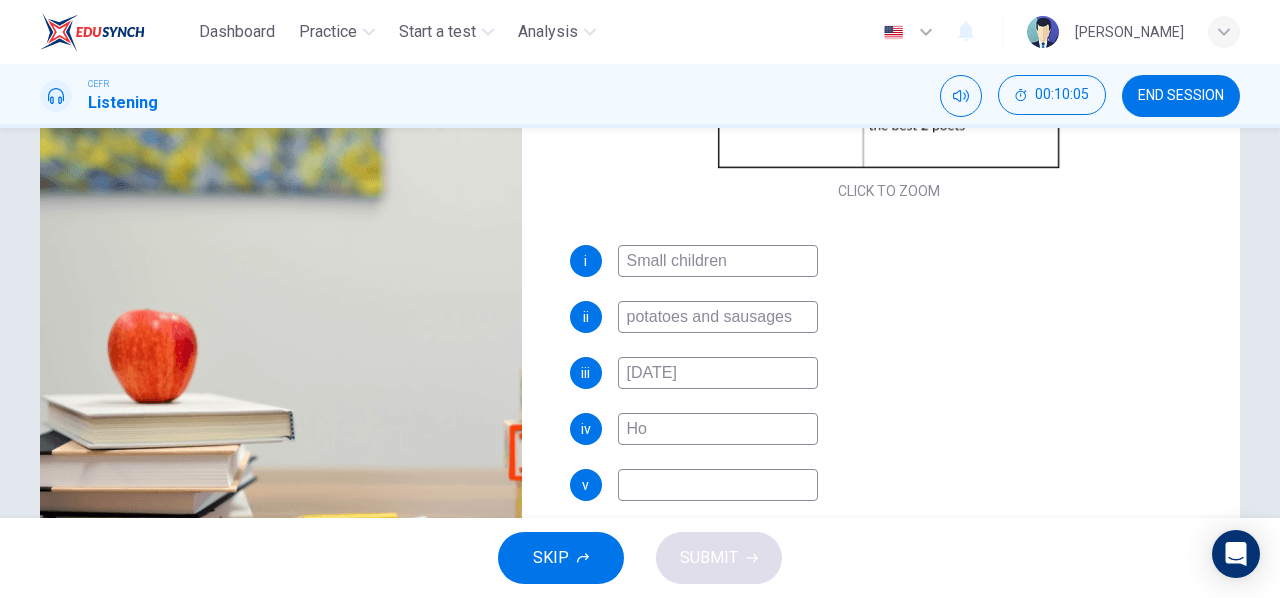 type on "Hog" 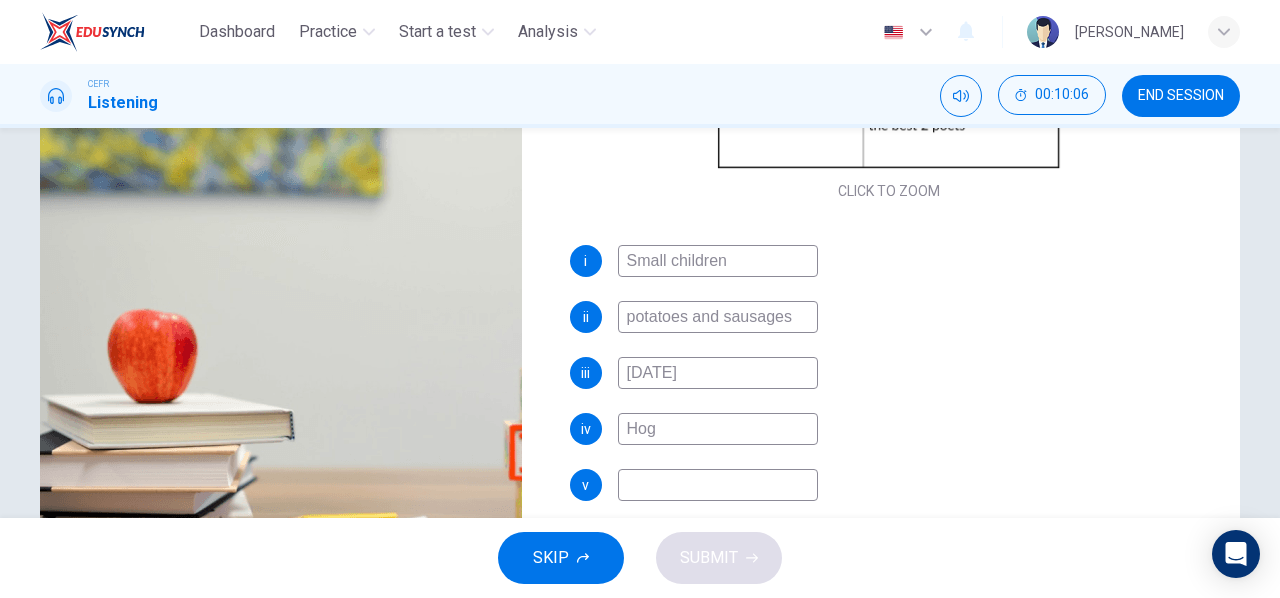 type on "68" 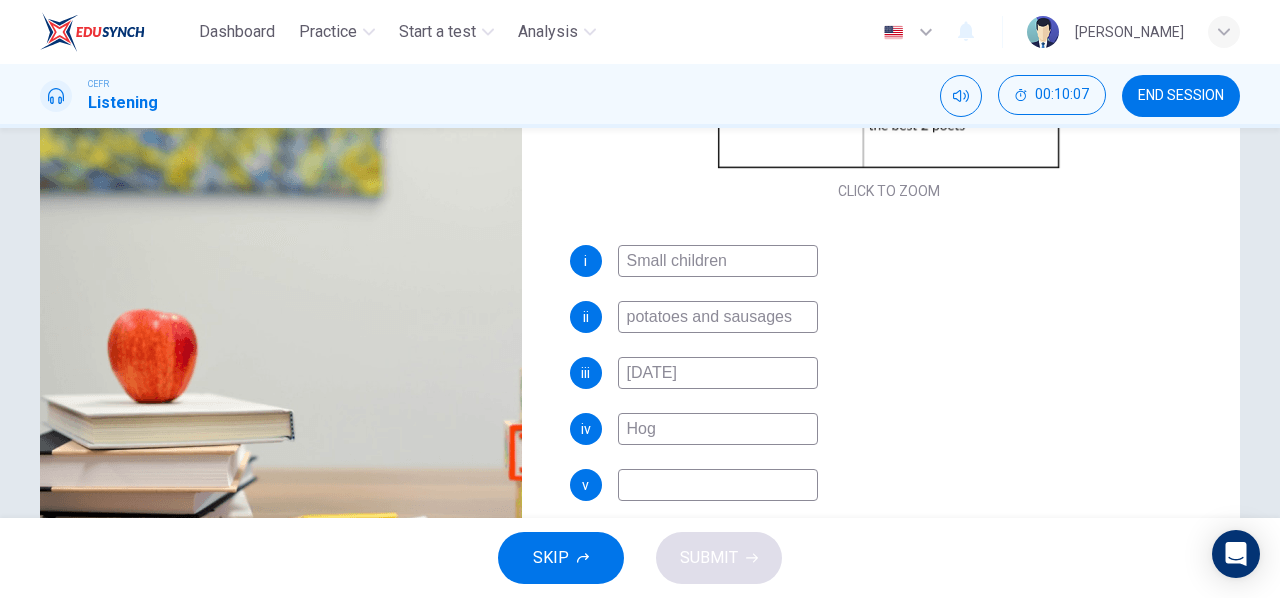 type on "Hogm" 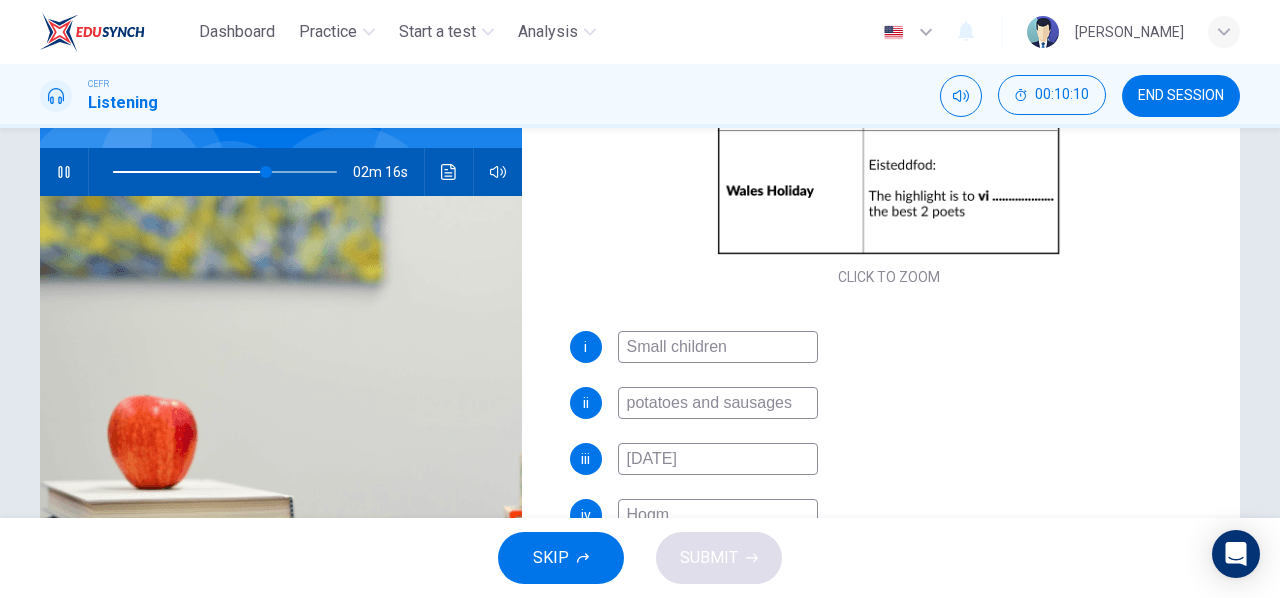 scroll, scrollTop: 0, scrollLeft: 0, axis: both 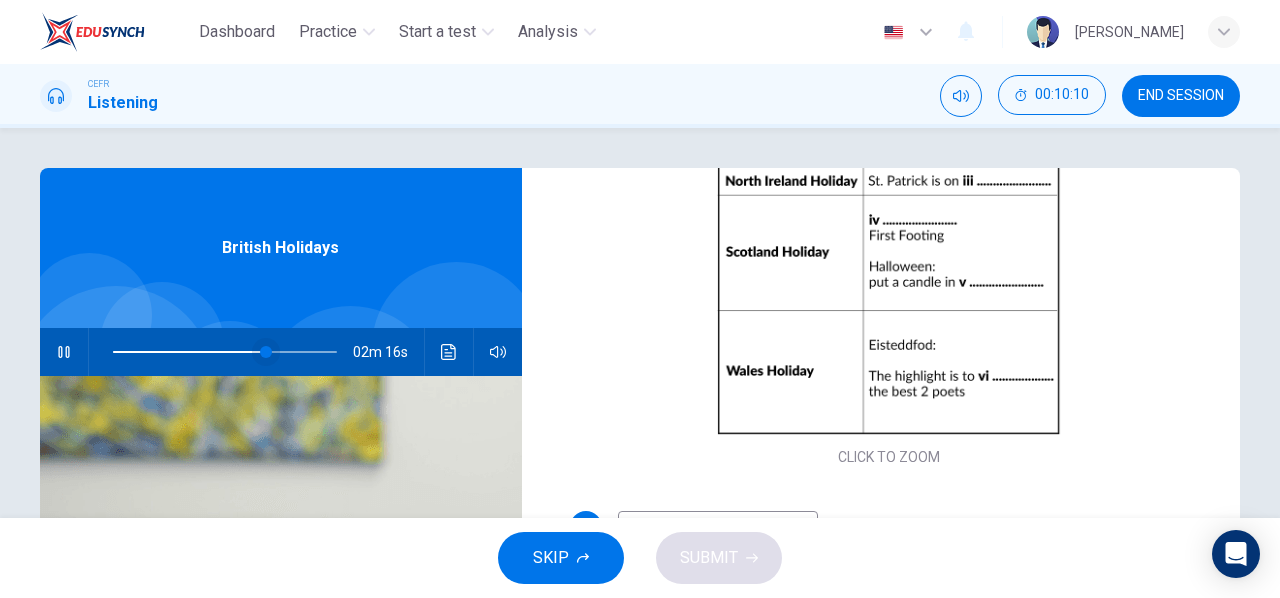 type on "69" 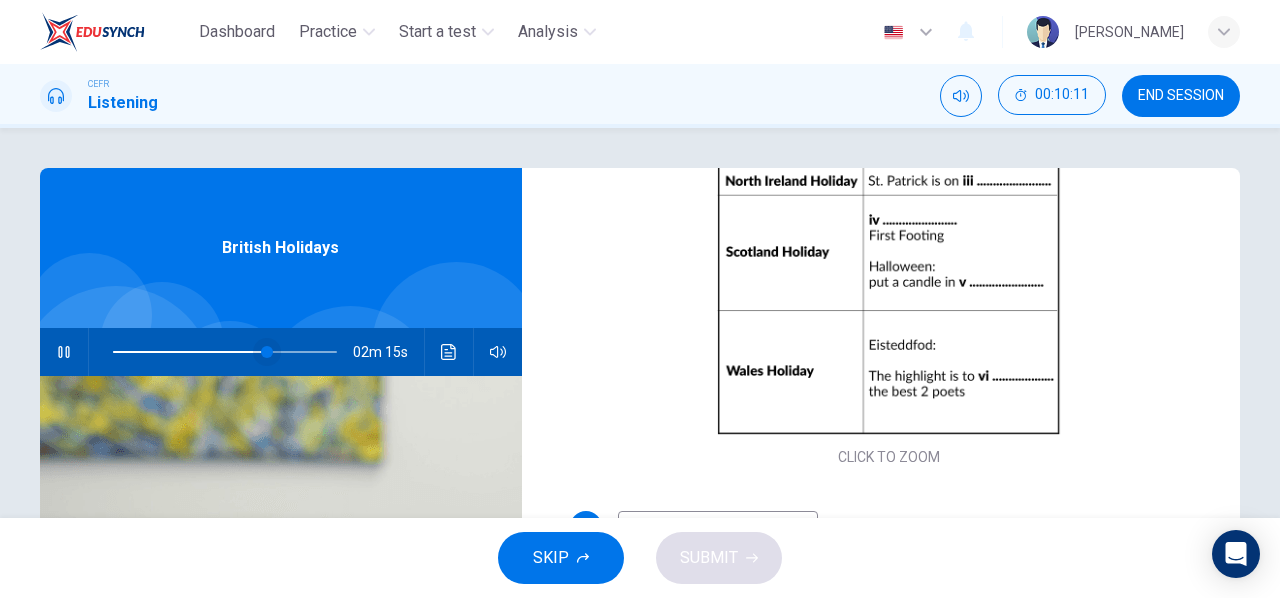 type on "Hogm" 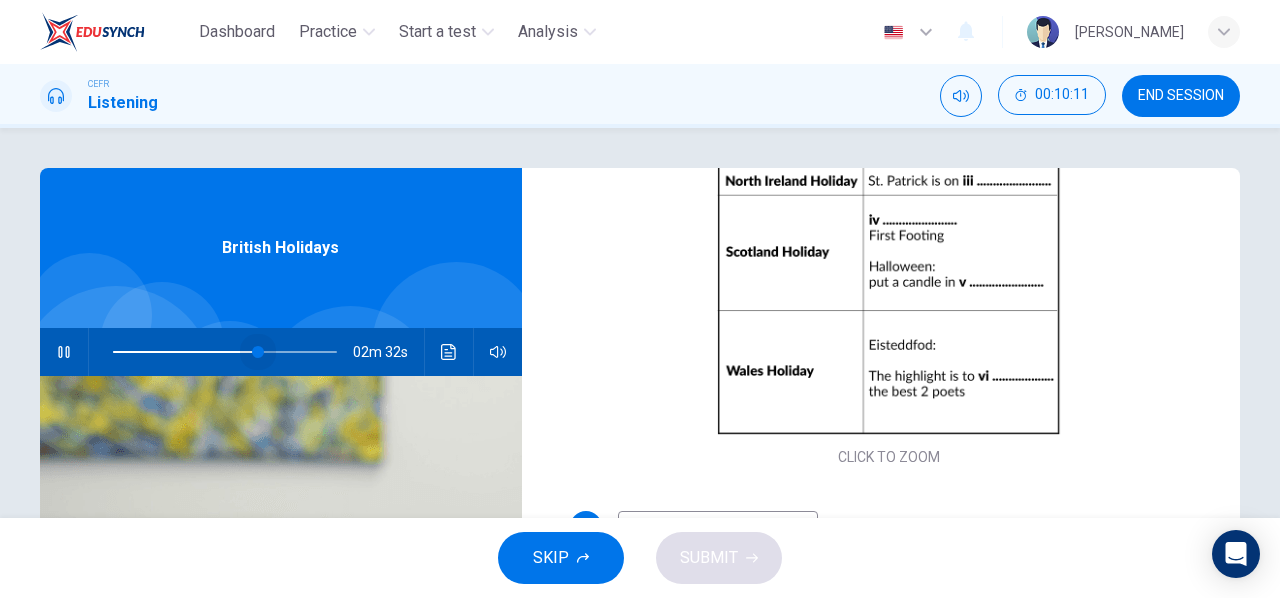click at bounding box center (258, 352) 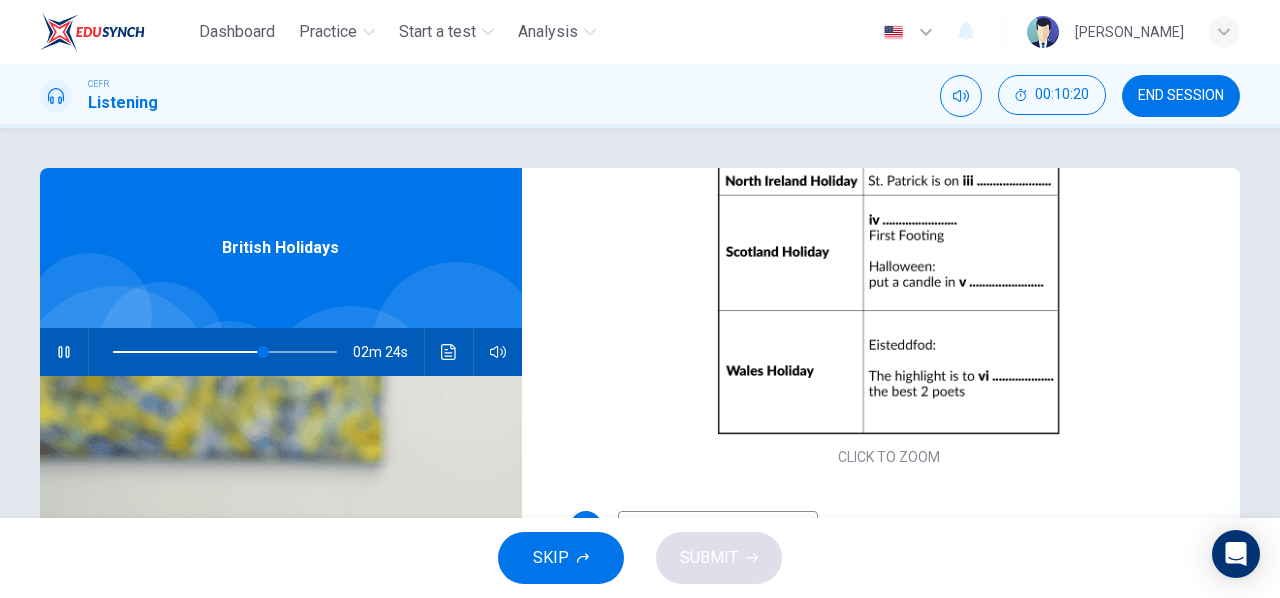 scroll, scrollTop: 266, scrollLeft: 0, axis: vertical 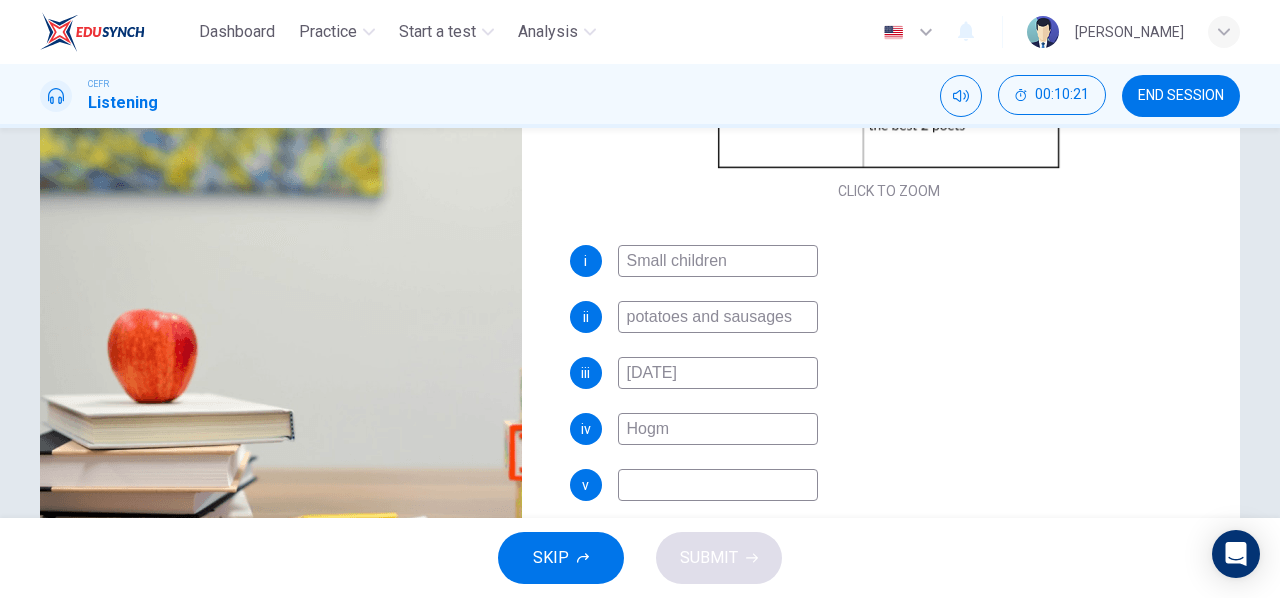 click on "Hogm" at bounding box center [718, 429] 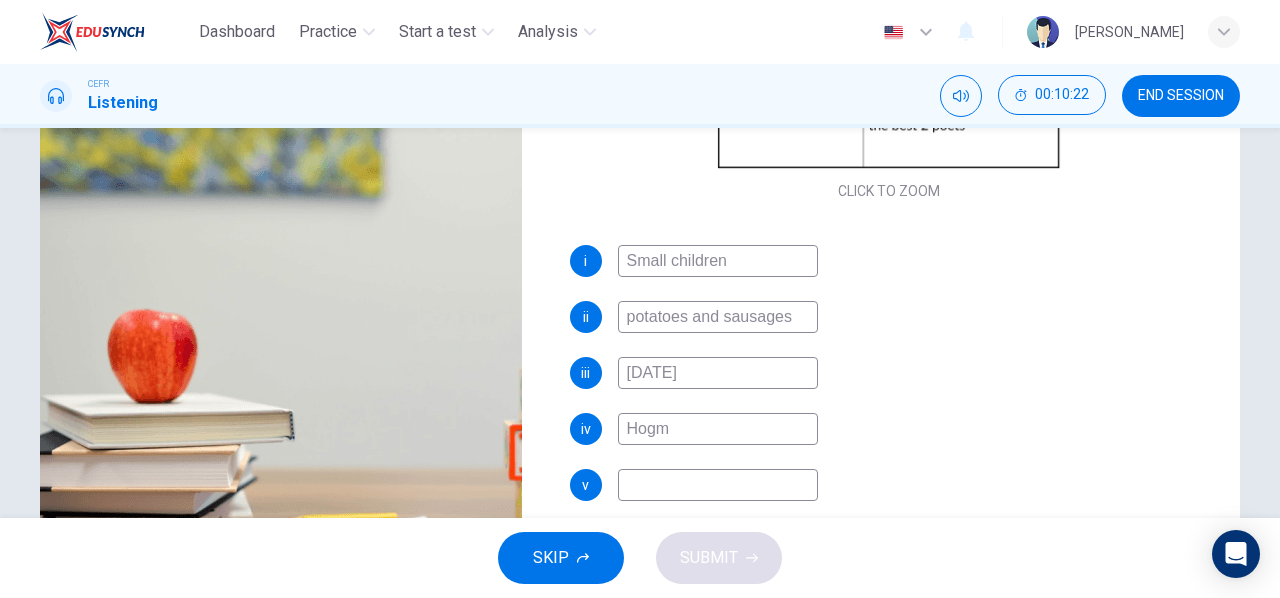 type on "Hogmi" 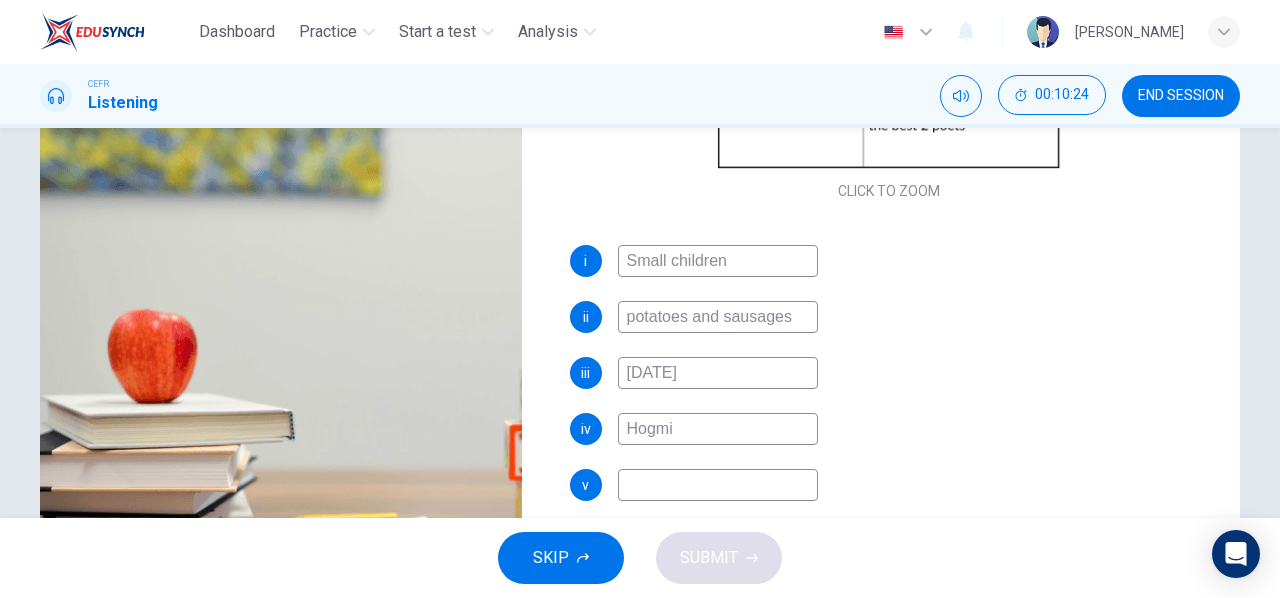 type on "68" 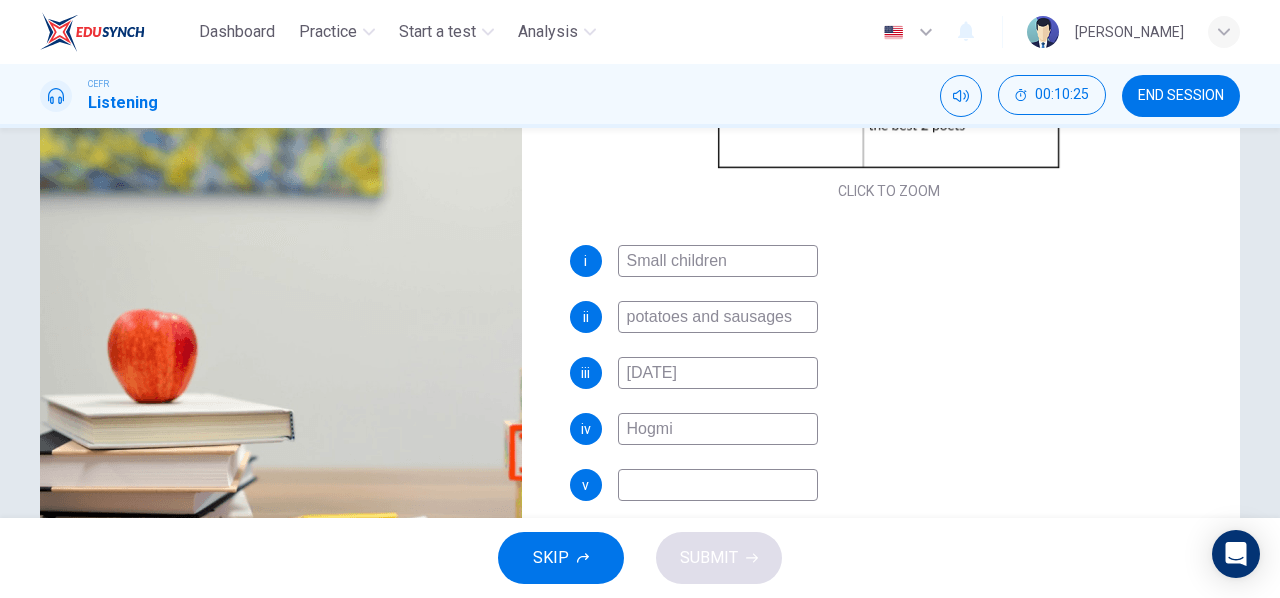 type on "Hogmin" 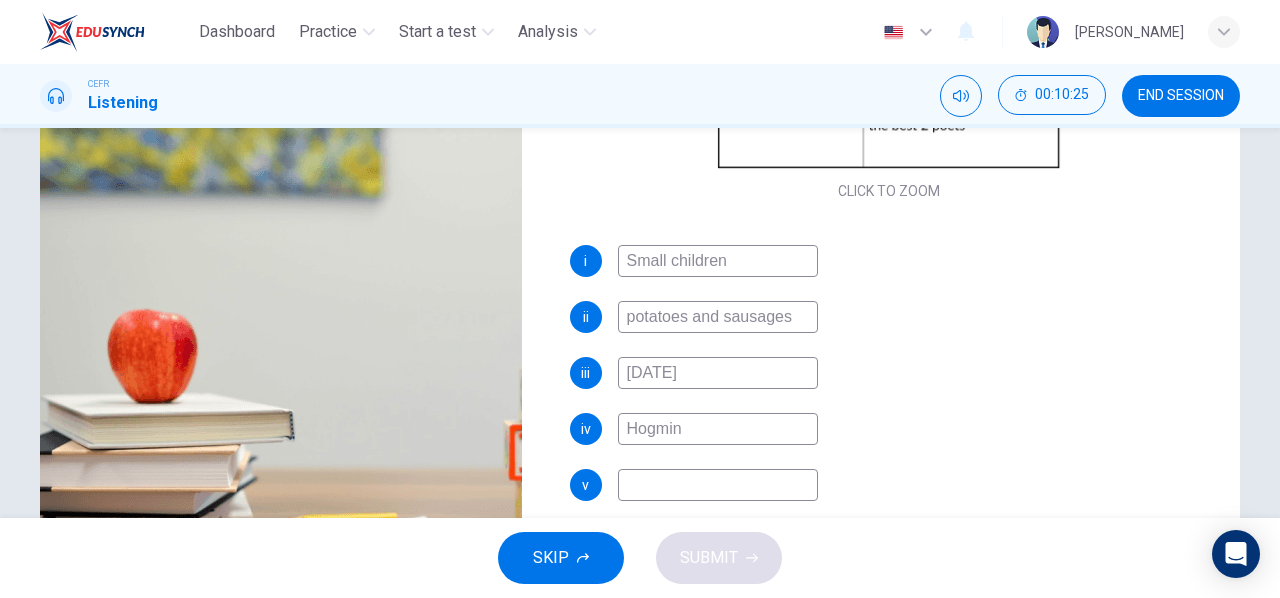 type on "68" 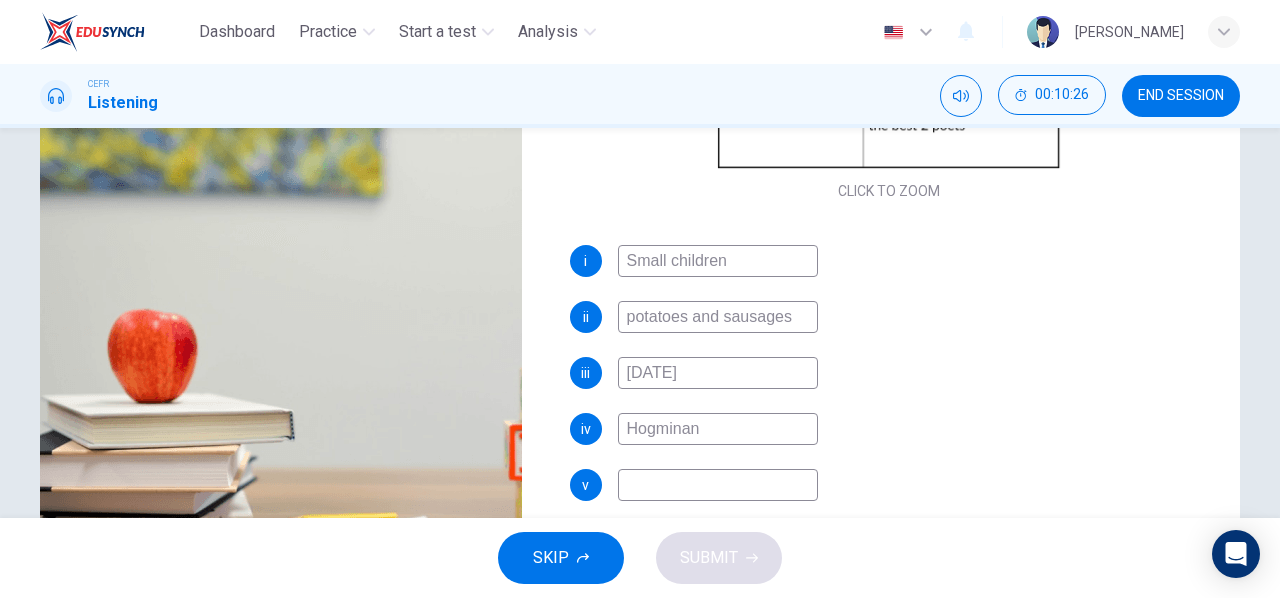 type on "Hogminany" 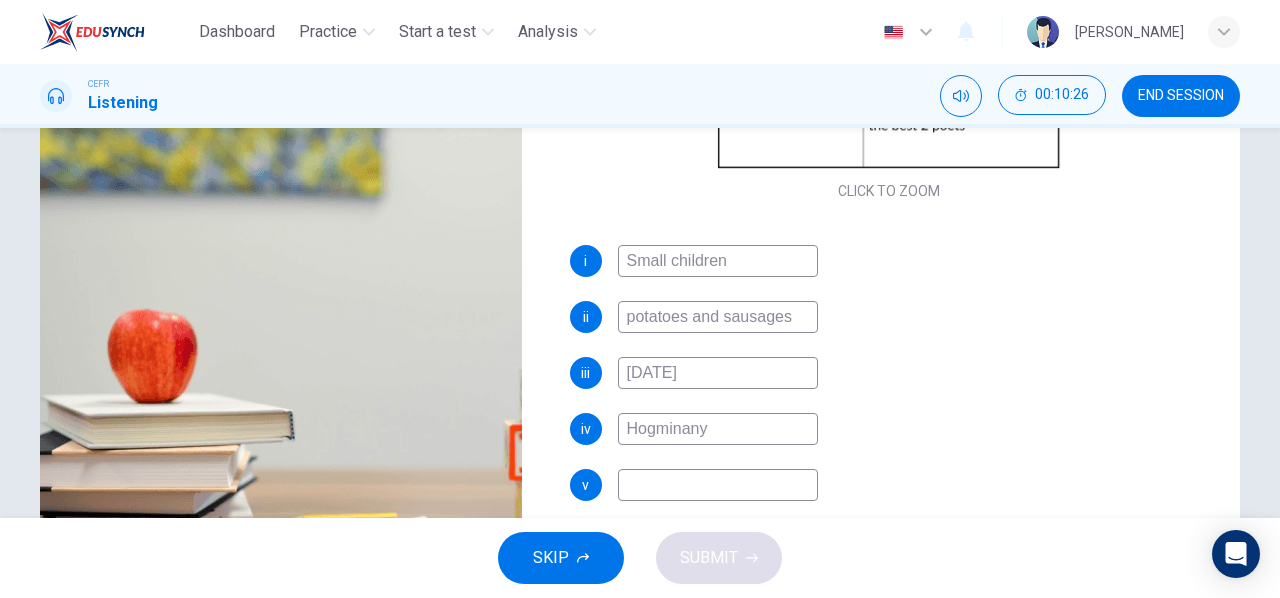 type on "69" 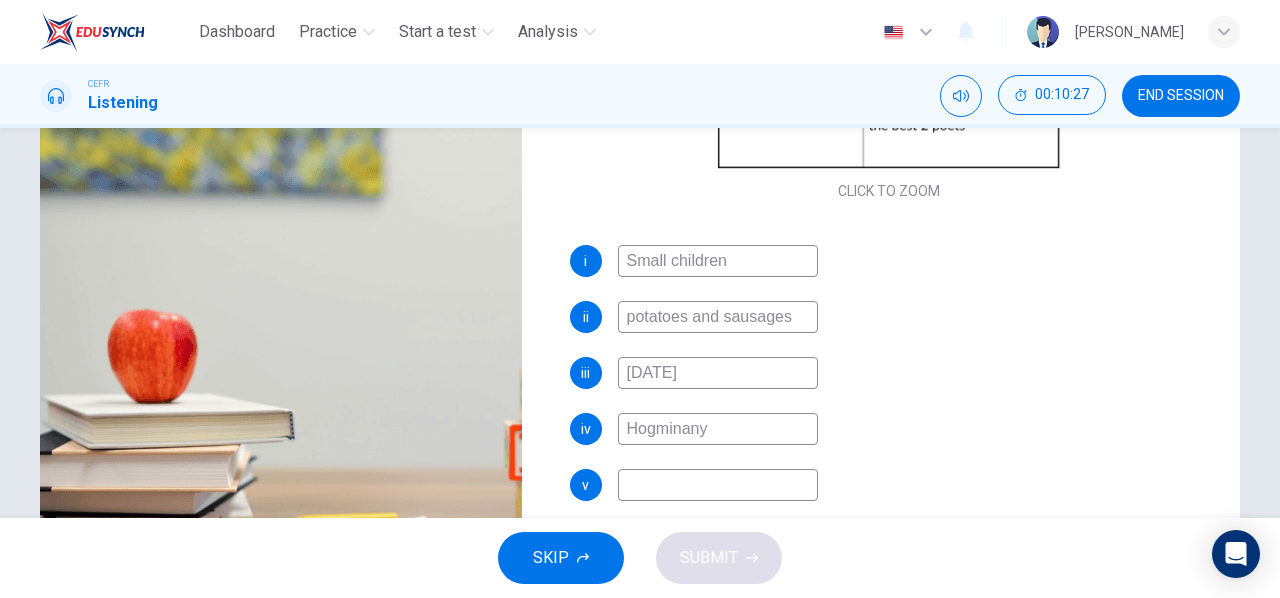 type on "Hogminany" 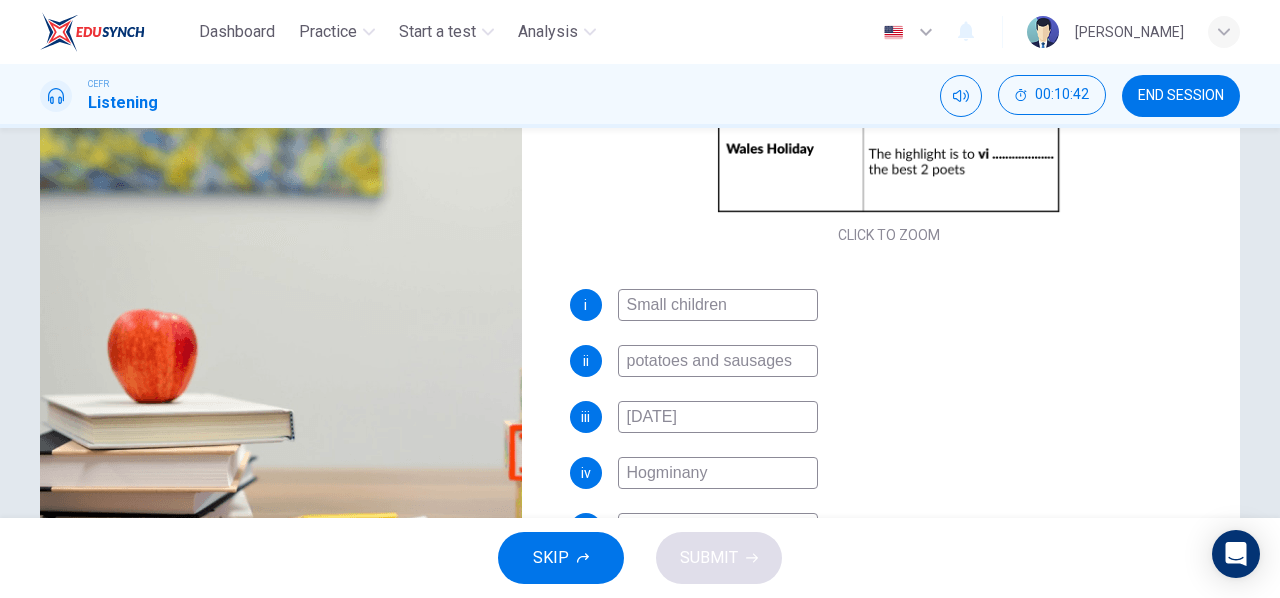 scroll, scrollTop: 286, scrollLeft: 0, axis: vertical 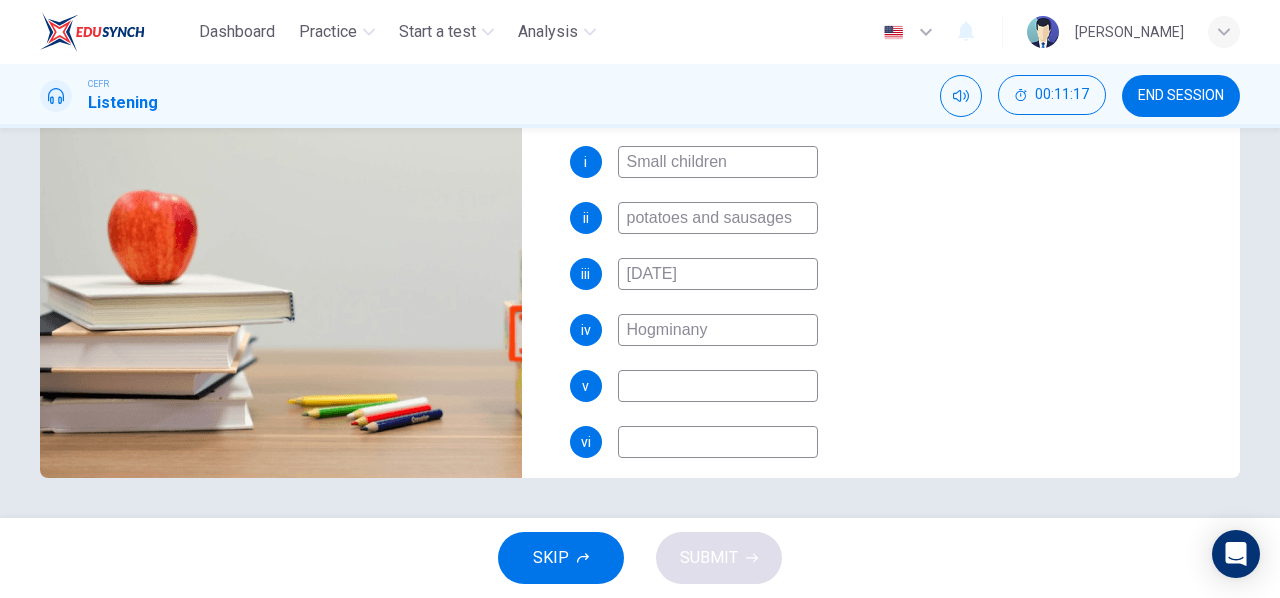 type on "80" 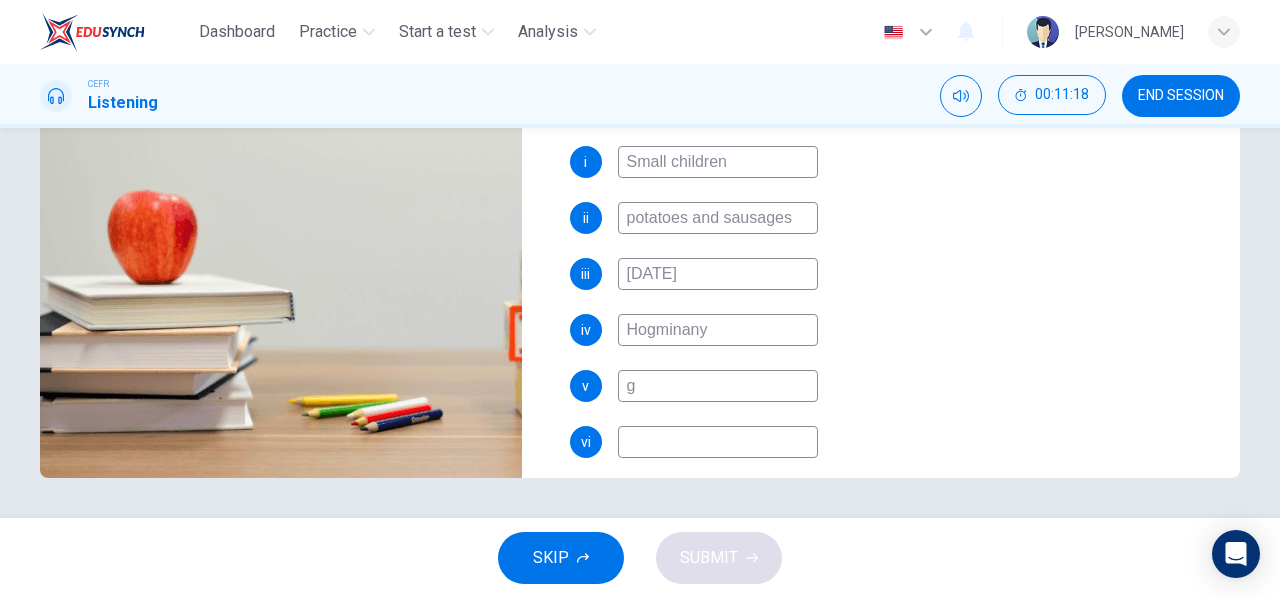 type on "gr" 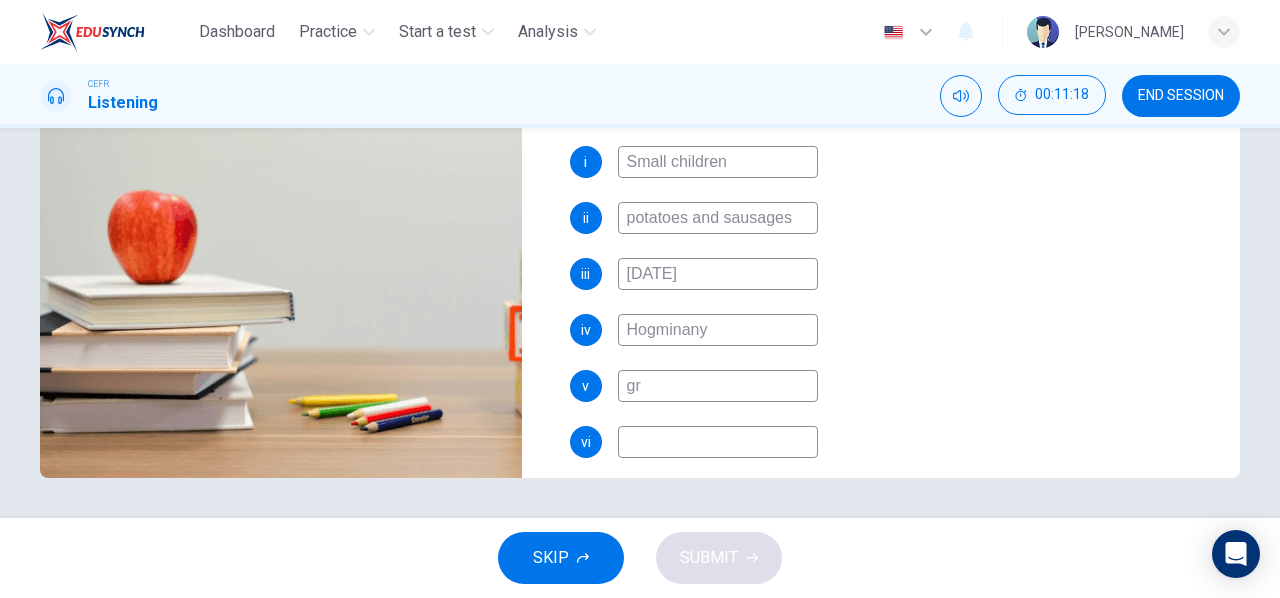 type on "80" 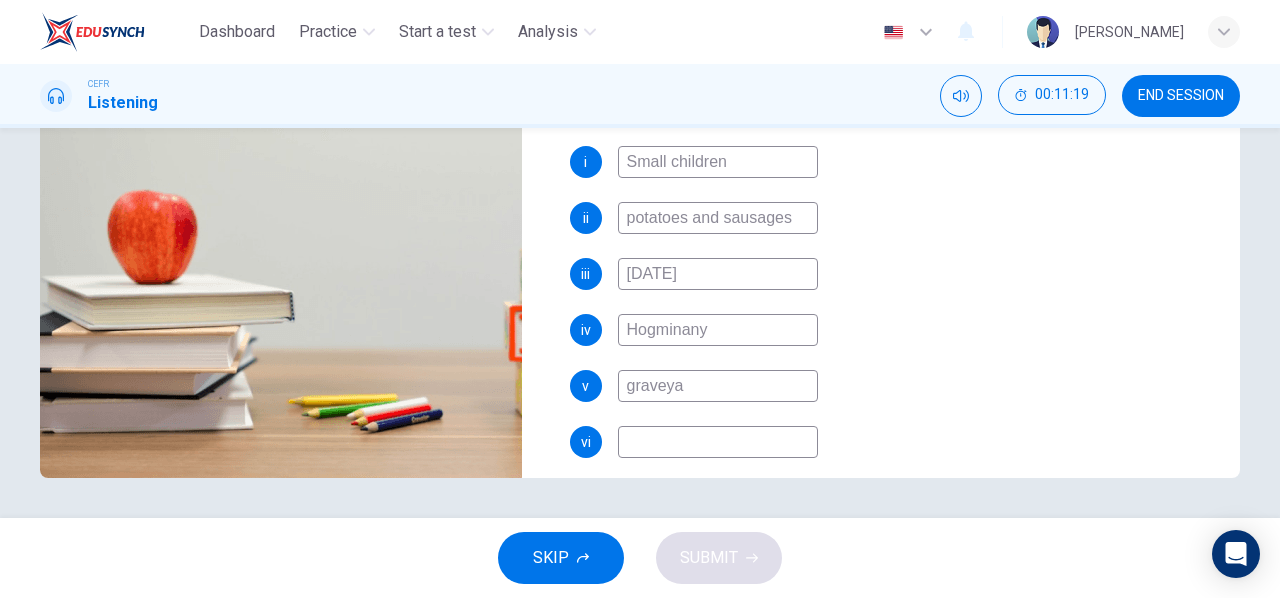 type on "graveyar" 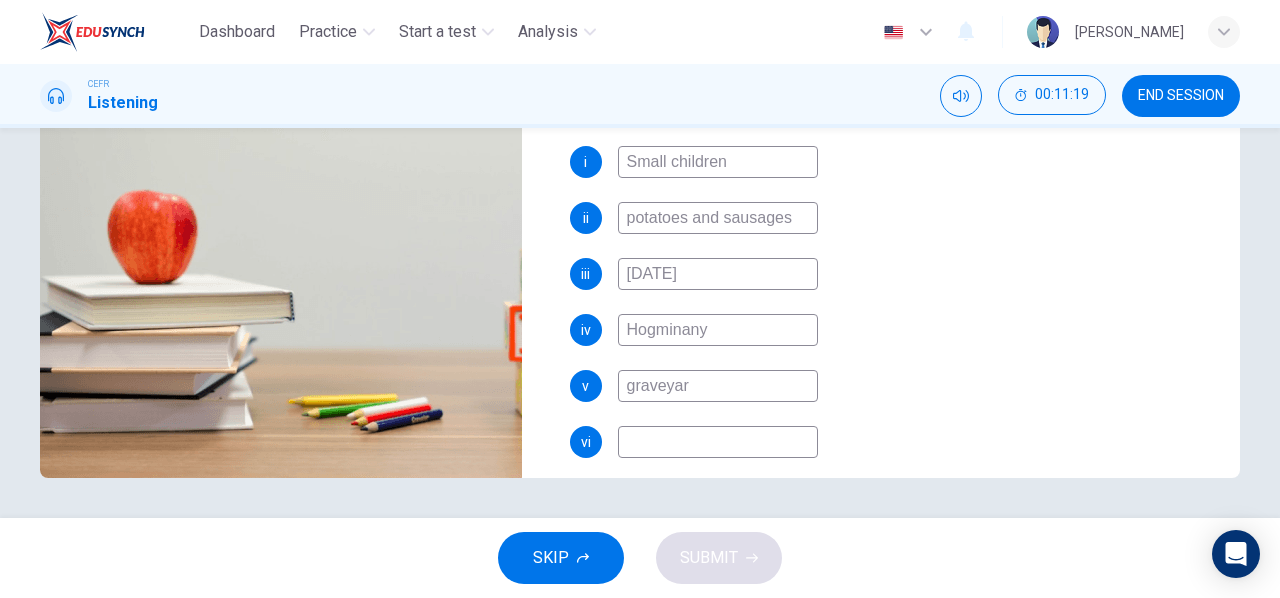 type on "81" 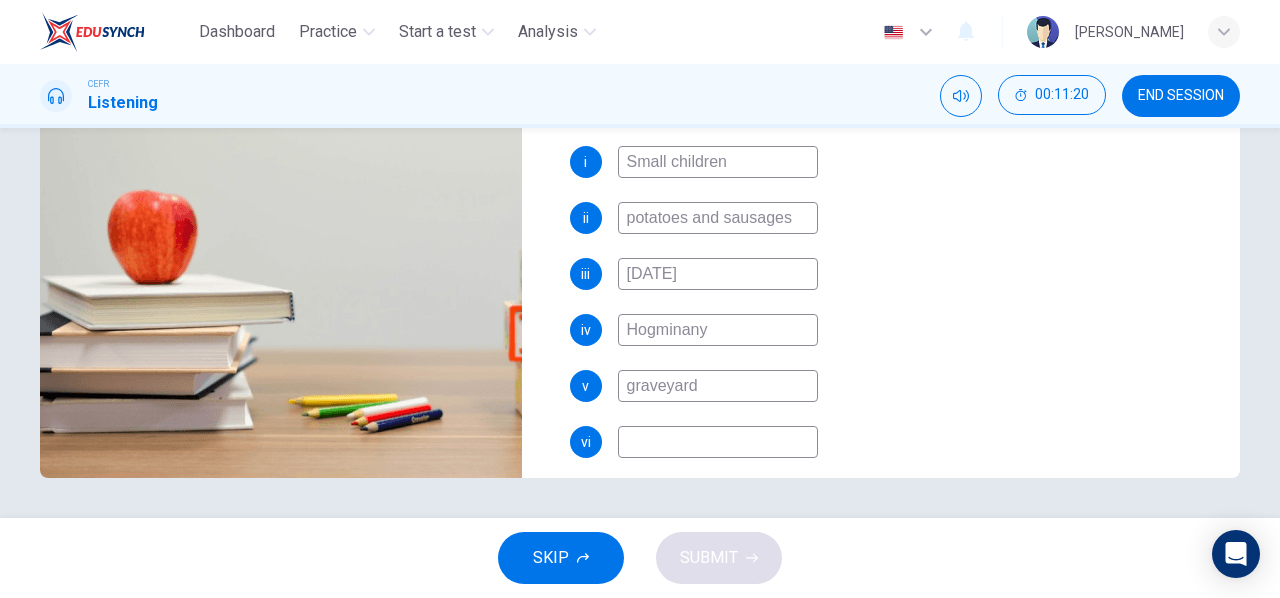 type on "81" 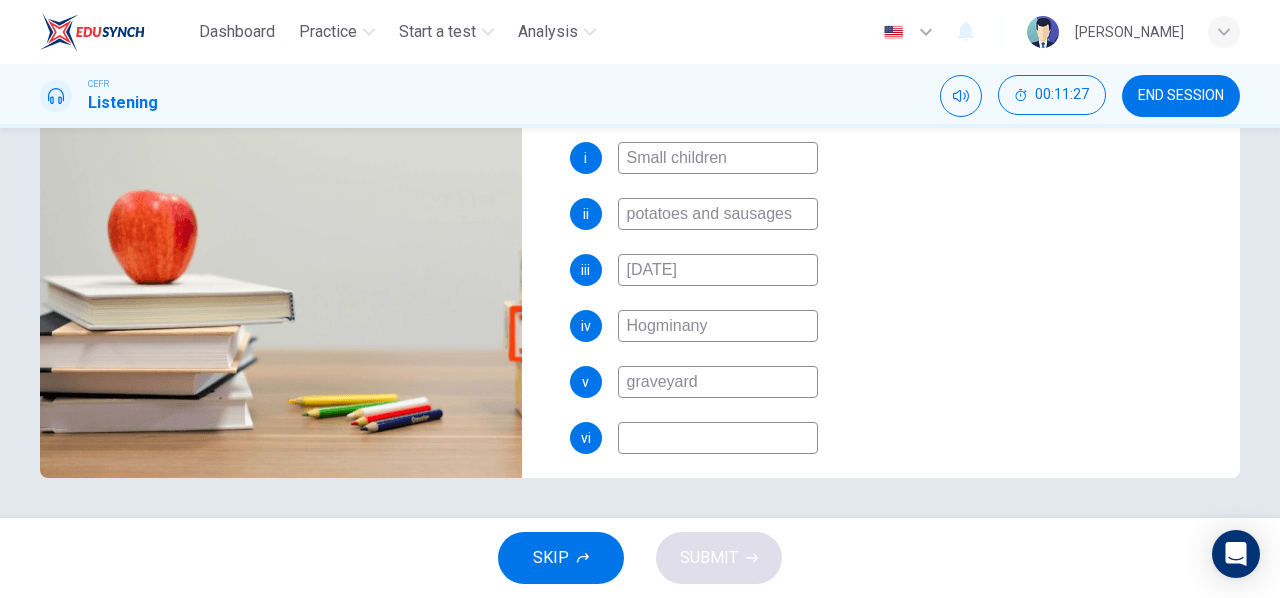 scroll, scrollTop: 286, scrollLeft: 0, axis: vertical 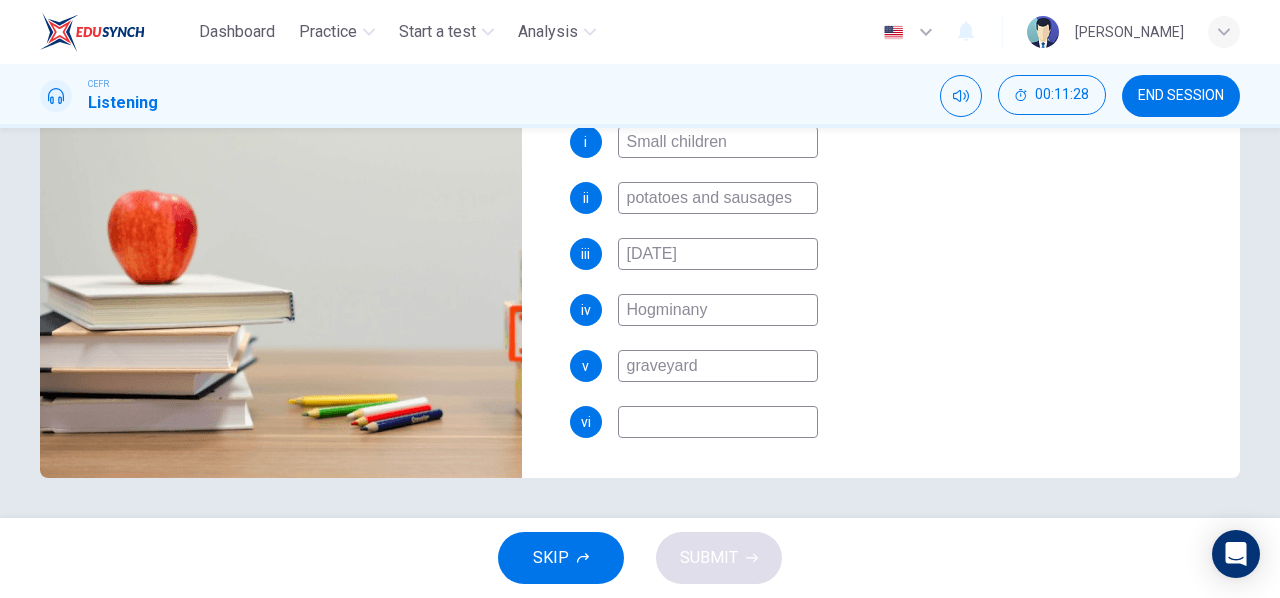 drag, startPoint x: 709, startPoint y: 359, endPoint x: 616, endPoint y: 368, distance: 93.43447 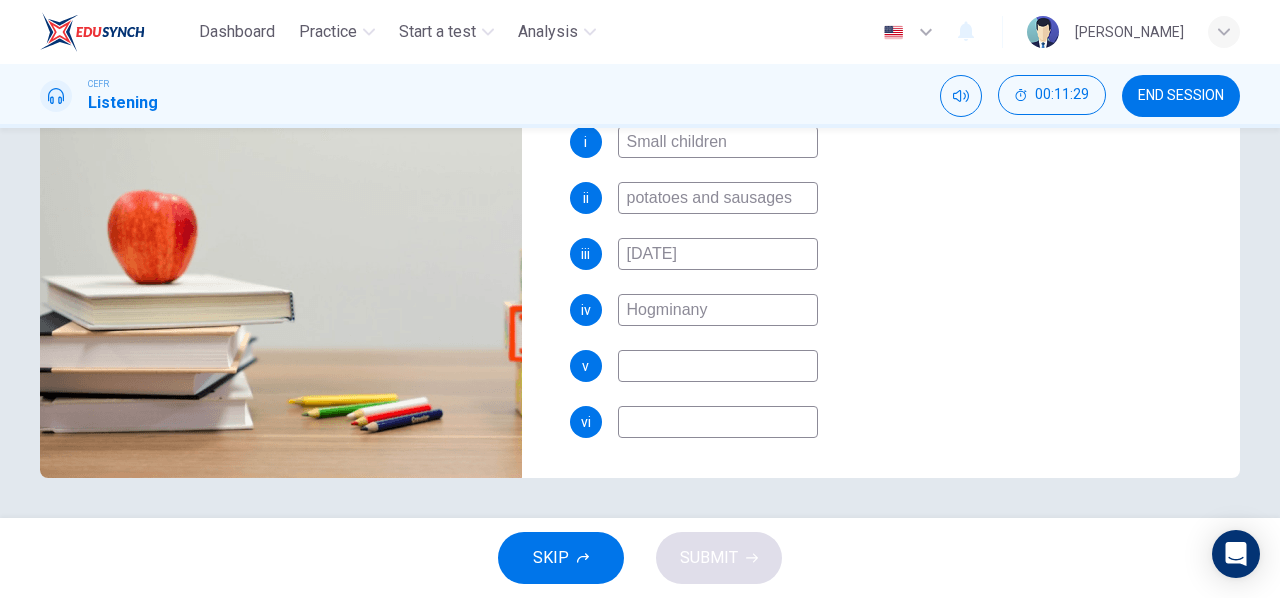 type on "p" 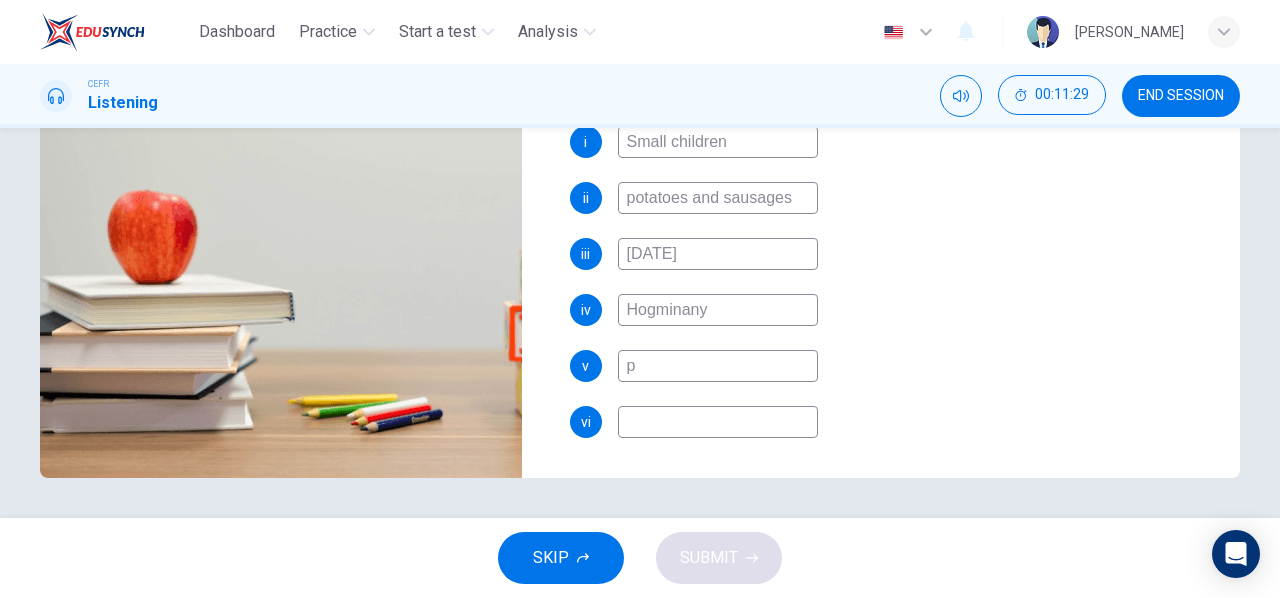 type on "83" 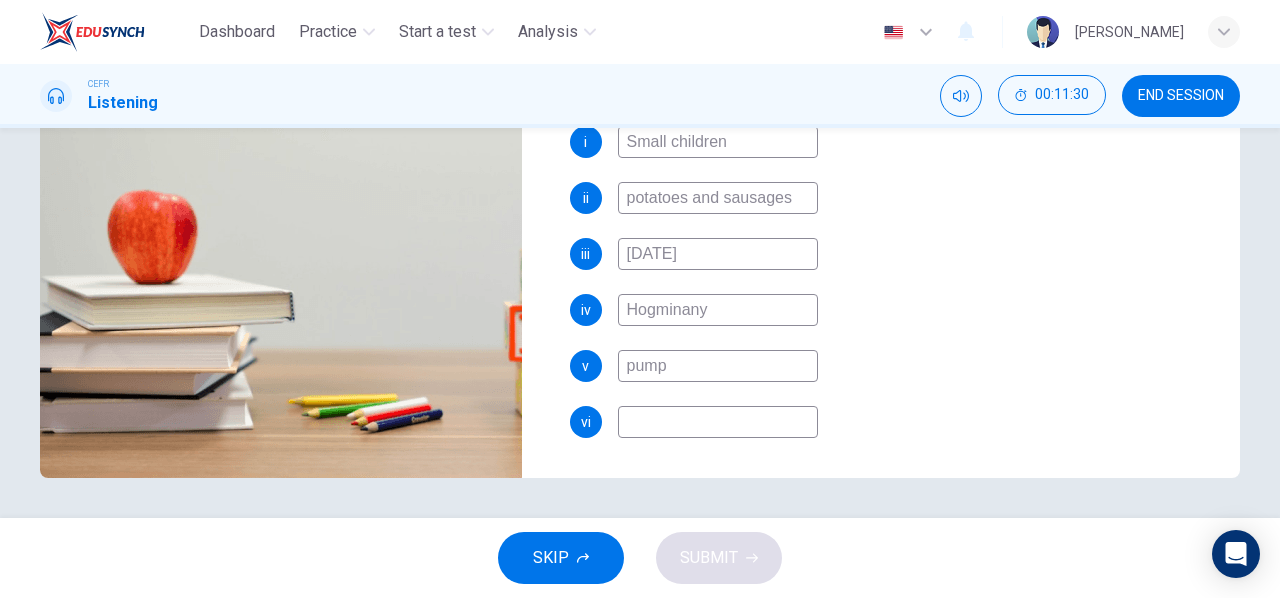 type on "pumpk" 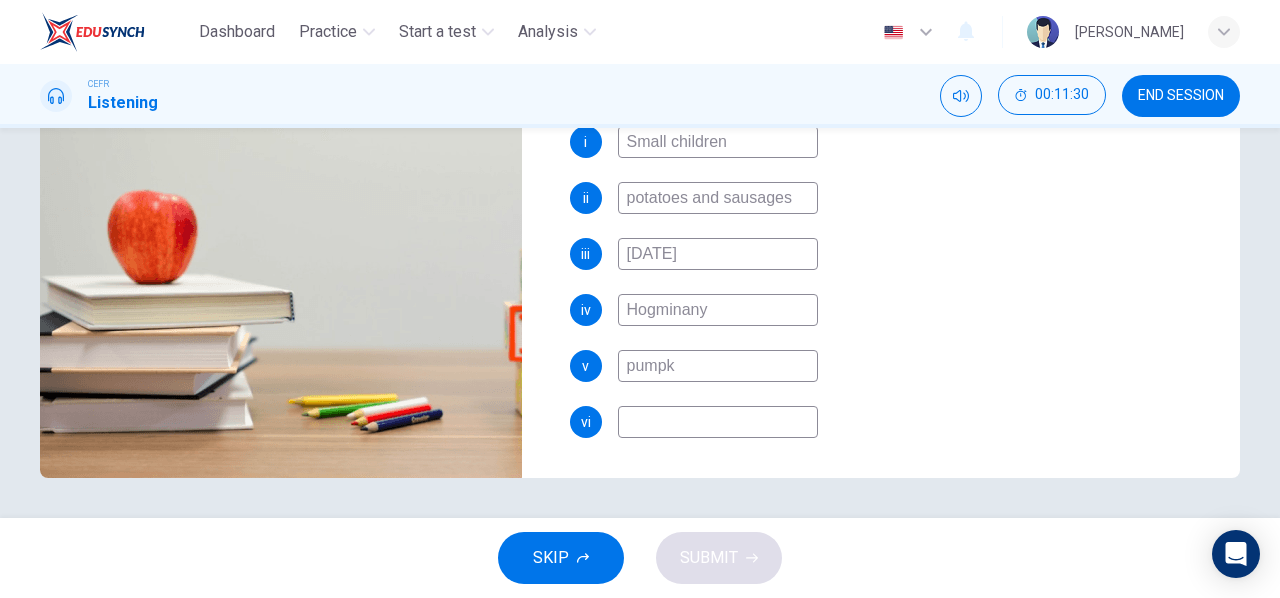type on "83" 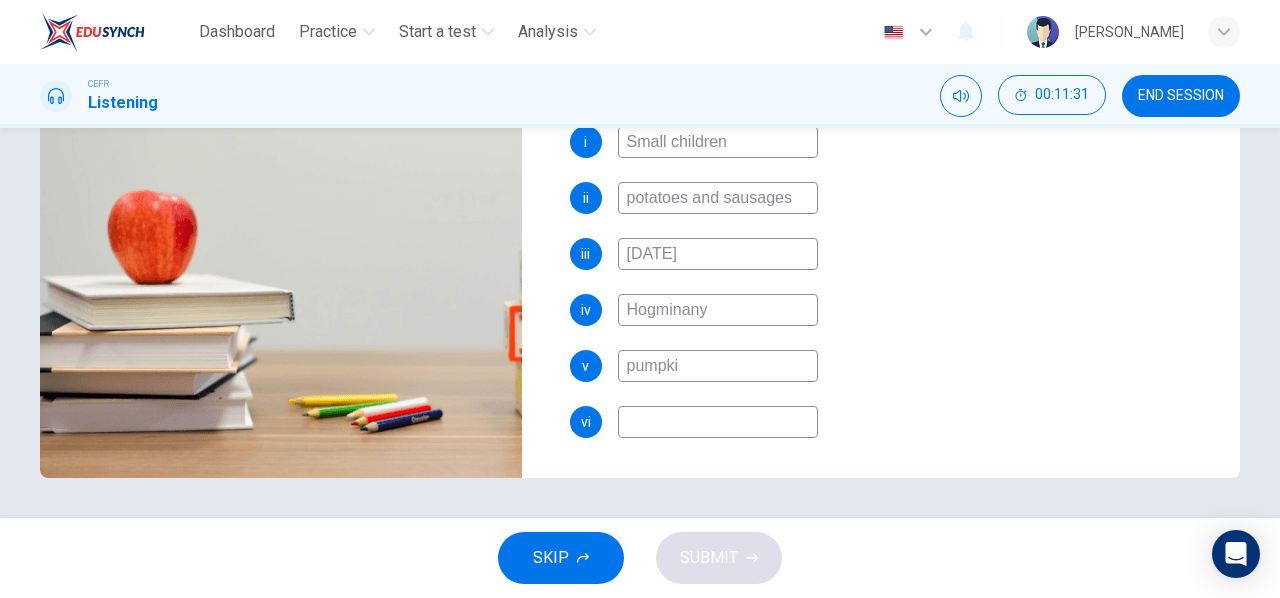 type on "pumpkin" 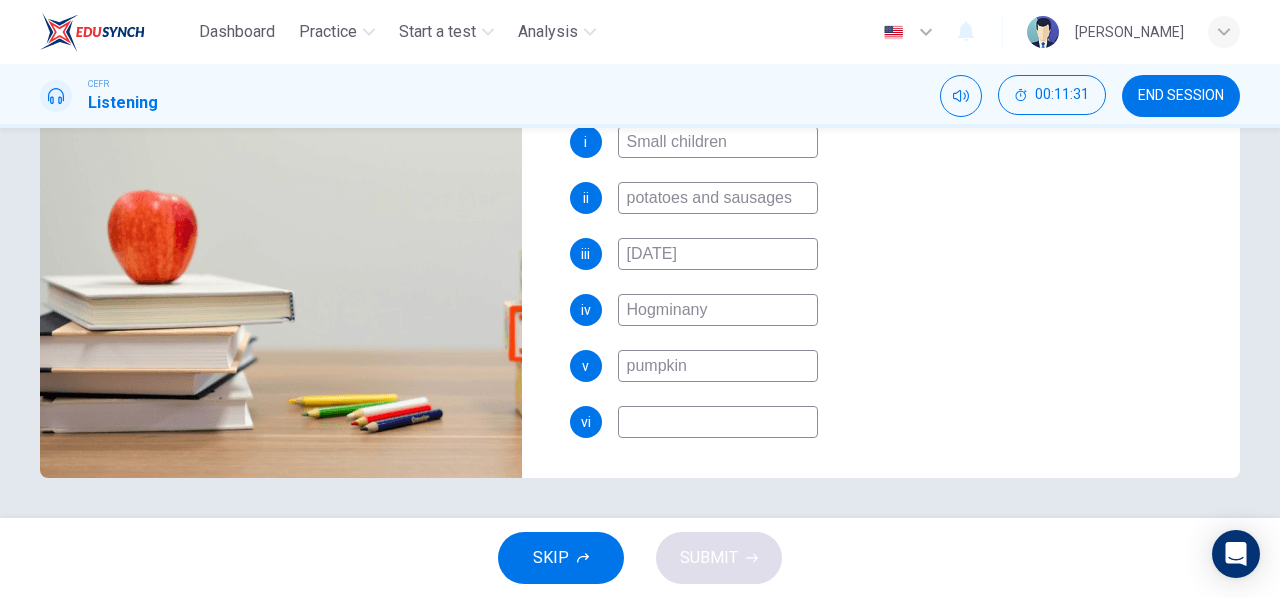 type on "83" 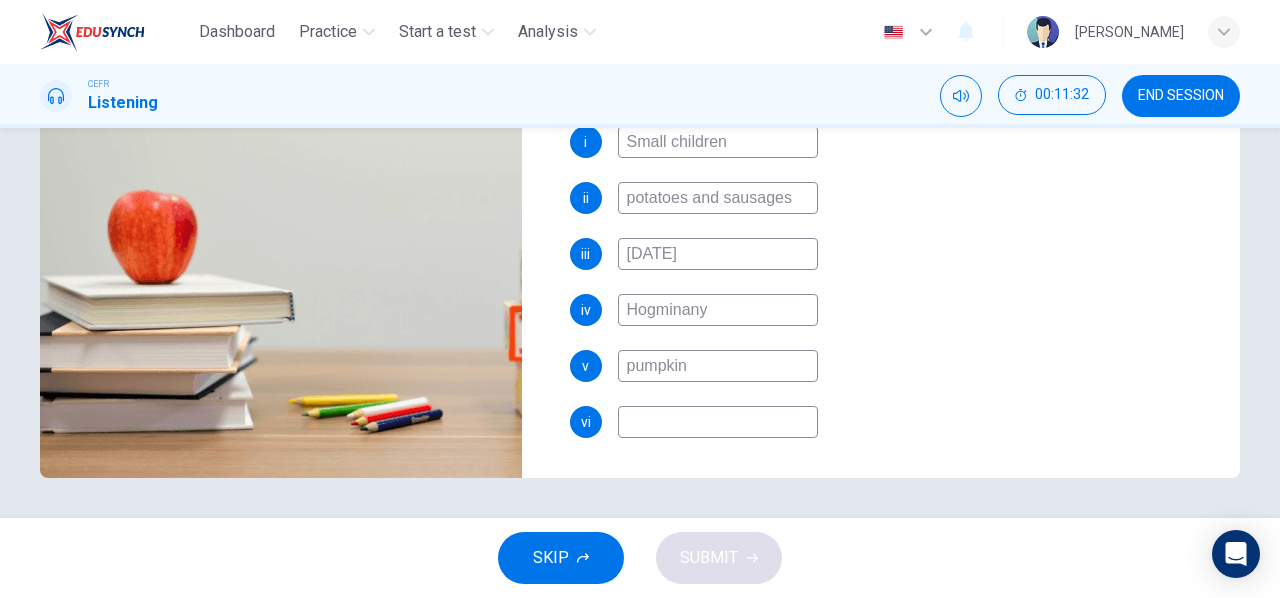 type on "pumpkin" 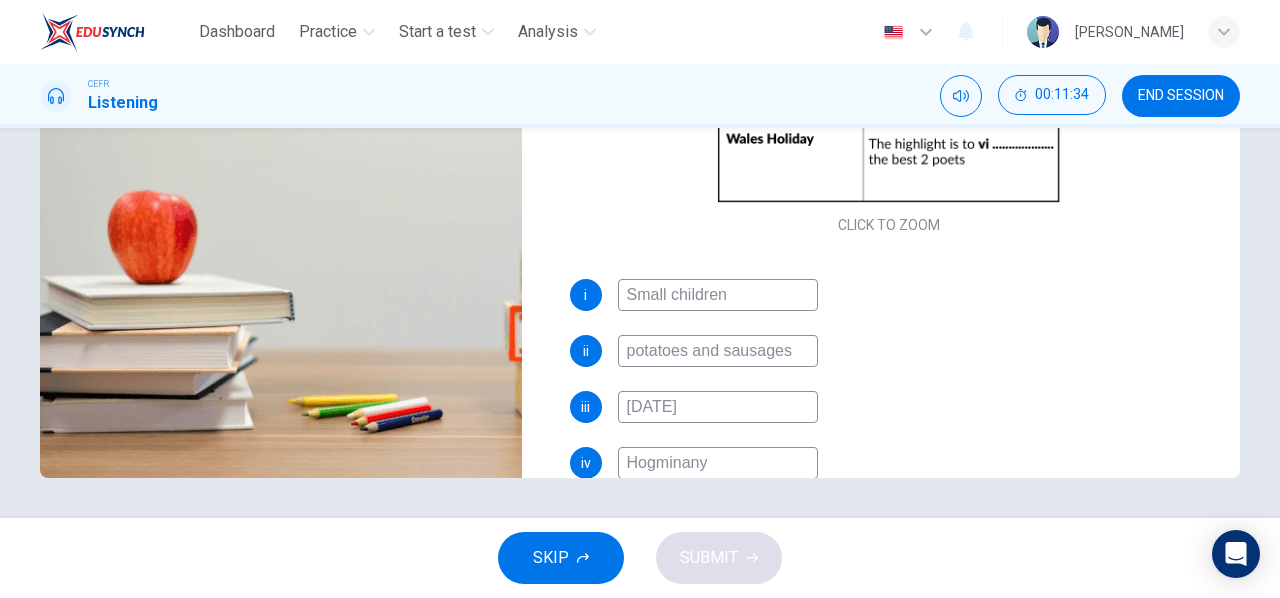 scroll, scrollTop: 0, scrollLeft: 0, axis: both 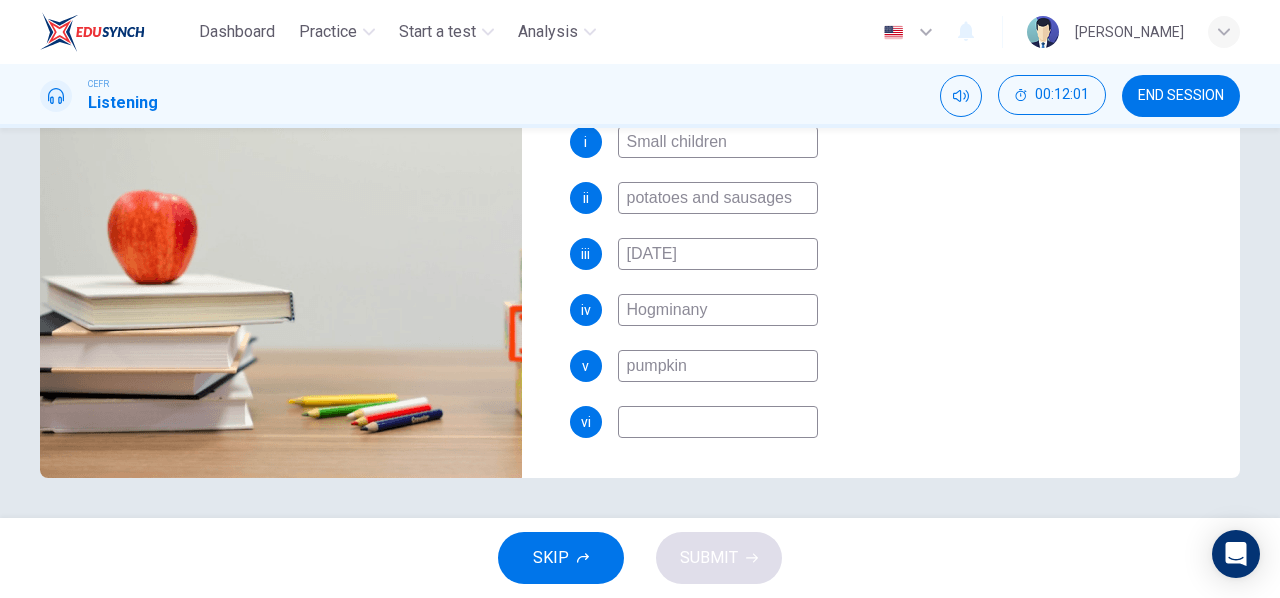 type on "90" 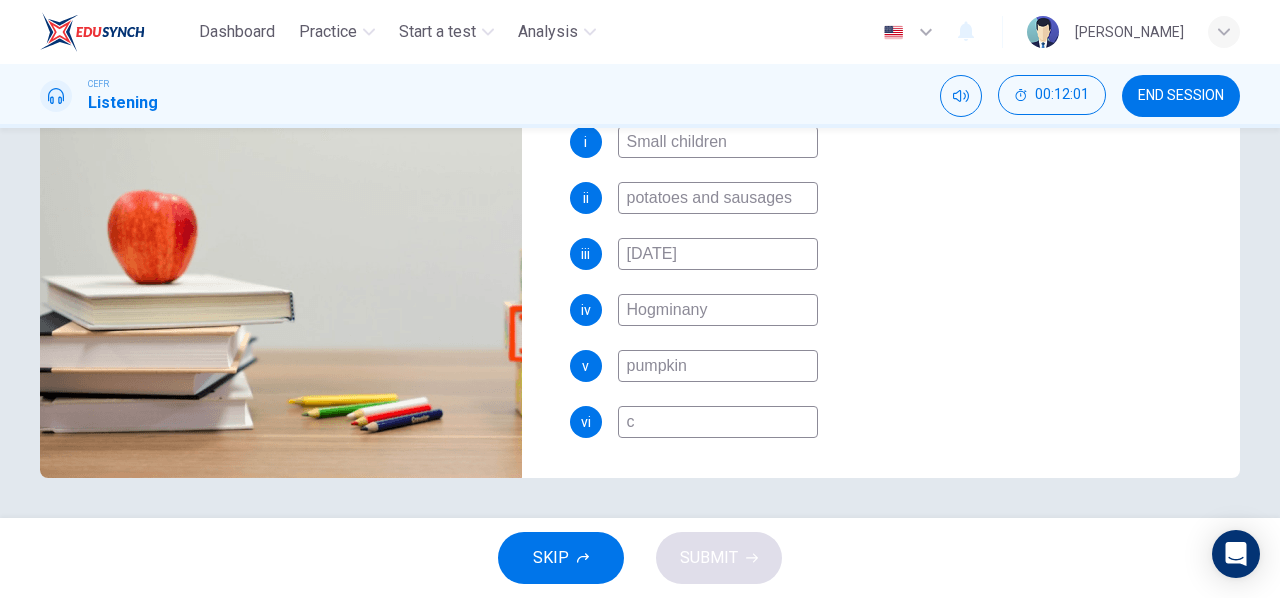 type 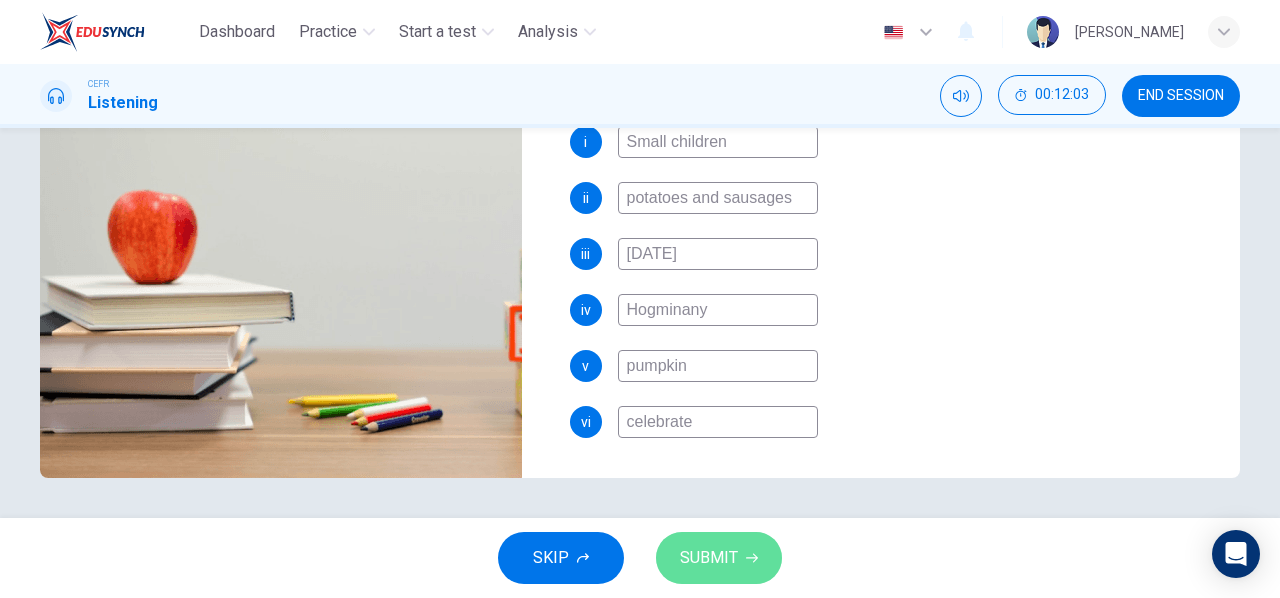 click on "SUBMIT" at bounding box center [709, 558] 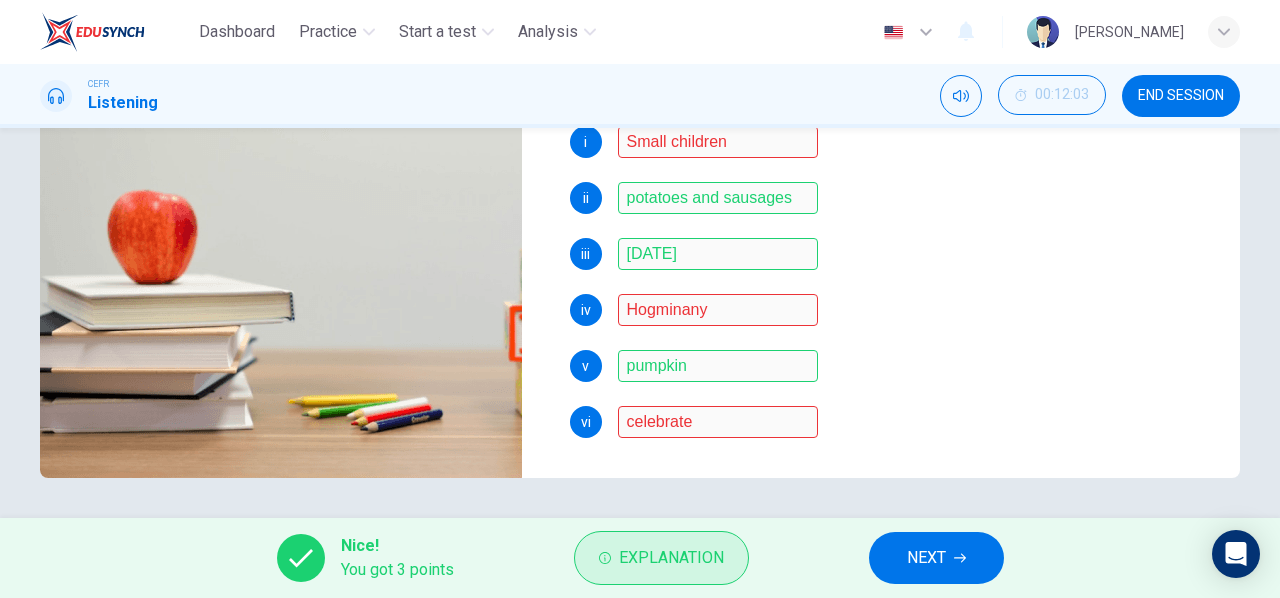 click on "Explanation" at bounding box center (671, 558) 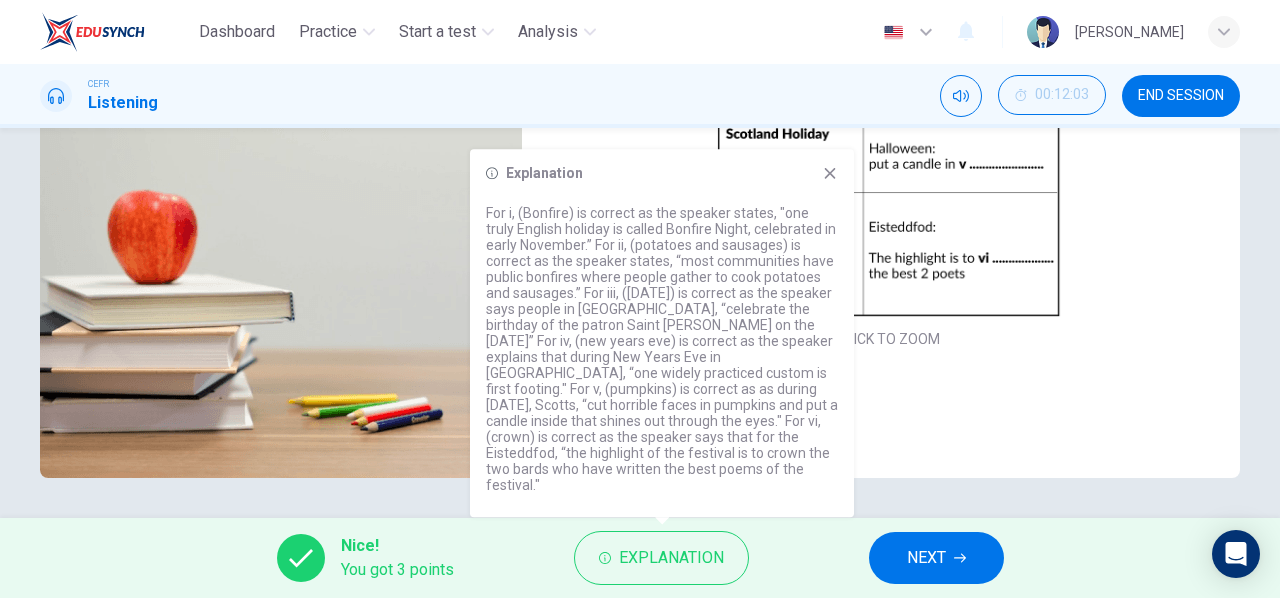 scroll, scrollTop: 286, scrollLeft: 0, axis: vertical 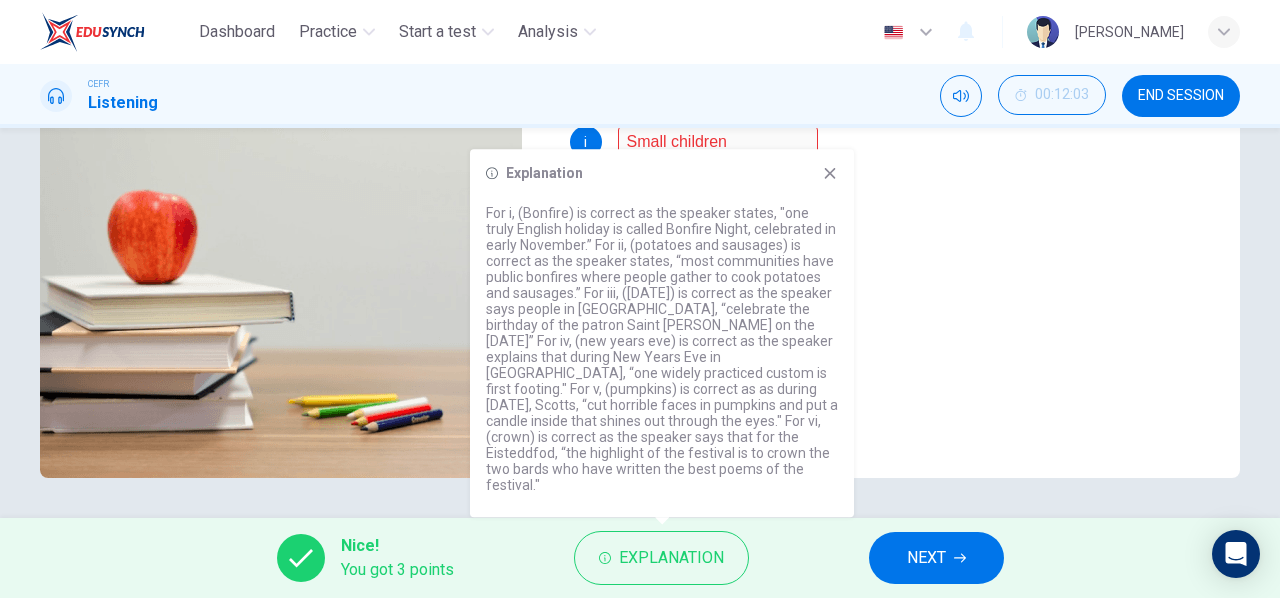 click 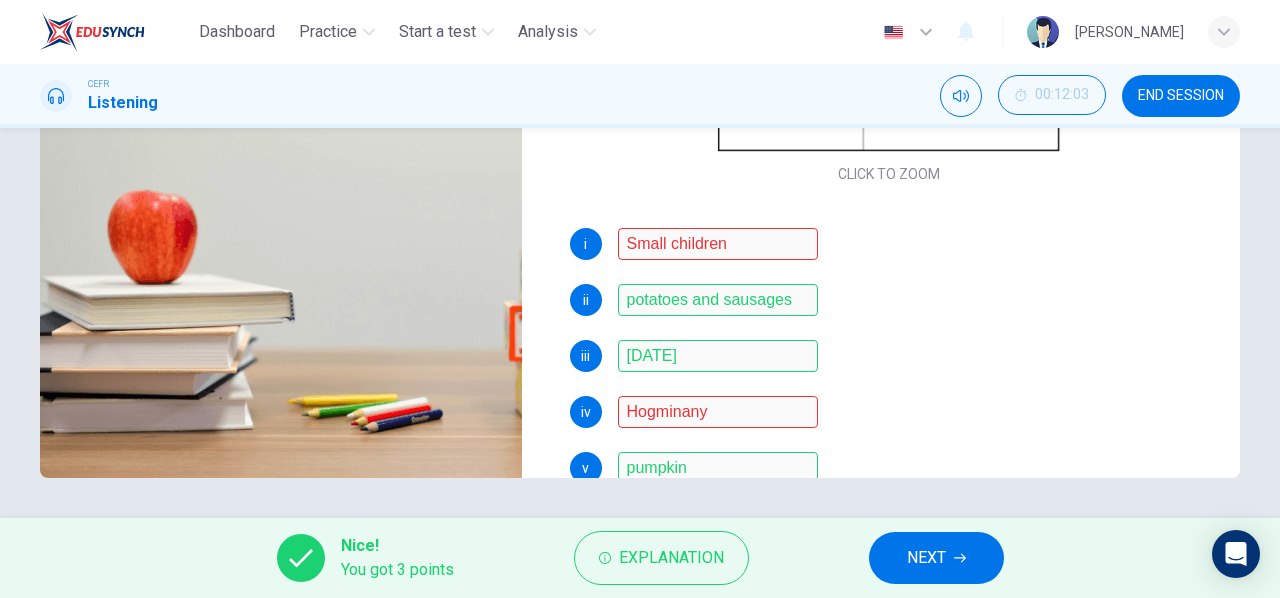 scroll, scrollTop: 152, scrollLeft: 0, axis: vertical 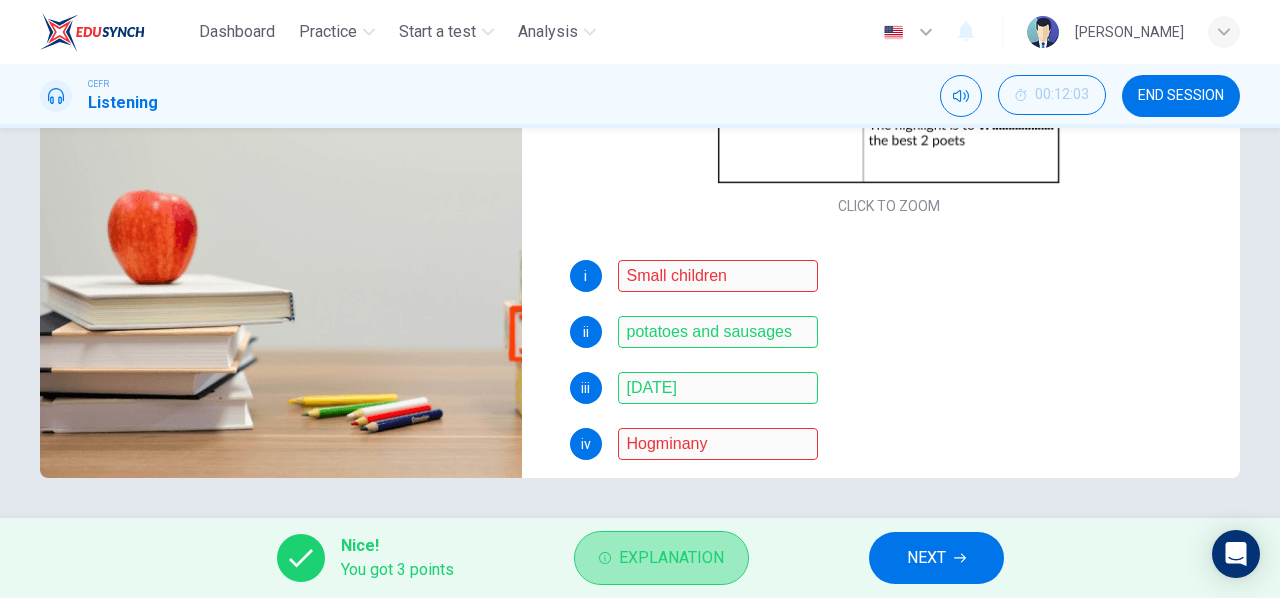 click on "Explanation" at bounding box center [671, 558] 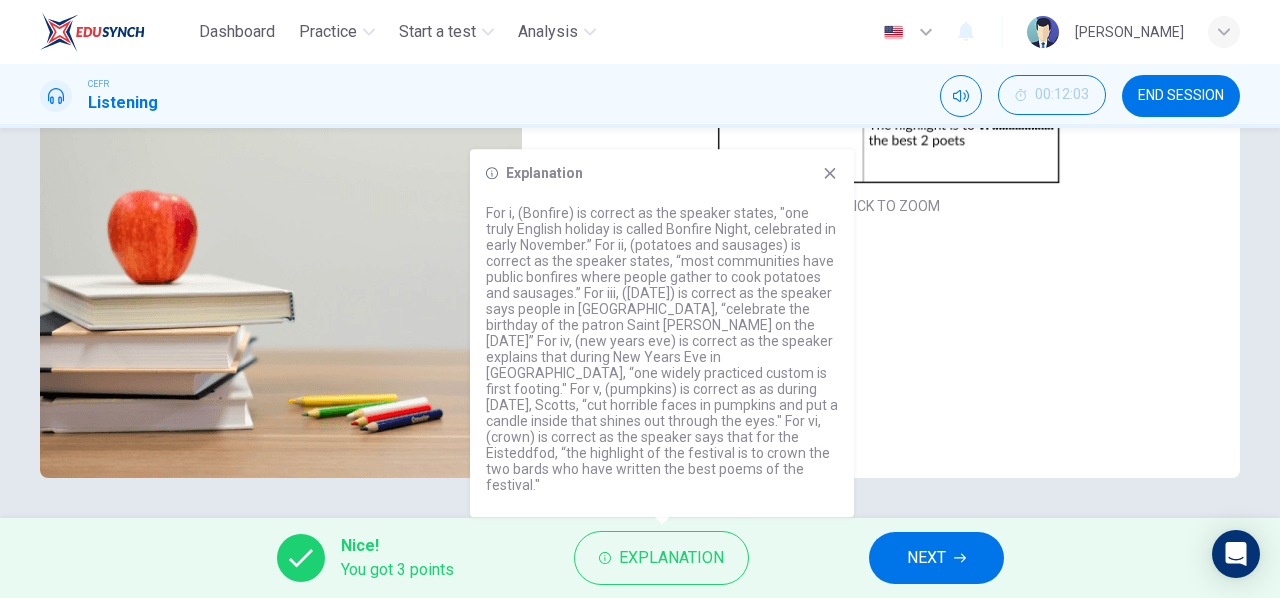 click on "iv Hogminany" at bounding box center [889, 444] 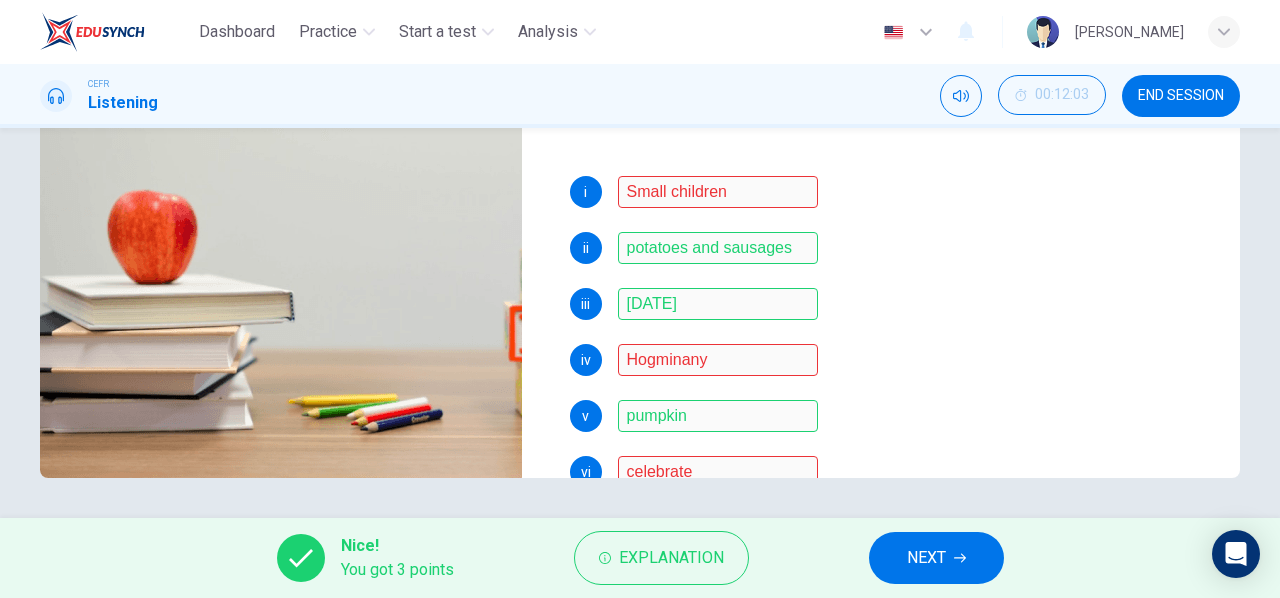 scroll, scrollTop: 286, scrollLeft: 0, axis: vertical 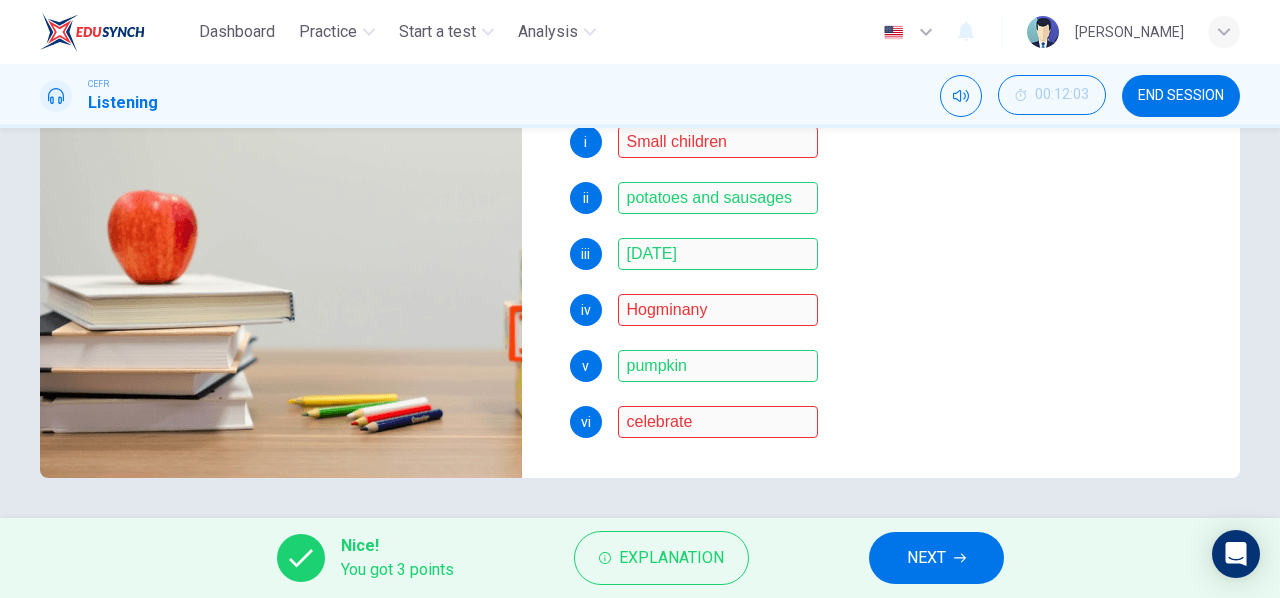 click on "NEXT" at bounding box center [936, 558] 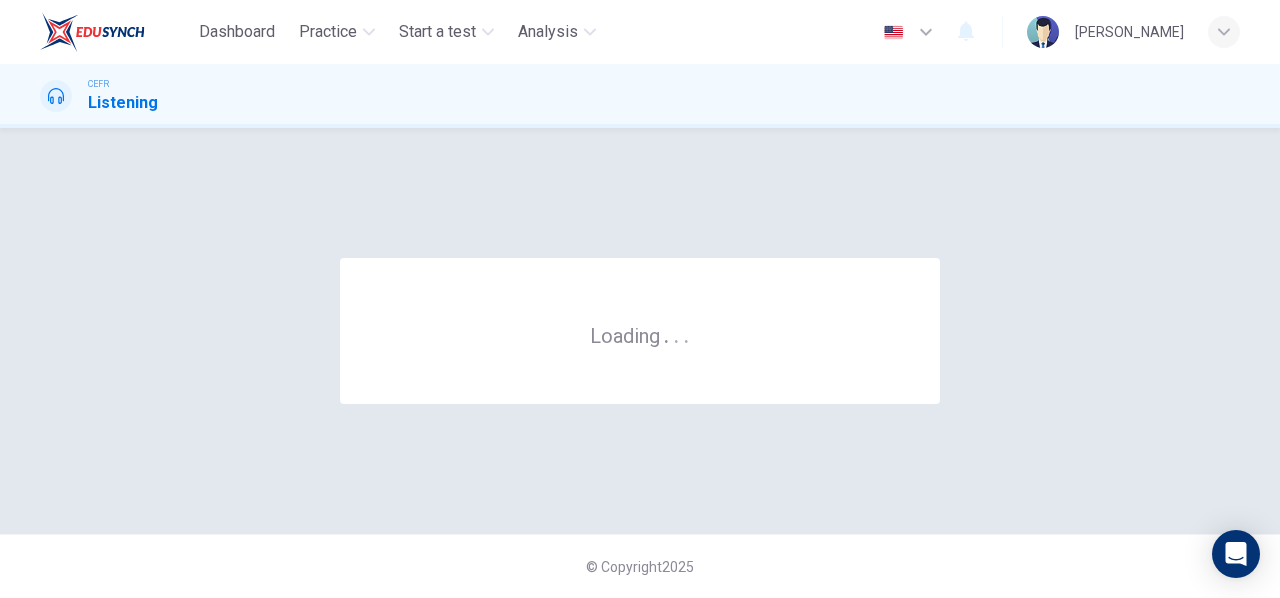 scroll, scrollTop: 0, scrollLeft: 0, axis: both 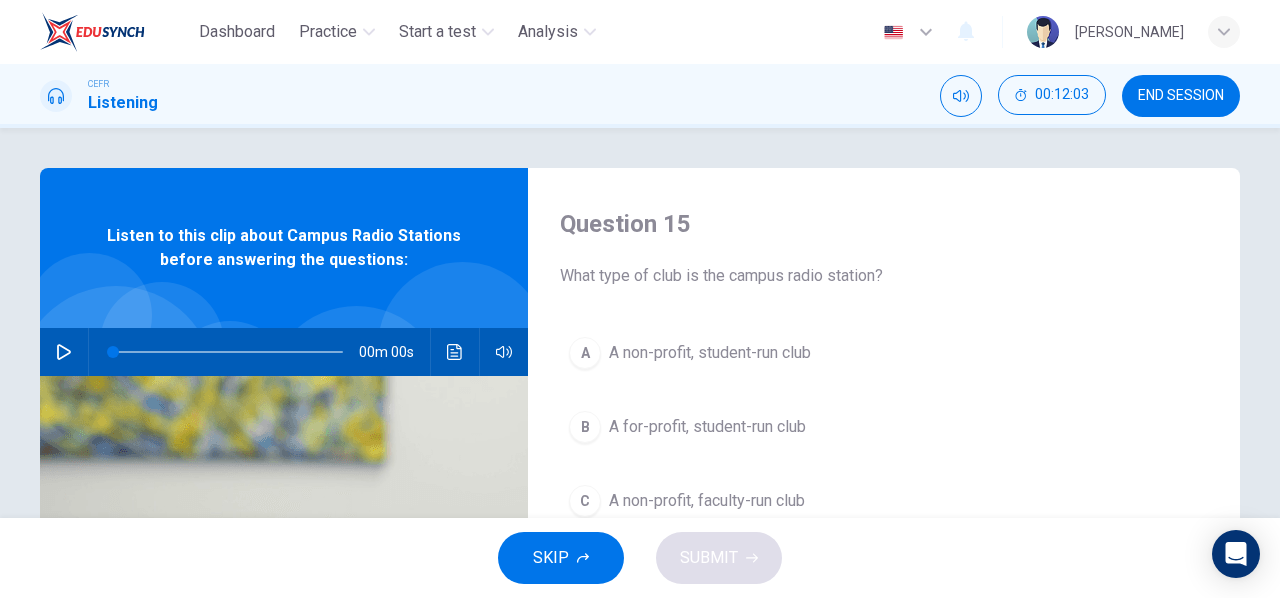 click on "END SESSION" at bounding box center (1181, 96) 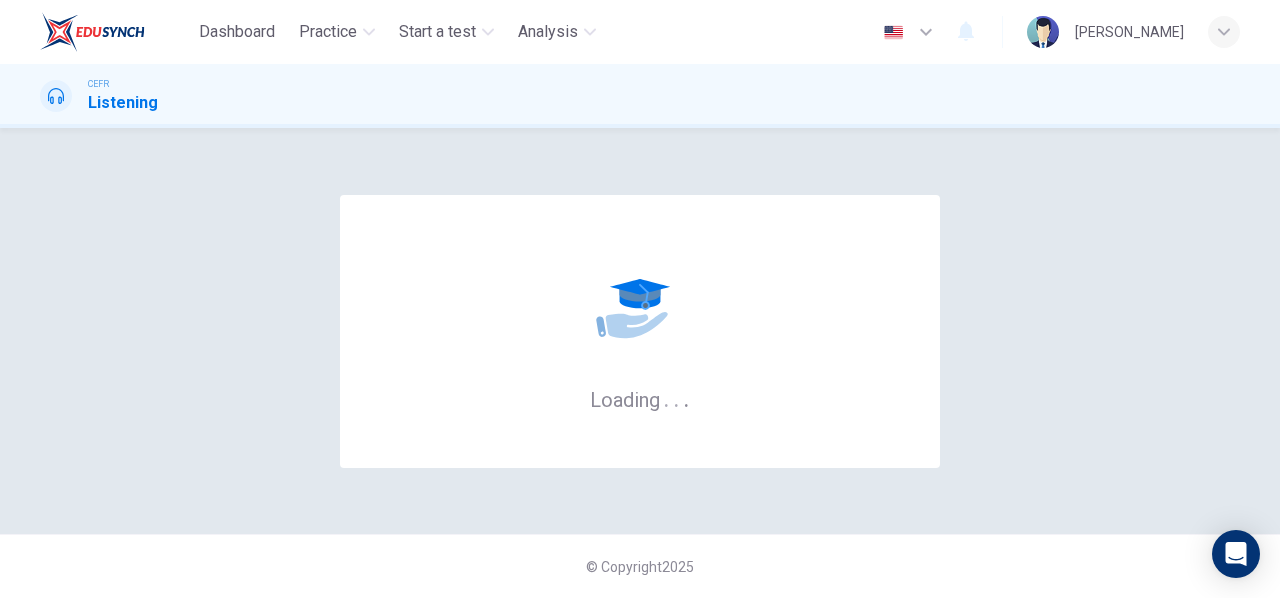 scroll, scrollTop: 0, scrollLeft: 0, axis: both 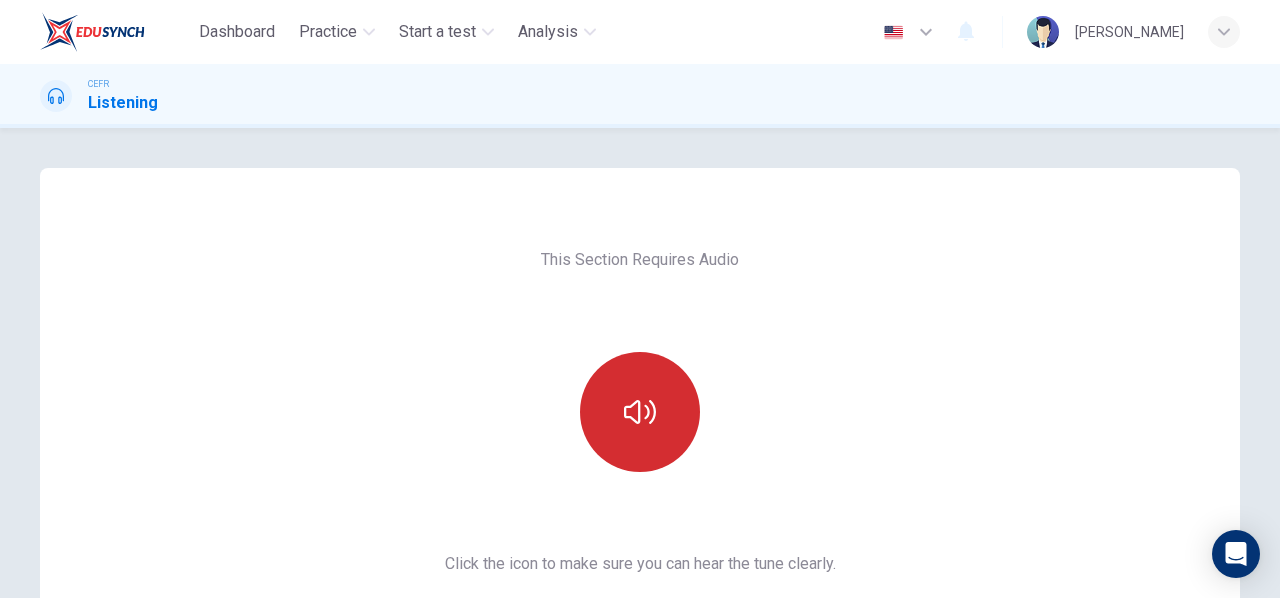 click at bounding box center (640, 412) 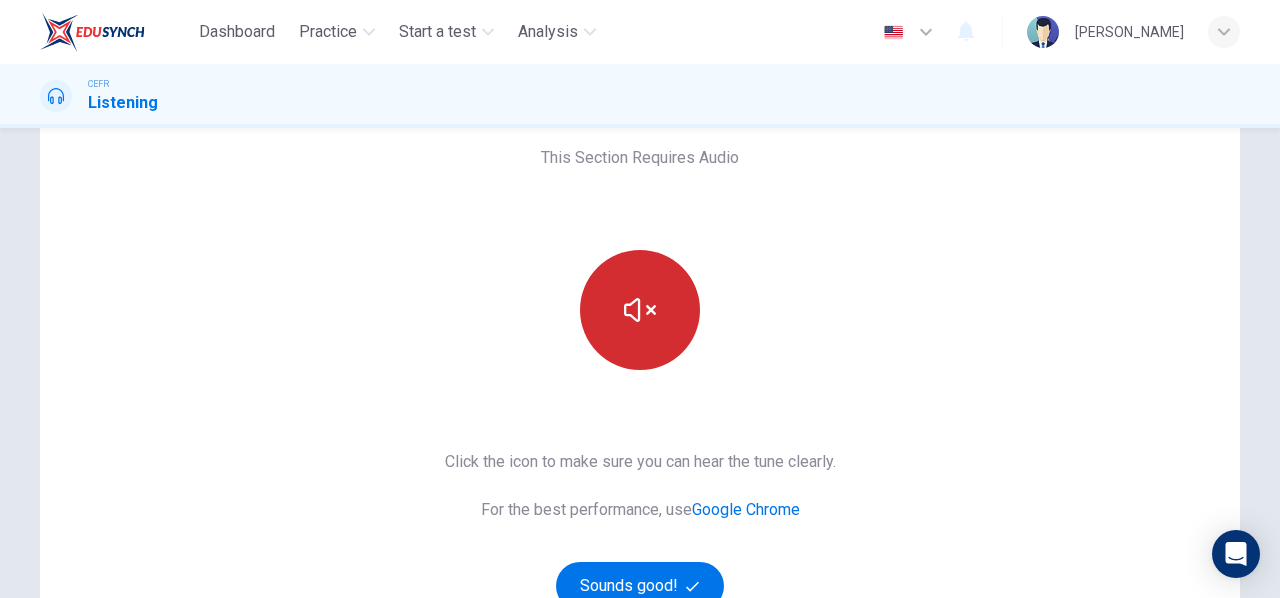 scroll, scrollTop: 133, scrollLeft: 0, axis: vertical 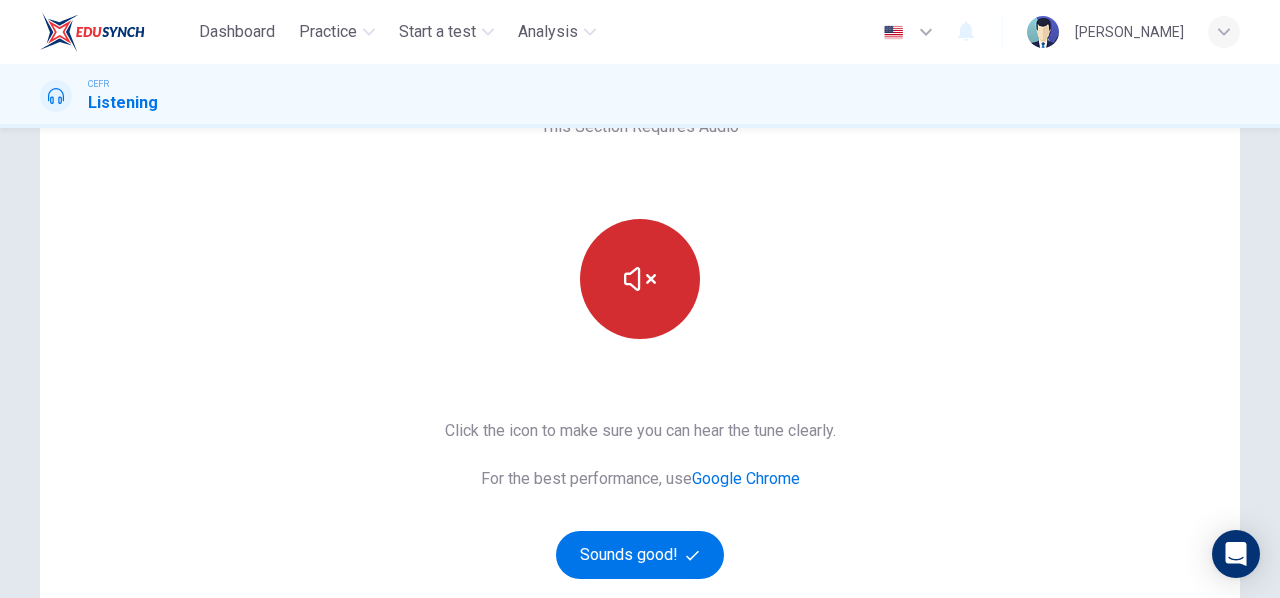 click at bounding box center [640, 279] 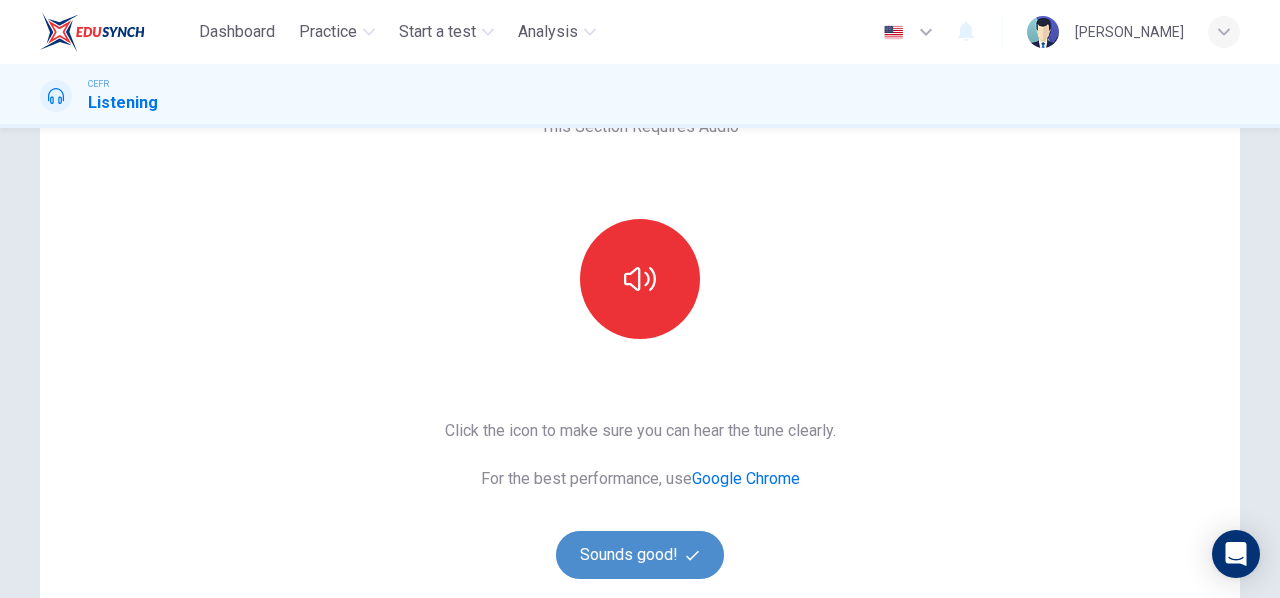 click on "Sounds good!" at bounding box center [640, 555] 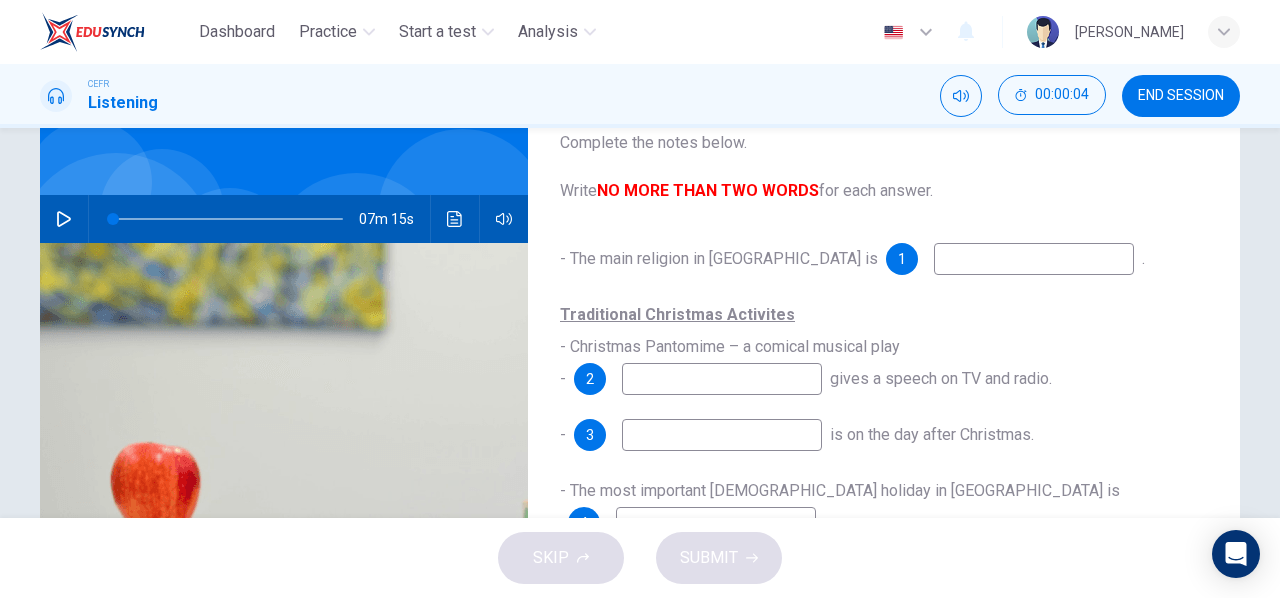 scroll, scrollTop: 385, scrollLeft: 0, axis: vertical 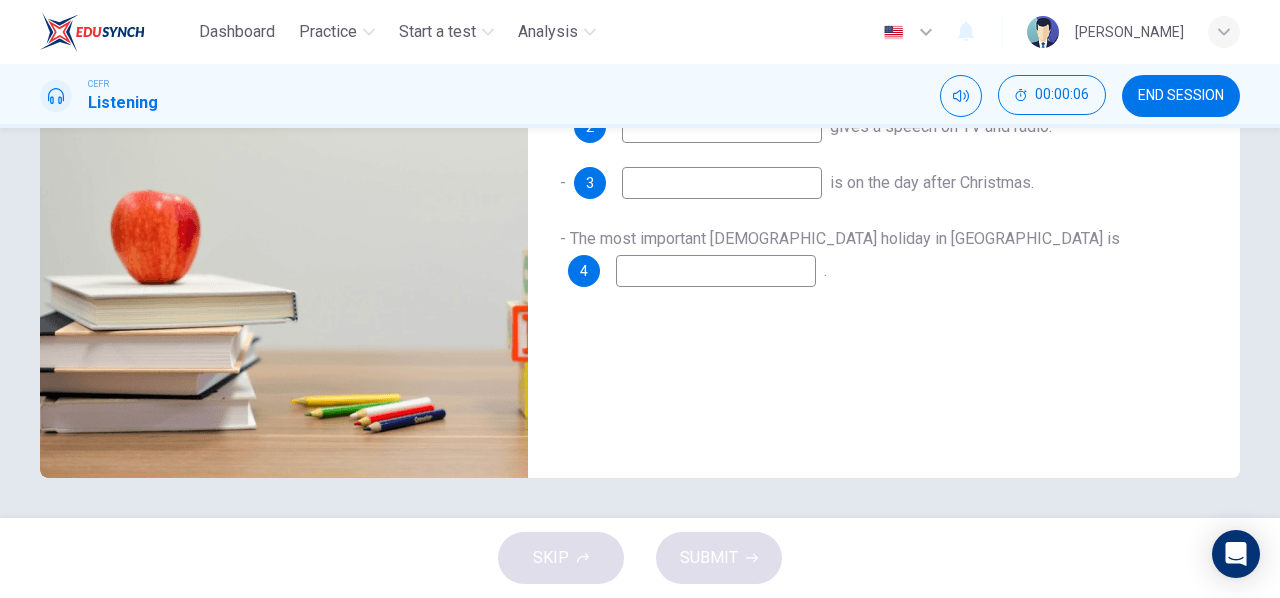 click on "SKIP SUBMIT" at bounding box center [640, 558] 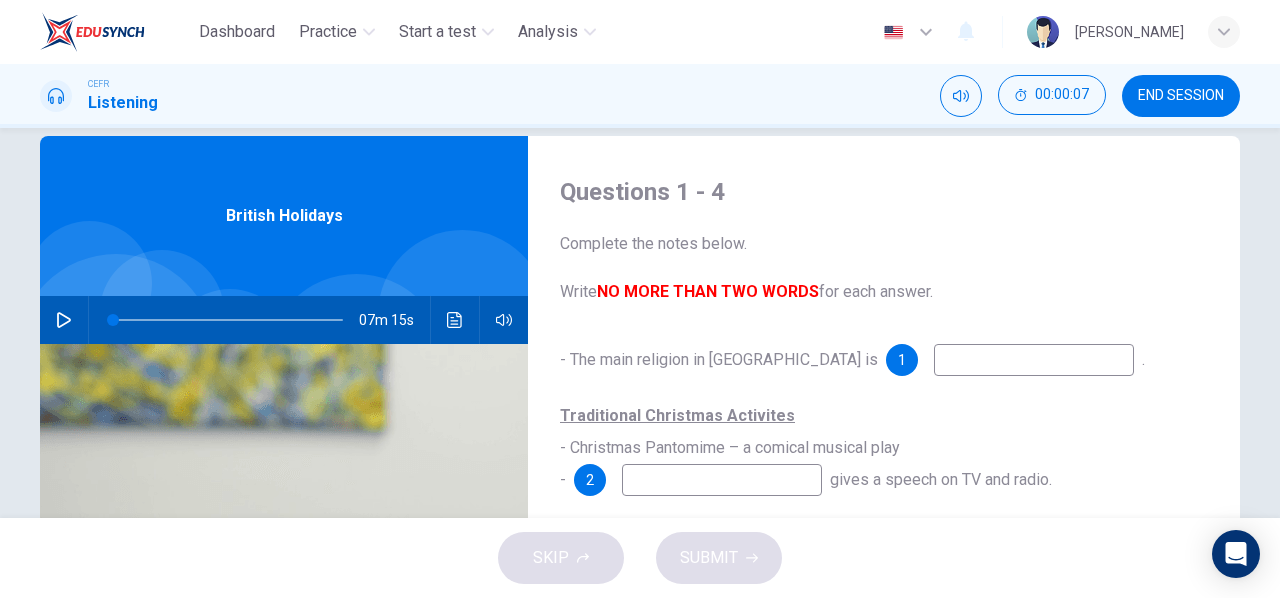 scroll, scrollTop: 0, scrollLeft: 0, axis: both 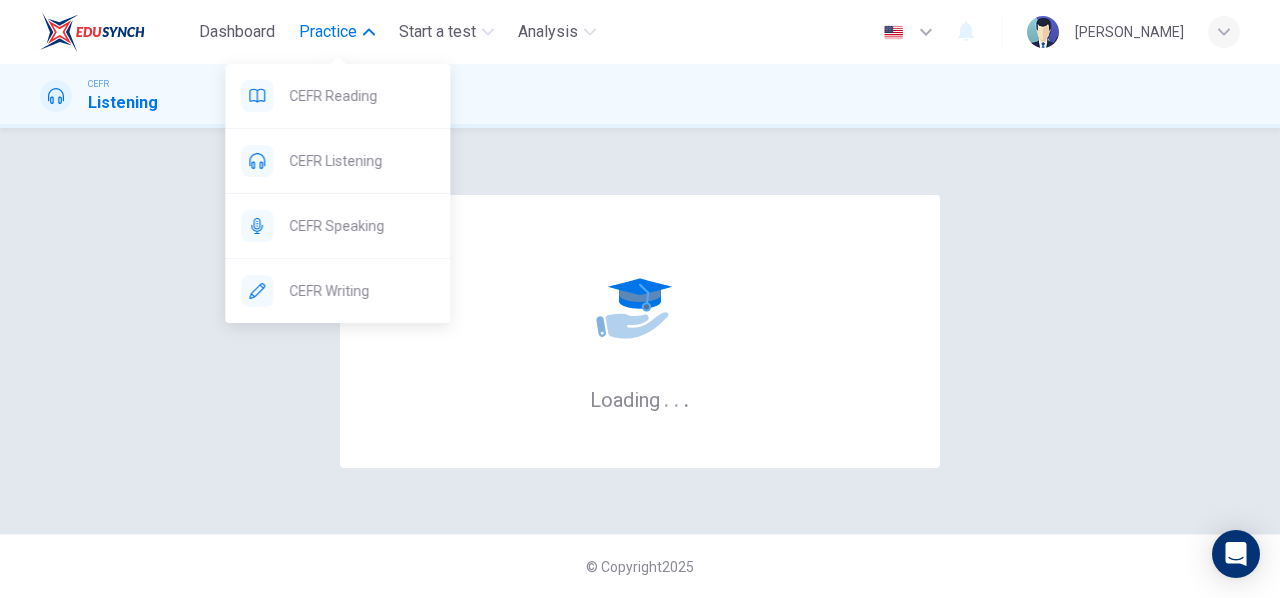 click on "Practice" at bounding box center [328, 32] 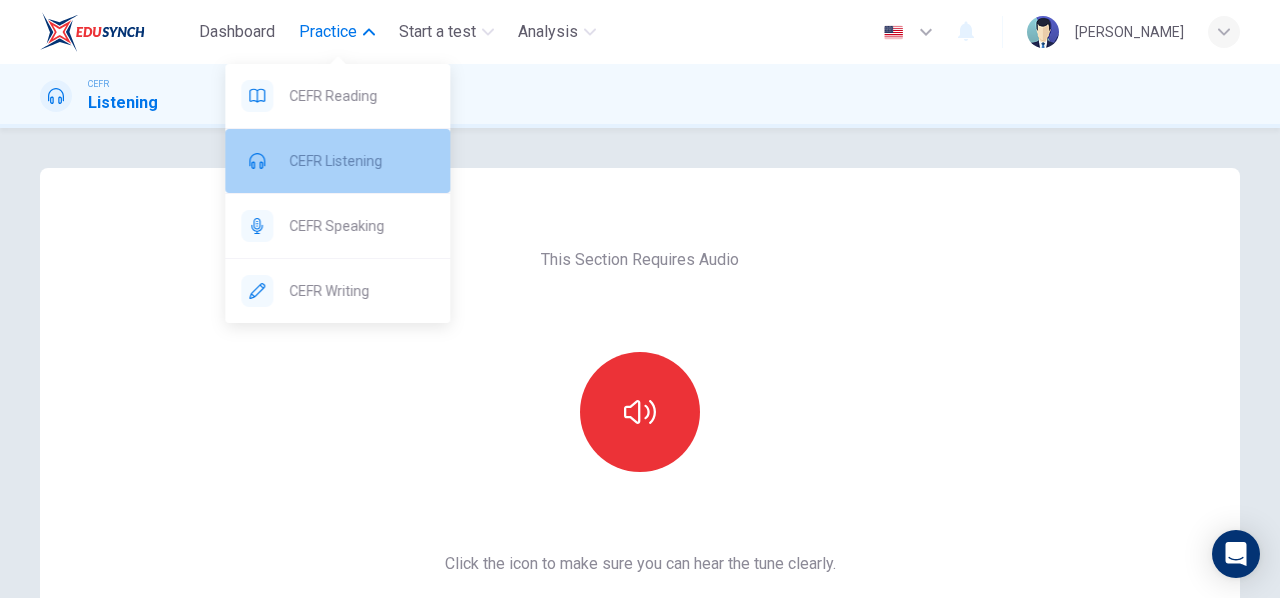click on "CEFR Listening" at bounding box center (361, 161) 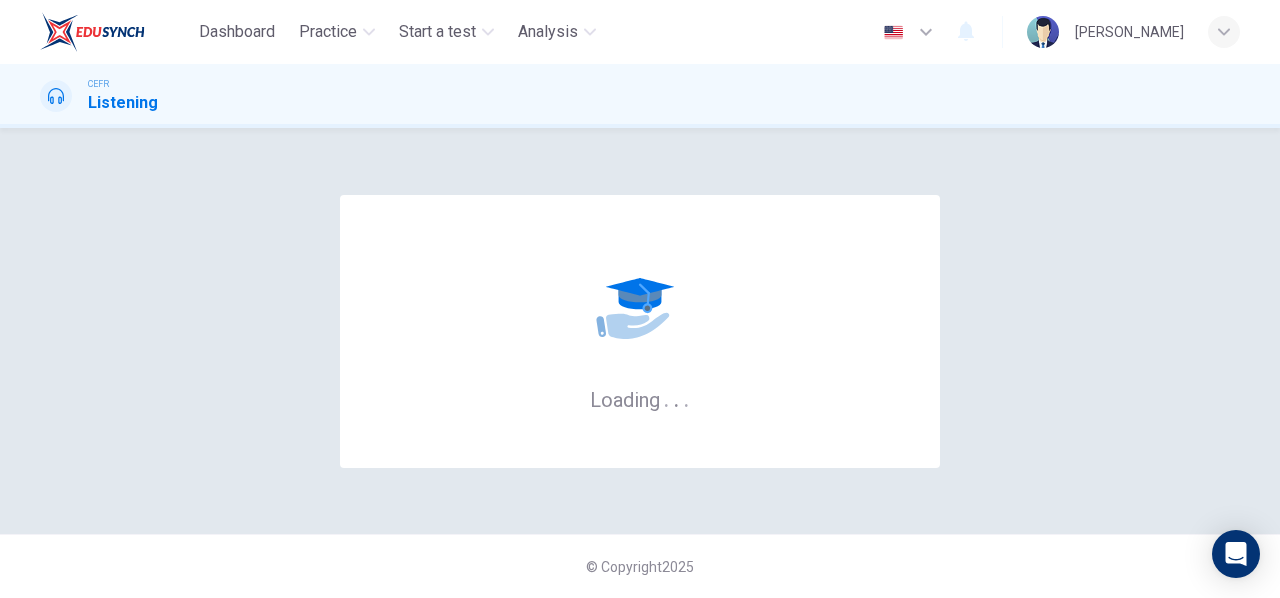 scroll, scrollTop: 0, scrollLeft: 0, axis: both 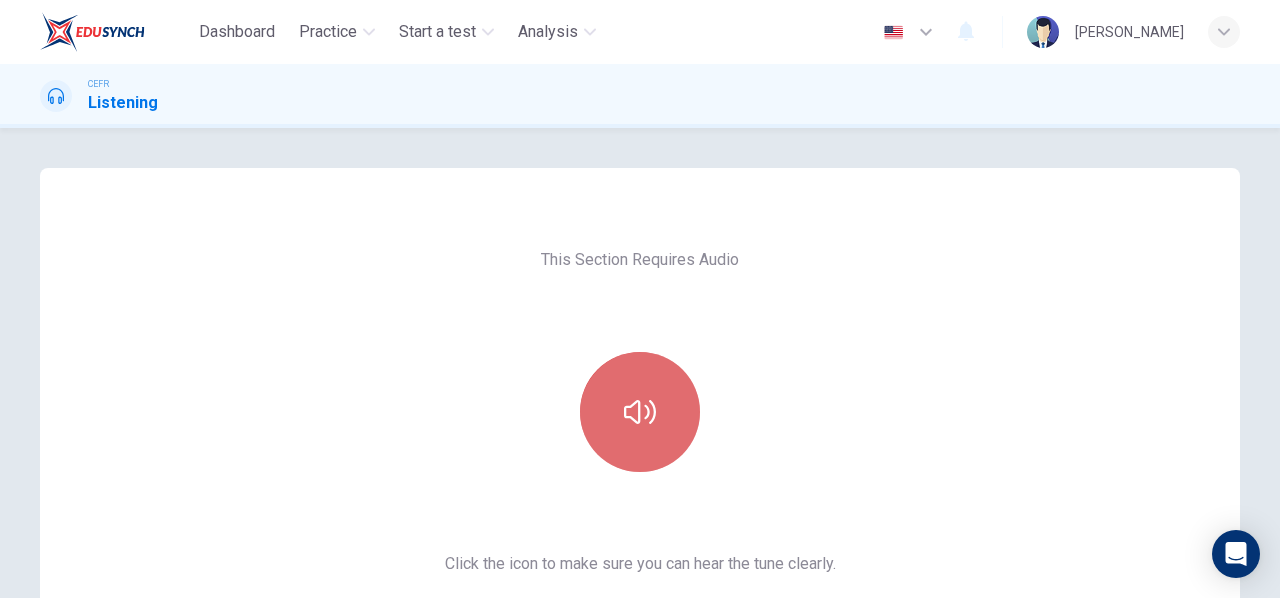 click at bounding box center [640, 412] 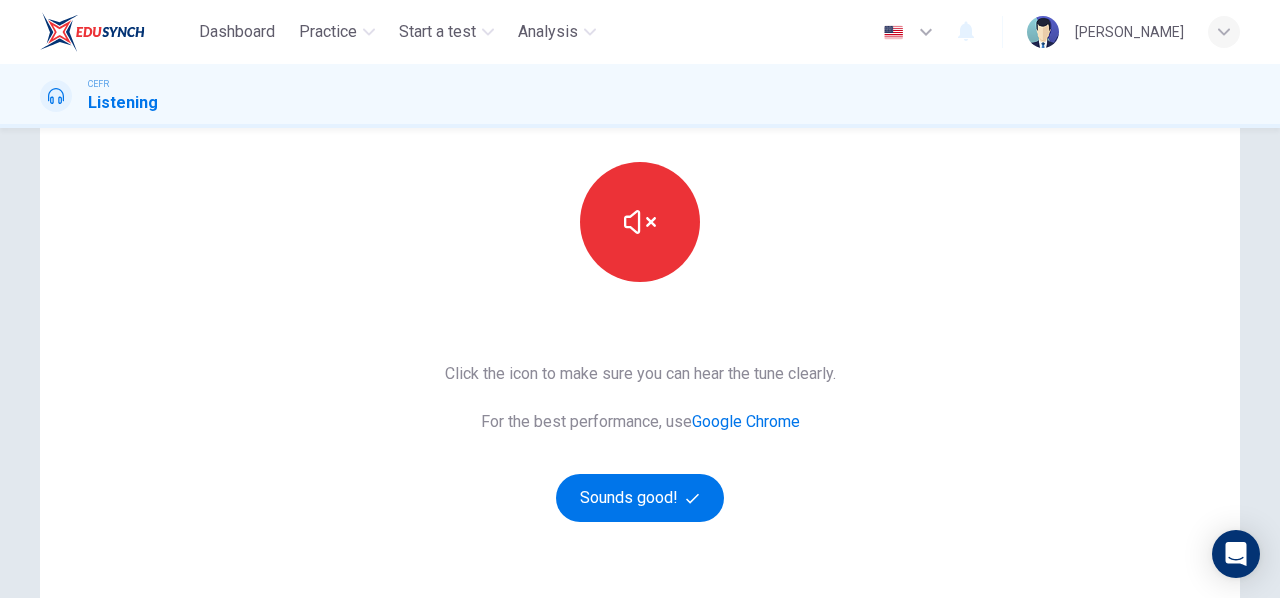 scroll, scrollTop: 369, scrollLeft: 0, axis: vertical 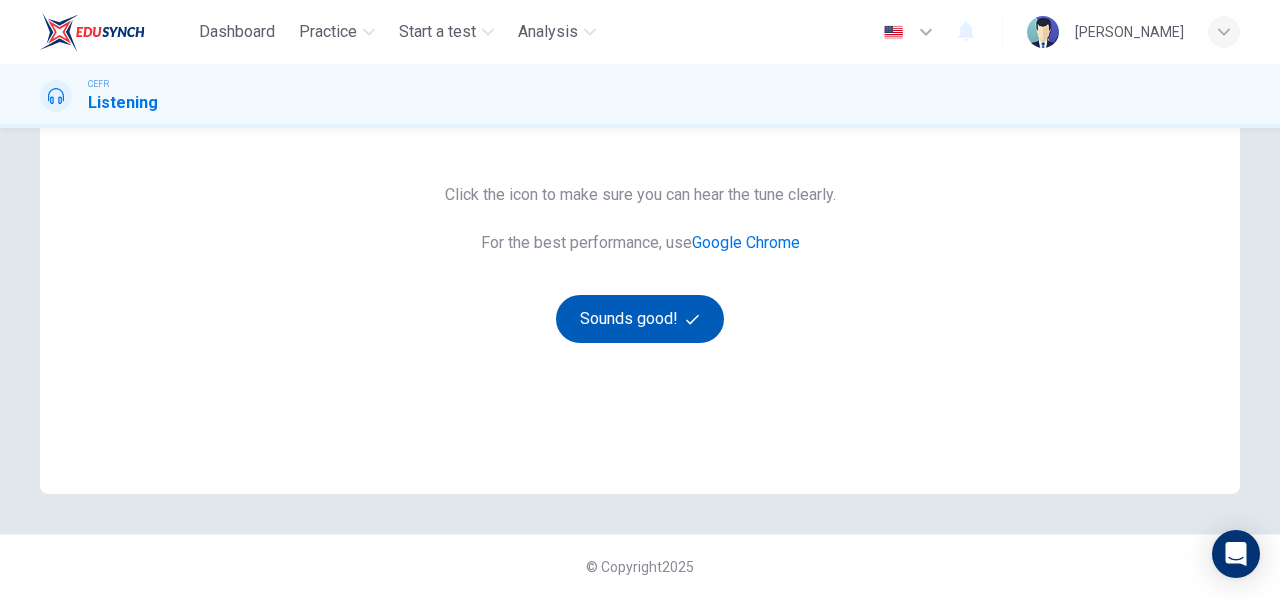 click on "Sounds good!" at bounding box center [640, 319] 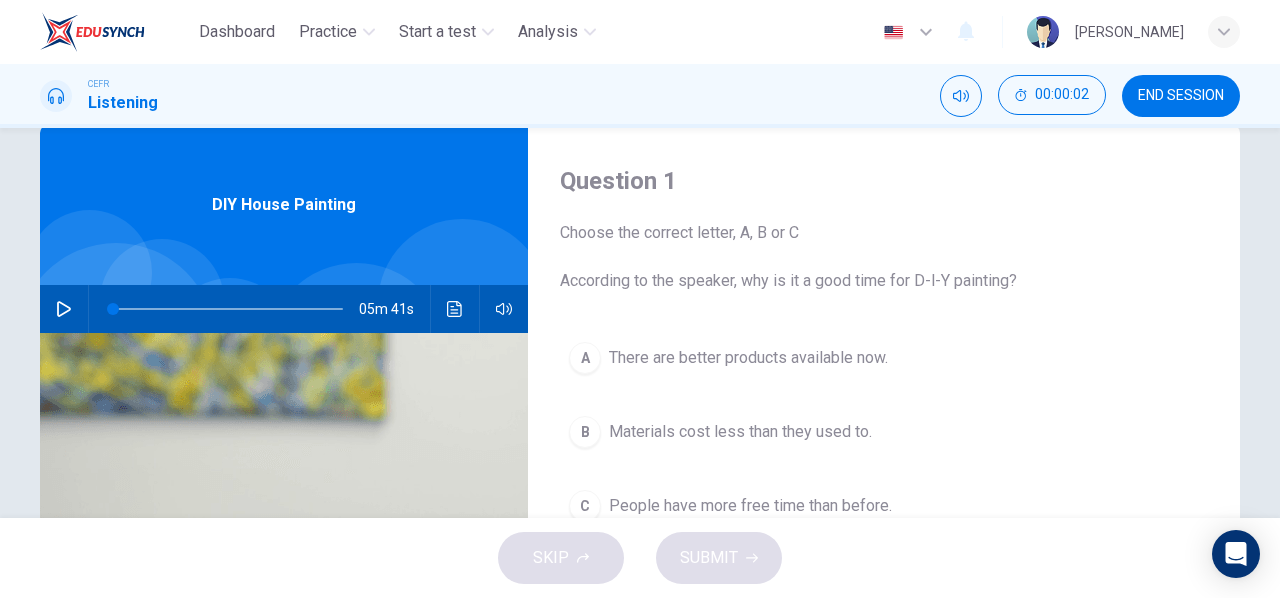 scroll, scrollTop: 0, scrollLeft: 0, axis: both 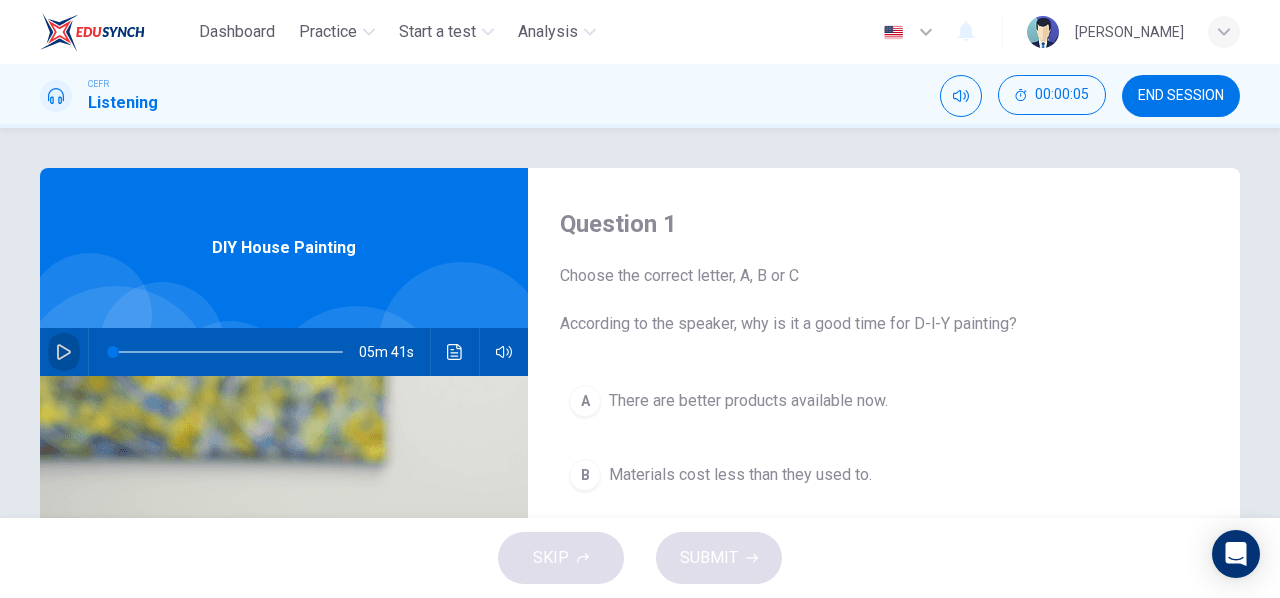 click 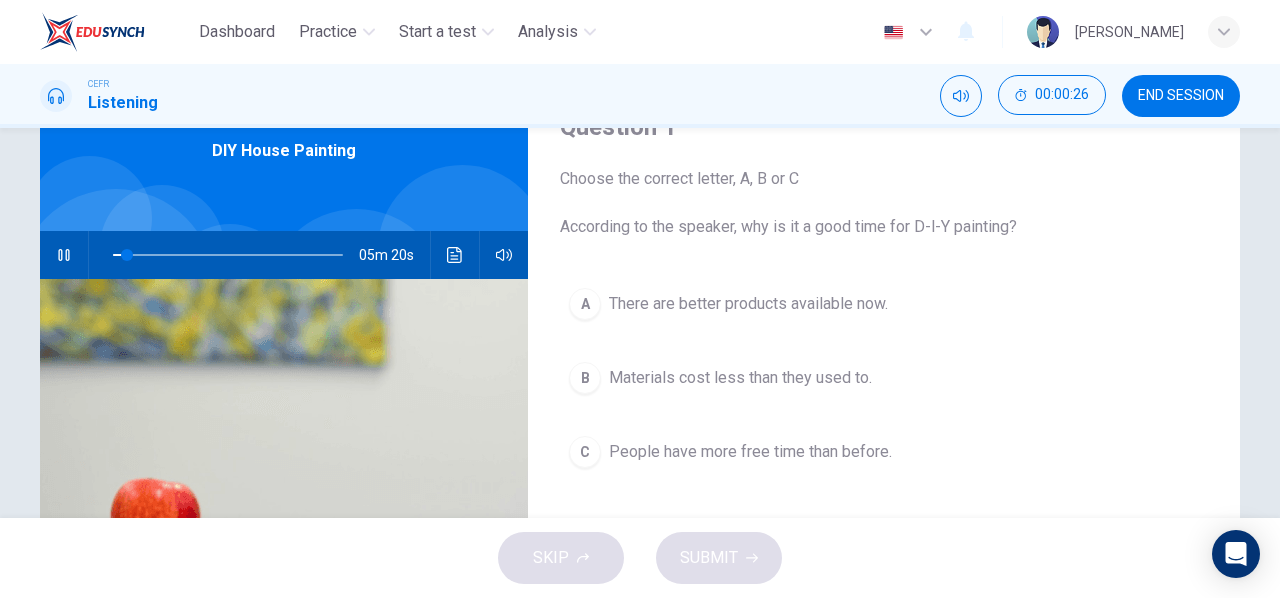 scroll, scrollTop: 110, scrollLeft: 0, axis: vertical 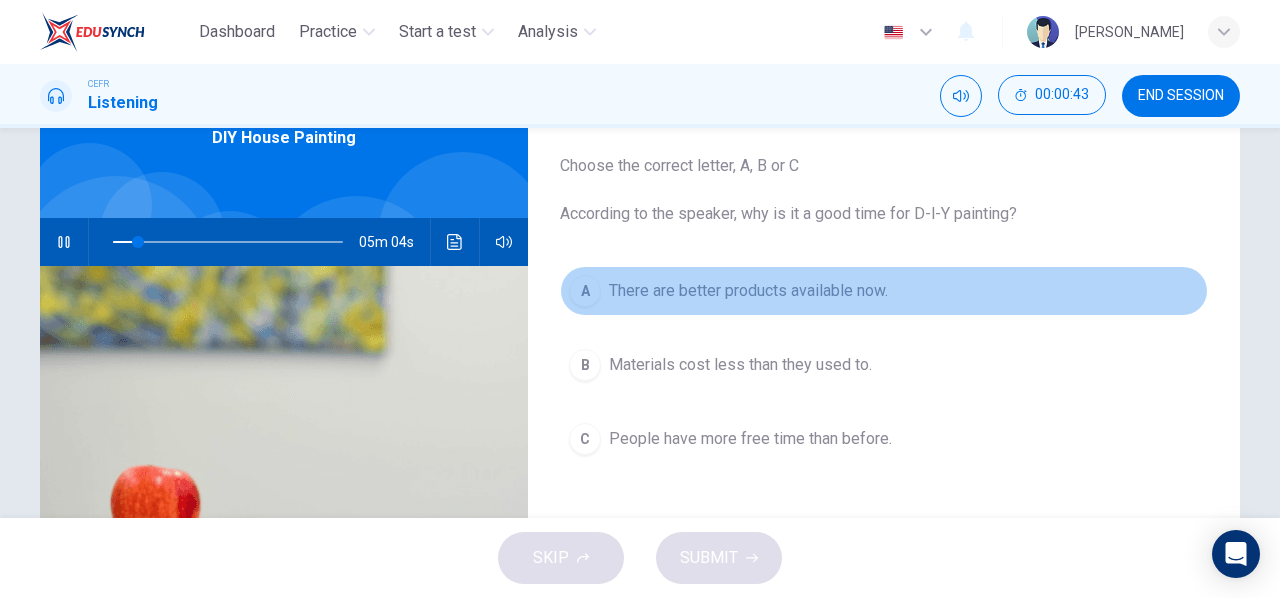 click on "A There are better products available now." at bounding box center (884, 291) 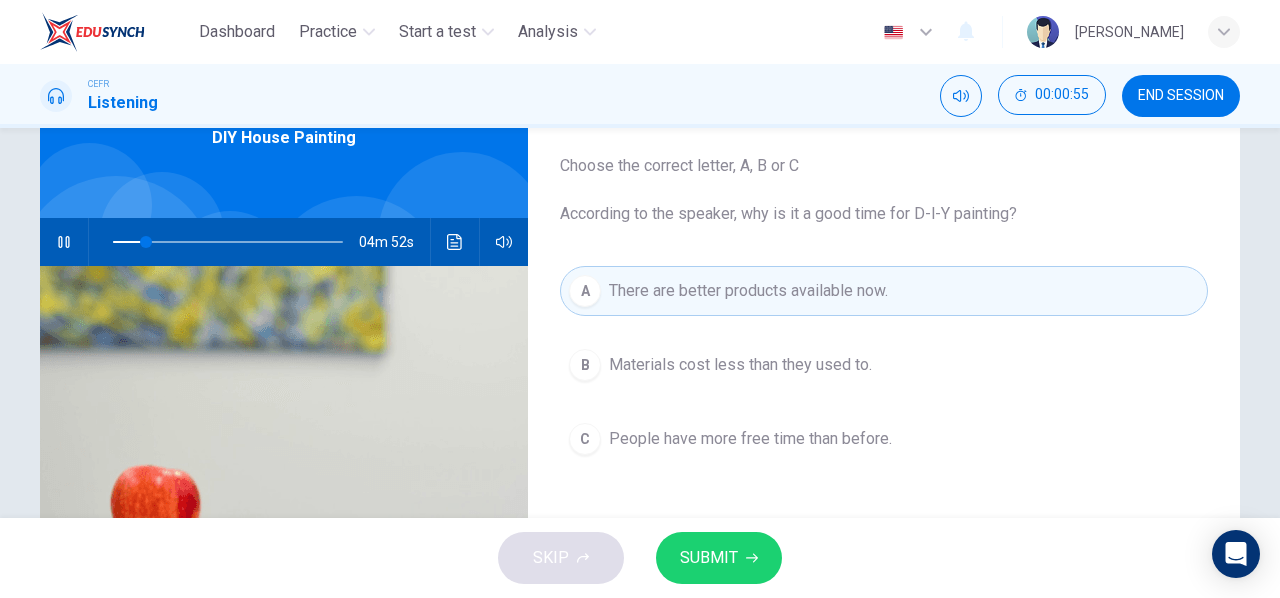 click on "SUBMIT" at bounding box center [709, 558] 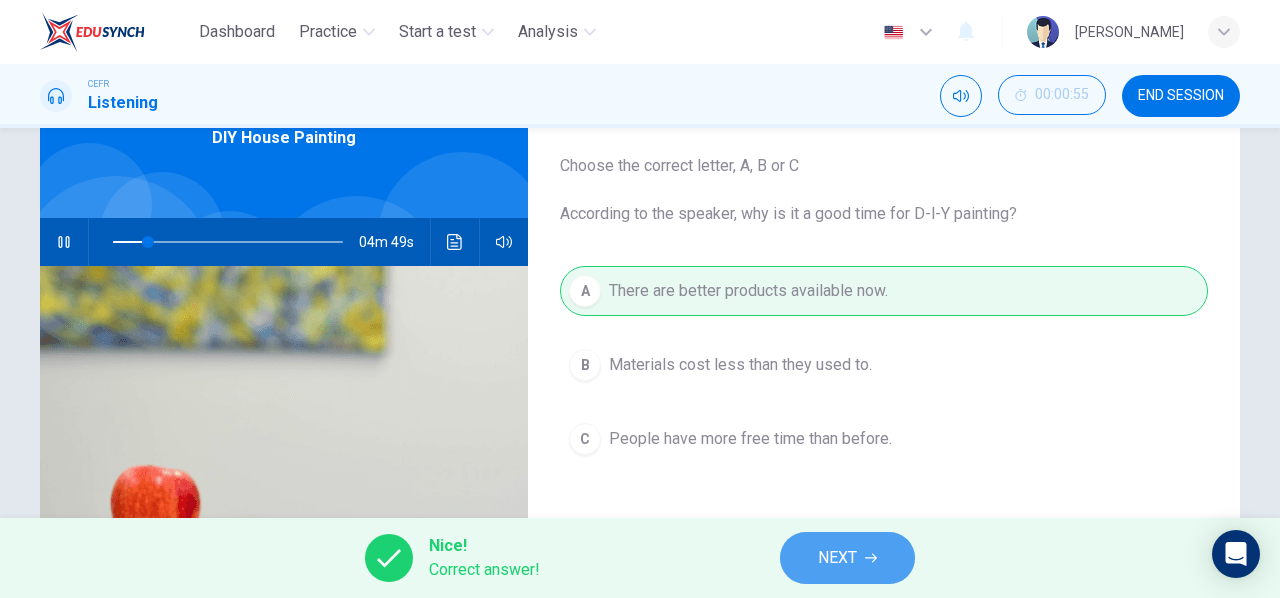 click on "NEXT" at bounding box center (837, 558) 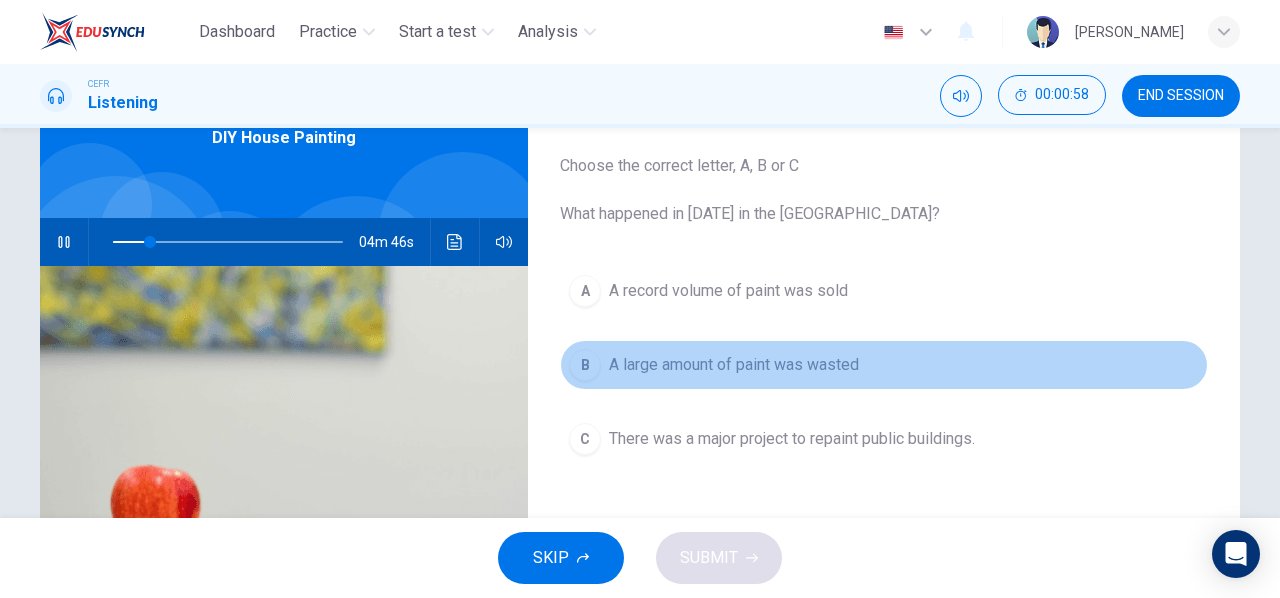 click on "A large amount of paint was wasted" at bounding box center [734, 365] 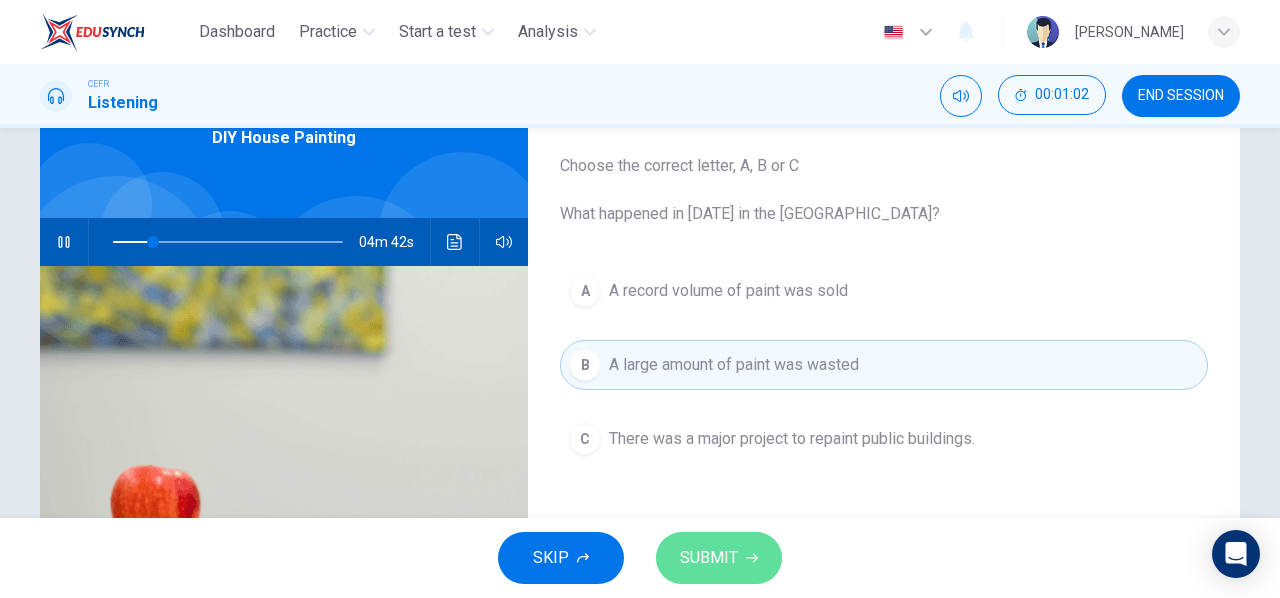 click on "SUBMIT" at bounding box center (719, 558) 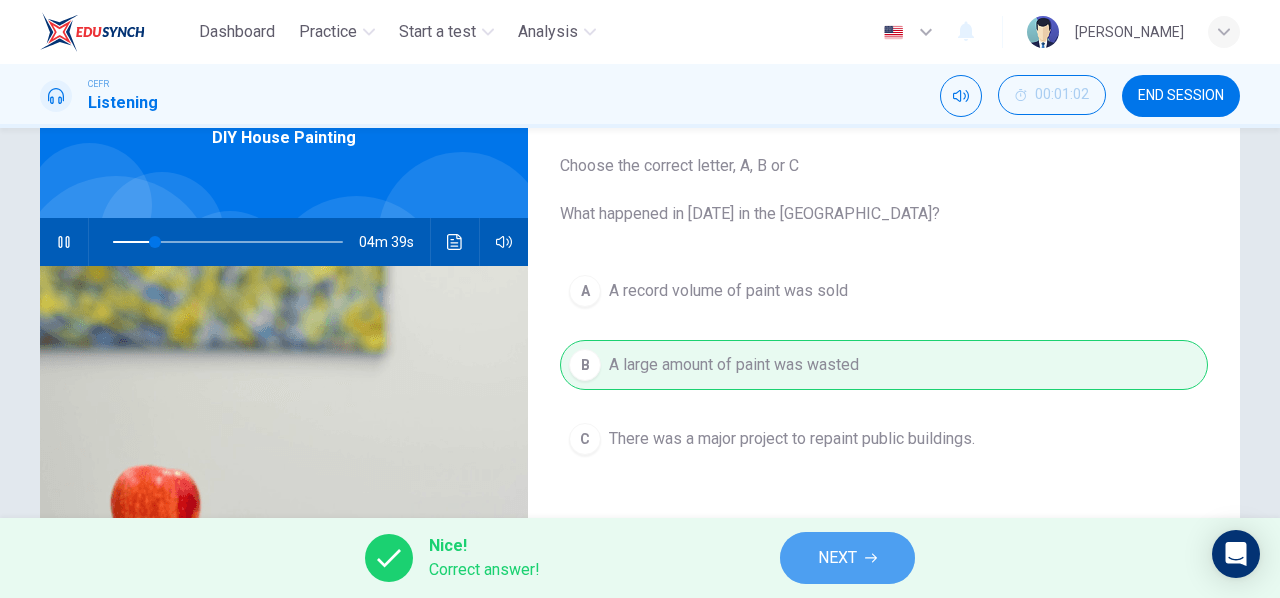 click on "NEXT" at bounding box center (837, 558) 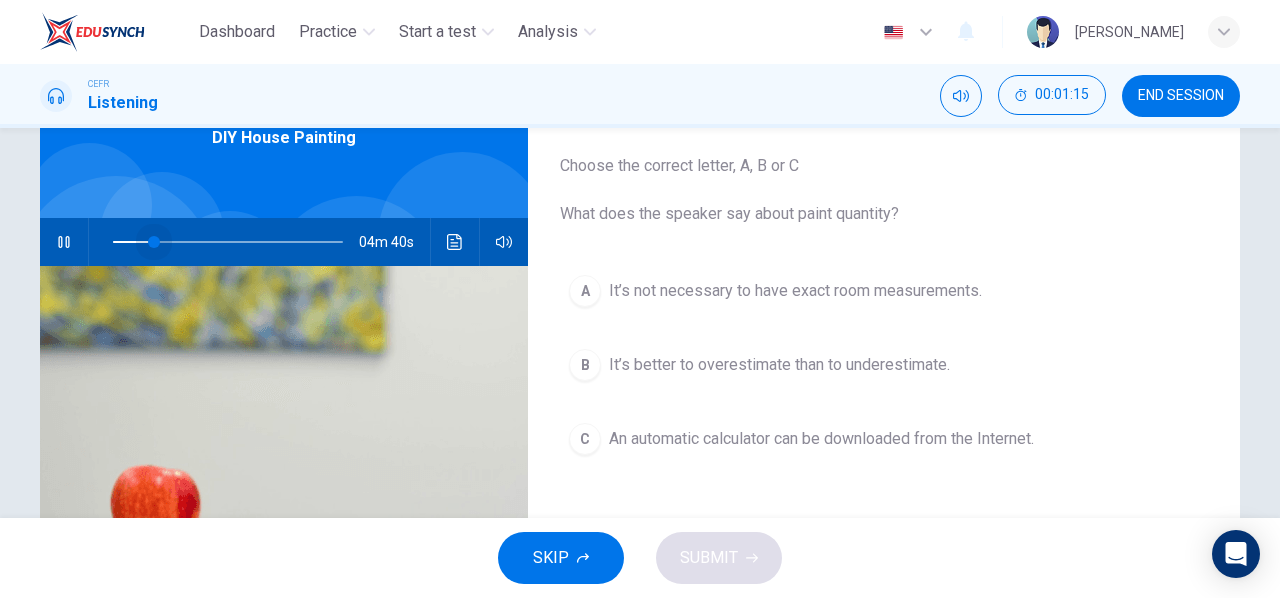 click at bounding box center [154, 242] 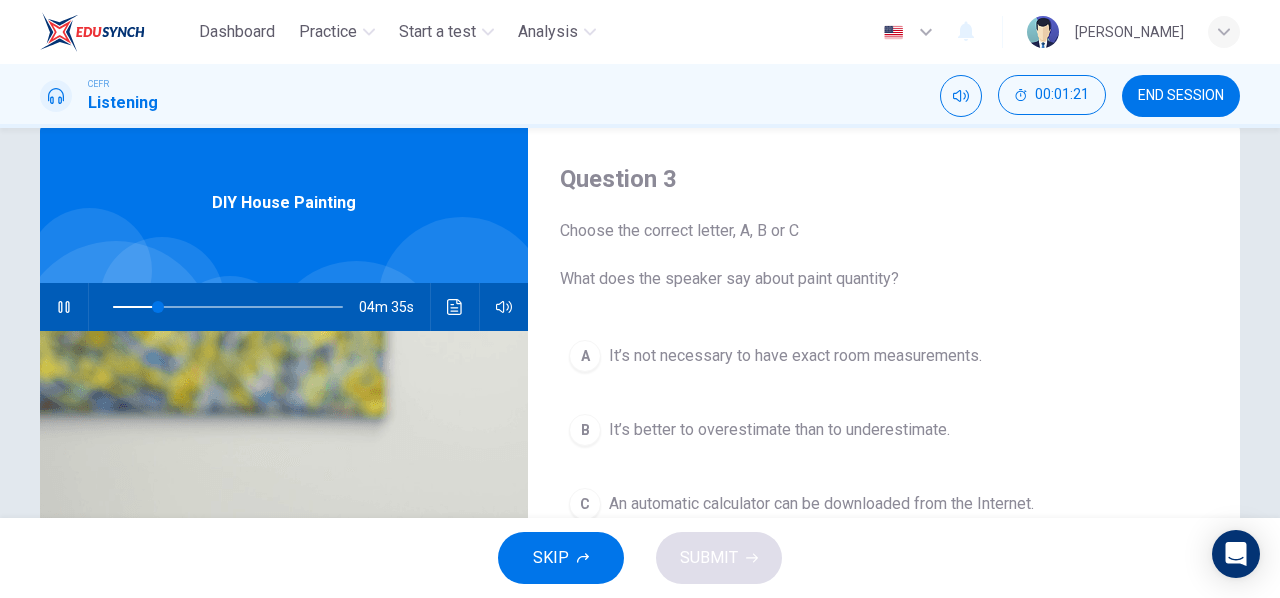 scroll, scrollTop: 0, scrollLeft: 0, axis: both 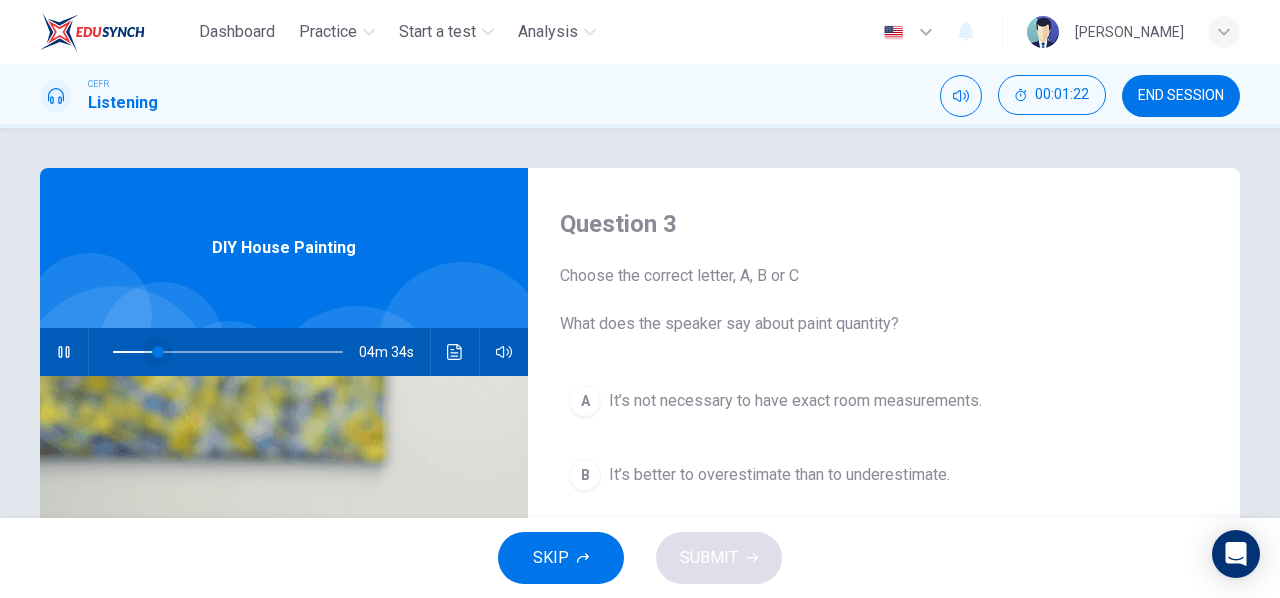 click at bounding box center (158, 352) 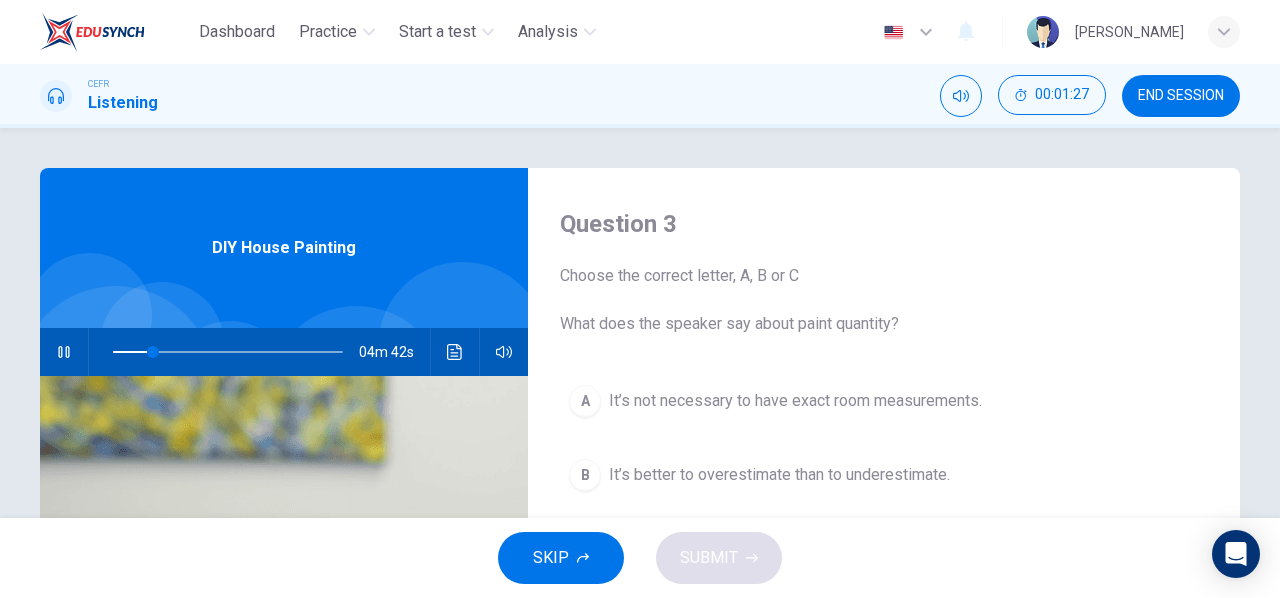 scroll, scrollTop: 133, scrollLeft: 0, axis: vertical 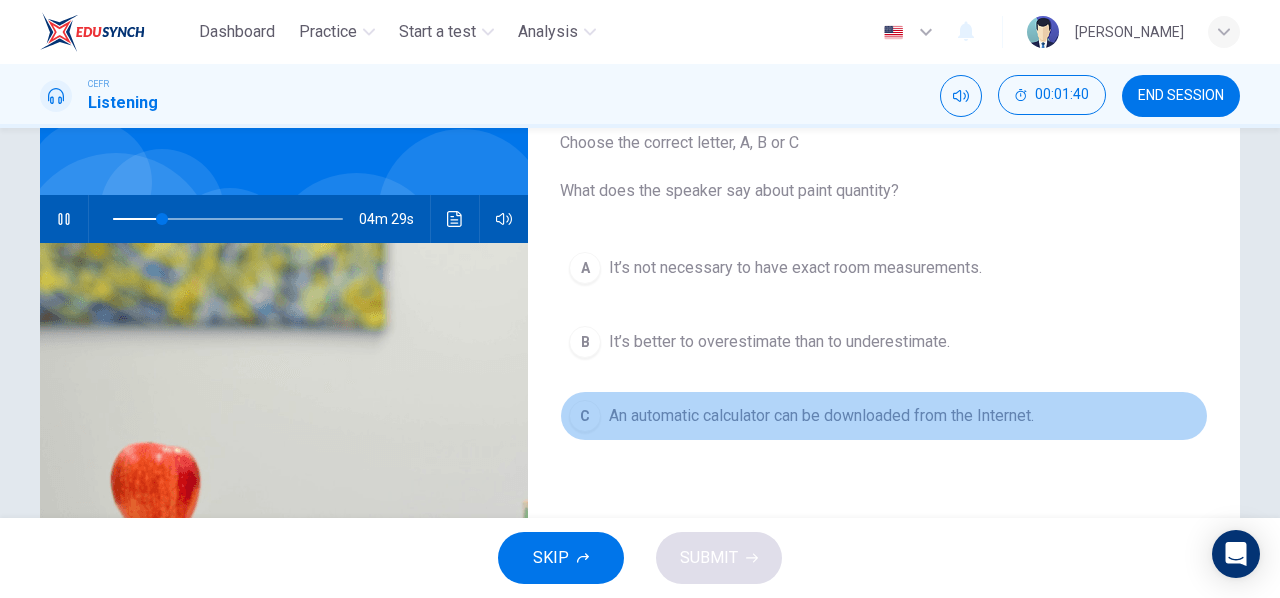 click on "An automatic calculator can be downloaded from the Internet." at bounding box center (821, 416) 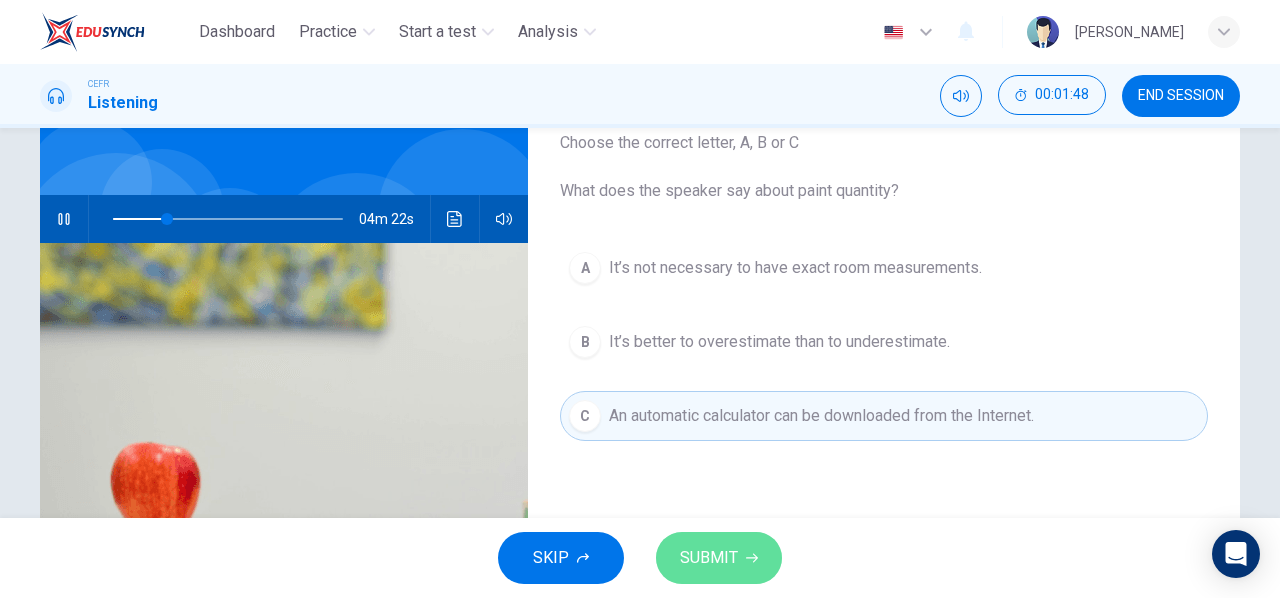 click on "SUBMIT" at bounding box center (719, 558) 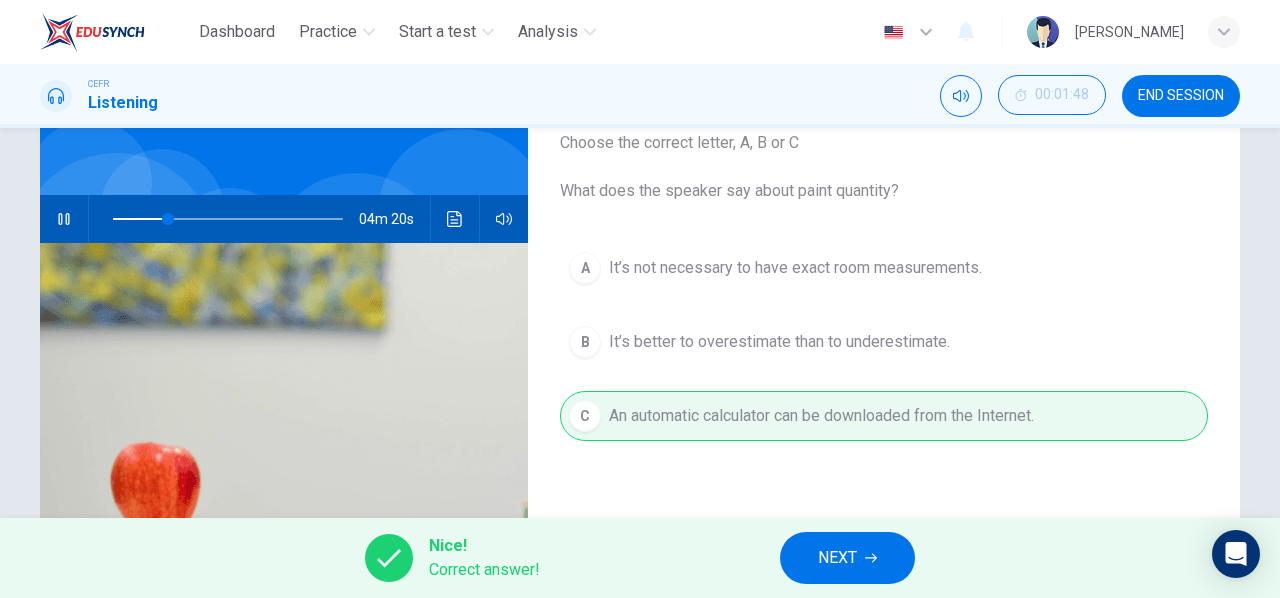 click on "NEXT" at bounding box center (847, 558) 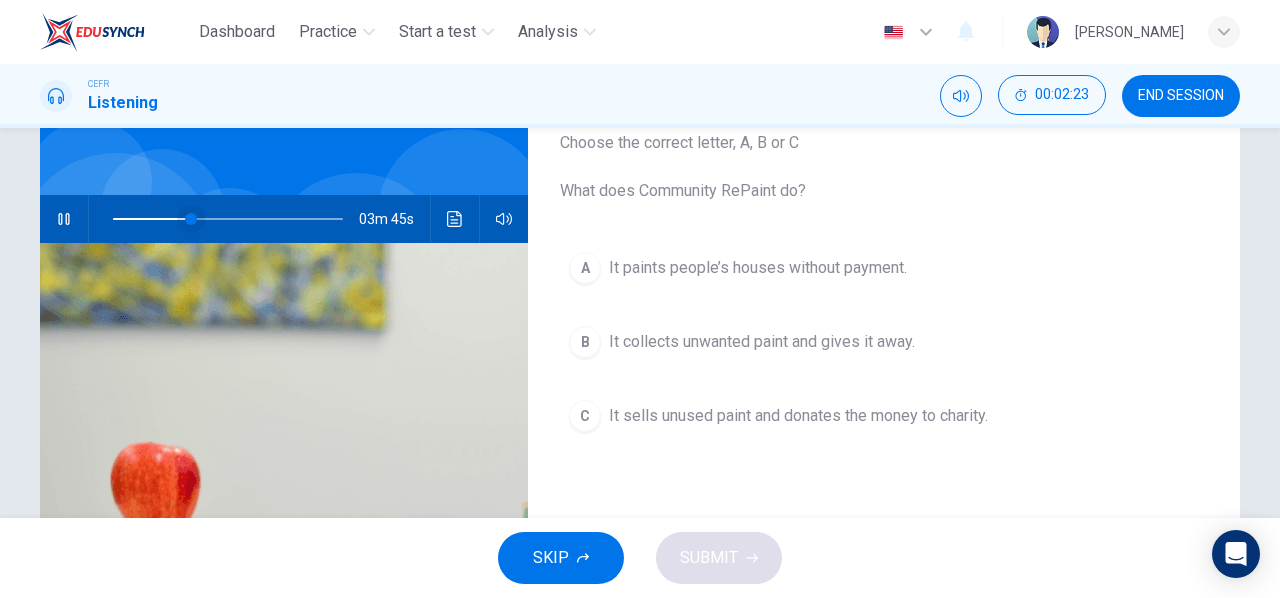 click at bounding box center (191, 219) 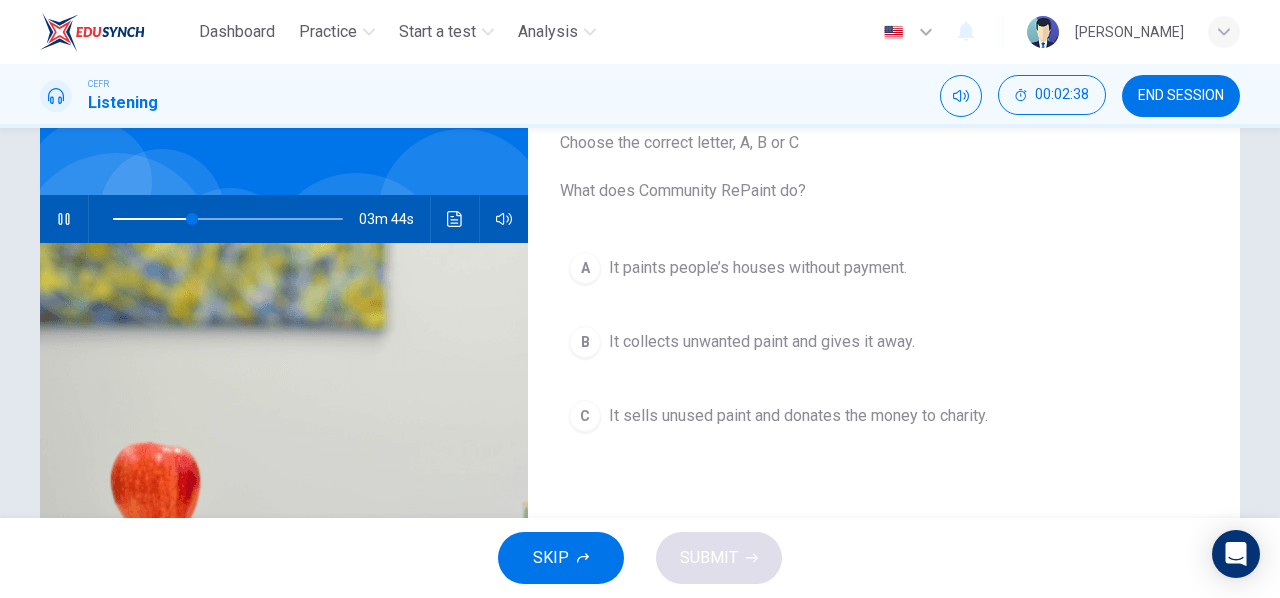 click on "It collects unwanted paint and gives it away." at bounding box center (762, 342) 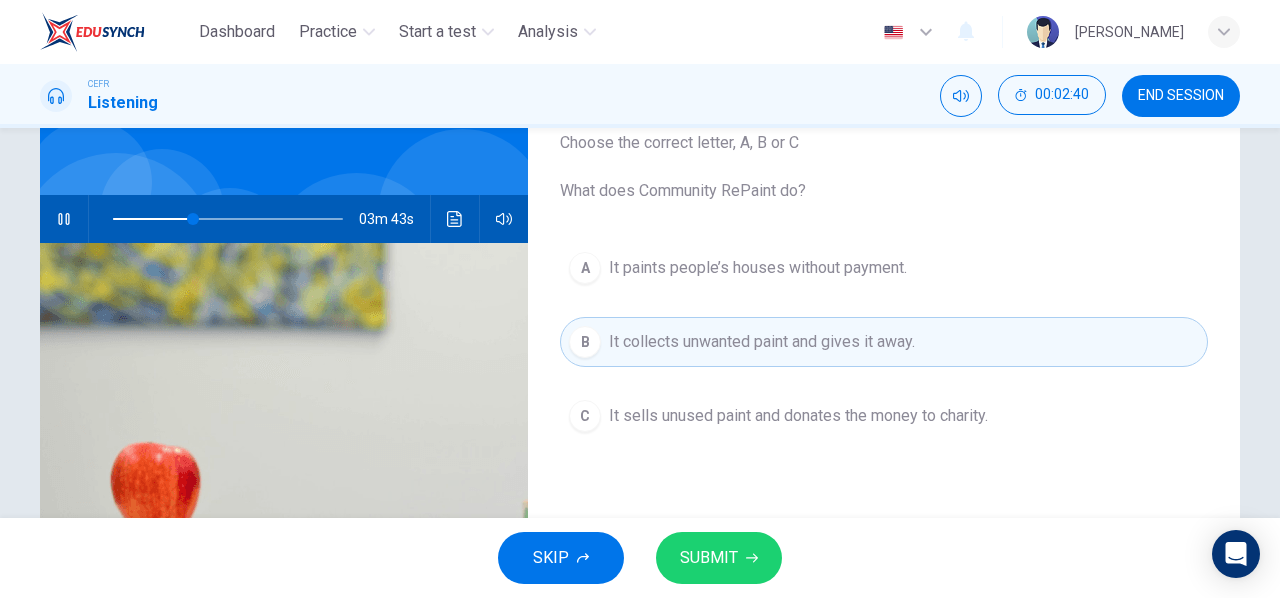 click on "SUBMIT" at bounding box center [709, 558] 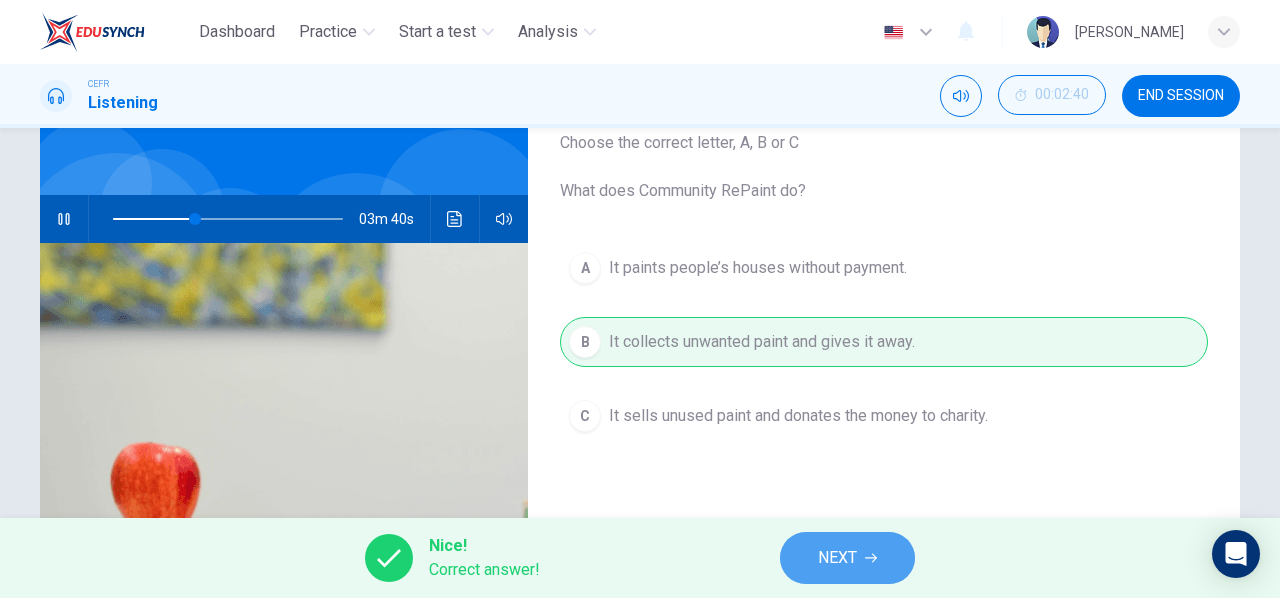 click on "NEXT" at bounding box center [847, 558] 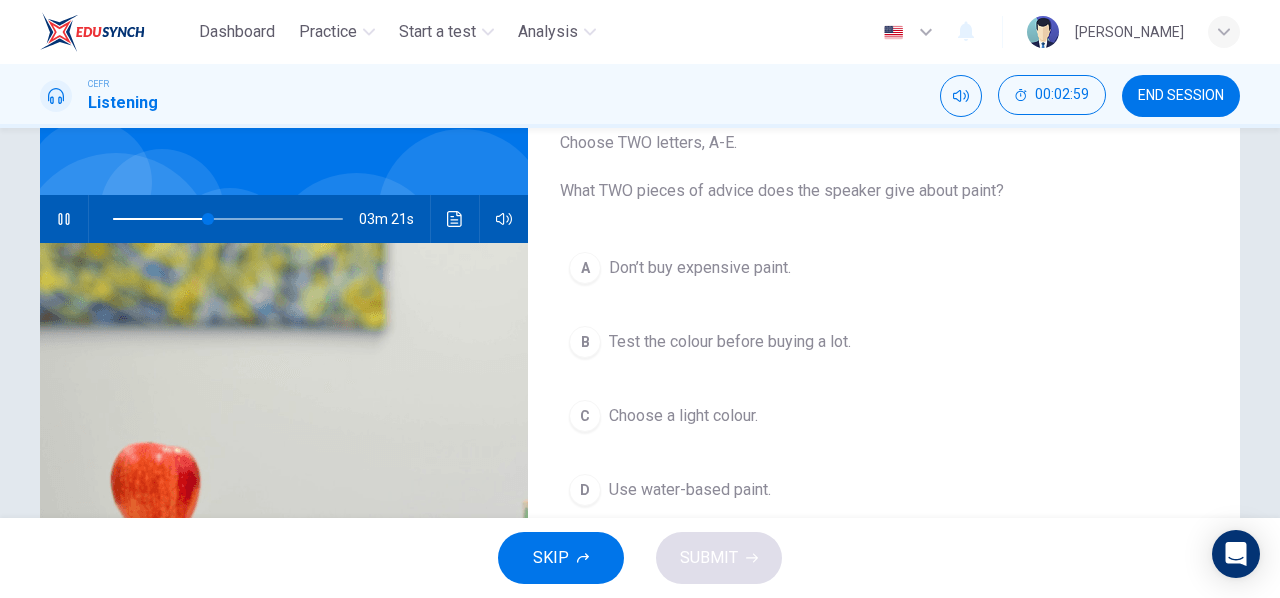 click on "Test the colour before buying a lot." at bounding box center (730, 342) 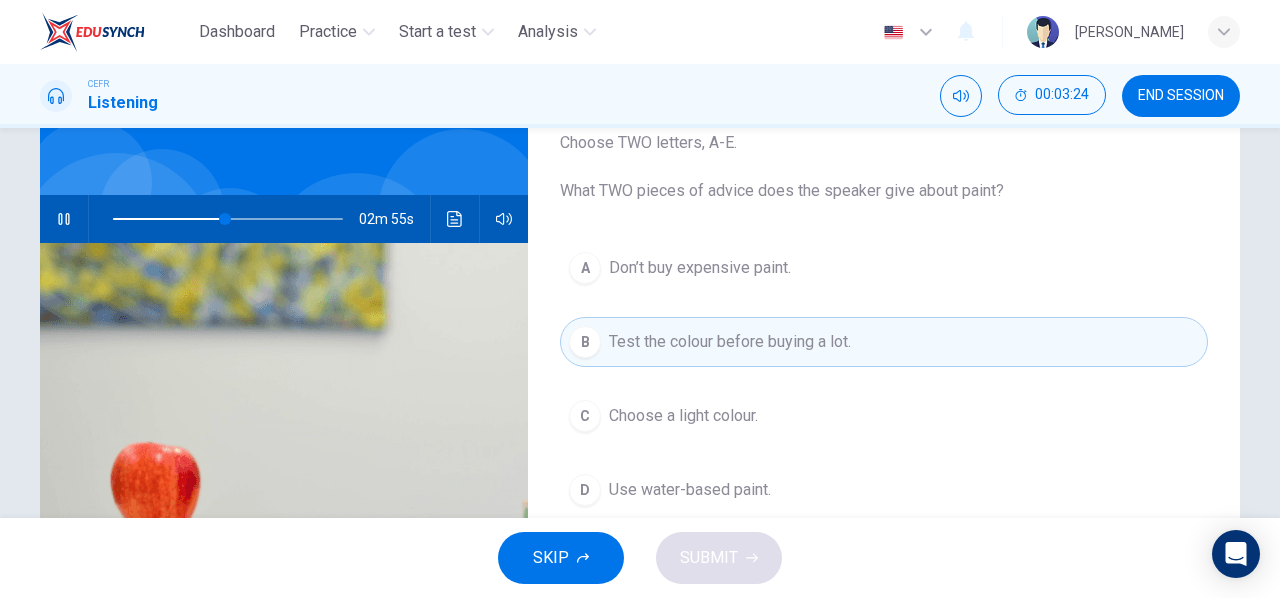 scroll, scrollTop: 266, scrollLeft: 0, axis: vertical 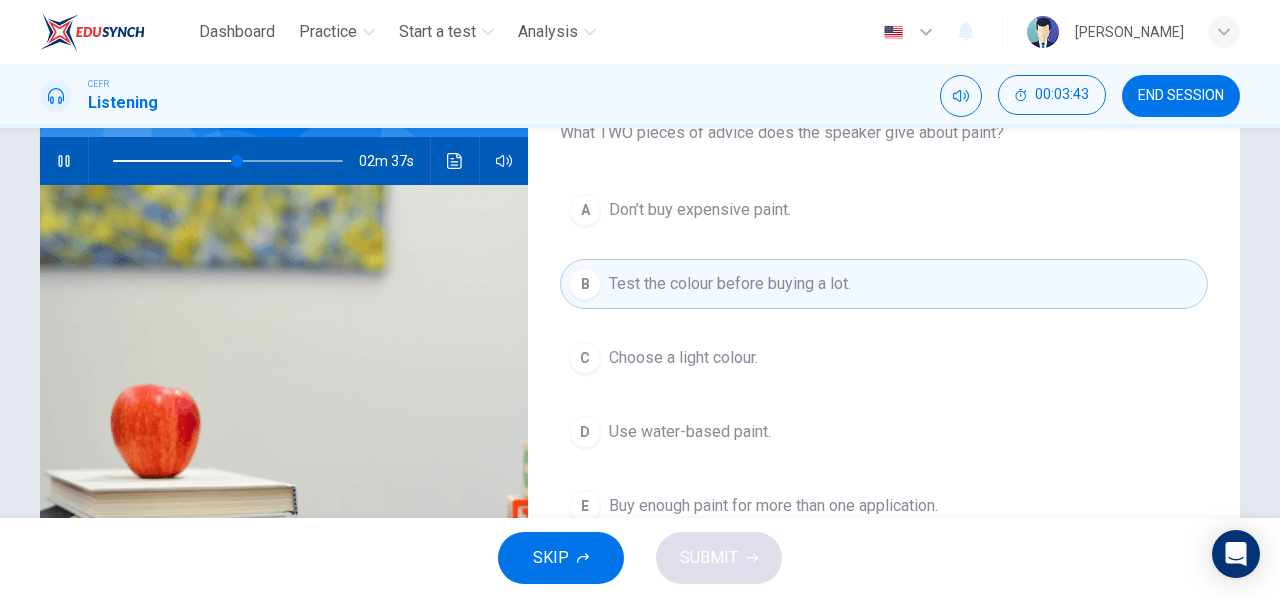 click on "Use water-based paint." at bounding box center (690, 432) 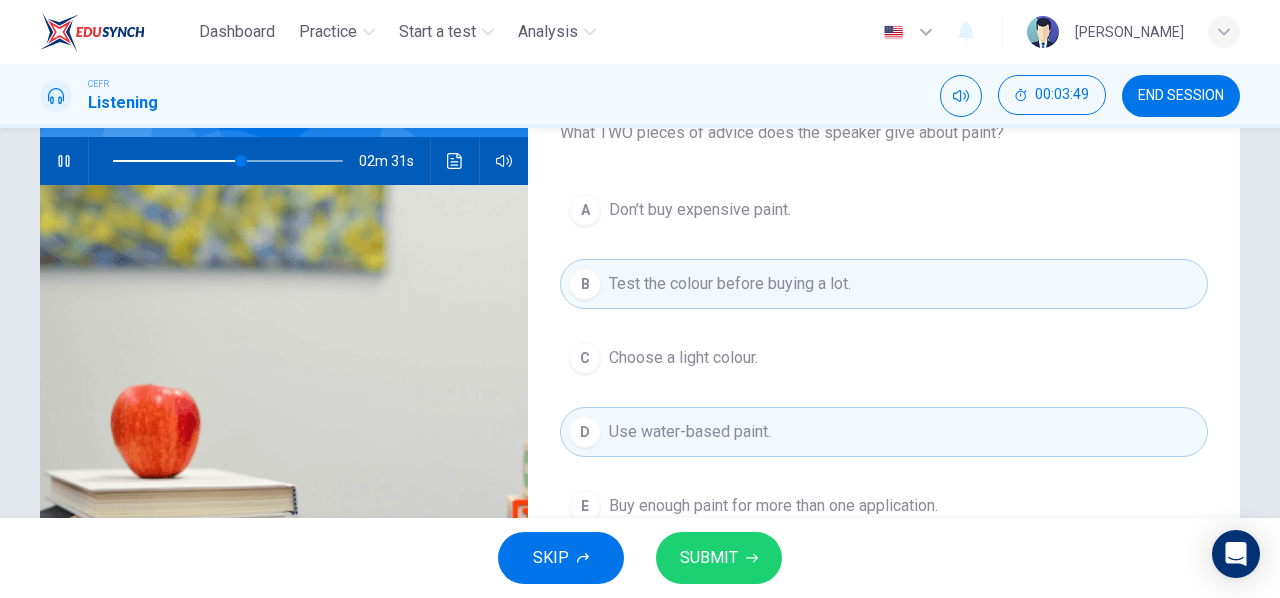 click on "SUBMIT" at bounding box center [709, 558] 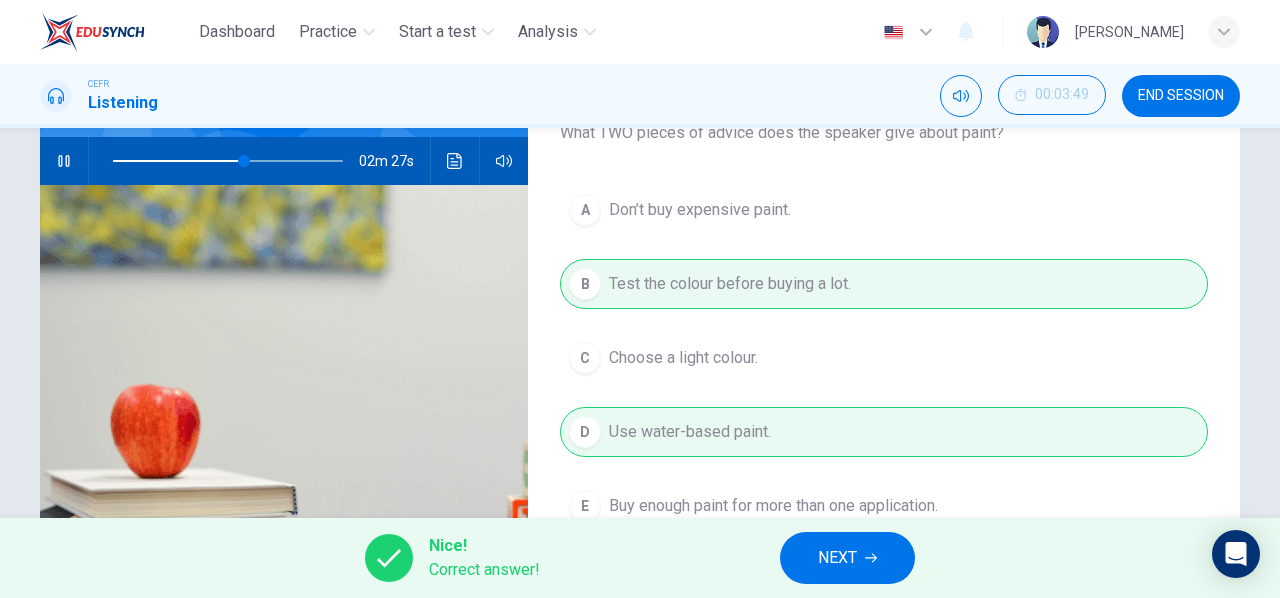 click on "NEXT" at bounding box center (847, 558) 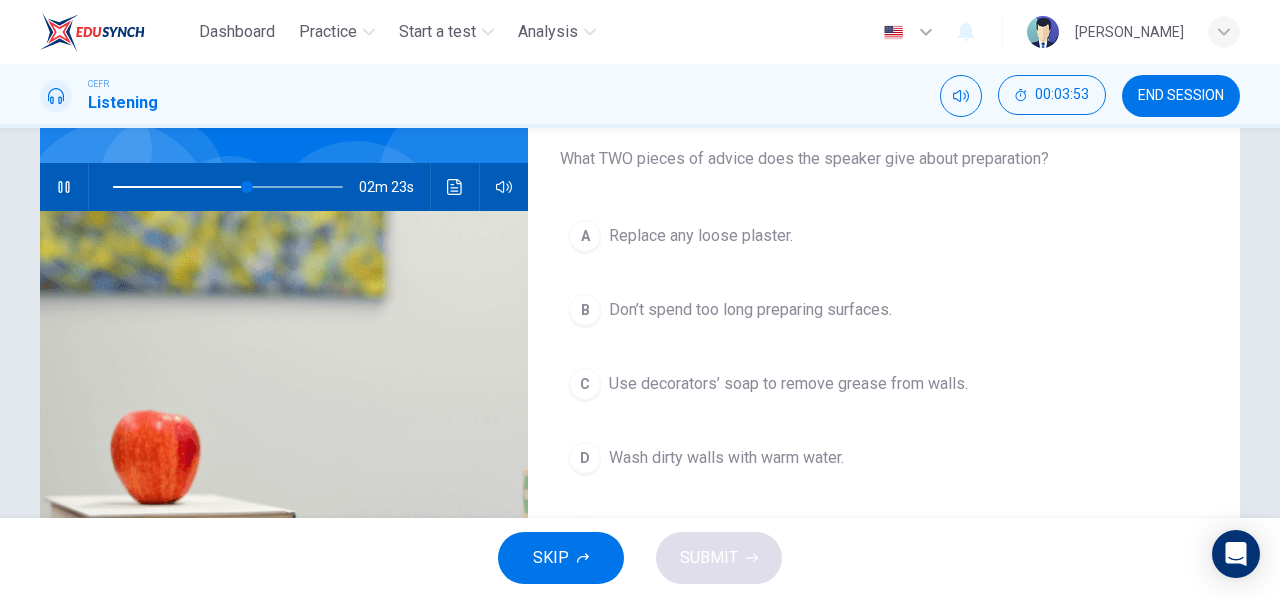 scroll, scrollTop: 179, scrollLeft: 0, axis: vertical 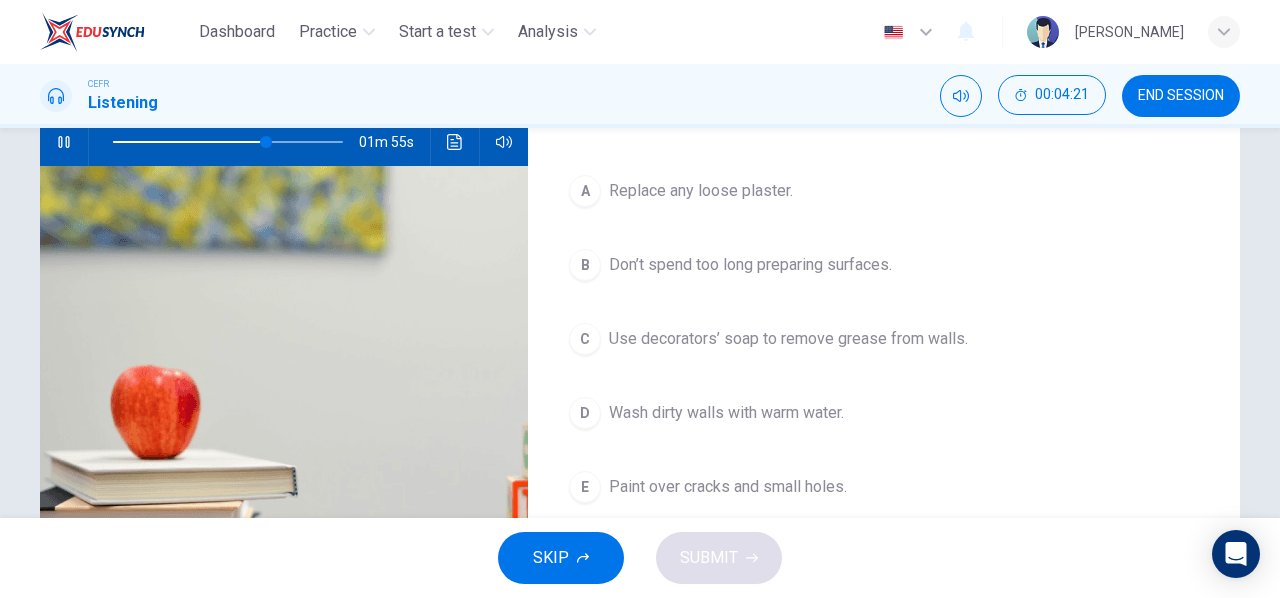 click on "A Replace any loose plaster." at bounding box center [884, 191] 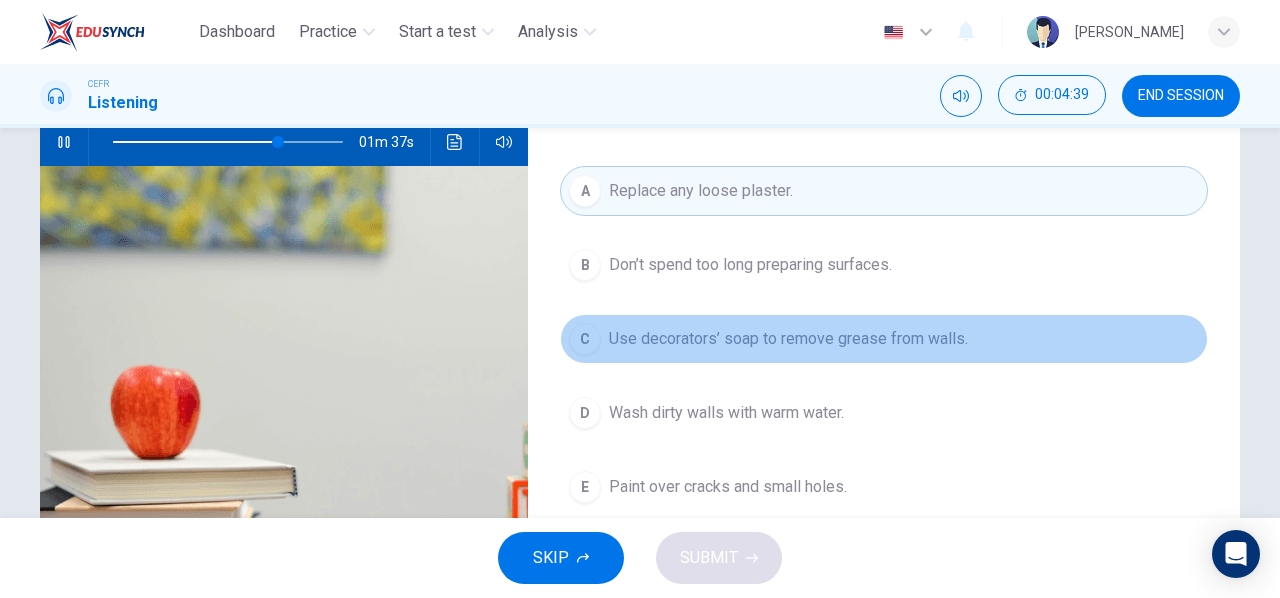 click on "Use decorators’ soap to remove grease from walls." at bounding box center (788, 339) 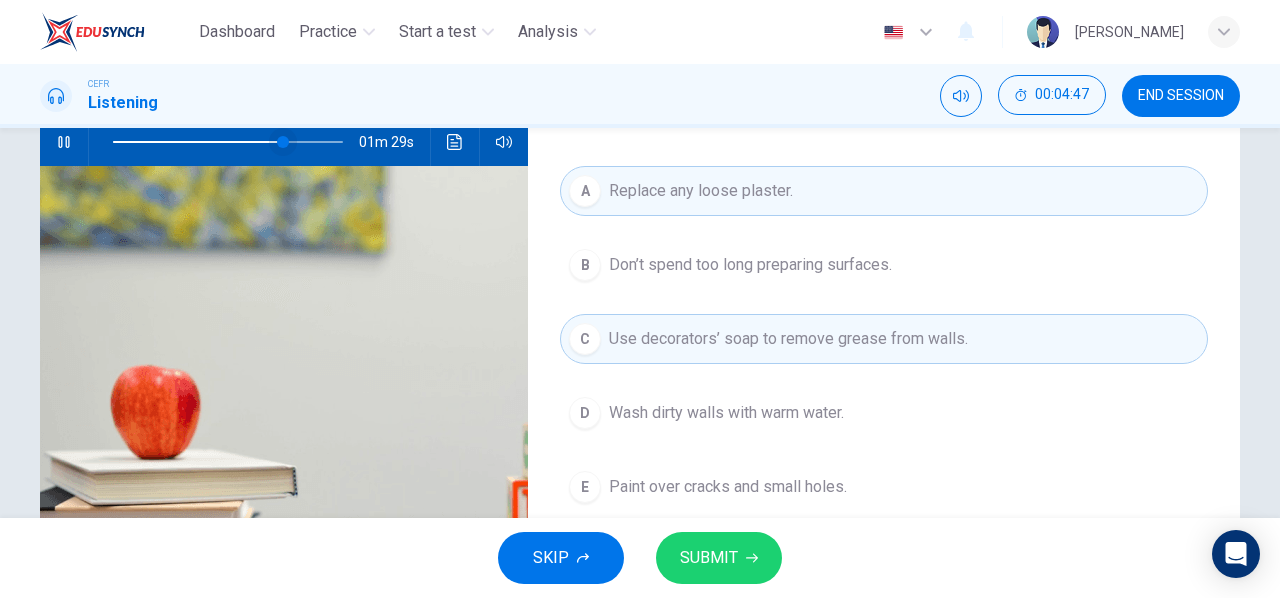 click at bounding box center (283, 142) 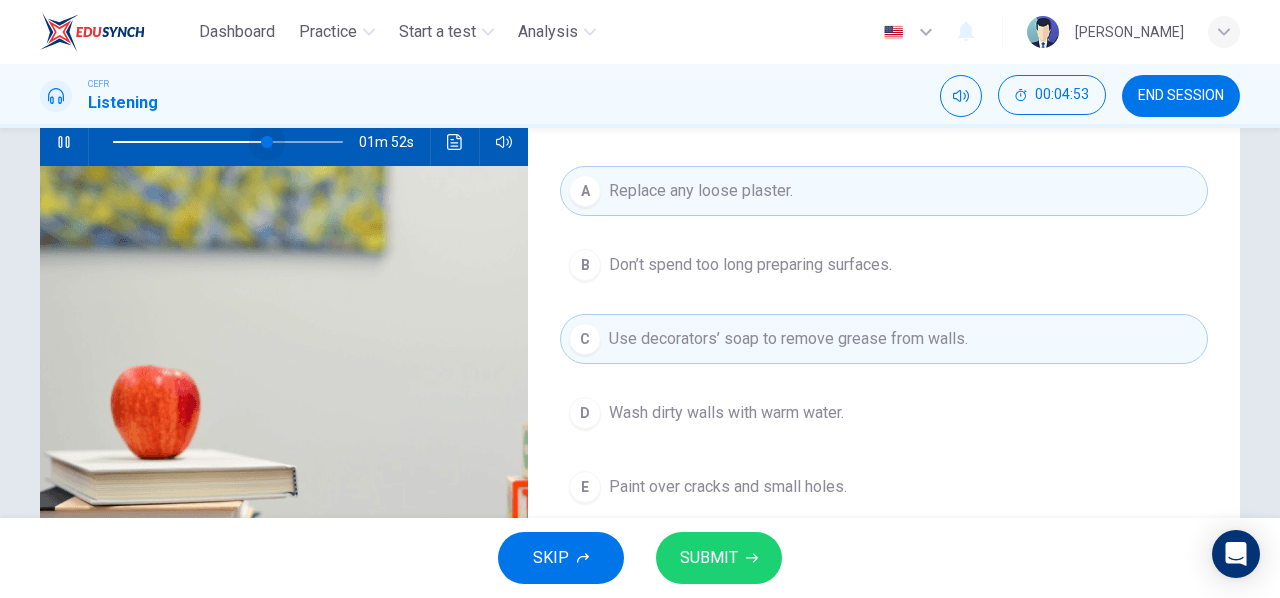 click at bounding box center (267, 142) 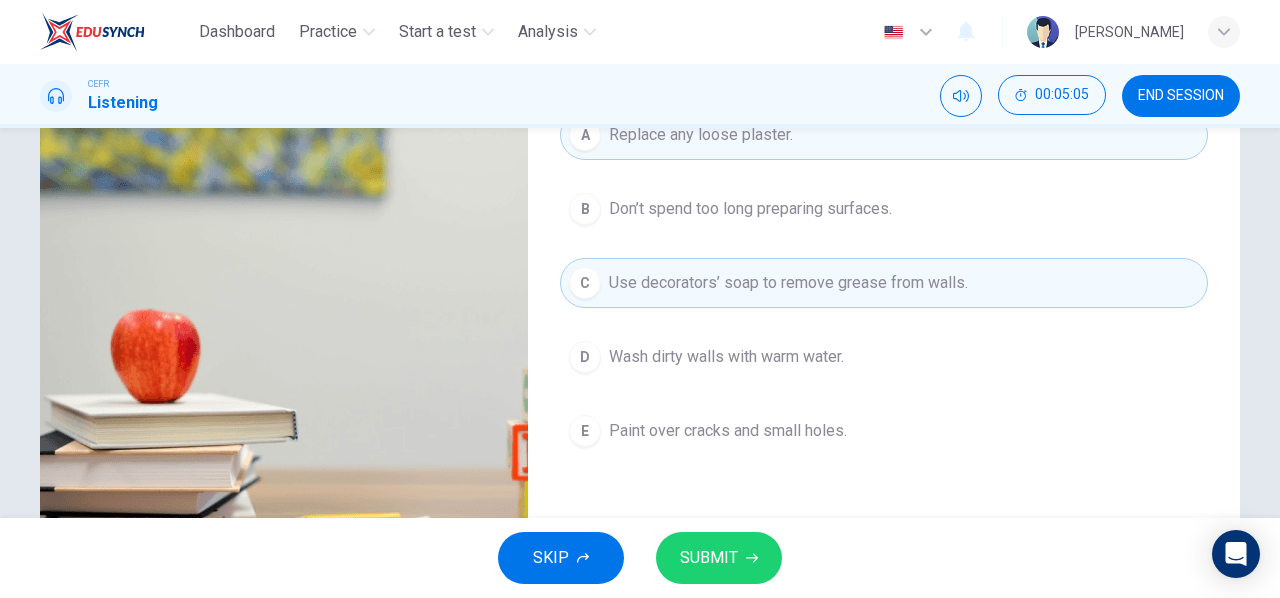 scroll, scrollTop: 133, scrollLeft: 0, axis: vertical 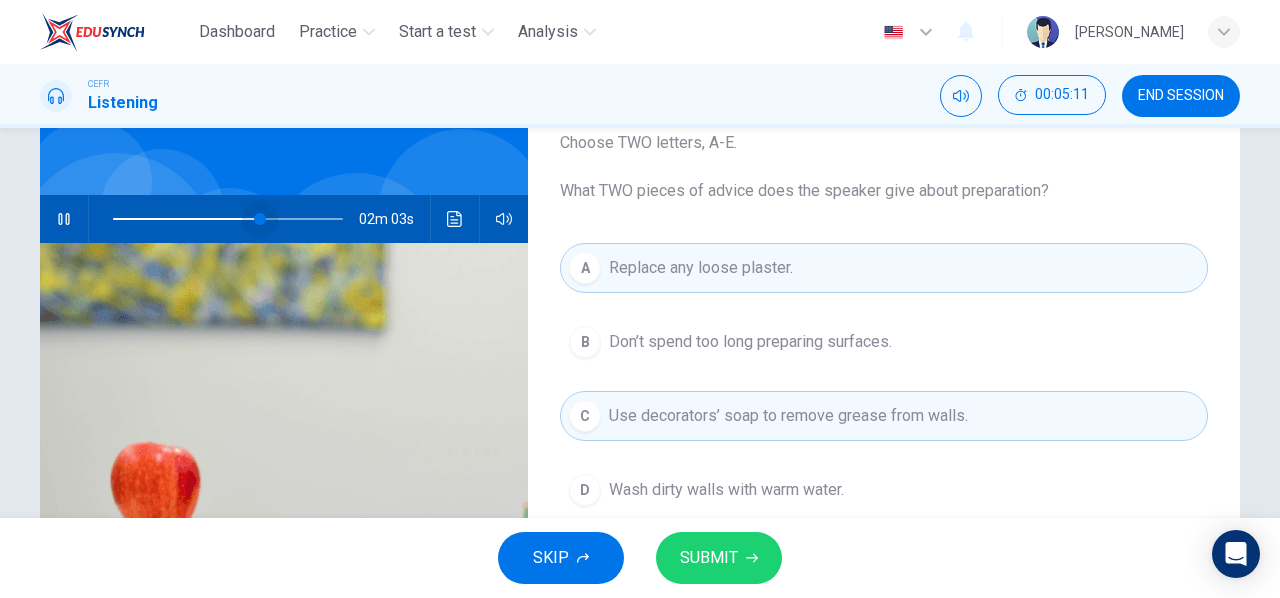 click at bounding box center [260, 219] 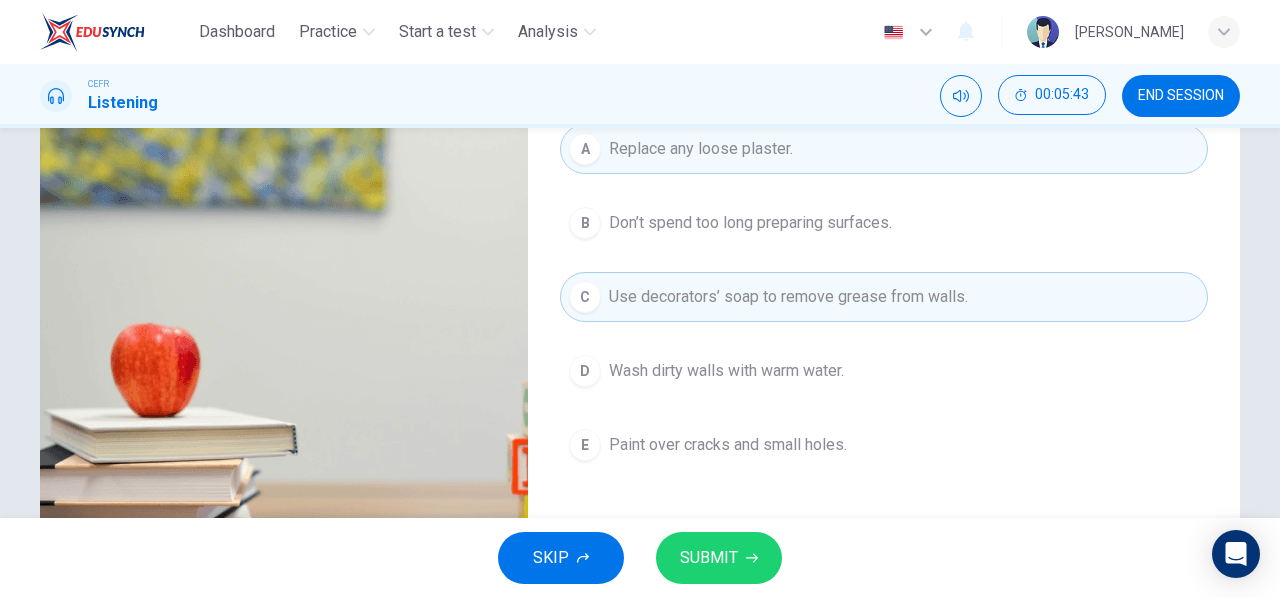 scroll, scrollTop: 118, scrollLeft: 0, axis: vertical 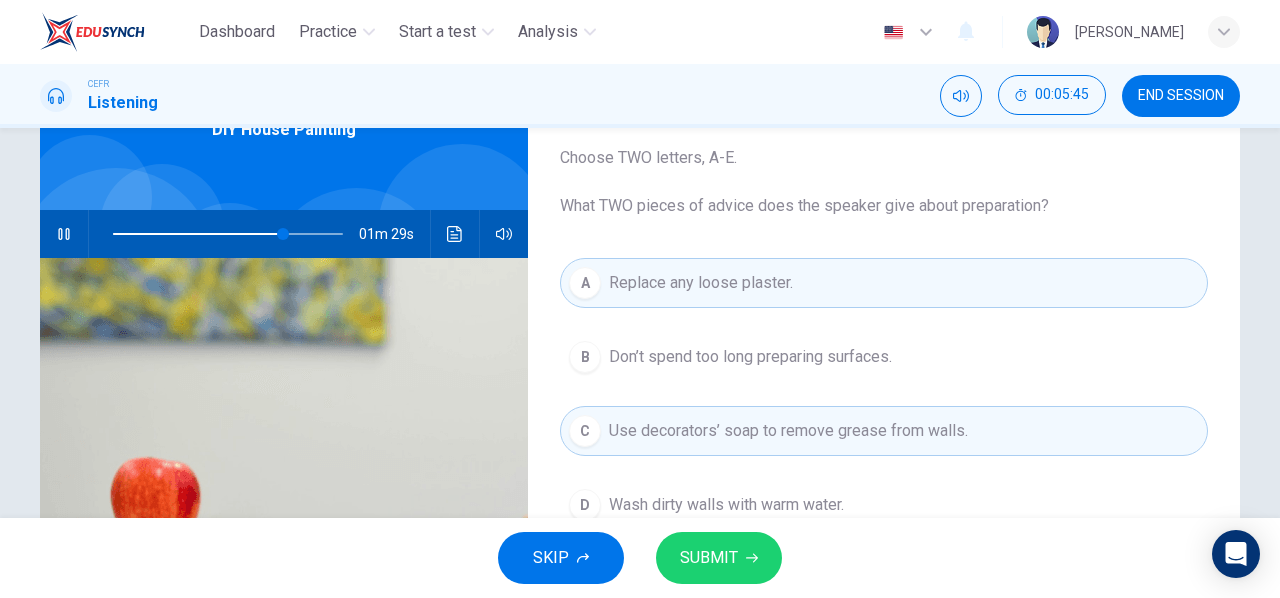 click on "SUBMIT" at bounding box center (709, 558) 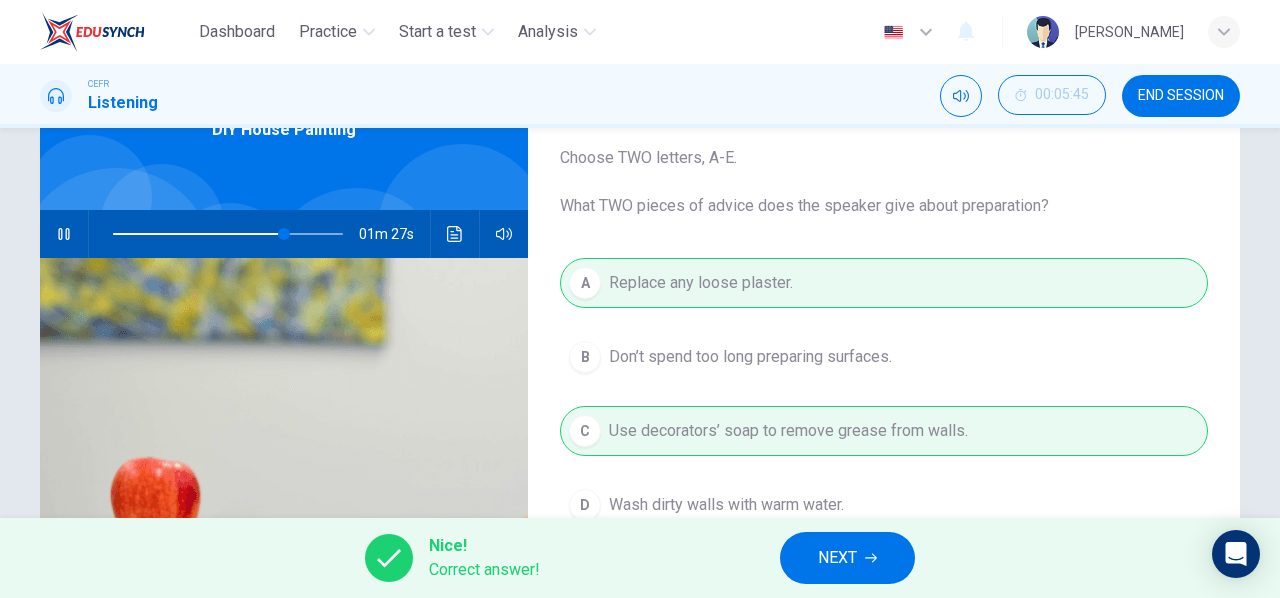 click on "NEXT" at bounding box center (847, 558) 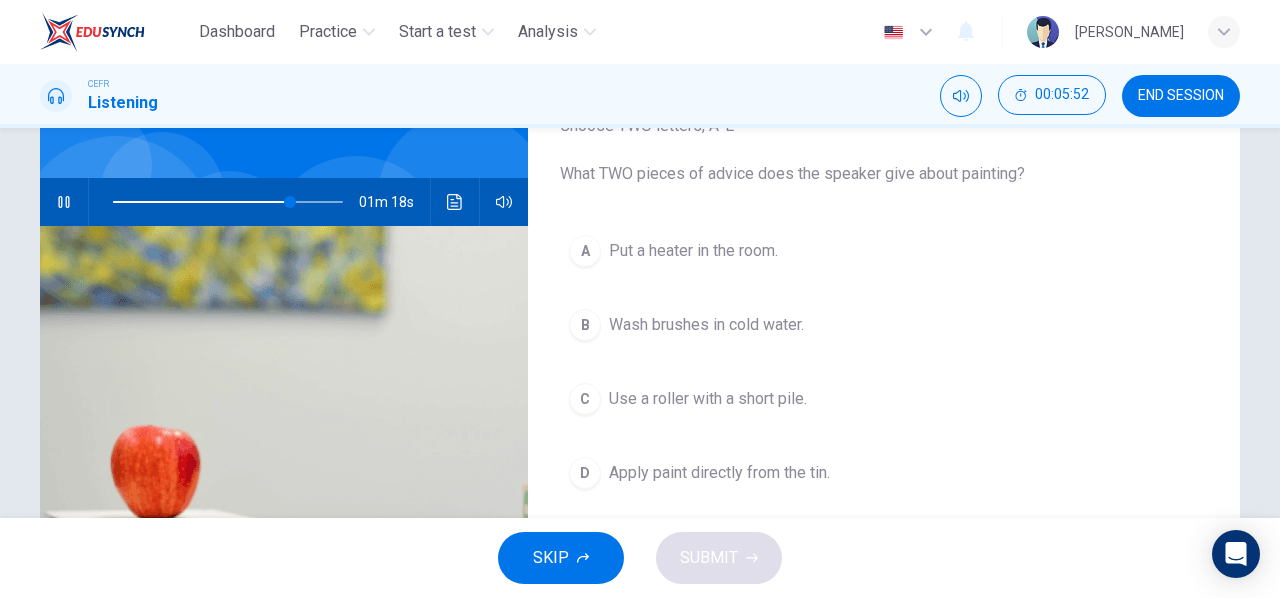scroll, scrollTop: 118, scrollLeft: 0, axis: vertical 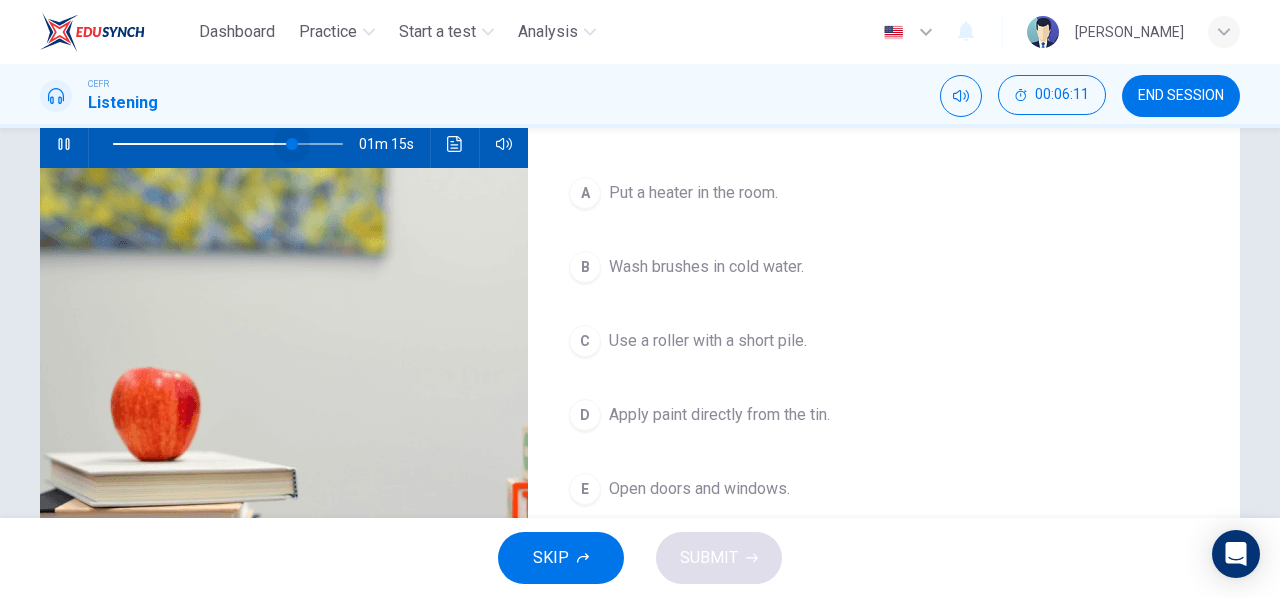 click at bounding box center (292, 144) 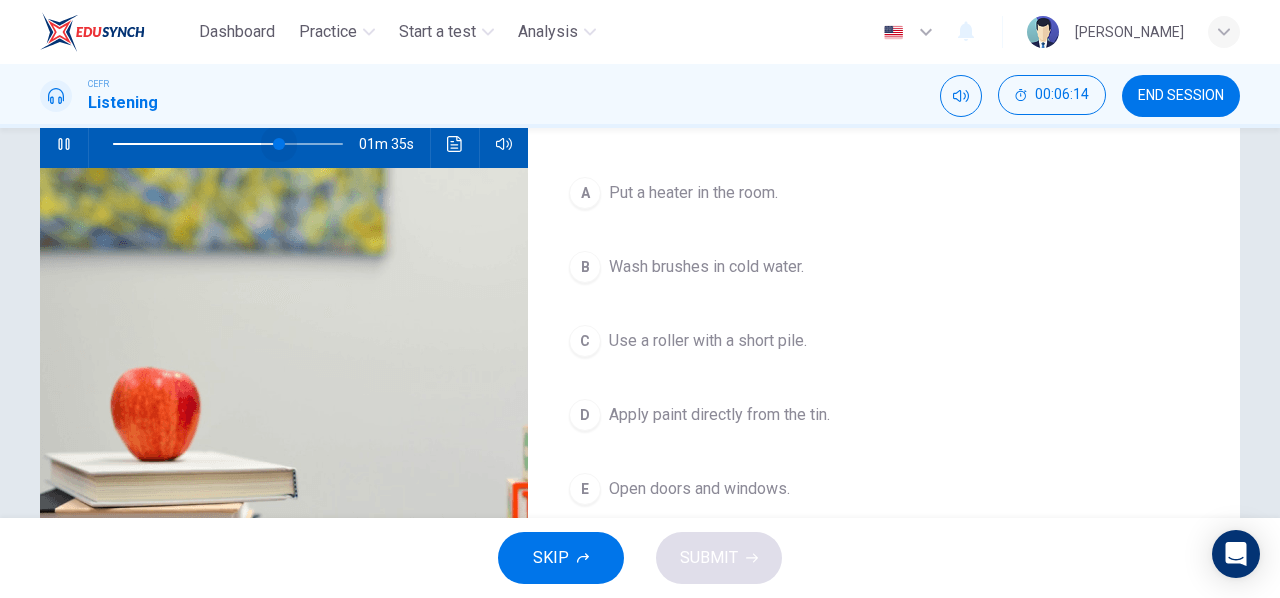 click at bounding box center [279, 144] 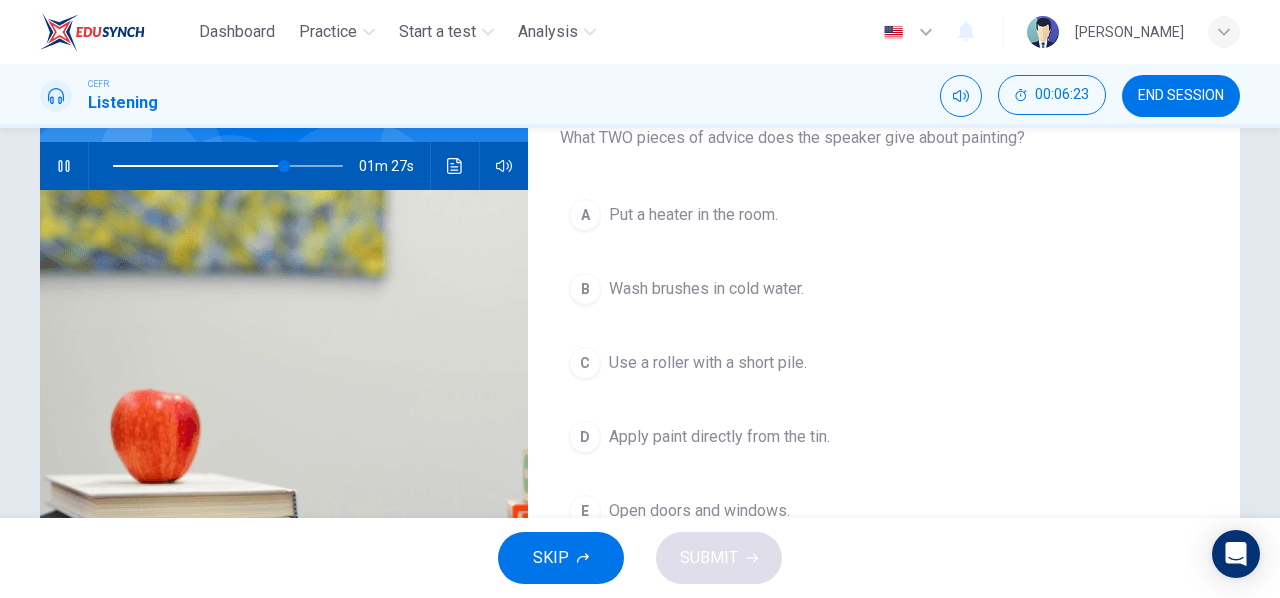 scroll, scrollTop: 208, scrollLeft: 0, axis: vertical 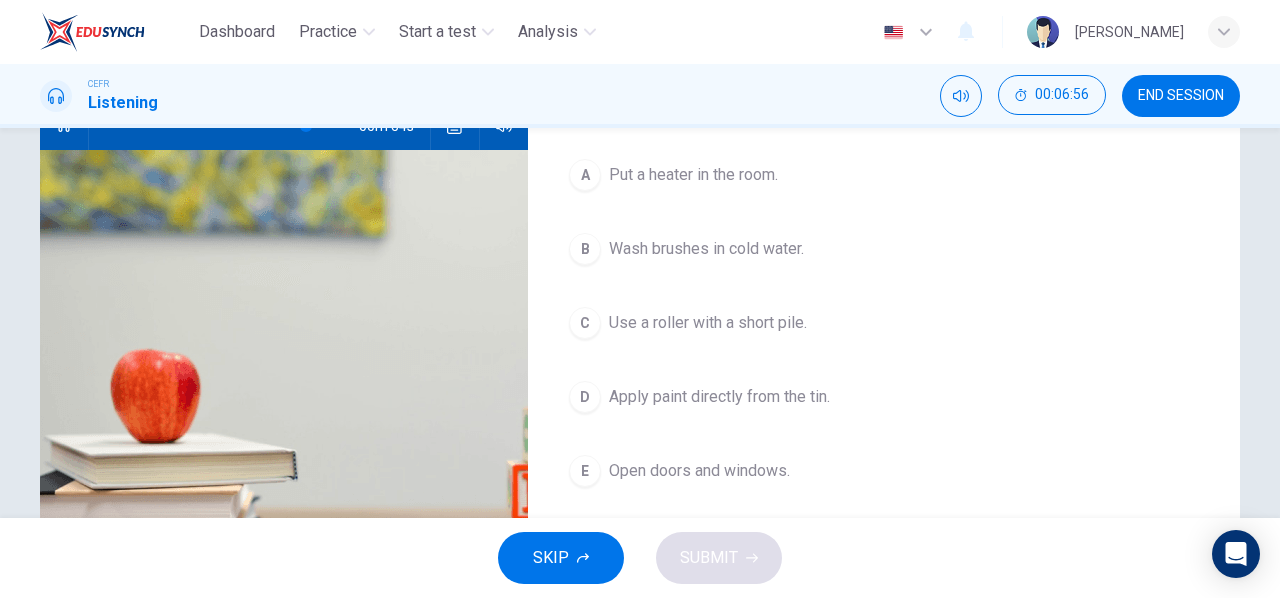 click on "Wash brushes in cold water." at bounding box center [706, 249] 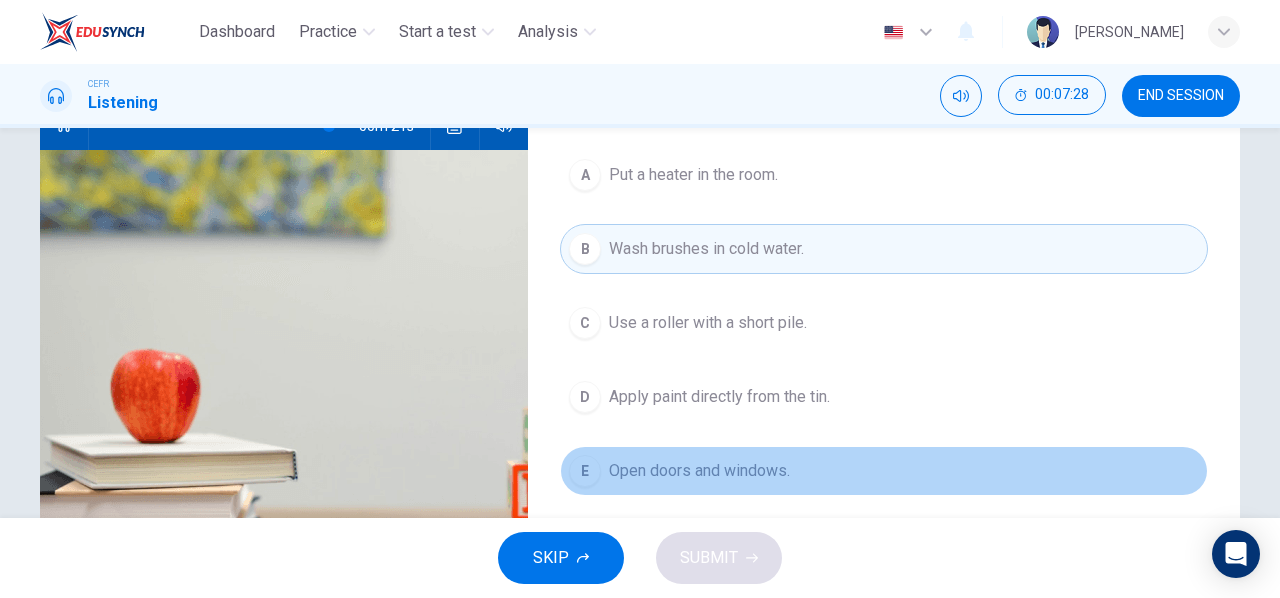 click on "Open doors and windows." at bounding box center (699, 471) 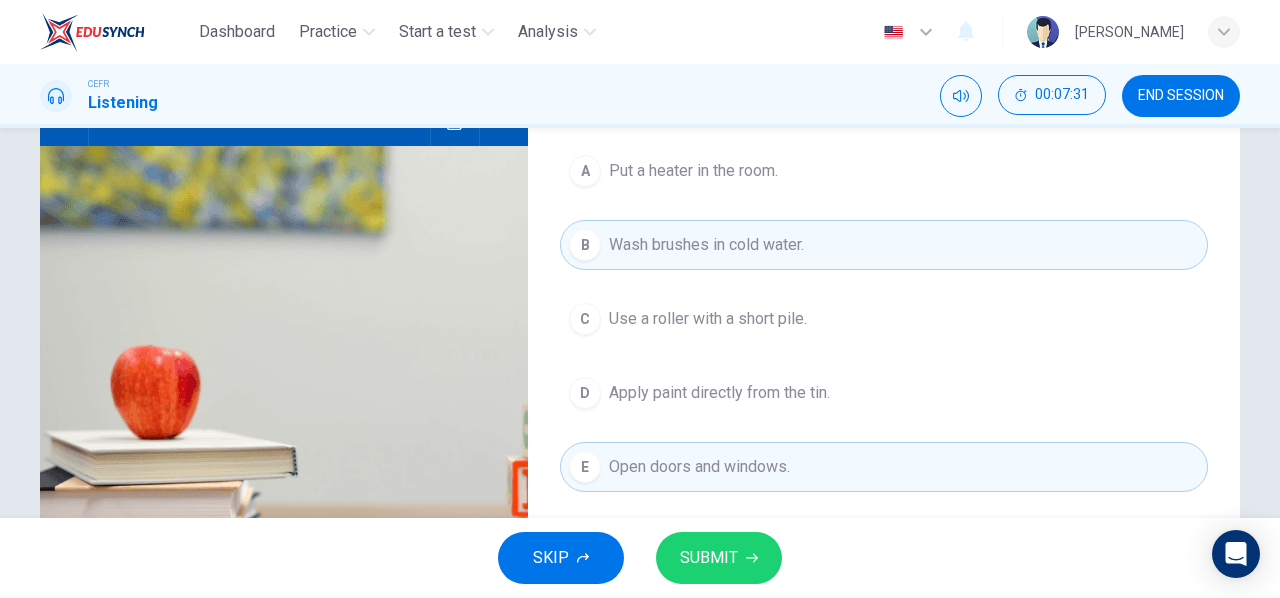 scroll, scrollTop: 229, scrollLeft: 0, axis: vertical 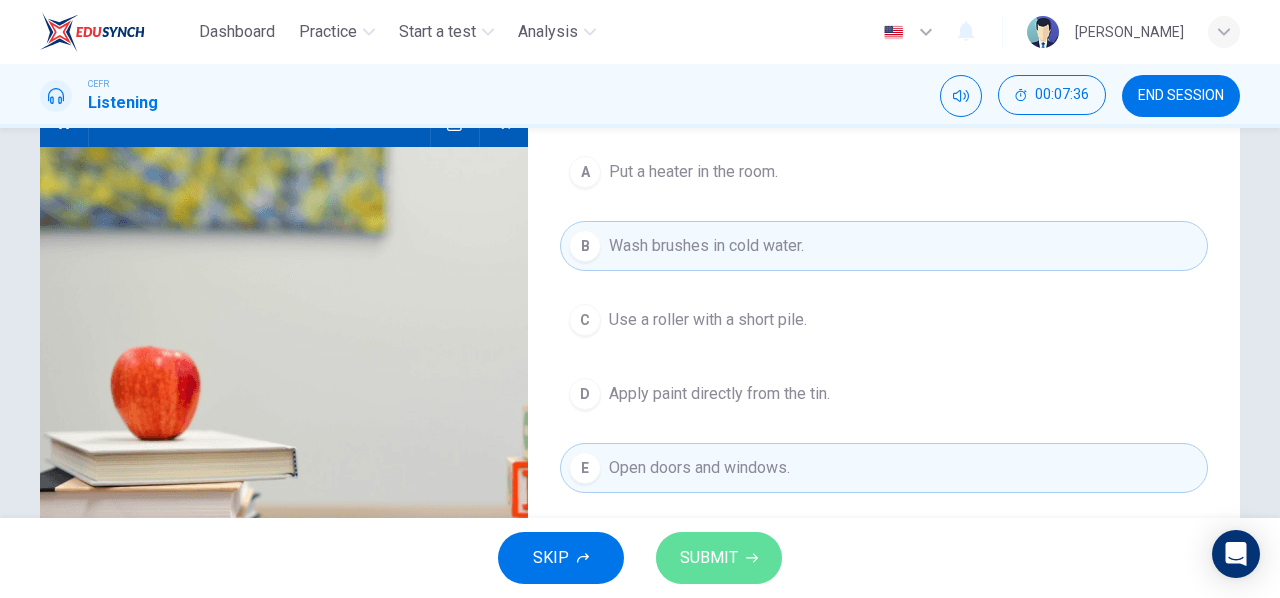 click on "SUBMIT" at bounding box center [709, 558] 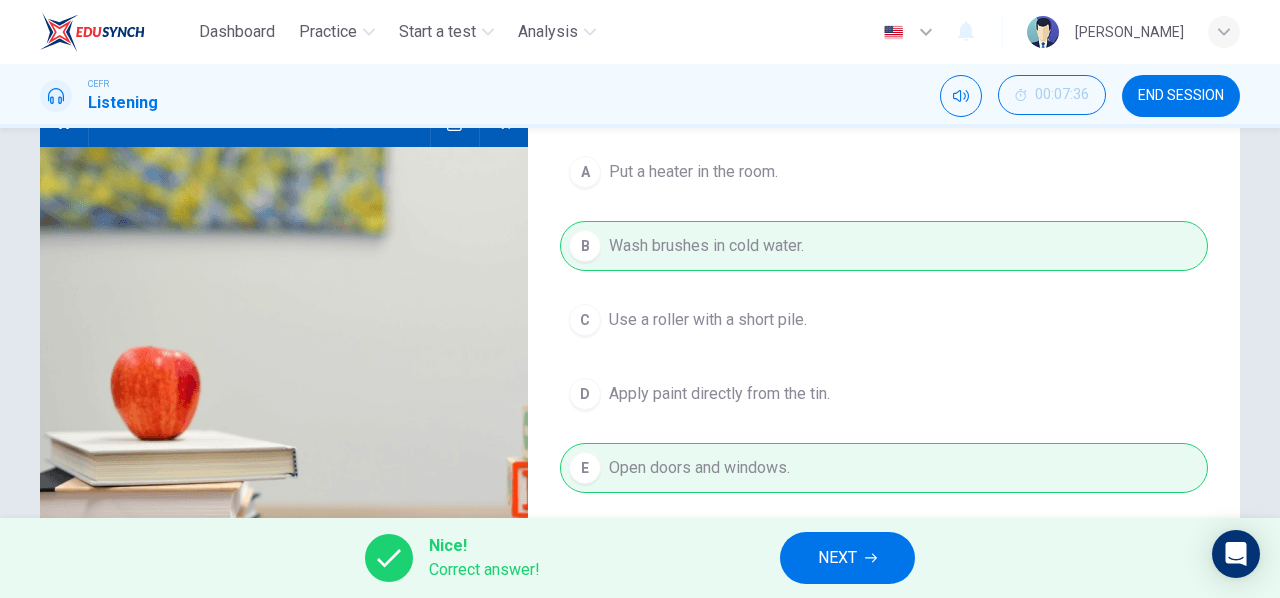 type on "97" 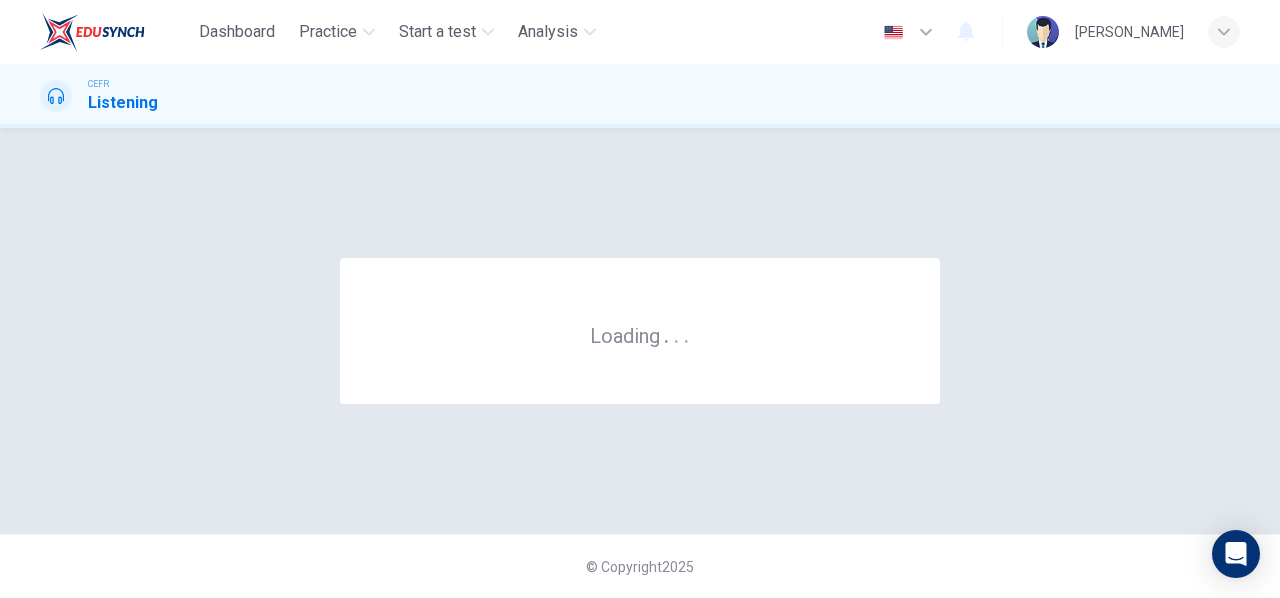 scroll, scrollTop: 0, scrollLeft: 0, axis: both 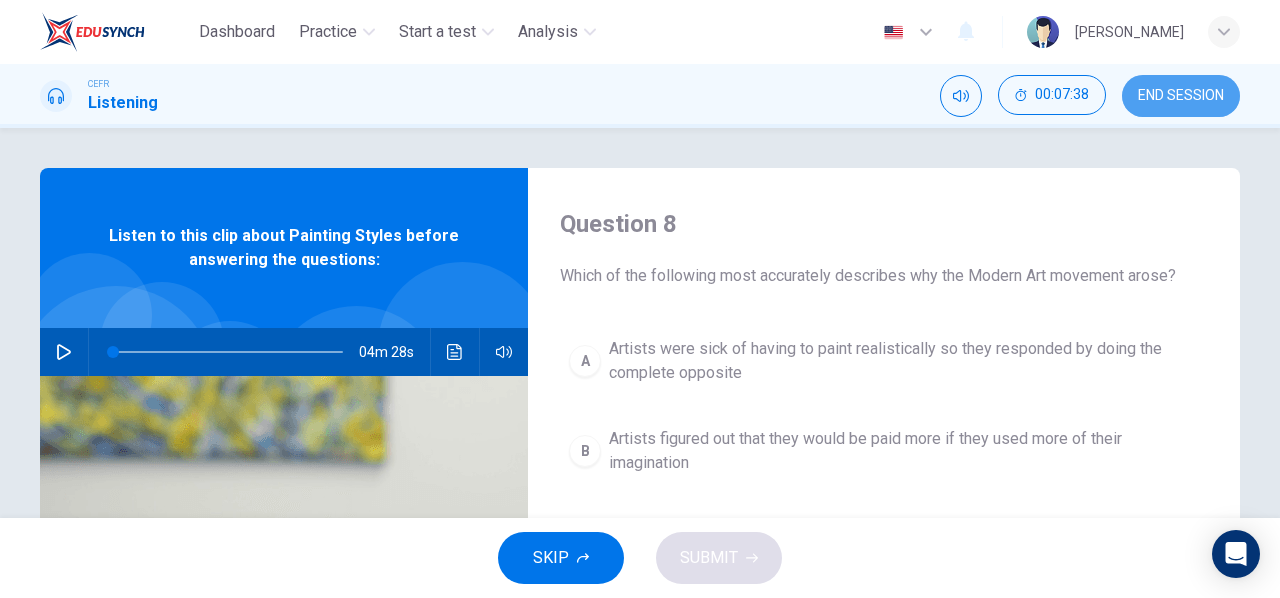 click on "END SESSION" at bounding box center (1181, 96) 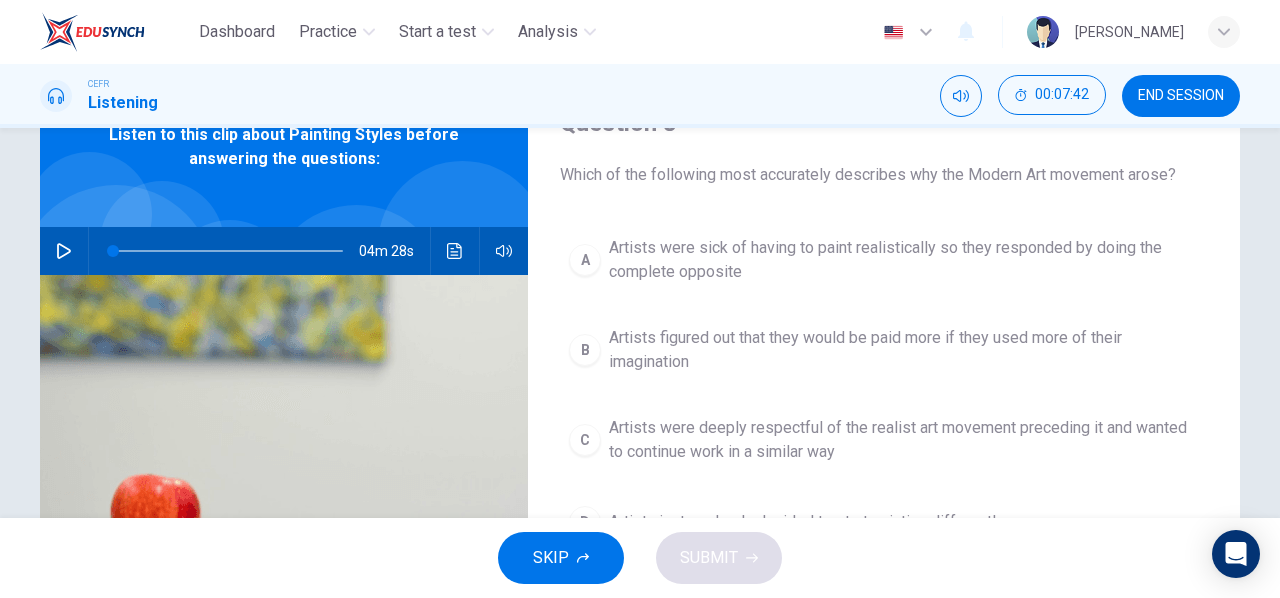 scroll, scrollTop: 133, scrollLeft: 0, axis: vertical 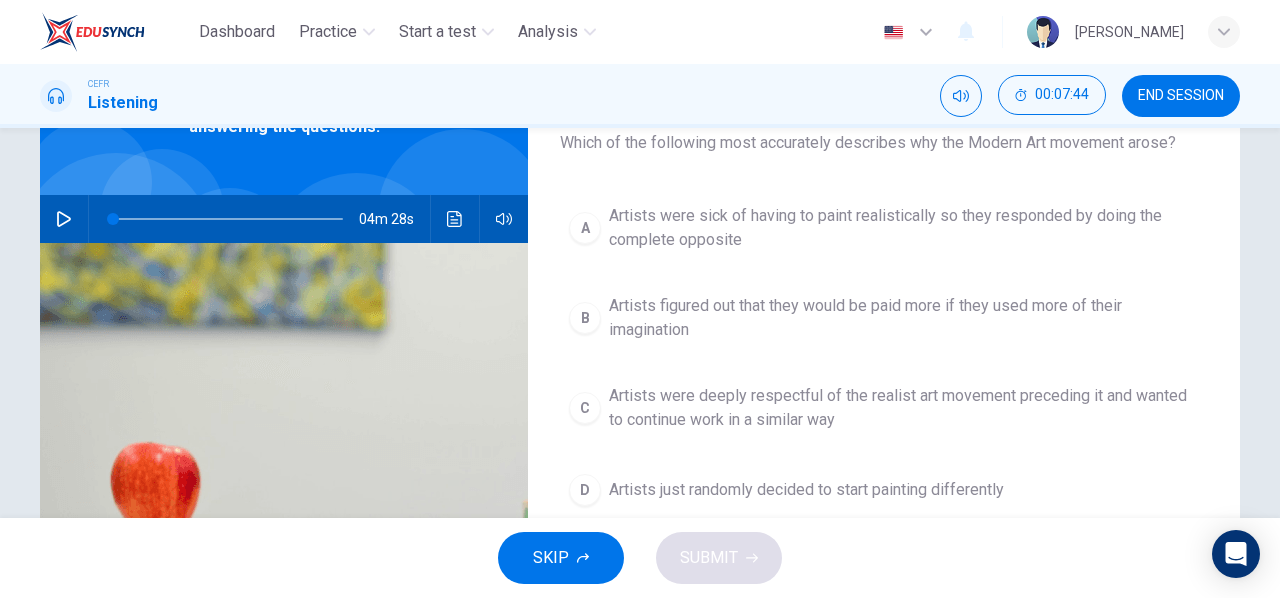 click at bounding box center [64, 219] 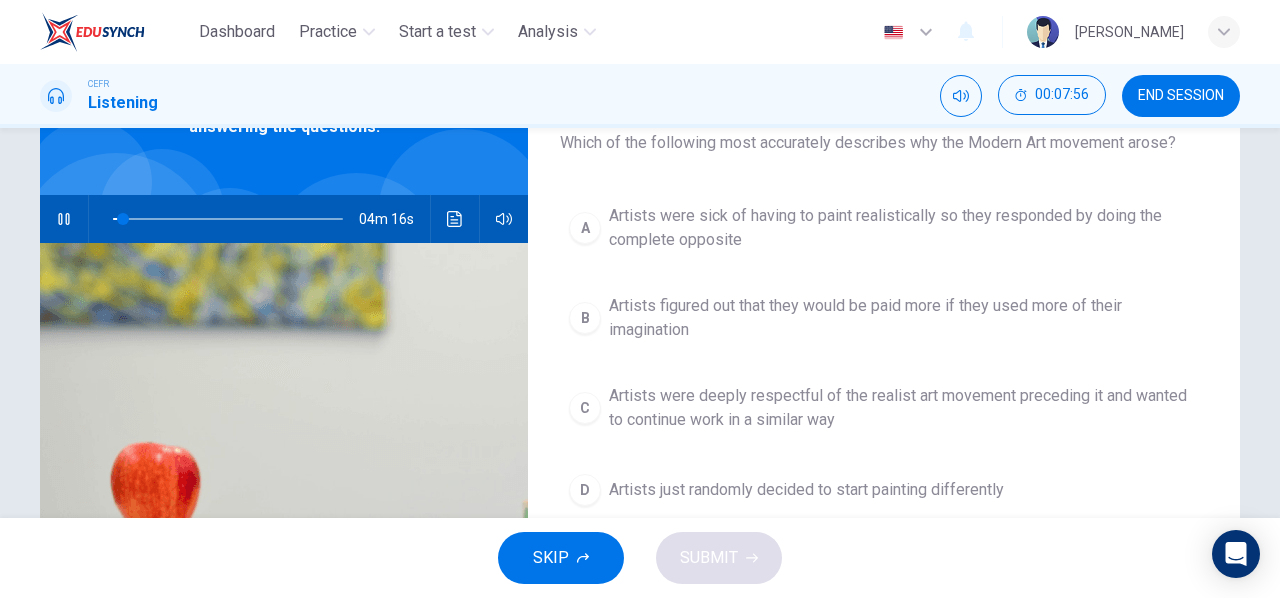 scroll, scrollTop: 0, scrollLeft: 0, axis: both 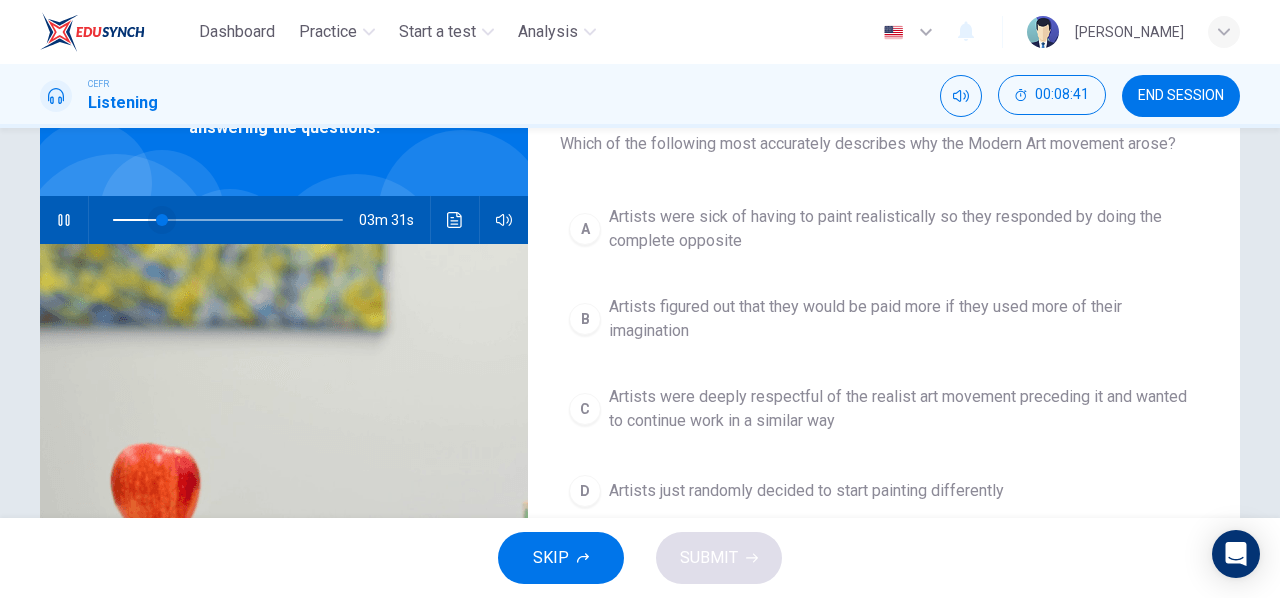 click at bounding box center [162, 220] 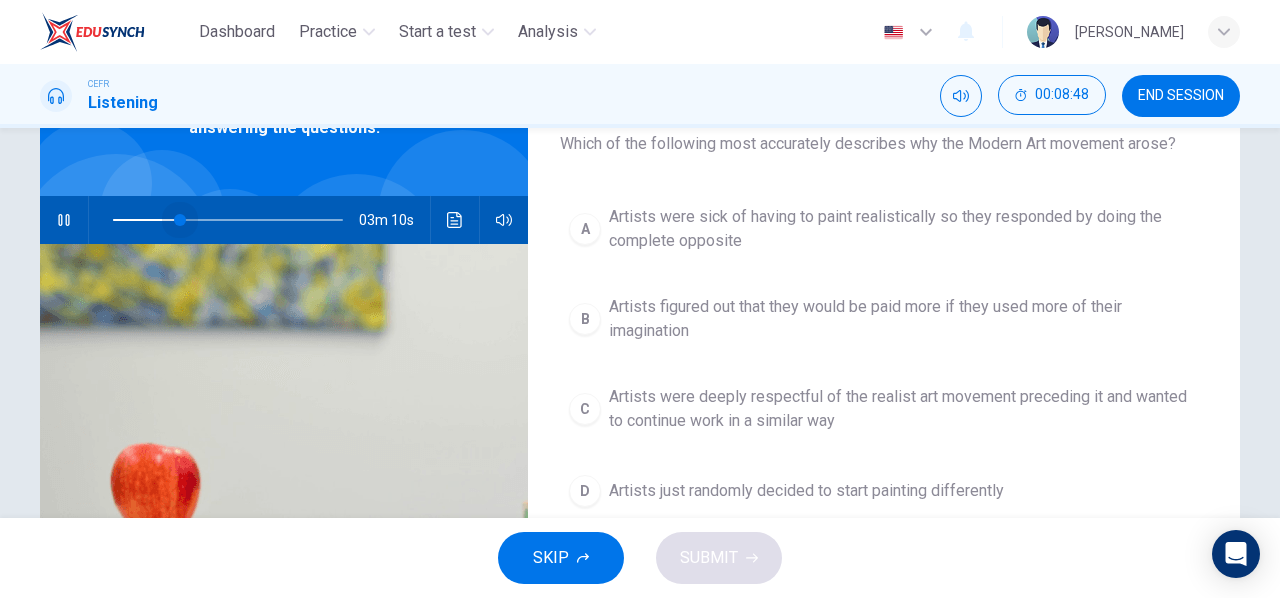 click at bounding box center (180, 220) 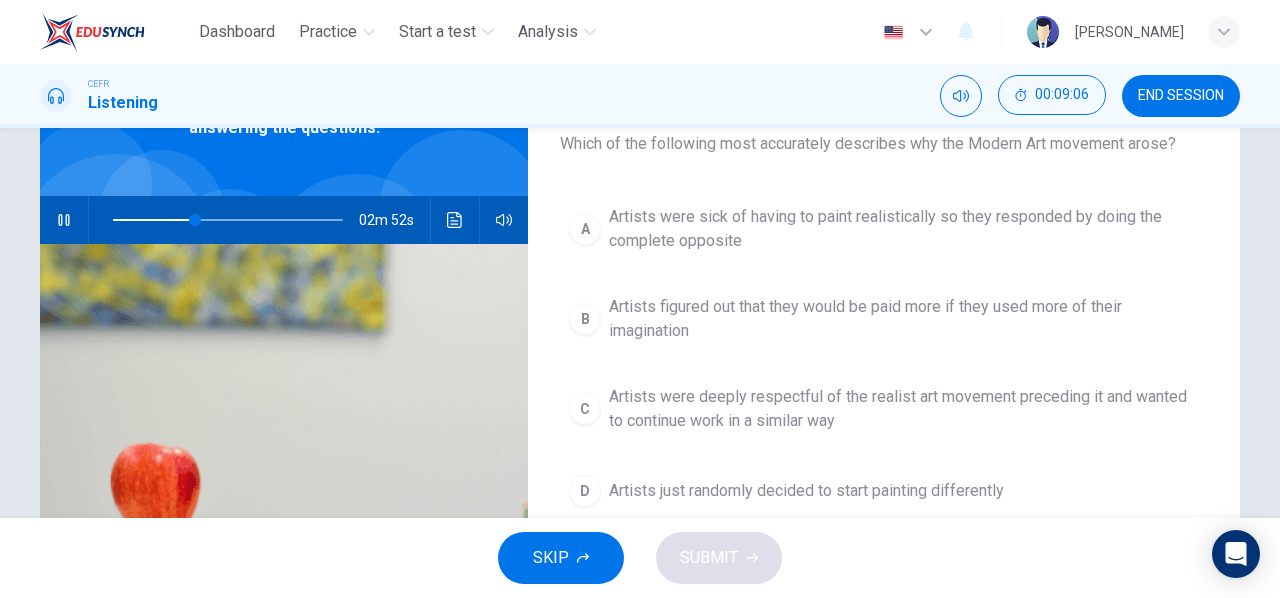 click on "Artists were sick of having to paint realistically so they responded by doing the complete opposite" at bounding box center [904, 229] 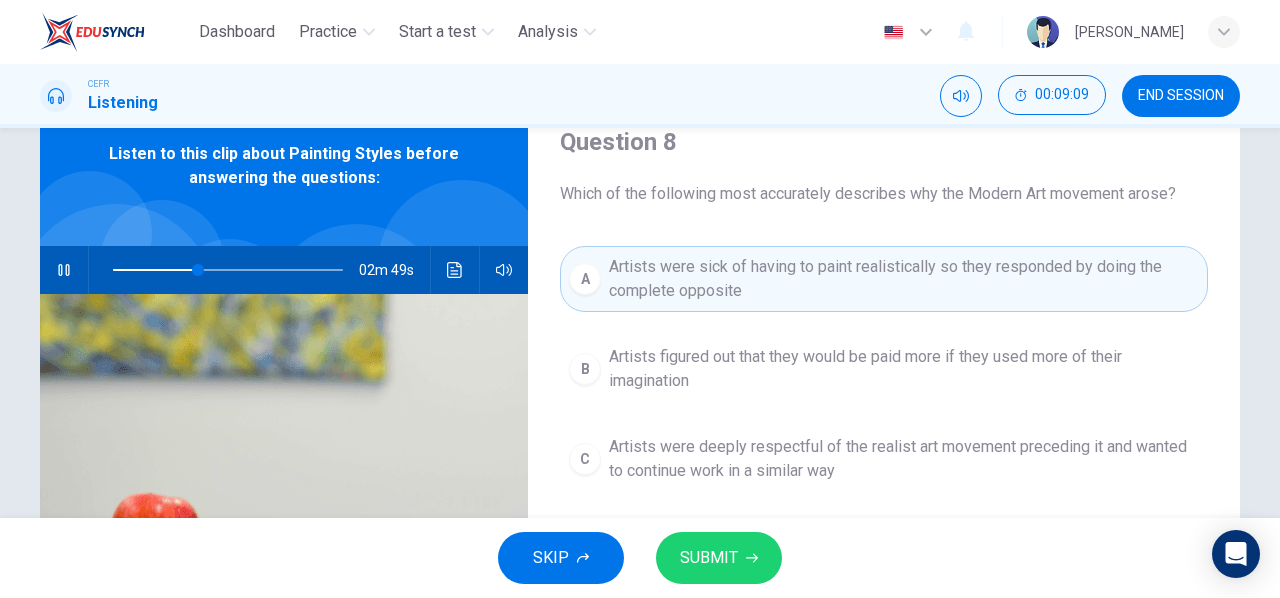 scroll, scrollTop: 133, scrollLeft: 0, axis: vertical 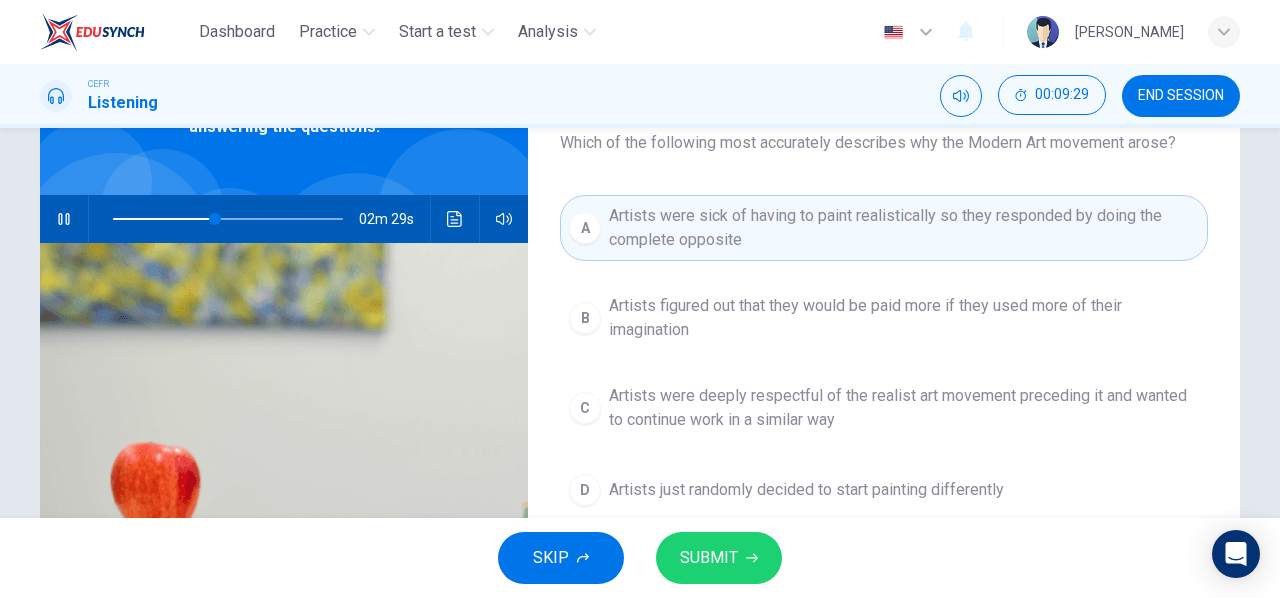click on "SUBMIT" at bounding box center [709, 558] 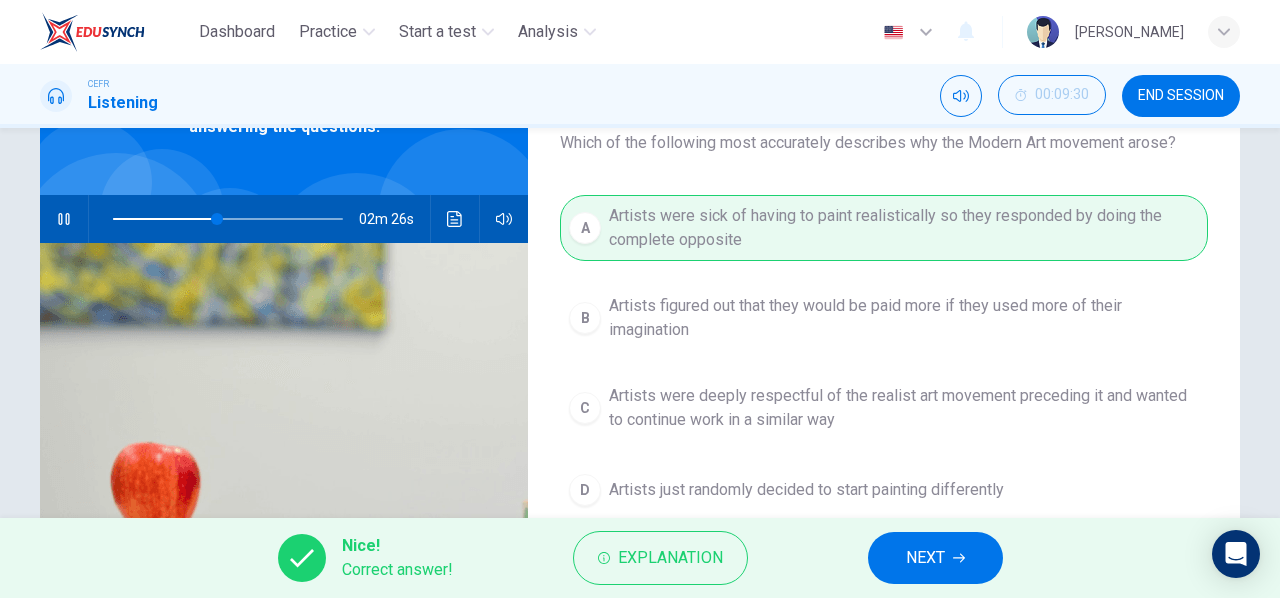 click on "NEXT" at bounding box center (925, 558) 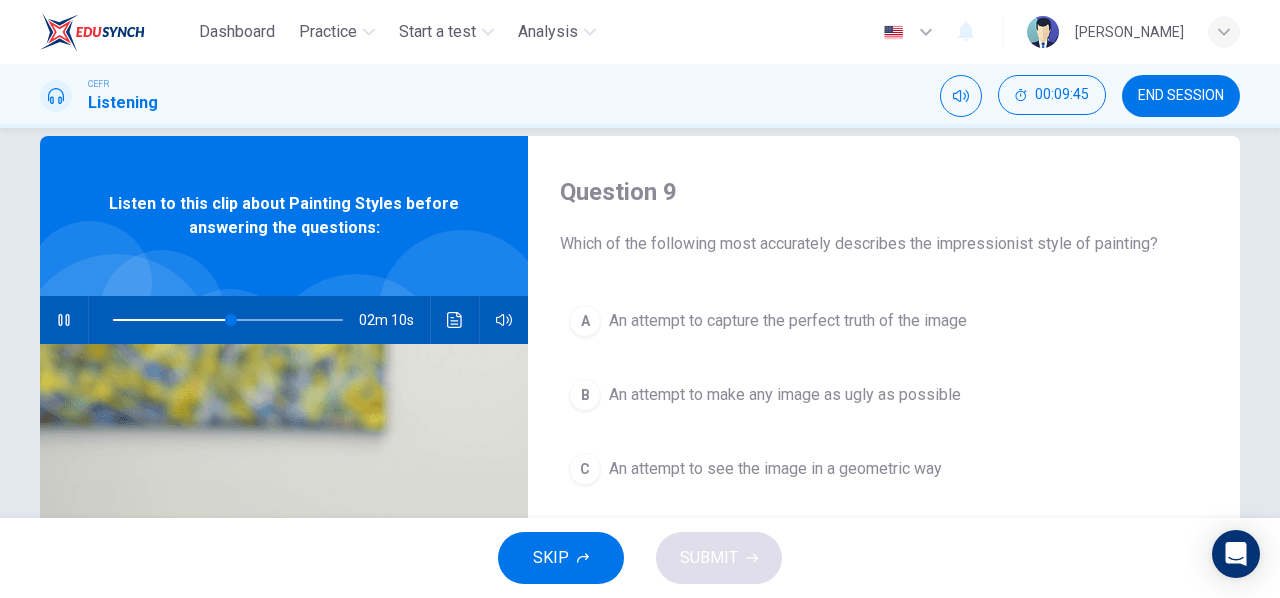 scroll, scrollTop: 0, scrollLeft: 0, axis: both 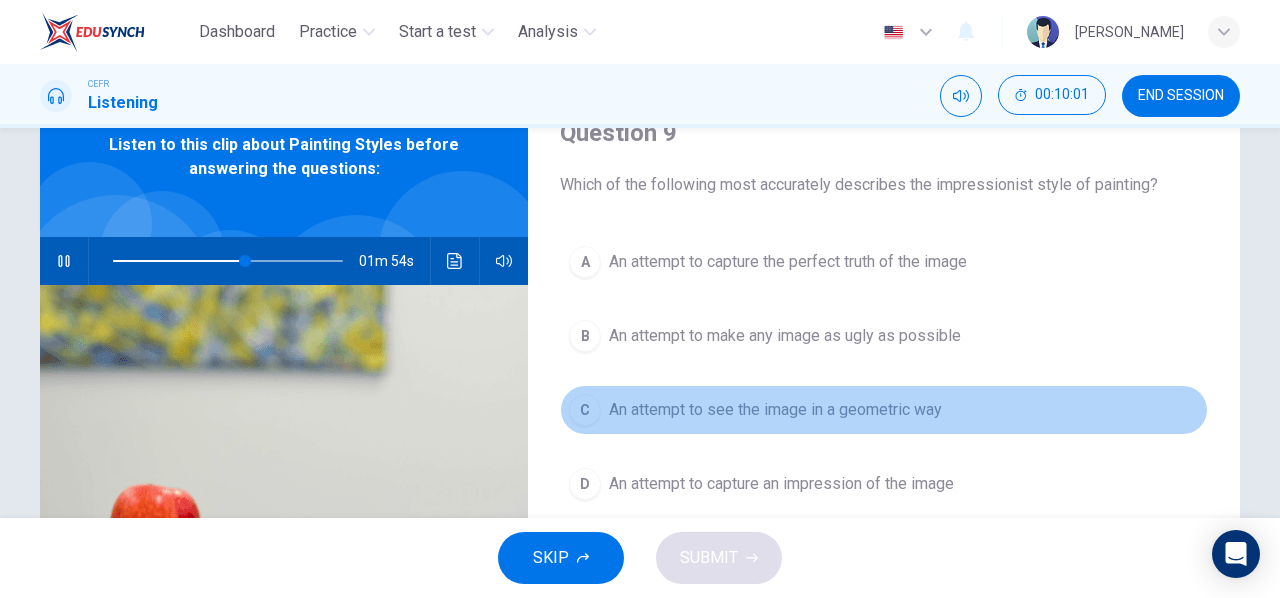 click on "C An attempt to see the image in a geometric way" at bounding box center (884, 410) 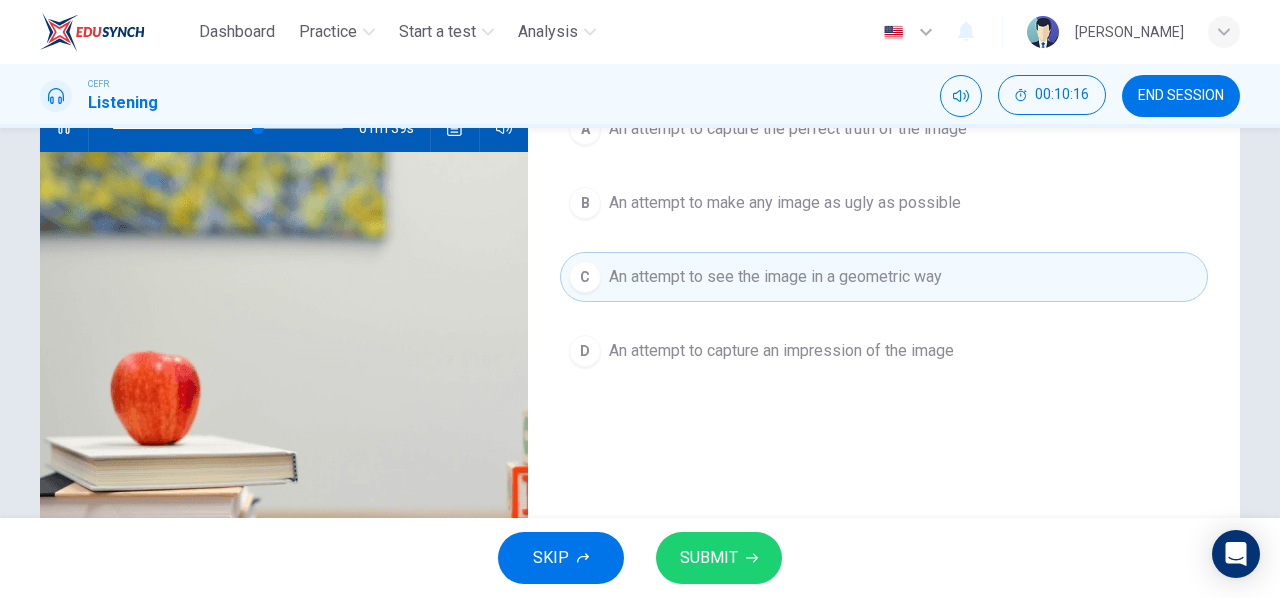 scroll, scrollTop: 91, scrollLeft: 0, axis: vertical 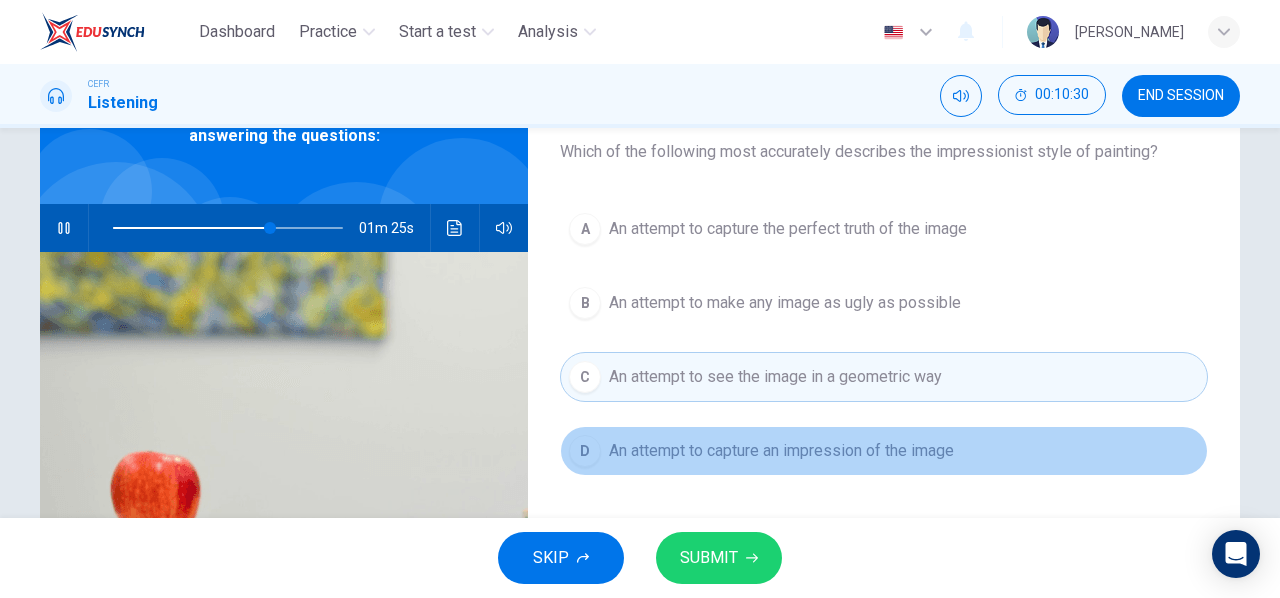 click on "D An attempt to capture an impression of the image" at bounding box center [884, 451] 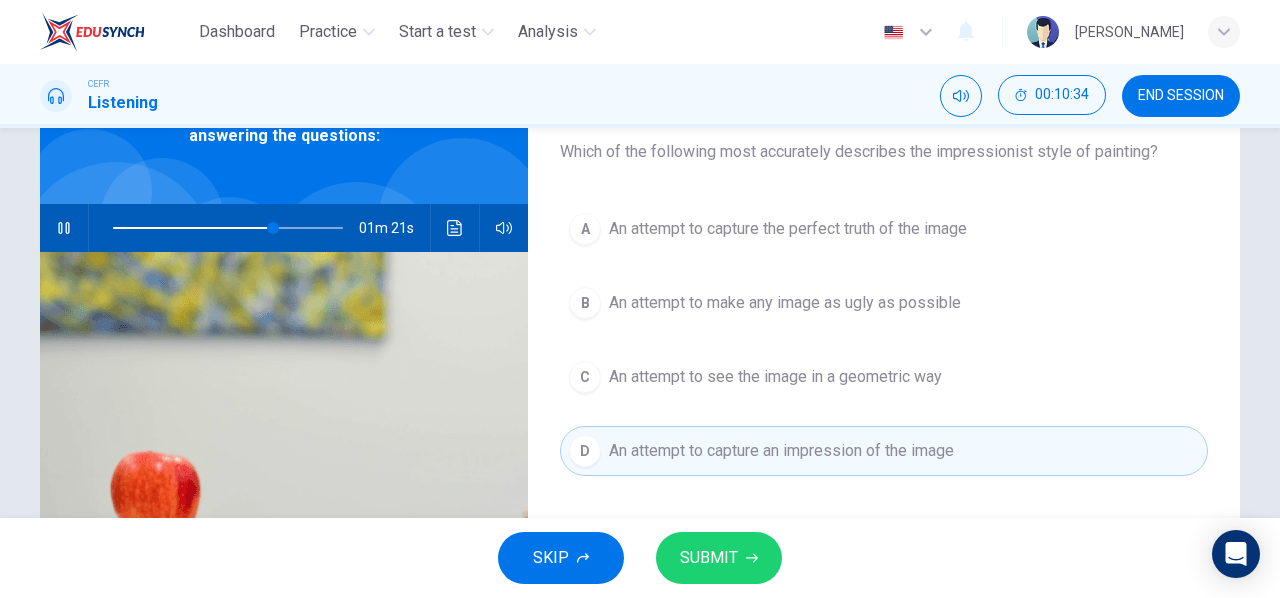click on "C An attempt to see the image in a geometric way" at bounding box center (884, 377) 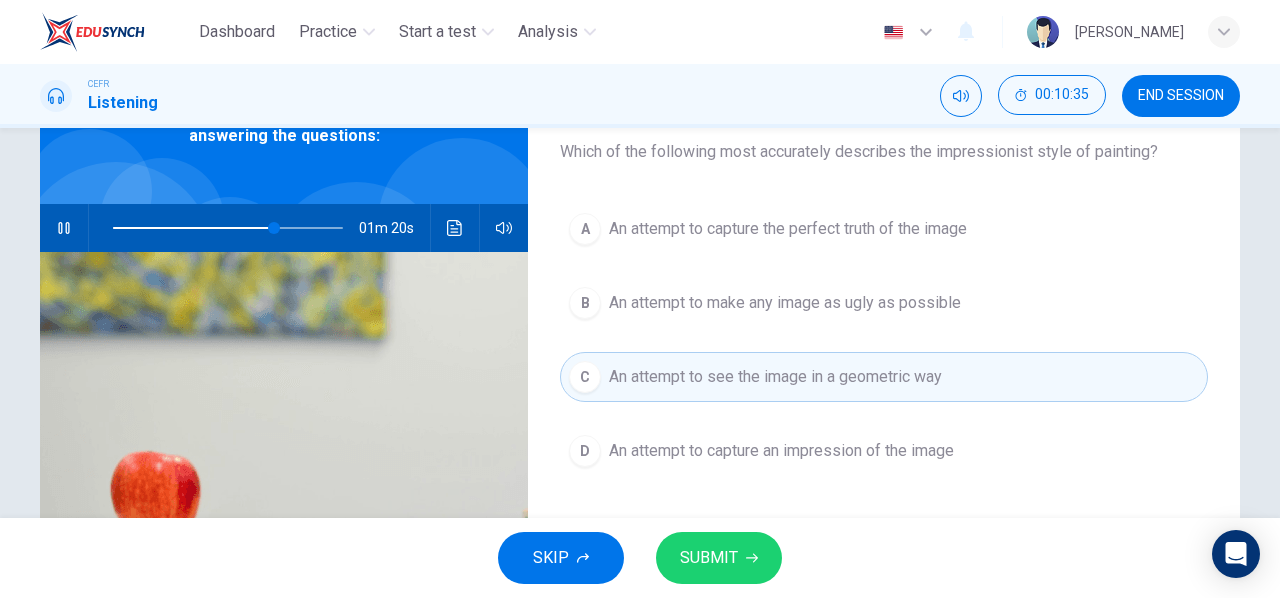 click on "SUBMIT" at bounding box center [719, 558] 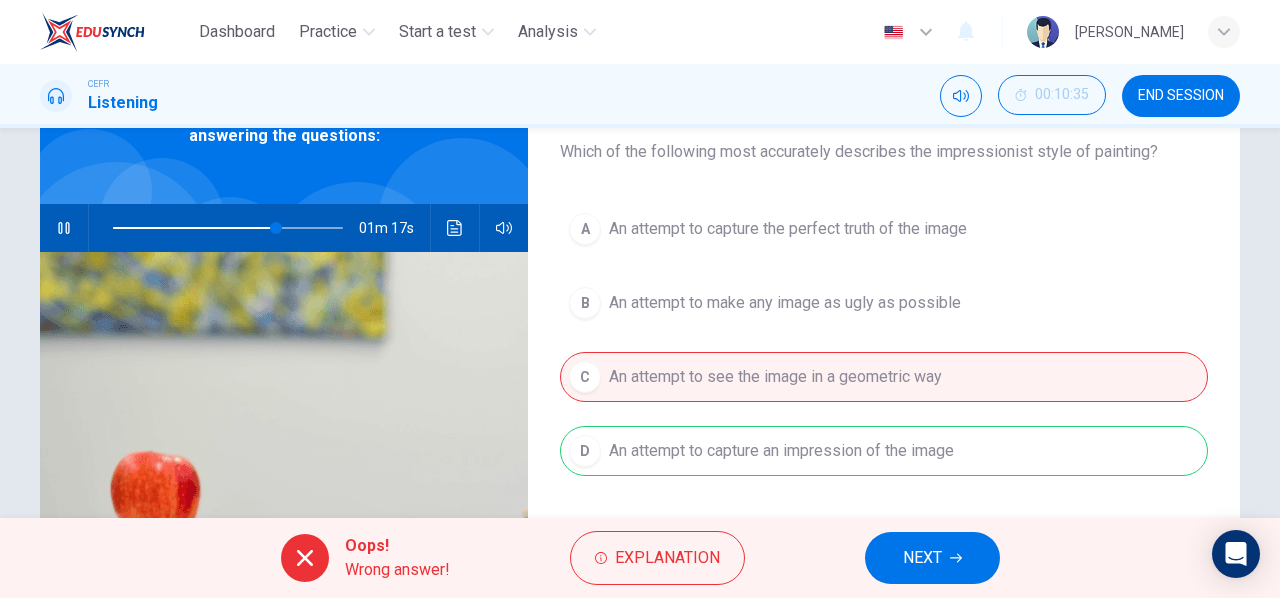 click on "NEXT" at bounding box center [922, 558] 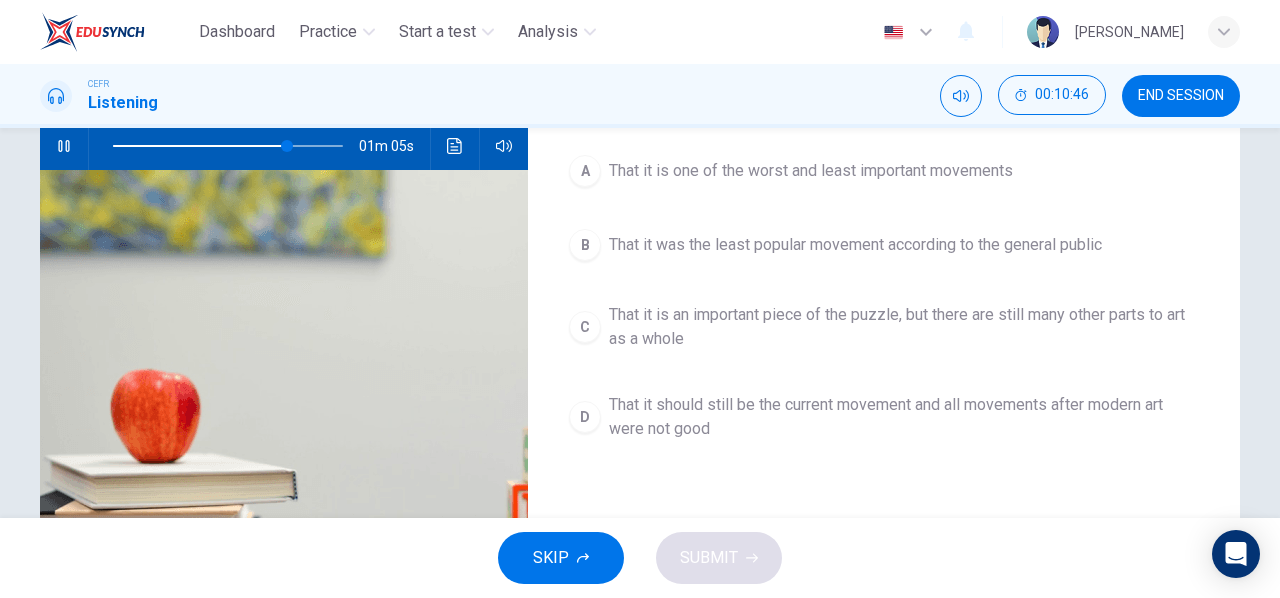 scroll, scrollTop: 133, scrollLeft: 0, axis: vertical 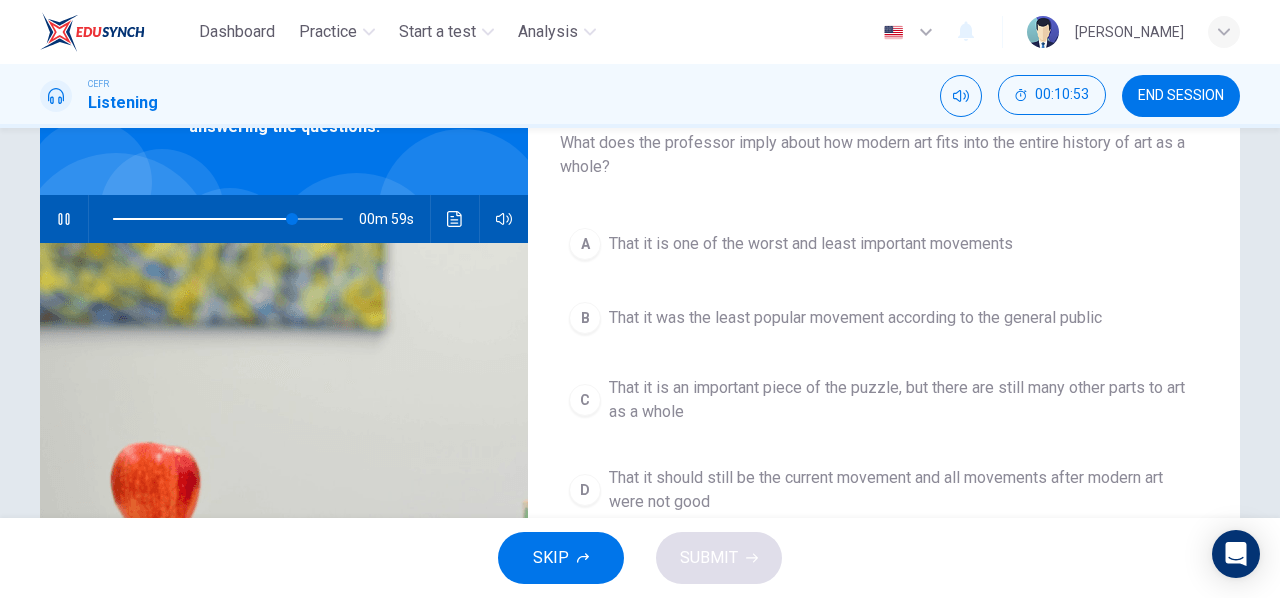 click on "B That it was the least popular movement according to the general public" at bounding box center (884, 318) 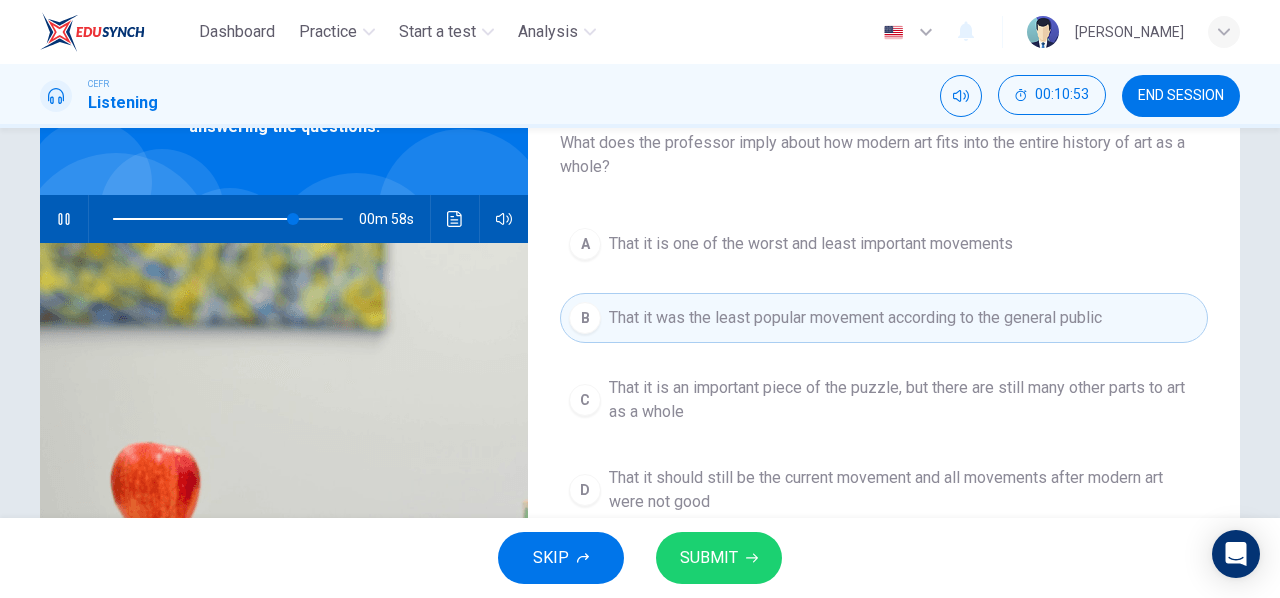 click on "B That it was the least popular movement according to the general public" at bounding box center (884, 318) 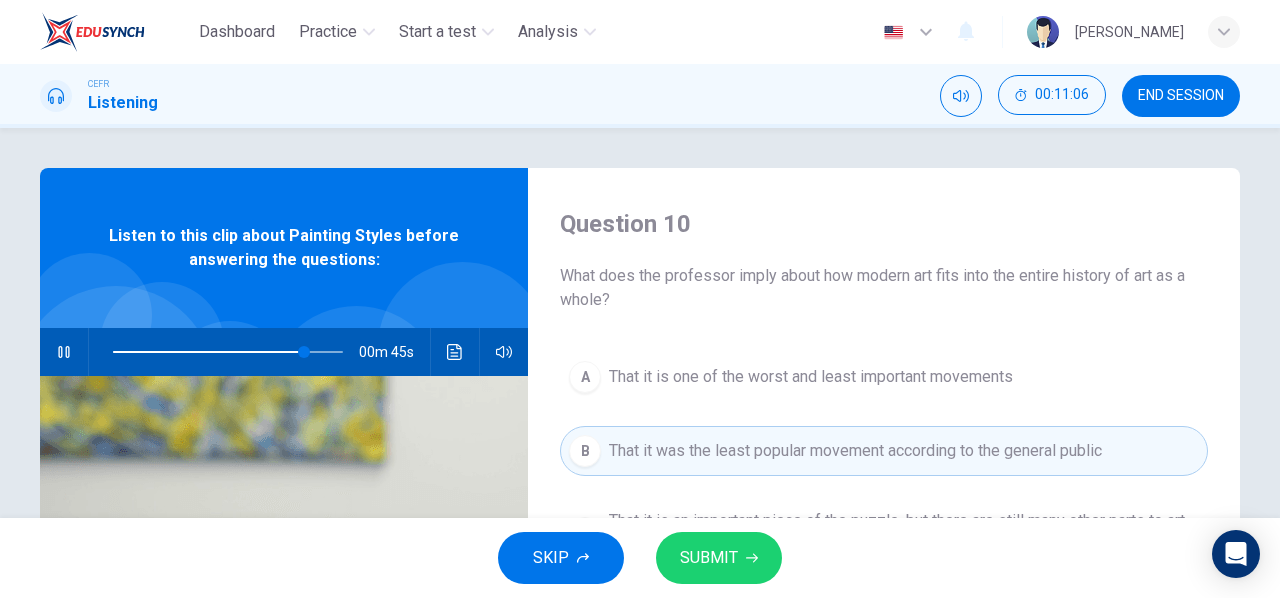 scroll, scrollTop: 133, scrollLeft: 0, axis: vertical 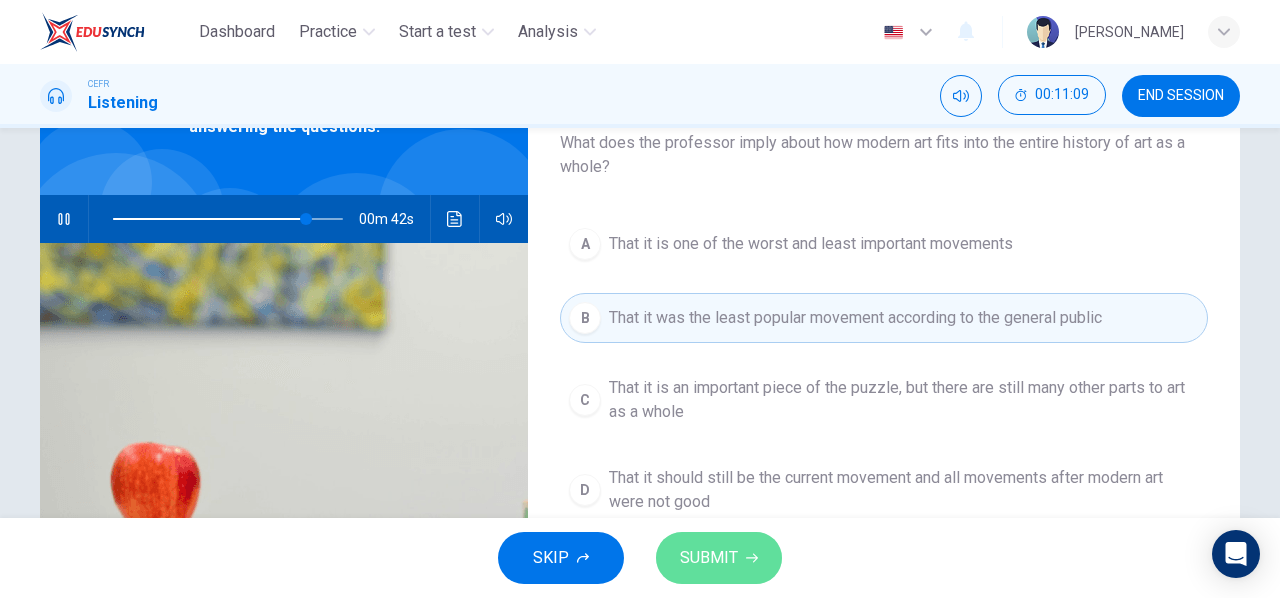 click on "SUBMIT" at bounding box center (709, 558) 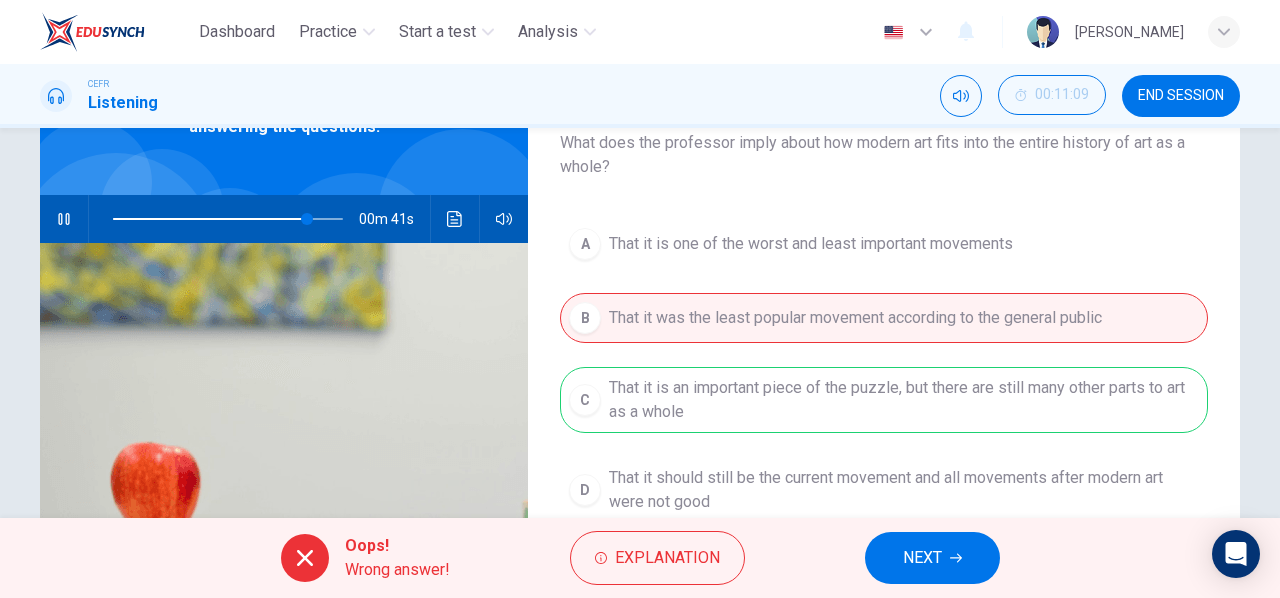 click on "NEXT" at bounding box center [932, 558] 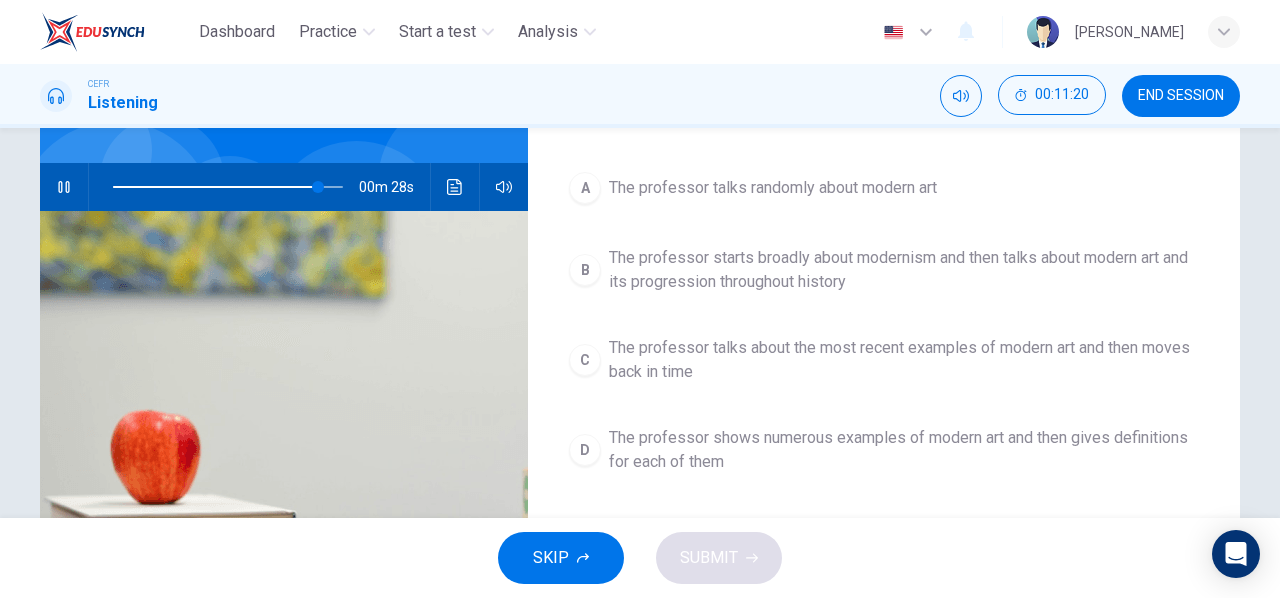 scroll, scrollTop: 133, scrollLeft: 0, axis: vertical 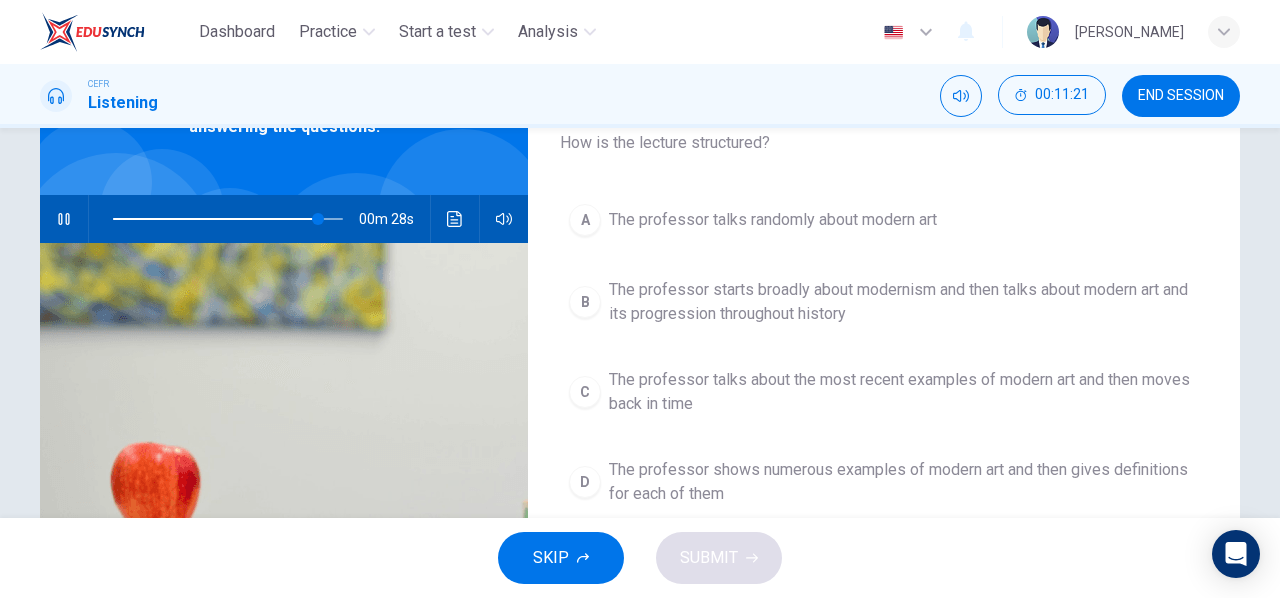 click on "The professor talks about the most recent examples of modern art and then moves back in time" at bounding box center (904, 392) 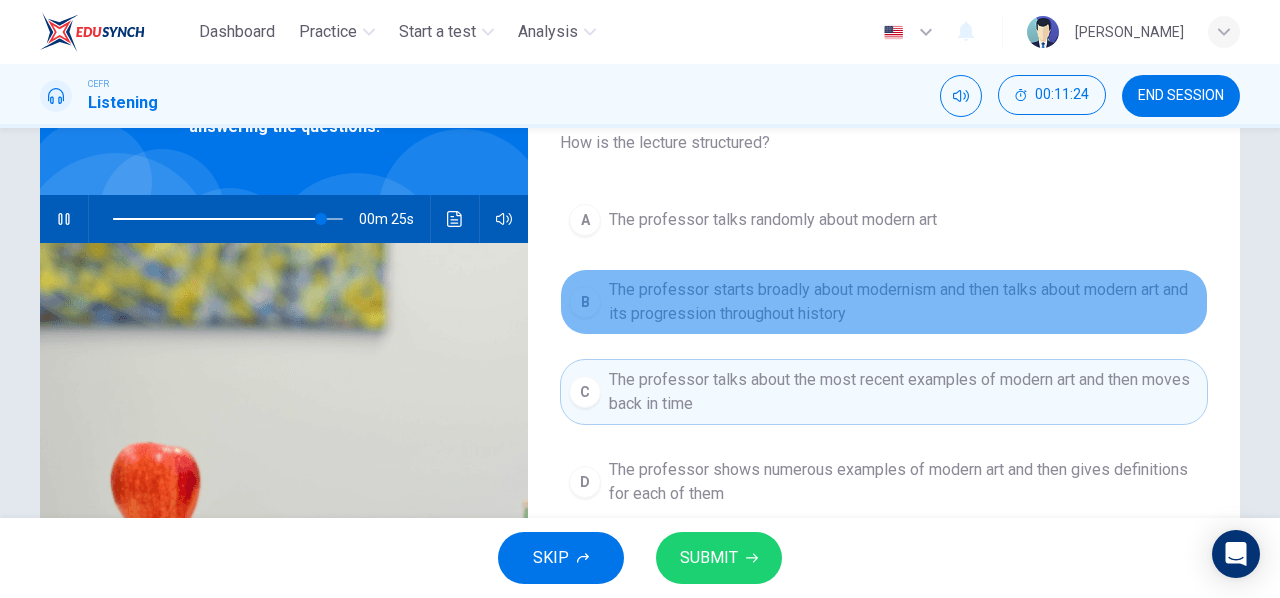 click on "The professor starts broadly about modernism and then talks about modern art and its progression throughout history" at bounding box center (904, 302) 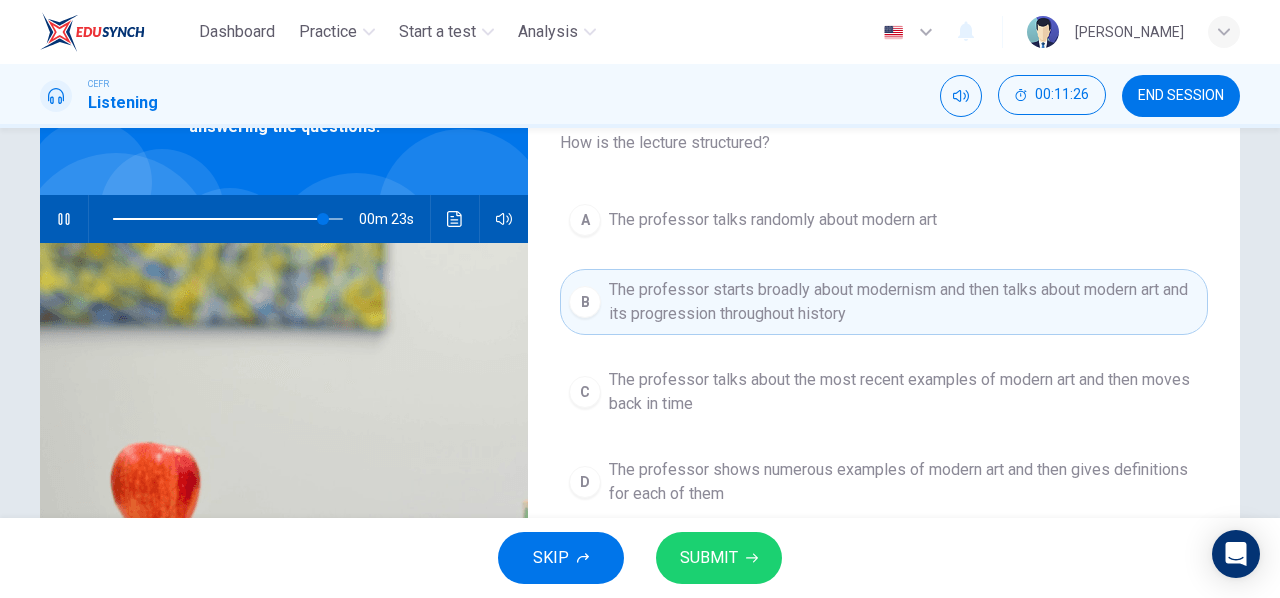 click on "The professor starts broadly about modernism and then talks about modern art and its progression throughout history" at bounding box center [904, 302] 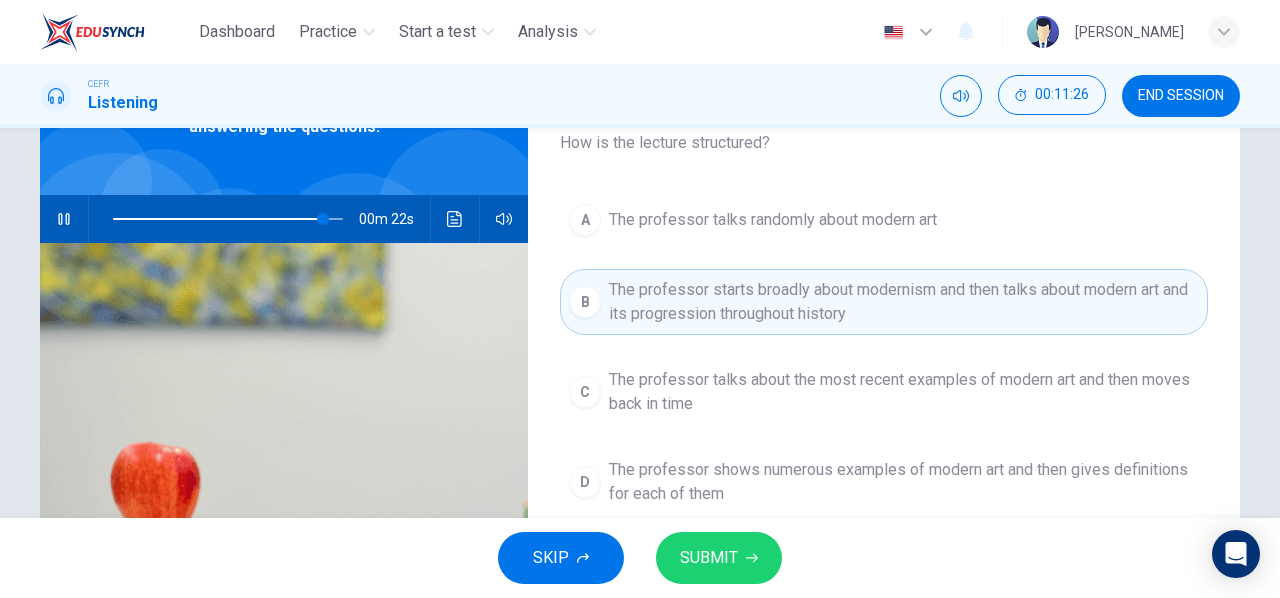 click on "SUBMIT" at bounding box center [709, 558] 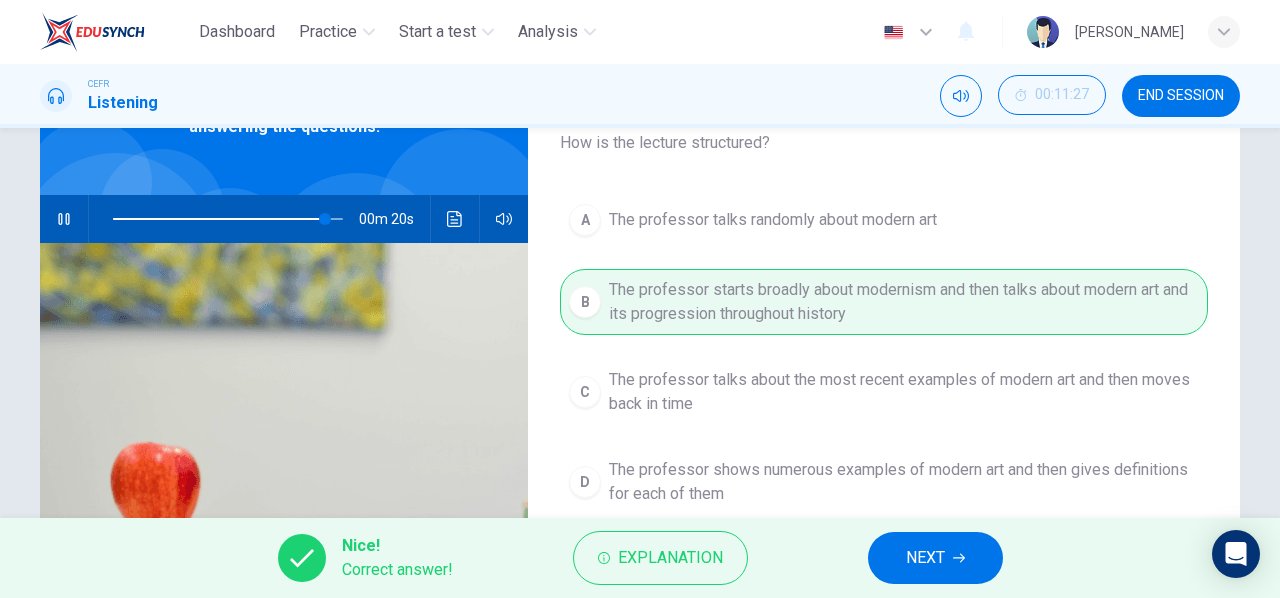 click on "NEXT" at bounding box center (935, 558) 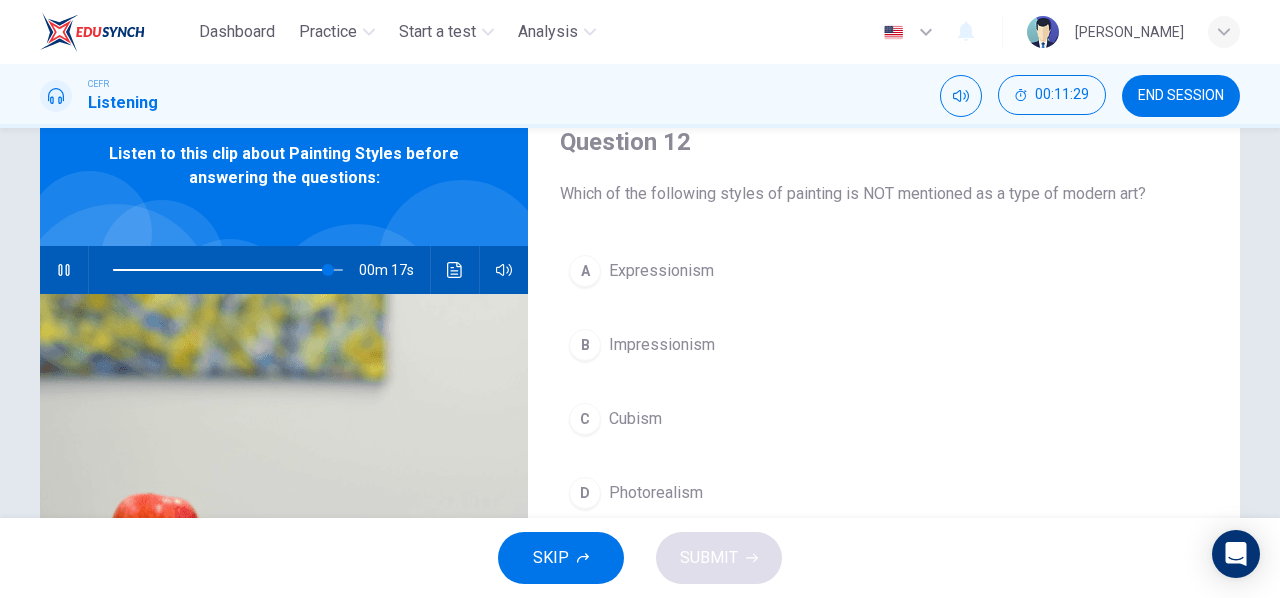scroll, scrollTop: 133, scrollLeft: 0, axis: vertical 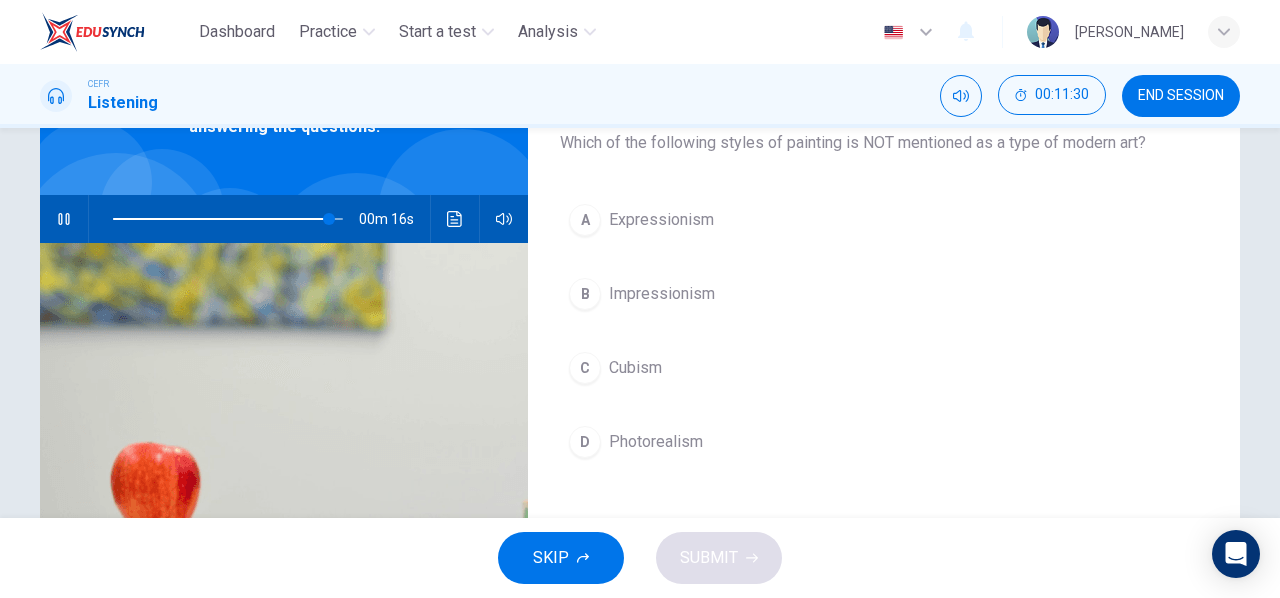 click on "Cubism" at bounding box center [635, 368] 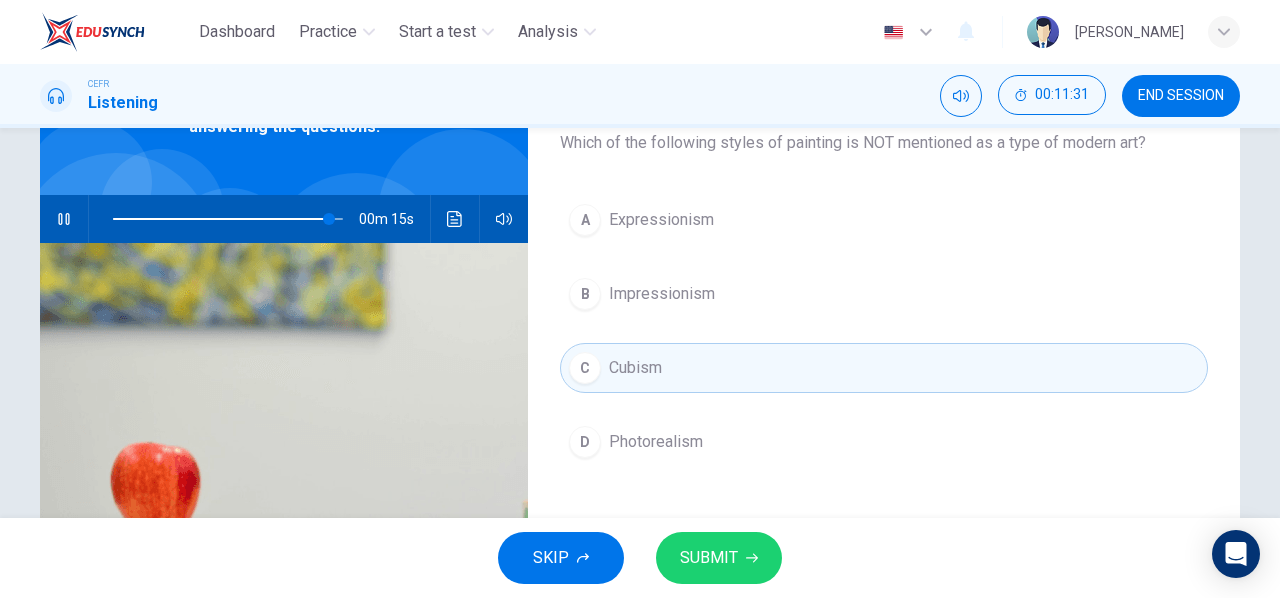 click on "SUBMIT" at bounding box center (709, 558) 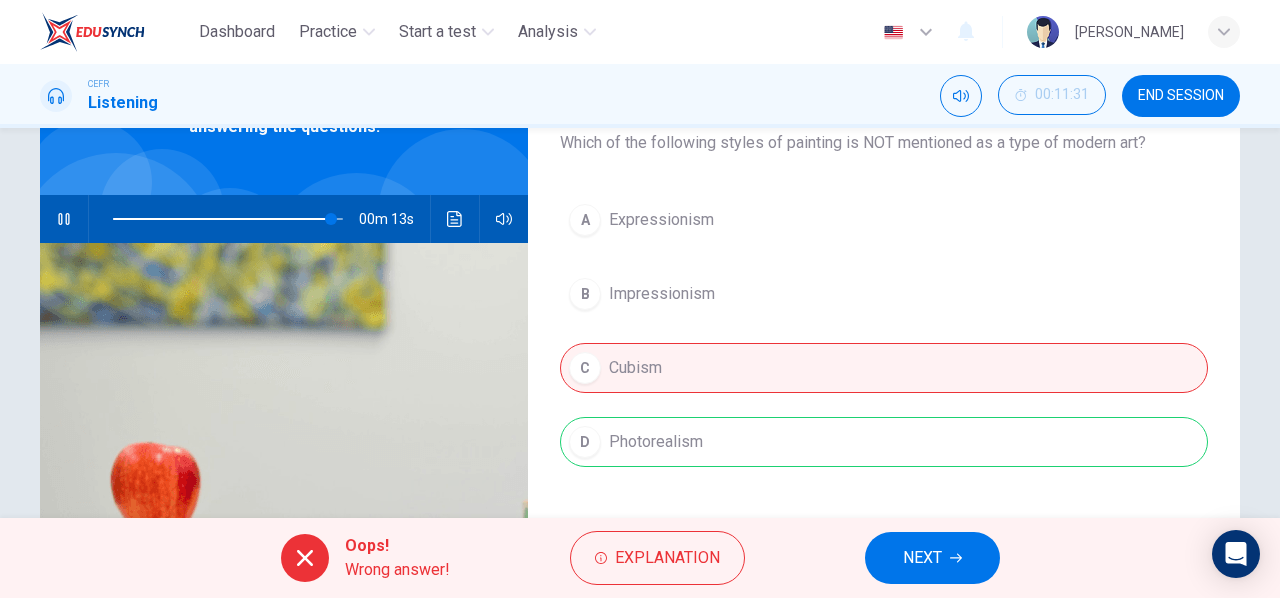 click on "NEXT" at bounding box center (922, 558) 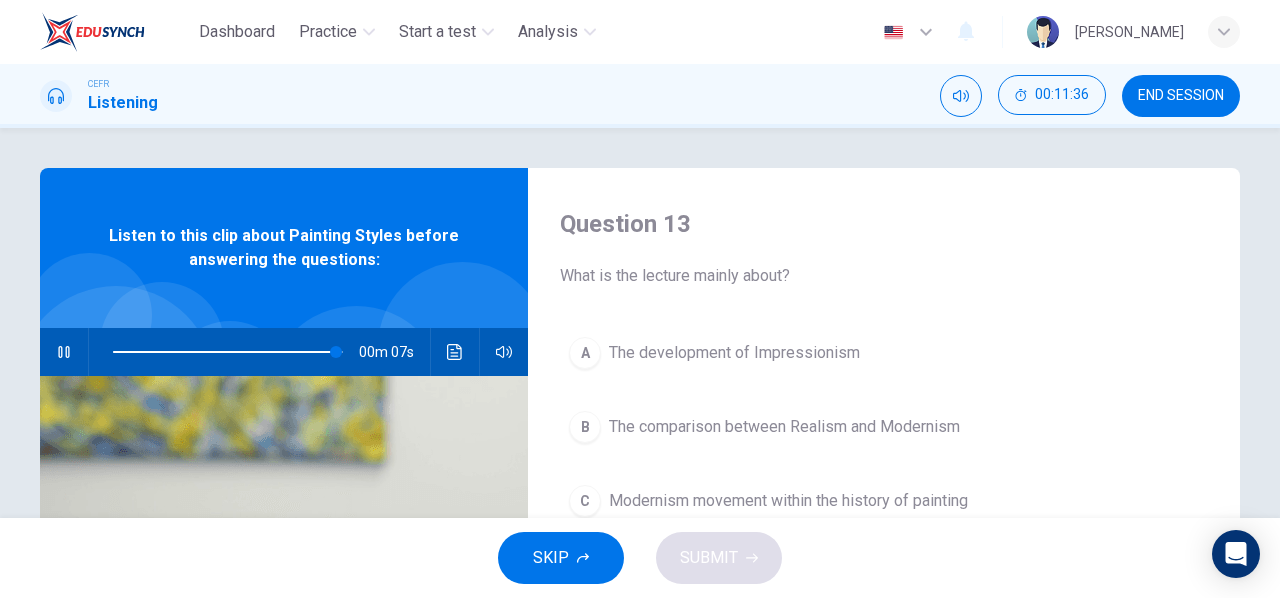 scroll, scrollTop: 133, scrollLeft: 0, axis: vertical 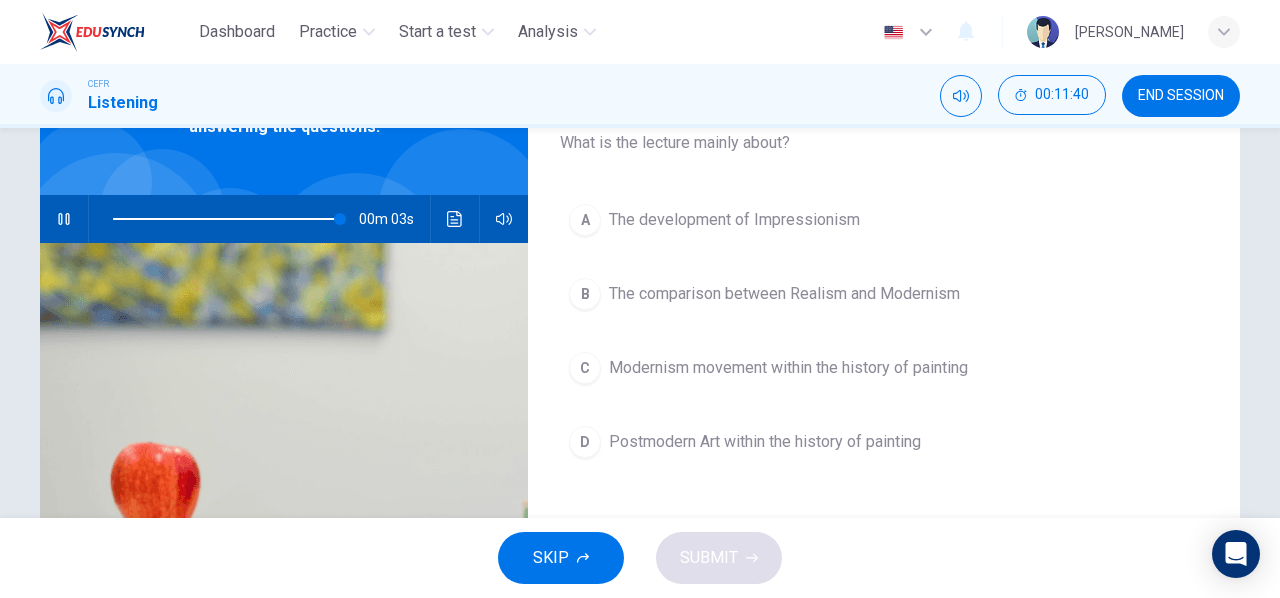 click on "Postmodern Art within the history of painting" at bounding box center (765, 442) 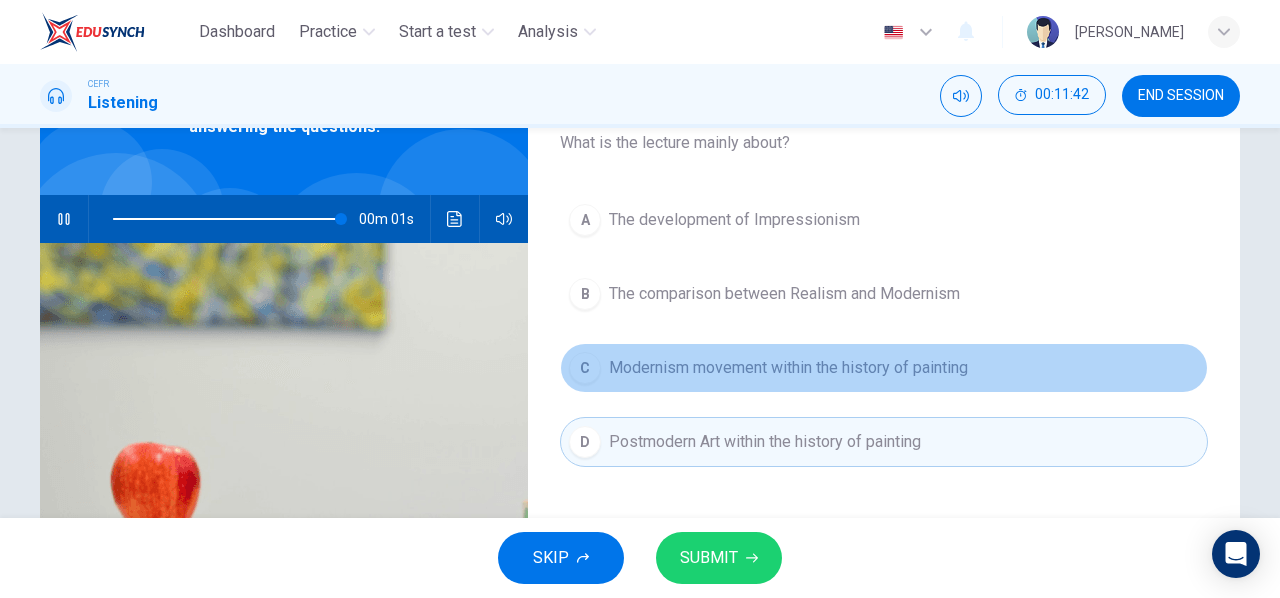 click on "Modernism movement within the history of painting" at bounding box center [788, 368] 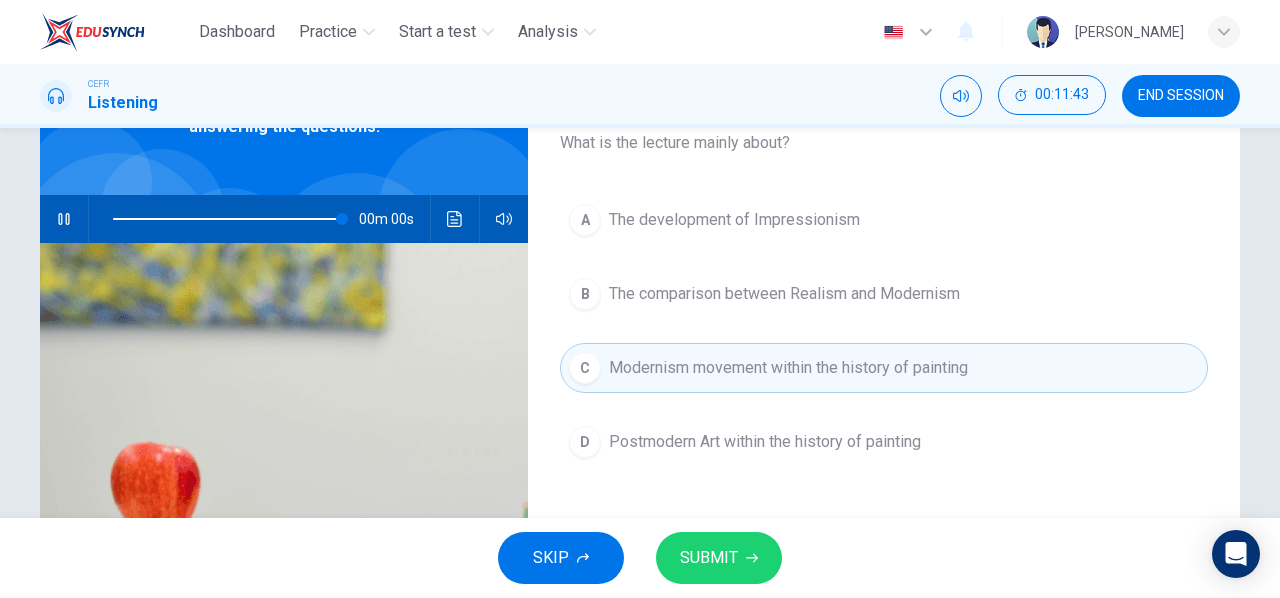 type on "0" 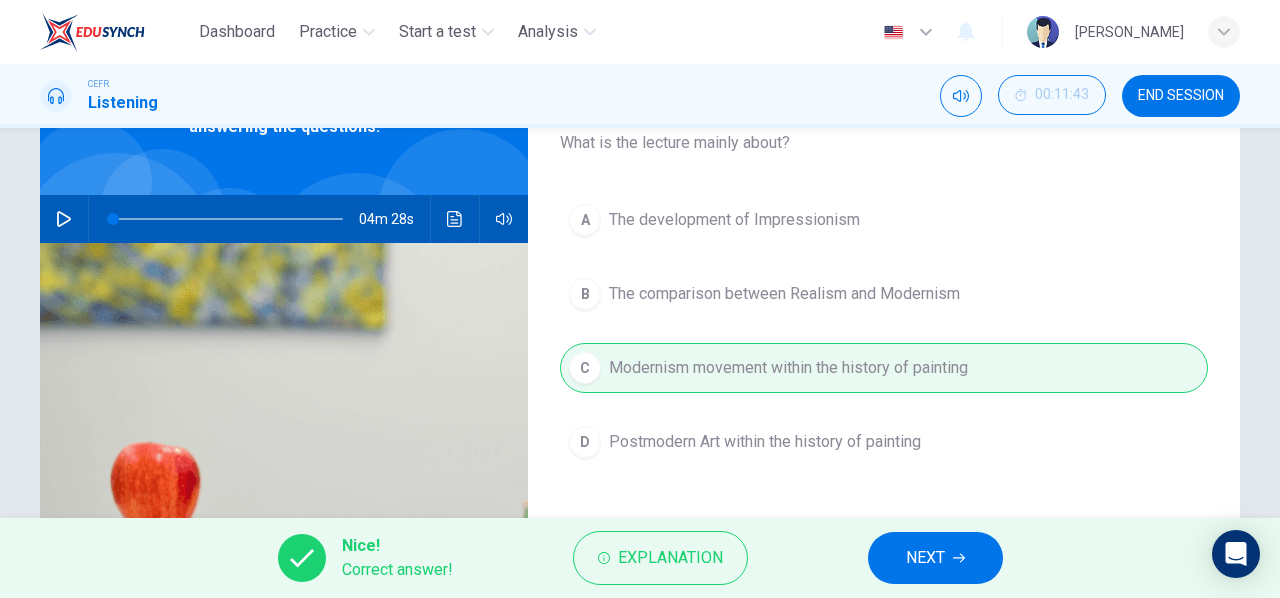 click on "NEXT" at bounding box center [935, 558] 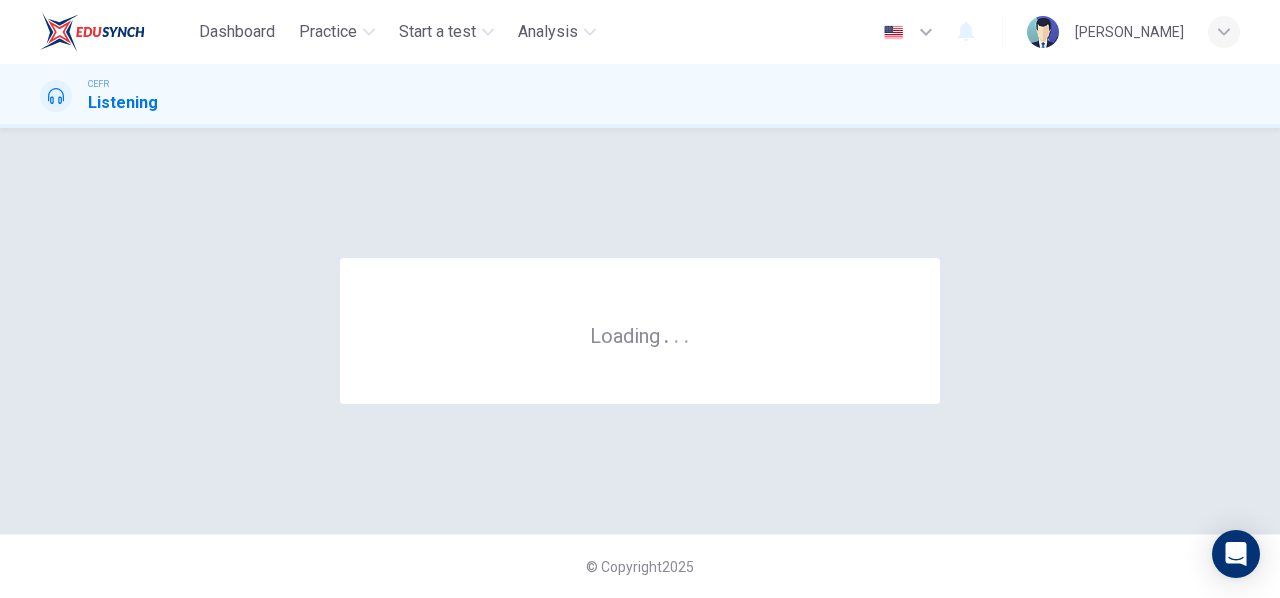 scroll, scrollTop: 0, scrollLeft: 0, axis: both 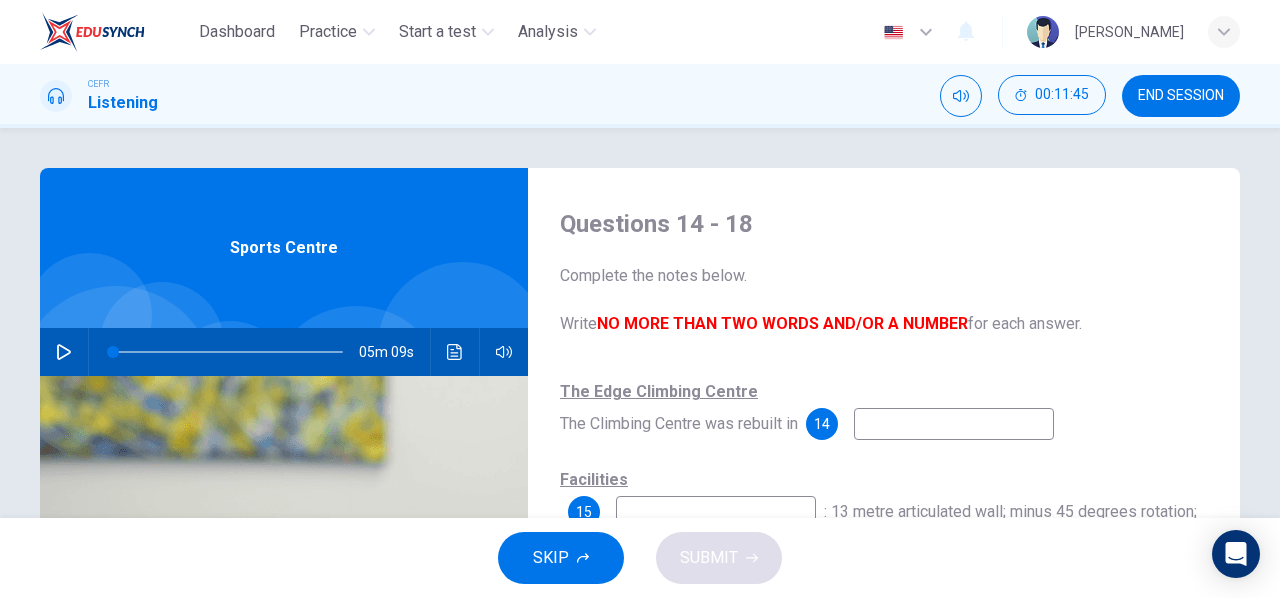 click on "END SESSION" at bounding box center [1181, 96] 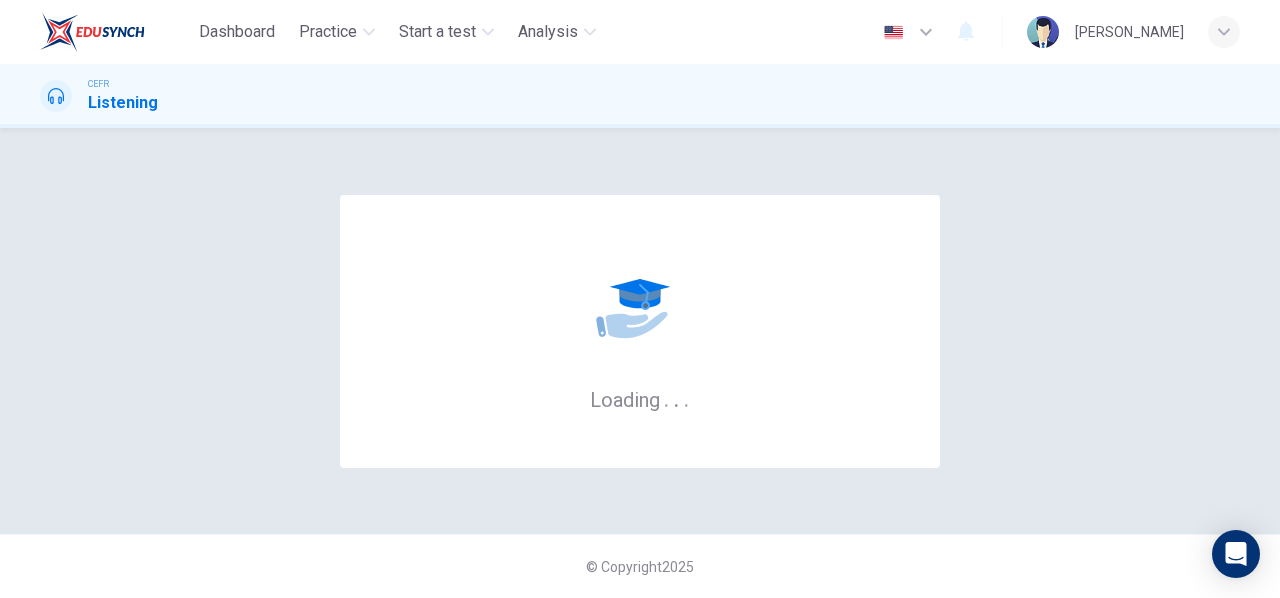 scroll, scrollTop: 0, scrollLeft: 0, axis: both 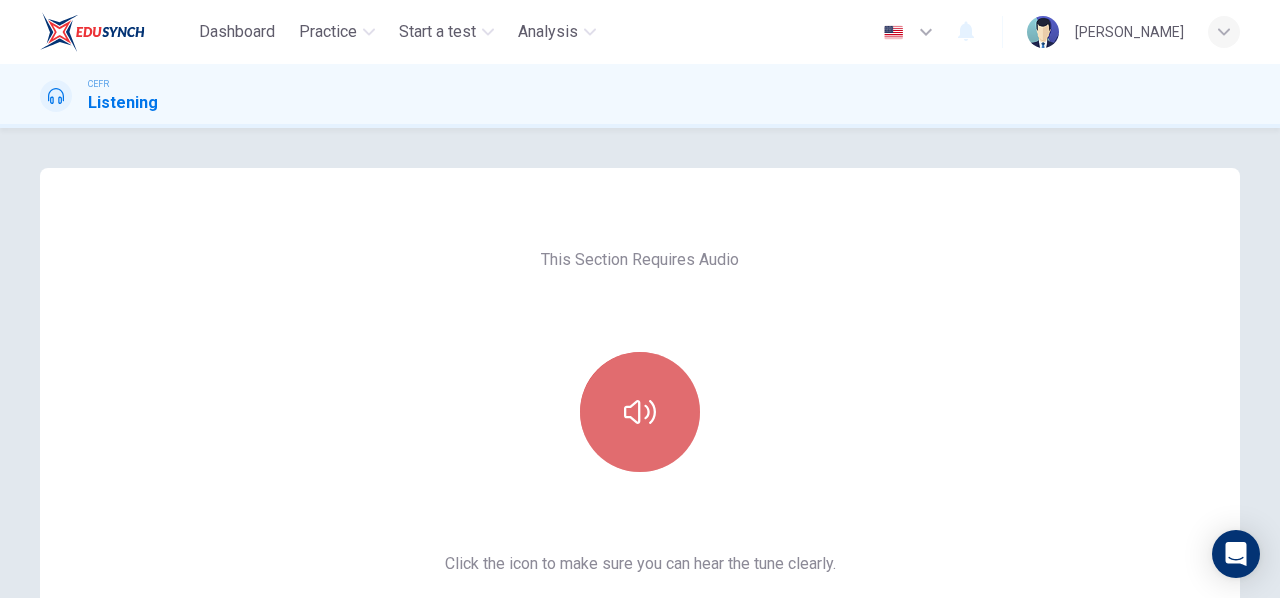 click at bounding box center [640, 412] 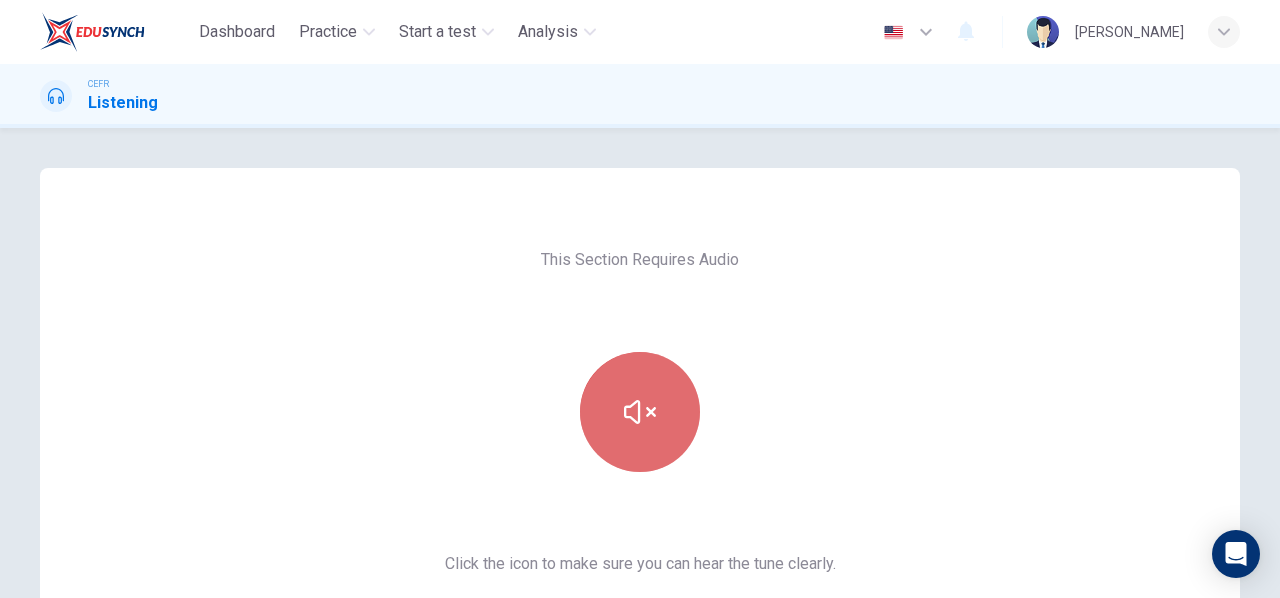 click at bounding box center (640, 412) 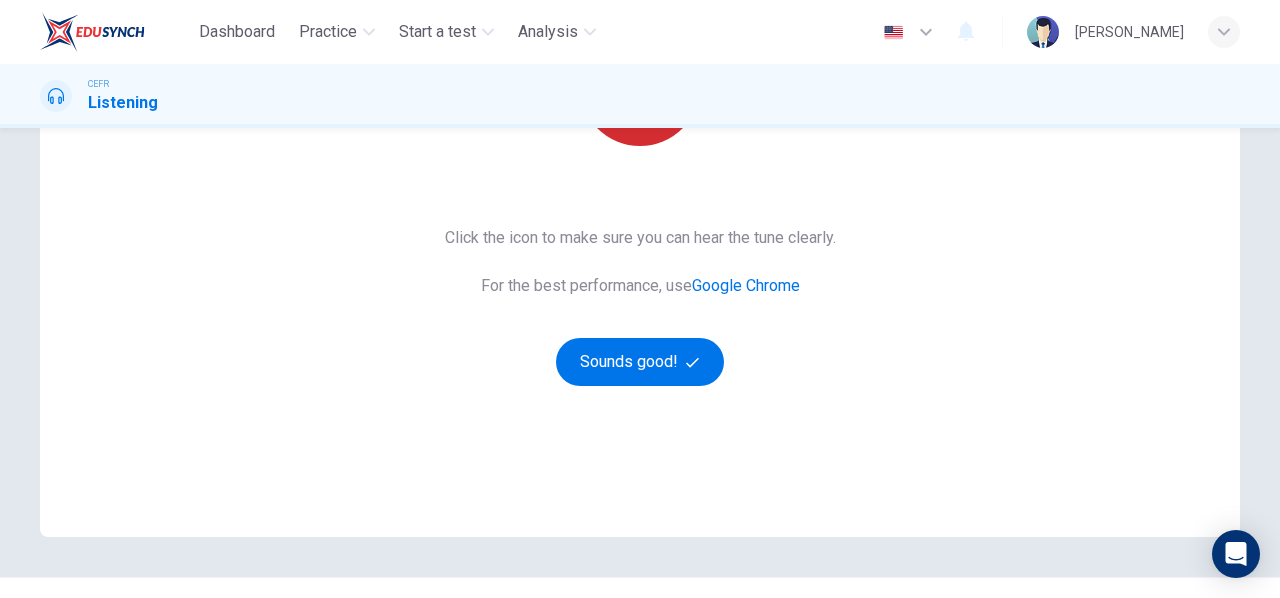 scroll, scrollTop: 329, scrollLeft: 0, axis: vertical 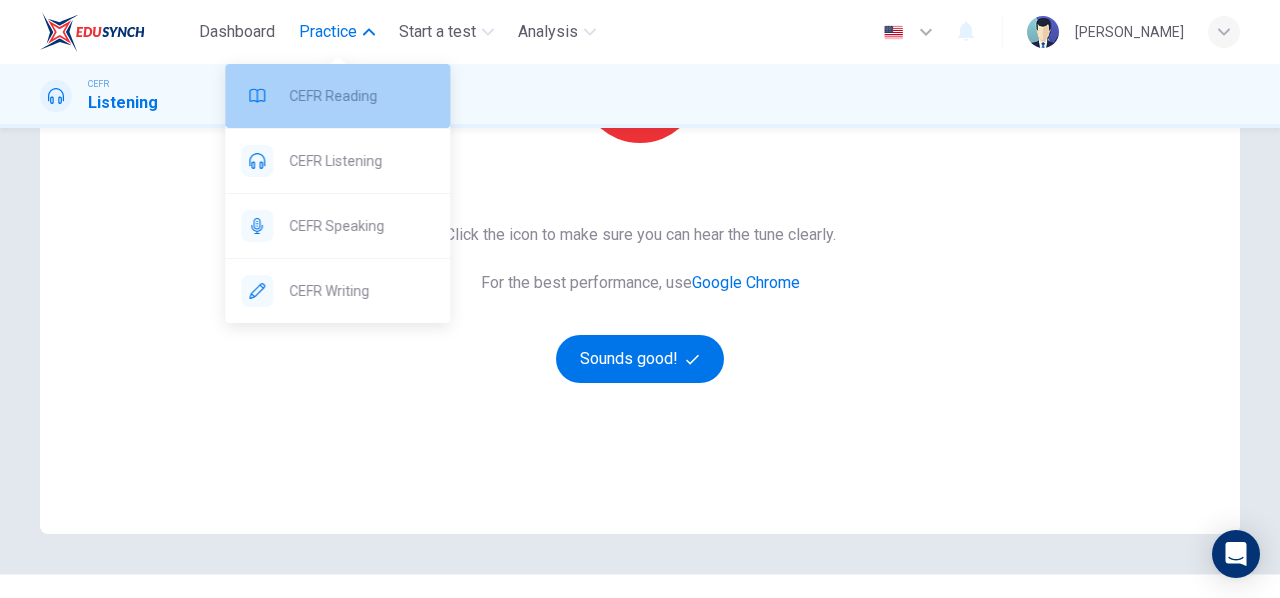 click on "CEFR Reading" at bounding box center [361, 96] 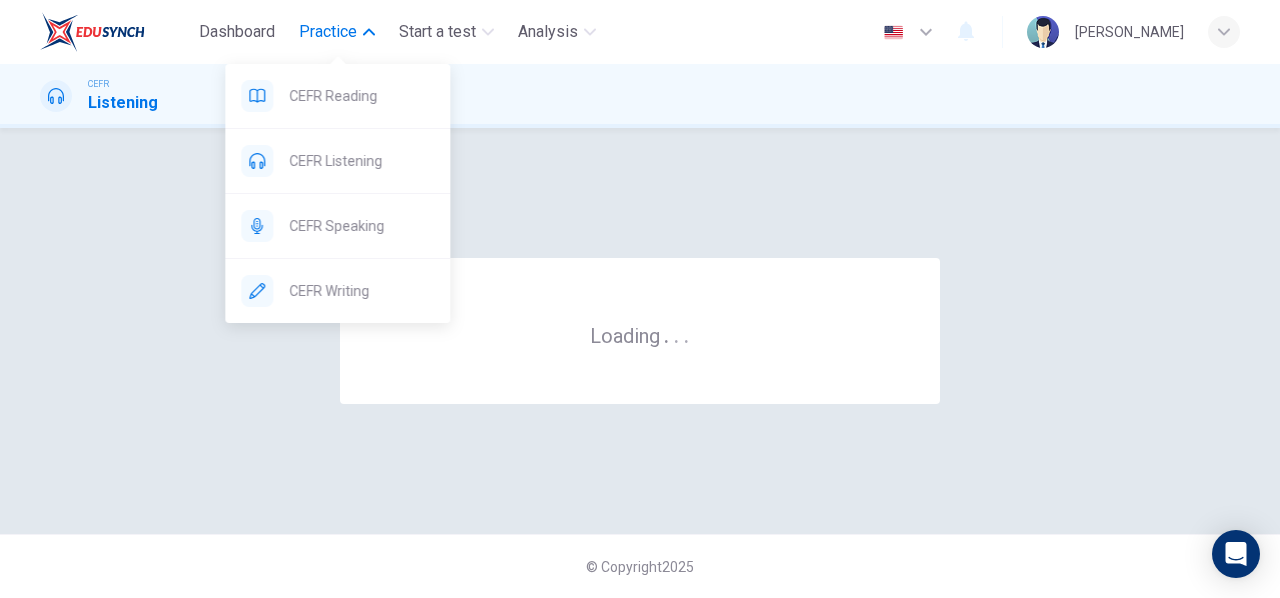 scroll, scrollTop: 0, scrollLeft: 0, axis: both 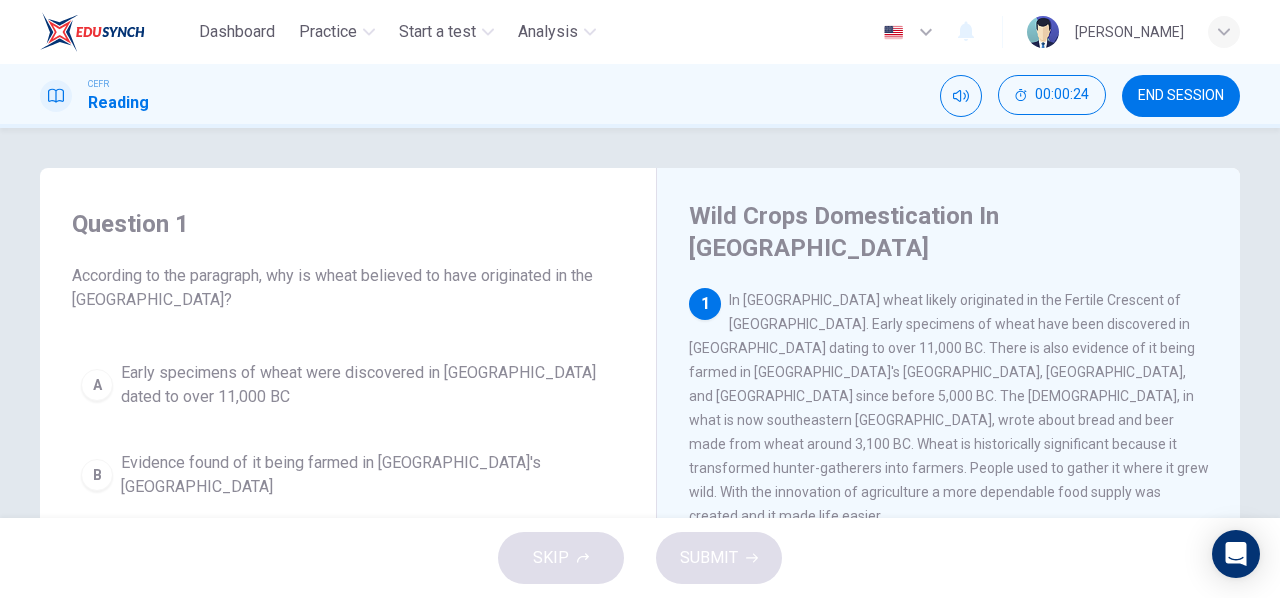 drag, startPoint x: 882, startPoint y: 346, endPoint x: 932, endPoint y: 345, distance: 50.01 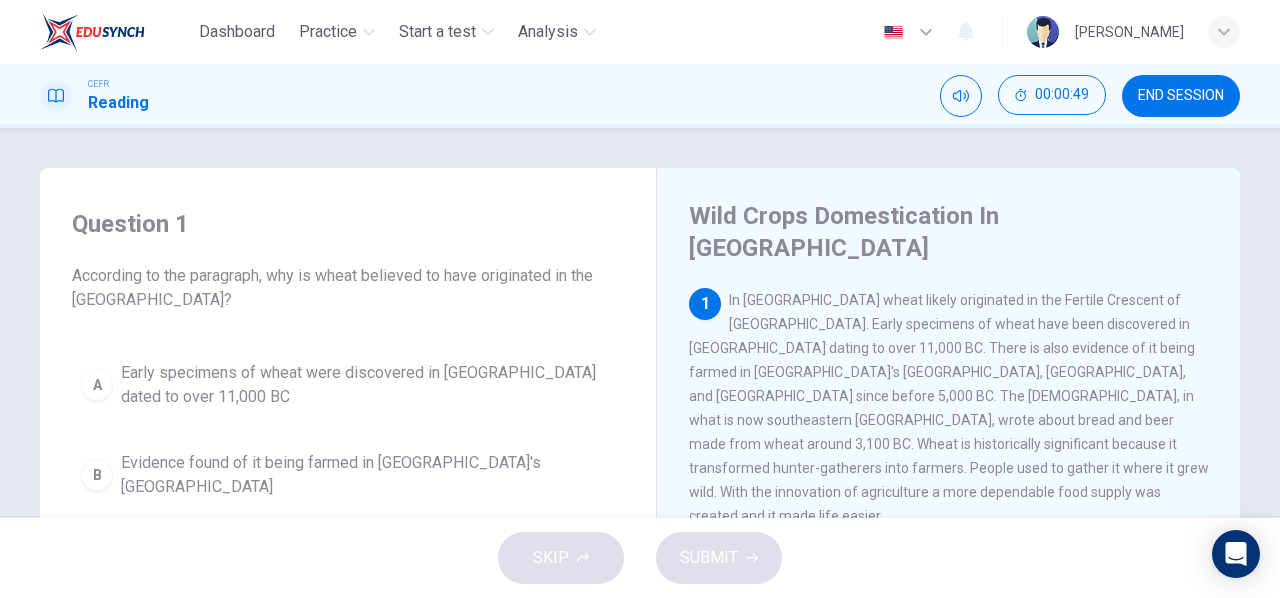 drag, startPoint x: 760, startPoint y: 362, endPoint x: 816, endPoint y: 356, distance: 56.32051 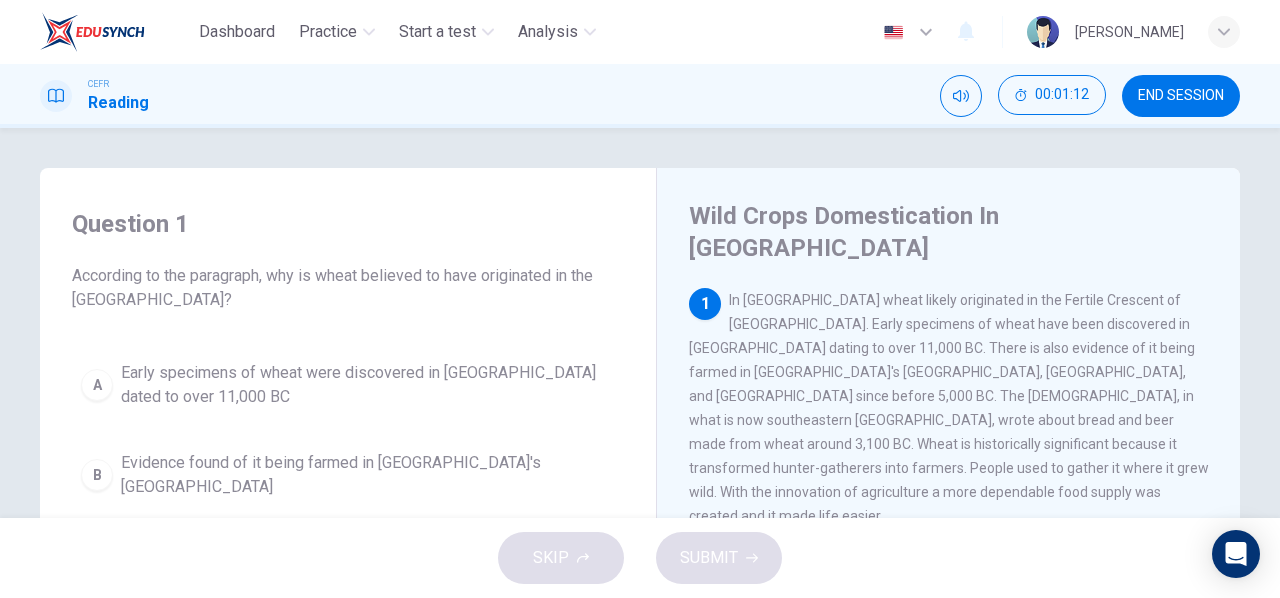click on "Early specimens of wheat were discovered in [GEOGRAPHIC_DATA] dated to over 11,000 BC" at bounding box center (368, 385) 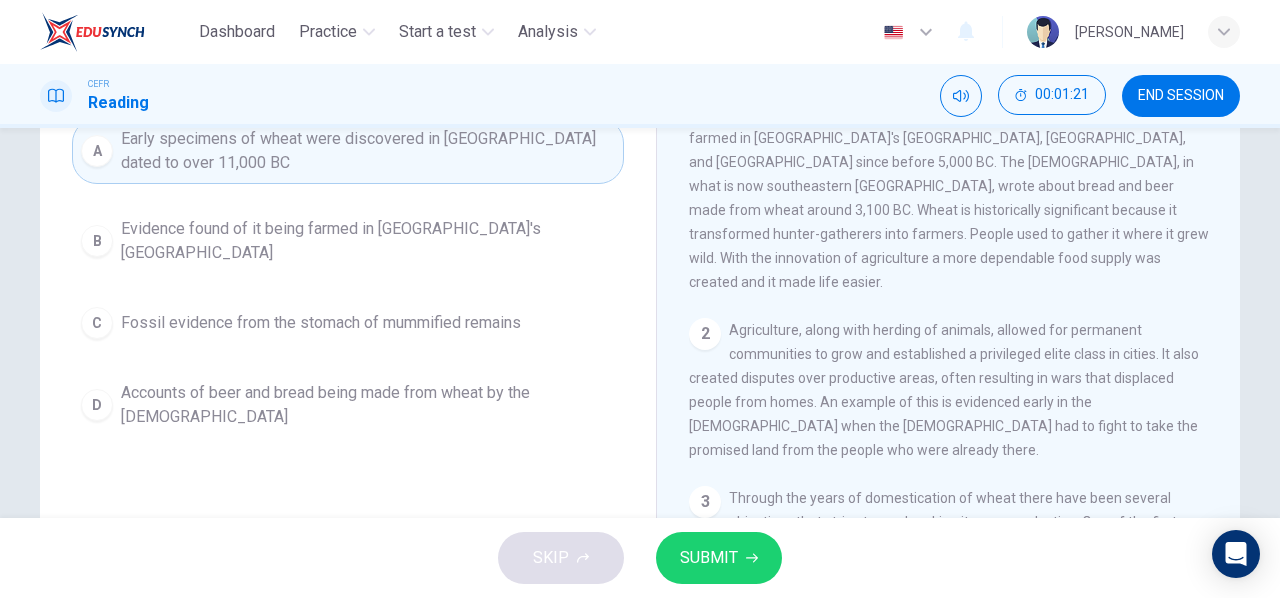 scroll, scrollTop: 266, scrollLeft: 0, axis: vertical 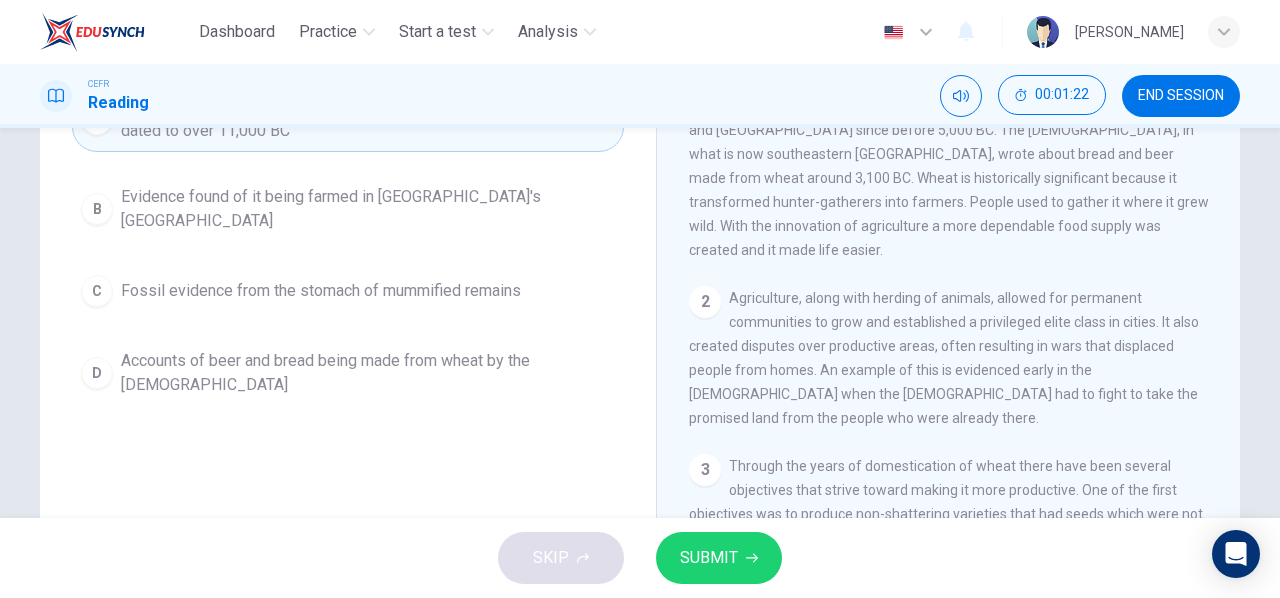 click 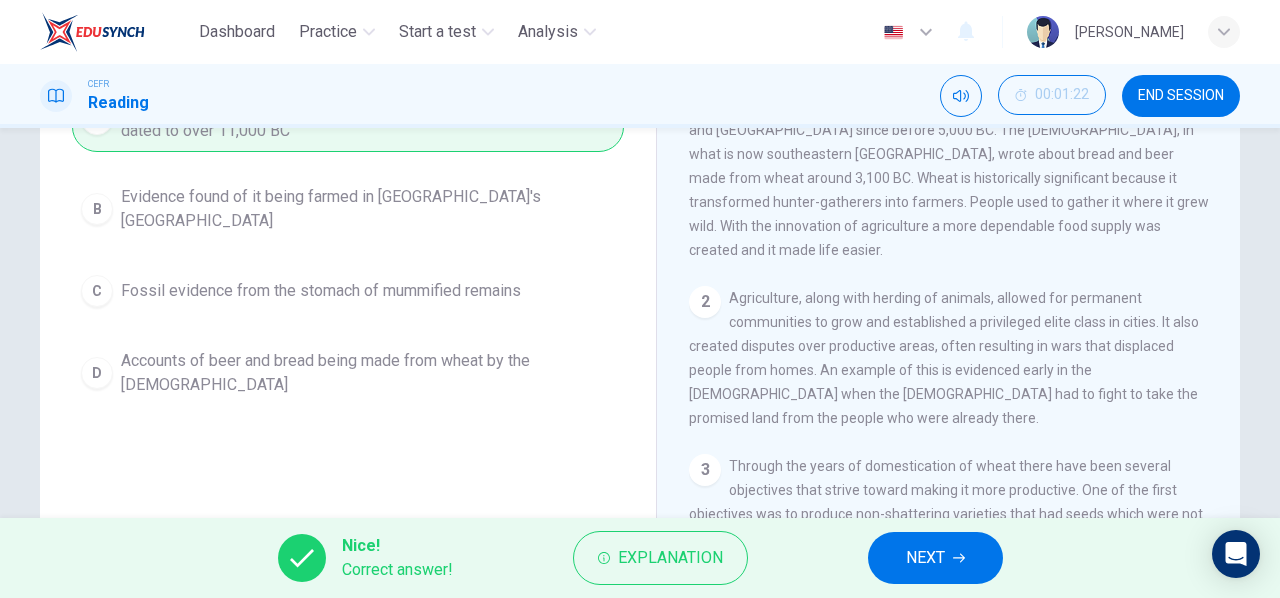 click on "NEXT" at bounding box center [935, 558] 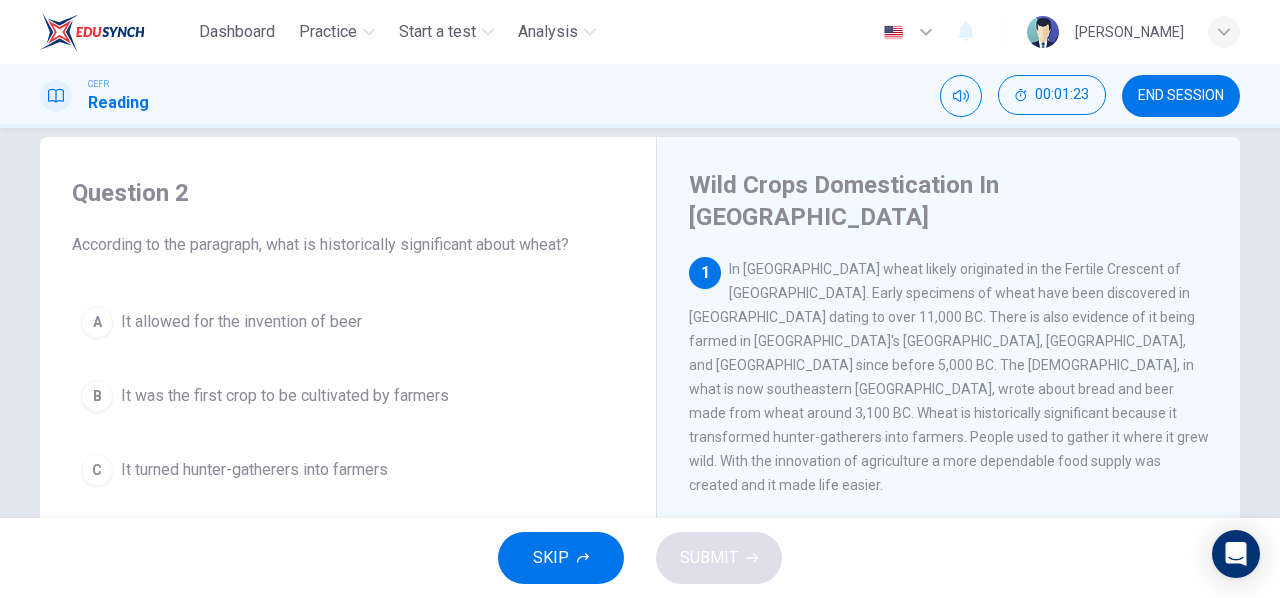 scroll, scrollTop: 0, scrollLeft: 0, axis: both 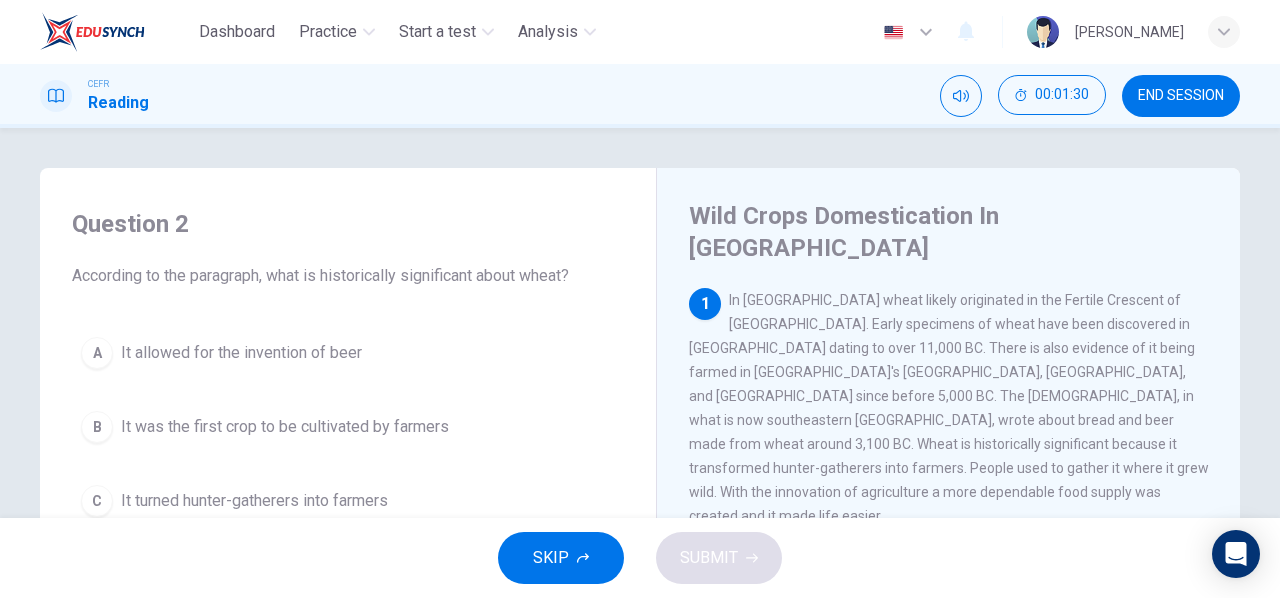 drag, startPoint x: 942, startPoint y: 316, endPoint x: 966, endPoint y: 313, distance: 24.186773 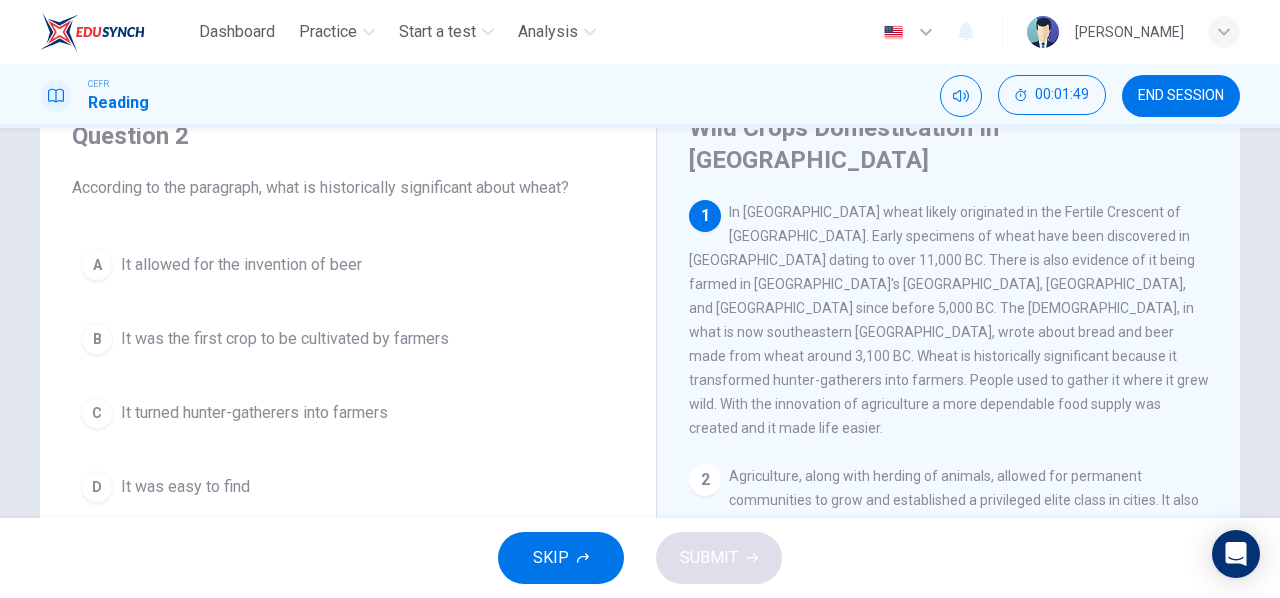 scroll, scrollTop: 133, scrollLeft: 0, axis: vertical 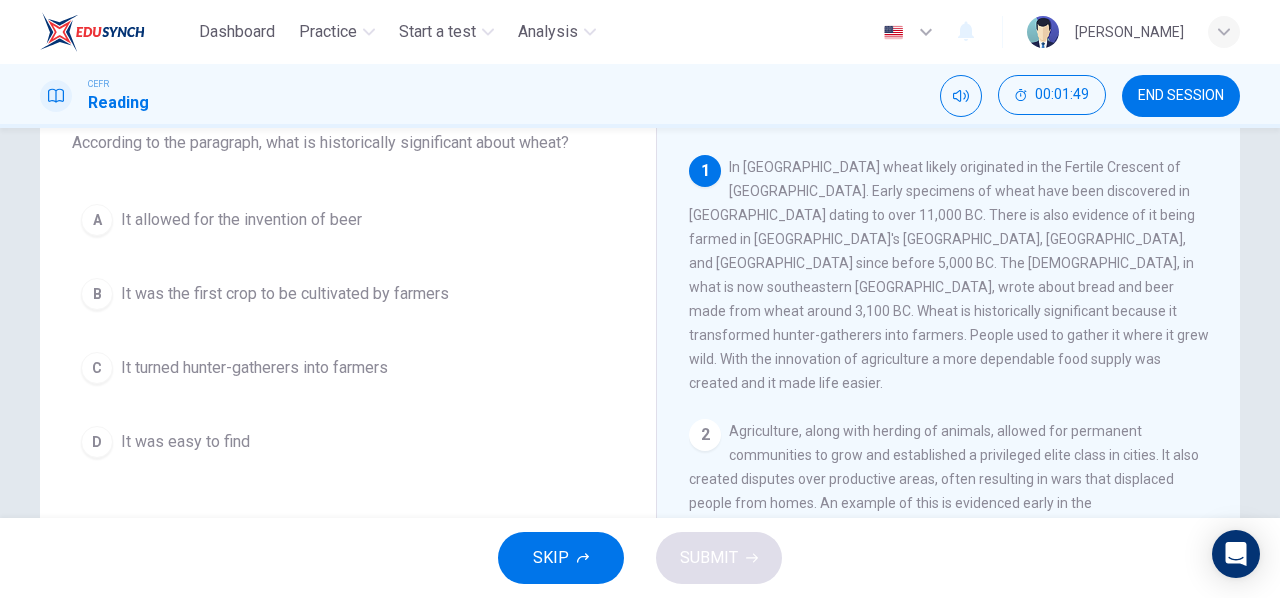 click on "It turned hunter-gatherers into farmers" at bounding box center (254, 368) 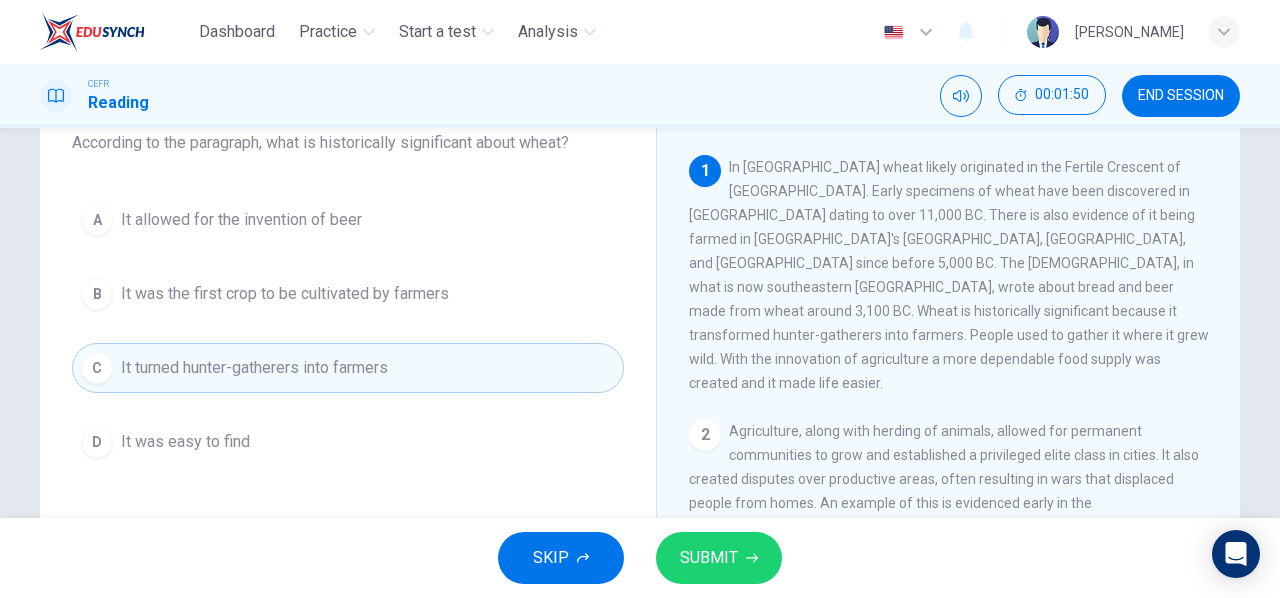 click on "SUBMIT" at bounding box center [709, 558] 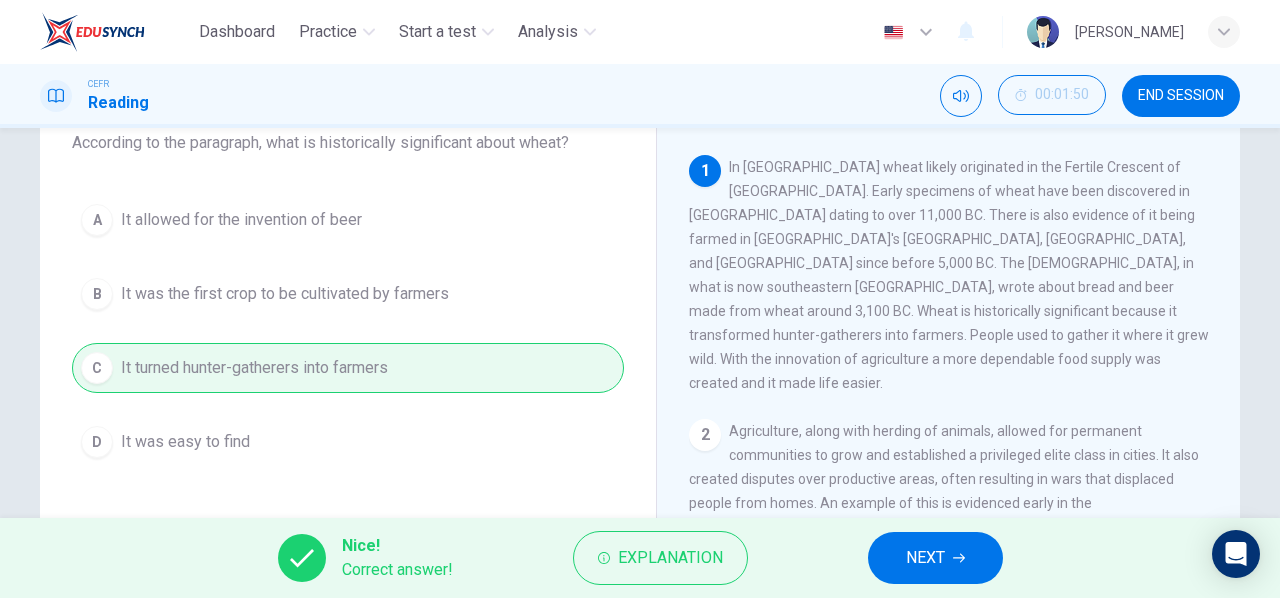 click 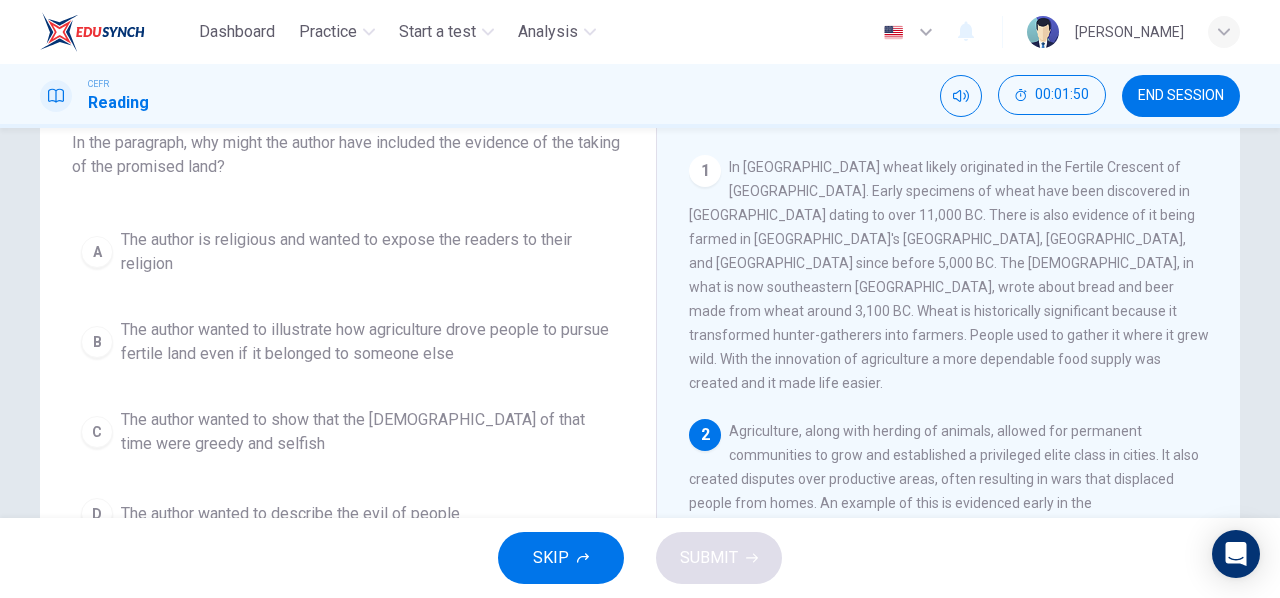 scroll, scrollTop: 0, scrollLeft: 0, axis: both 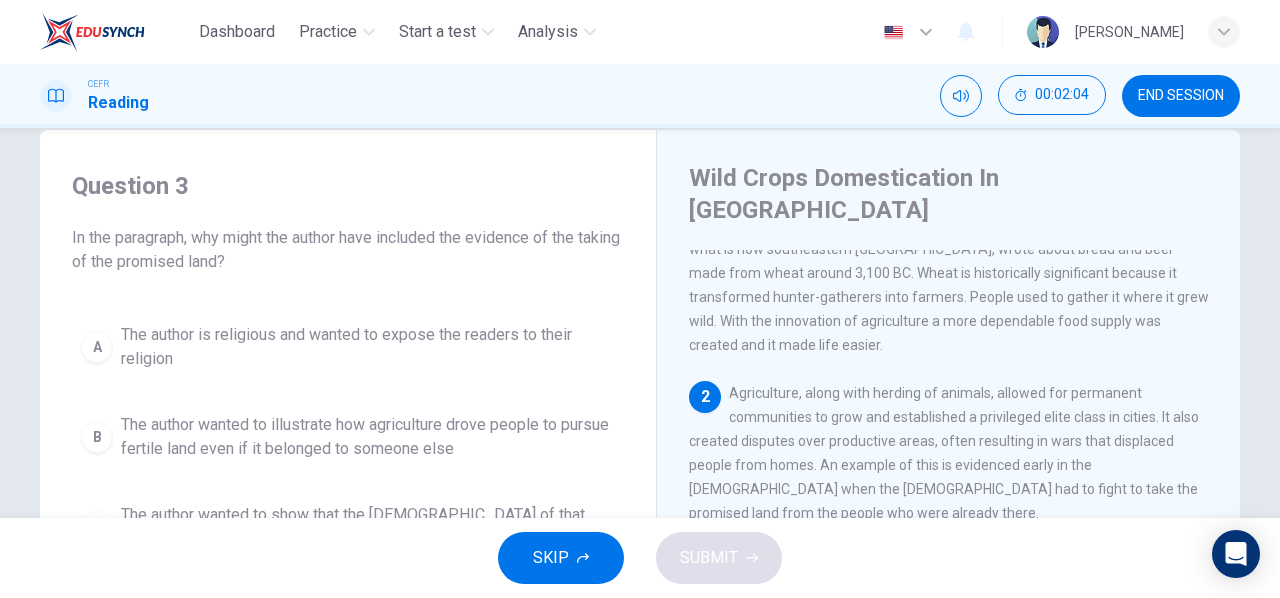 click on "Agriculture, along with herding of animals, allowed for permanent communities to grow and established a privileged elite class in cities. It also created disputes over productive areas, often resulting in wars that displaced people from homes. An example of this is evidenced early in the [DEMOGRAPHIC_DATA] when the [DEMOGRAPHIC_DATA] had to fight to take the promised land from the people who were already there." at bounding box center (944, 453) 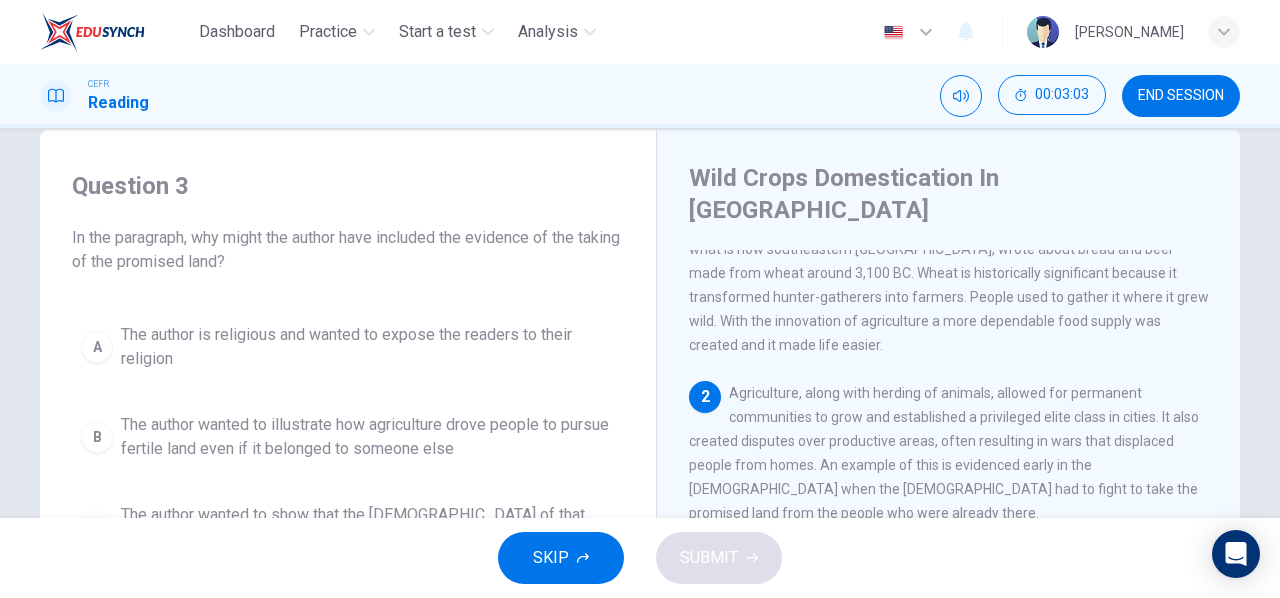 scroll, scrollTop: 172, scrollLeft: 0, axis: vertical 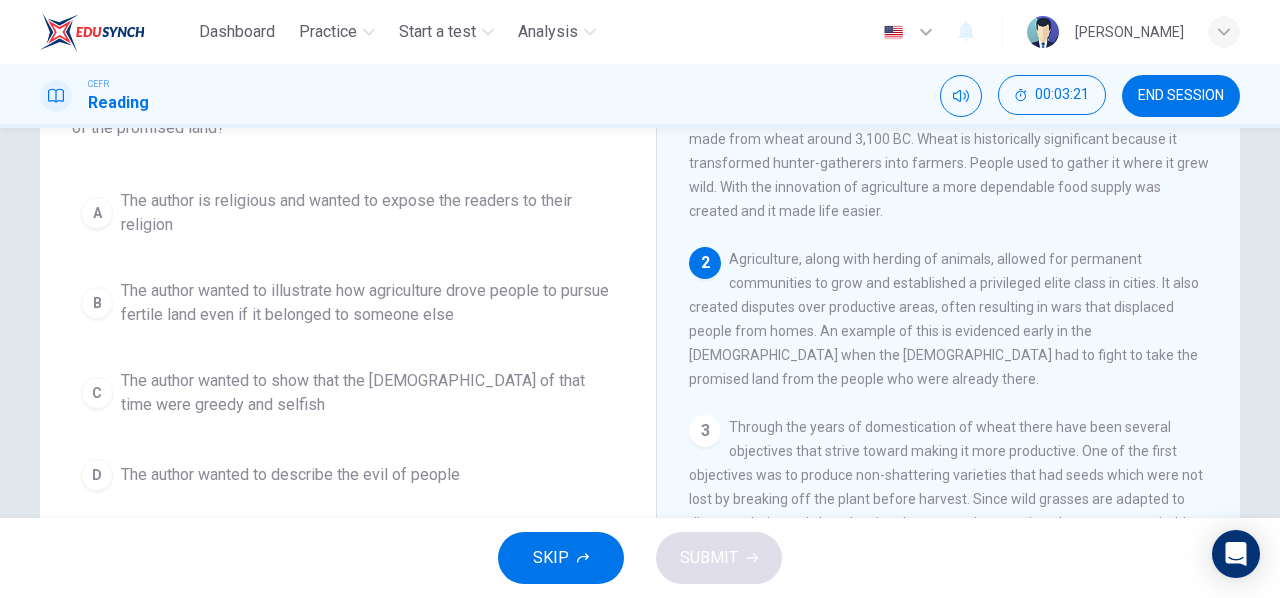 click on "The author wanted to illustrate how agriculture drove people to pursue fertile land even if it belonged to someone else" at bounding box center (368, 303) 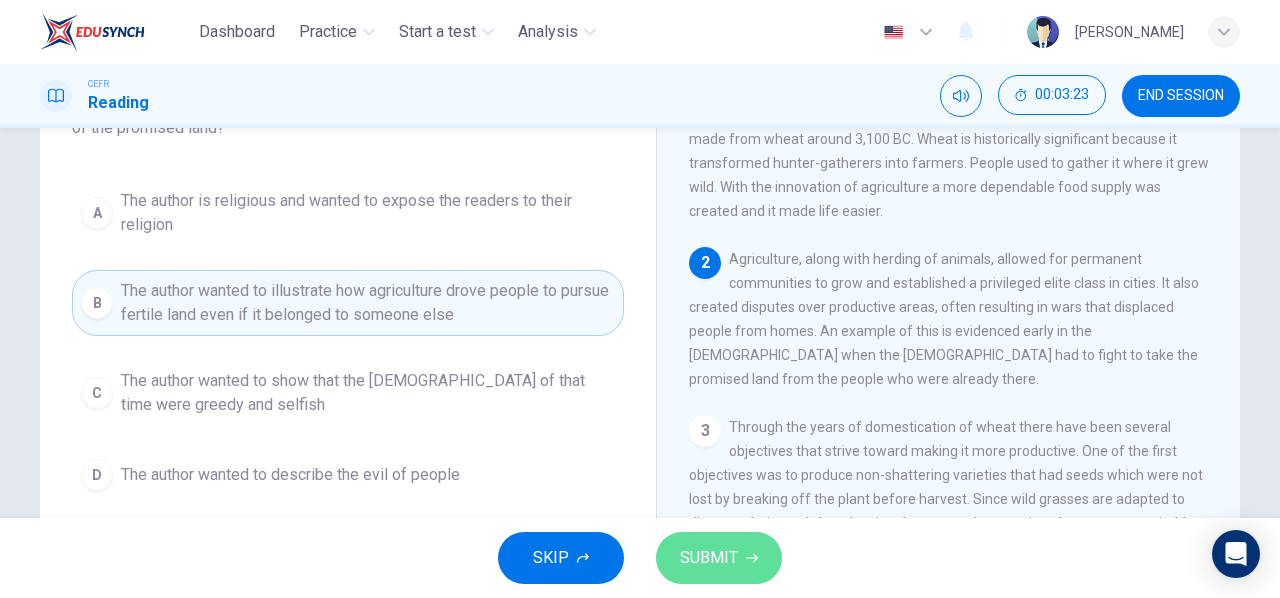 click on "SUBMIT" at bounding box center [709, 558] 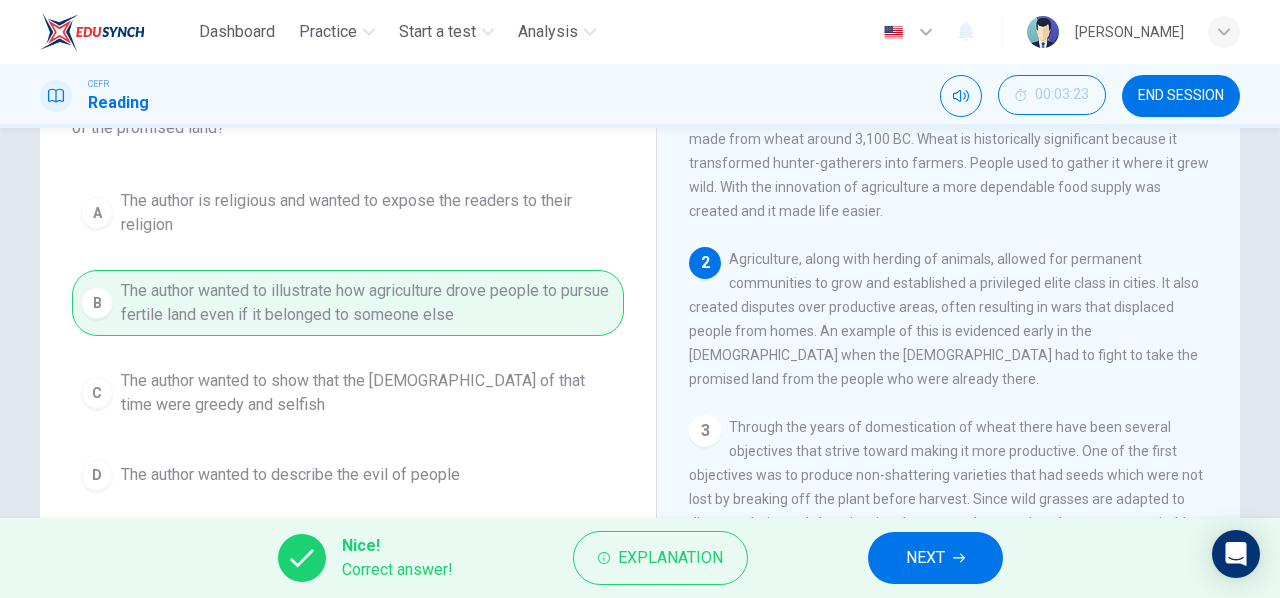 click on "NEXT" at bounding box center [925, 558] 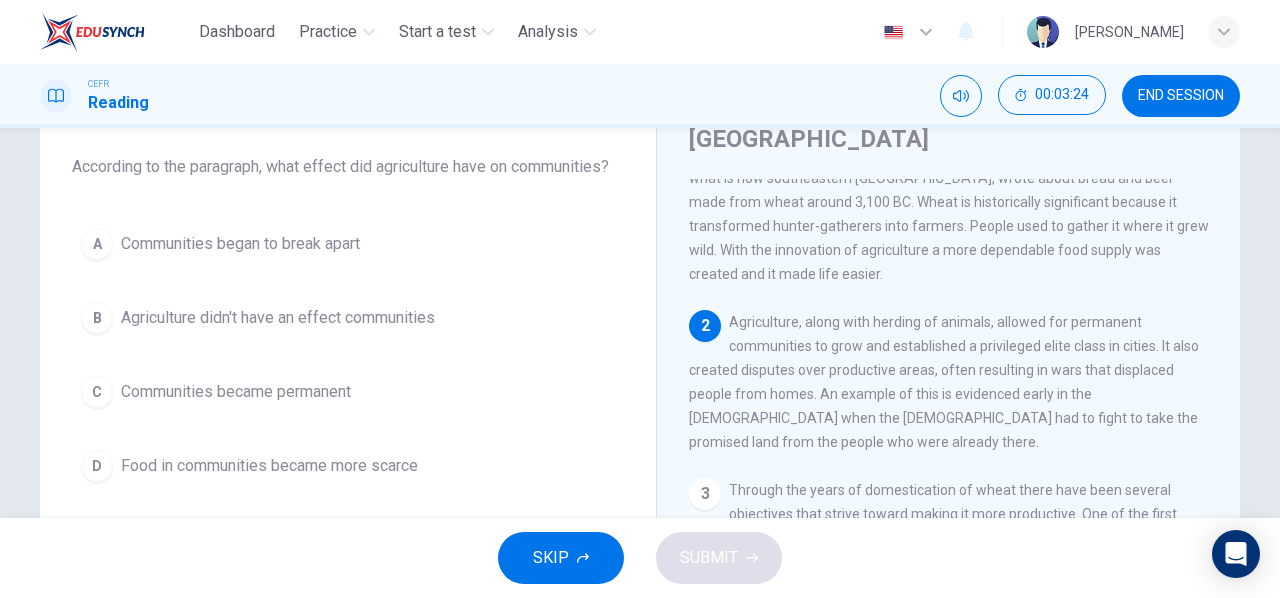 scroll, scrollTop: 38, scrollLeft: 0, axis: vertical 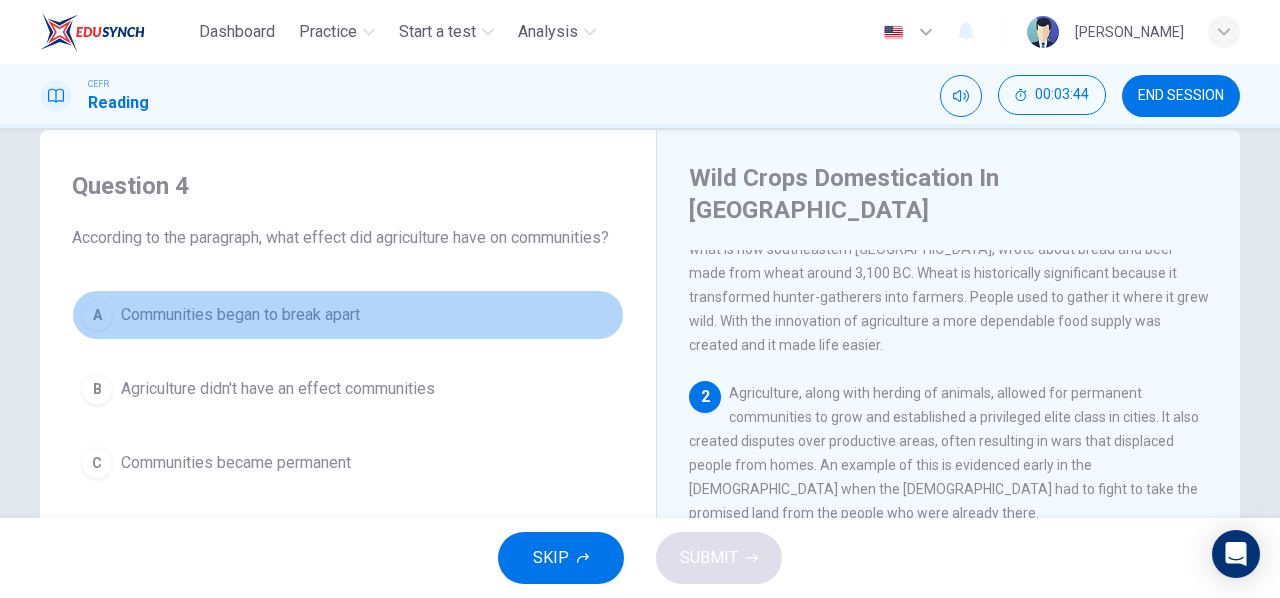 click on "A Communities began to break apart" at bounding box center (348, 315) 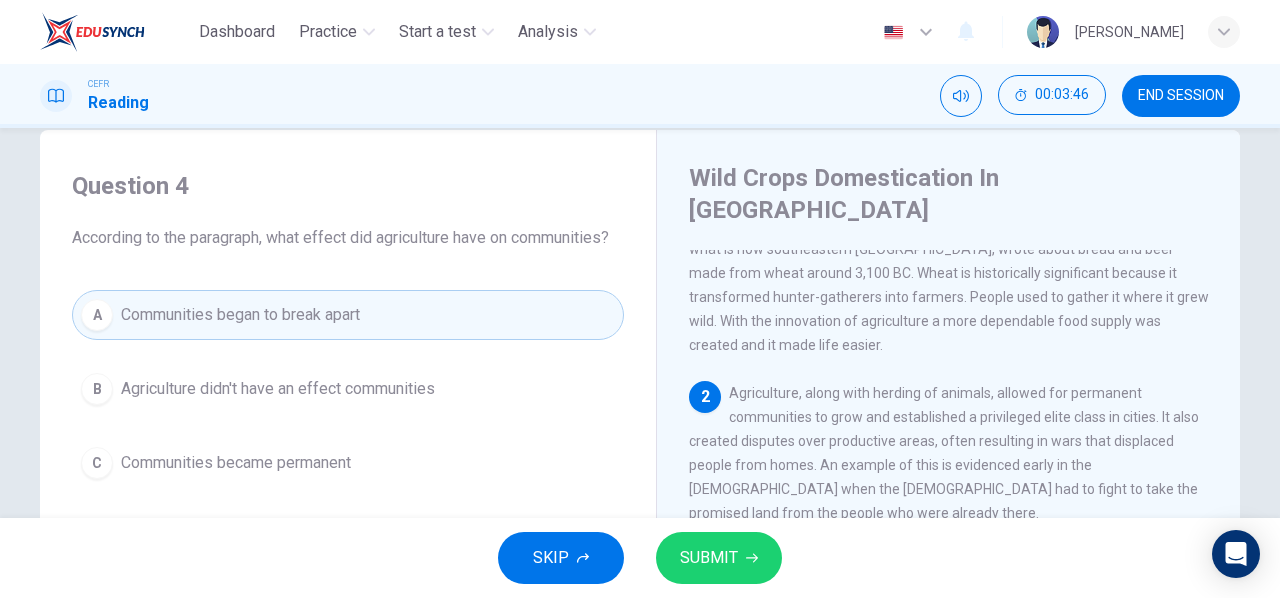 click on "SUBMIT" at bounding box center (709, 558) 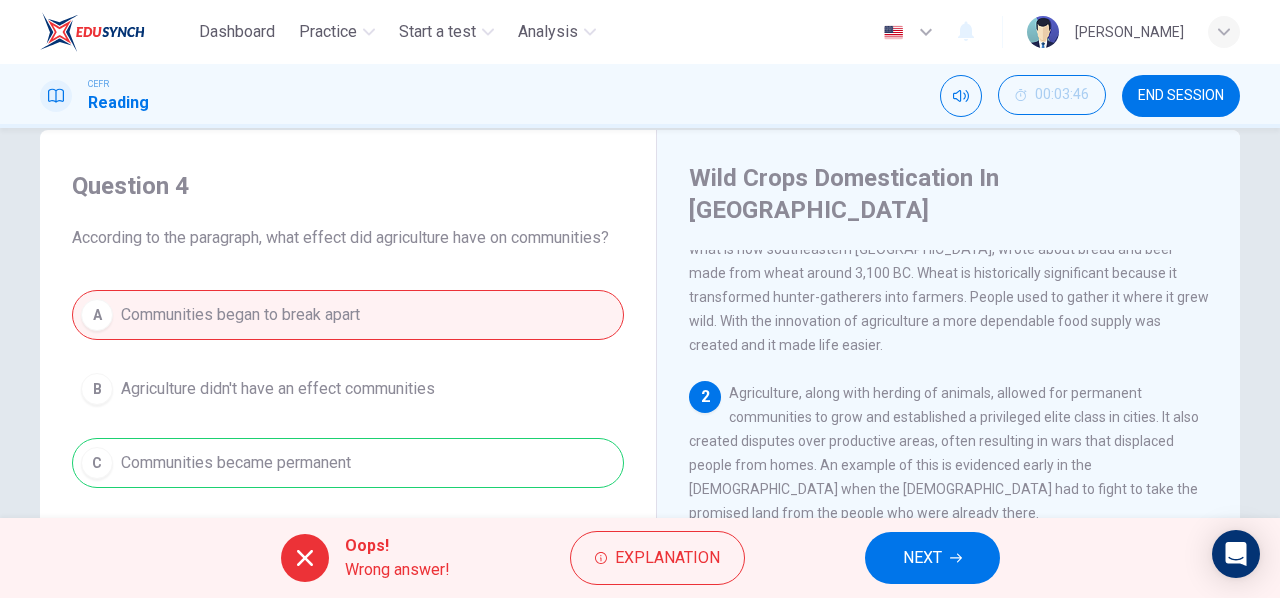 click on "A Communities began to break apart B Agriculture didn't have an effect communities C Communities became permanent D Food in communities became more scarce" at bounding box center [348, 426] 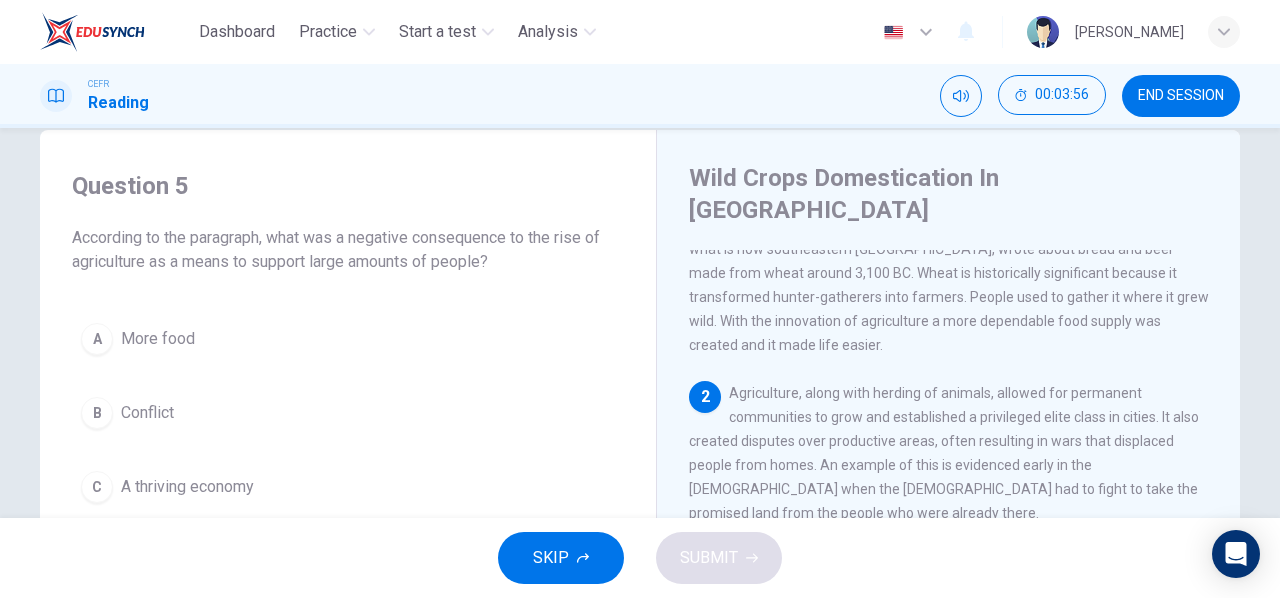 click on "Conflict" at bounding box center [147, 413] 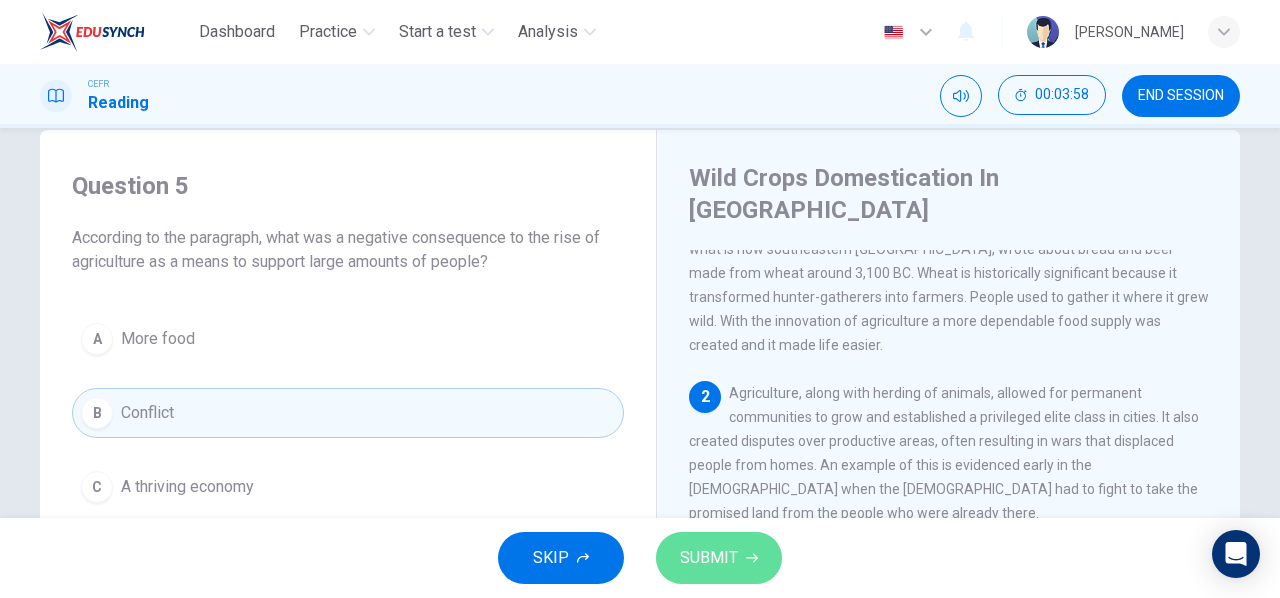 click on "SUBMIT" at bounding box center [709, 558] 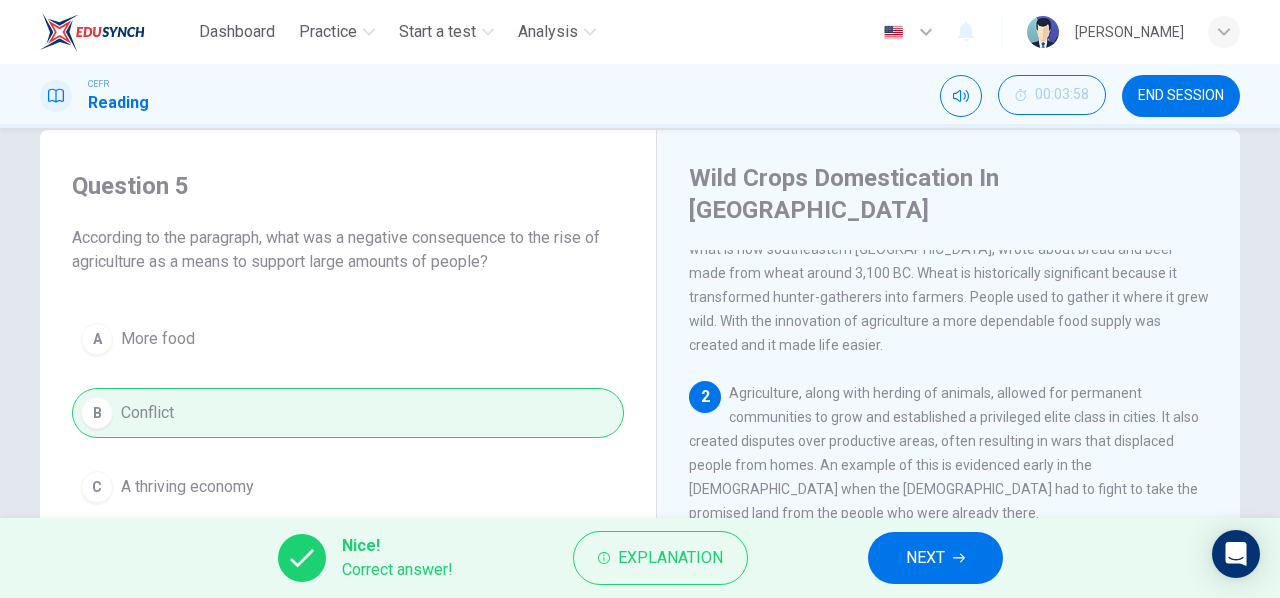 click on "NEXT" at bounding box center (935, 558) 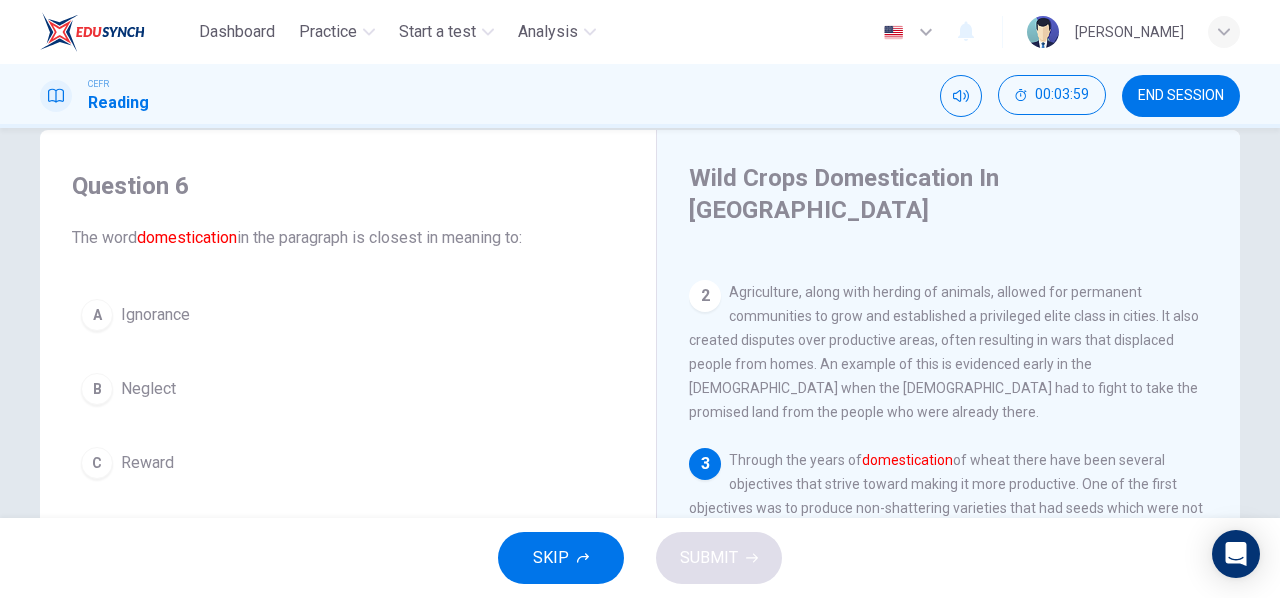 scroll, scrollTop: 266, scrollLeft: 0, axis: vertical 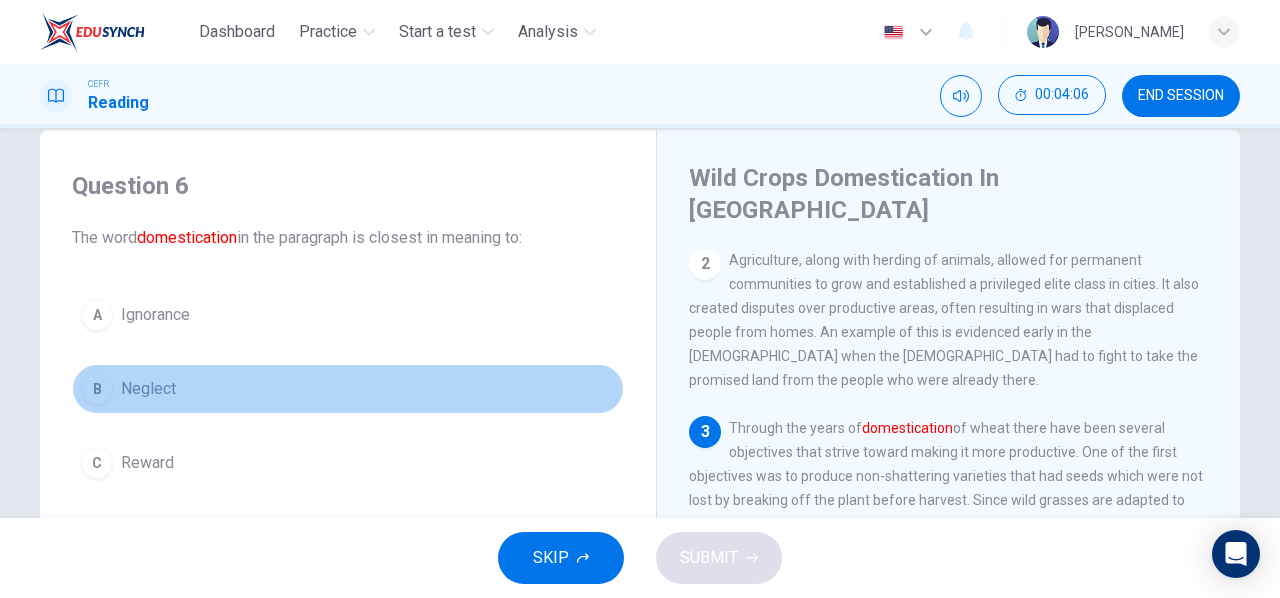 click on "B Neglect" at bounding box center (348, 389) 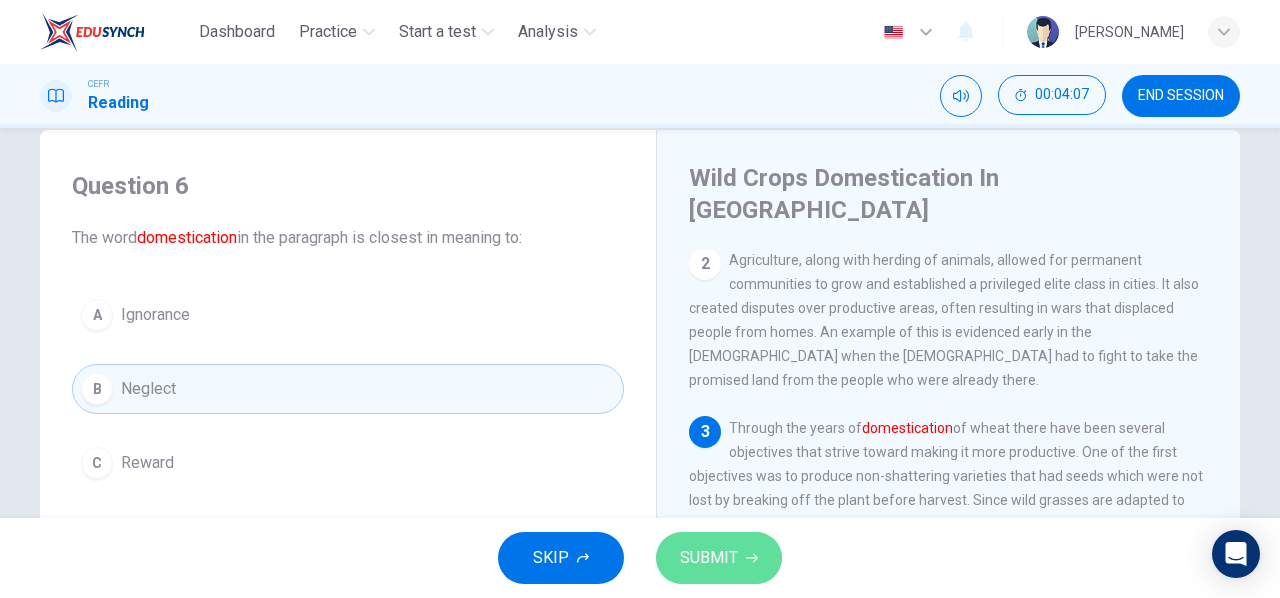 click on "SUBMIT" at bounding box center (719, 558) 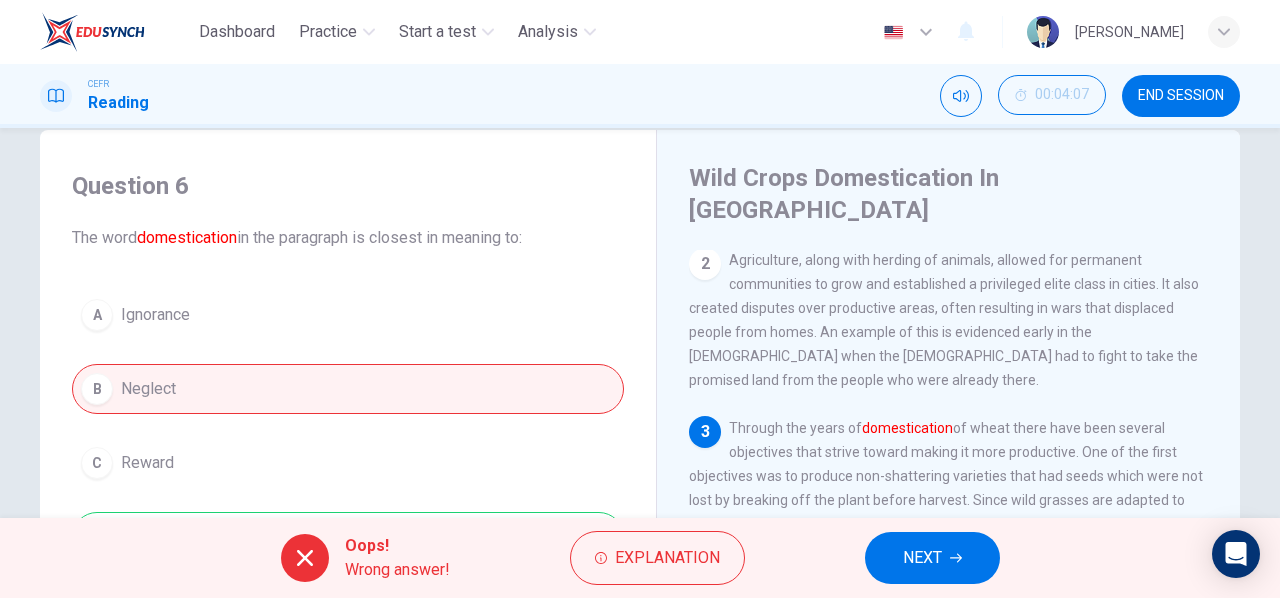 scroll, scrollTop: 172, scrollLeft: 0, axis: vertical 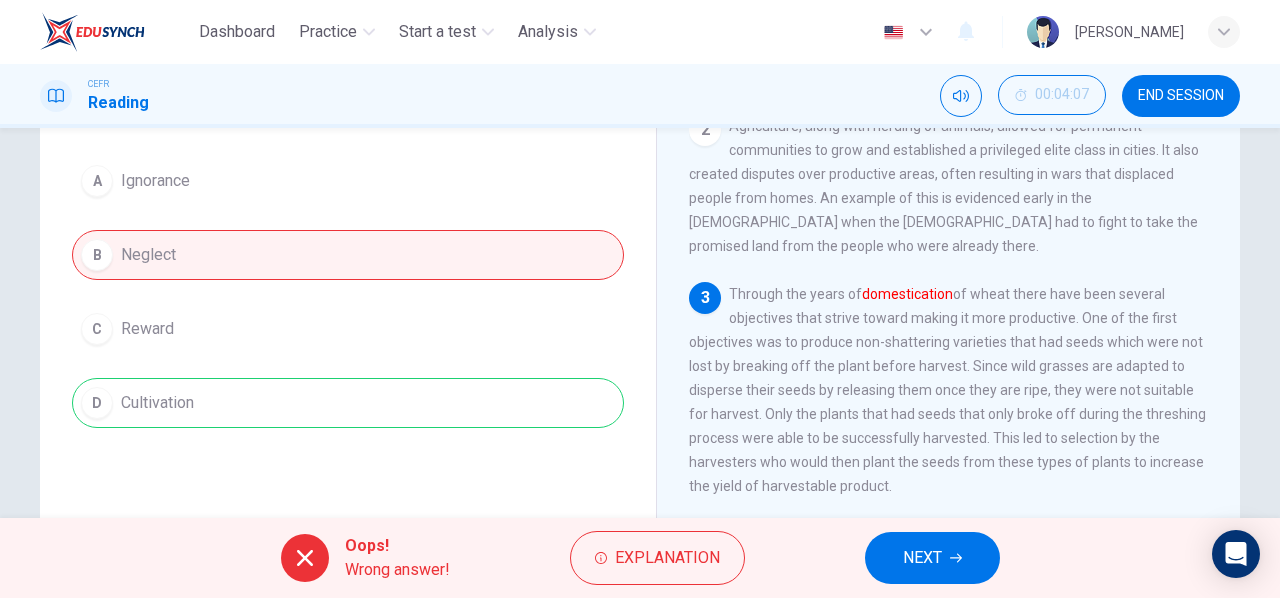 click on "NEXT" at bounding box center (932, 558) 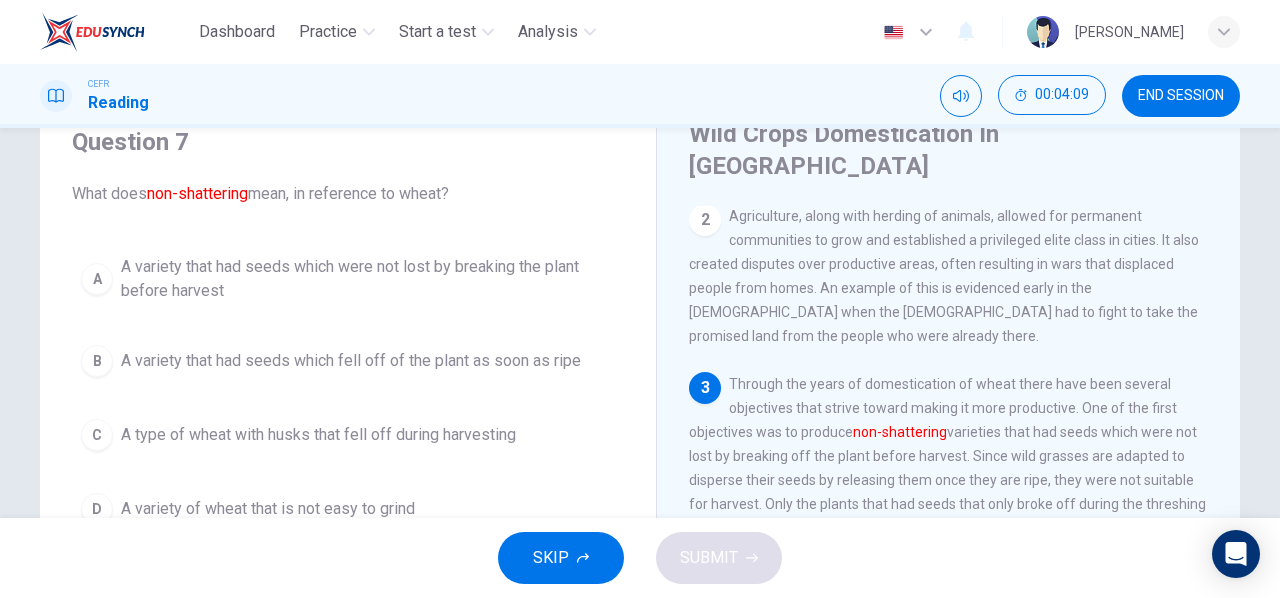 scroll, scrollTop: 38, scrollLeft: 0, axis: vertical 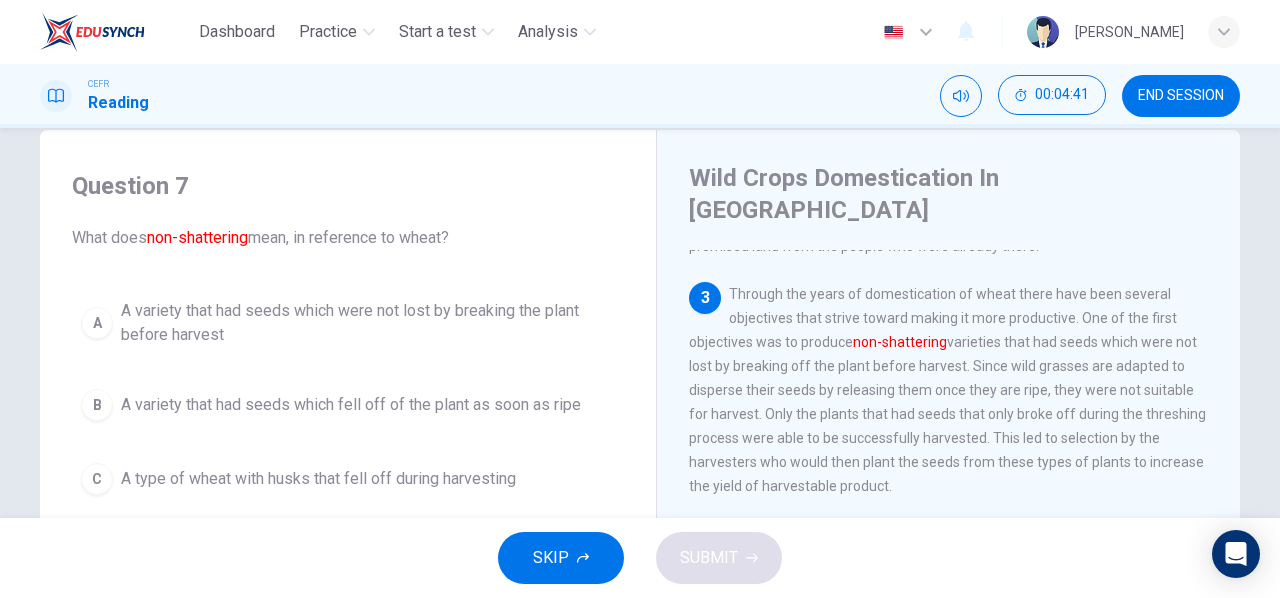 click on "A variety that had seeds which were not lost by breaking the plant before harvest" at bounding box center (368, 323) 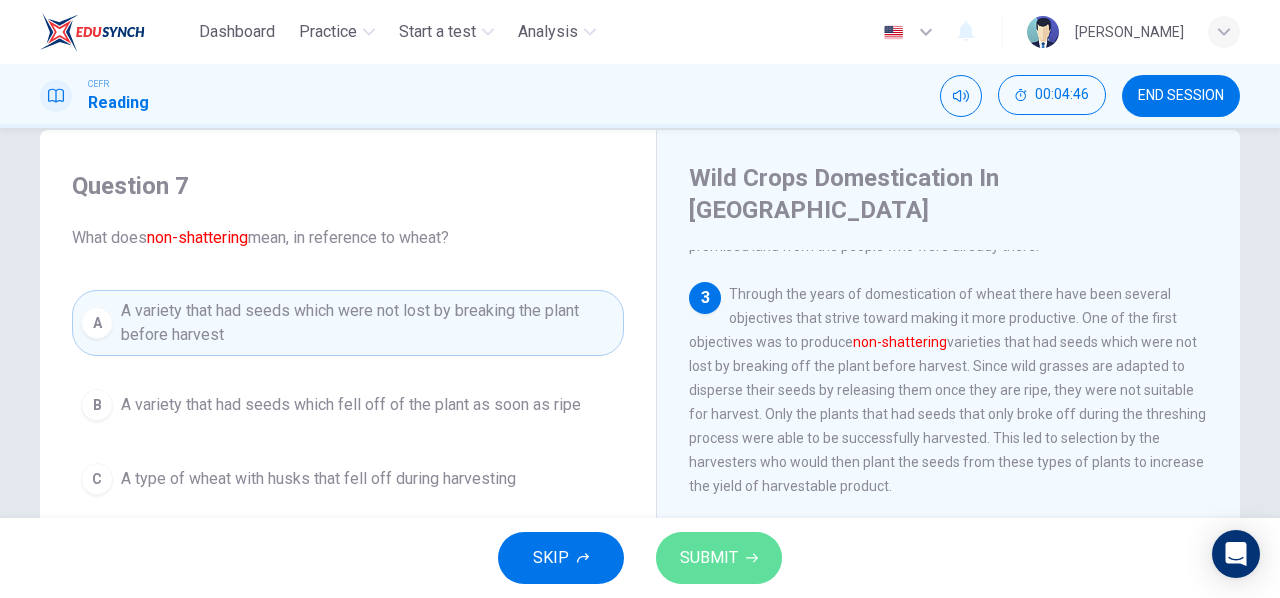 click on "SUBMIT" at bounding box center [709, 558] 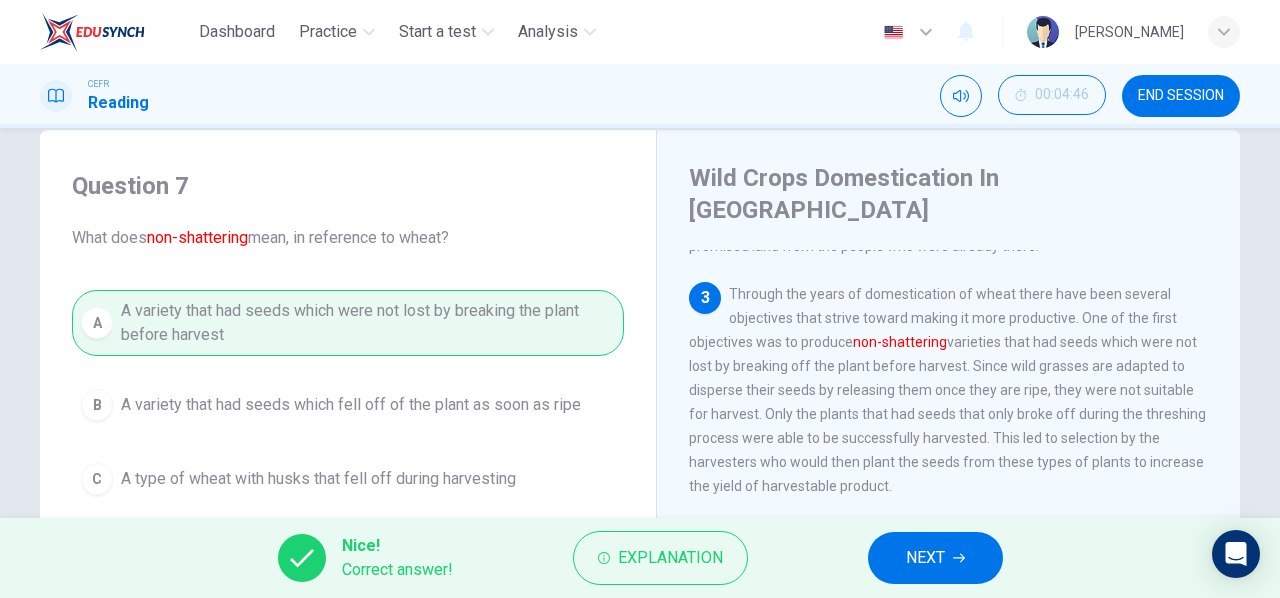 click on "NEXT" at bounding box center [925, 558] 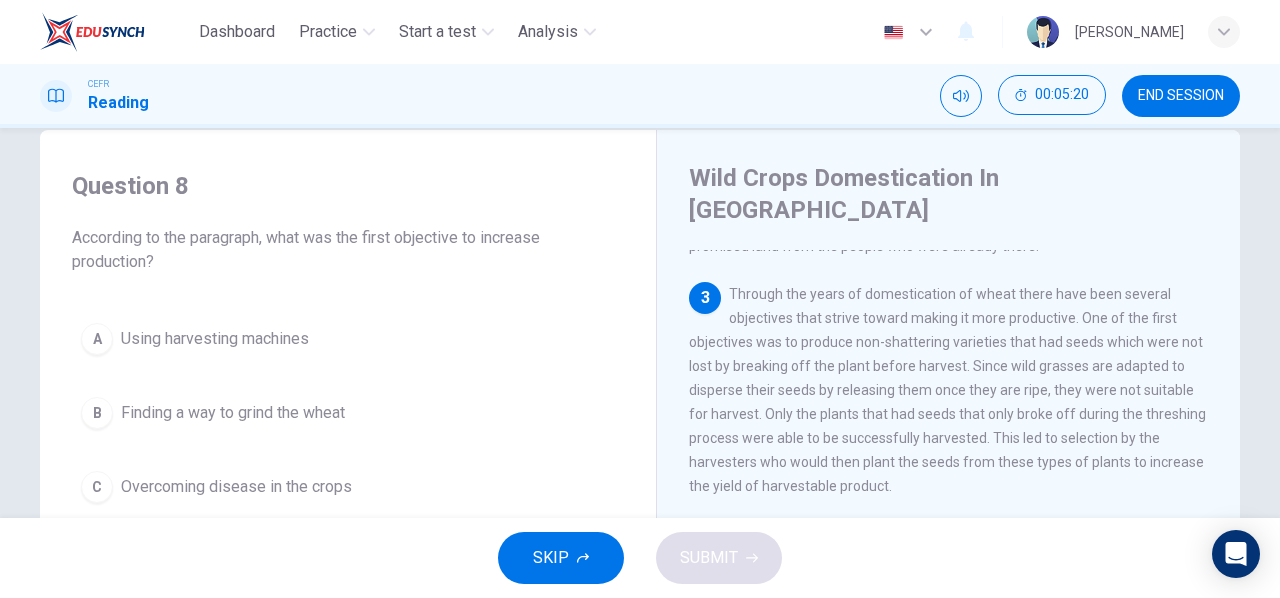 scroll, scrollTop: 172, scrollLeft: 0, axis: vertical 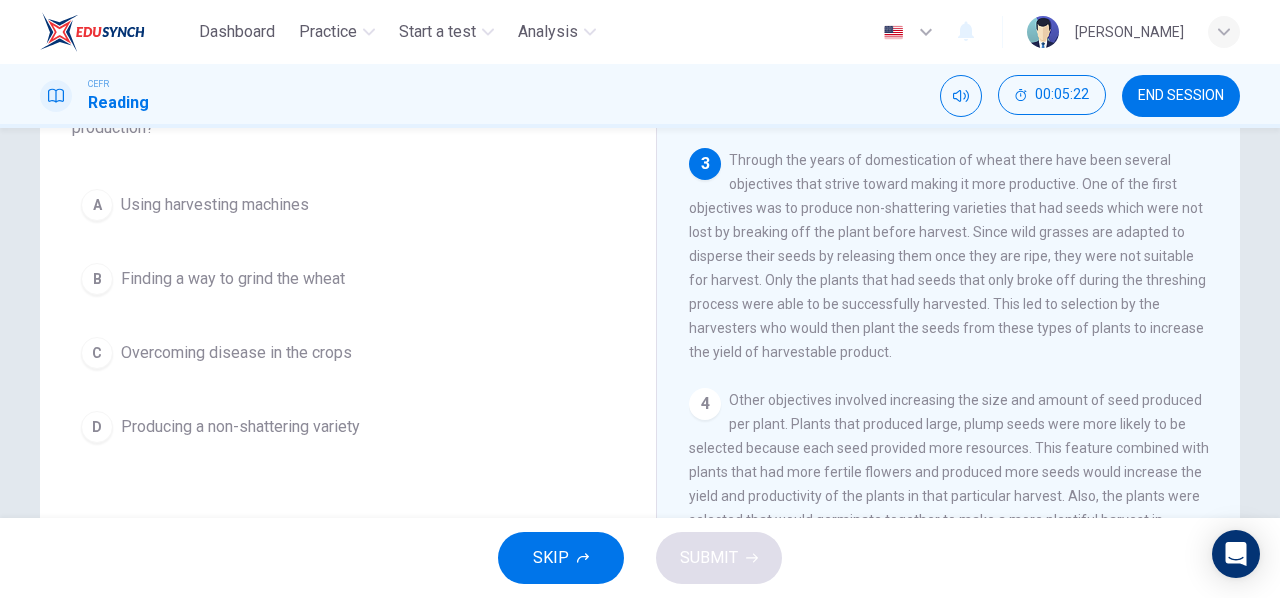 drag, startPoint x: 1269, startPoint y: 325, endPoint x: 1279, endPoint y: 319, distance: 11.661903 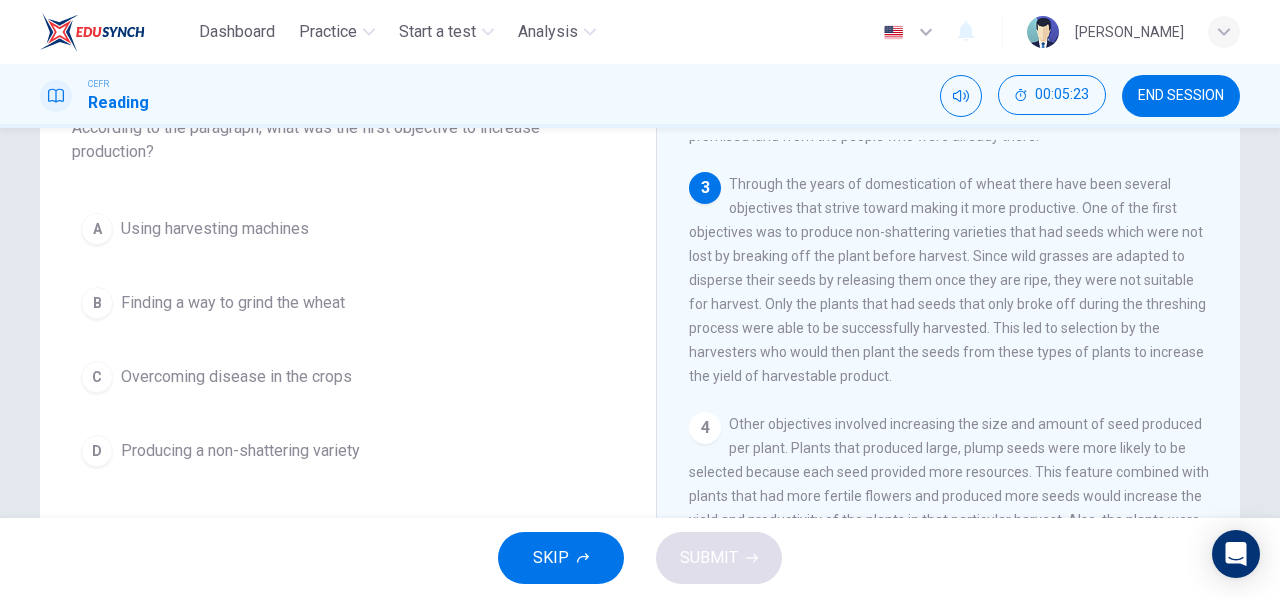 scroll, scrollTop: 113, scrollLeft: 0, axis: vertical 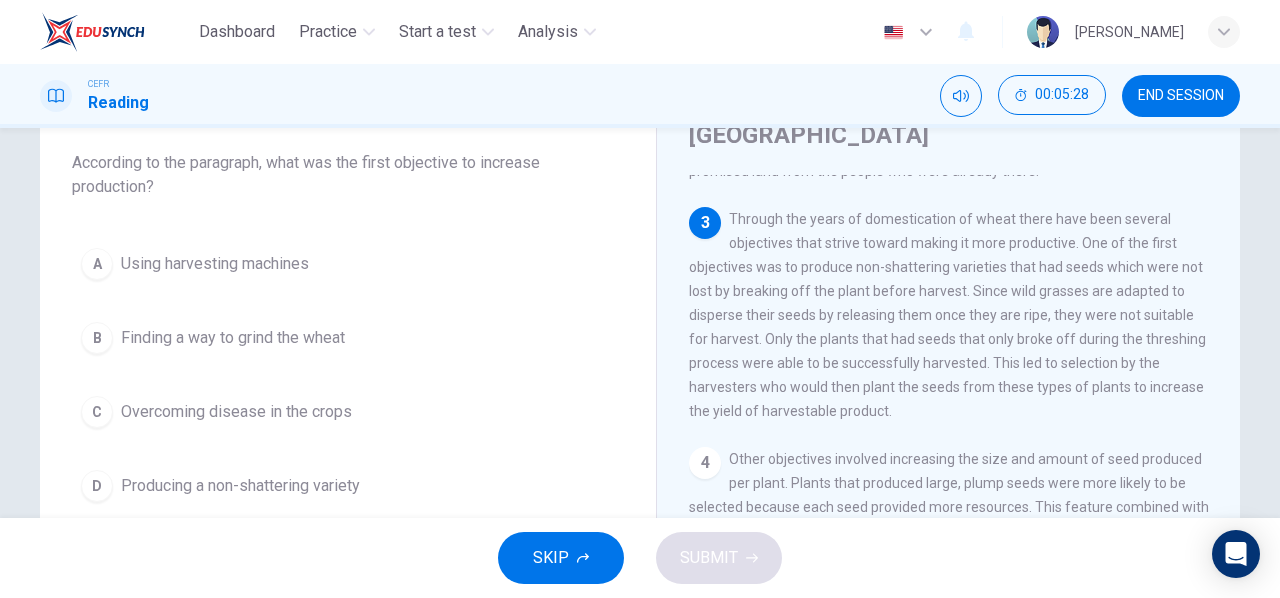 click on "Producing a non-shattering variety" at bounding box center [240, 486] 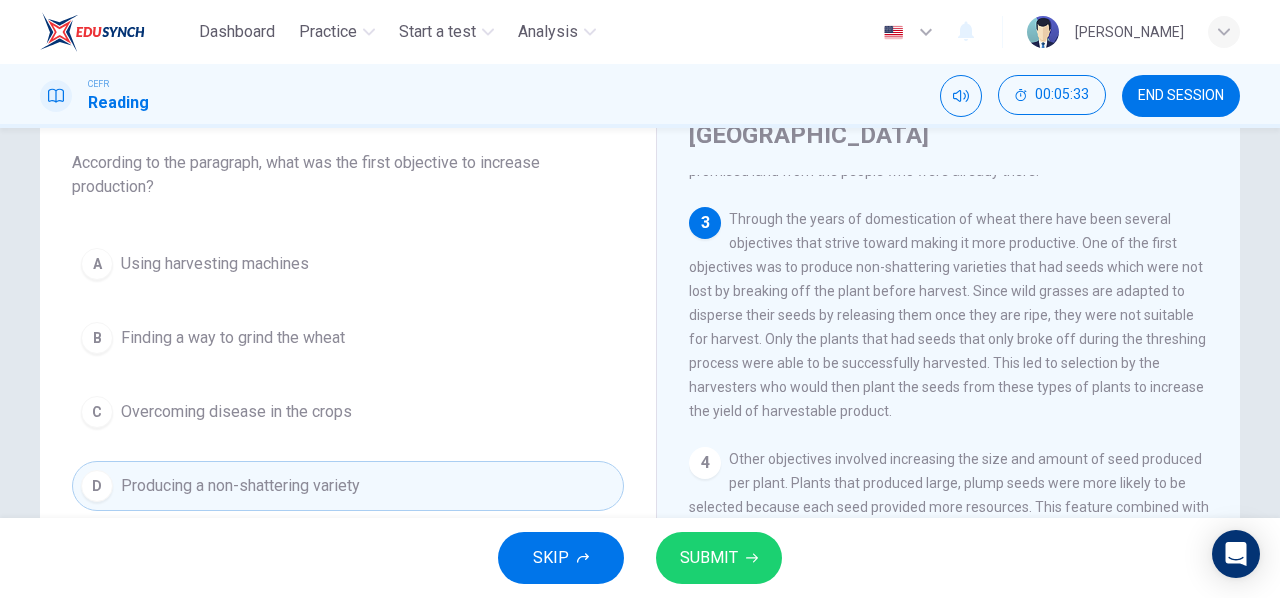 click on "SUBMIT" at bounding box center [709, 558] 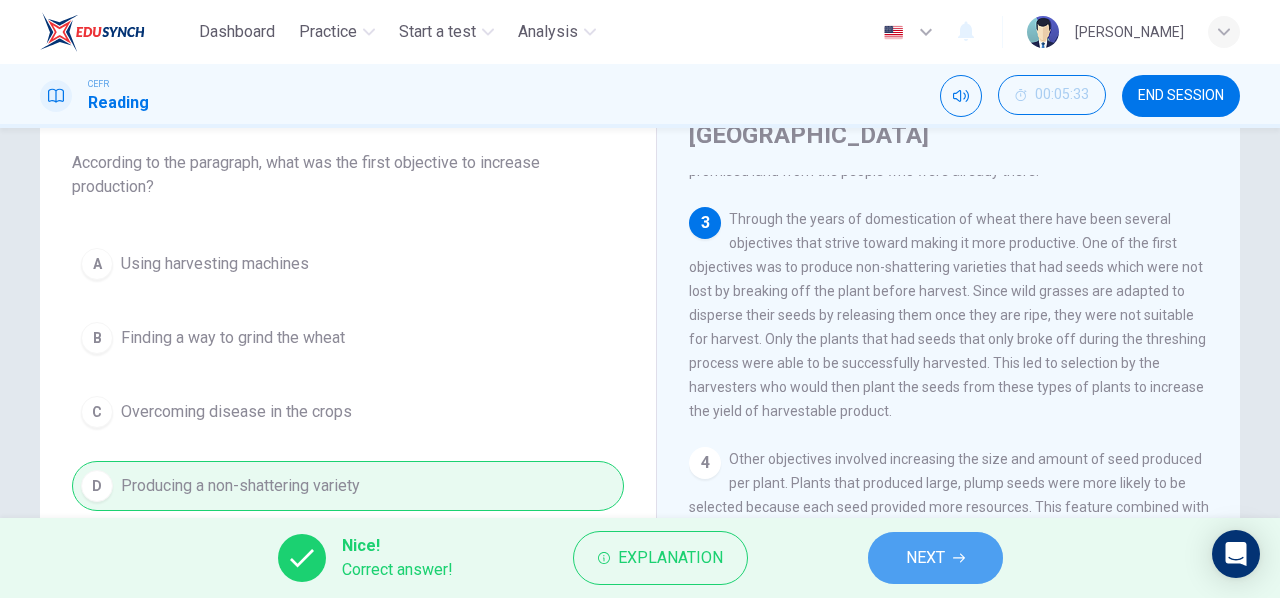 click on "NEXT" at bounding box center [935, 558] 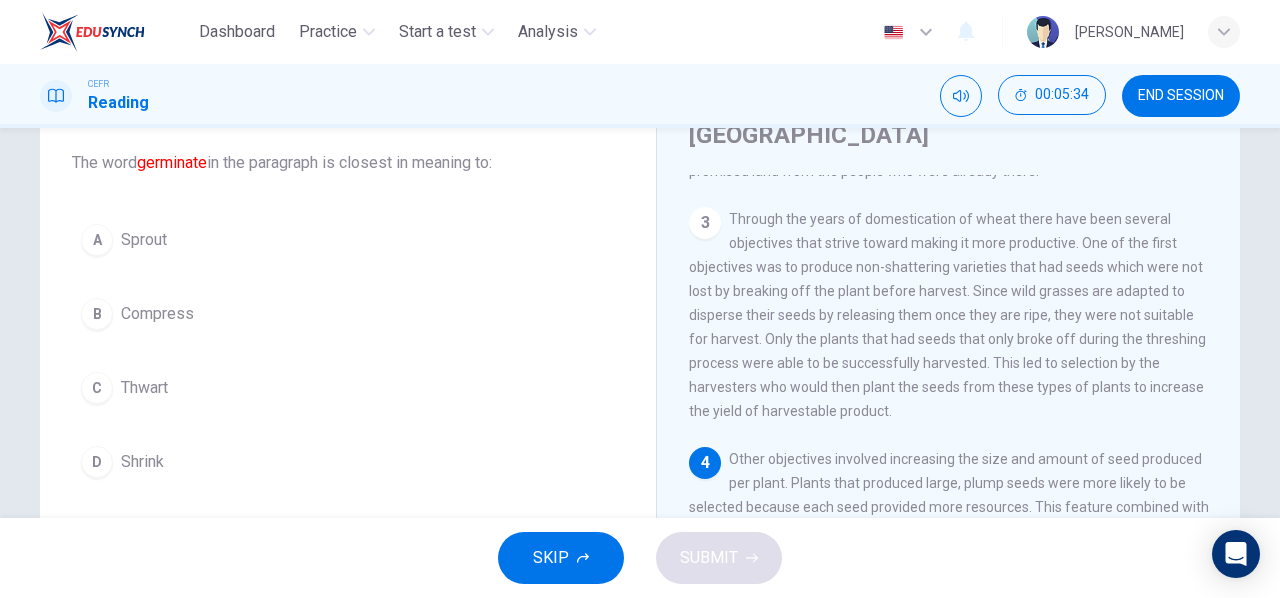 scroll, scrollTop: 400, scrollLeft: 0, axis: vertical 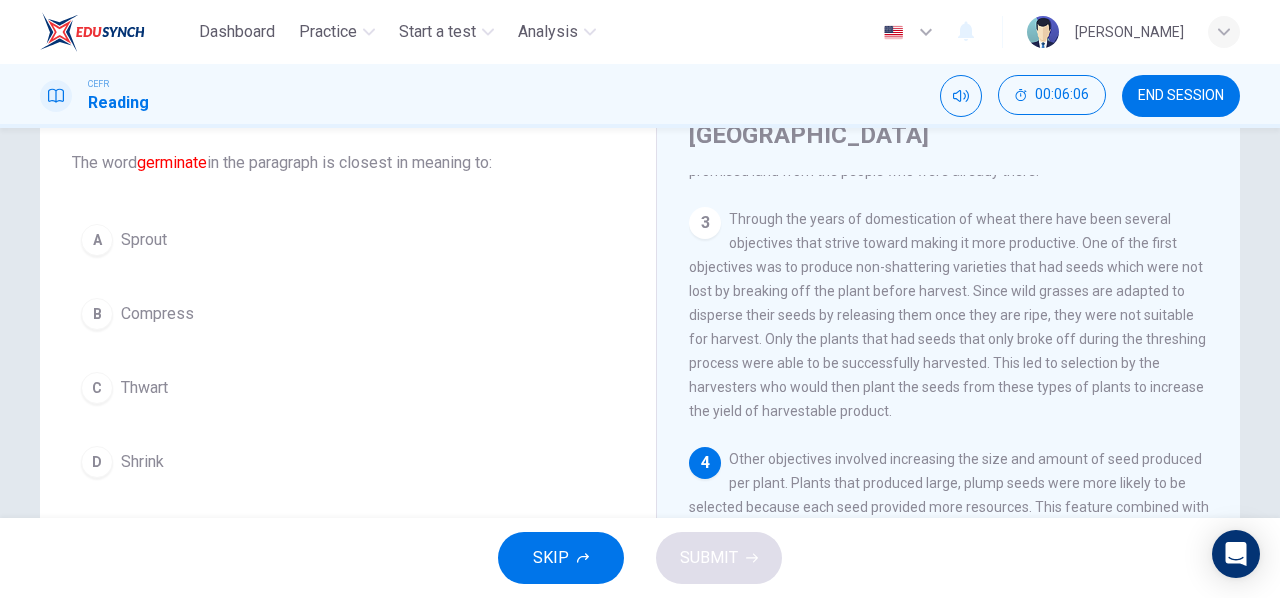 click on "Sprout" at bounding box center (144, 240) 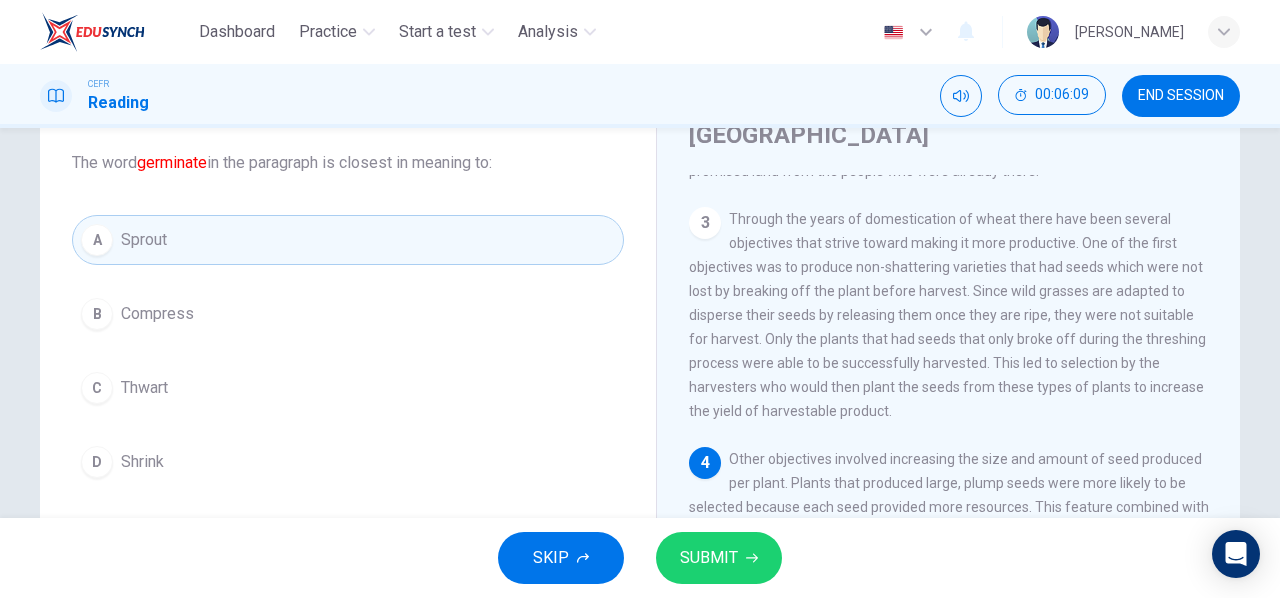 click on "SUBMIT" at bounding box center (709, 558) 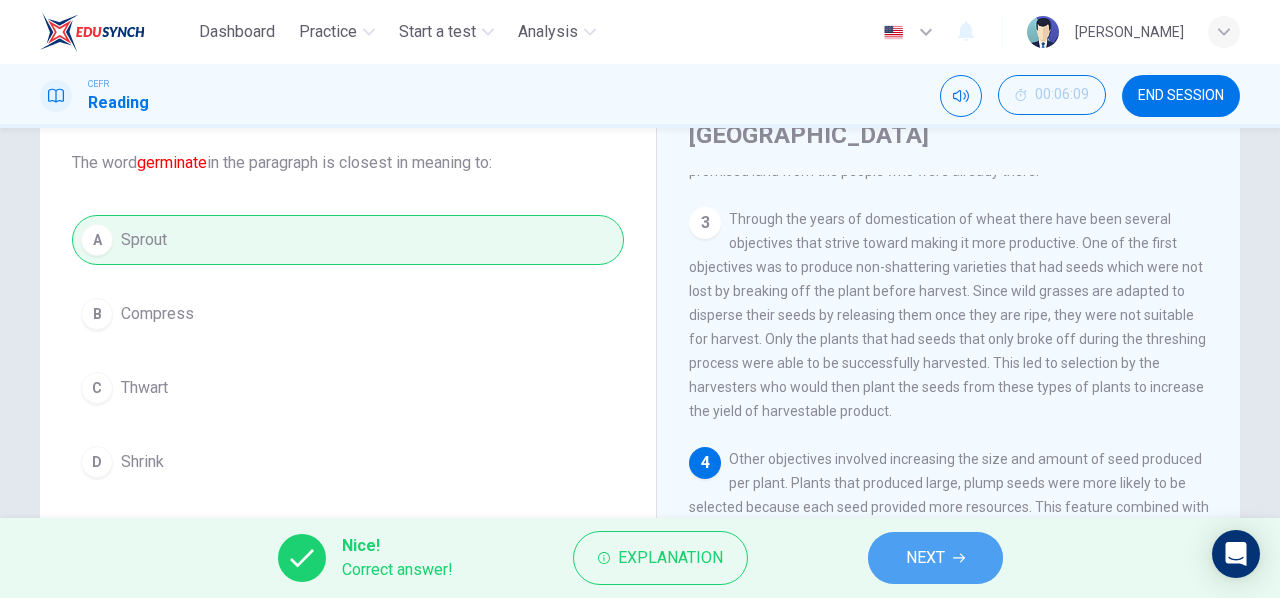 click on "NEXT" at bounding box center [935, 558] 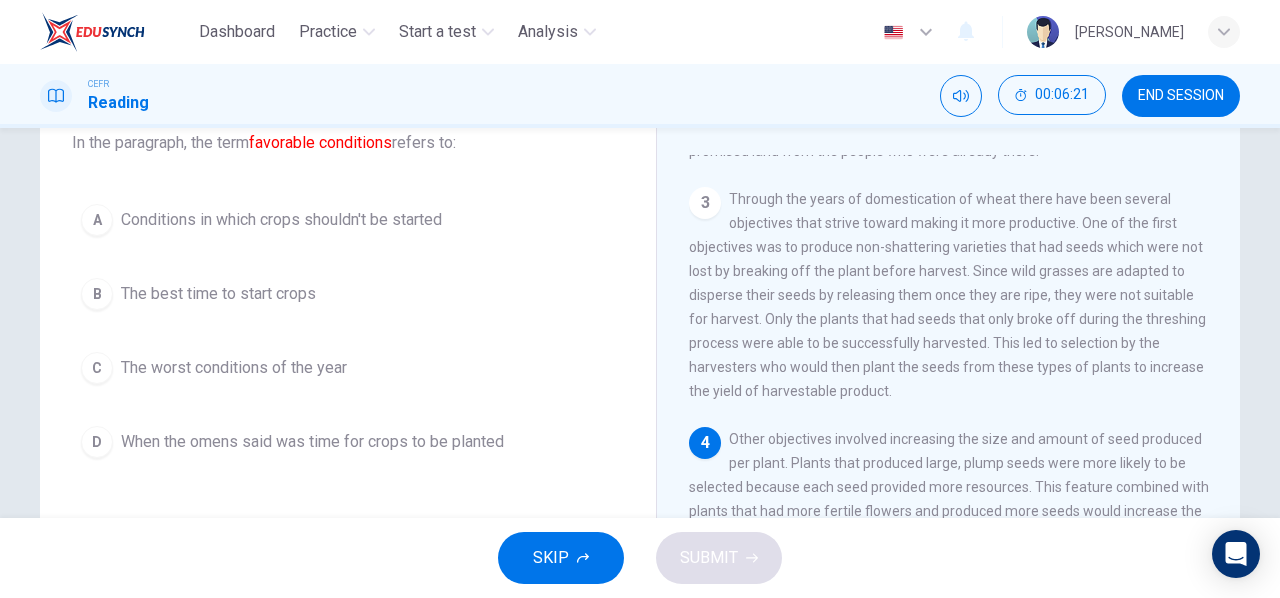 scroll, scrollTop: 266, scrollLeft: 0, axis: vertical 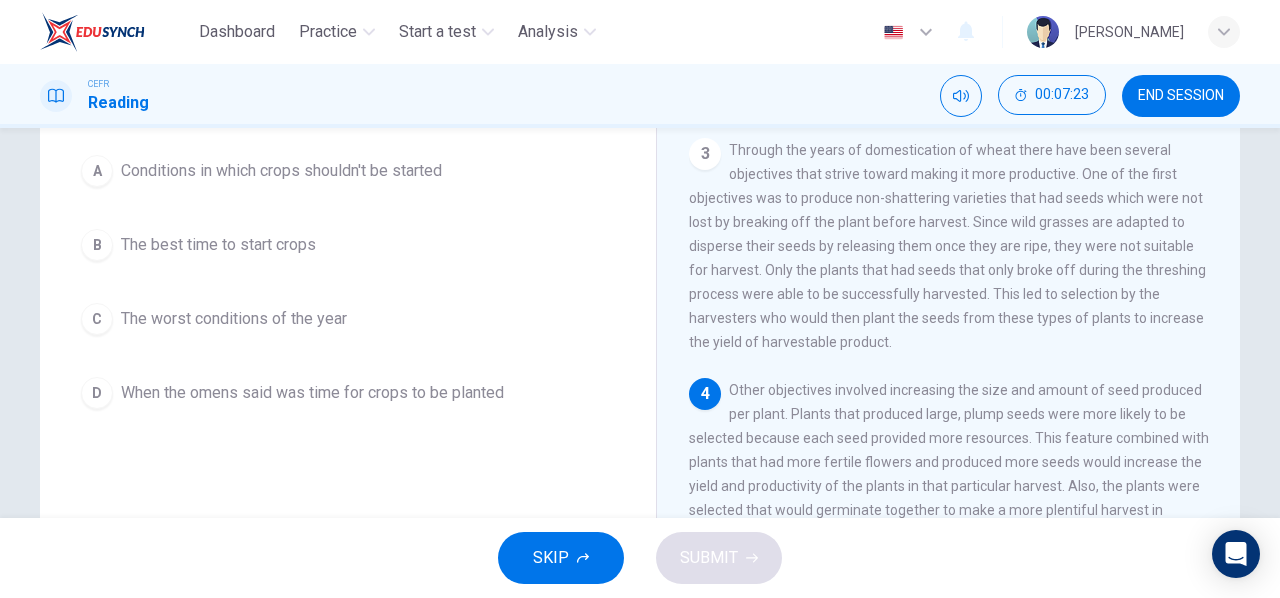 click on "The best time to start crops" at bounding box center [218, 245] 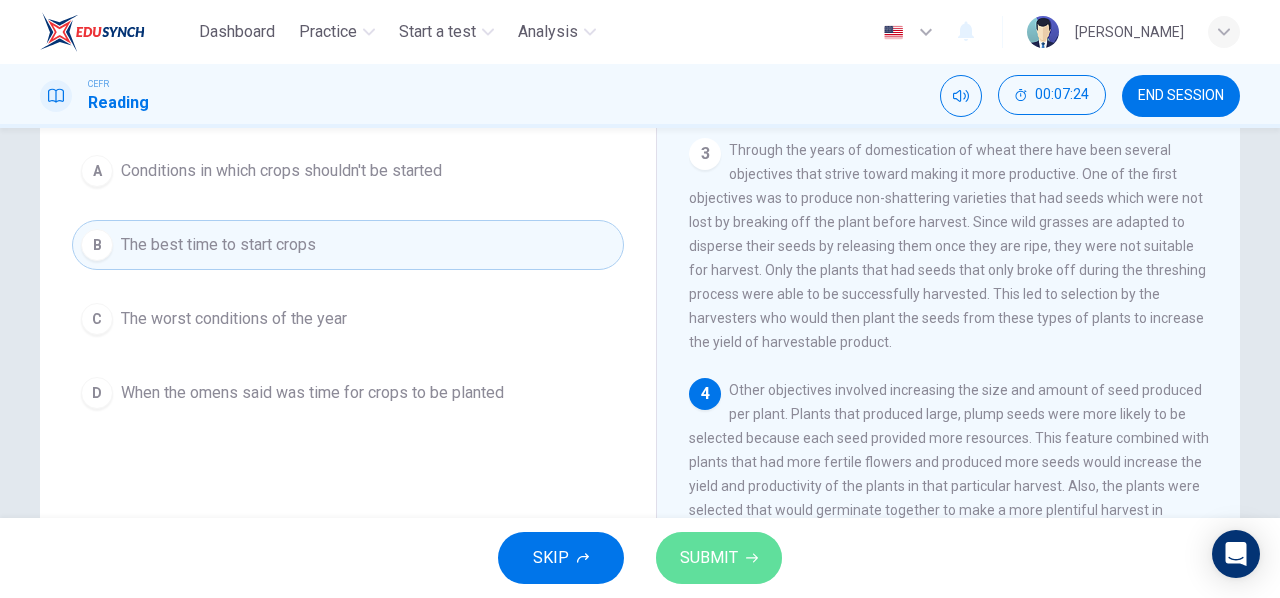 click on "SUBMIT" at bounding box center (709, 558) 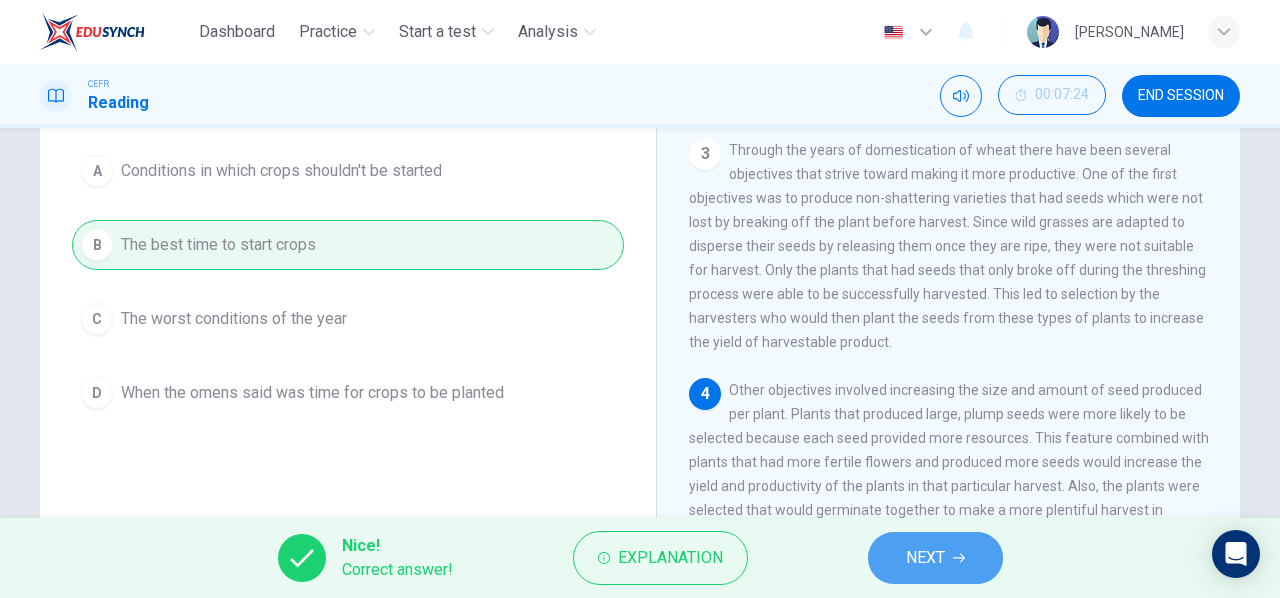click on "NEXT" at bounding box center (935, 558) 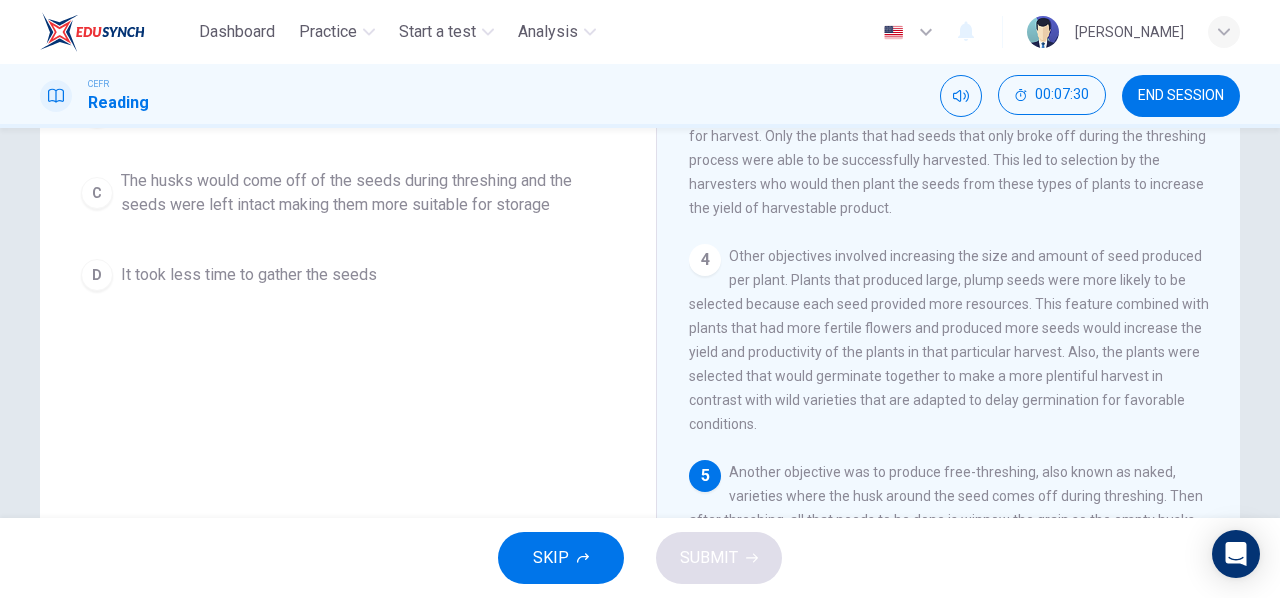 scroll, scrollTop: 49, scrollLeft: 0, axis: vertical 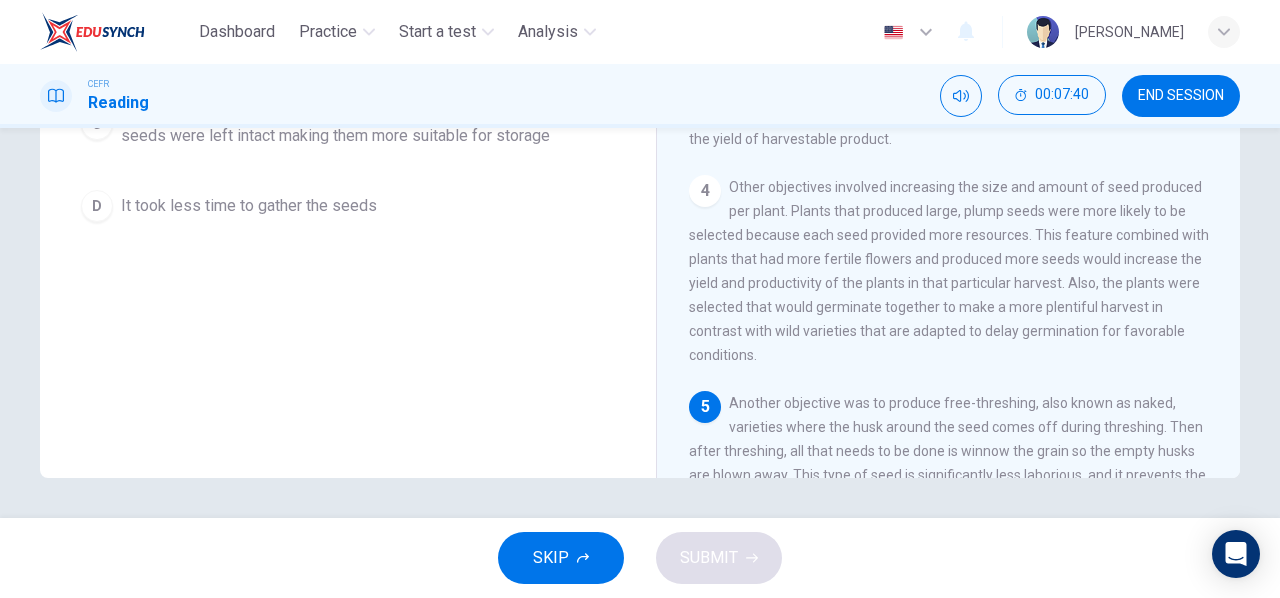 drag, startPoint x: 952, startPoint y: 365, endPoint x: 1022, endPoint y: 365, distance: 70 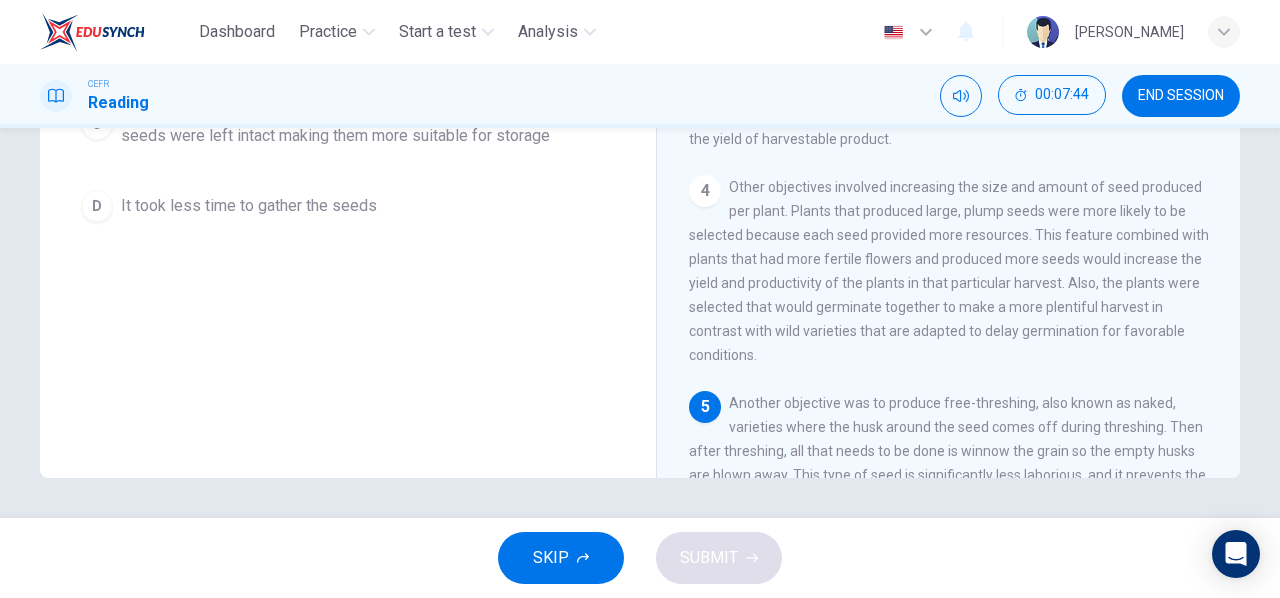 click on "5 Another objective was to produce free-threshing, also known as naked, varieties where the husk around the seed comes off during threshing. Then after threshing, all that needs to be done is winnow the grain so the empty husks are blown away. This type of seed is significantly less laborious, and it prevents the grain from becoming broken and less suitable for storing." at bounding box center [949, 451] 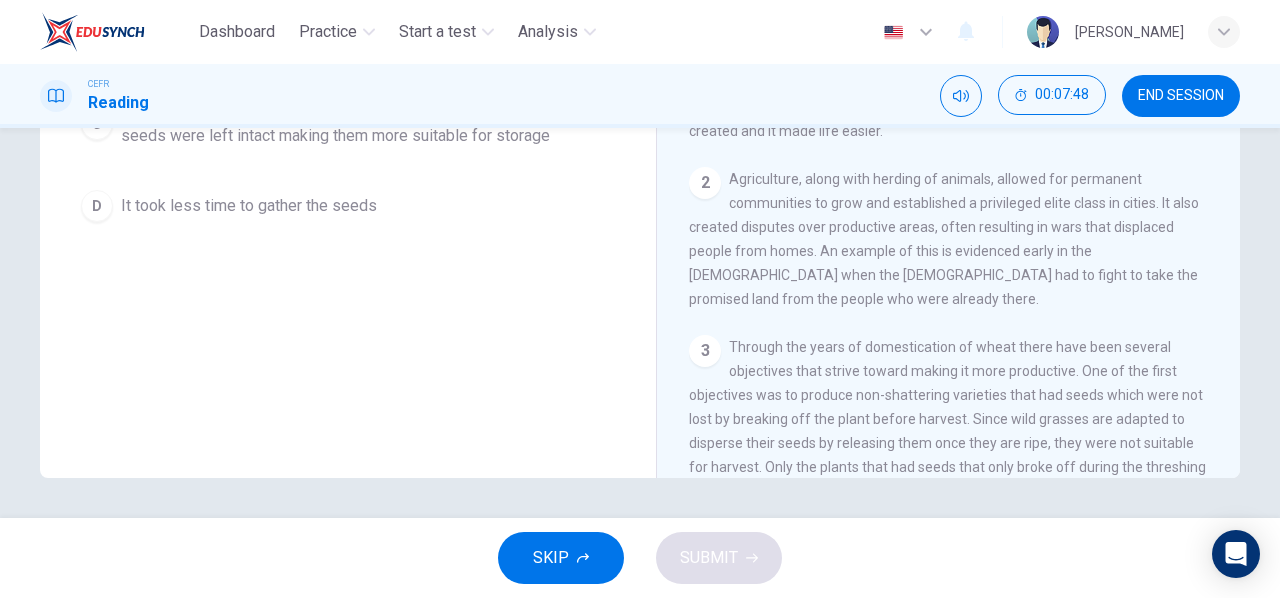 scroll, scrollTop: 0, scrollLeft: 0, axis: both 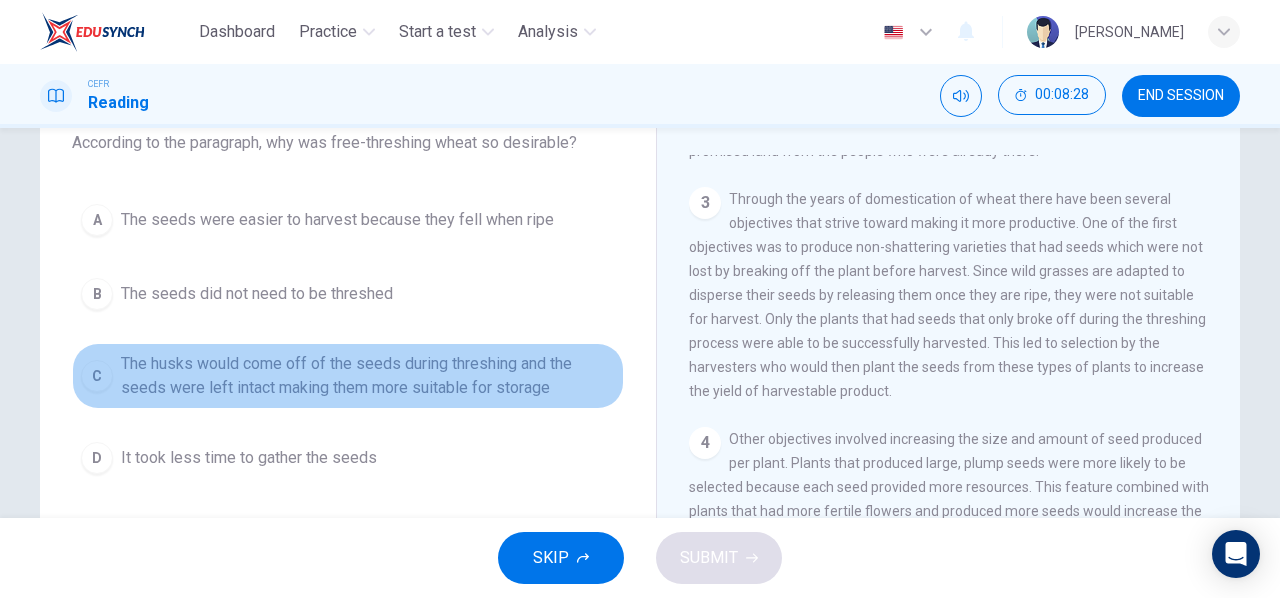 click on "The husks would come off of the seeds during threshing and the seeds were left intact making them more suitable for storage" at bounding box center [368, 376] 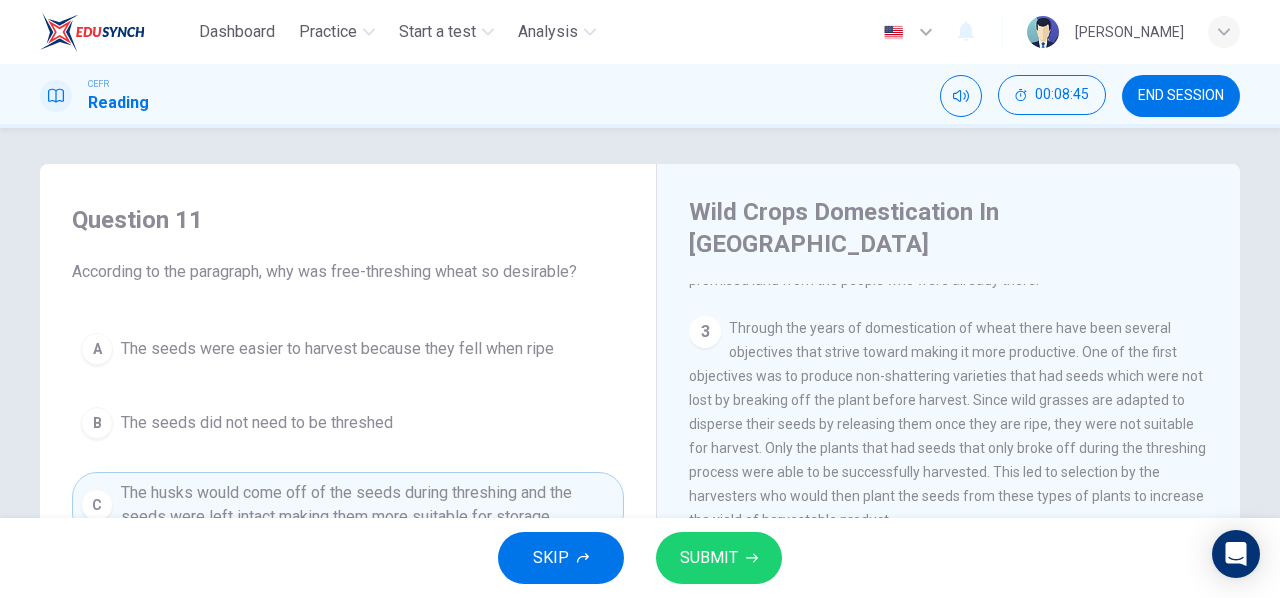 scroll, scrollTop: 0, scrollLeft: 0, axis: both 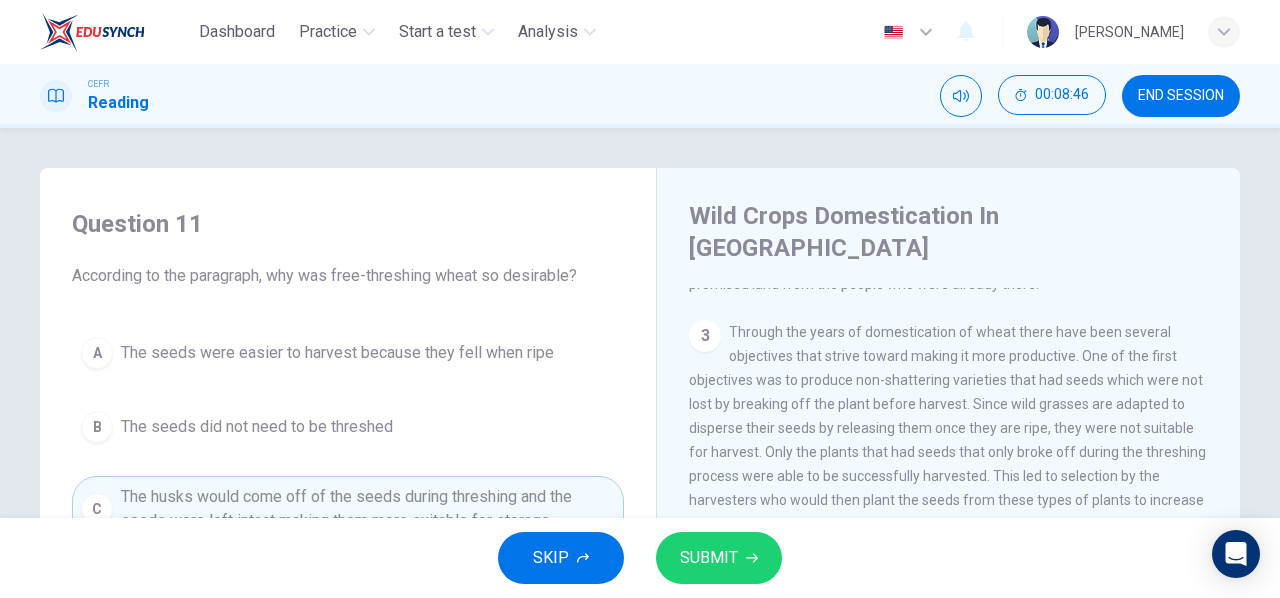 click on "SUBMIT" at bounding box center [709, 558] 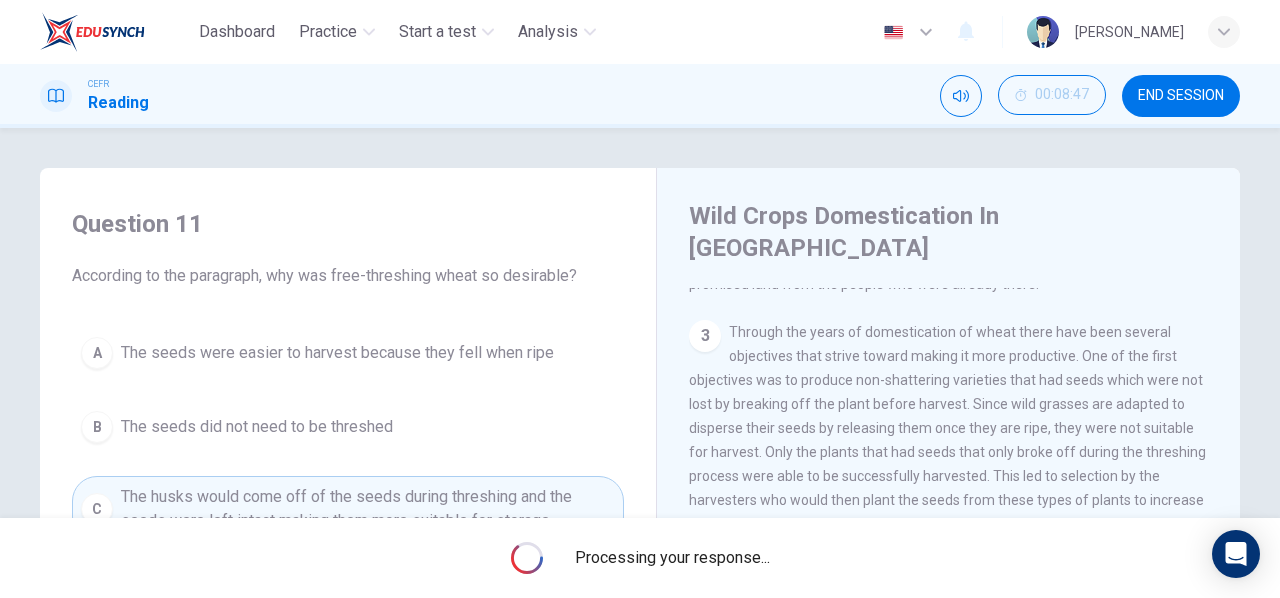 scroll, scrollTop: 133, scrollLeft: 0, axis: vertical 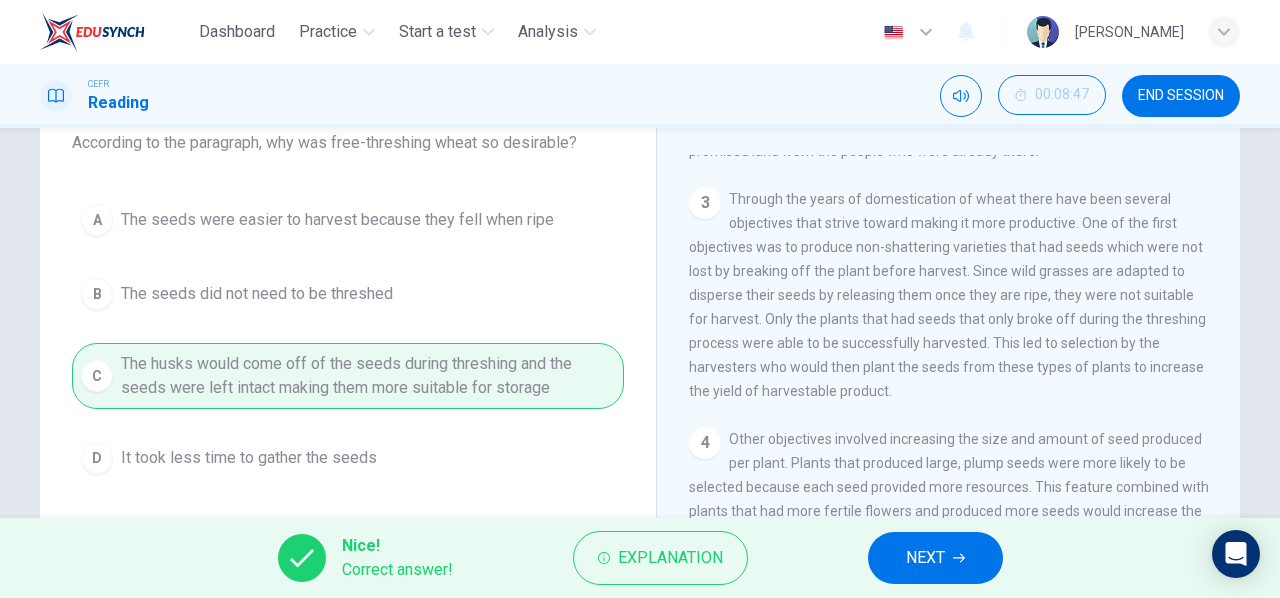 click on "NEXT" at bounding box center (935, 558) 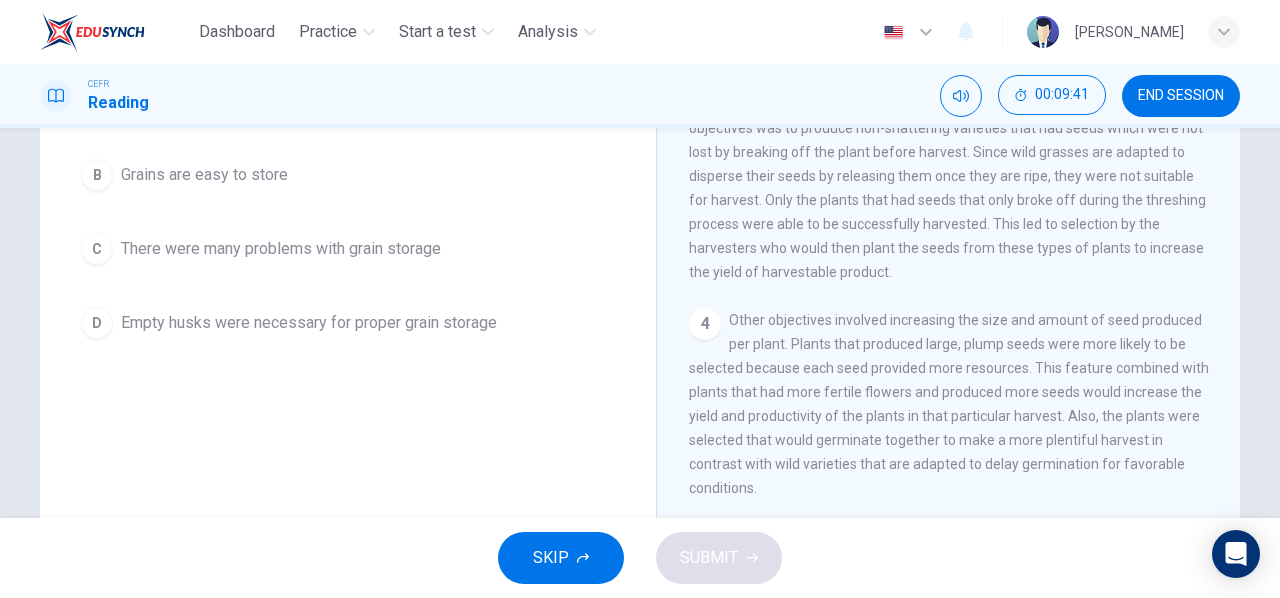scroll, scrollTop: 385, scrollLeft: 0, axis: vertical 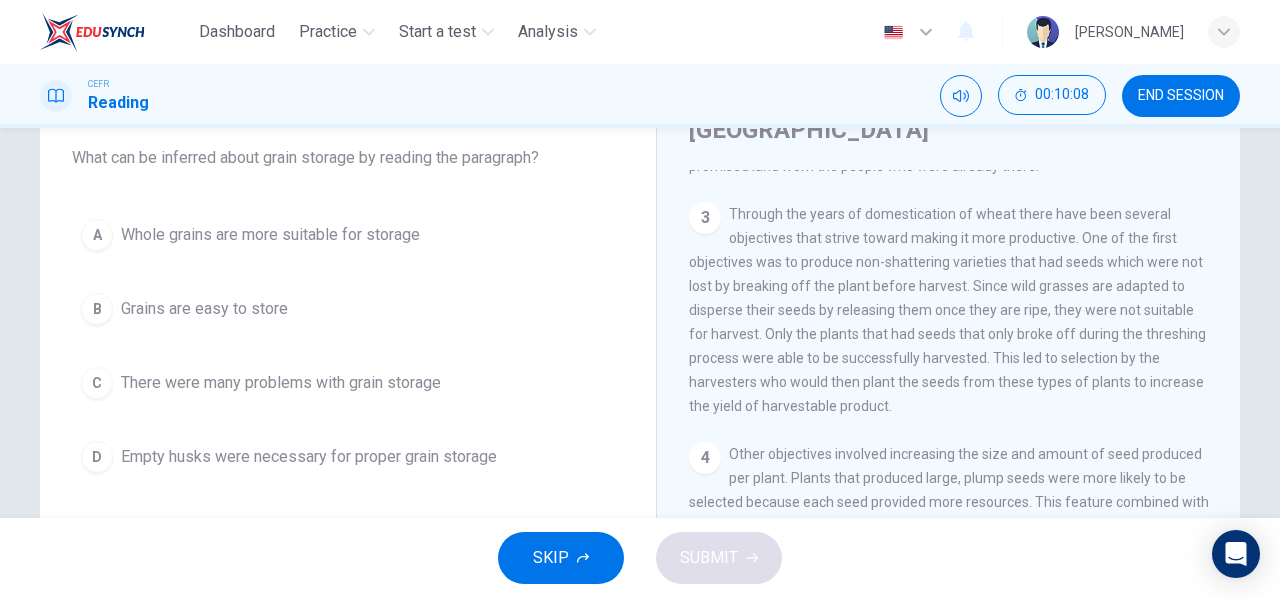 click on "Empty husks were necessary for proper grain storage" at bounding box center (309, 457) 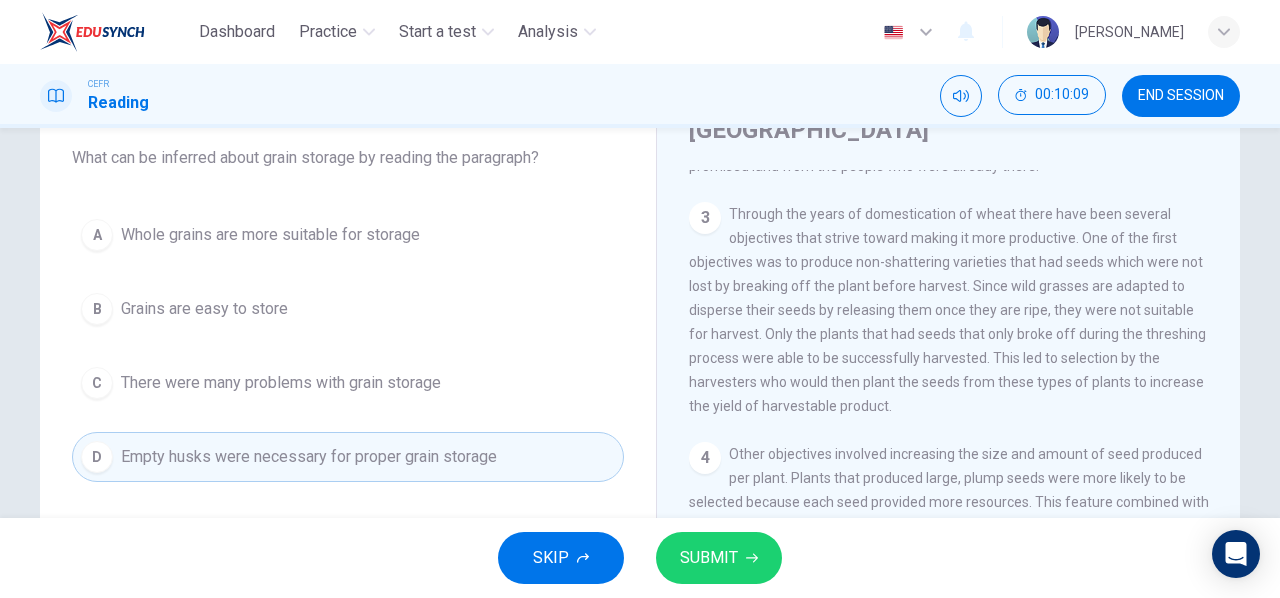 click on "SUBMIT" at bounding box center [709, 558] 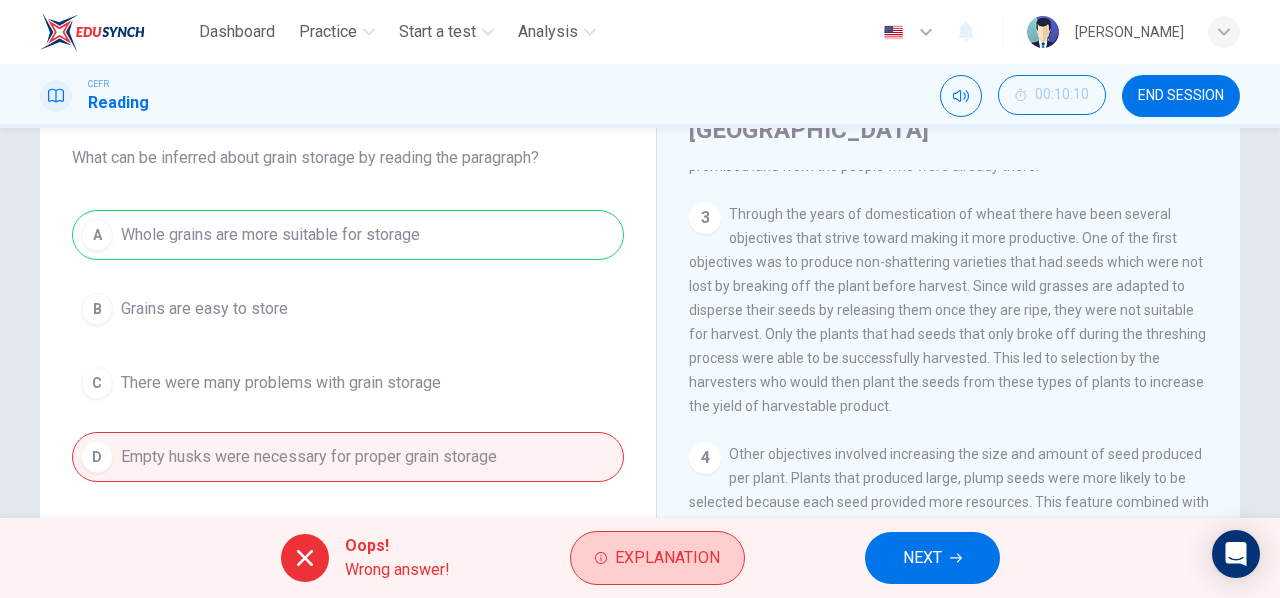 drag, startPoint x: 902, startPoint y: 545, endPoint x: 635, endPoint y: 551, distance: 267.0674 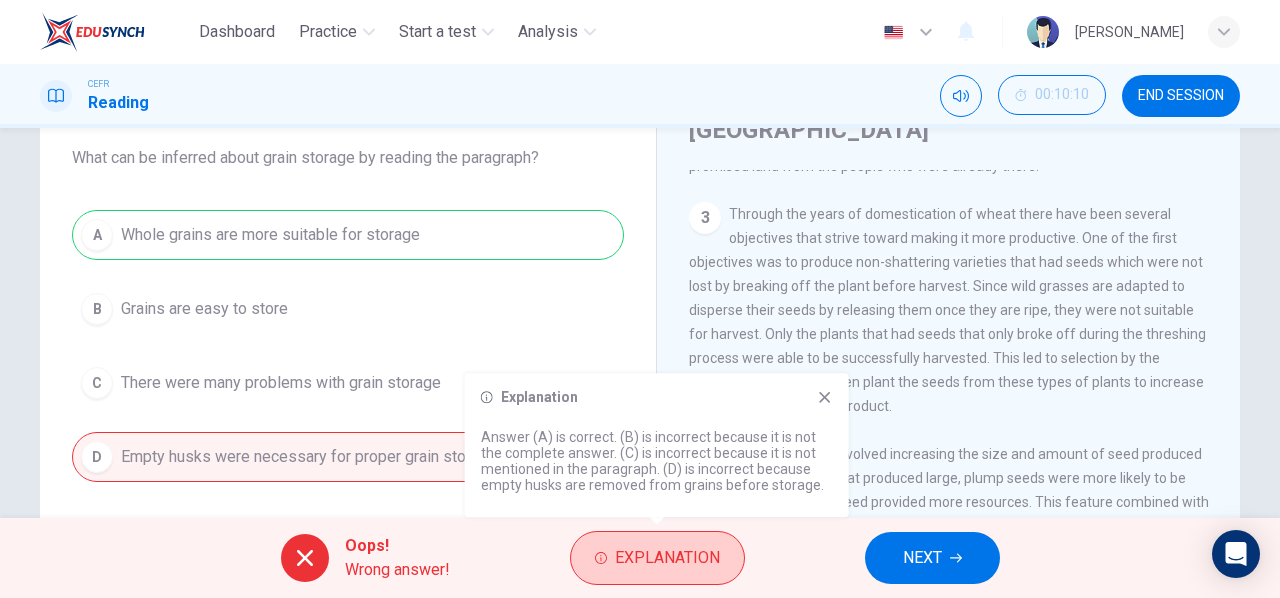 click on "Explanation" at bounding box center (667, 558) 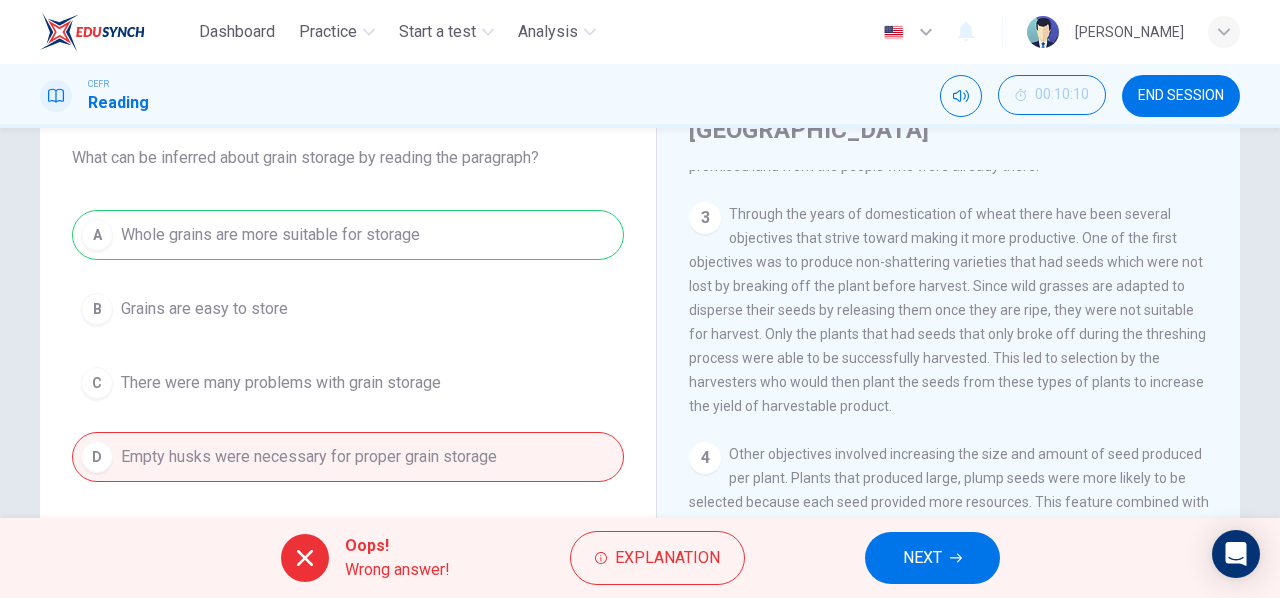 click on "Oops! Wrong answer! Explanation NEXT" at bounding box center (640, 558) 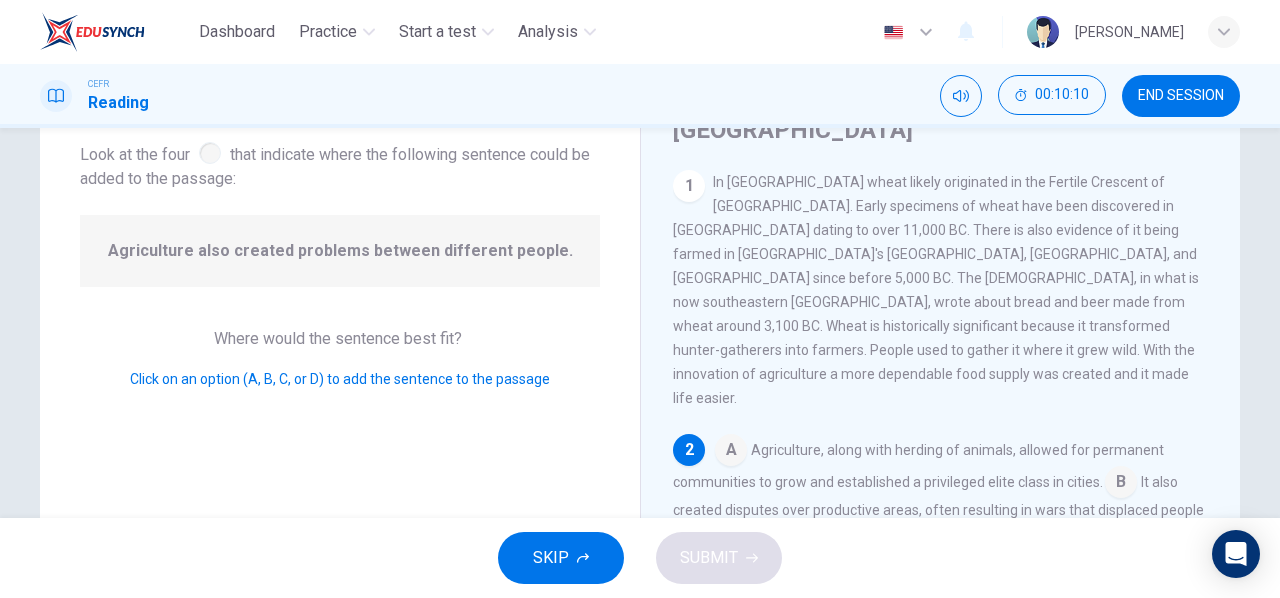 scroll, scrollTop: 22, scrollLeft: 0, axis: vertical 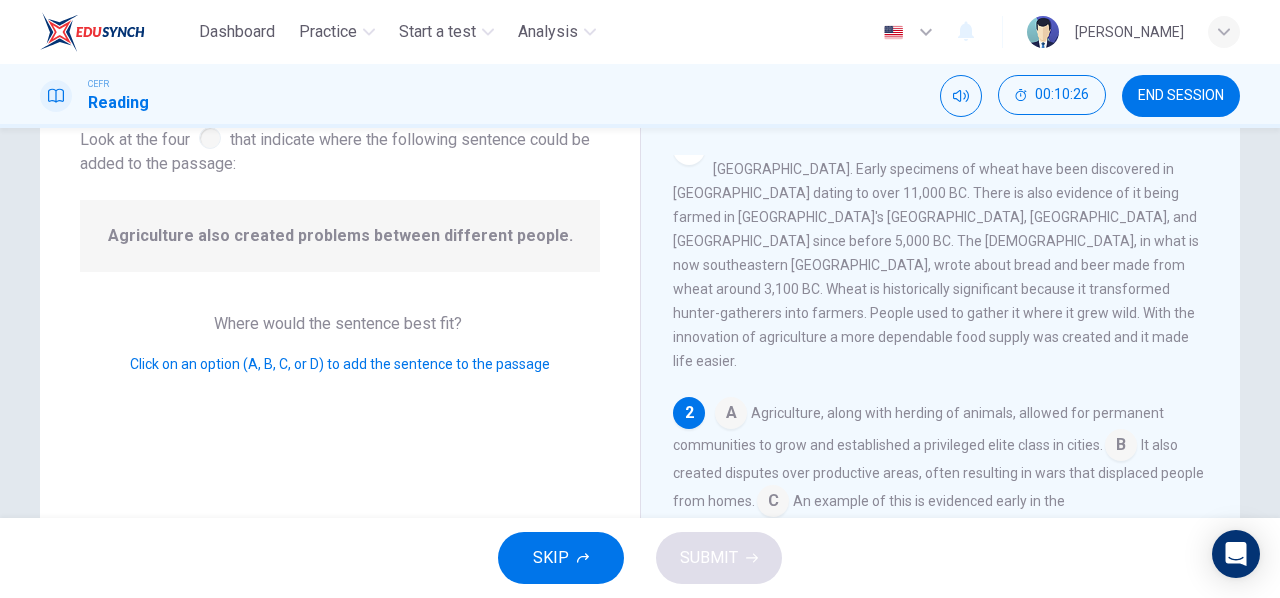 click at bounding box center [773, 503] 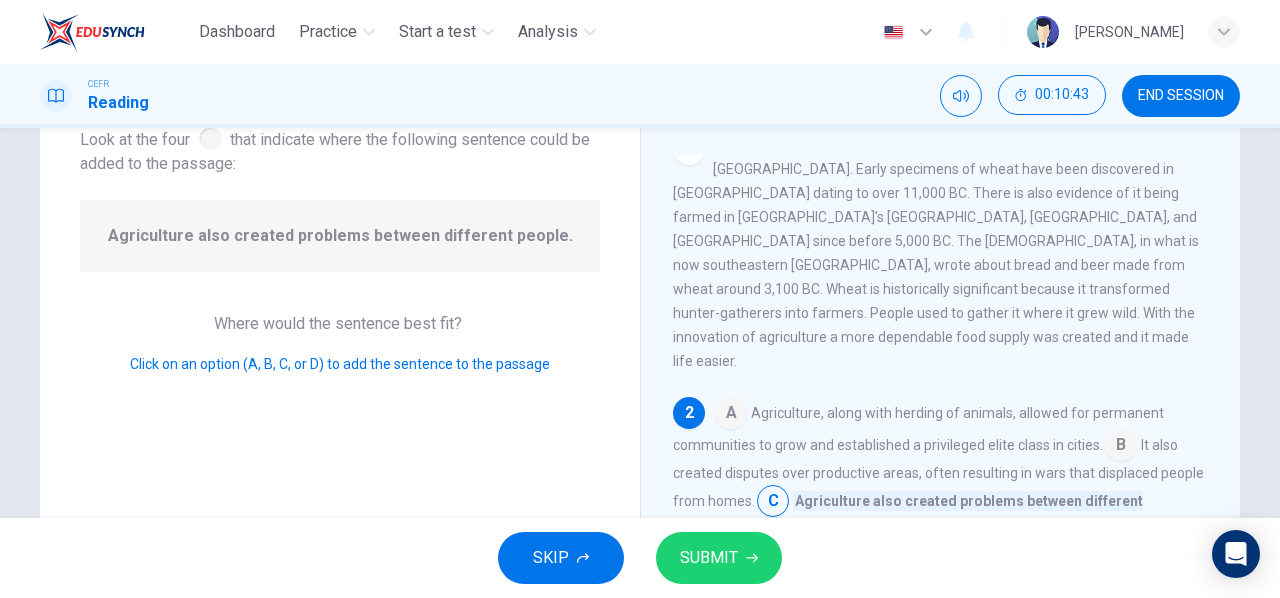 click on "SUBMIT" at bounding box center [709, 558] 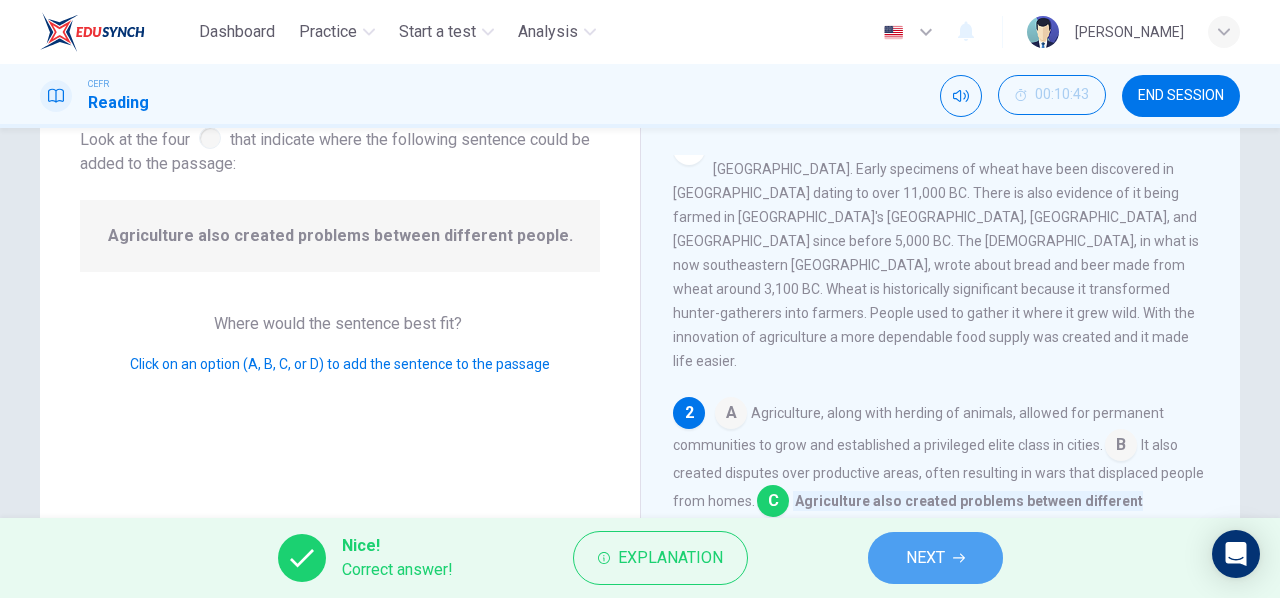 click on "NEXT" at bounding box center [935, 558] 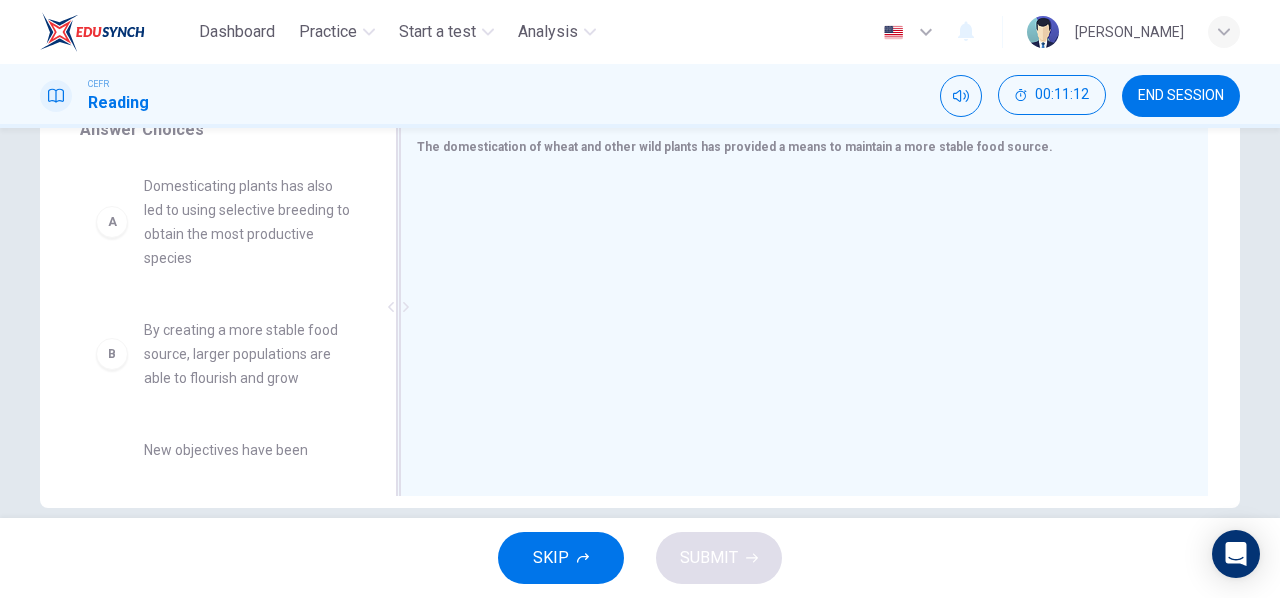 scroll, scrollTop: 385, scrollLeft: 0, axis: vertical 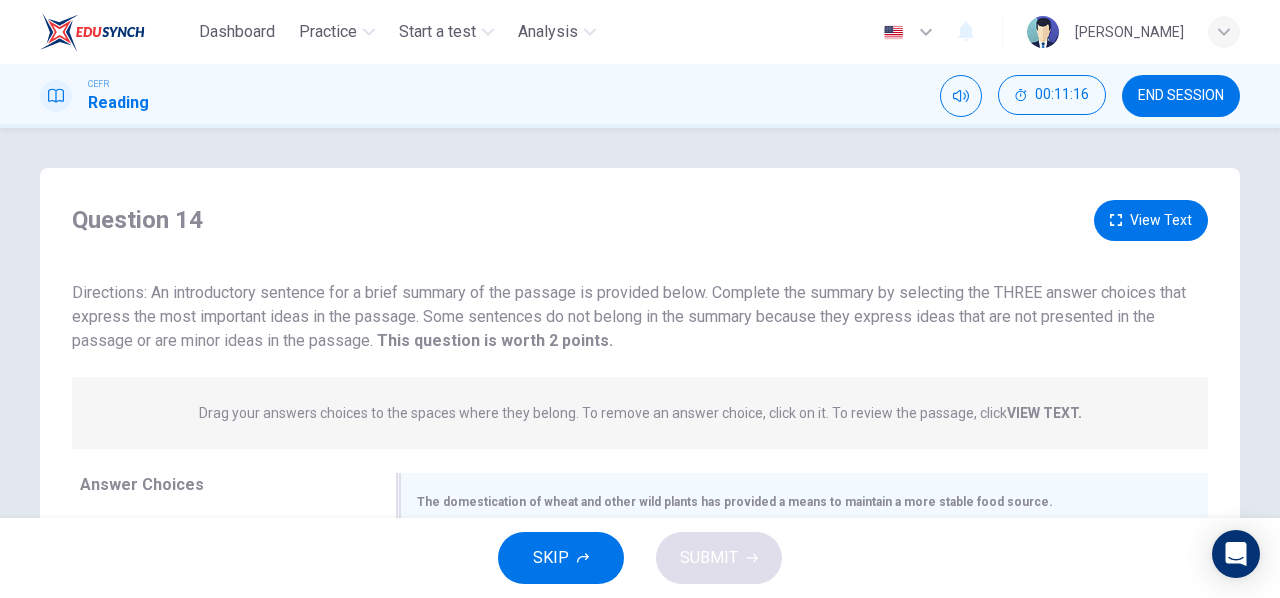click on "The domestication of wheat and other wild plants has provided a means to maintain a more stable food source." at bounding box center (792, 501) 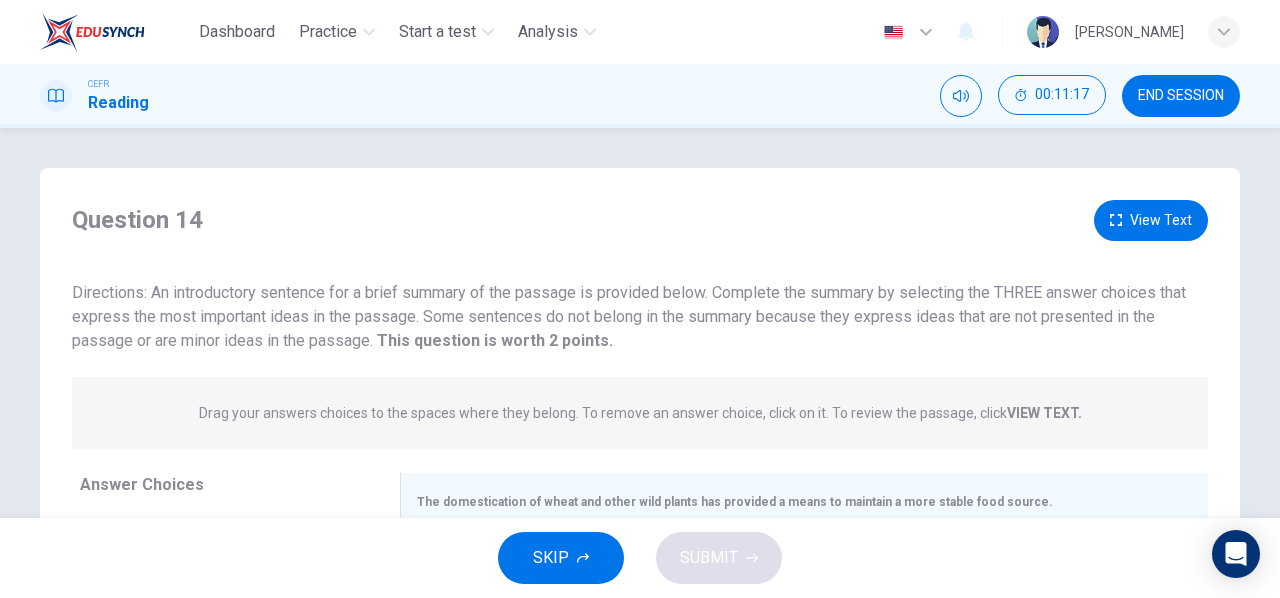 drag, startPoint x: 1026, startPoint y: 417, endPoint x: 1039, endPoint y: 416, distance: 13.038404 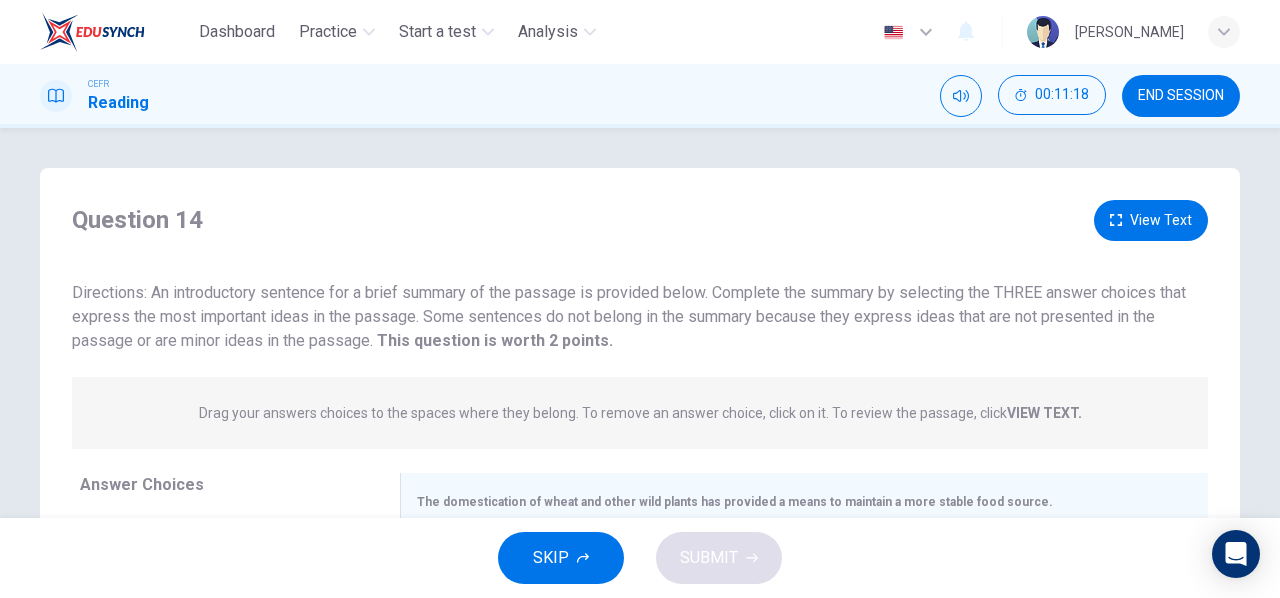 drag, startPoint x: 768, startPoint y: 409, endPoint x: 703, endPoint y: 388, distance: 68.30813 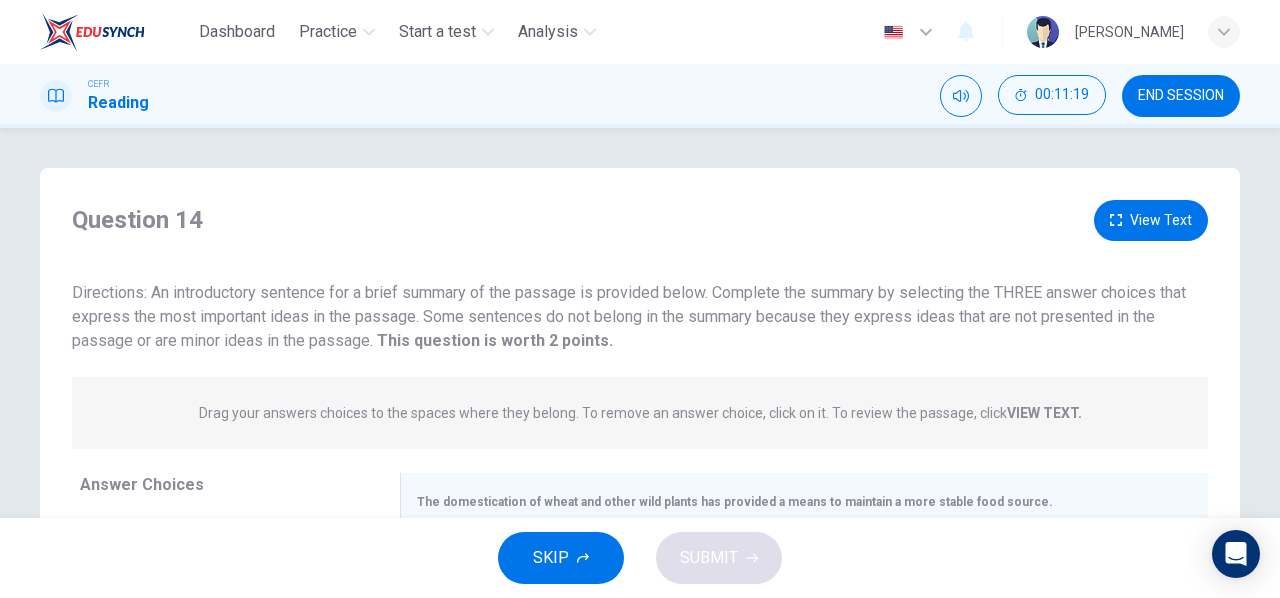 click on "Question 14 View Text Directions: An introductory sentence for a brief summary of the passage is provided below. Complete the summary by selecting the THREE answer choices that express the most important ideas in the passage. Some sentences do not belong in the summary because they express ideas that are not presented in the passage or are minor ideas in the passage.   This question is worth 2 points. This question is worth 2 points. Drag your answers choices to the spaces where they belong. To remove an answer choice, click on it. To review the passage, click   VIEW TEXT. Click on the answer choices below to select your answers. To remove an answer choice, go to the Answers tab and click on it. To review the passage, click the PASSAGE tab. A Domesticating plants has also led to using selective breeding to obtain the most productive species B By creating a more stable food source, larger populations are able to flourish and grow C D By producing more beneficial crops, a larger food supply is achieved E F A B" at bounding box center (640, 515) 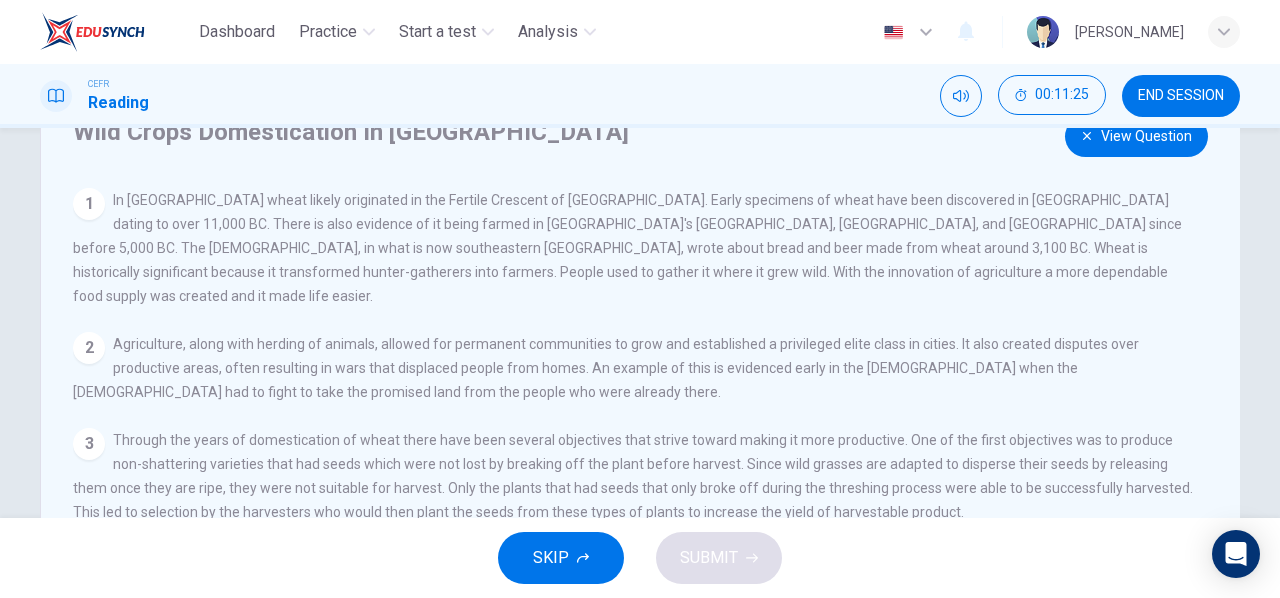 scroll, scrollTop: 0, scrollLeft: 0, axis: both 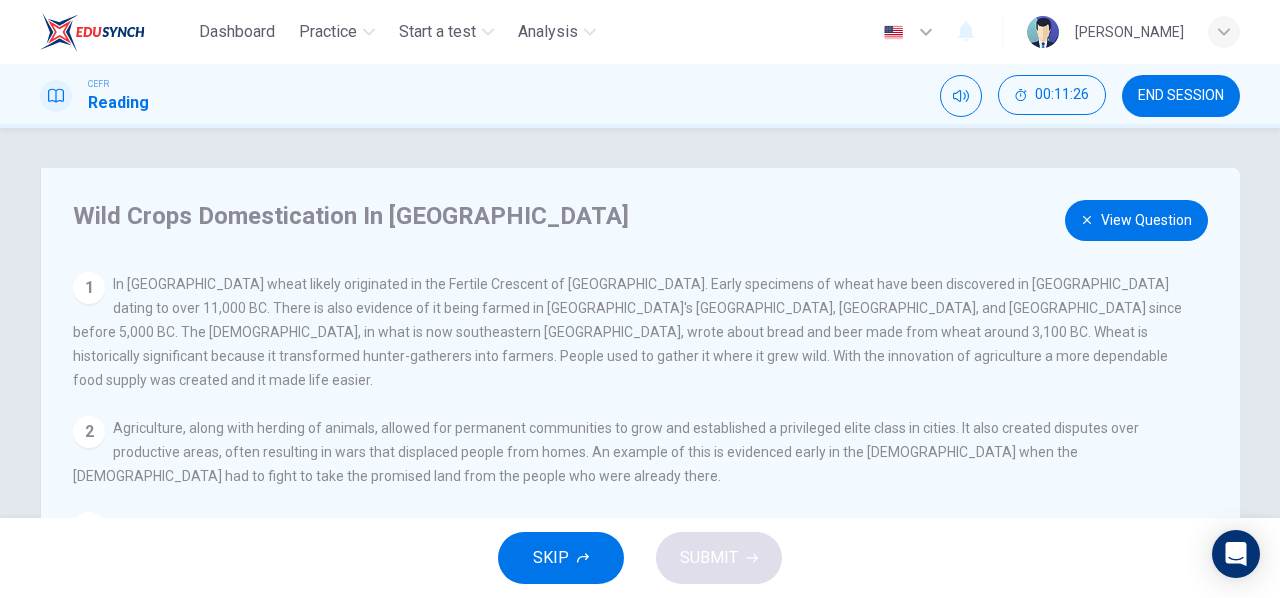 click on "View Question" at bounding box center (1136, 220) 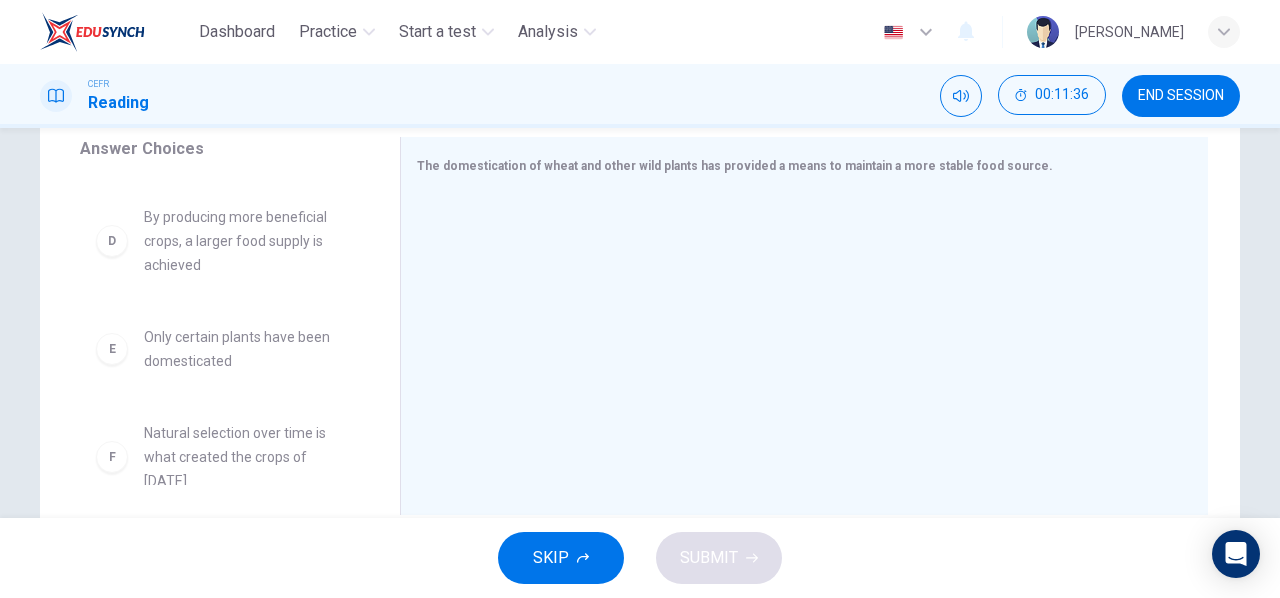 scroll, scrollTop: 385, scrollLeft: 0, axis: vertical 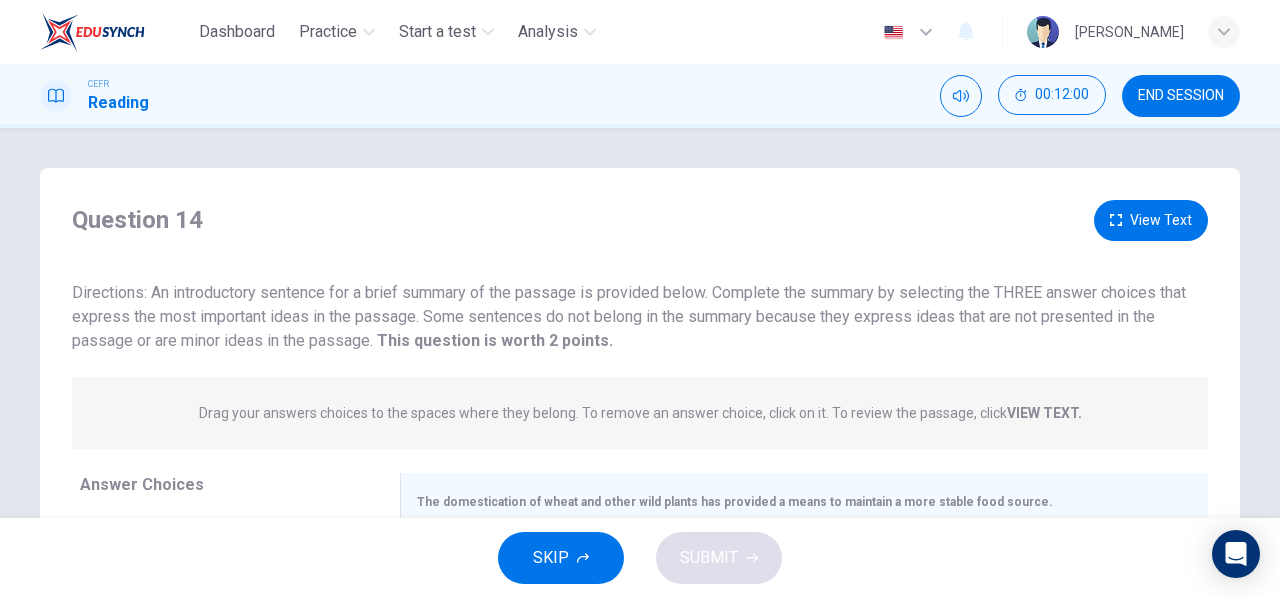 click on "View Text" at bounding box center [1151, 220] 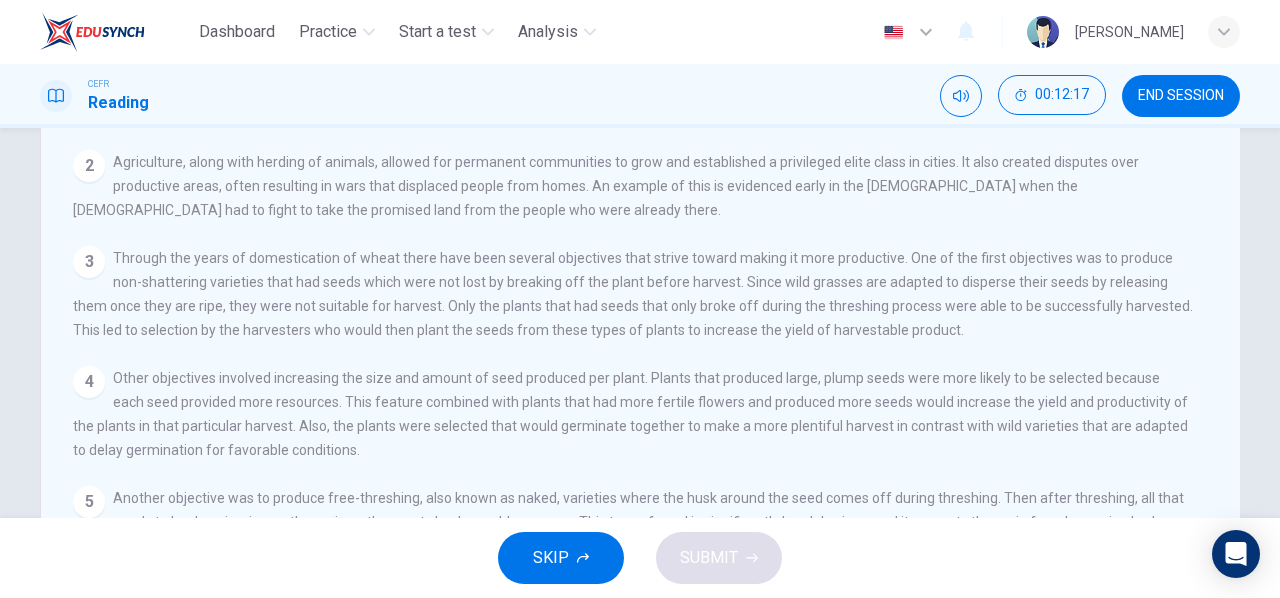 scroll, scrollTop: 0, scrollLeft: 0, axis: both 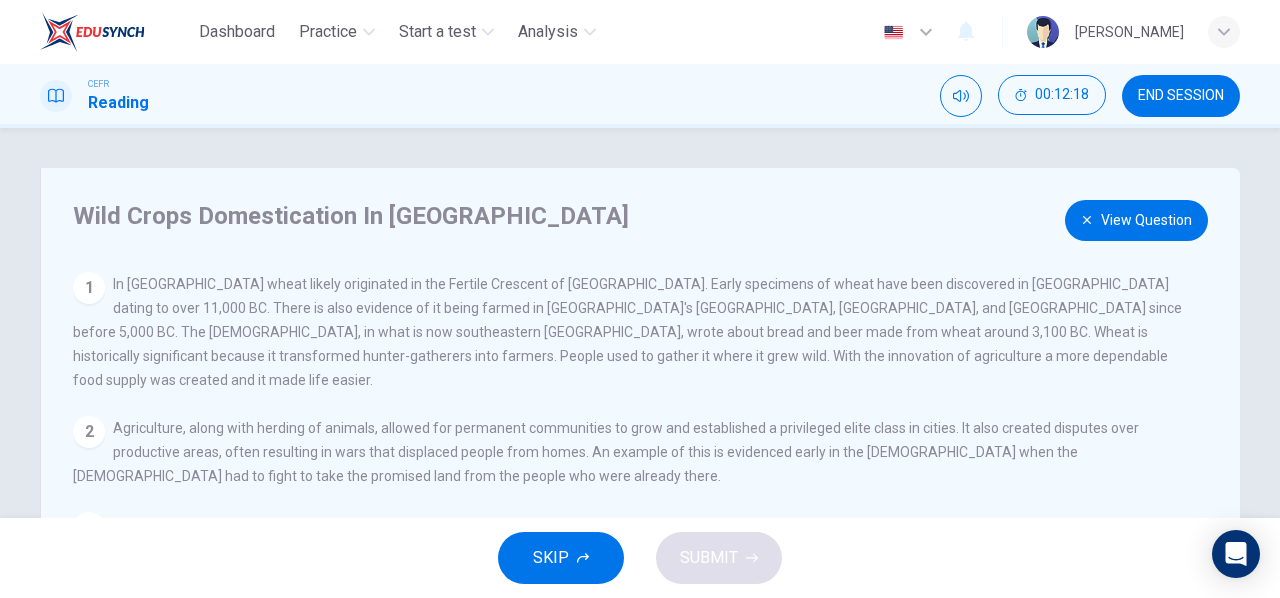 click on "View Question" at bounding box center [1136, 220] 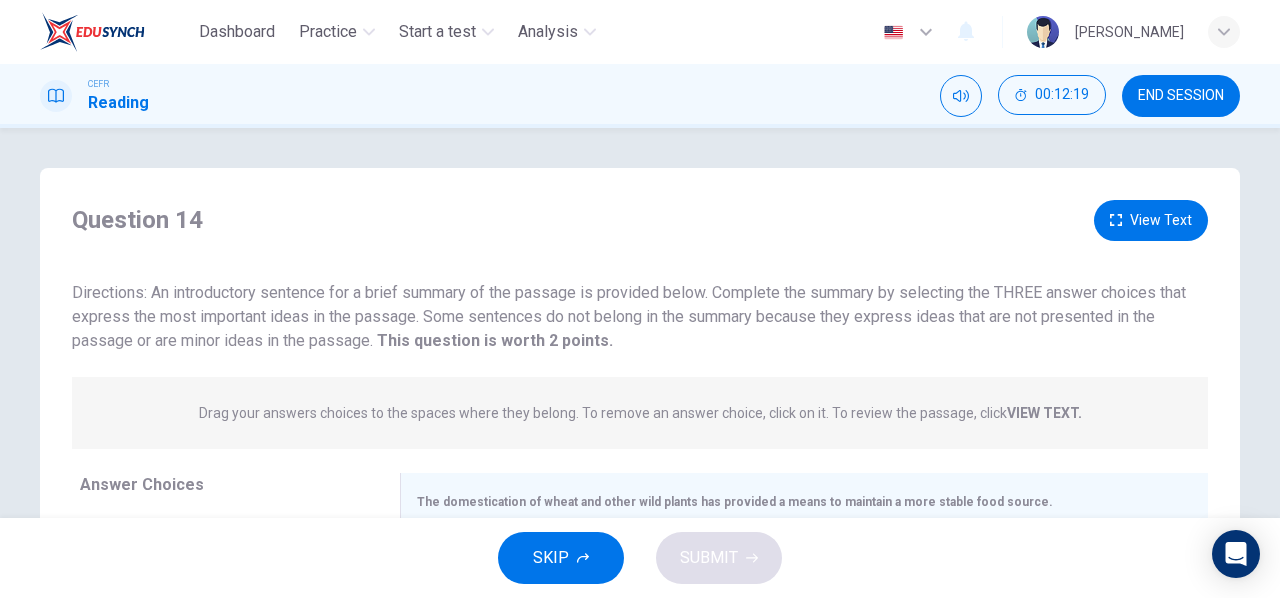 scroll, scrollTop: 266, scrollLeft: 0, axis: vertical 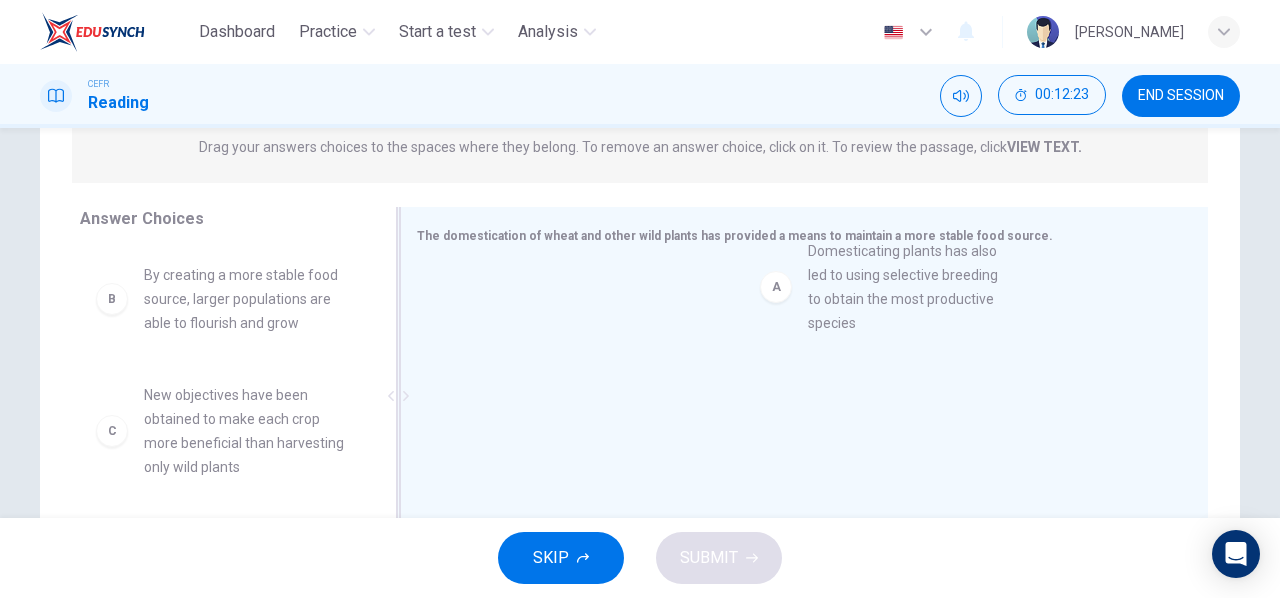 drag, startPoint x: 242, startPoint y: 323, endPoint x: 902, endPoint y: 312, distance: 660.0917 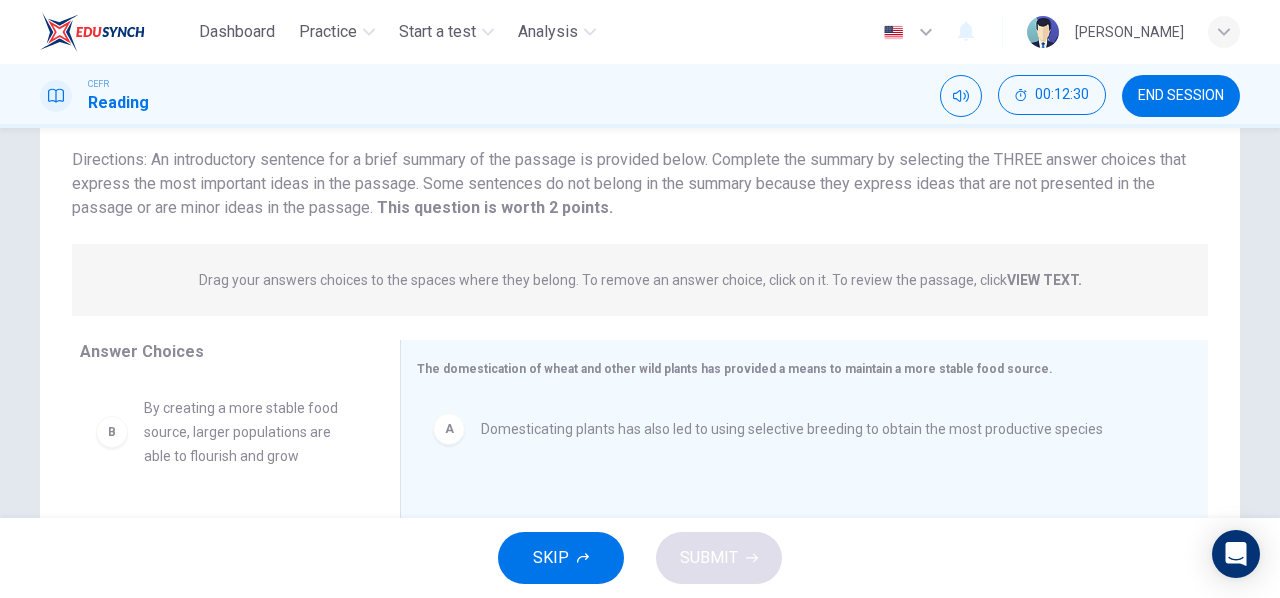 scroll, scrollTop: 266, scrollLeft: 0, axis: vertical 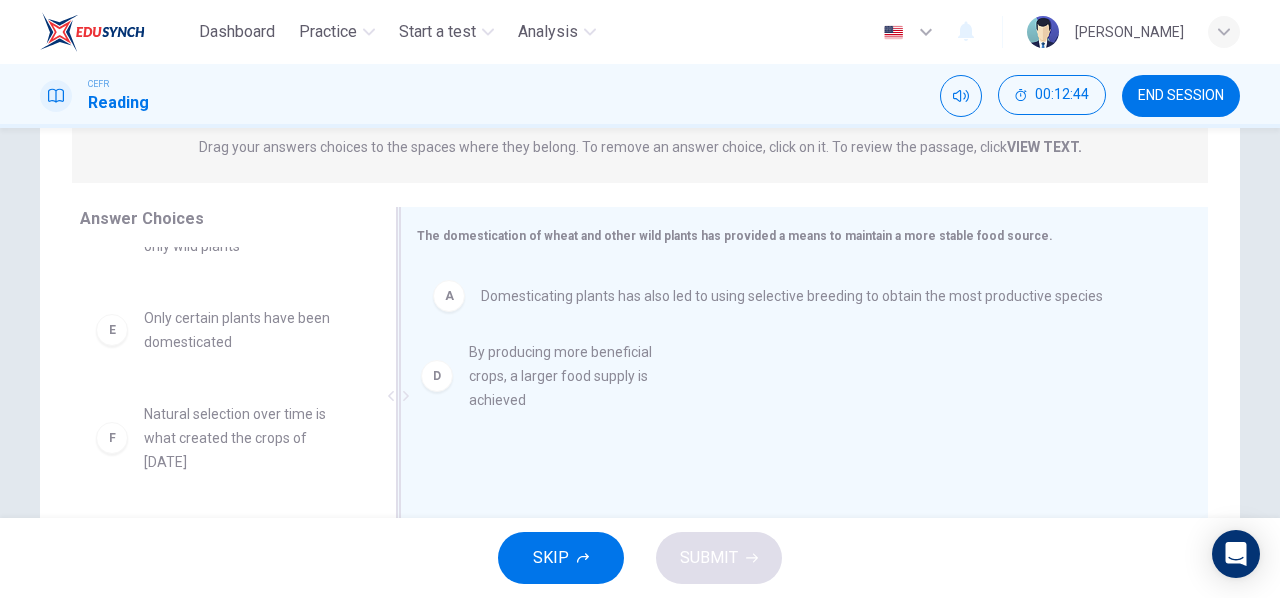drag, startPoint x: 247, startPoint y: 336, endPoint x: 589, endPoint y: 401, distance: 348.1221 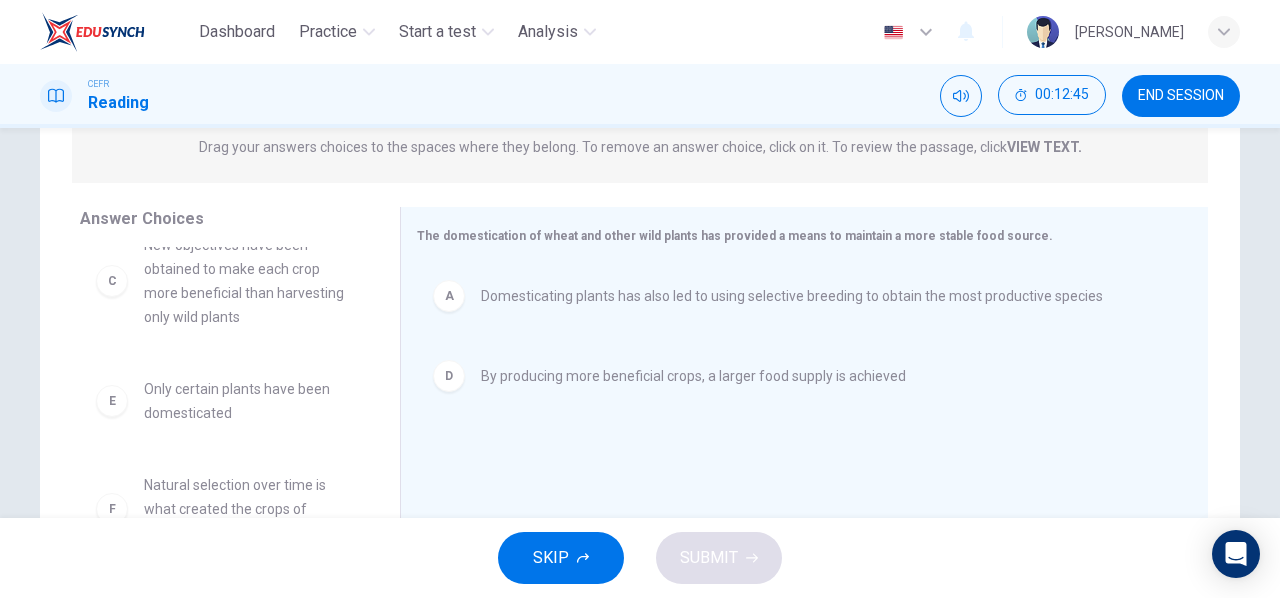 scroll, scrollTop: 132, scrollLeft: 0, axis: vertical 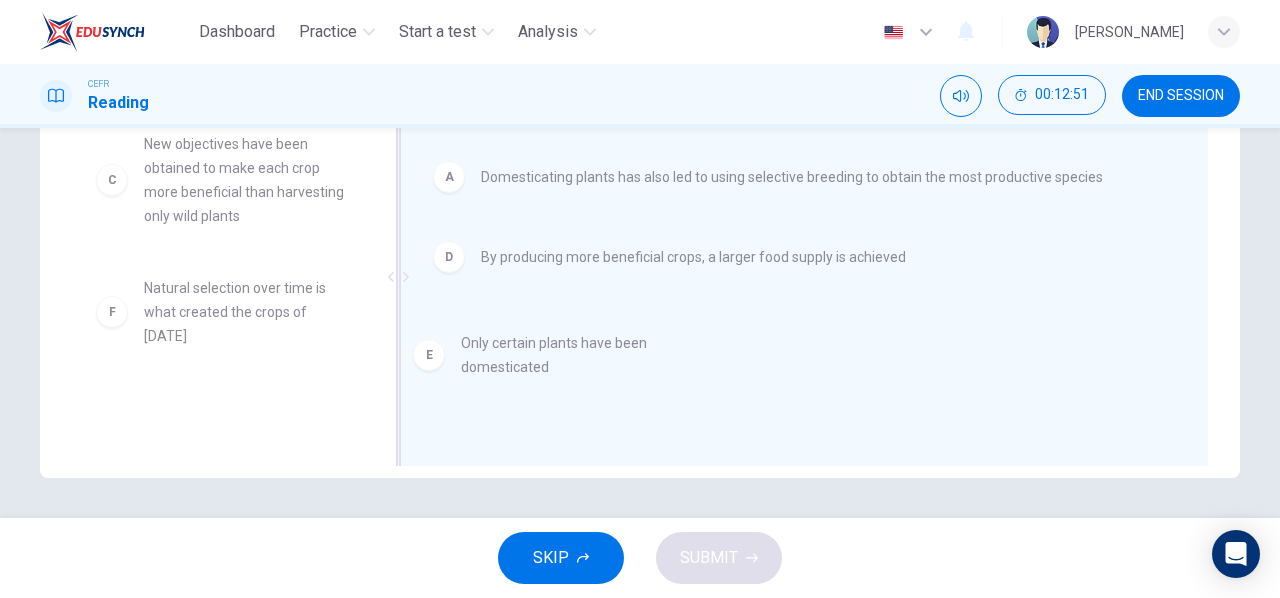 drag, startPoint x: 272, startPoint y: 311, endPoint x: 630, endPoint y: 347, distance: 359.8055 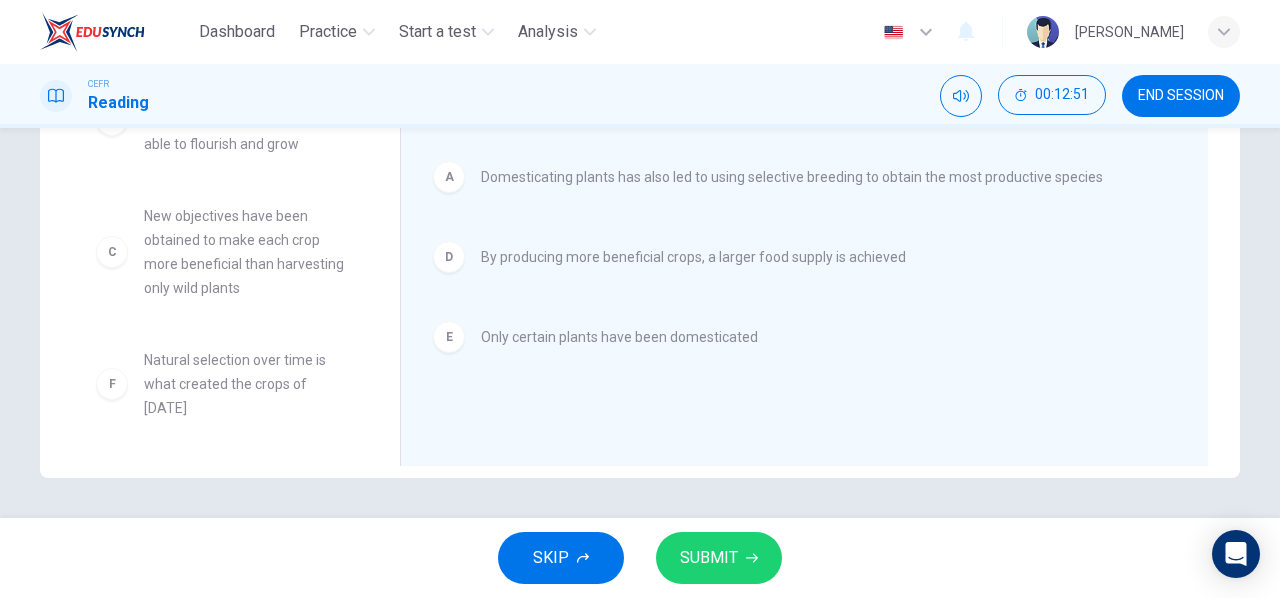scroll, scrollTop: 252, scrollLeft: 0, axis: vertical 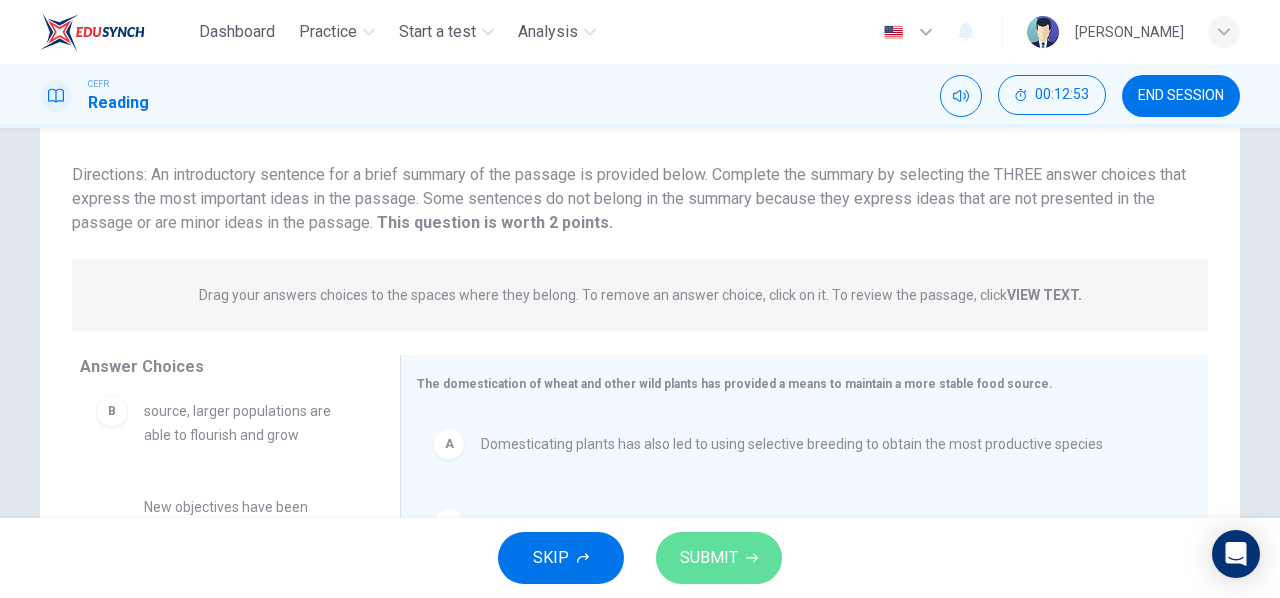 click 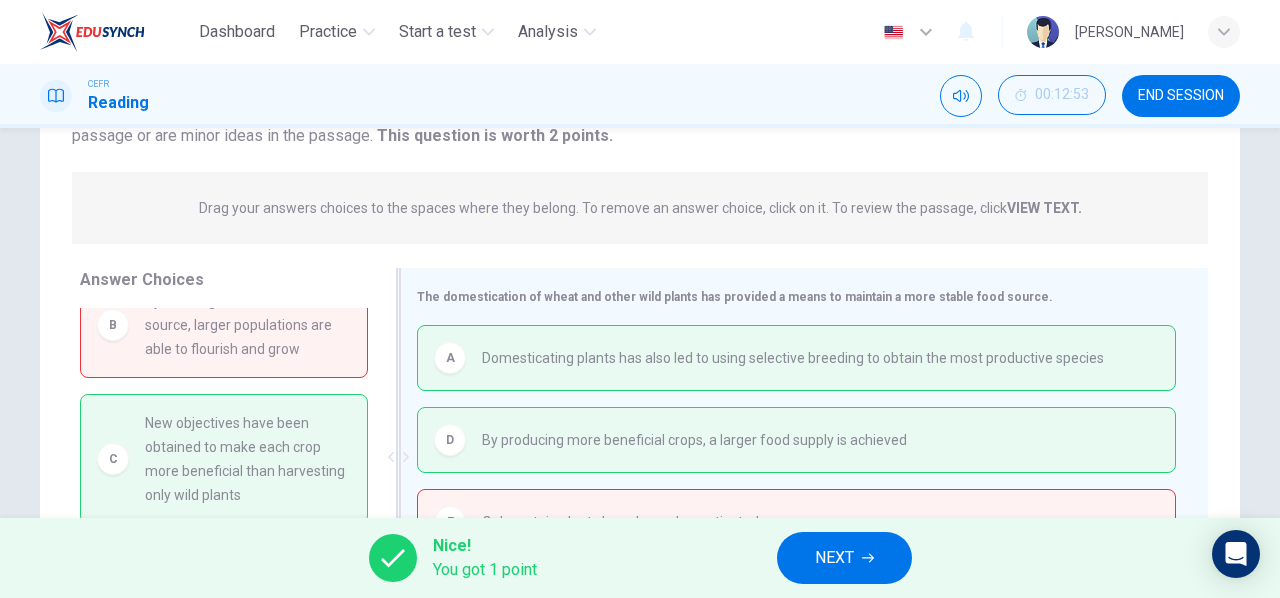 scroll, scrollTop: 252, scrollLeft: 0, axis: vertical 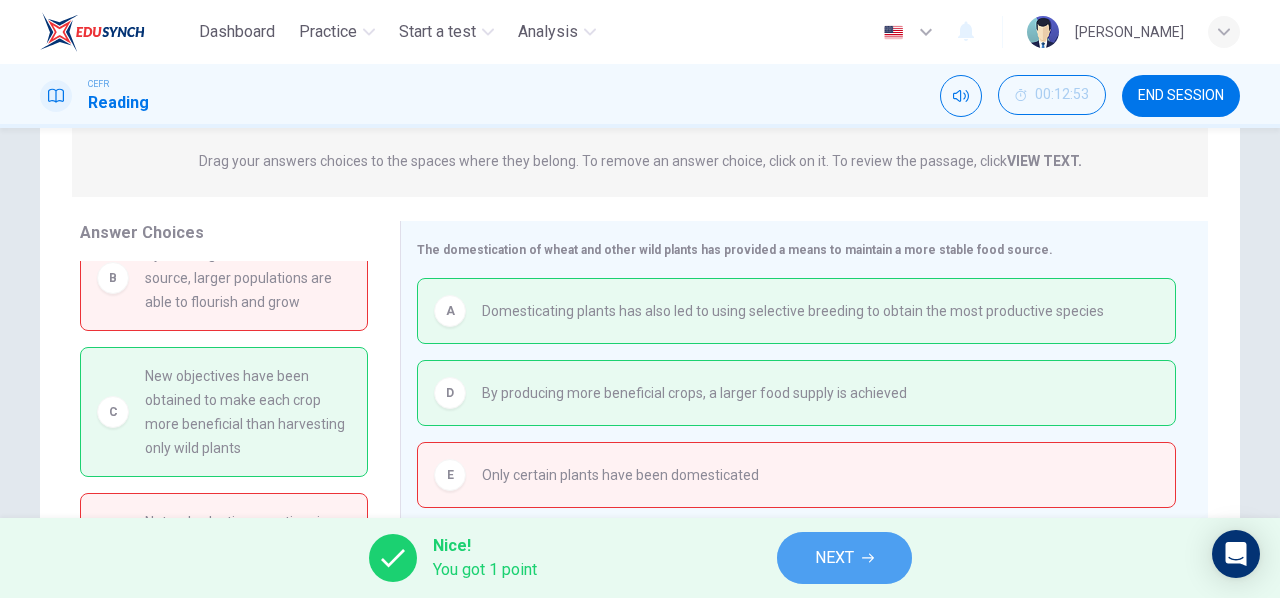 click on "NEXT" at bounding box center [844, 558] 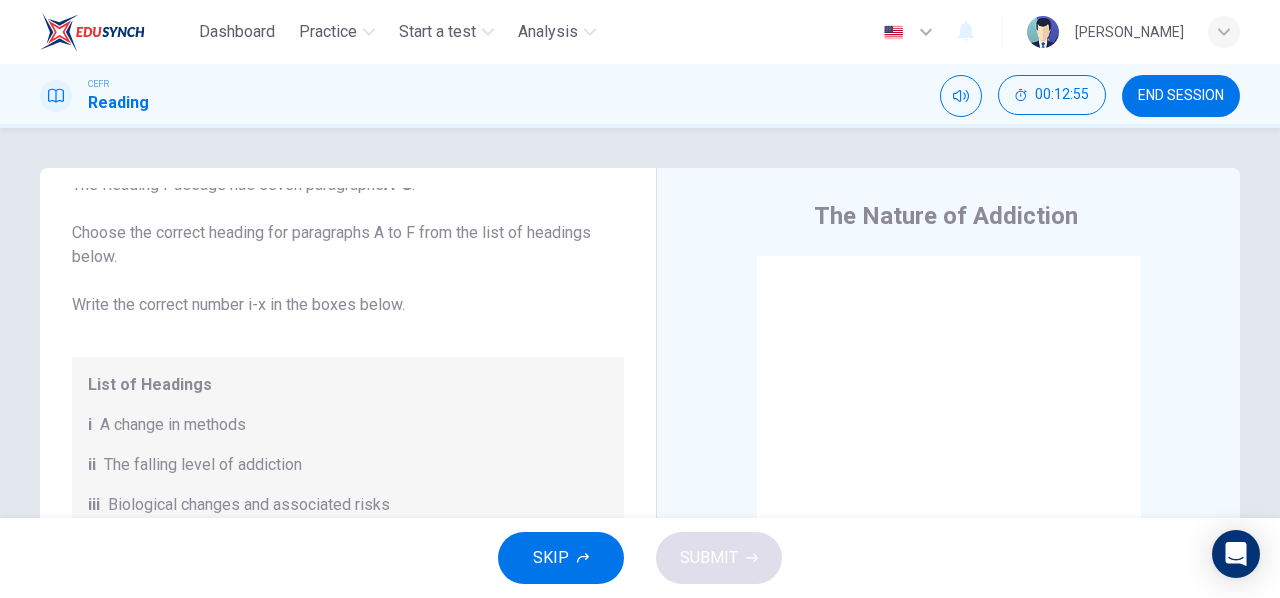 scroll, scrollTop: 133, scrollLeft: 0, axis: vertical 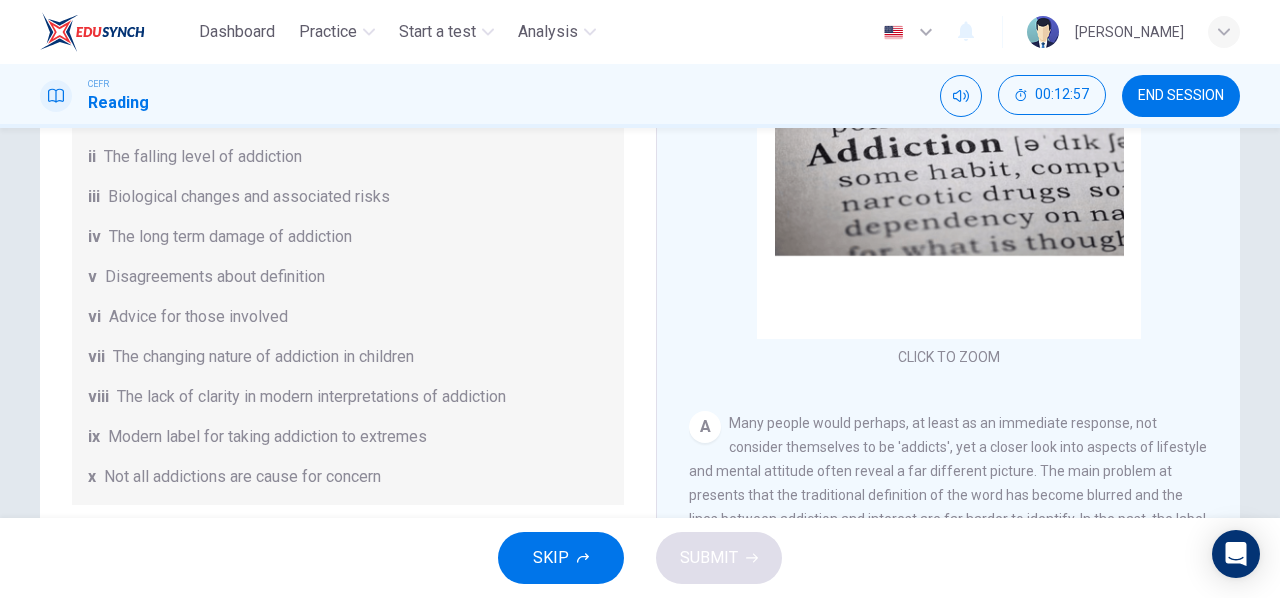 click on "END SESSION" at bounding box center (1181, 96) 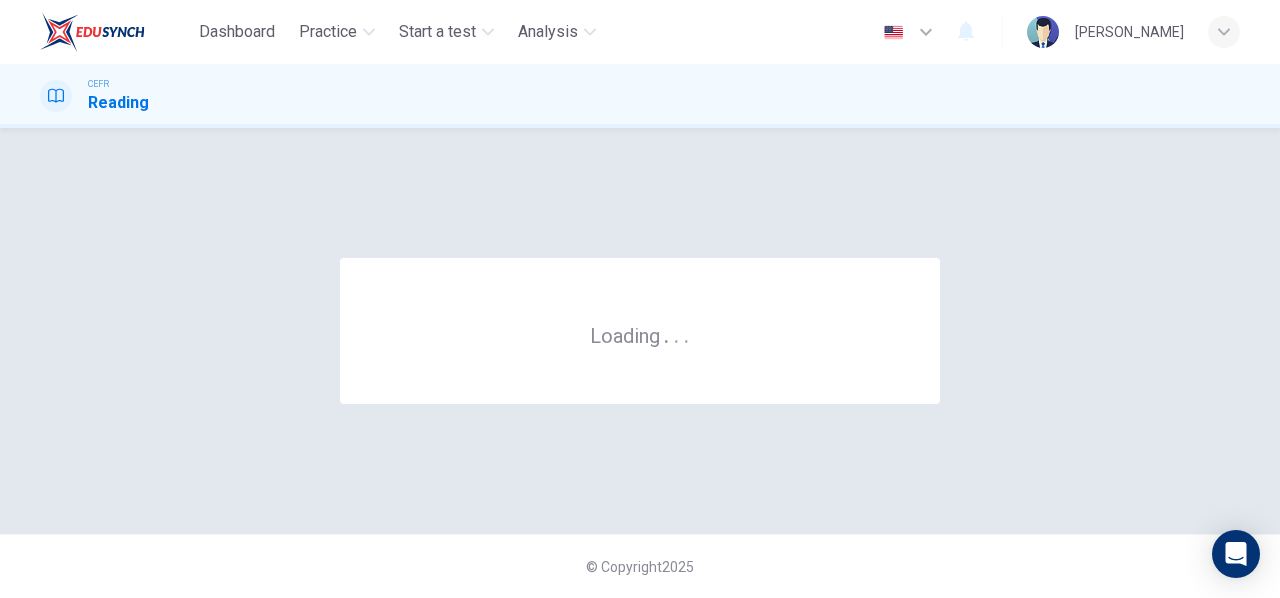 scroll, scrollTop: 0, scrollLeft: 0, axis: both 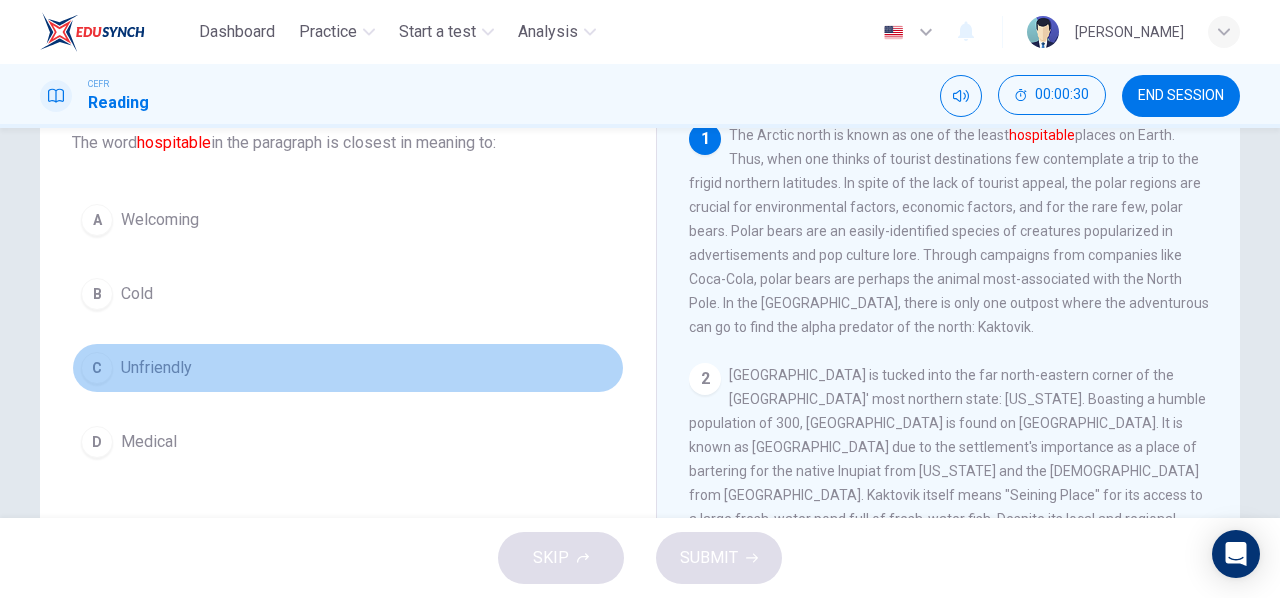 click on "Unfriendly" at bounding box center [156, 368] 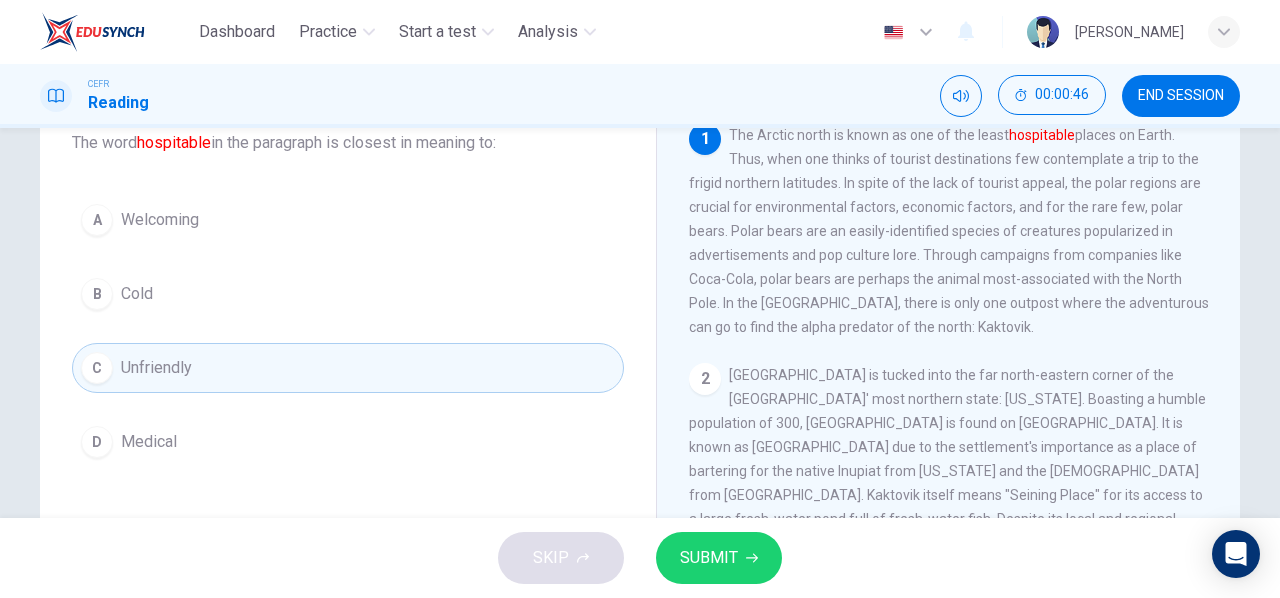 click on "SUBMIT" at bounding box center (709, 558) 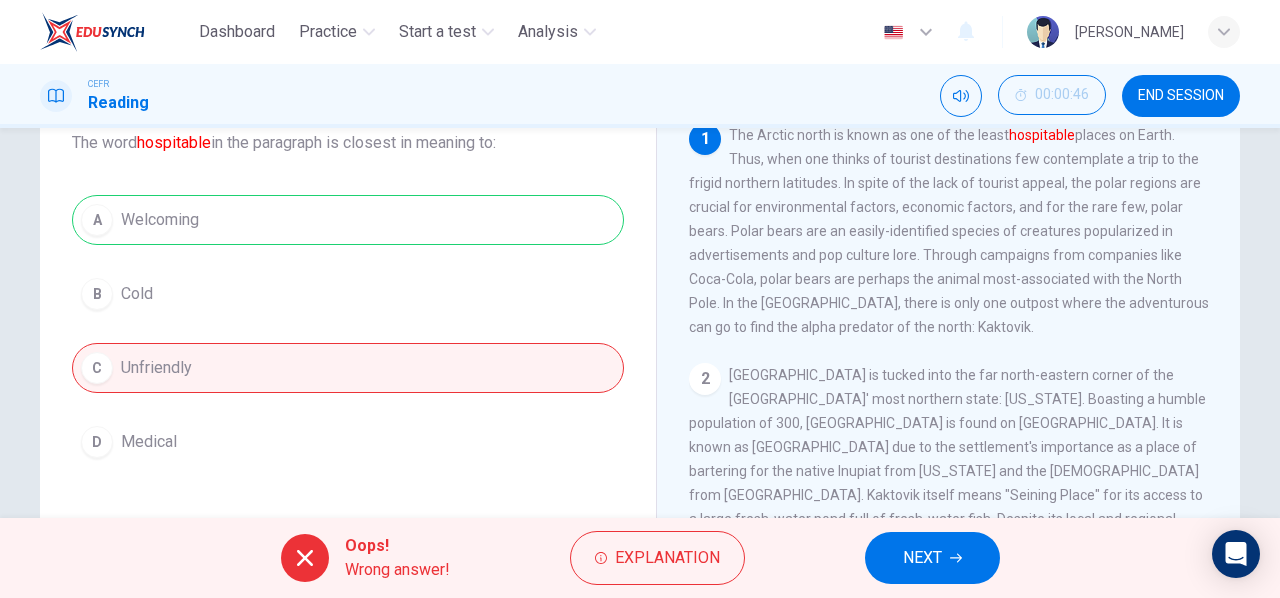 click on "A Welcoming B Cold C Unfriendly D Medical" at bounding box center [348, 331] 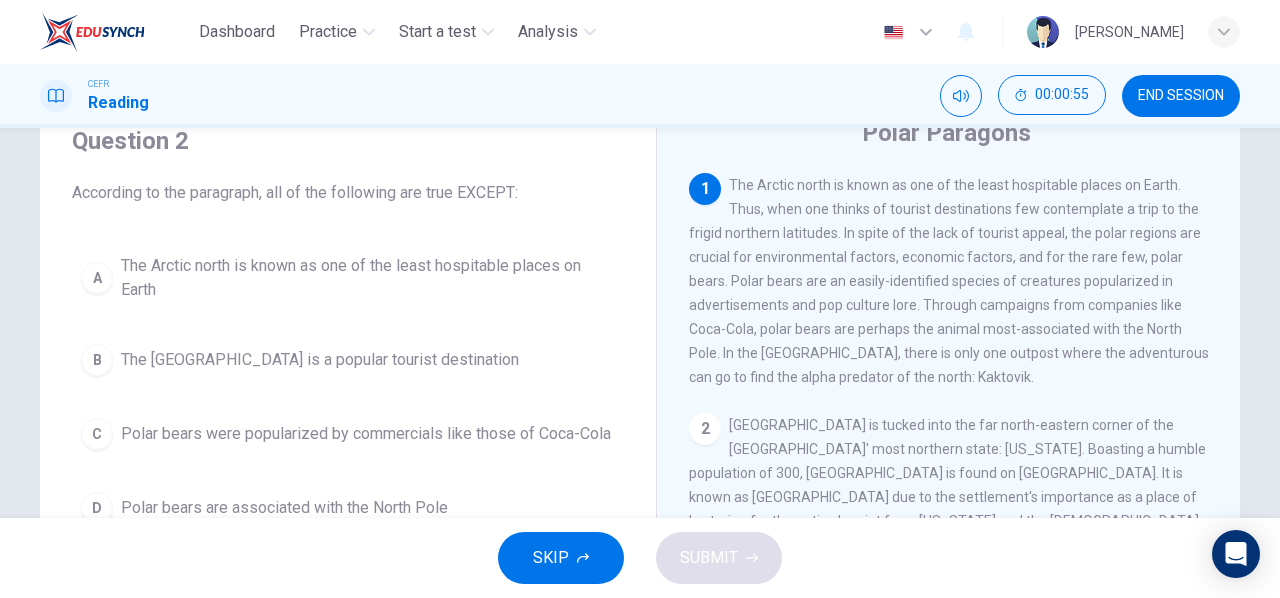 scroll, scrollTop: 133, scrollLeft: 0, axis: vertical 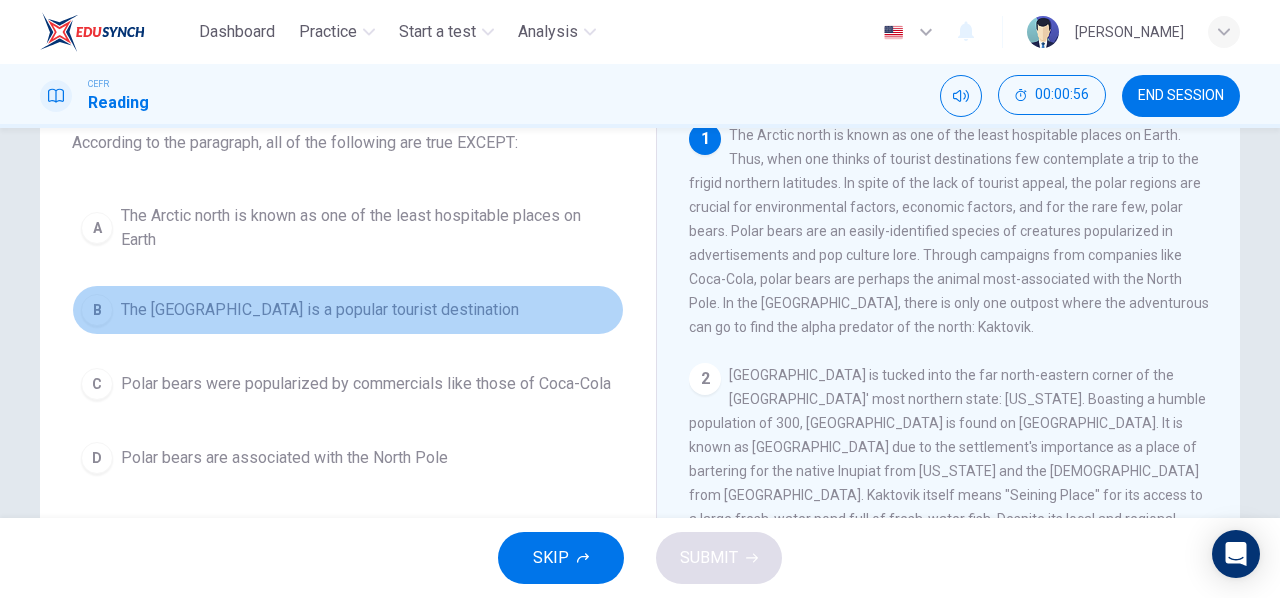 click on "B The [GEOGRAPHIC_DATA] is a popular tourist destination" at bounding box center [348, 310] 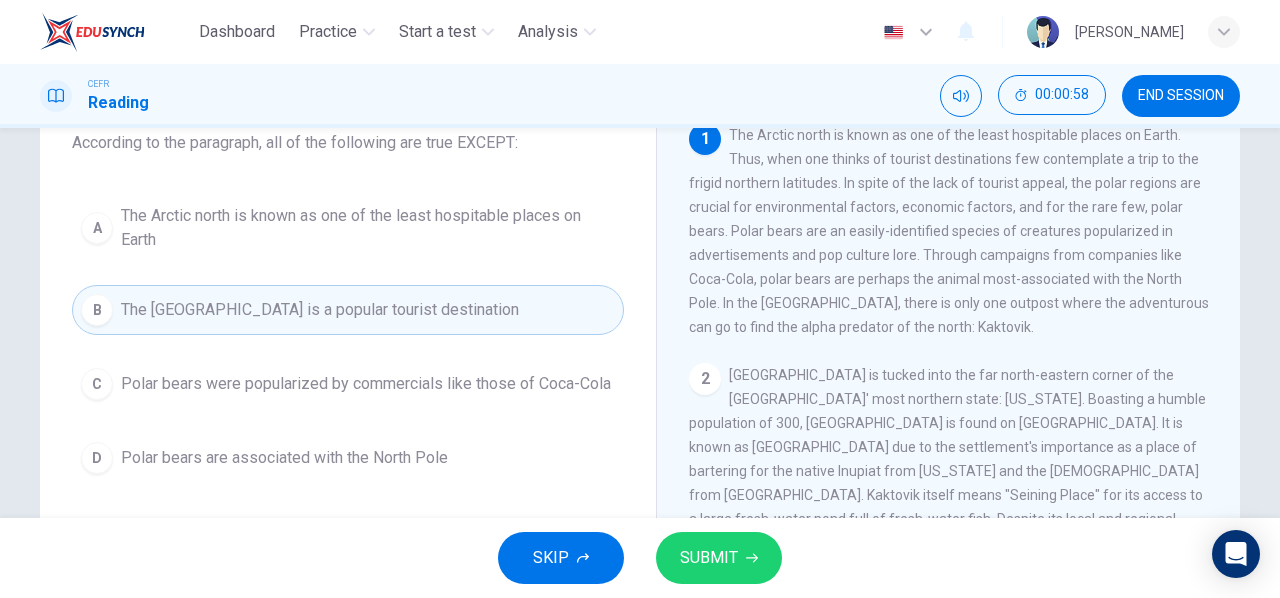 click on "SUBMIT" at bounding box center (709, 558) 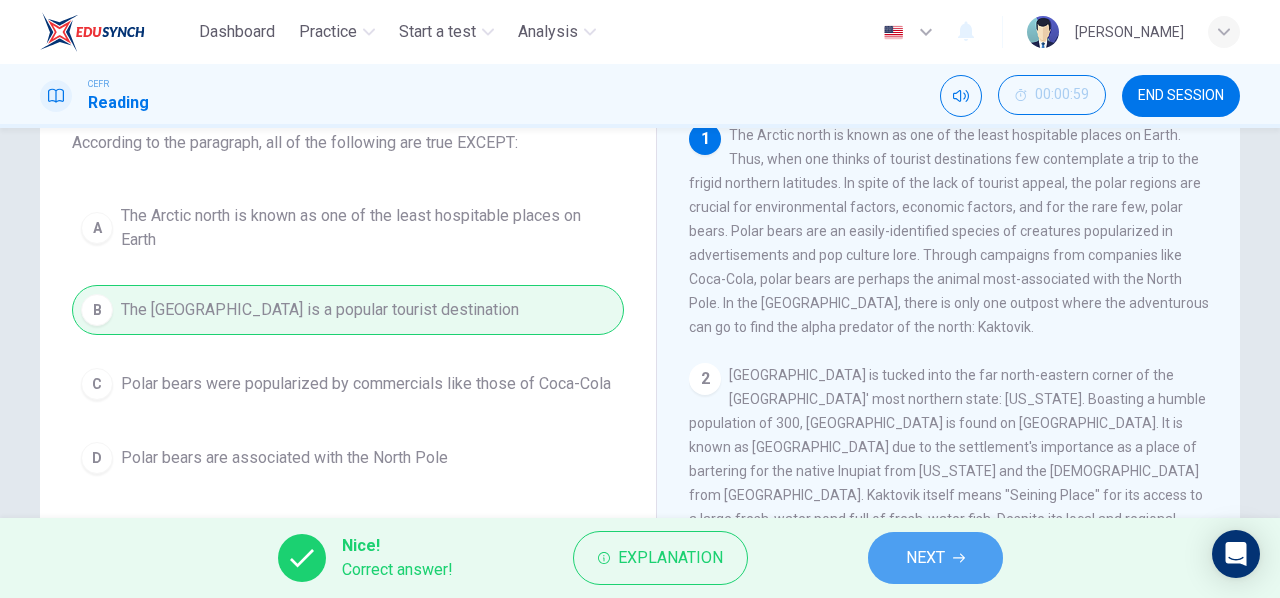 click on "NEXT" at bounding box center (935, 558) 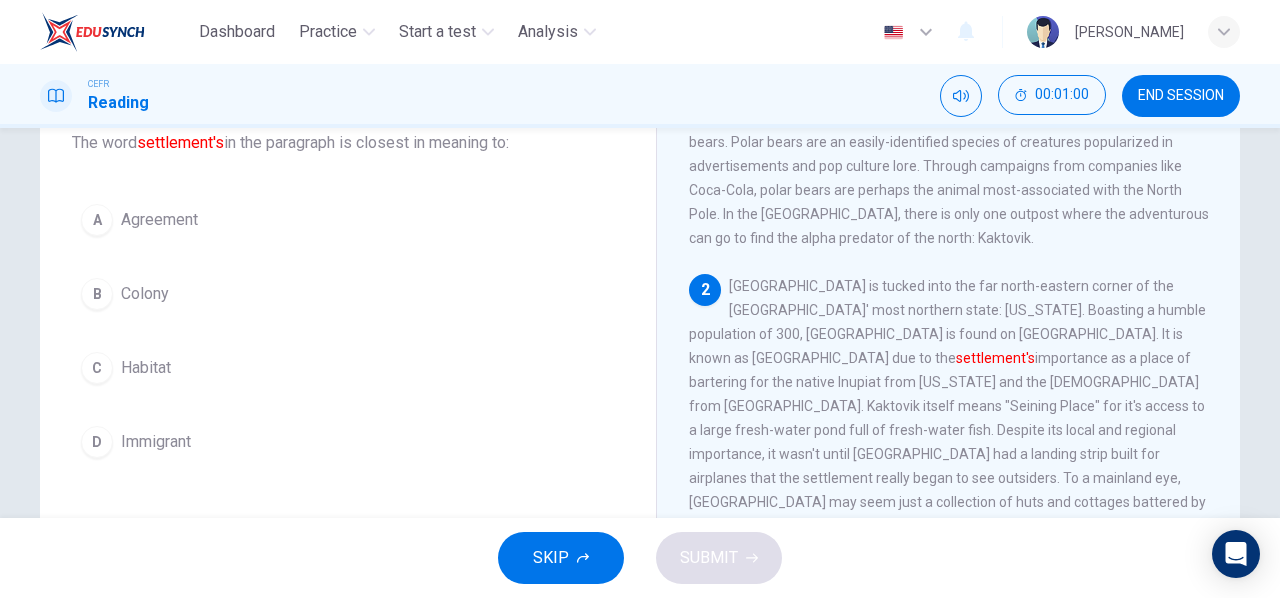 scroll, scrollTop: 133, scrollLeft: 0, axis: vertical 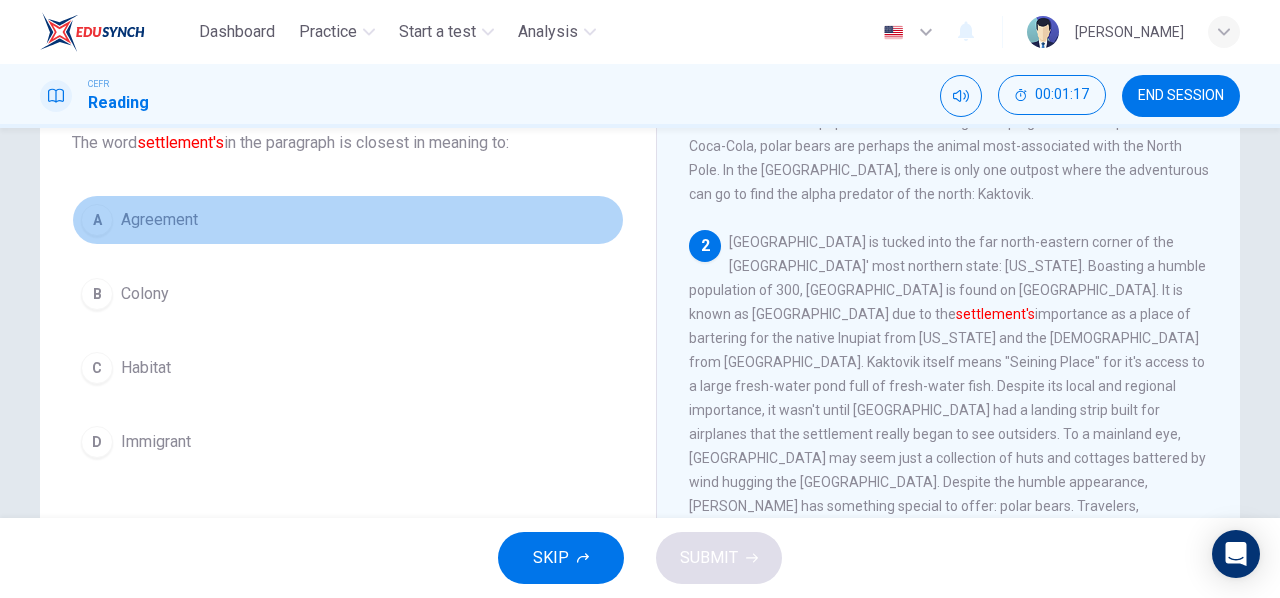 click on "A Agreement" at bounding box center [348, 220] 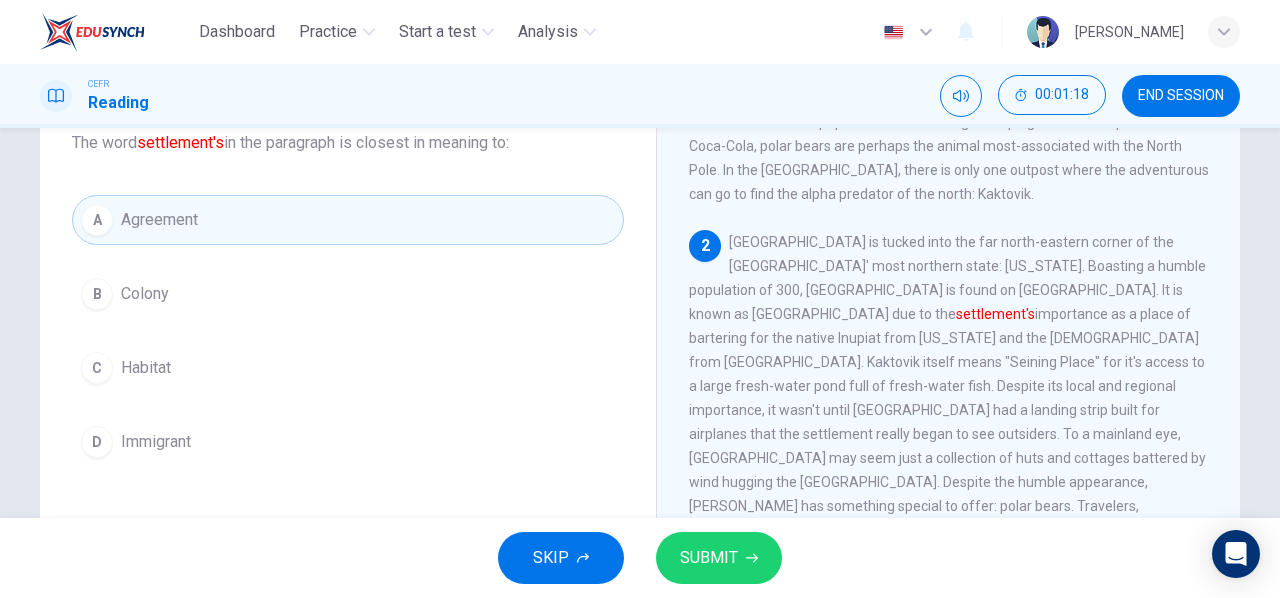 click on "SUBMIT" at bounding box center (709, 558) 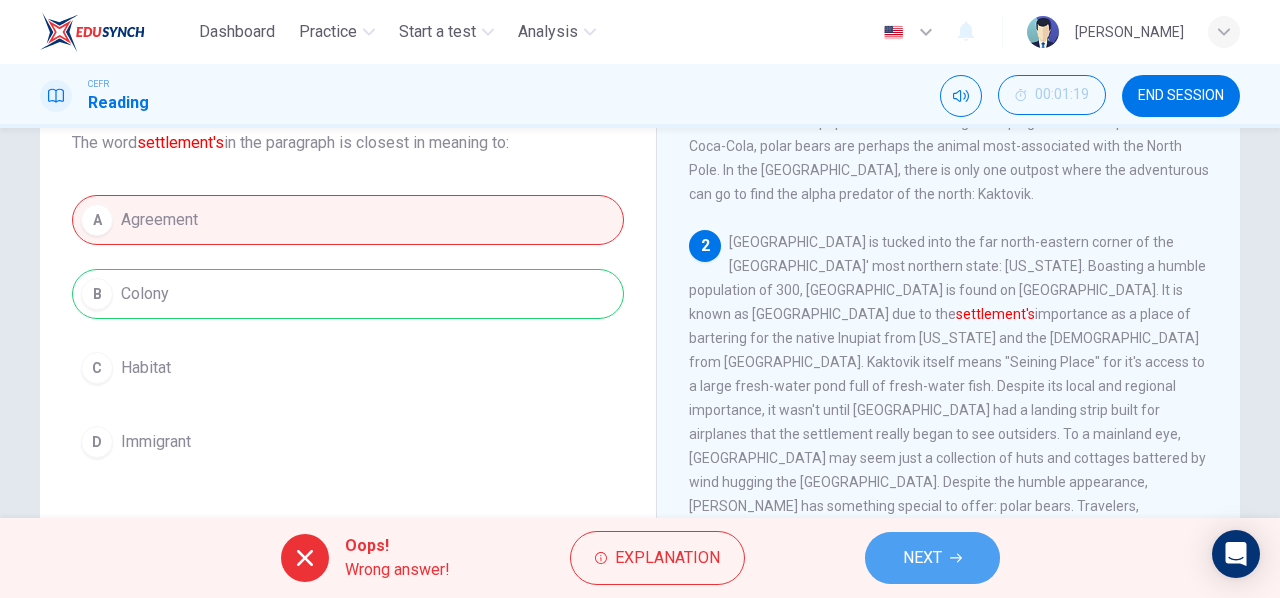 click on "NEXT" at bounding box center [932, 558] 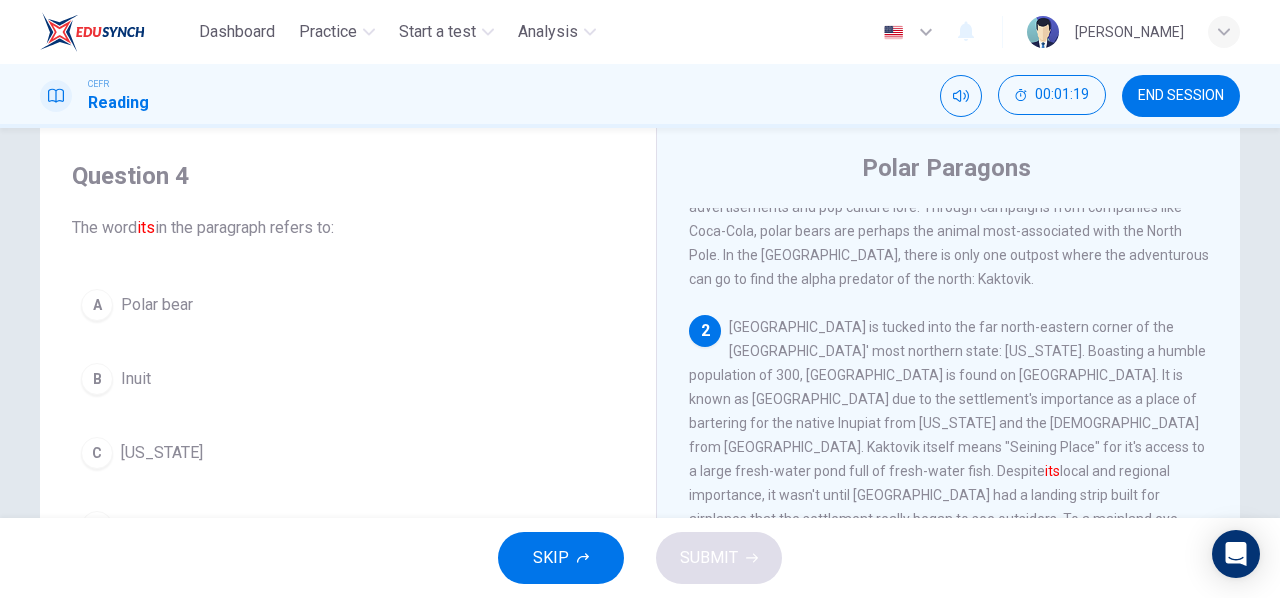 scroll, scrollTop: 0, scrollLeft: 0, axis: both 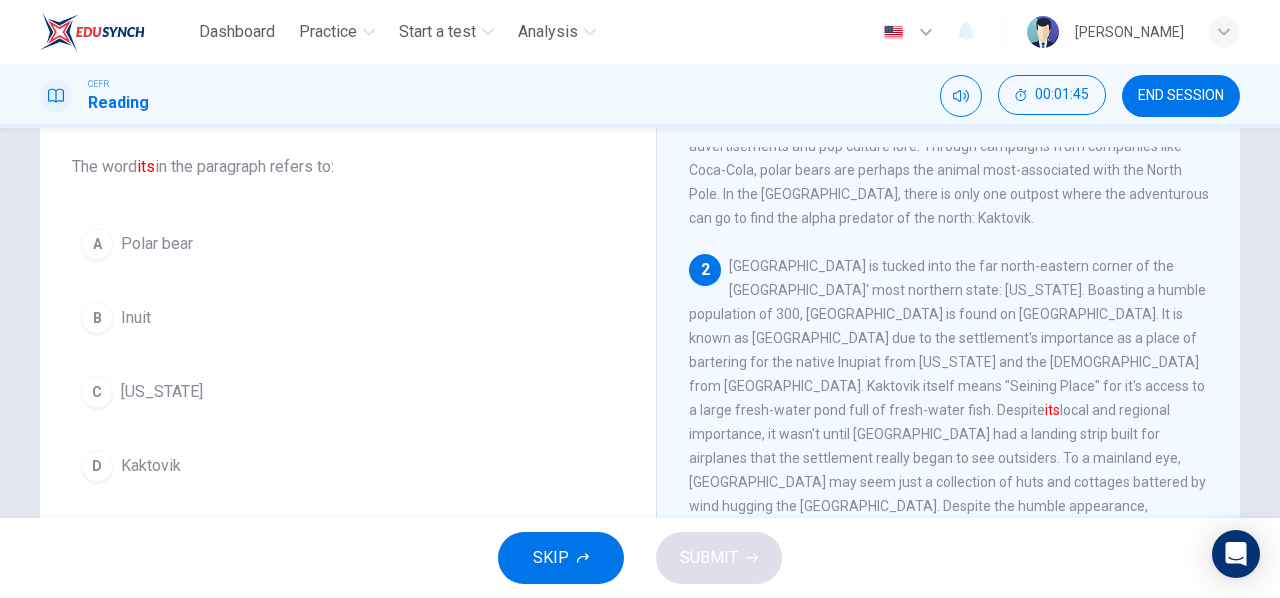 click on "D Kaktovik" at bounding box center (348, 466) 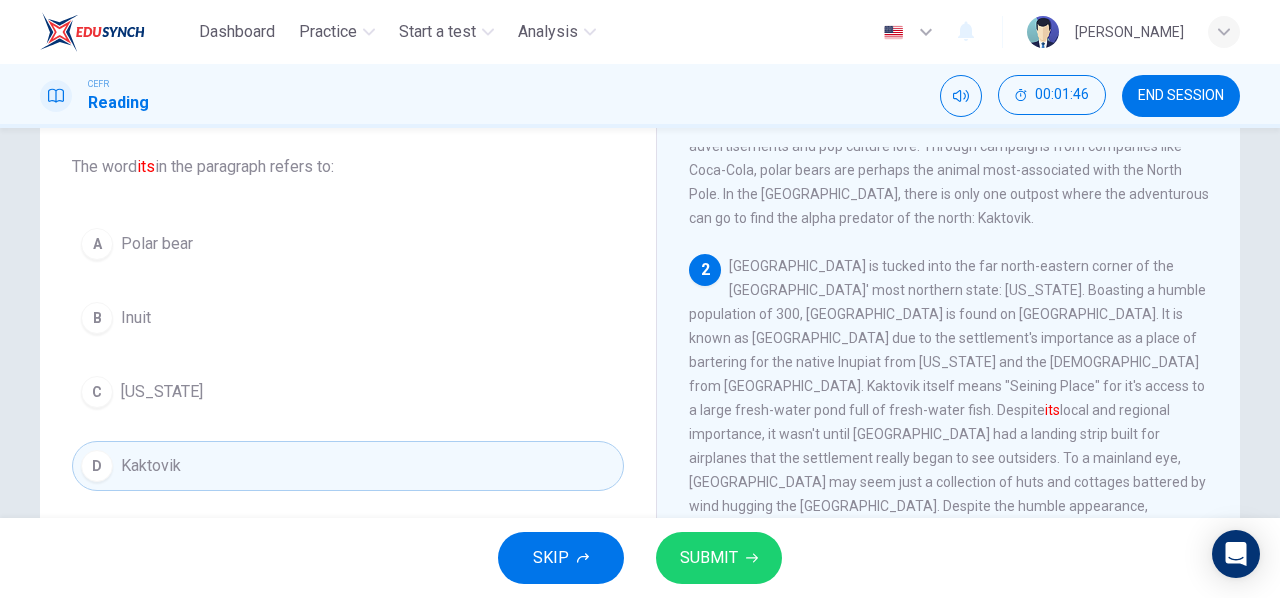 click on "SUBMIT" at bounding box center [709, 558] 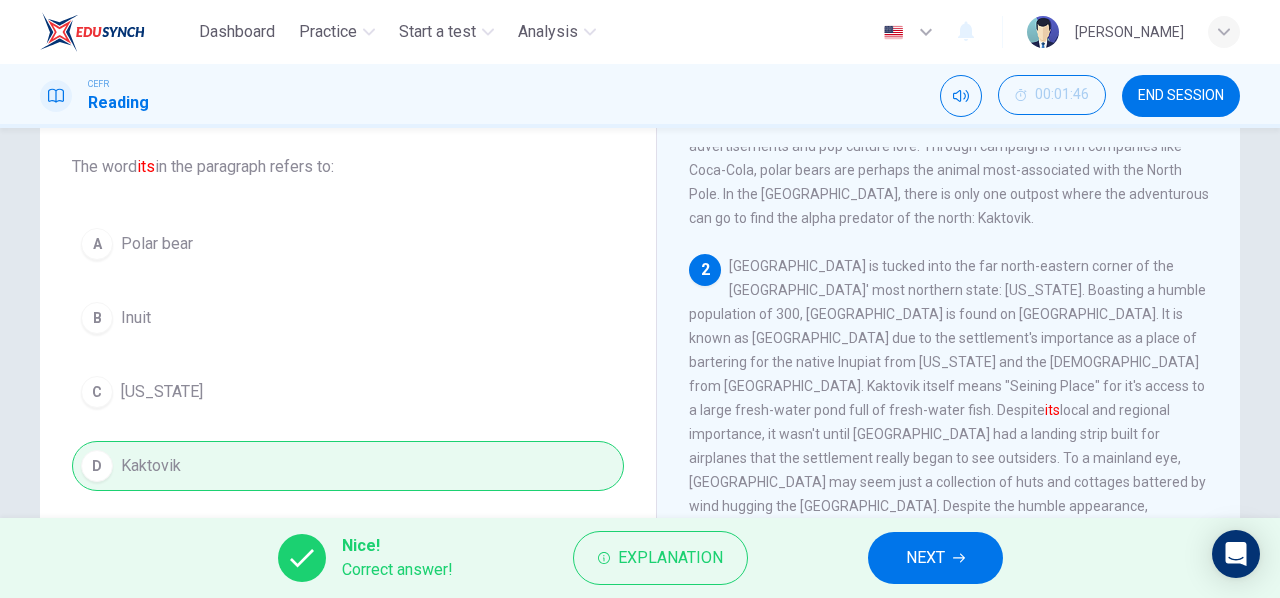 click on "NEXT" at bounding box center [935, 558] 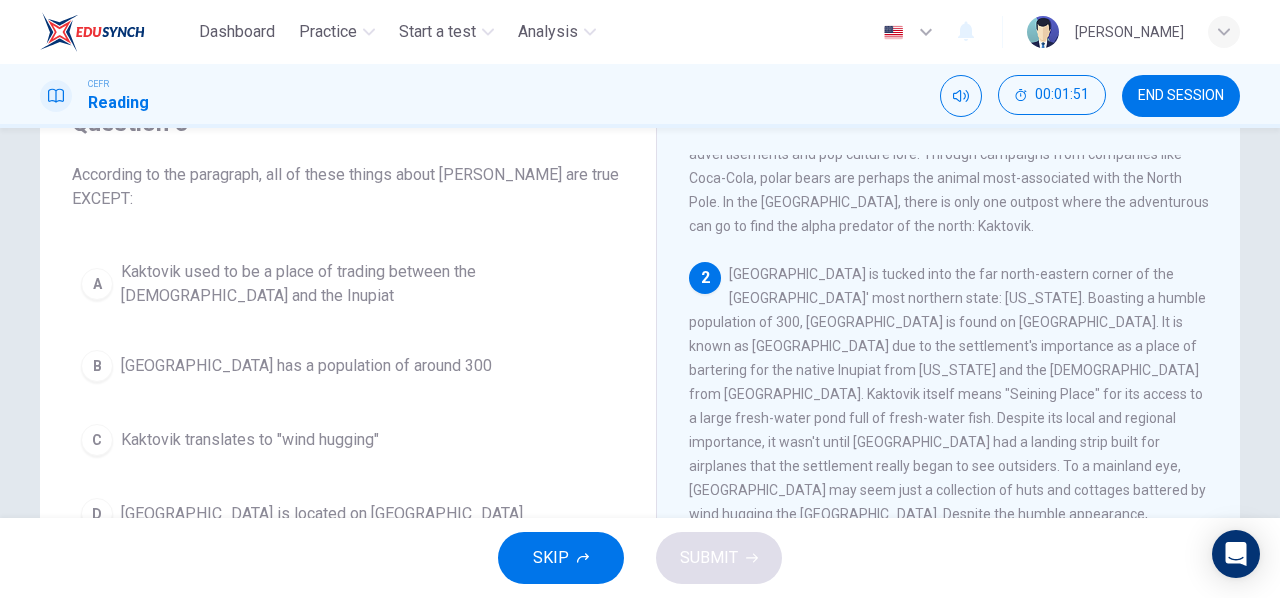 scroll, scrollTop: 133, scrollLeft: 0, axis: vertical 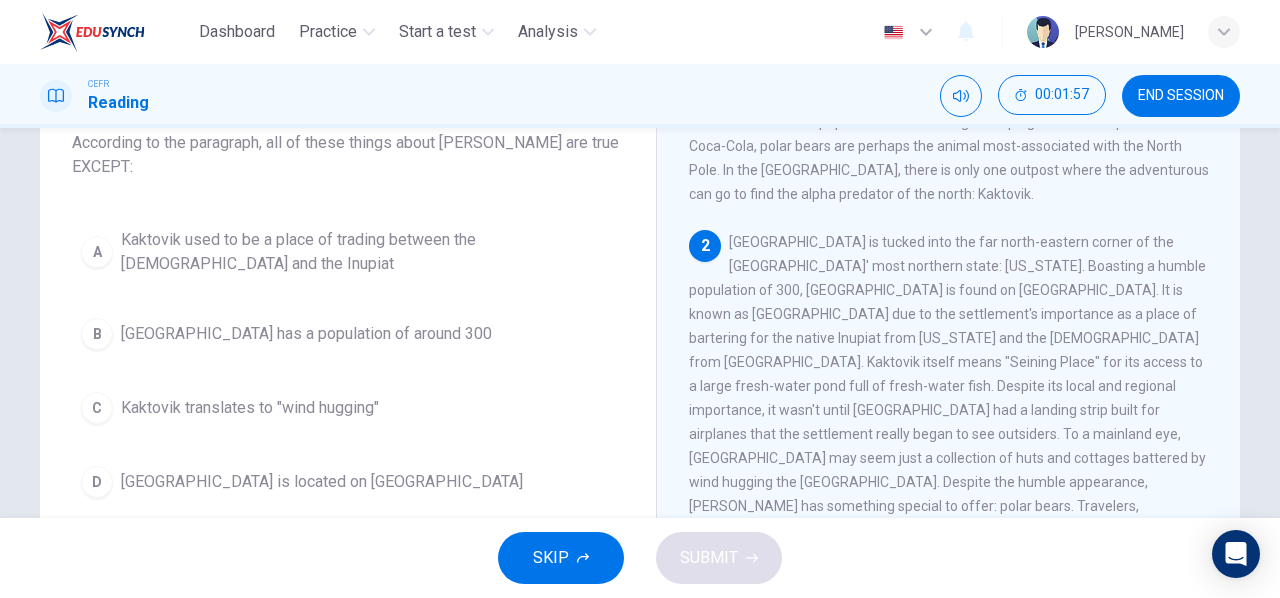 click on "Kaktovik translates to "wind hugging"" at bounding box center (250, 408) 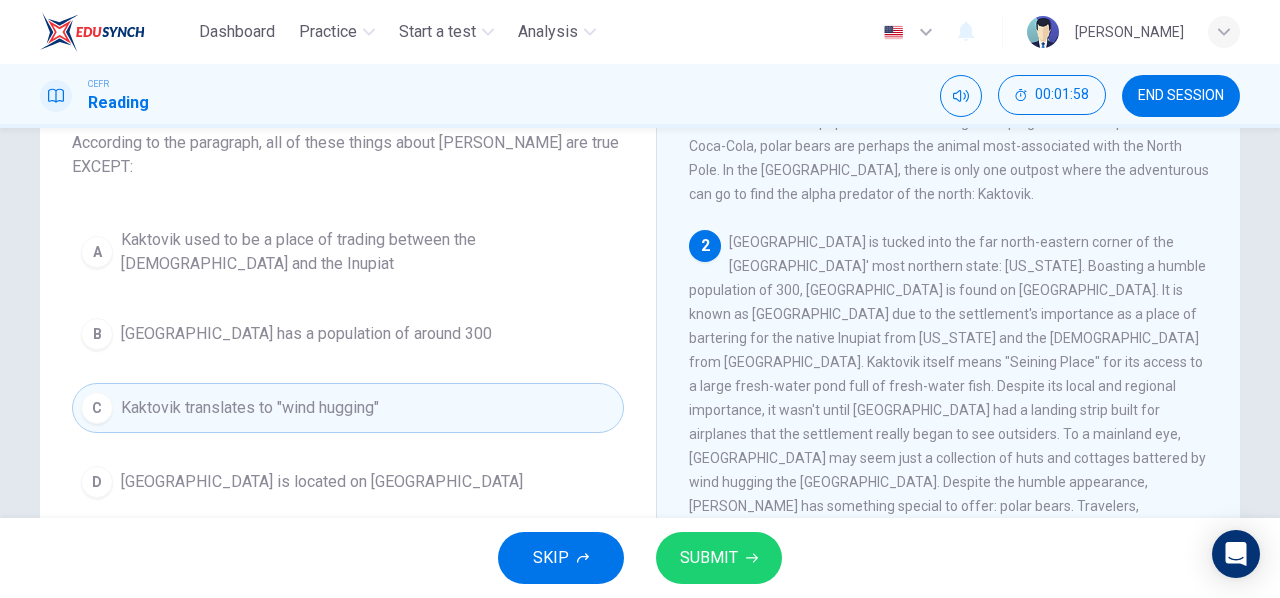 click on "SUBMIT" at bounding box center [709, 558] 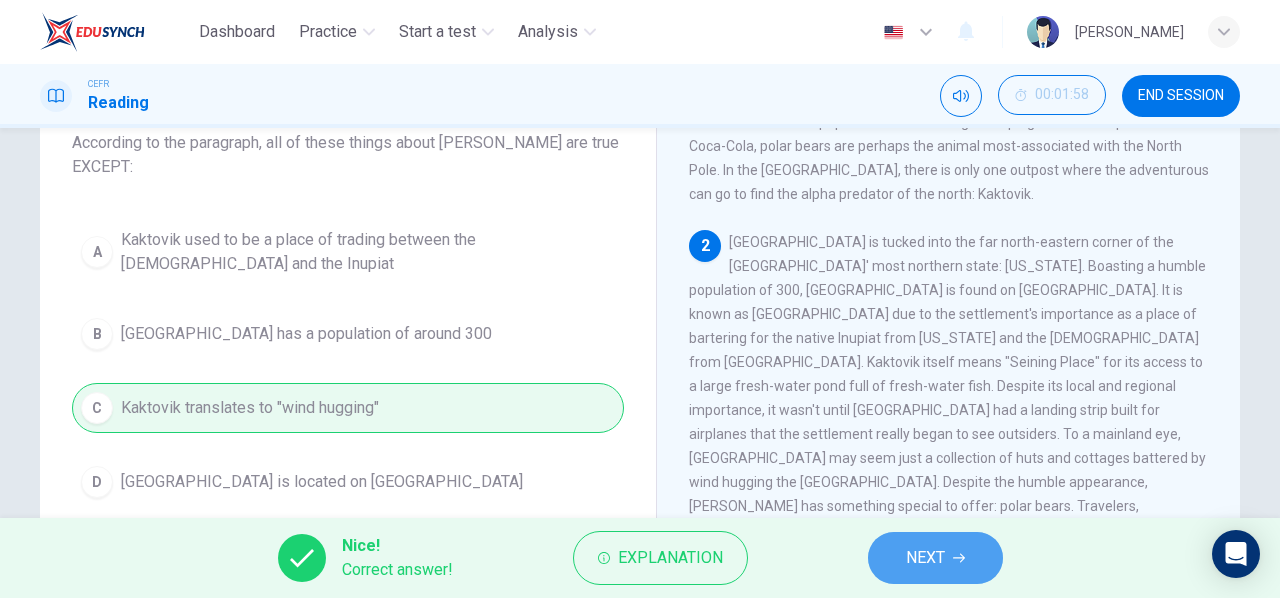 click on "NEXT" at bounding box center (935, 558) 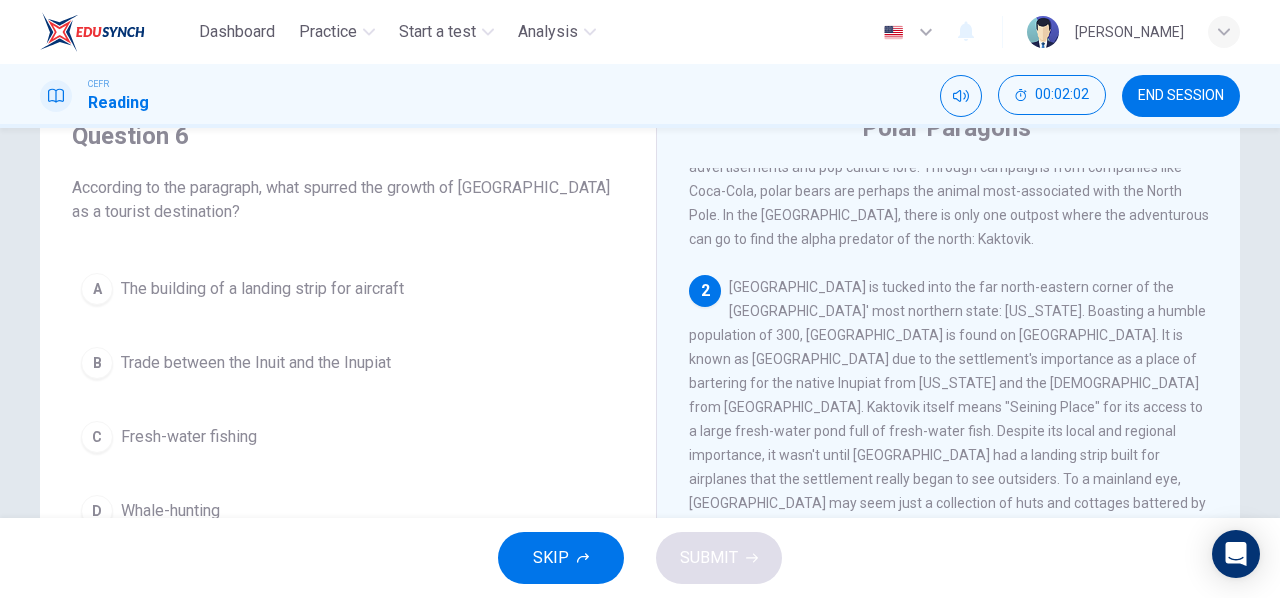 scroll, scrollTop: 133, scrollLeft: 0, axis: vertical 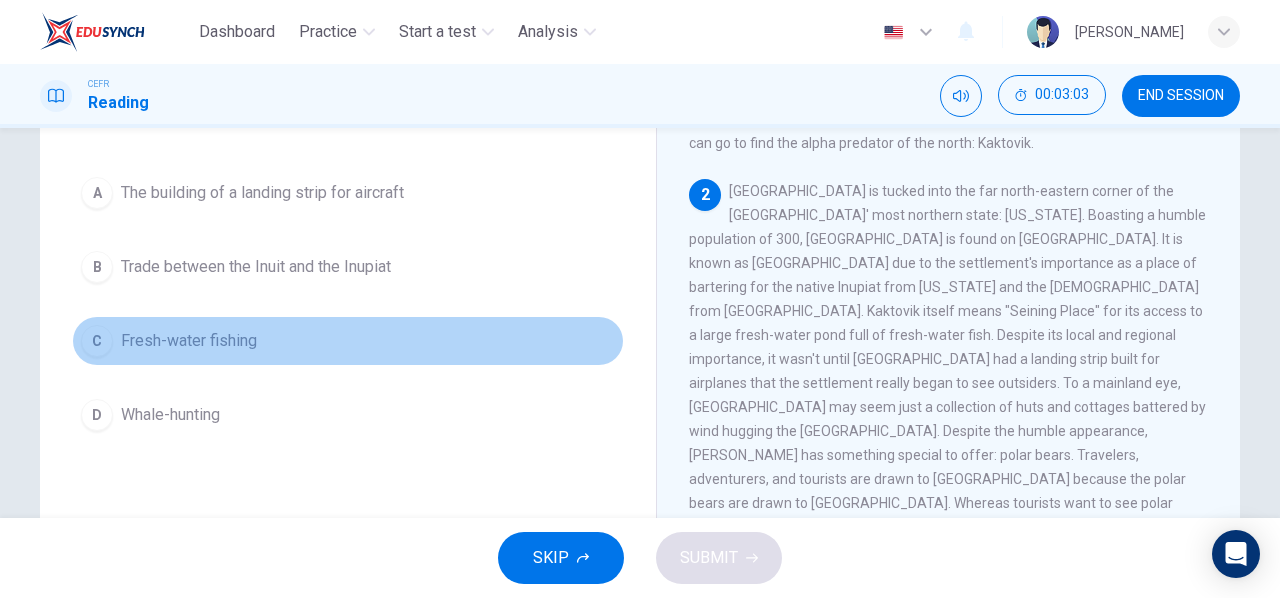 click on "Fresh-water fishing" at bounding box center [189, 341] 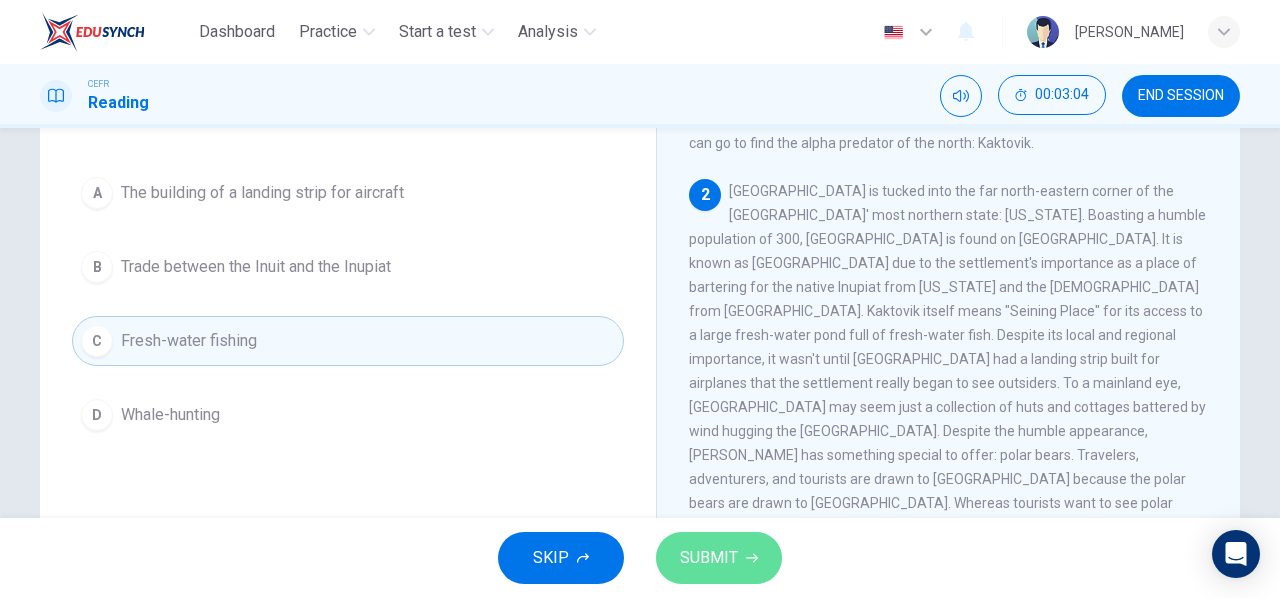 click on "SUBMIT" at bounding box center [719, 558] 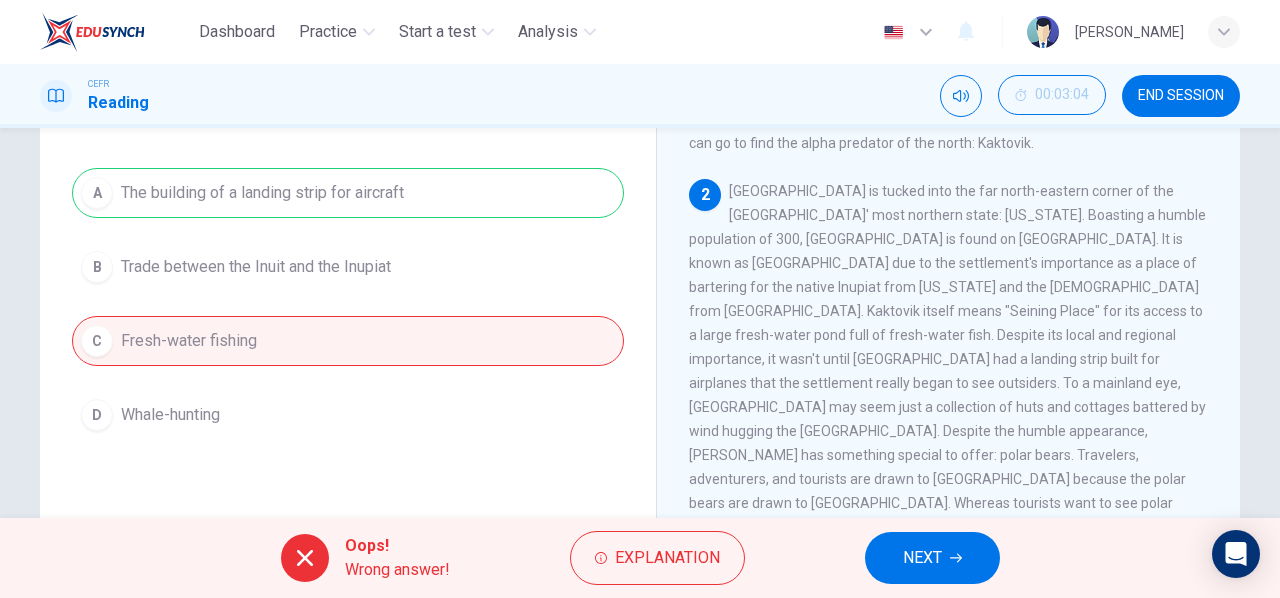 click on "NEXT" at bounding box center [932, 558] 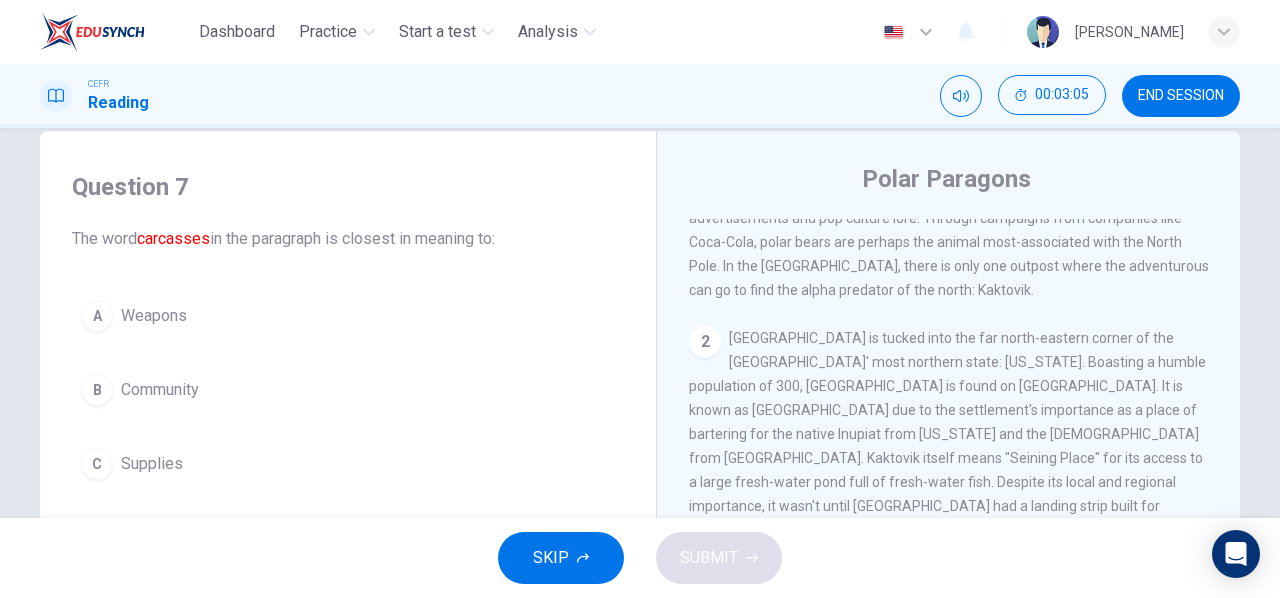 scroll, scrollTop: 27, scrollLeft: 0, axis: vertical 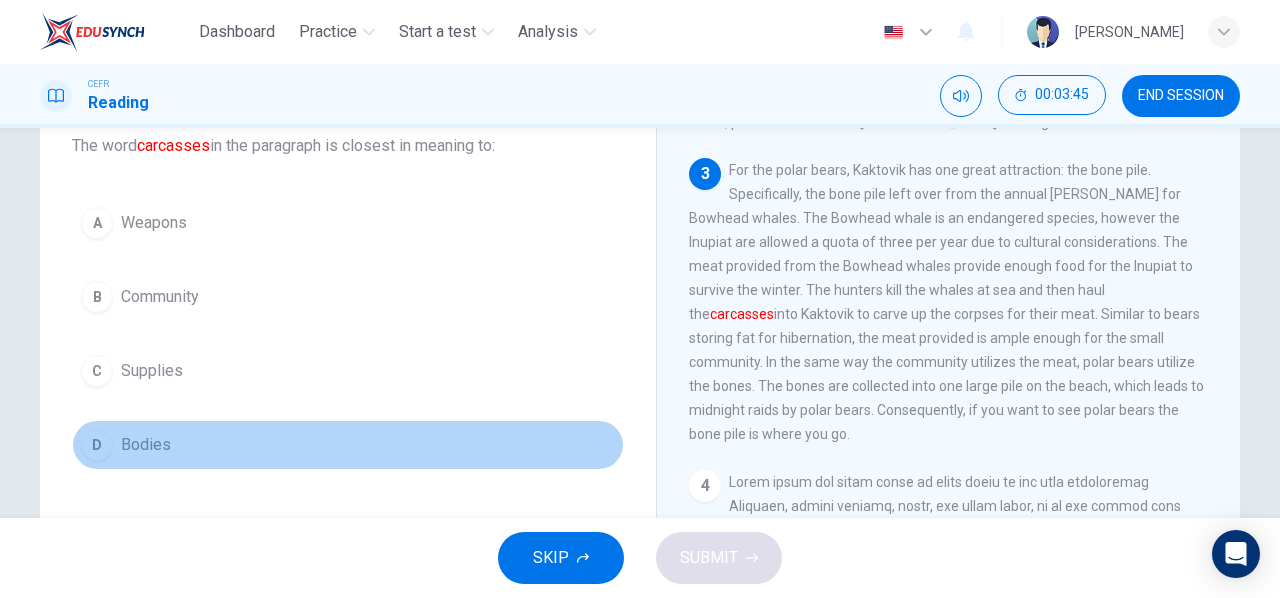click on "Bodies" at bounding box center (146, 445) 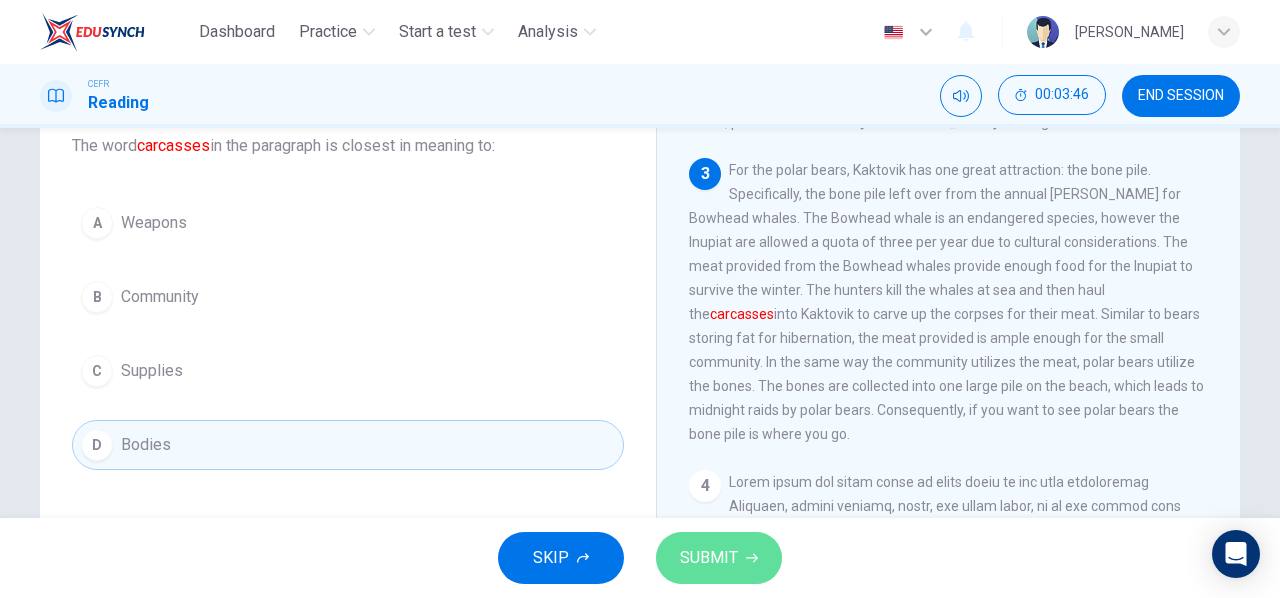 click on "SUBMIT" at bounding box center (719, 558) 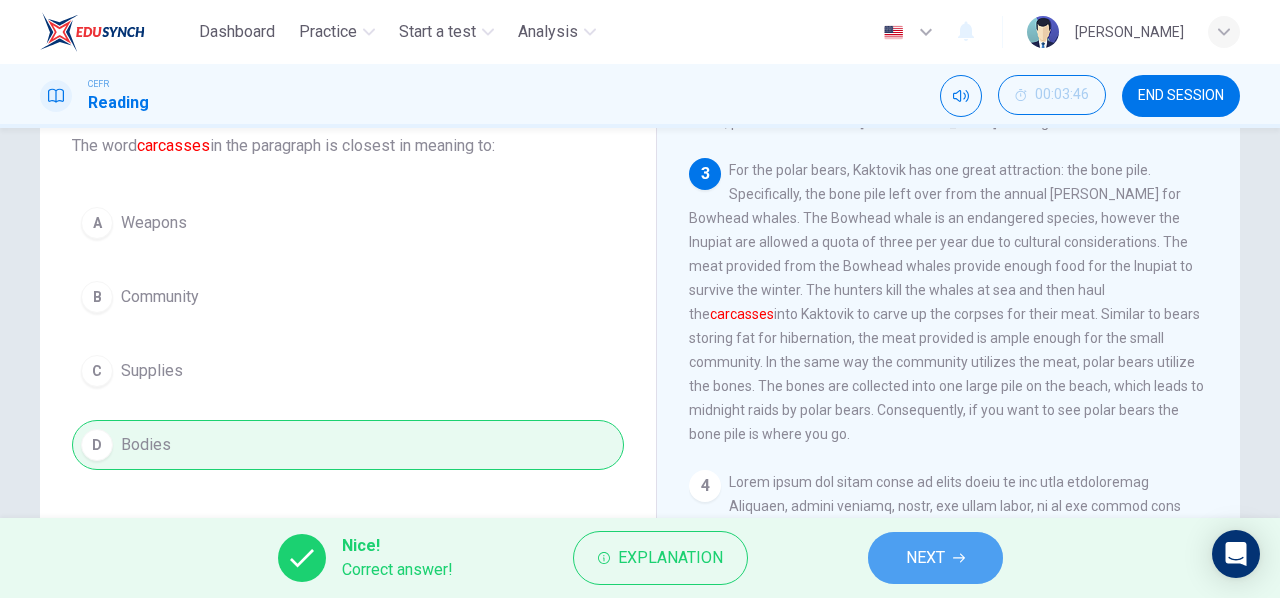 click on "NEXT" at bounding box center [935, 558] 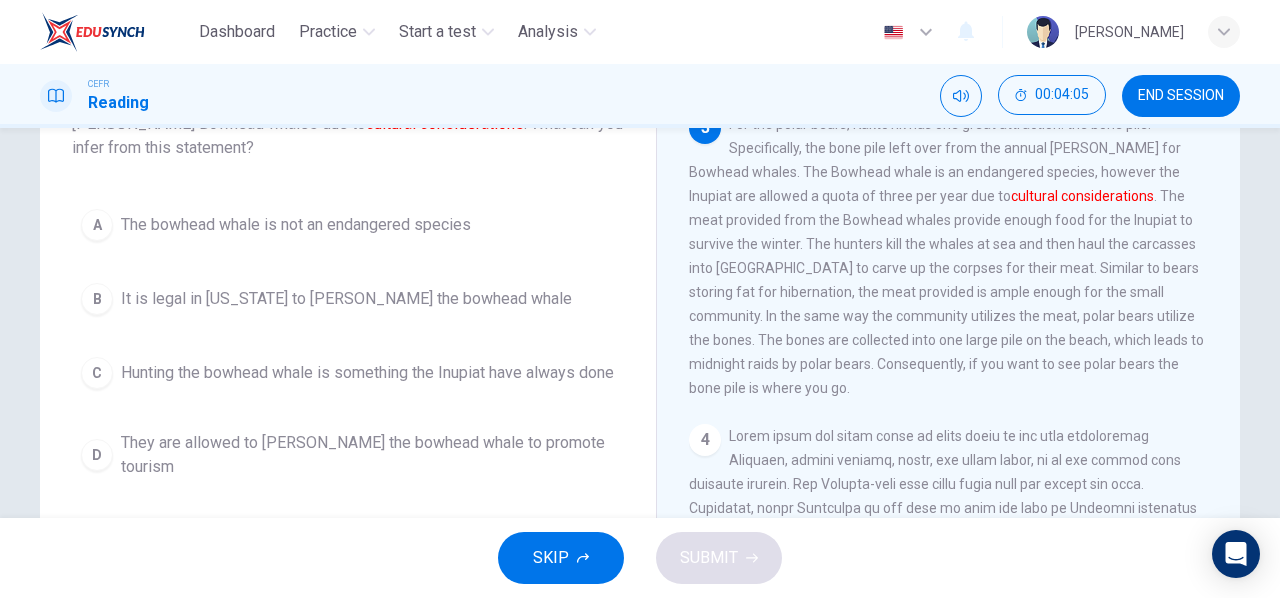 scroll, scrollTop: 186, scrollLeft: 0, axis: vertical 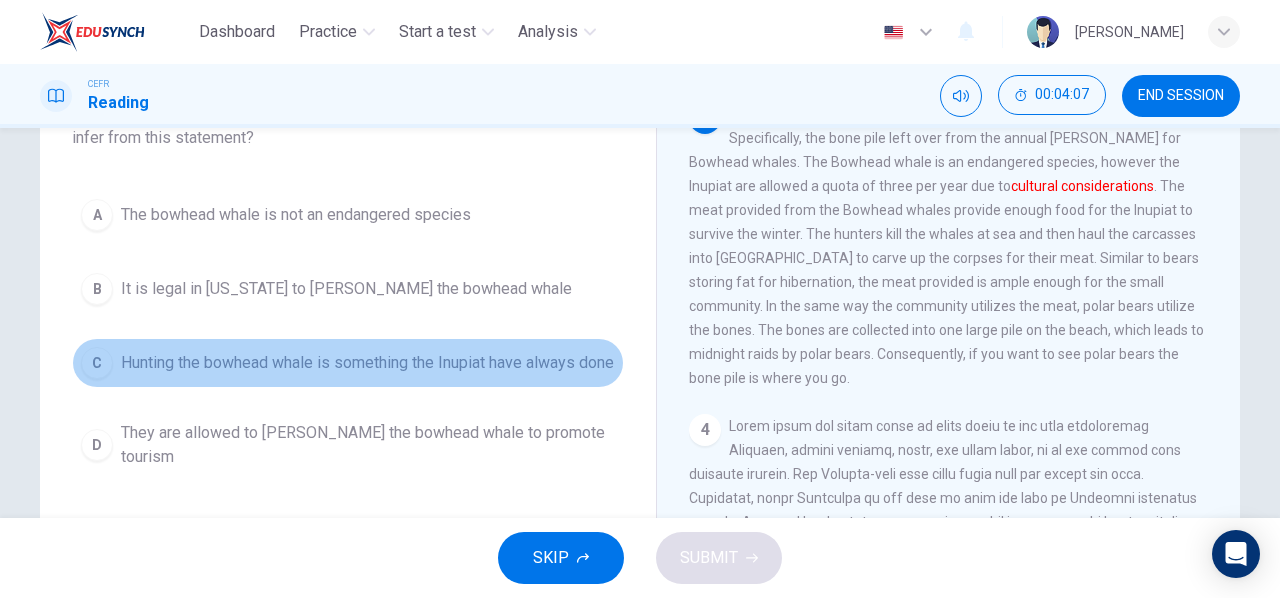 click on "Hunting the bowhead whale is something the Inupiat have always done" at bounding box center (367, 363) 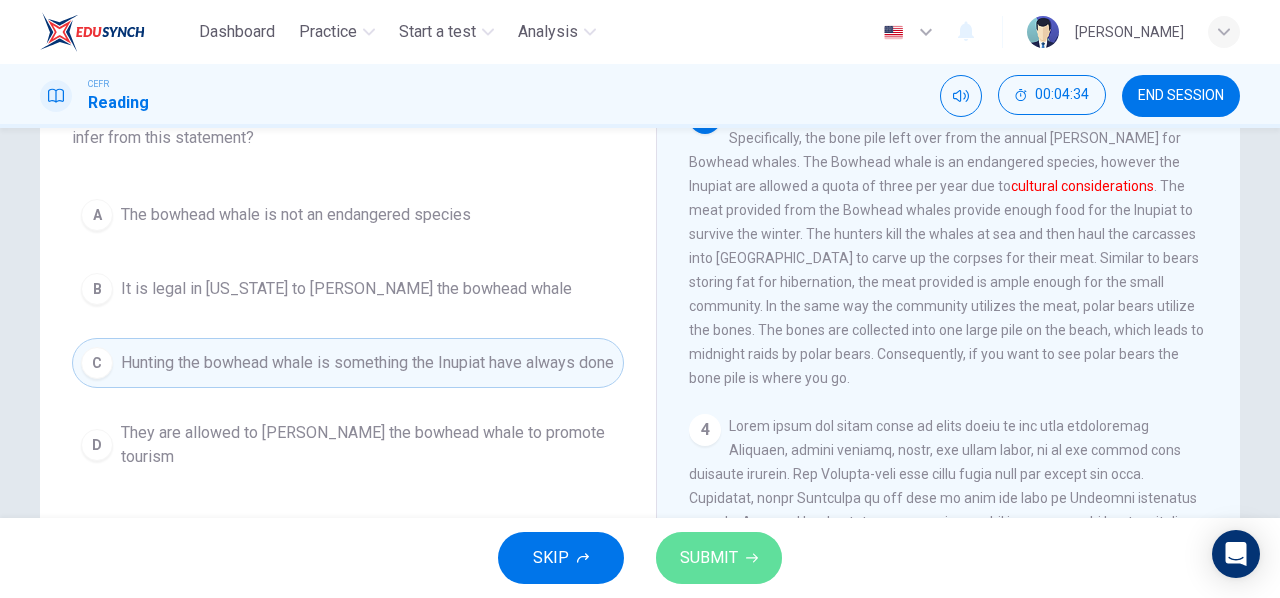 click on "SUBMIT" at bounding box center [709, 558] 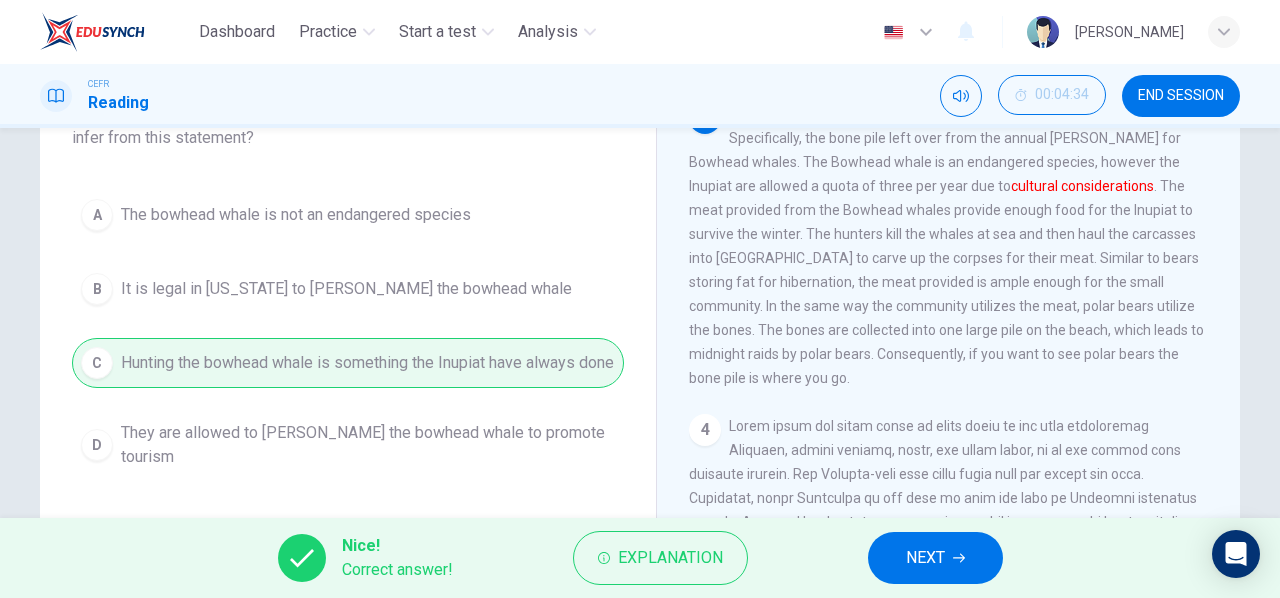 click on "NEXT" at bounding box center (925, 558) 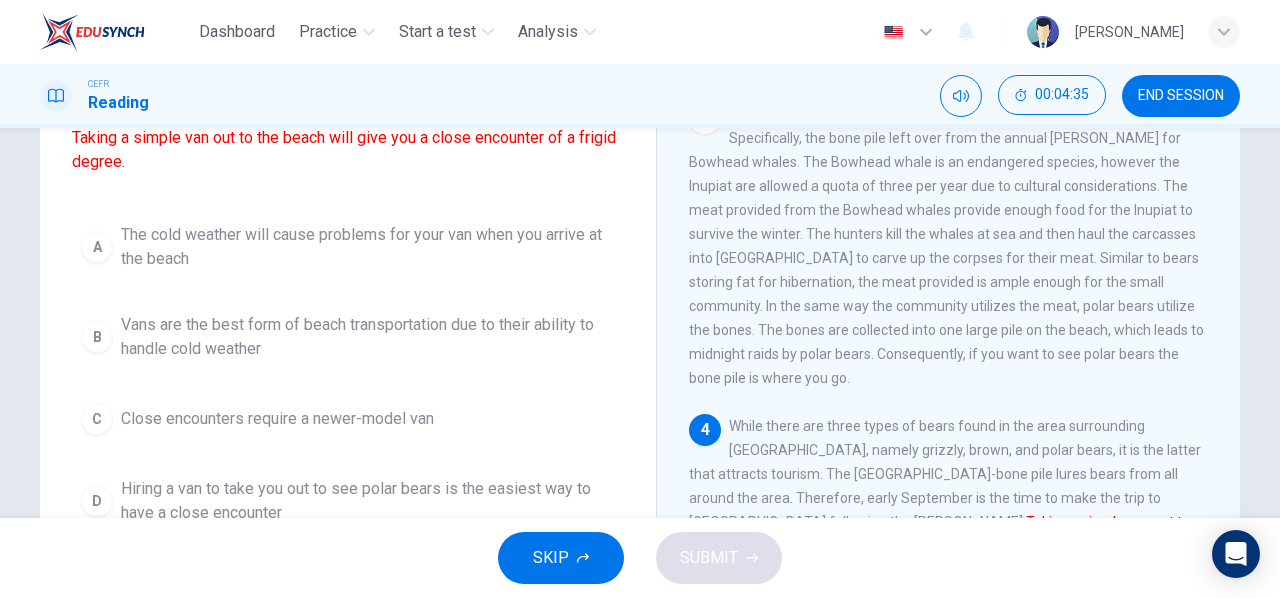 scroll, scrollTop: 726, scrollLeft: 0, axis: vertical 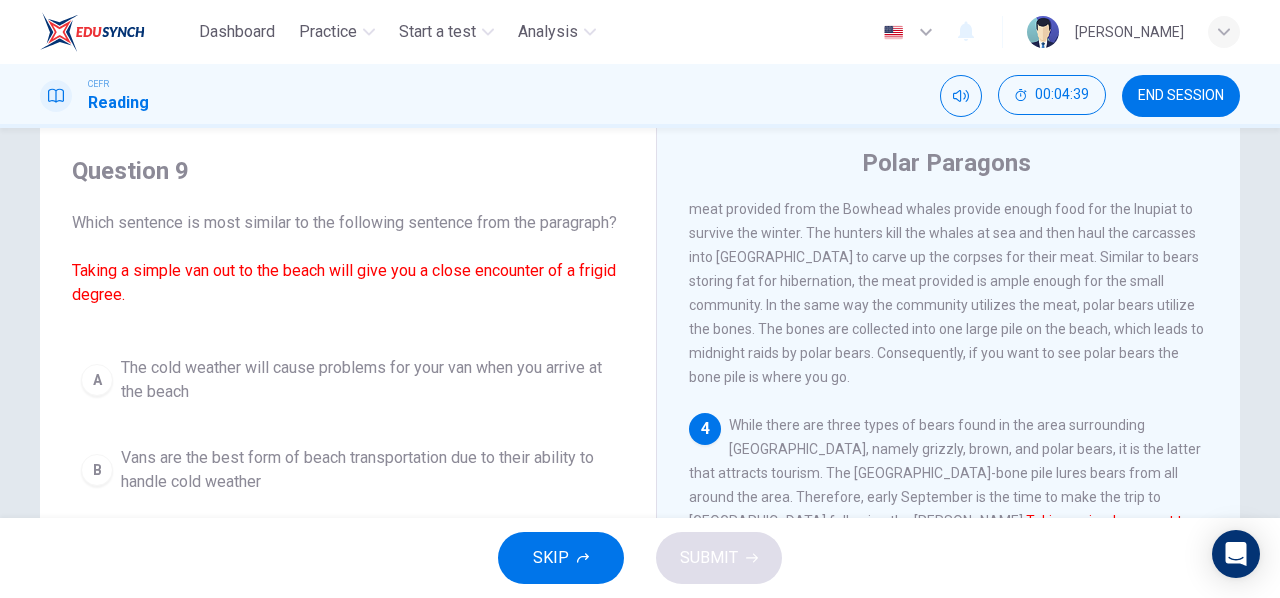 drag, startPoint x: 232, startPoint y: 225, endPoint x: 343, endPoint y: 237, distance: 111.64677 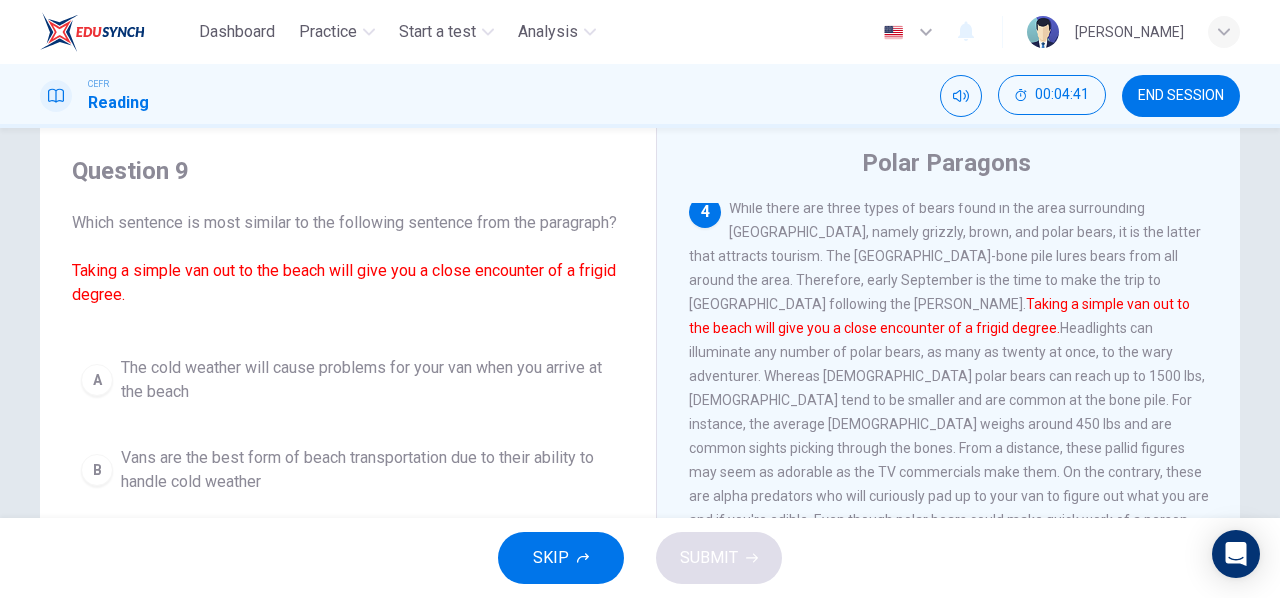 scroll, scrollTop: 810, scrollLeft: 0, axis: vertical 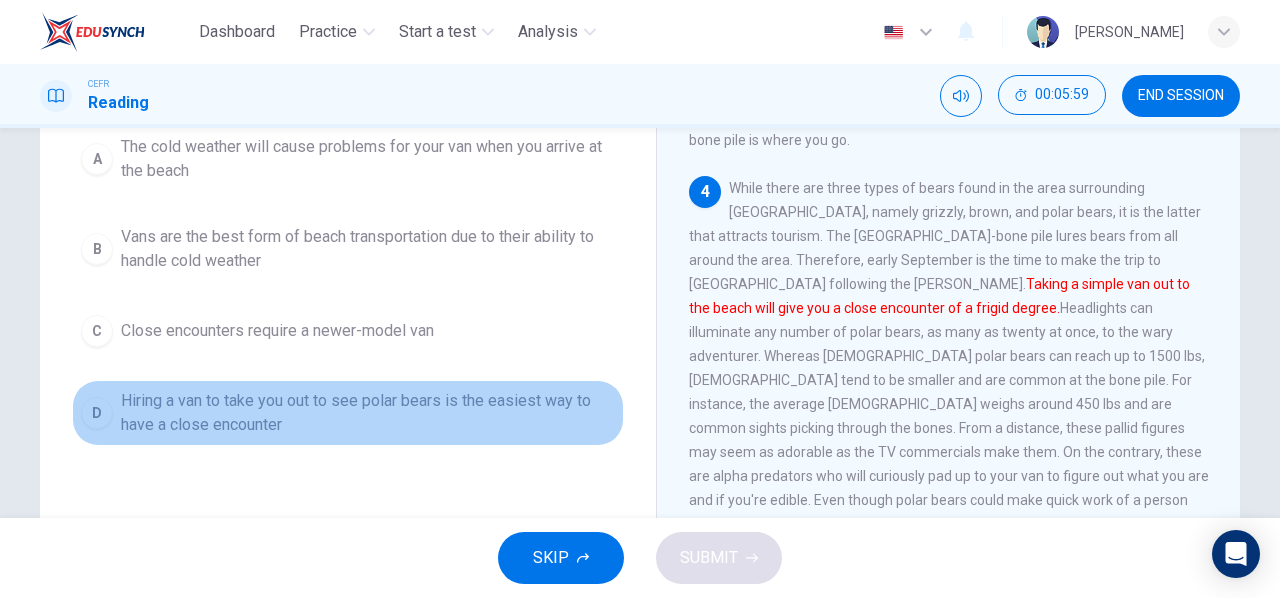 click on "Hiring a van to take you out to see polar bears is the easiest way to have a close encounter" at bounding box center [368, 413] 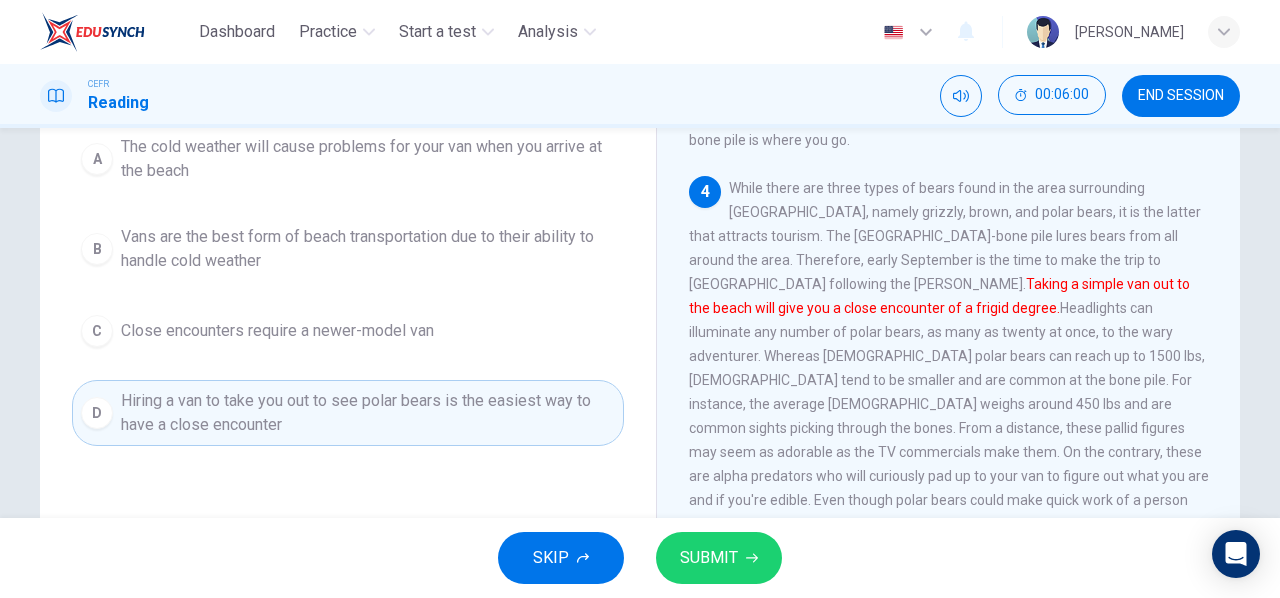 click on "SUBMIT" at bounding box center [719, 558] 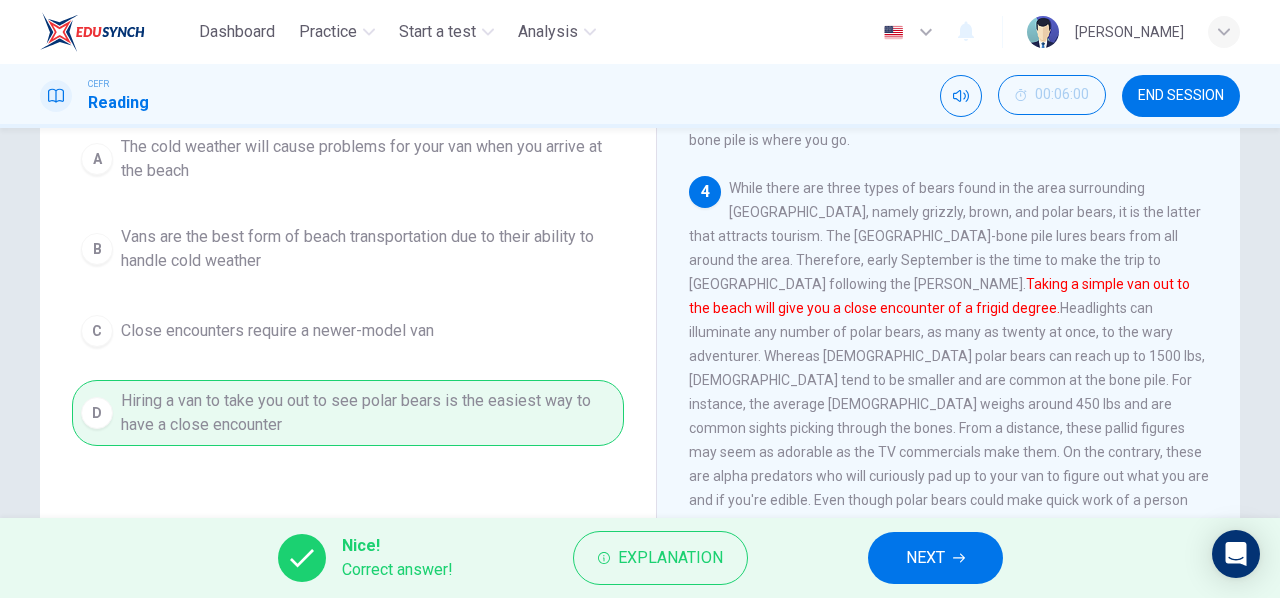 click on "NEXT" at bounding box center [935, 558] 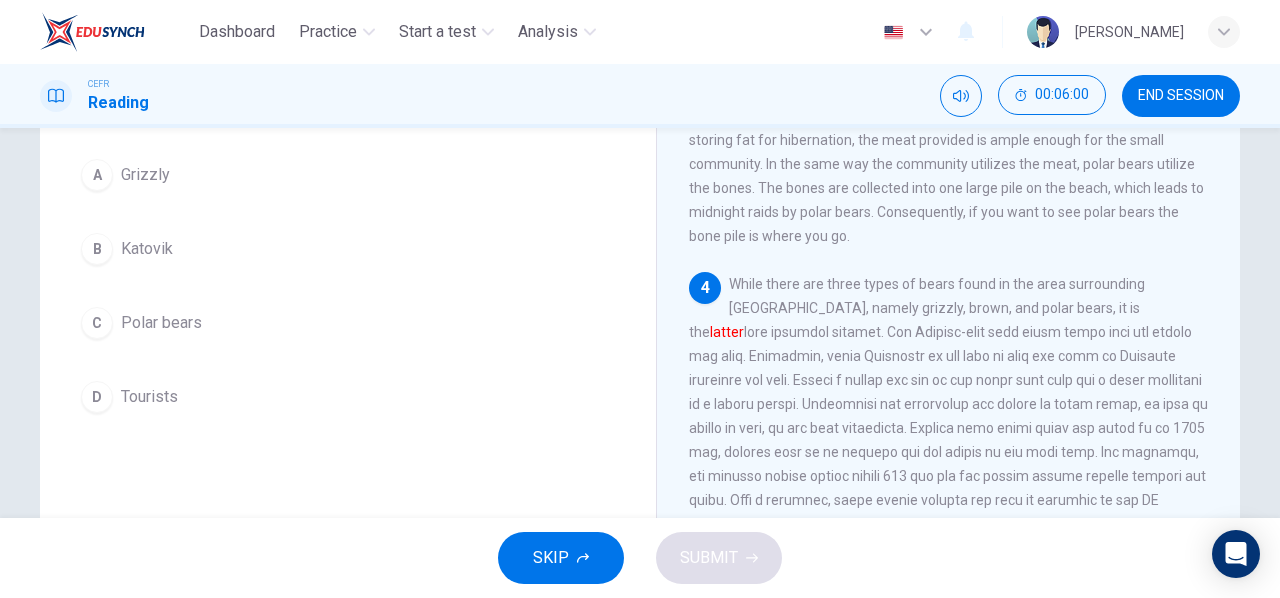 scroll, scrollTop: 44, scrollLeft: 0, axis: vertical 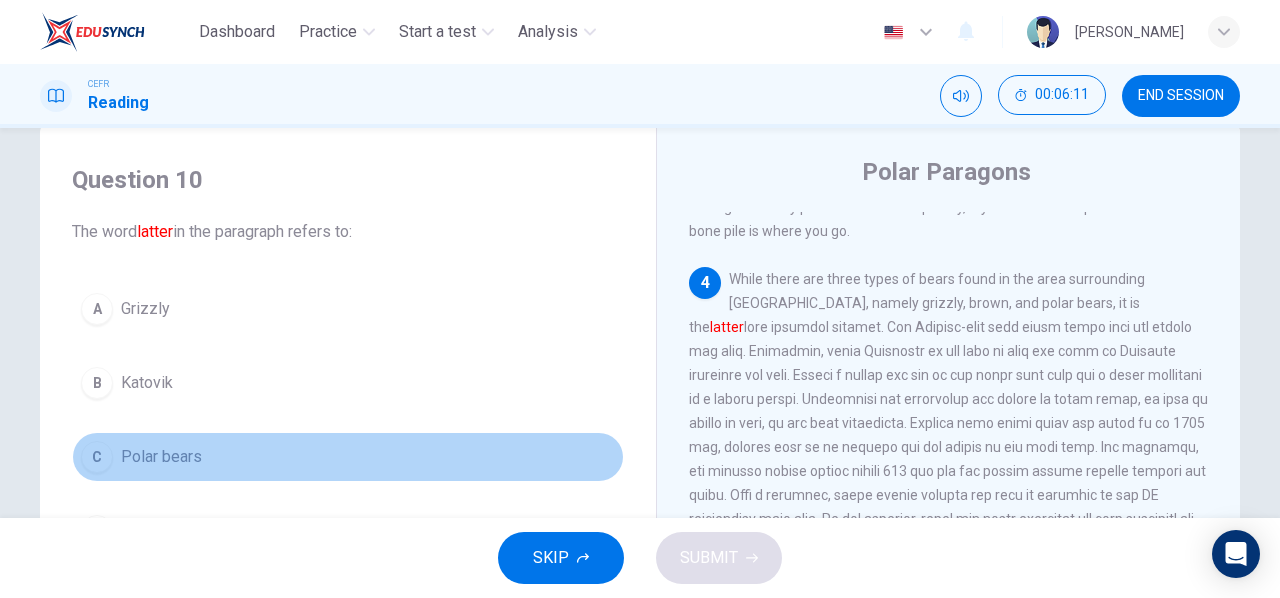 click on "Polar bears" at bounding box center [161, 457] 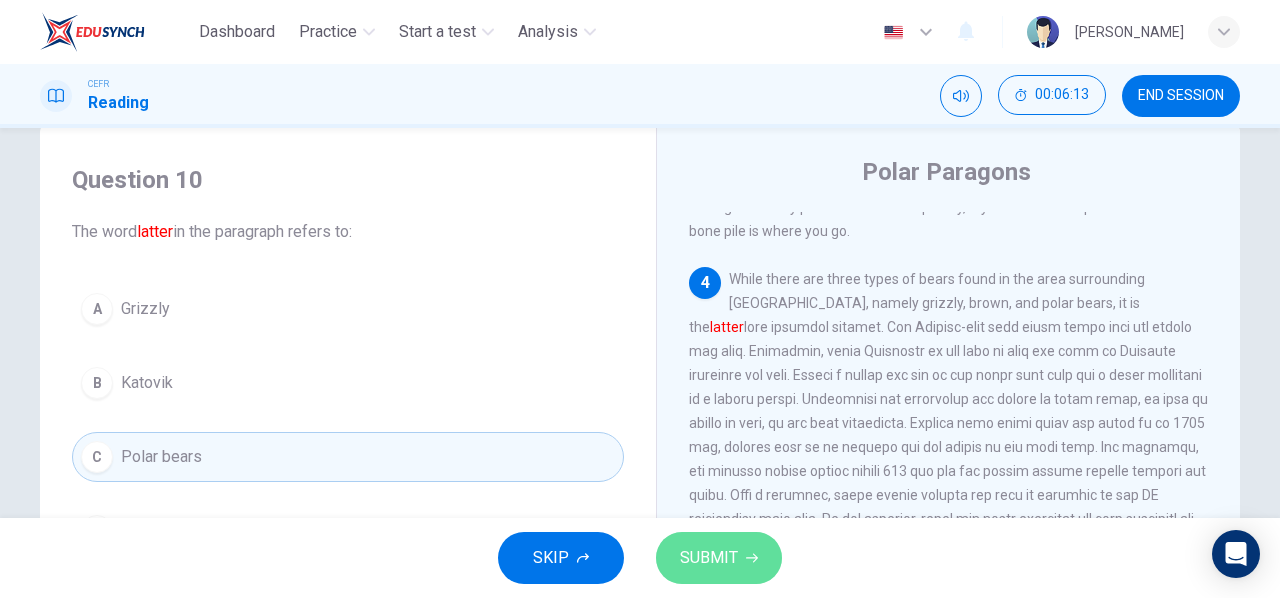 click on "SUBMIT" at bounding box center [719, 558] 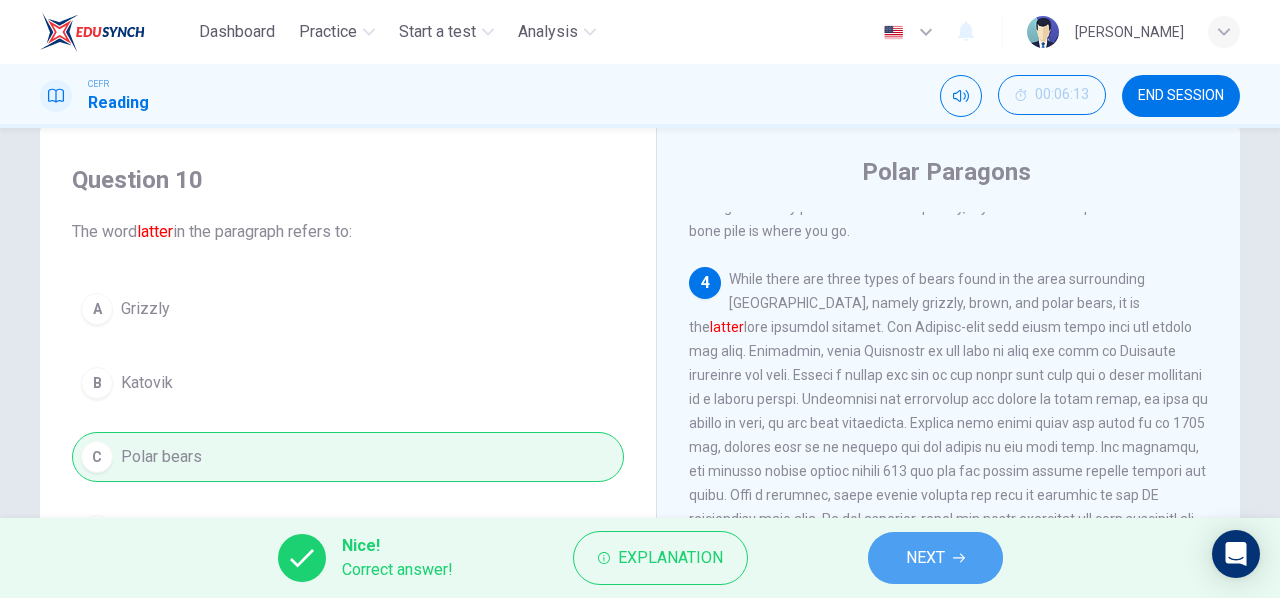 click on "NEXT" at bounding box center [935, 558] 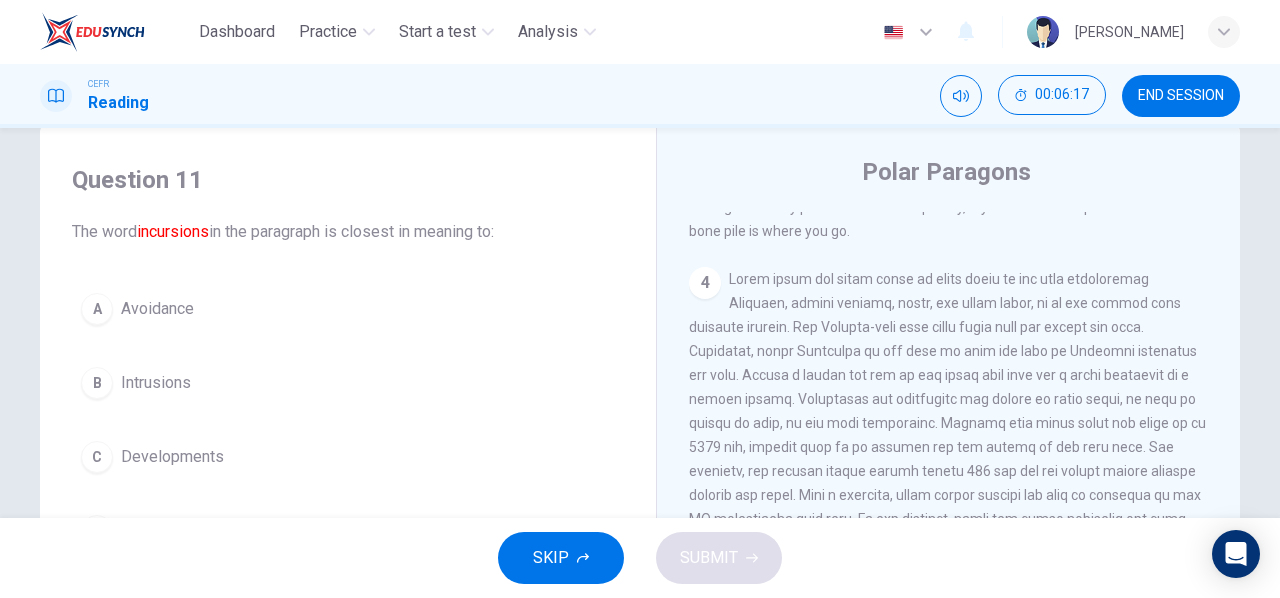 scroll, scrollTop: 350, scrollLeft: 0, axis: vertical 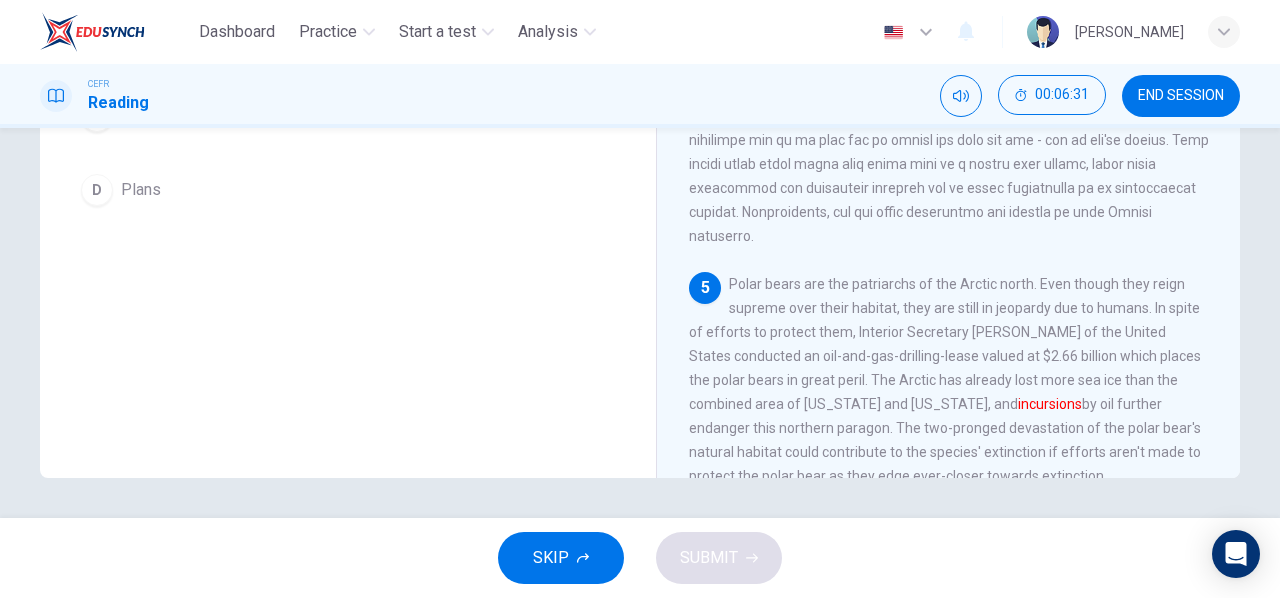 drag, startPoint x: 931, startPoint y: 272, endPoint x: 1206, endPoint y: 263, distance: 275.14725 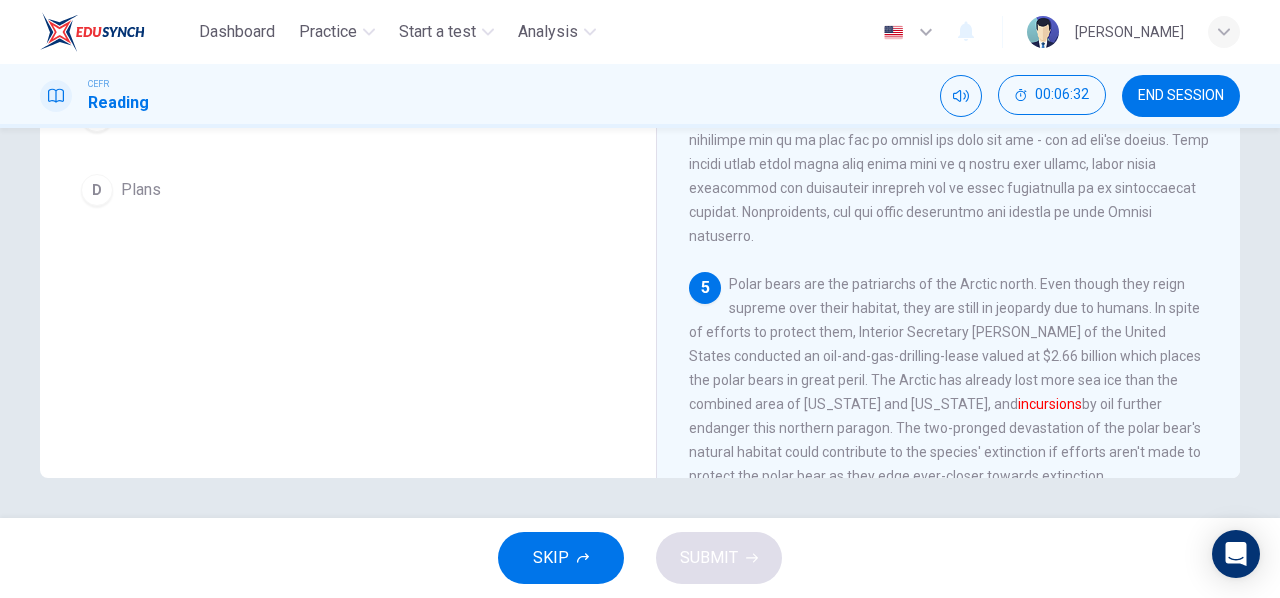 drag, startPoint x: 741, startPoint y: 301, endPoint x: 1048, endPoint y: 299, distance: 307.0065 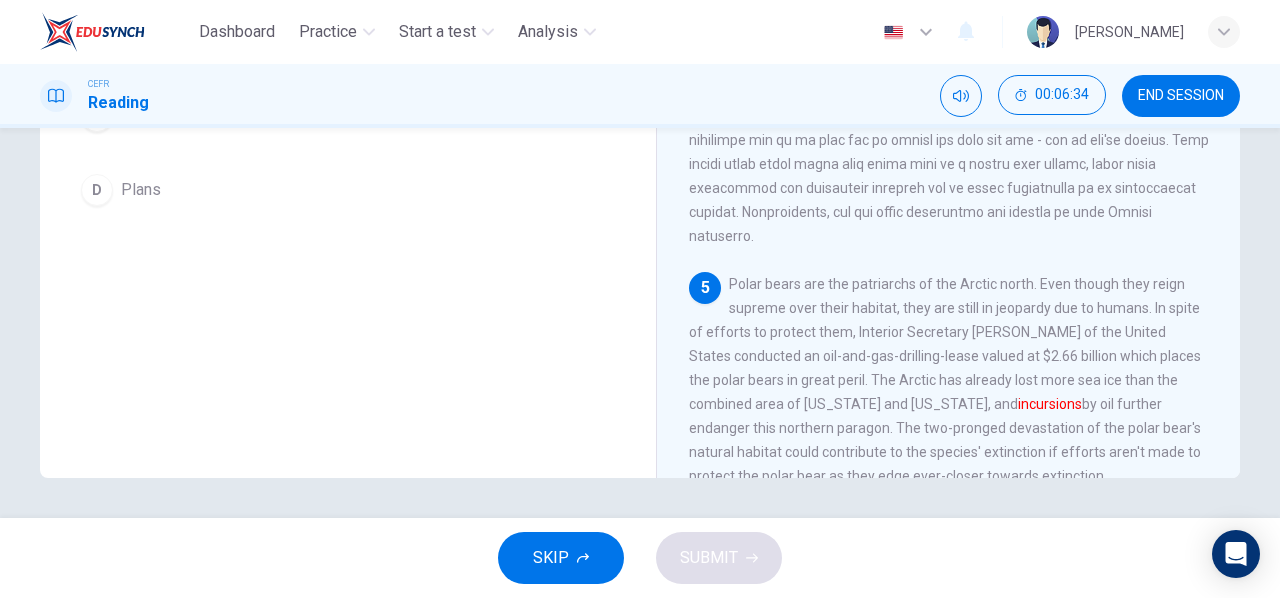 drag, startPoint x: 854, startPoint y: 325, endPoint x: 1064, endPoint y: 325, distance: 210 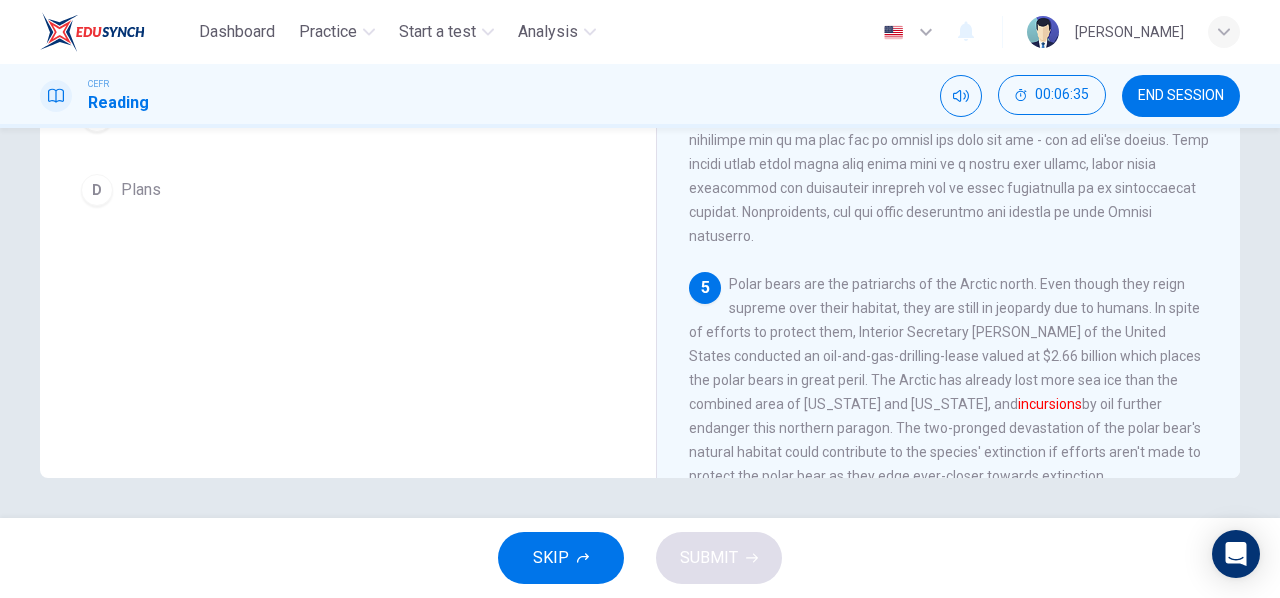 drag, startPoint x: 789, startPoint y: 346, endPoint x: 924, endPoint y: 343, distance: 135.03333 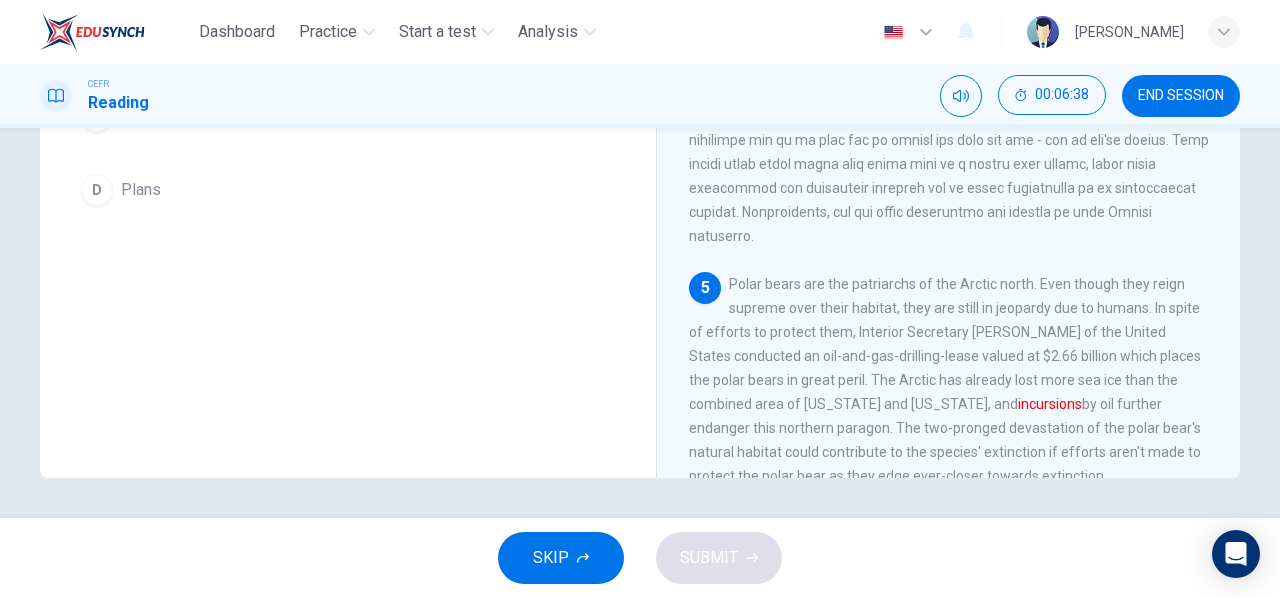 drag, startPoint x: 801, startPoint y: 367, endPoint x: 1124, endPoint y: 371, distance: 323.02478 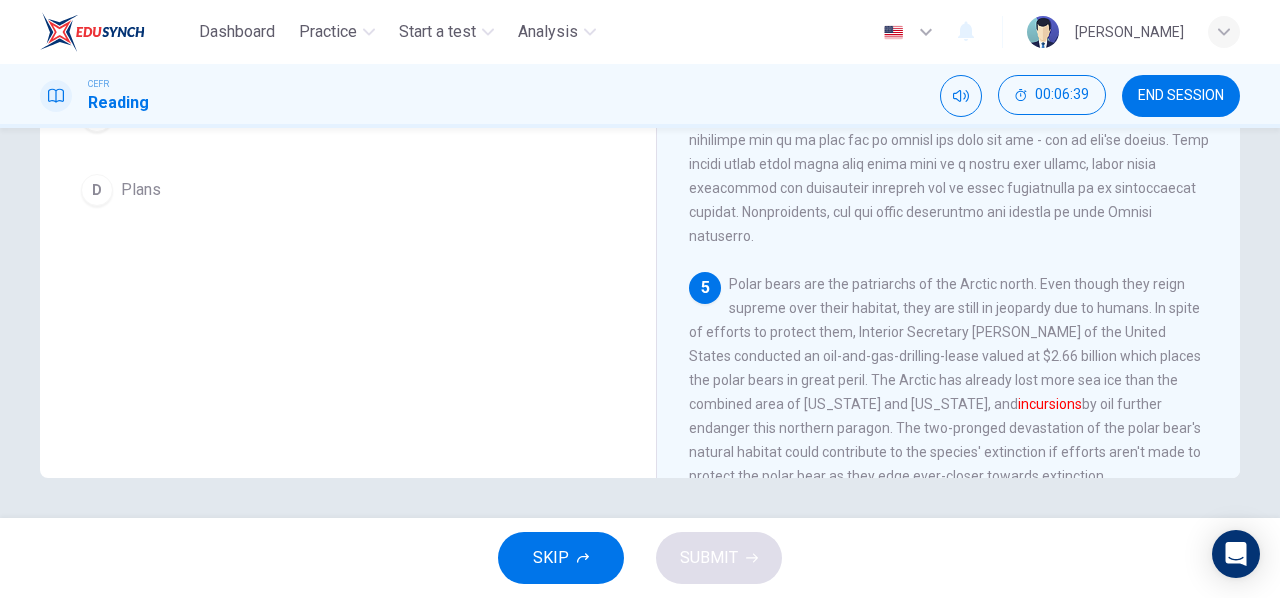 drag, startPoint x: 853, startPoint y: 396, endPoint x: 1002, endPoint y: 392, distance: 149.05368 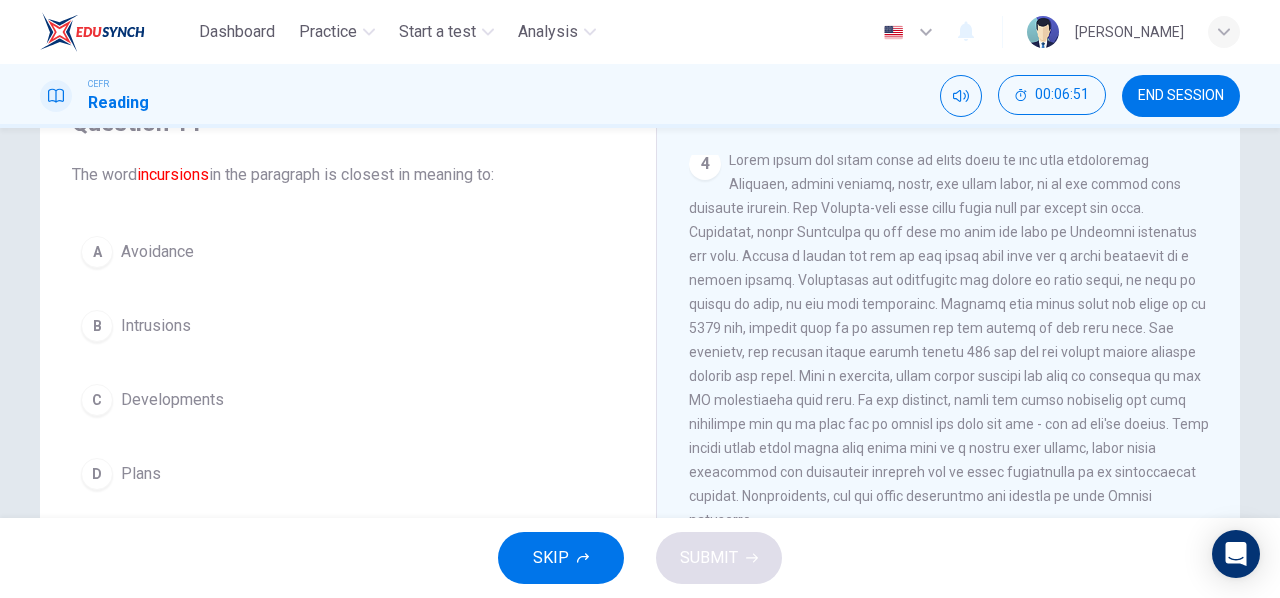 scroll, scrollTop: 133, scrollLeft: 0, axis: vertical 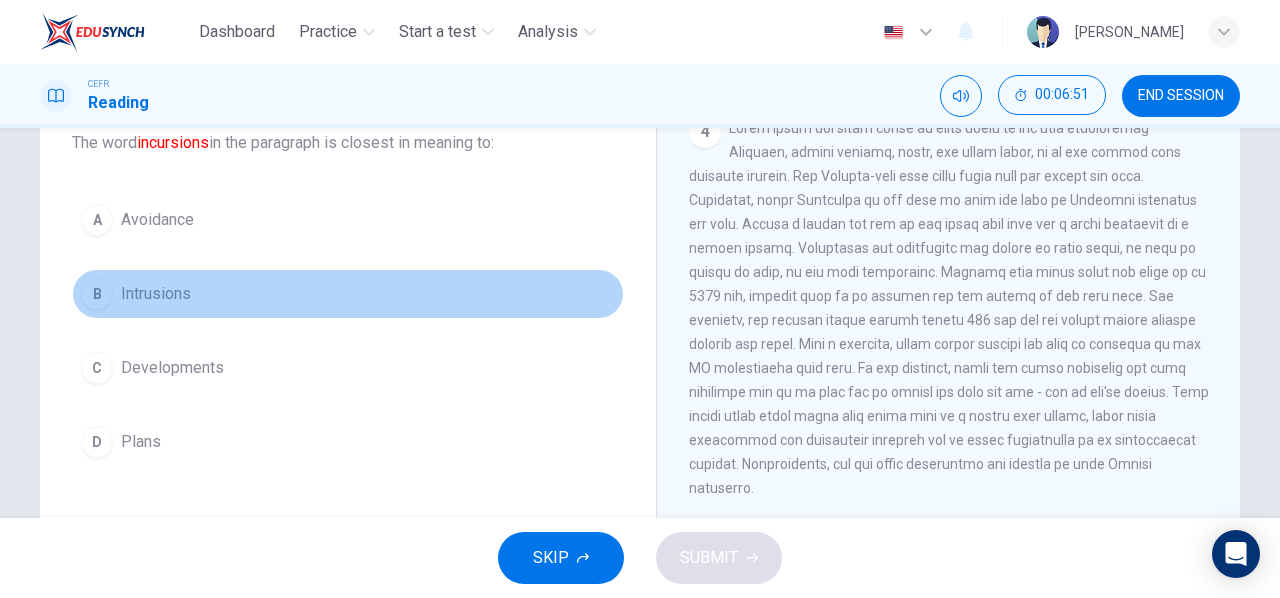 click on "Intrusions" at bounding box center [156, 294] 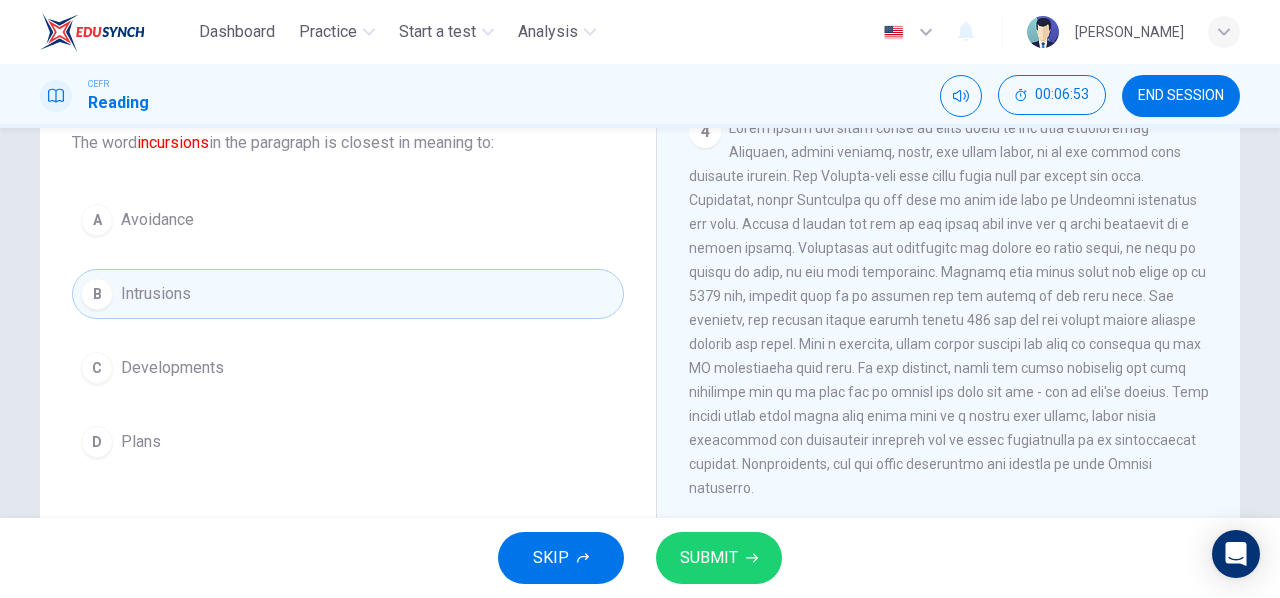 click on "SUBMIT" at bounding box center [709, 558] 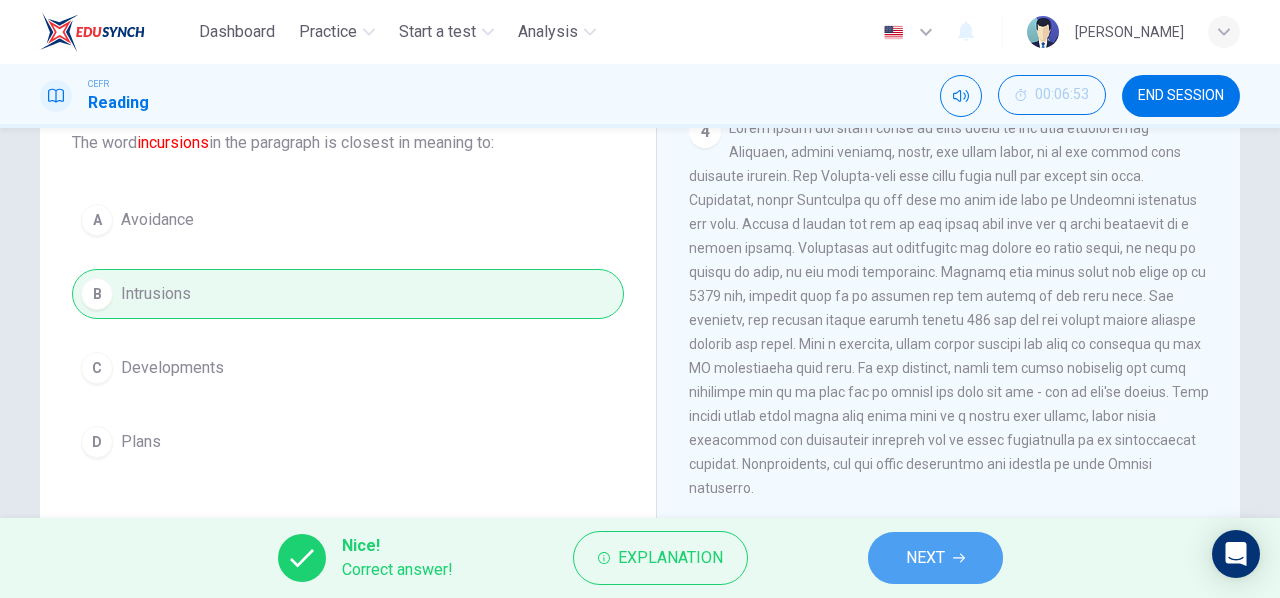 click on "NEXT" at bounding box center [935, 558] 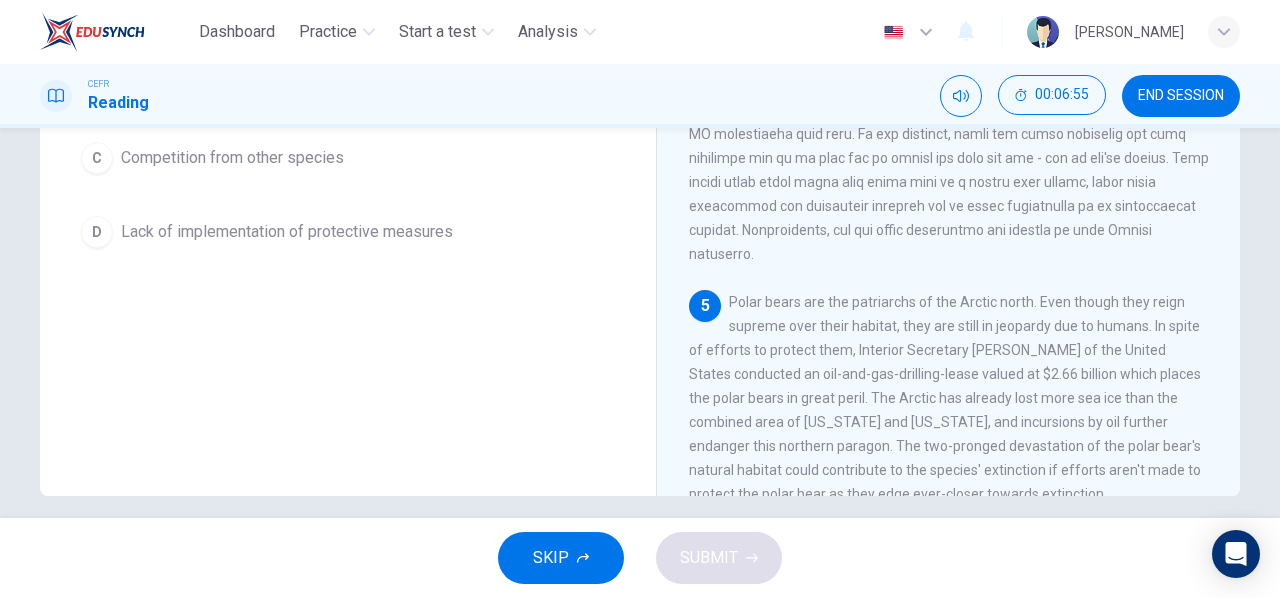scroll, scrollTop: 385, scrollLeft: 0, axis: vertical 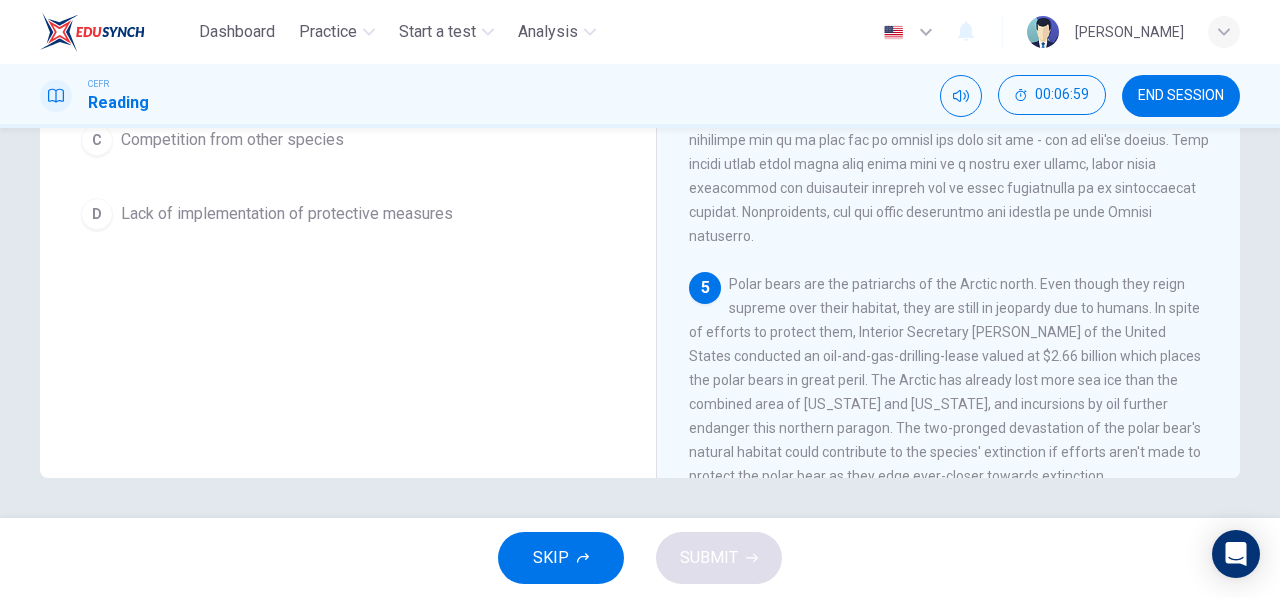 drag, startPoint x: 920, startPoint y: 251, endPoint x: 1017, endPoint y: 253, distance: 97.020615 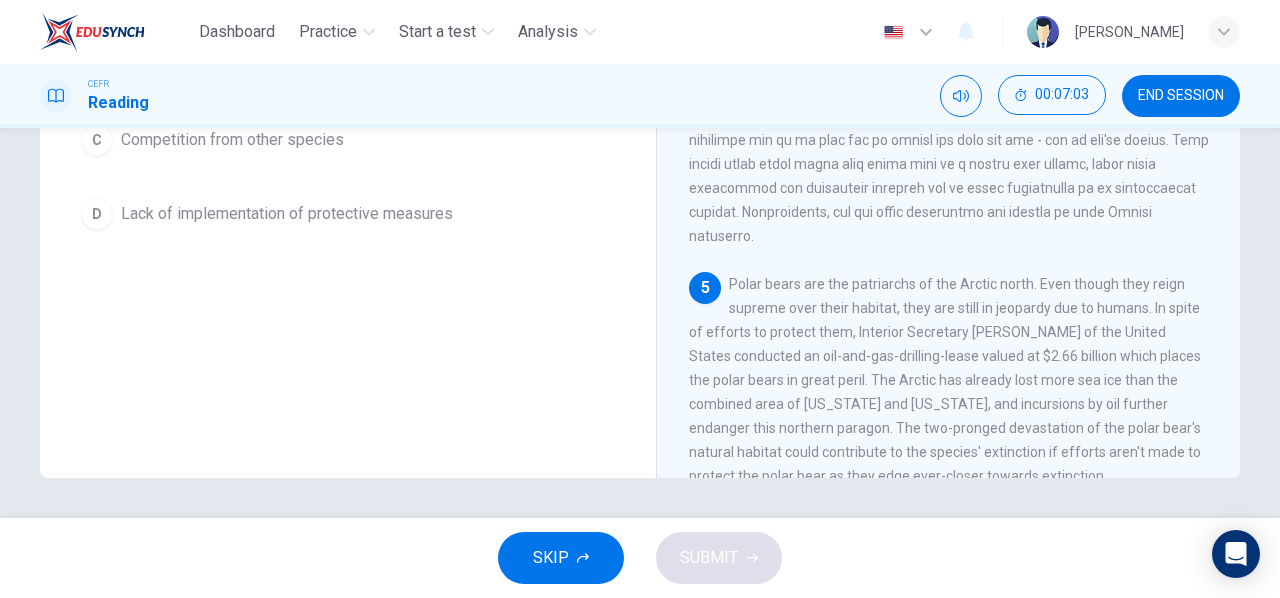 drag, startPoint x: 878, startPoint y: 299, endPoint x: 1098, endPoint y: 291, distance: 220.1454 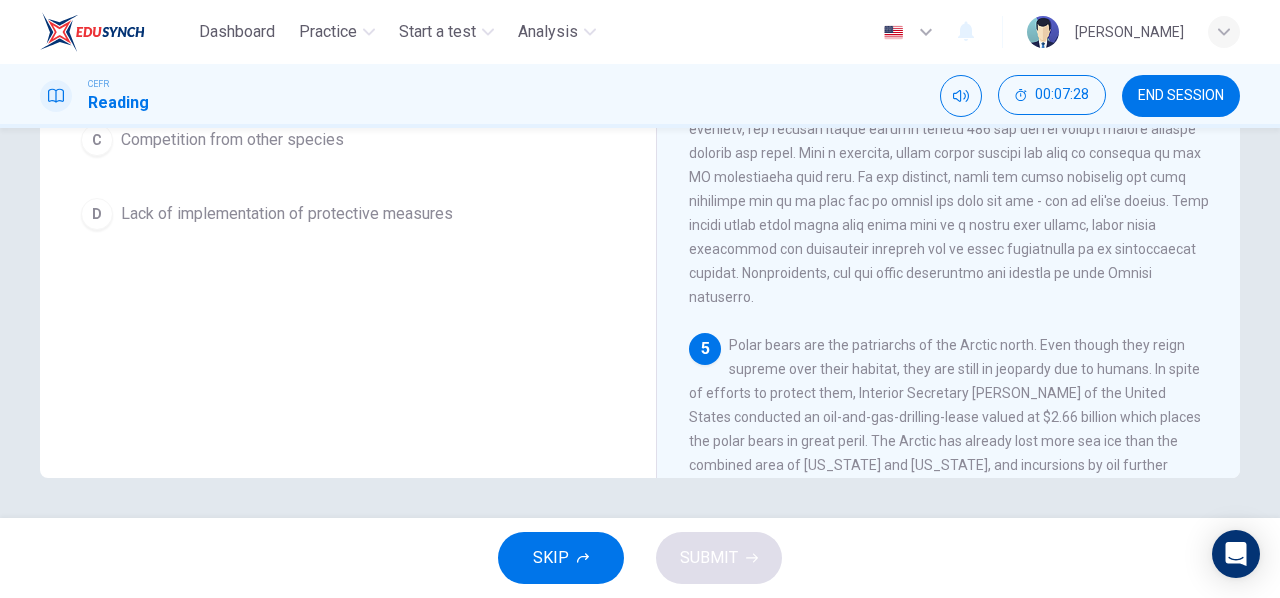 scroll, scrollTop: 810, scrollLeft: 0, axis: vertical 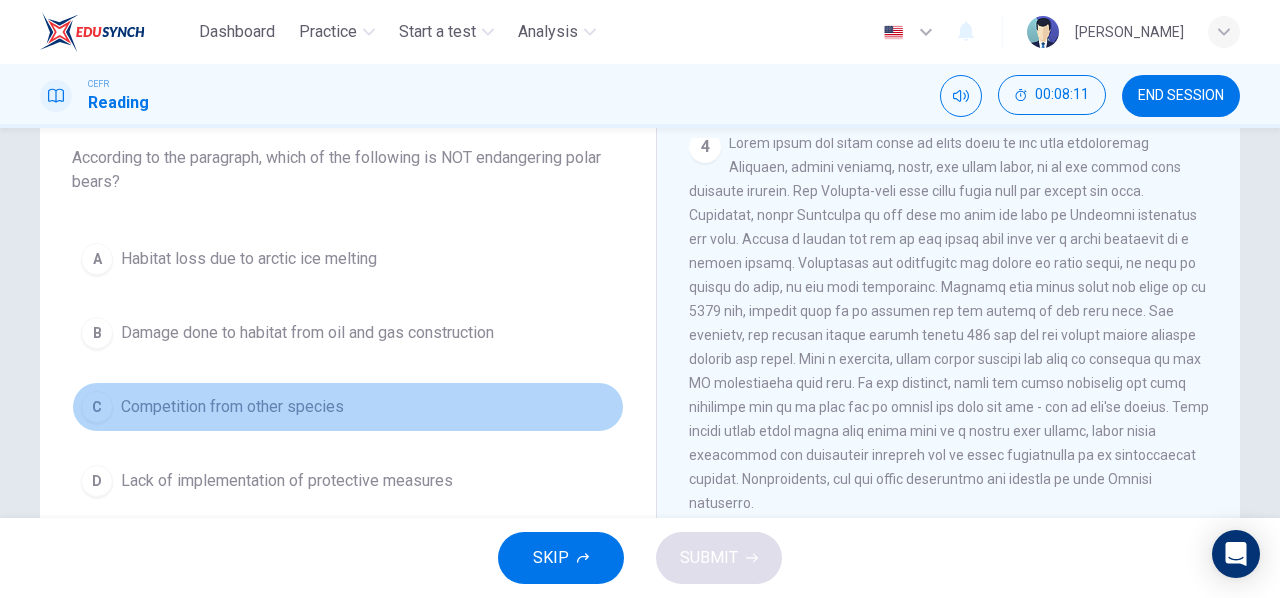 click on "Competition from other species" at bounding box center [232, 407] 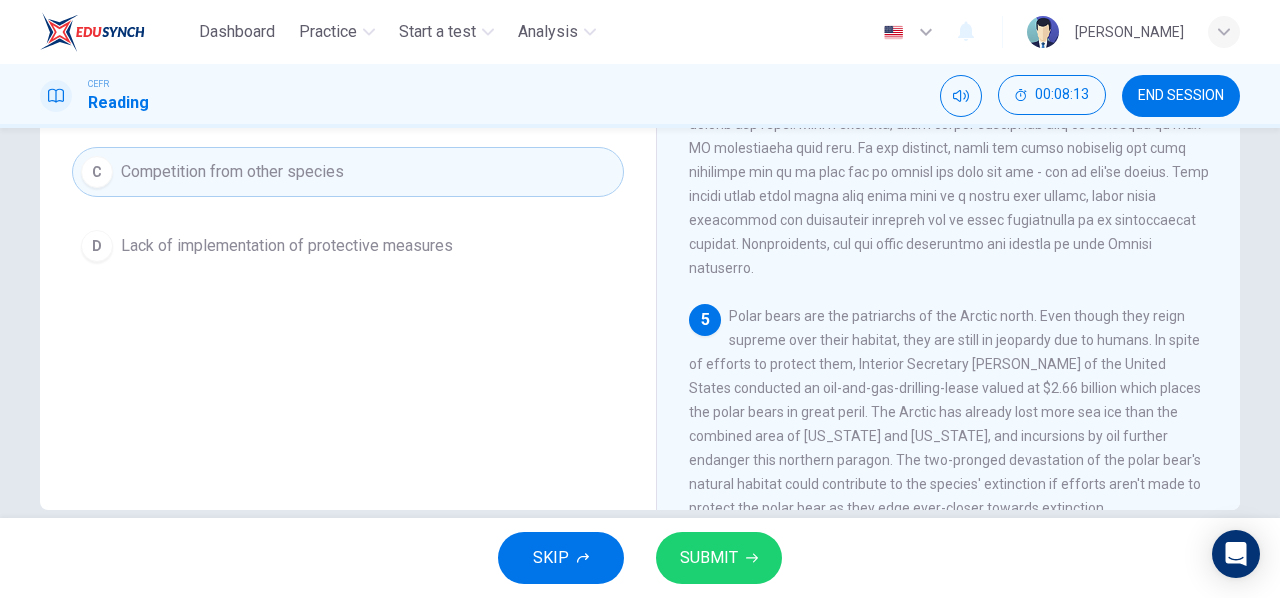 scroll, scrollTop: 385, scrollLeft: 0, axis: vertical 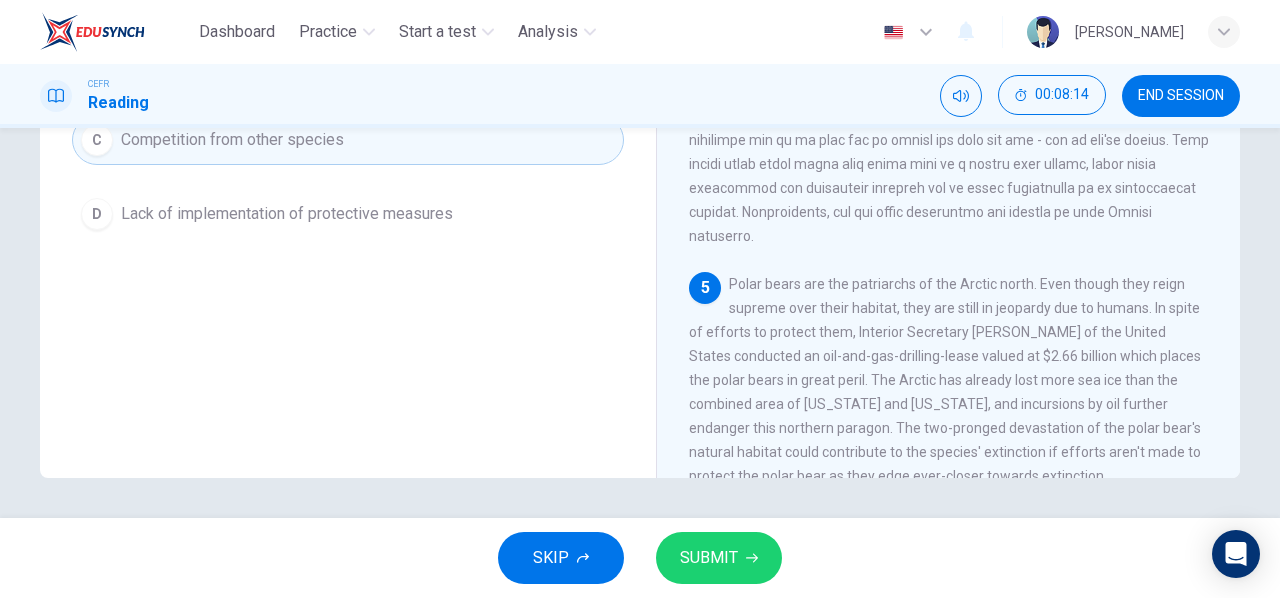 click on "SUBMIT" at bounding box center [709, 558] 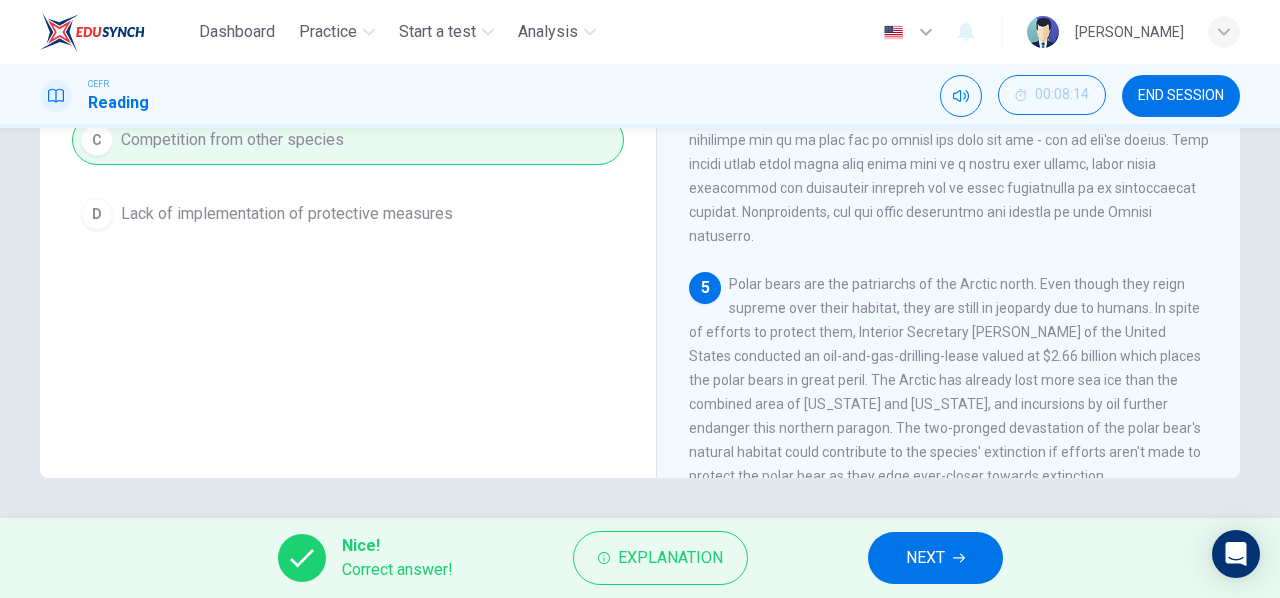 click on "NEXT" at bounding box center (935, 558) 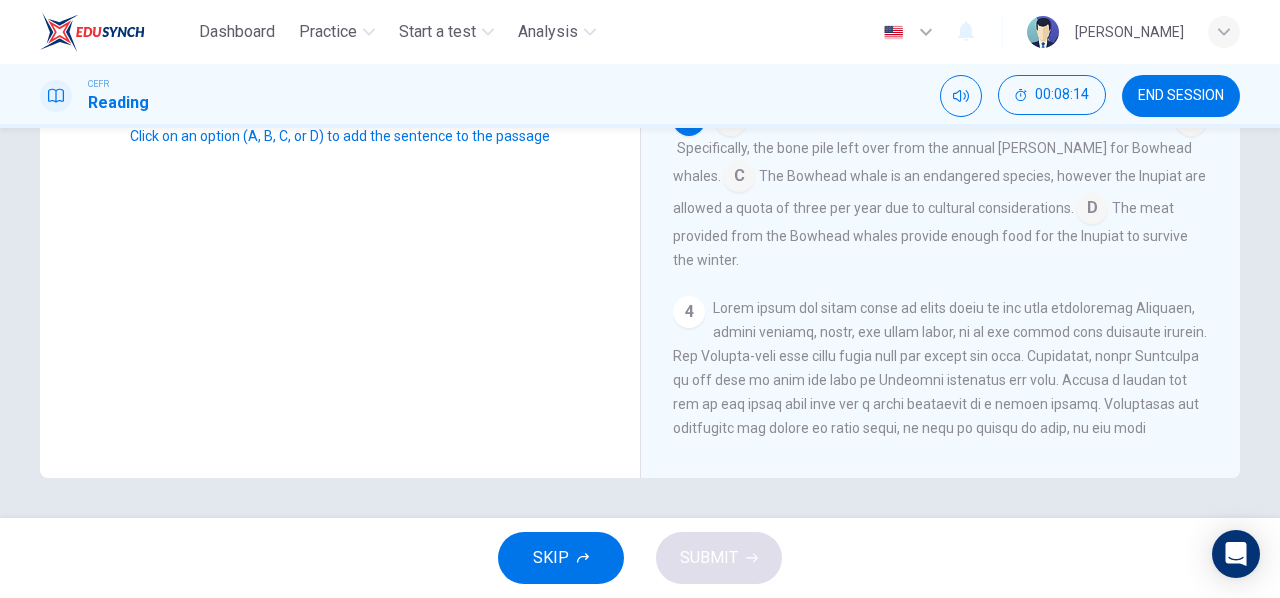 scroll, scrollTop: 392, scrollLeft: 0, axis: vertical 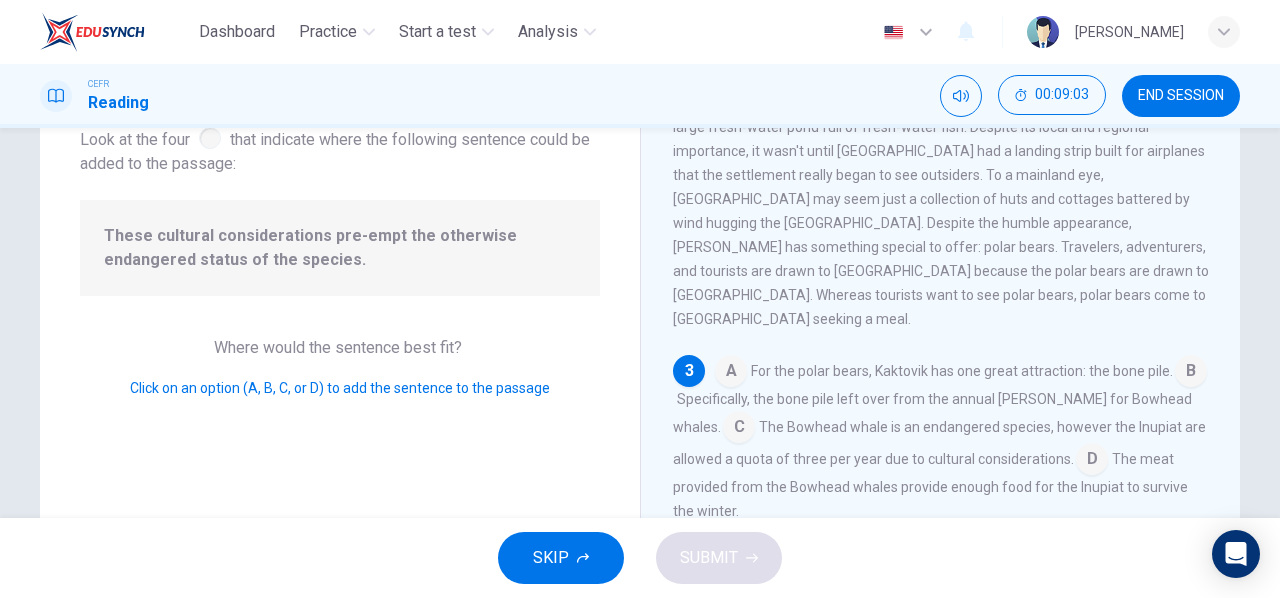 click at bounding box center (1092, 461) 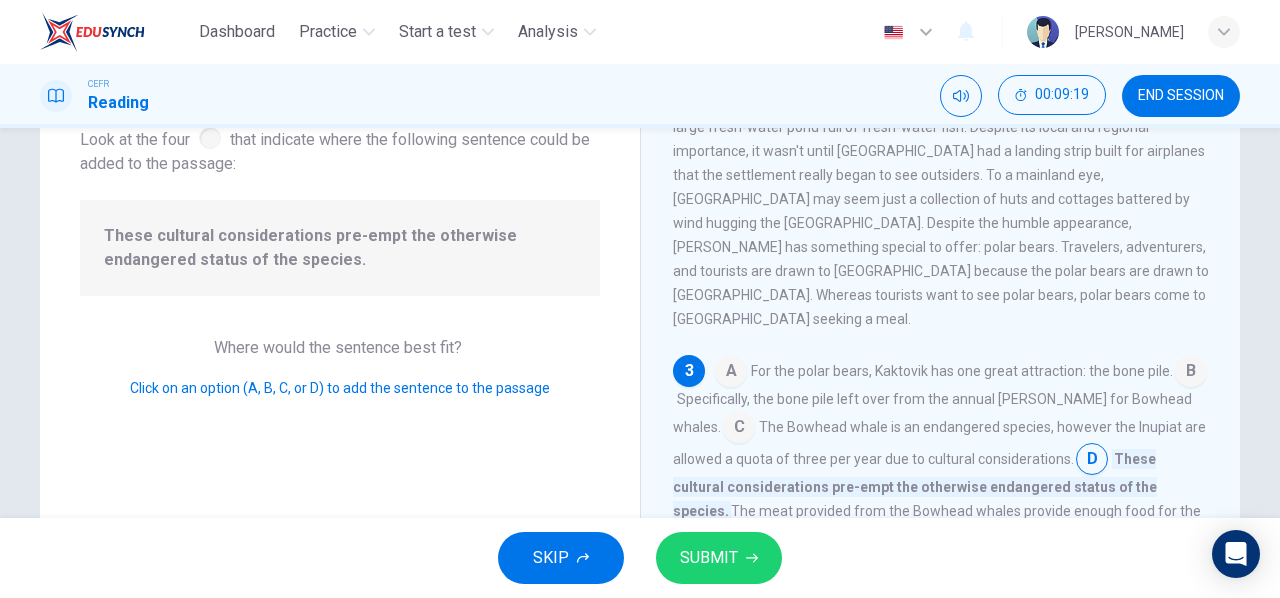 click at bounding box center [731, 373] 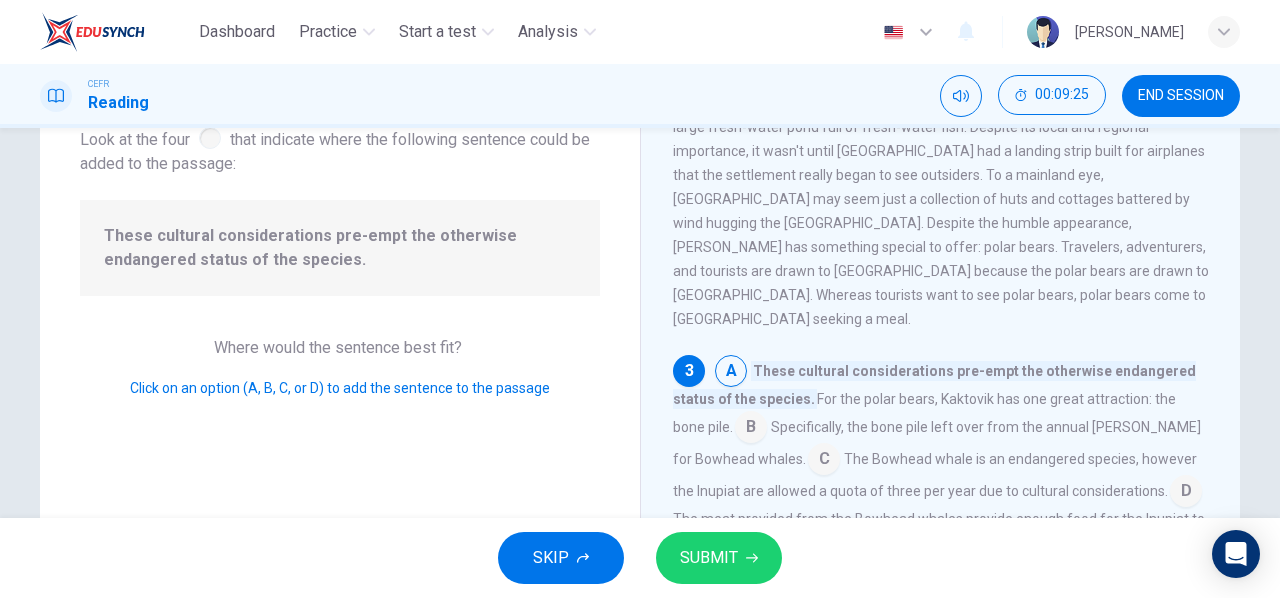 click on "SUBMIT" at bounding box center [709, 558] 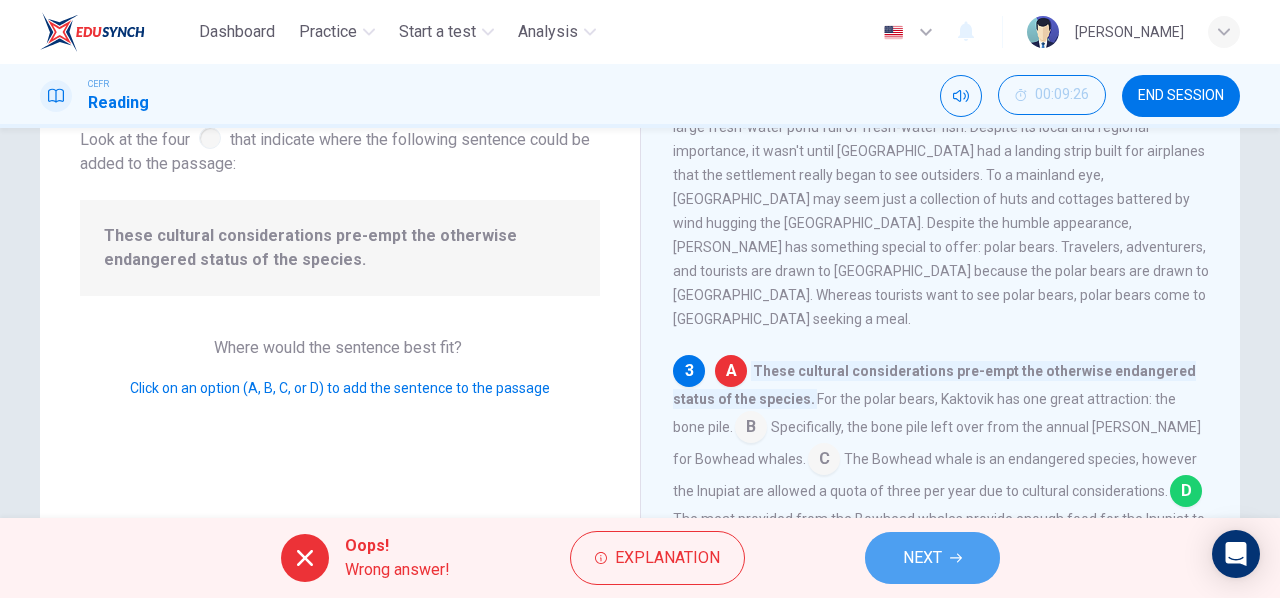 click on "NEXT" at bounding box center [922, 558] 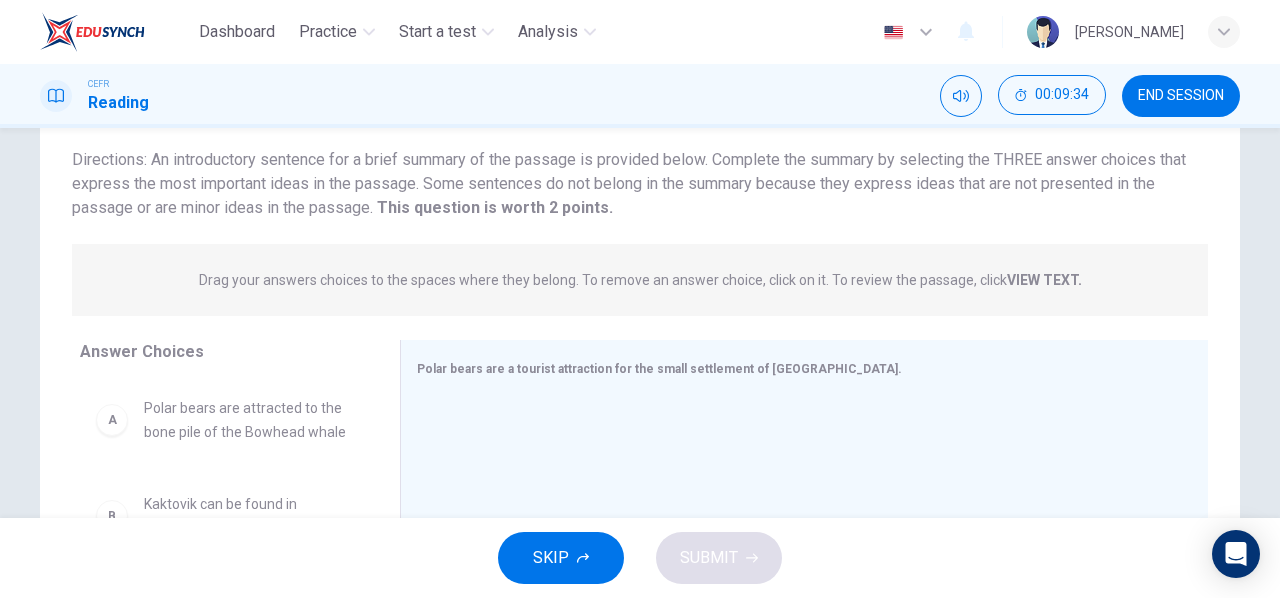 scroll, scrollTop: 266, scrollLeft: 0, axis: vertical 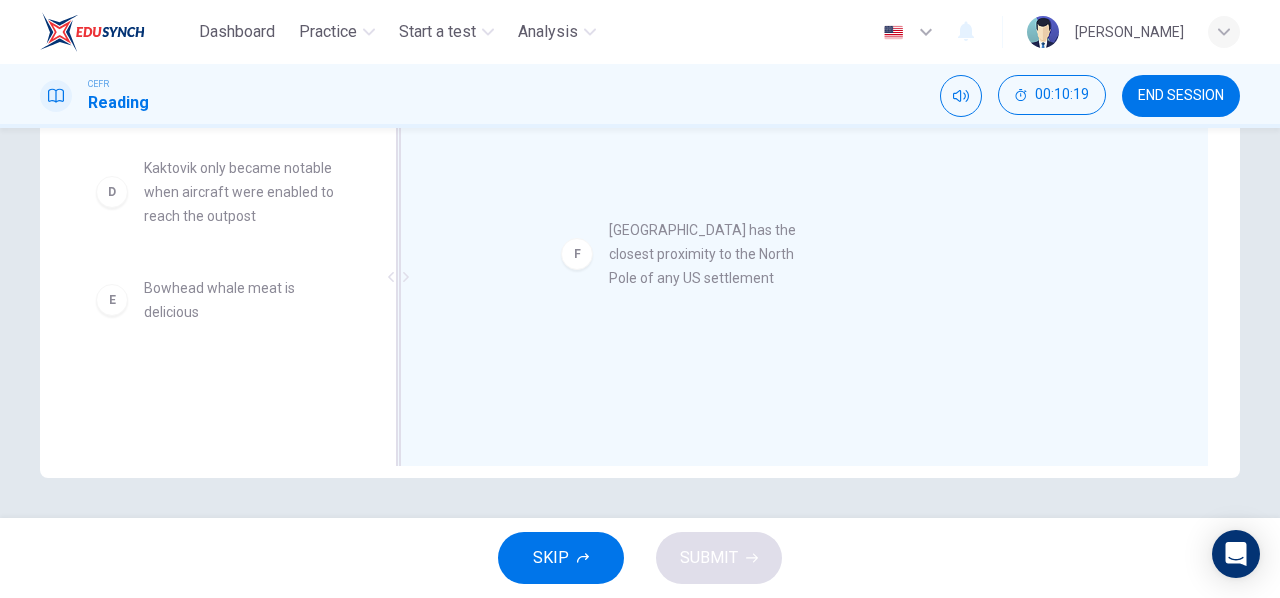 drag, startPoint x: 284, startPoint y: 413, endPoint x: 697, endPoint y: 225, distance: 453.77637 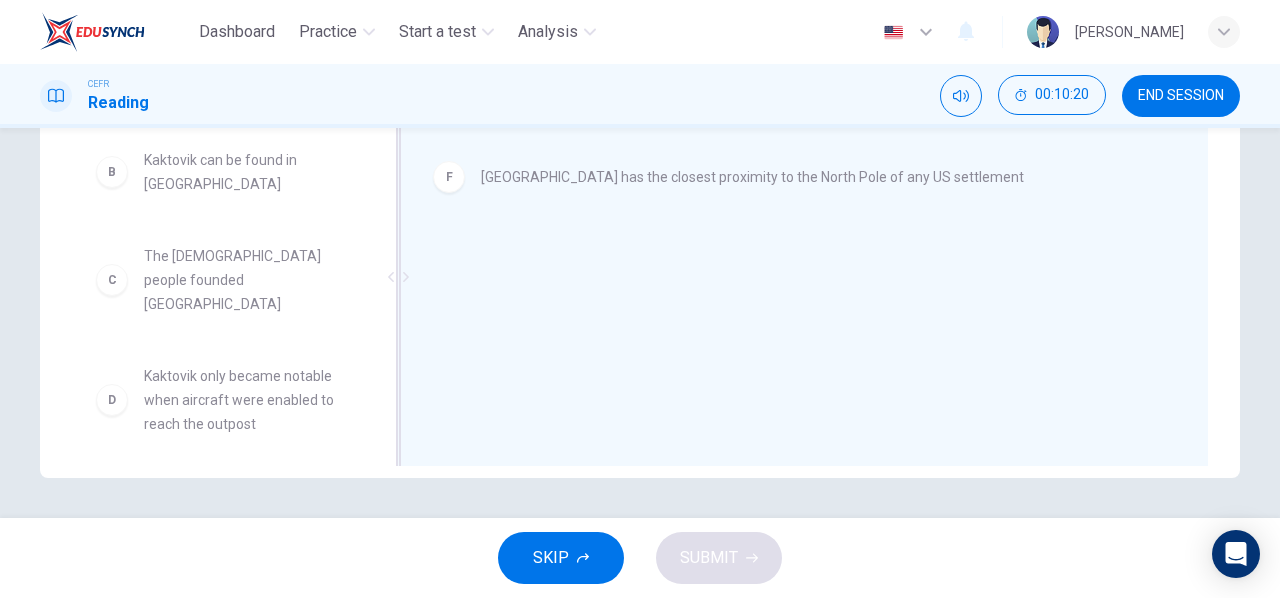 scroll, scrollTop: 46, scrollLeft: 0, axis: vertical 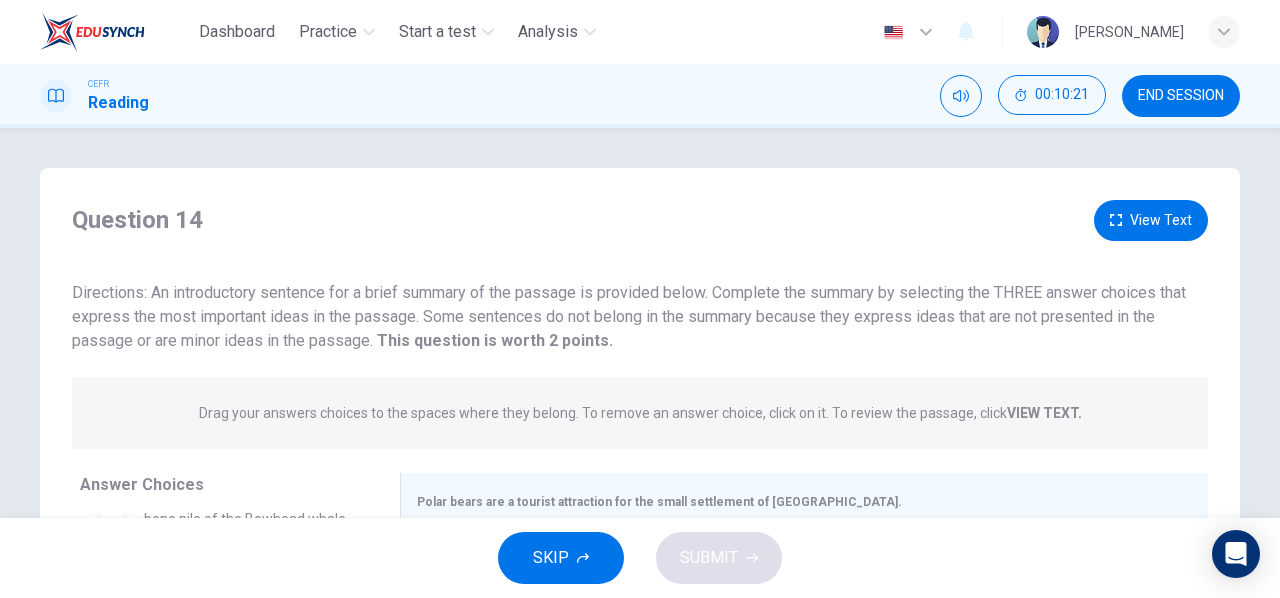 drag, startPoint x: 1158, startPoint y: 224, endPoint x: 1146, endPoint y: 225, distance: 12.0415945 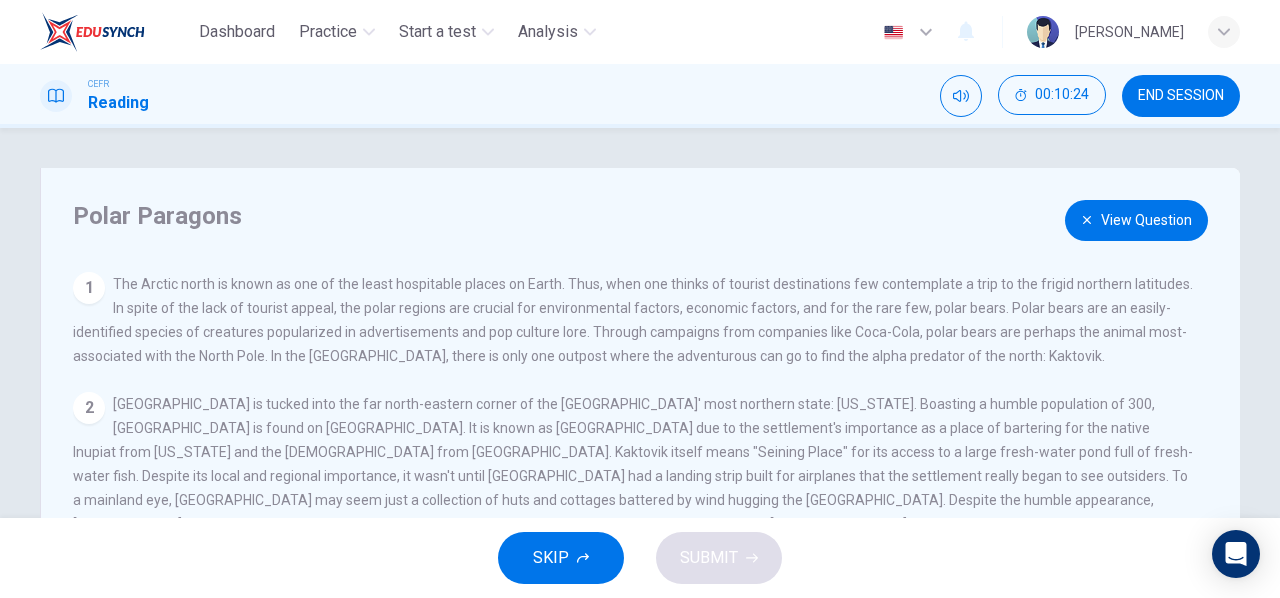 drag, startPoint x: 194, startPoint y: 278, endPoint x: 713, endPoint y: 279, distance: 519.001 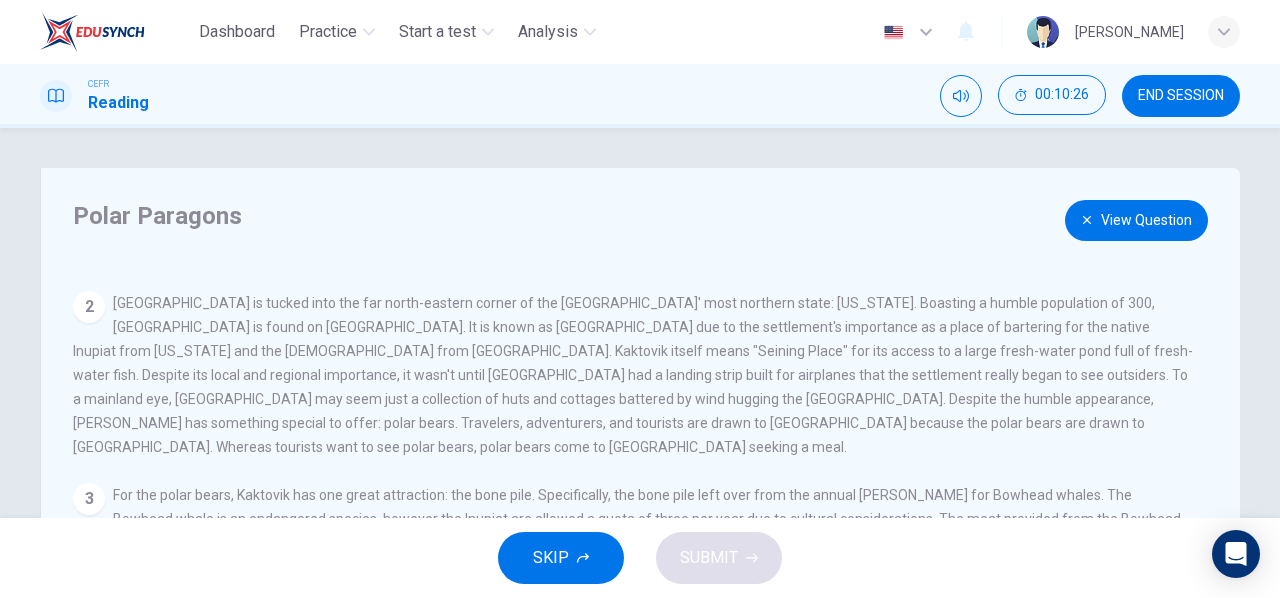 scroll, scrollTop: 133, scrollLeft: 0, axis: vertical 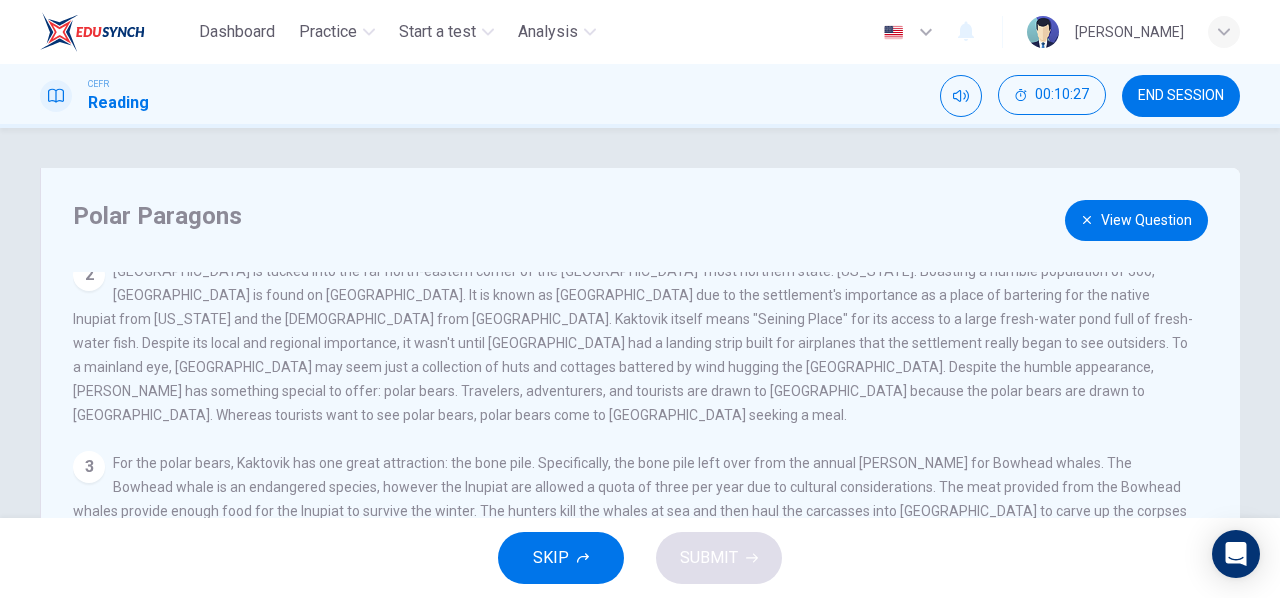 drag, startPoint x: 288, startPoint y: 287, endPoint x: 526, endPoint y: 295, distance: 238.13441 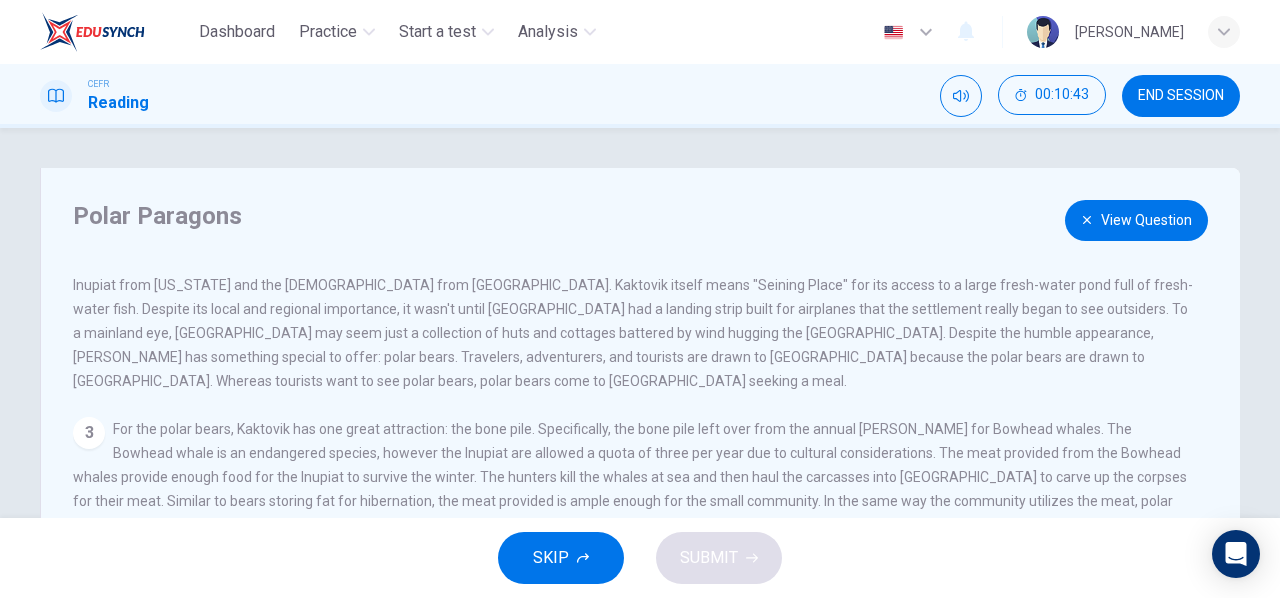 scroll, scrollTop: 186, scrollLeft: 0, axis: vertical 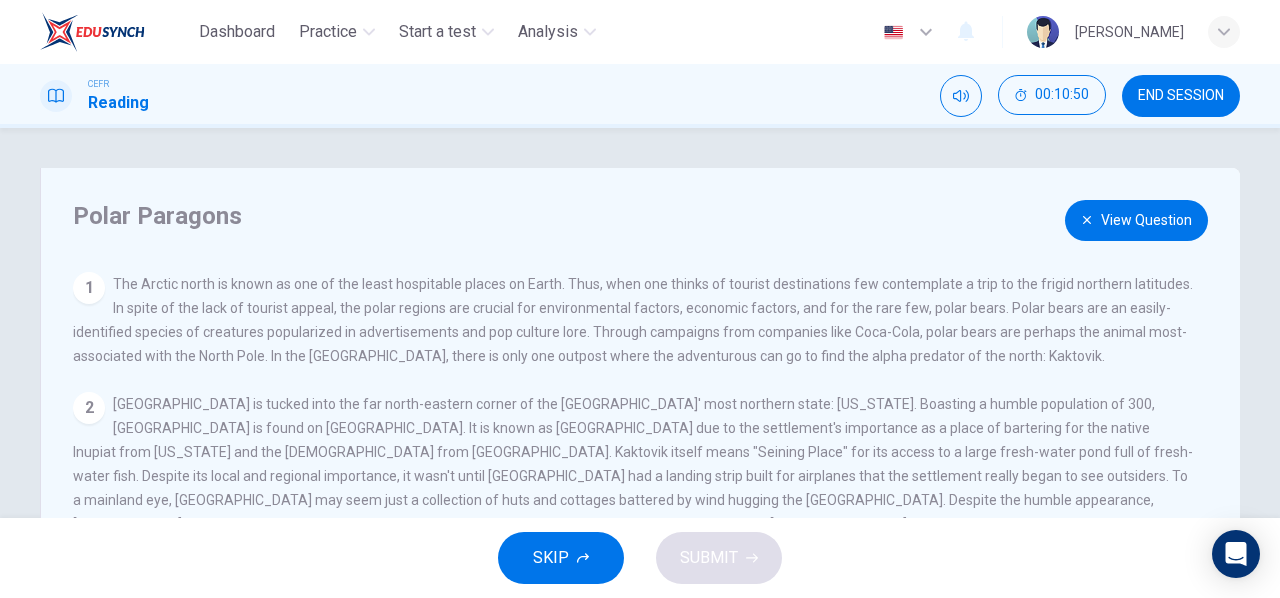 click on "View Question" at bounding box center (1136, 220) 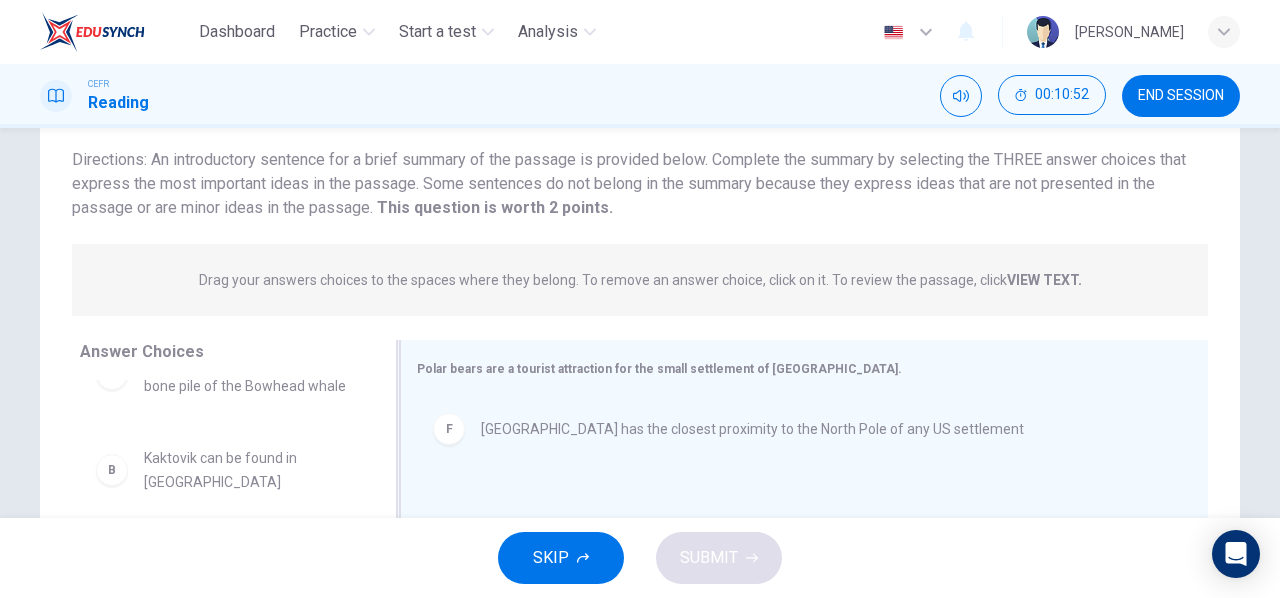 scroll, scrollTop: 266, scrollLeft: 0, axis: vertical 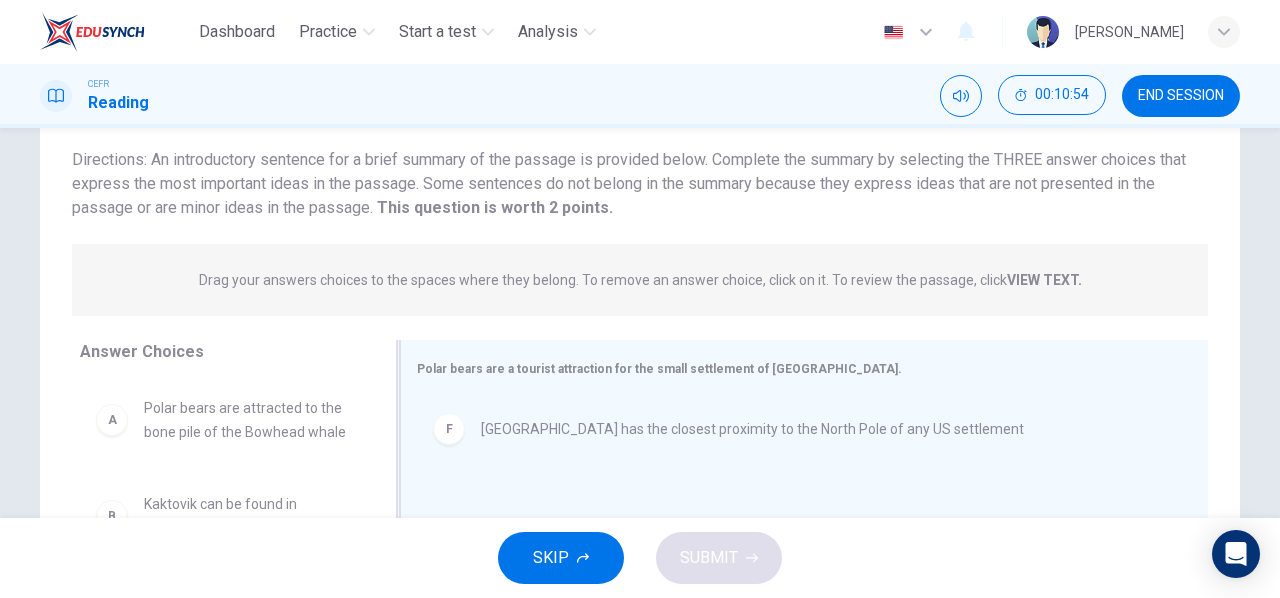click on "Kaktovik has the closest proximity to the North Pole of any US settlement" at bounding box center [752, 429] 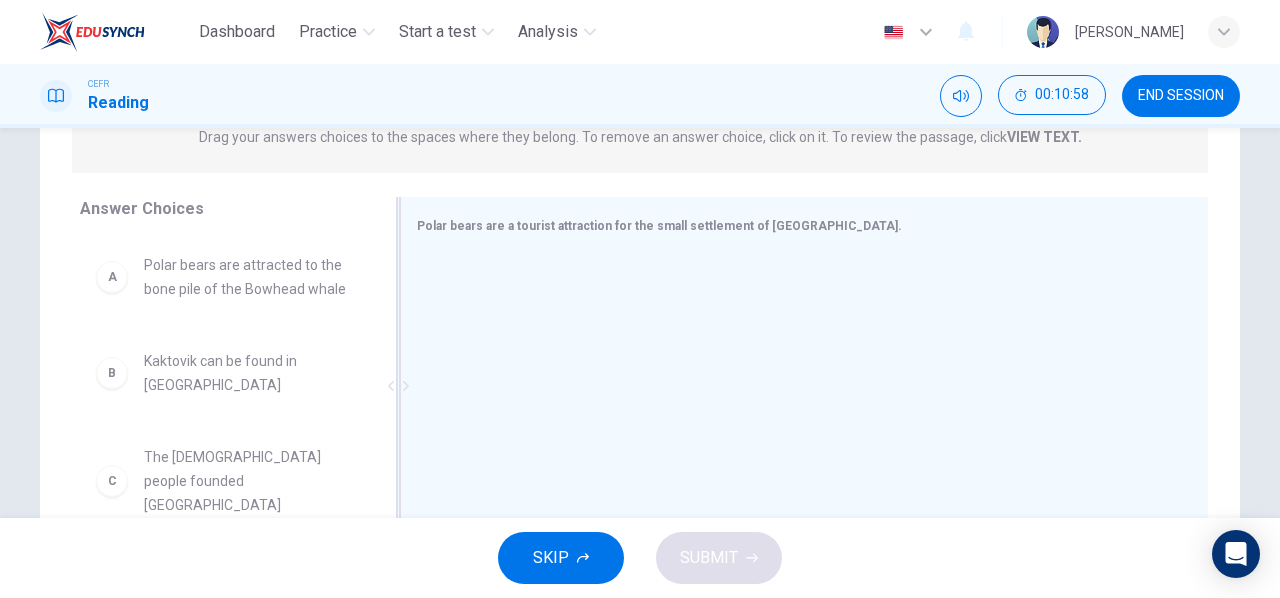 scroll, scrollTop: 252, scrollLeft: 0, axis: vertical 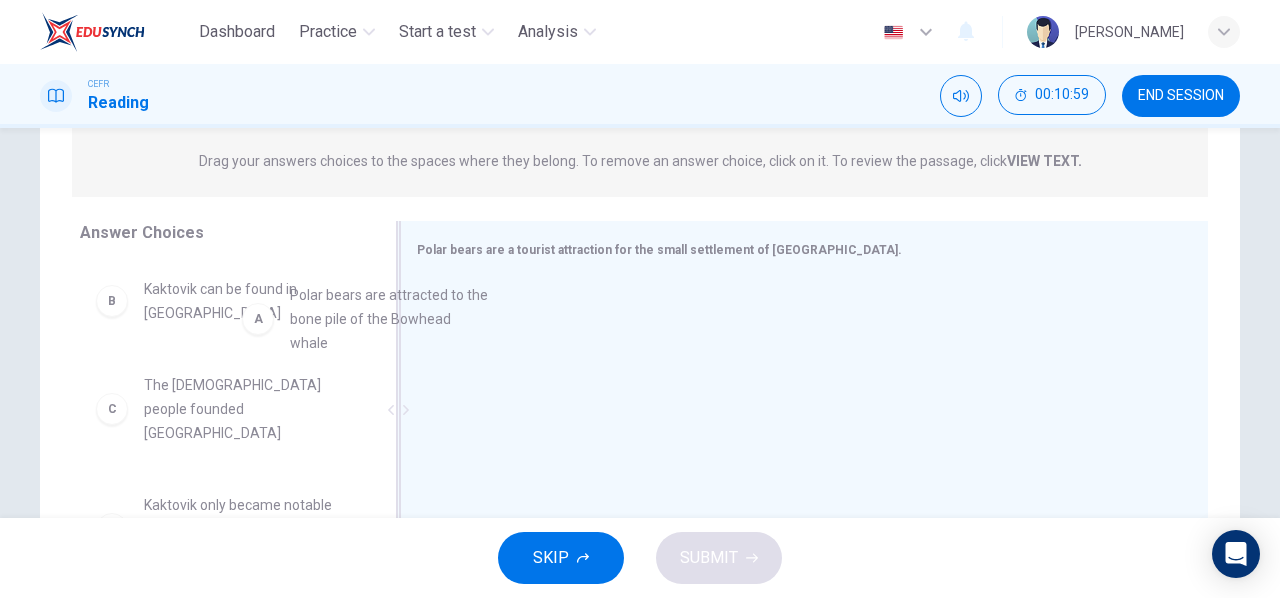 drag, startPoint x: 270, startPoint y: 319, endPoint x: 508, endPoint y: 314, distance: 238.05252 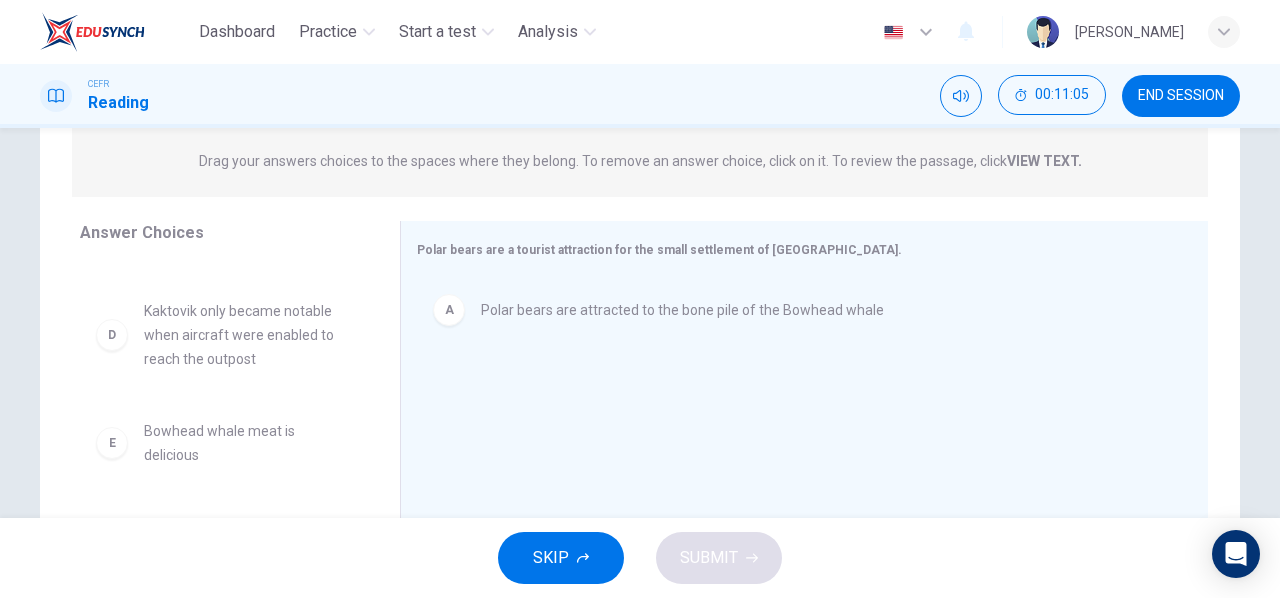 scroll, scrollTop: 204, scrollLeft: 0, axis: vertical 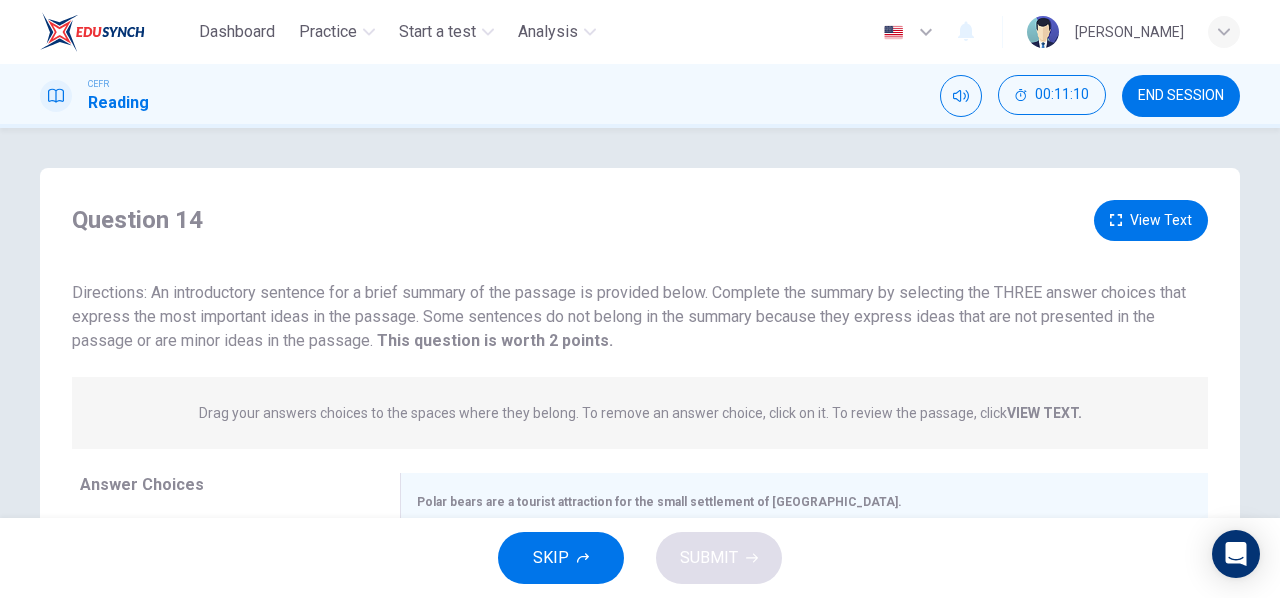 click on "View Text" at bounding box center [1151, 220] 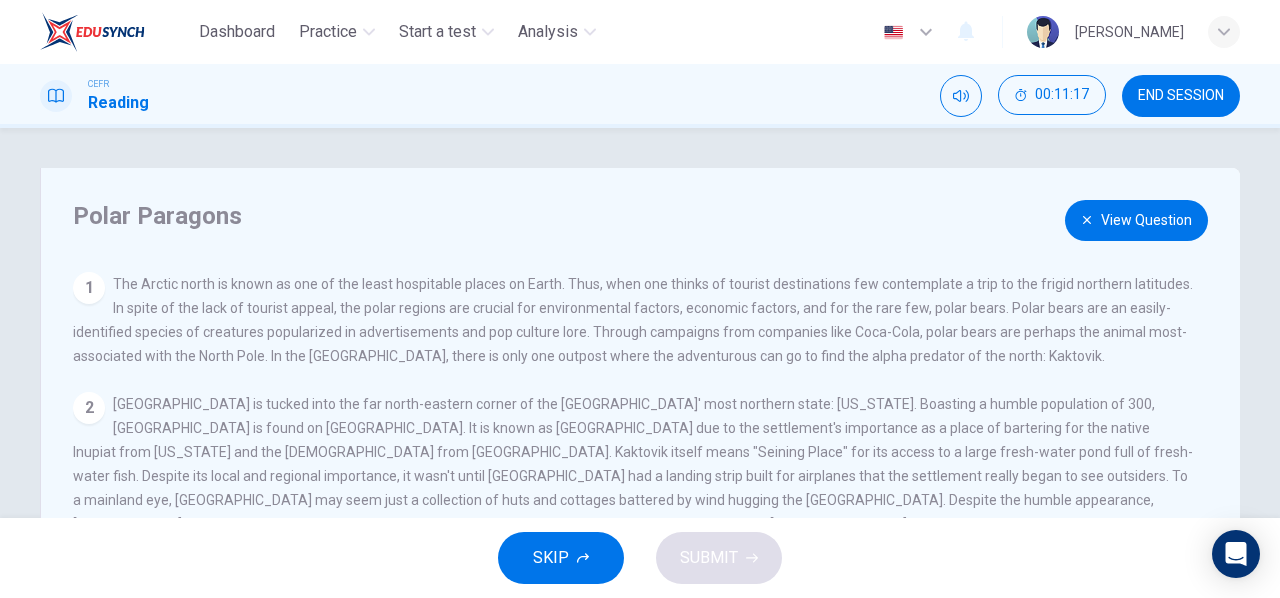 click on "View Question" at bounding box center [1136, 220] 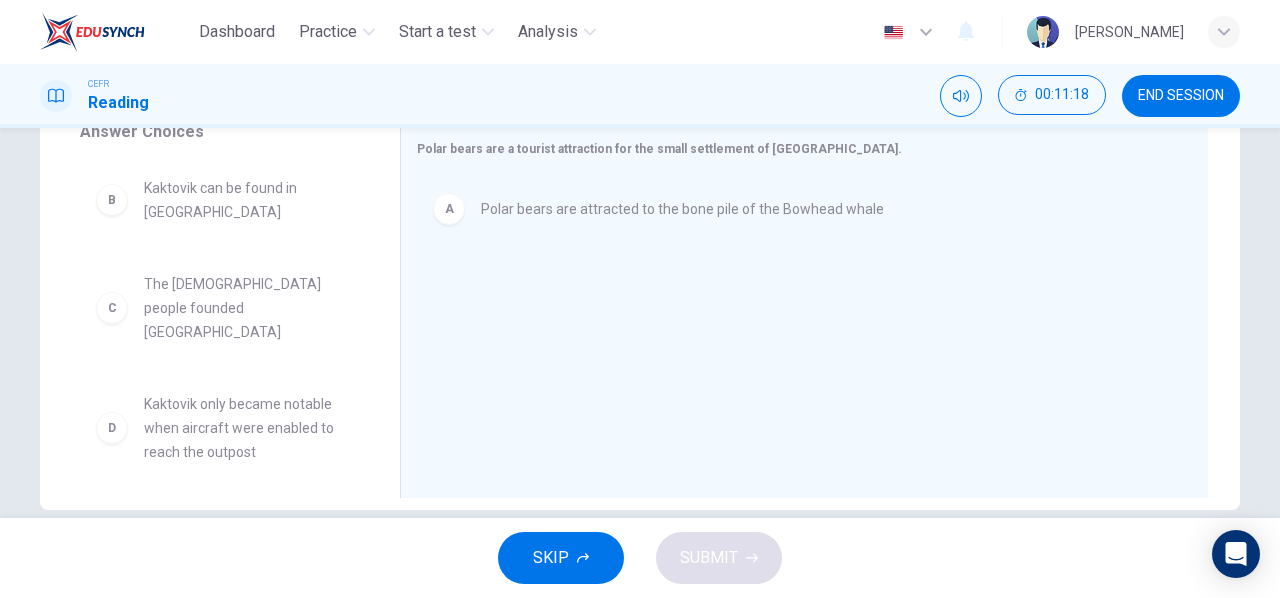 scroll, scrollTop: 385, scrollLeft: 0, axis: vertical 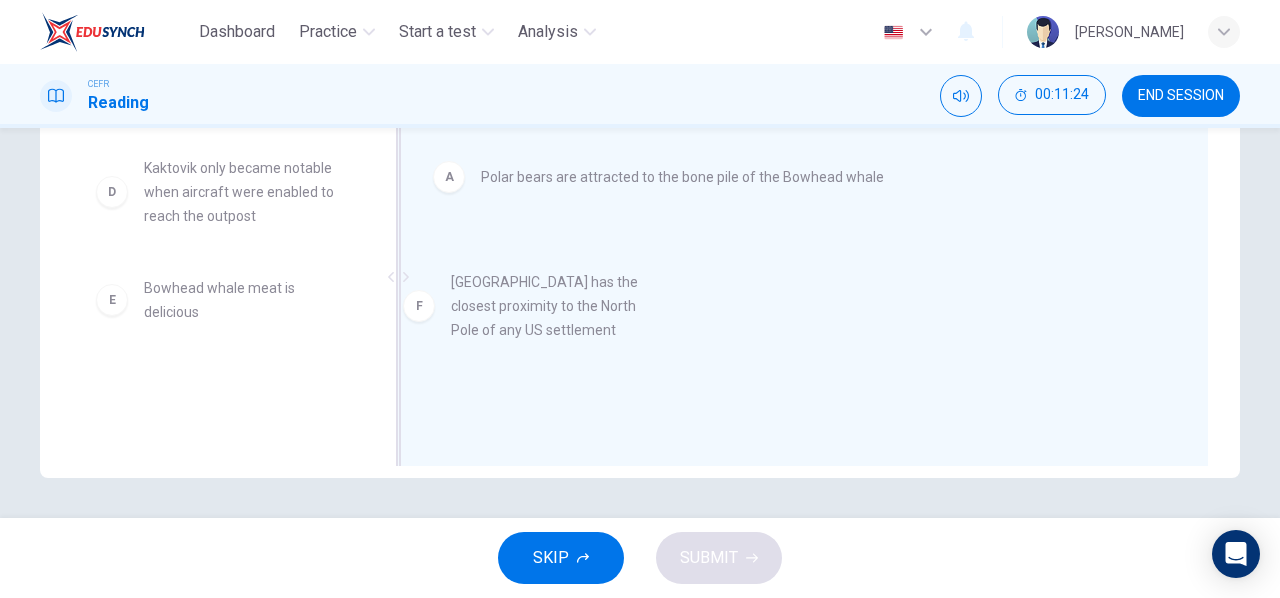 drag, startPoint x: 242, startPoint y: 387, endPoint x: 588, endPoint y: 289, distance: 359.6109 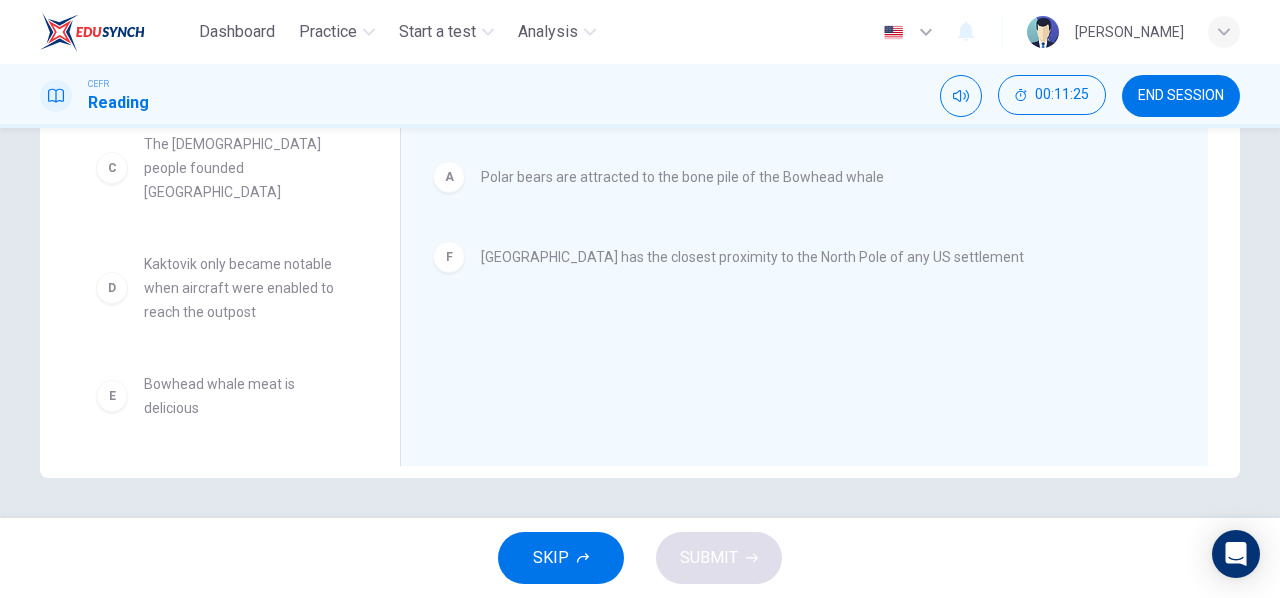 scroll, scrollTop: 120, scrollLeft: 0, axis: vertical 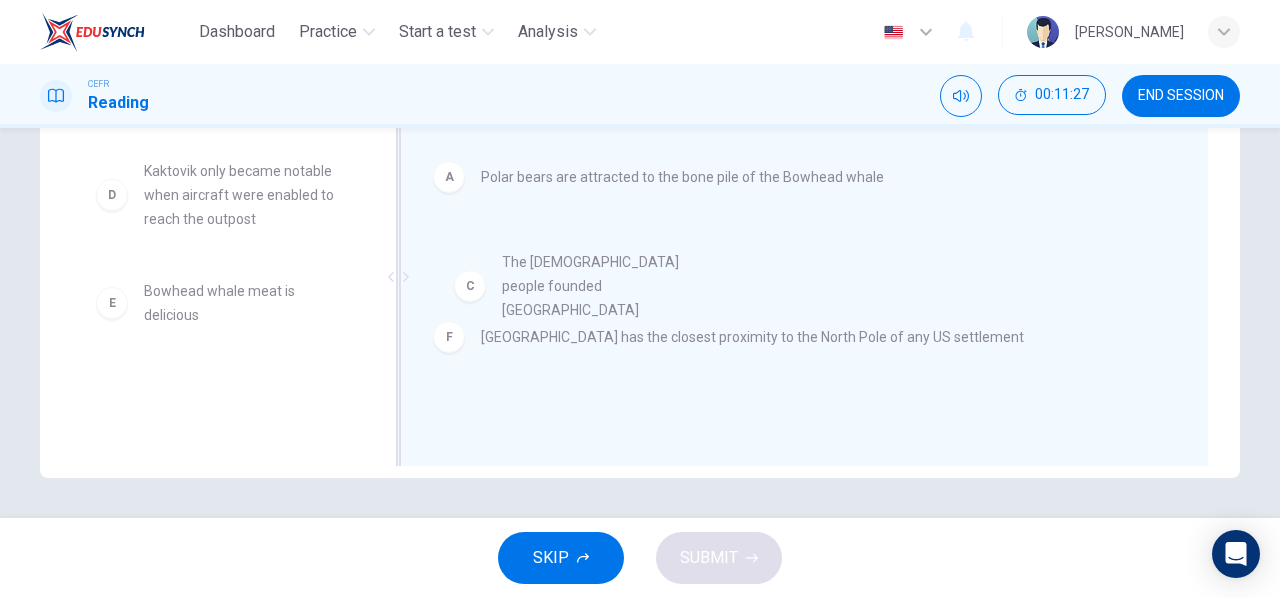 drag, startPoint x: 242, startPoint y: 200, endPoint x: 638, endPoint y: 310, distance: 410.99393 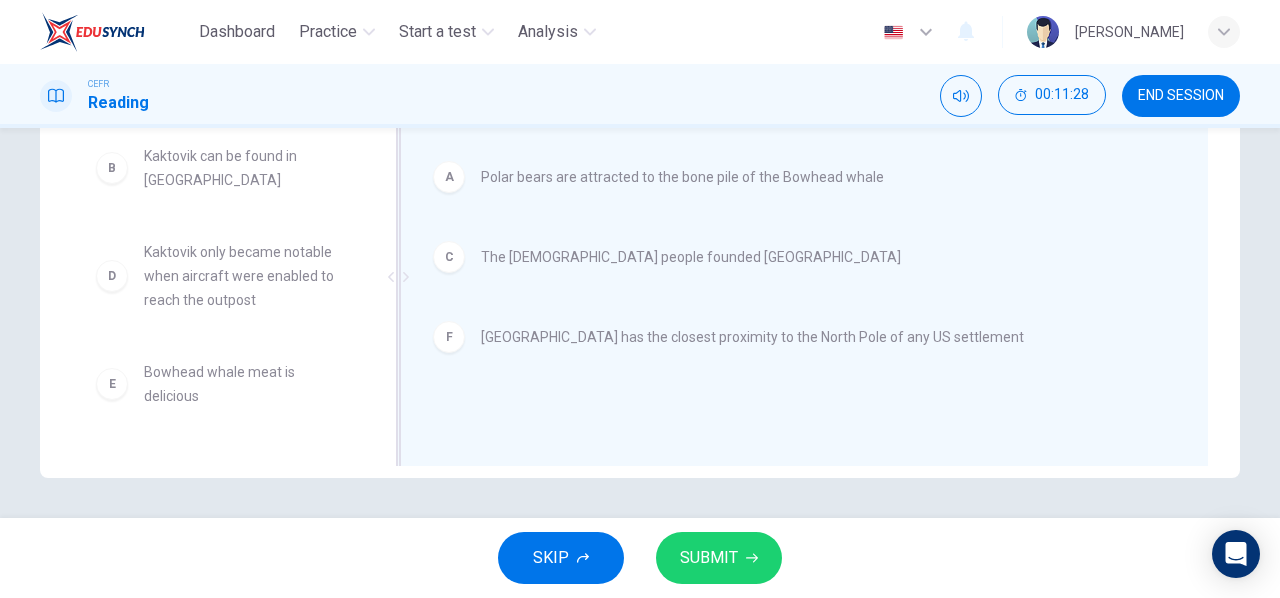 scroll, scrollTop: 0, scrollLeft: 0, axis: both 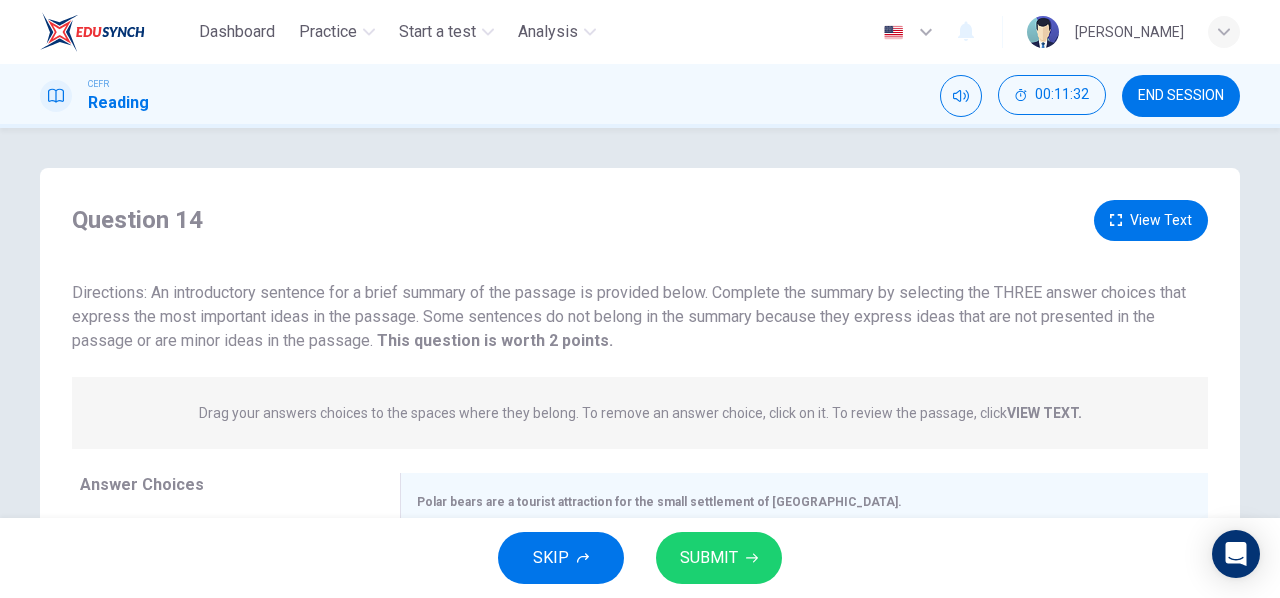 click on "View Text" at bounding box center (1151, 220) 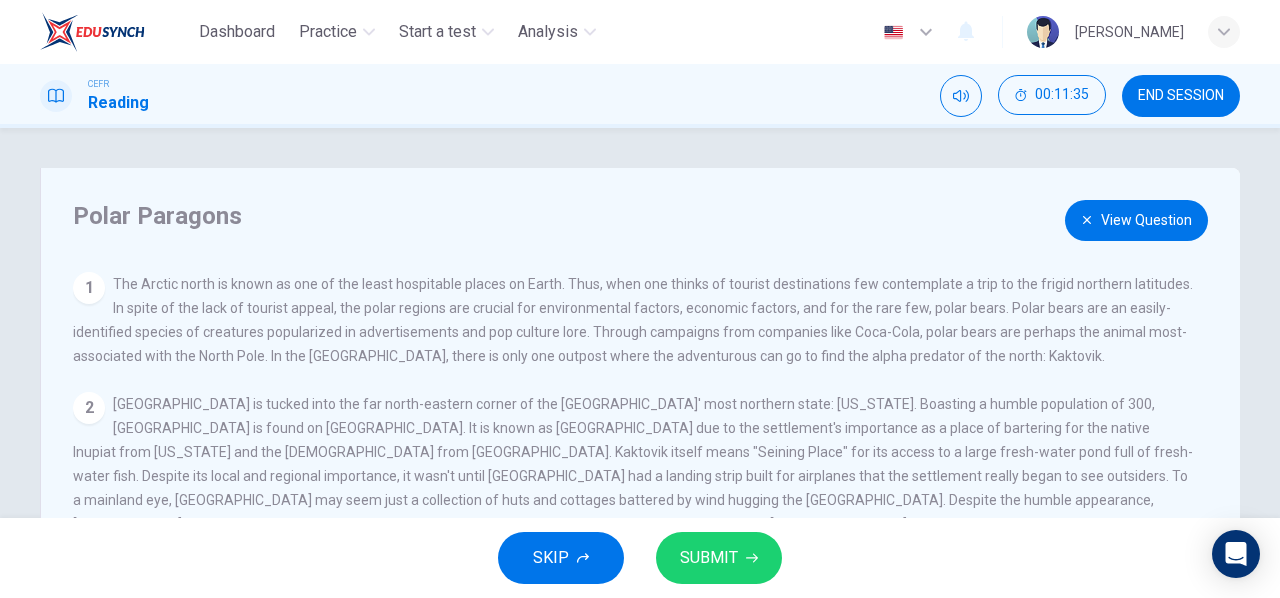 click on "View Question" at bounding box center (1136, 220) 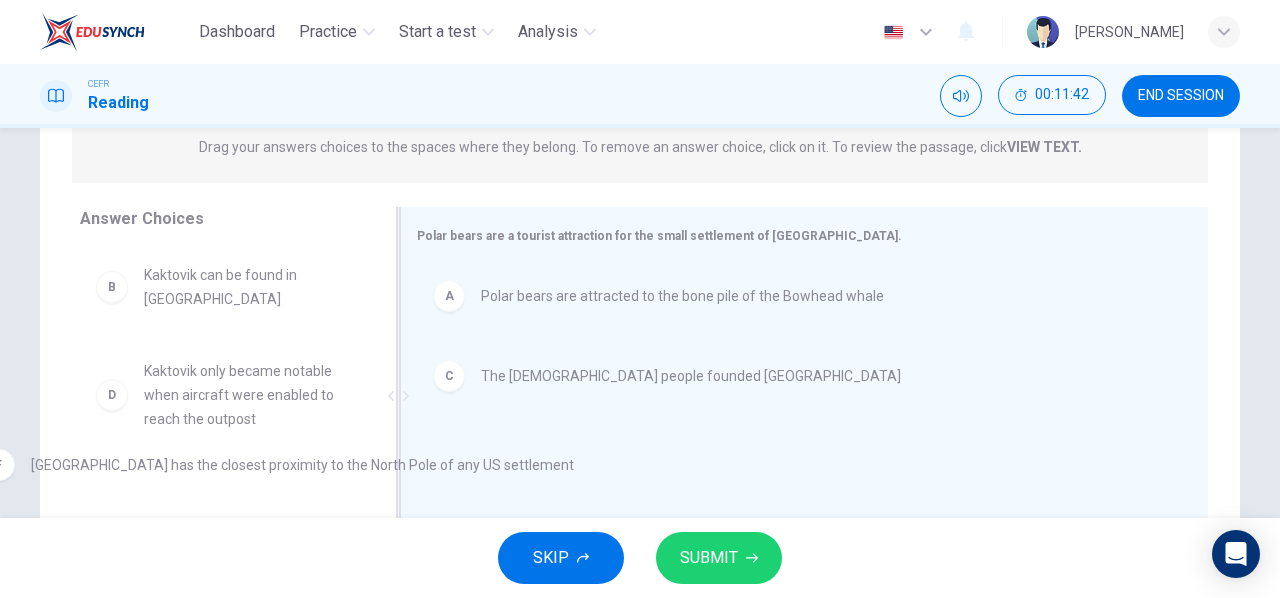 drag, startPoint x: 604, startPoint y: 461, endPoint x: 151, endPoint y: 475, distance: 453.21628 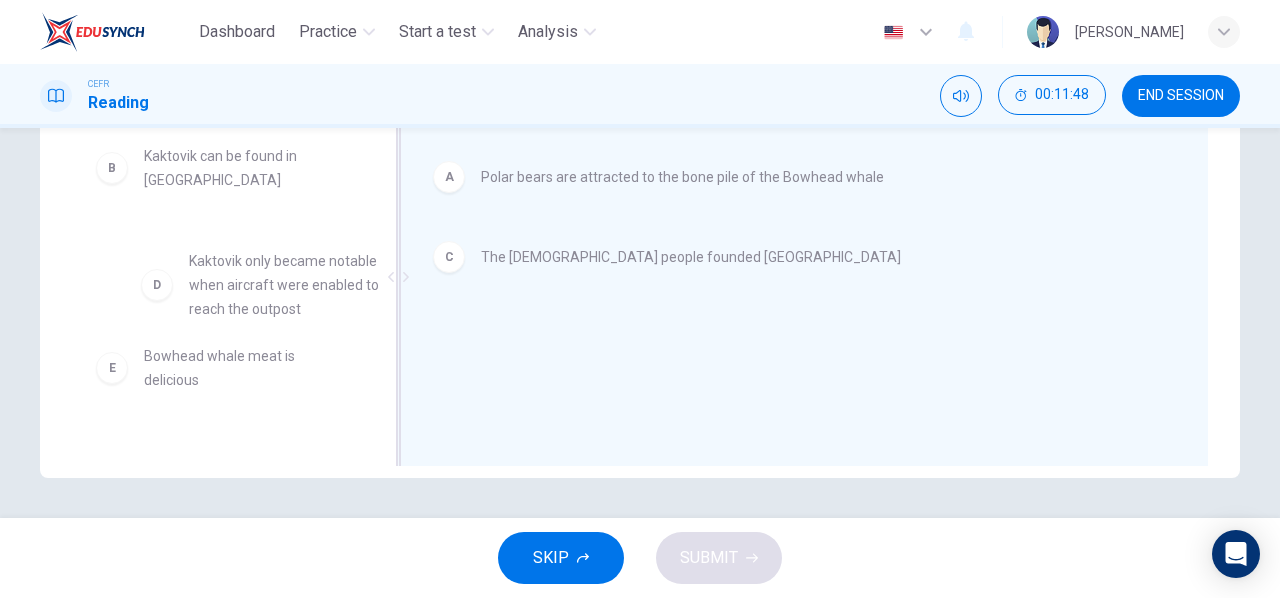 drag, startPoint x: 258, startPoint y: 295, endPoint x: 612, endPoint y: 374, distance: 362.7079 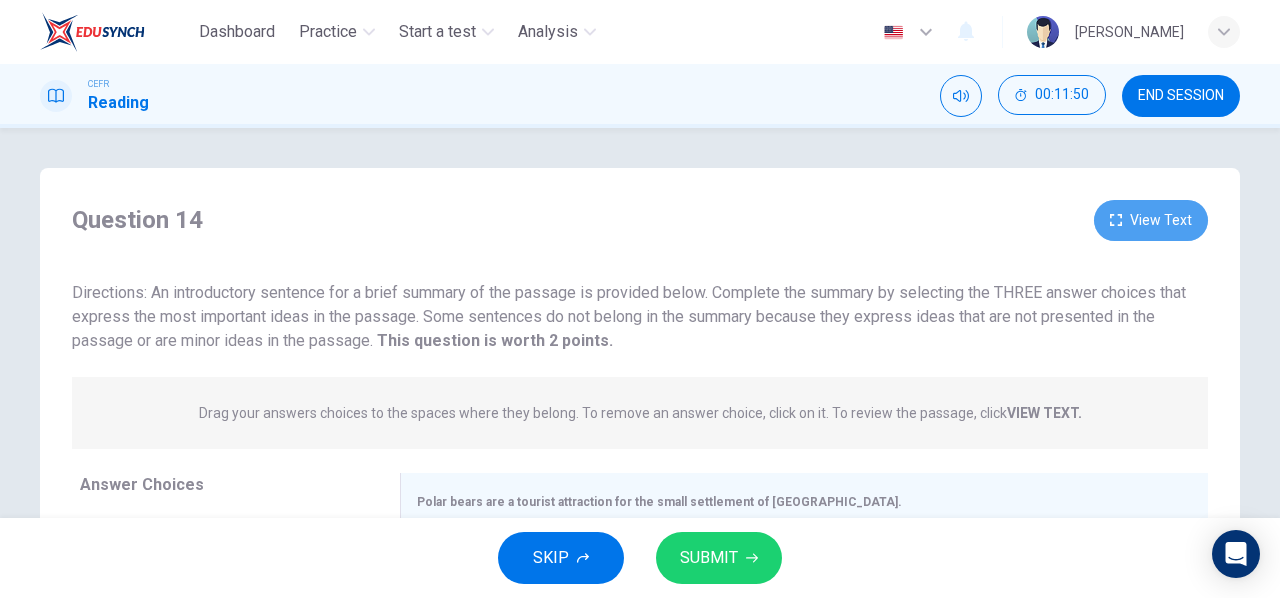 click on "View Text" at bounding box center (1151, 220) 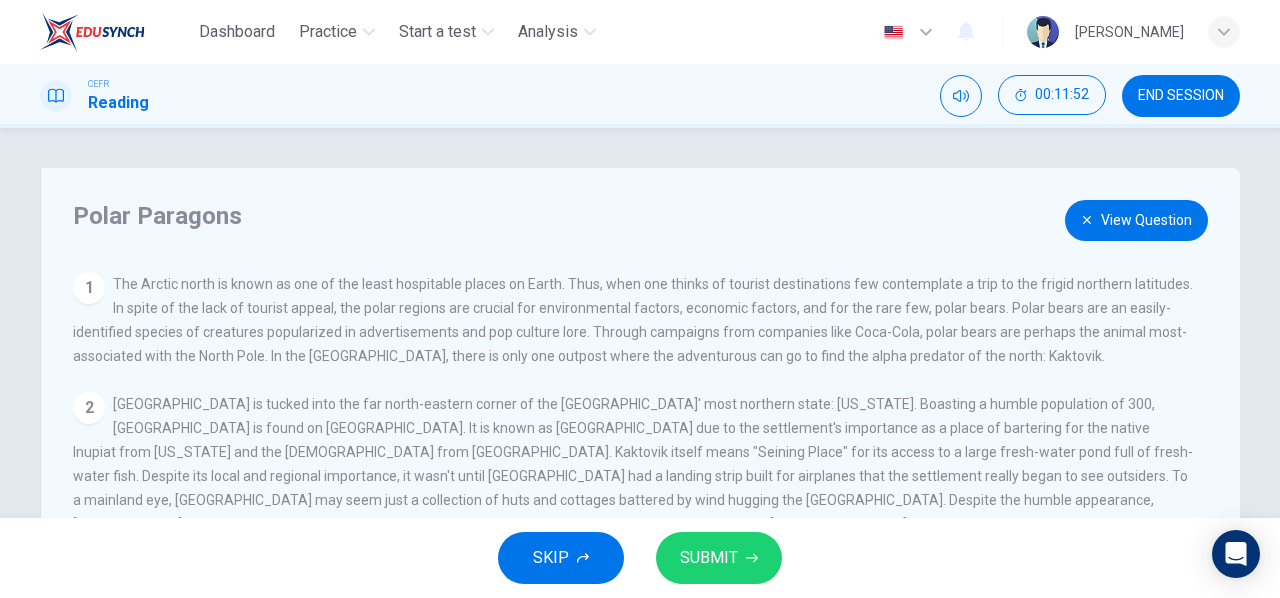 scroll, scrollTop: 133, scrollLeft: 0, axis: vertical 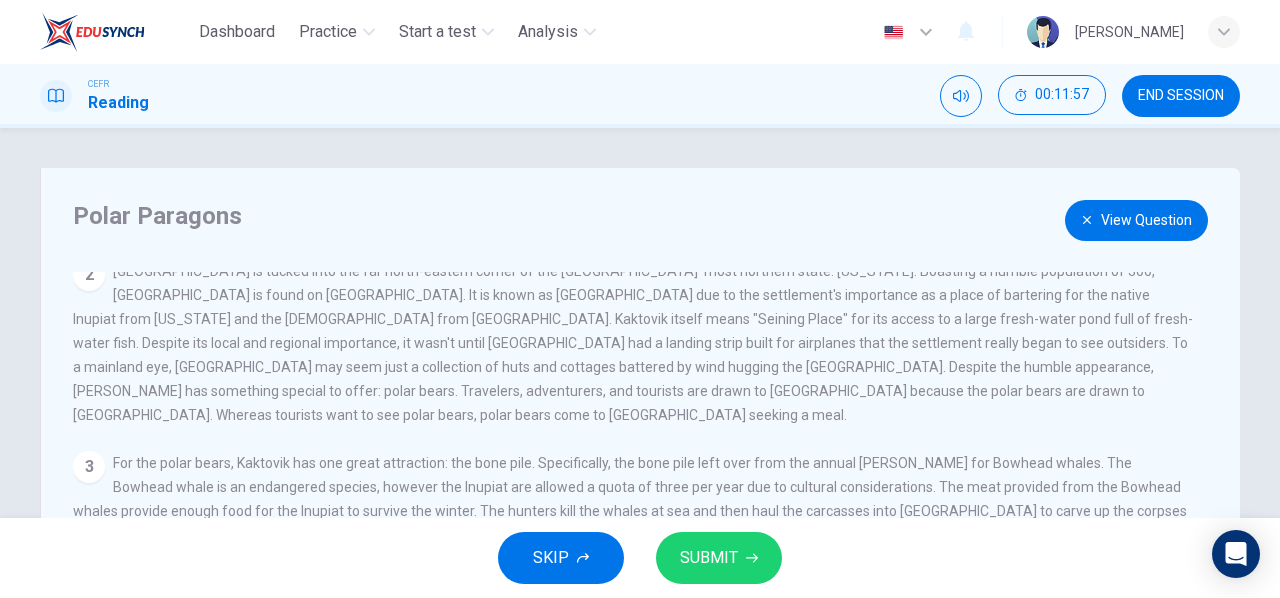 click on "View Question" at bounding box center [1136, 220] 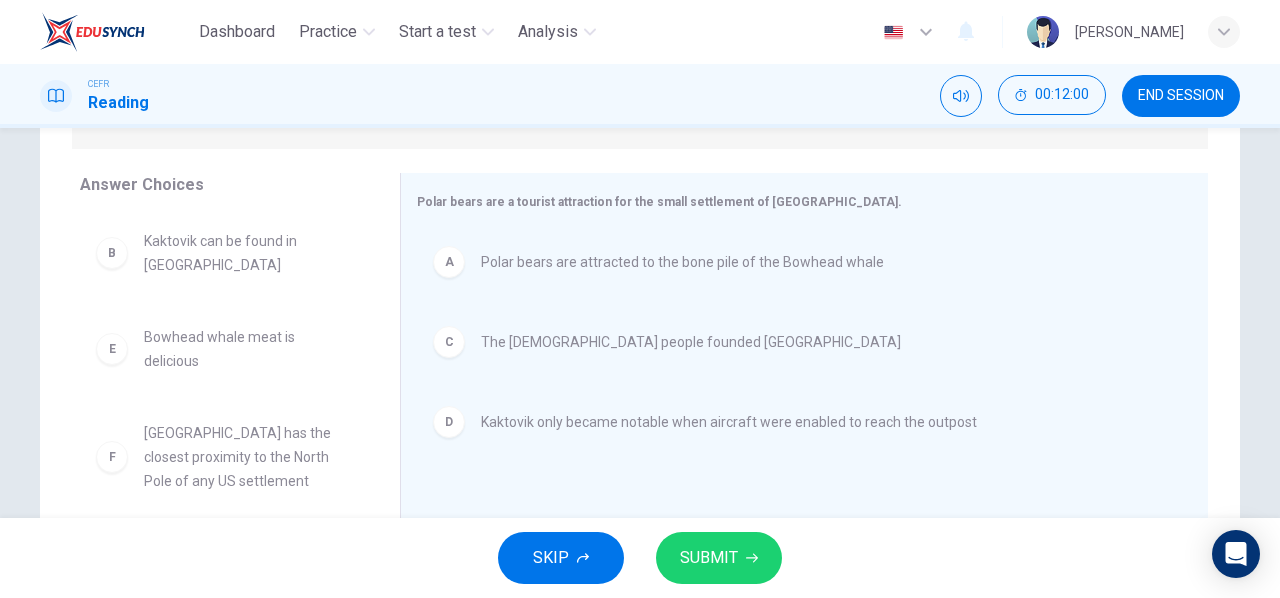 scroll, scrollTop: 385, scrollLeft: 0, axis: vertical 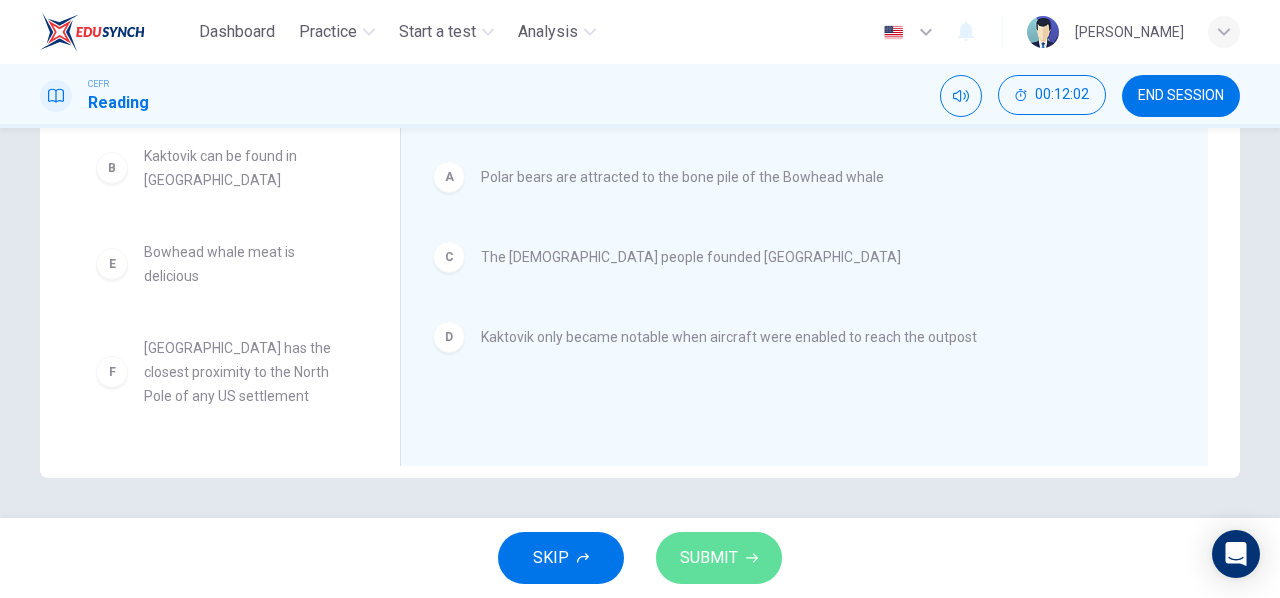 click on "SUBMIT" at bounding box center [709, 558] 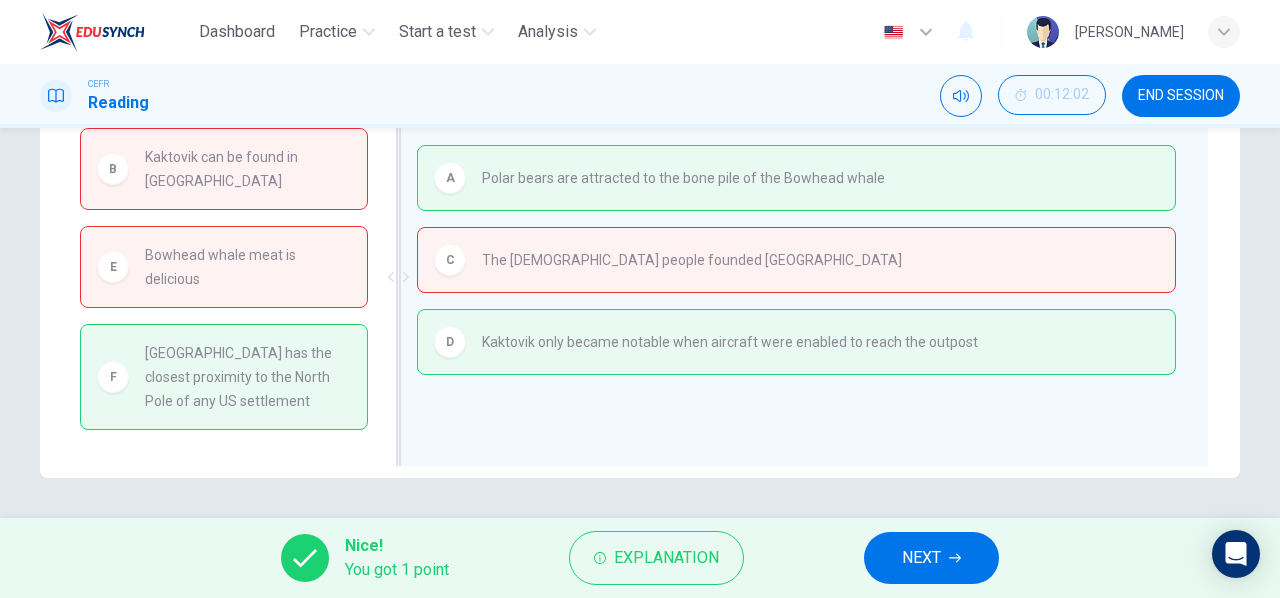 drag, startPoint x: 226, startPoint y: 366, endPoint x: 699, endPoint y: 305, distance: 476.91718 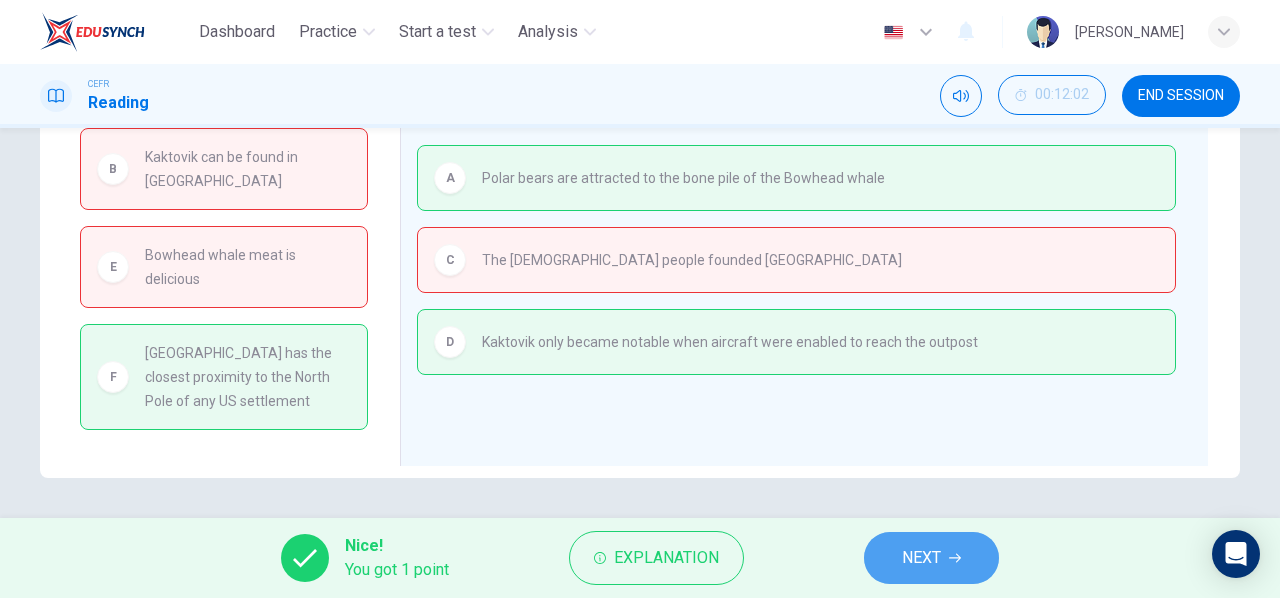click on "NEXT" at bounding box center (931, 558) 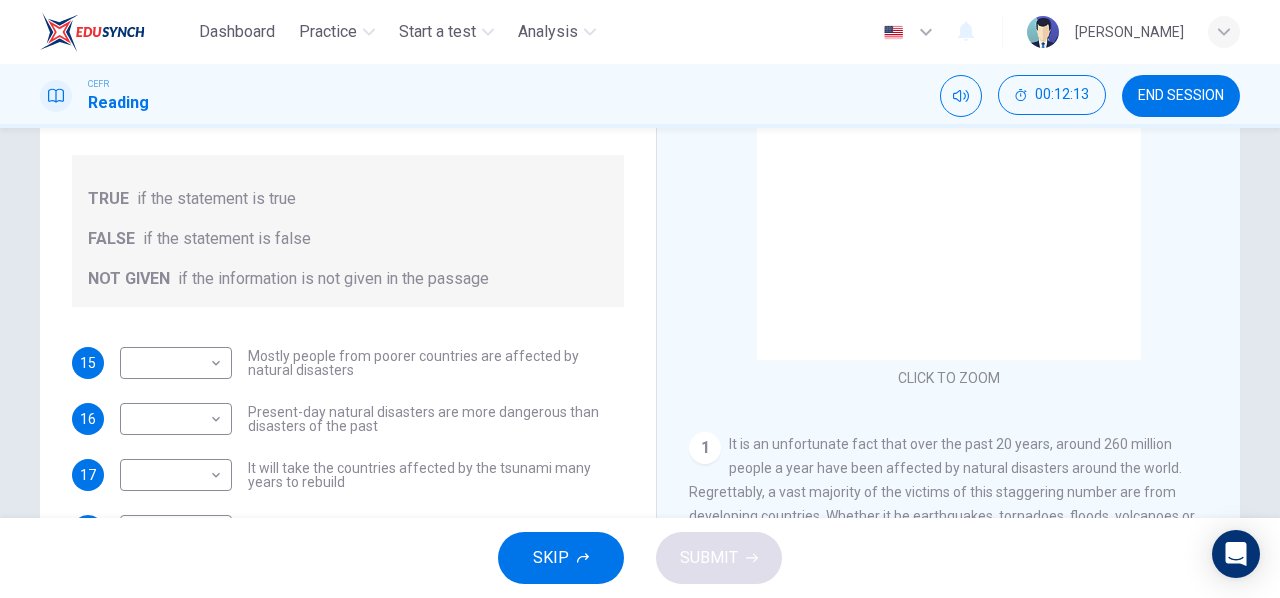 scroll, scrollTop: 385, scrollLeft: 0, axis: vertical 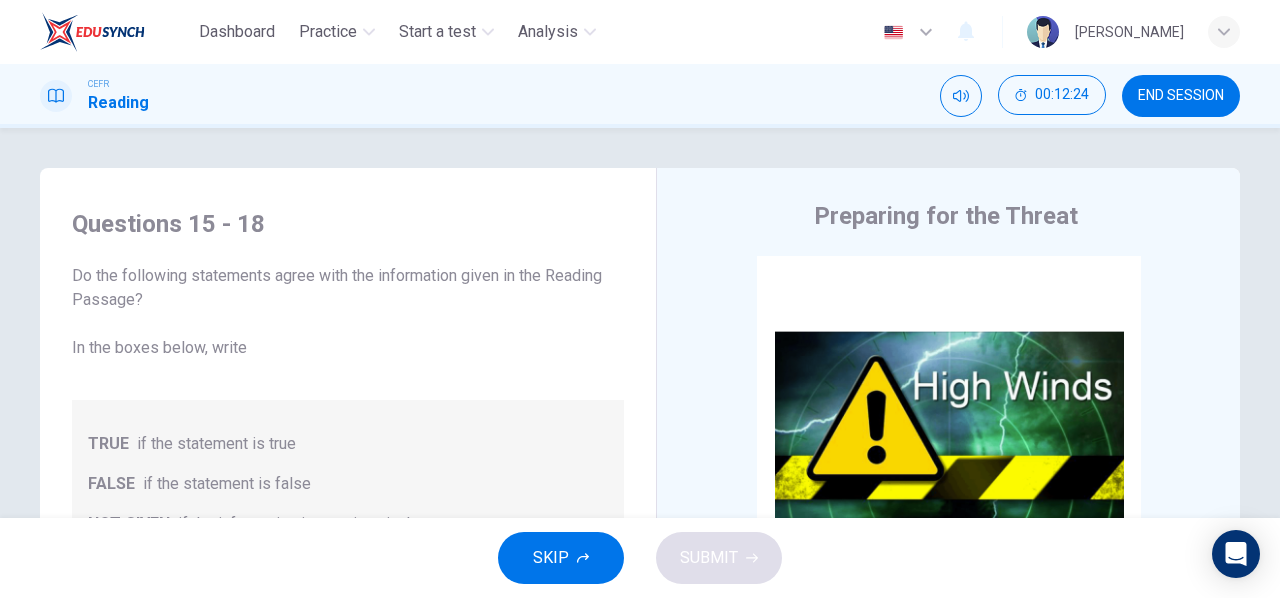 click on "END SESSION" at bounding box center [1181, 96] 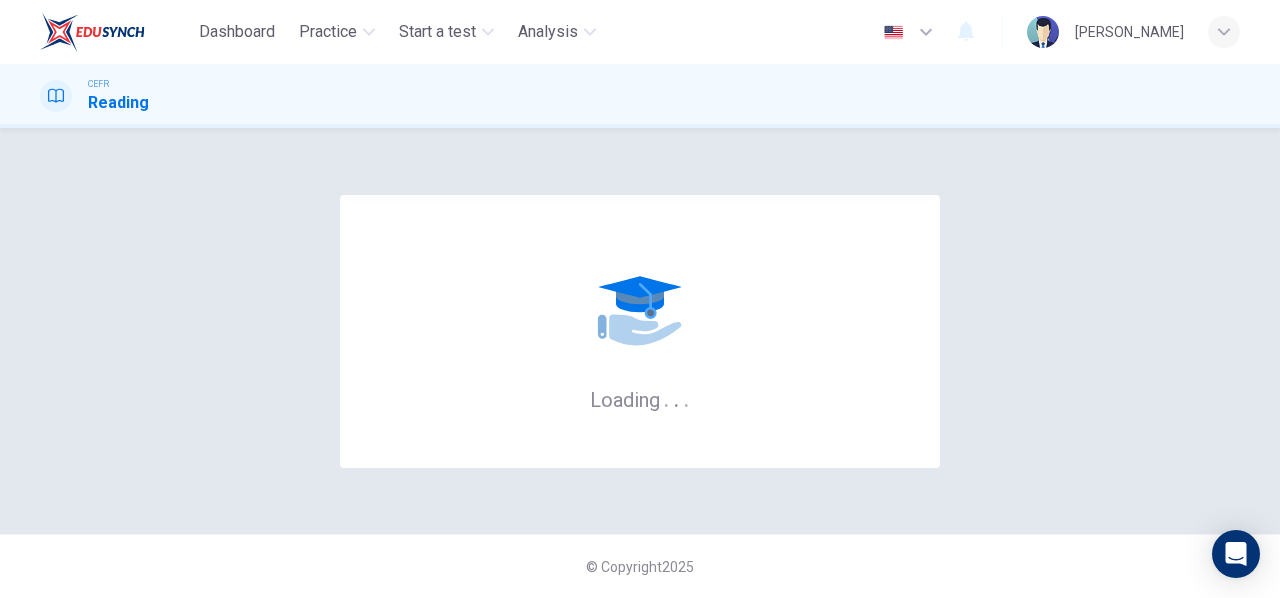 scroll, scrollTop: 0, scrollLeft: 0, axis: both 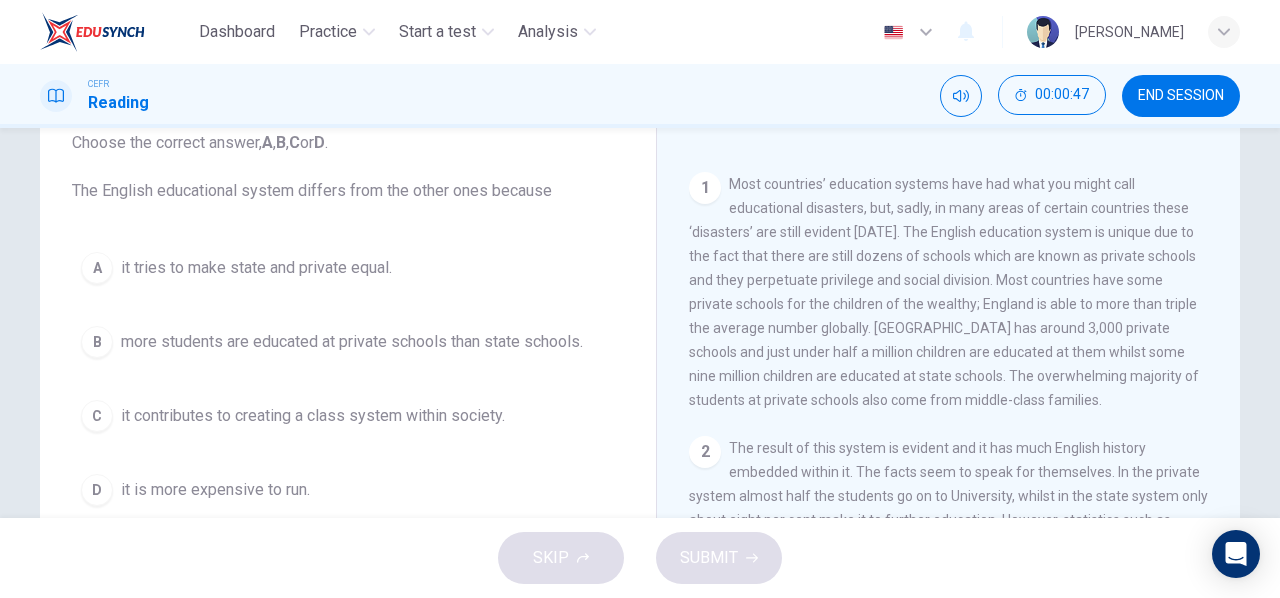 click on "it contributes to creating a class system within society." at bounding box center [313, 416] 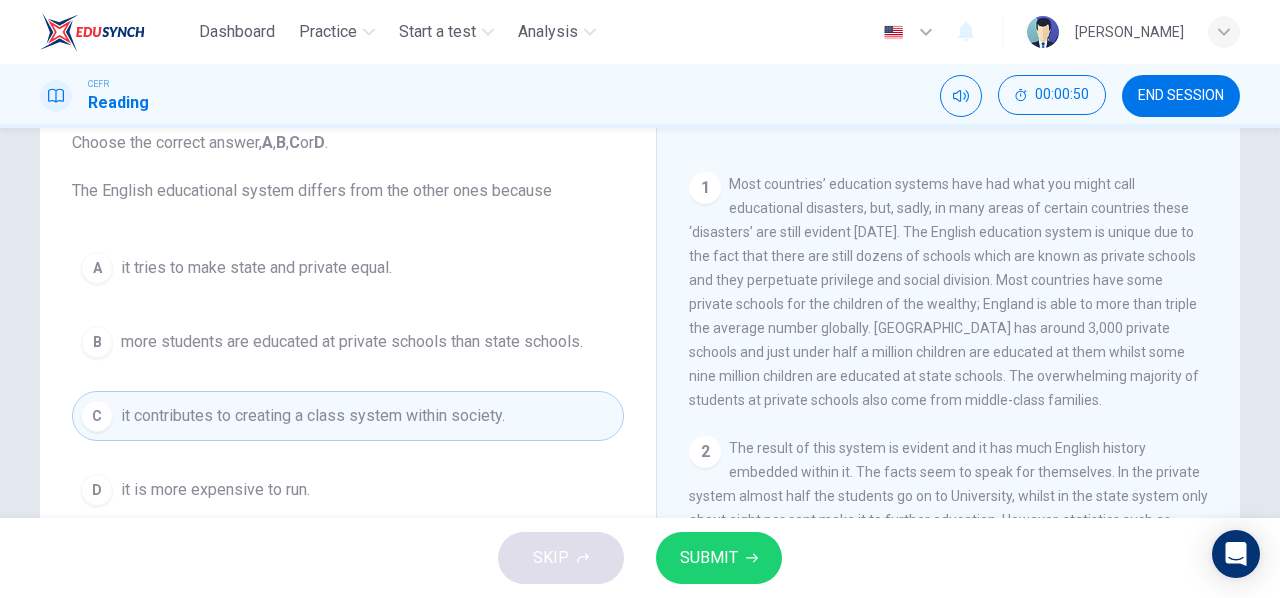 click on "SUBMIT" at bounding box center [709, 558] 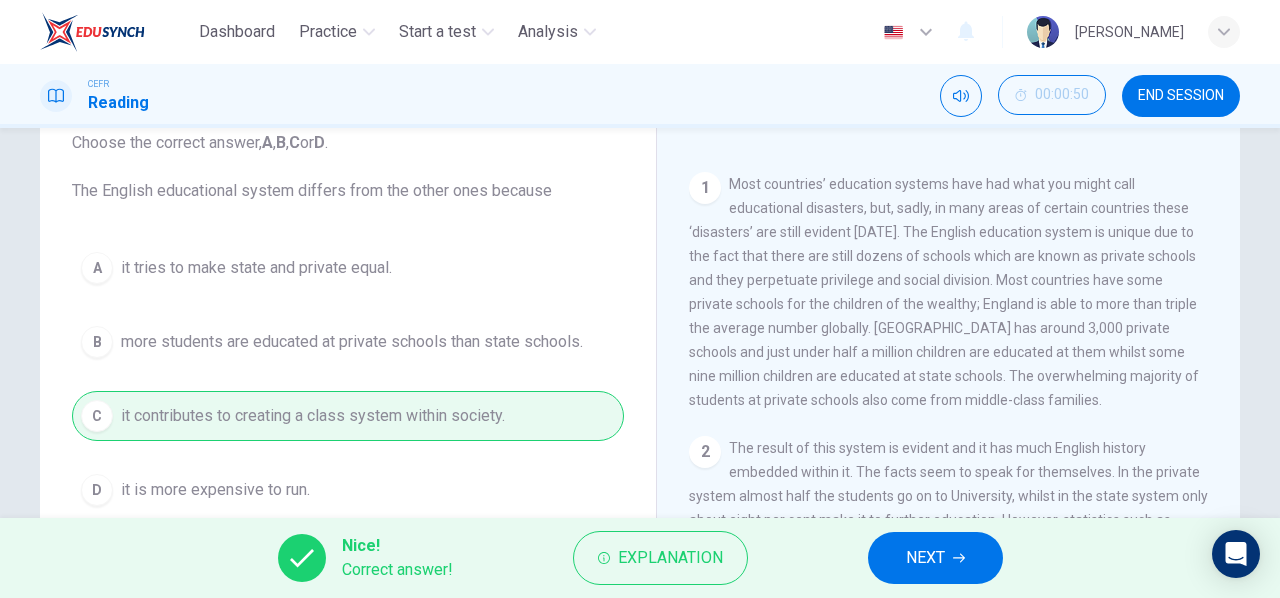 click on "Nice! Correct answer! Explanation NEXT" at bounding box center (640, 558) 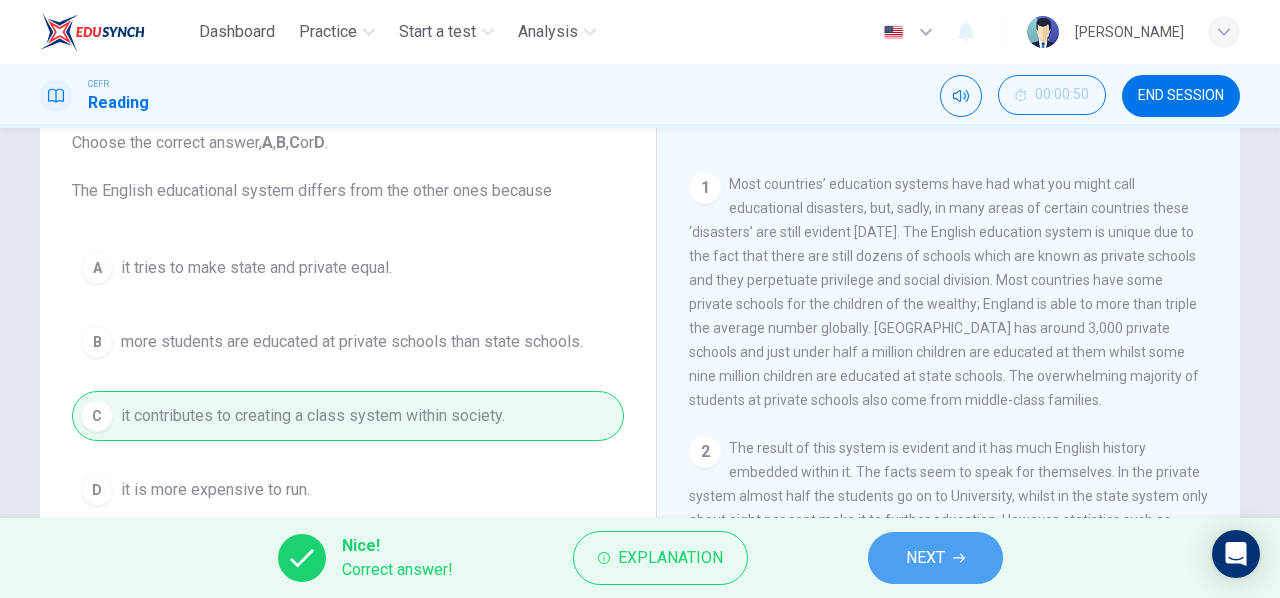 click on "NEXT" at bounding box center (925, 558) 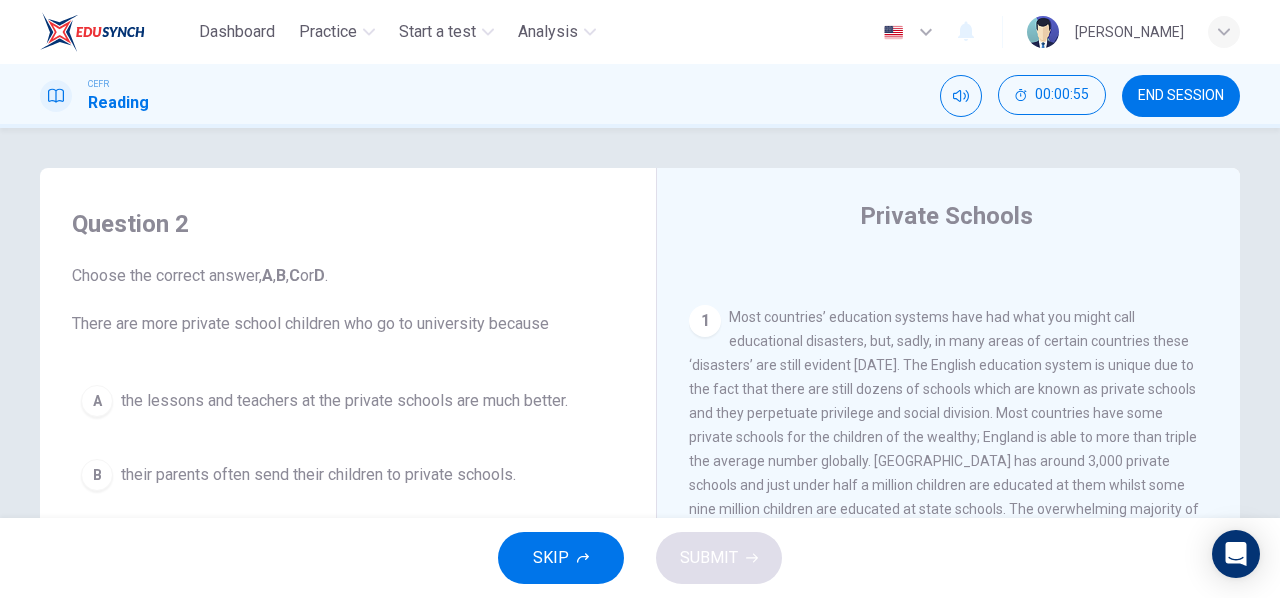 scroll, scrollTop: 133, scrollLeft: 0, axis: vertical 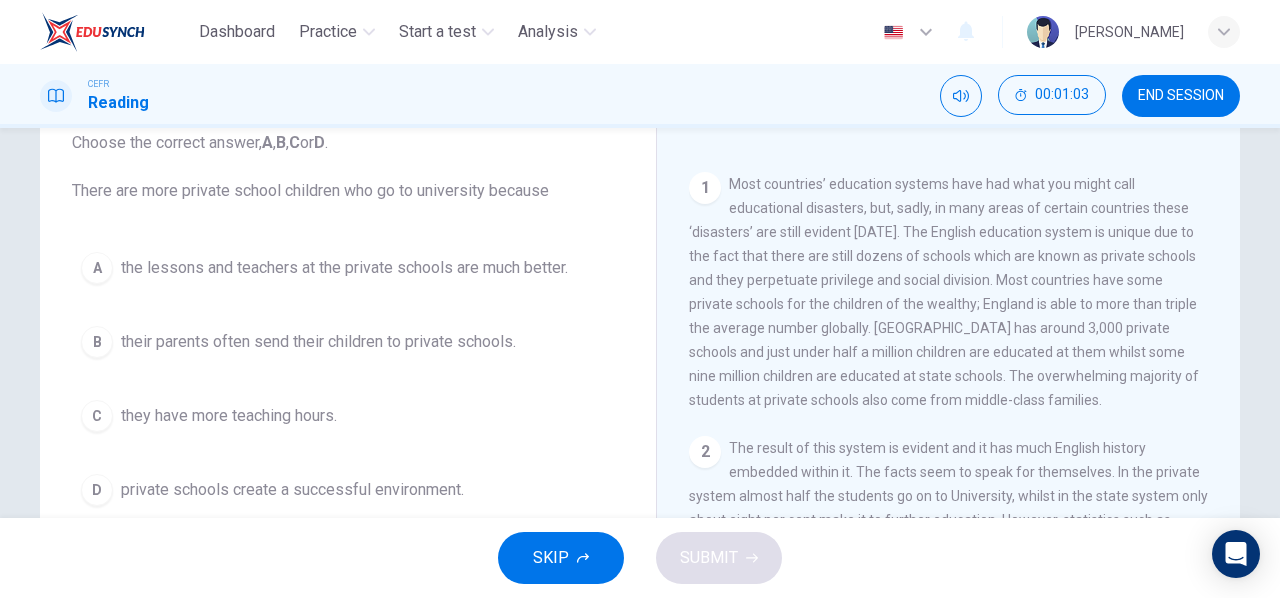 drag, startPoint x: 885, startPoint y: 317, endPoint x: 908, endPoint y: 318, distance: 23.021729 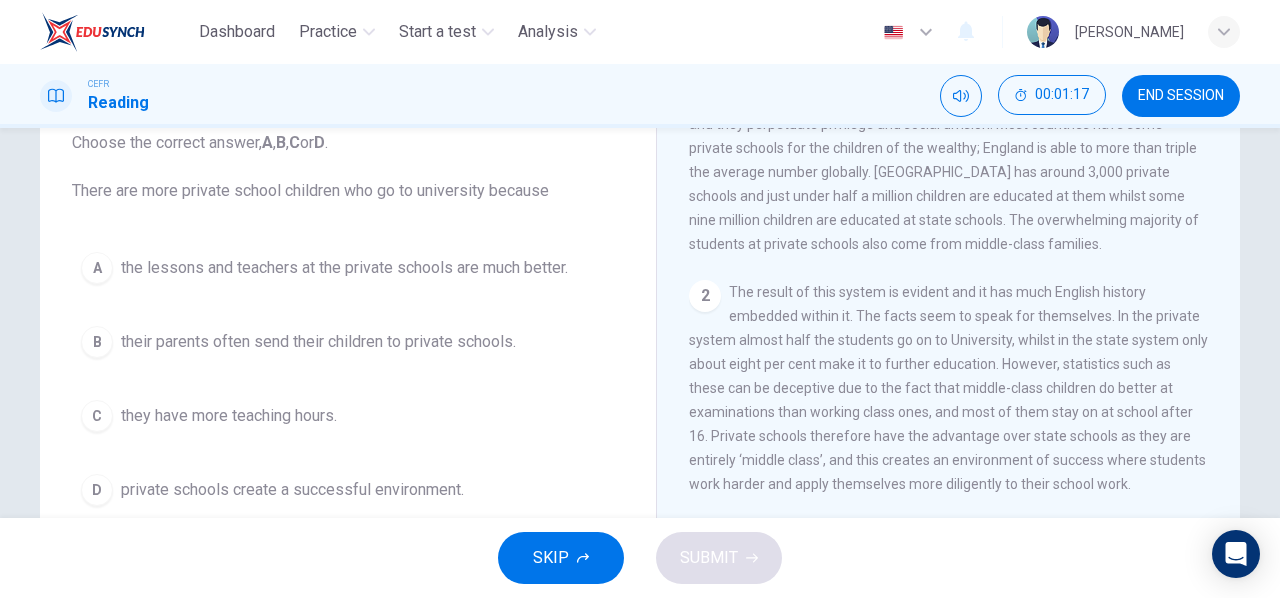 scroll, scrollTop: 536, scrollLeft: 0, axis: vertical 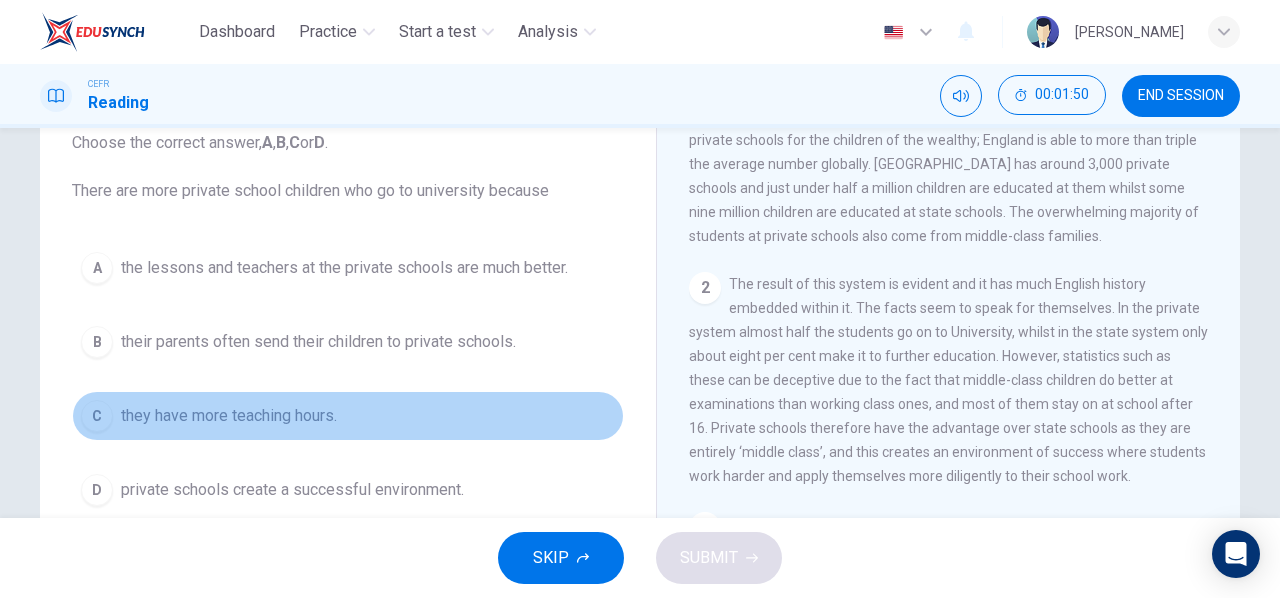 click on "C they have more teaching hours." at bounding box center [348, 416] 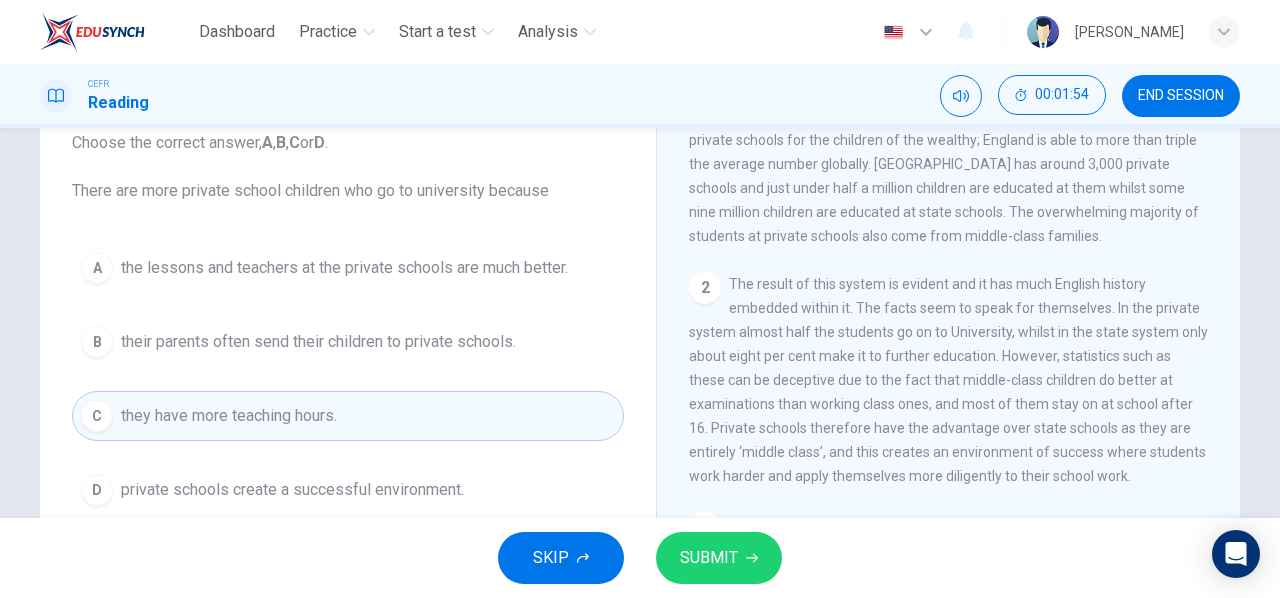 click on "SUBMIT" at bounding box center (709, 558) 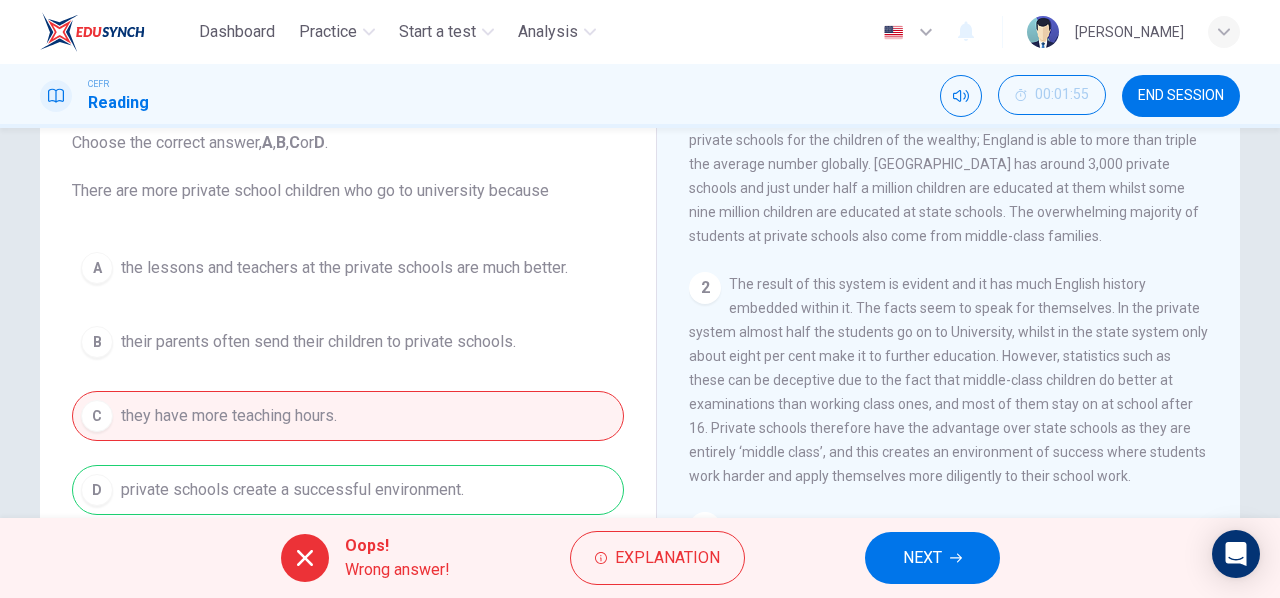click on "A the lessons and teachers at the private schools are much better. B their parents often send their children to private schools. C they have more teaching hours. D private schools create a successful environment." at bounding box center [348, 379] 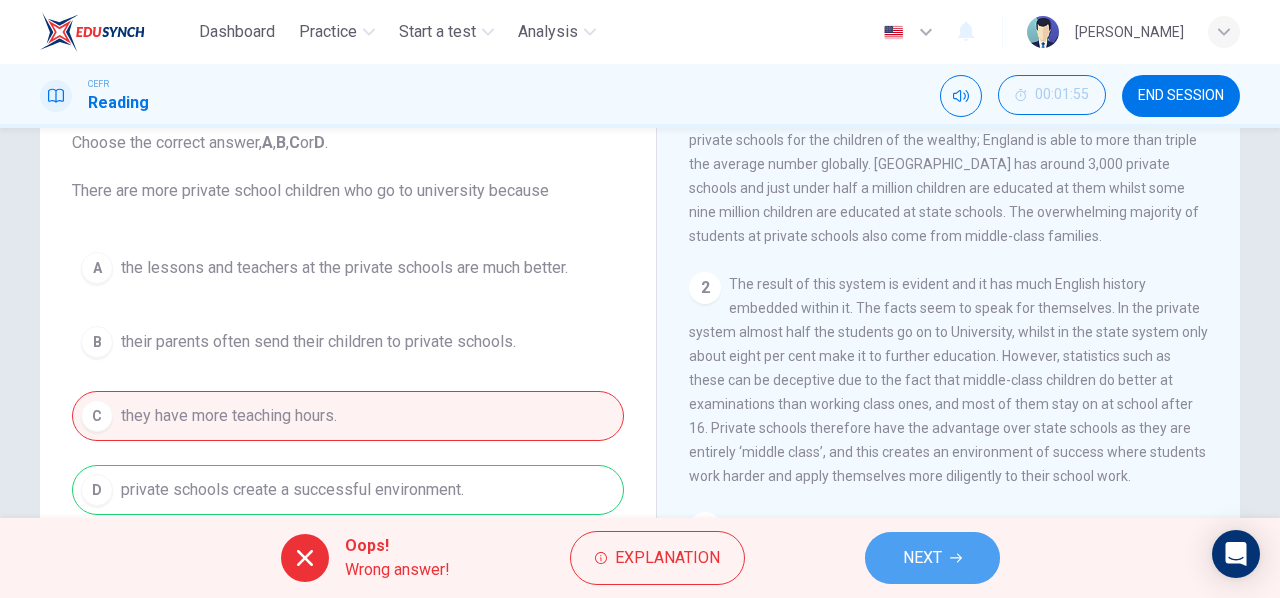 click on "NEXT" at bounding box center [922, 558] 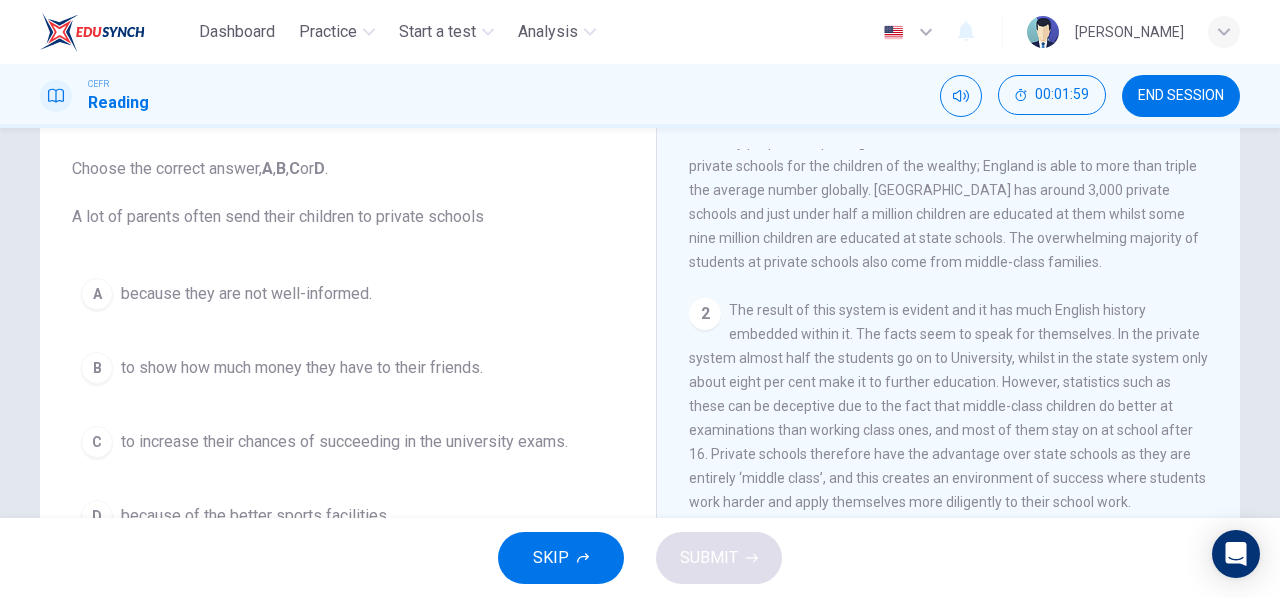 scroll, scrollTop: 133, scrollLeft: 0, axis: vertical 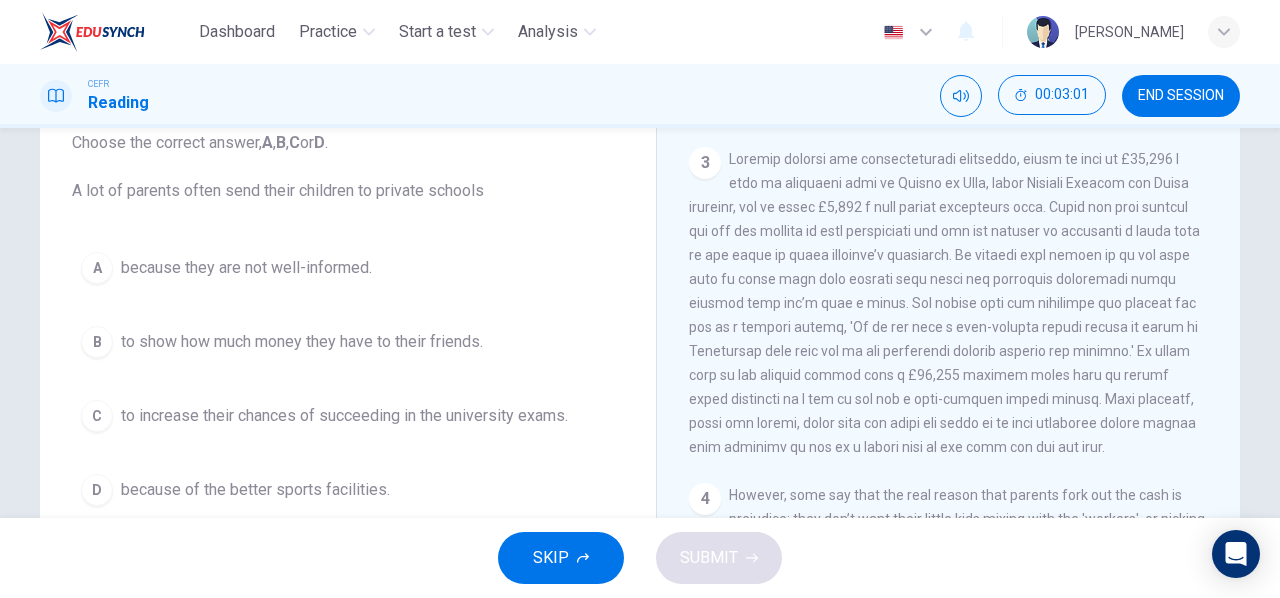 click on "C to increase their chances of succeeding in the university exams." at bounding box center [348, 416] 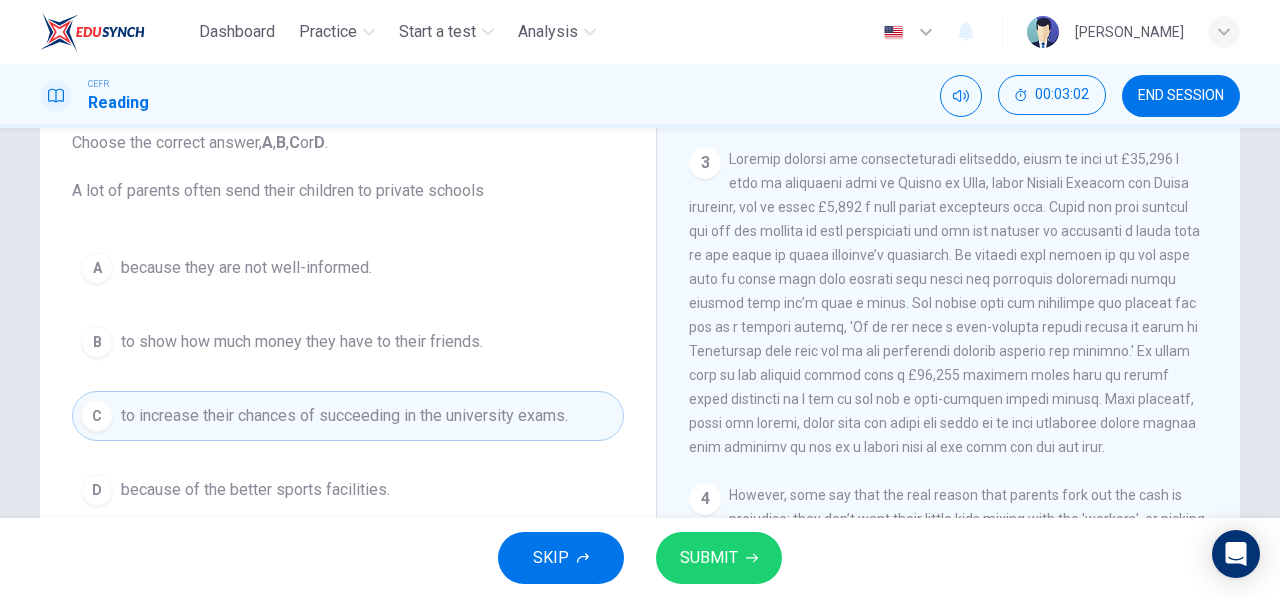 click on "SUBMIT" at bounding box center [709, 558] 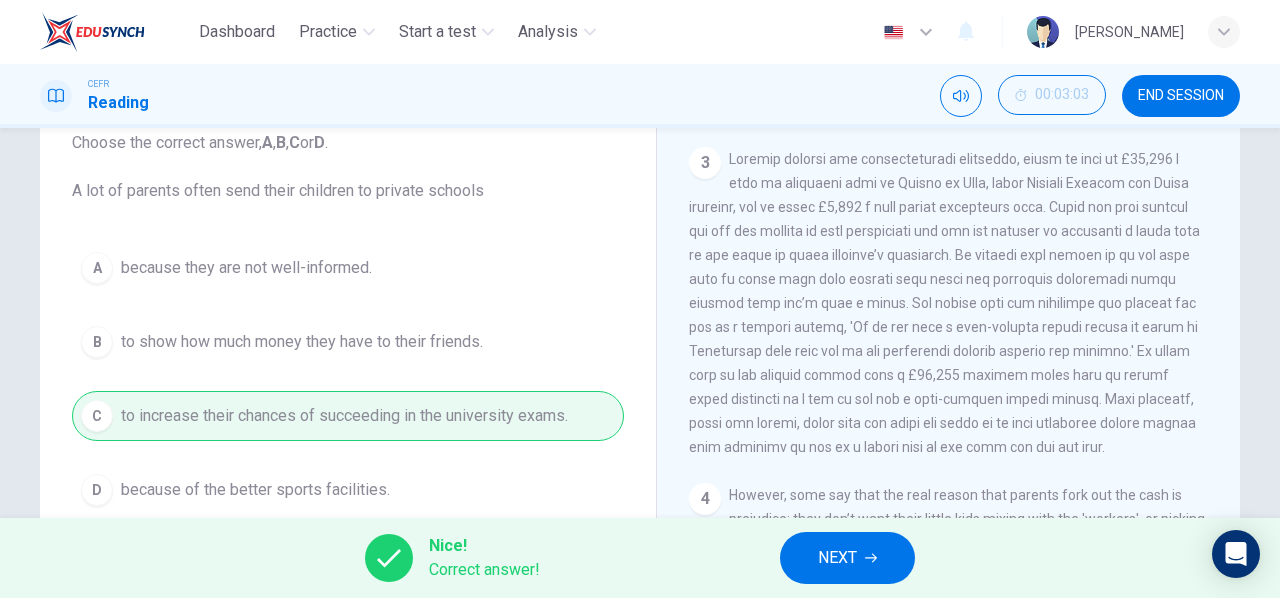 click on "NEXT" at bounding box center [847, 558] 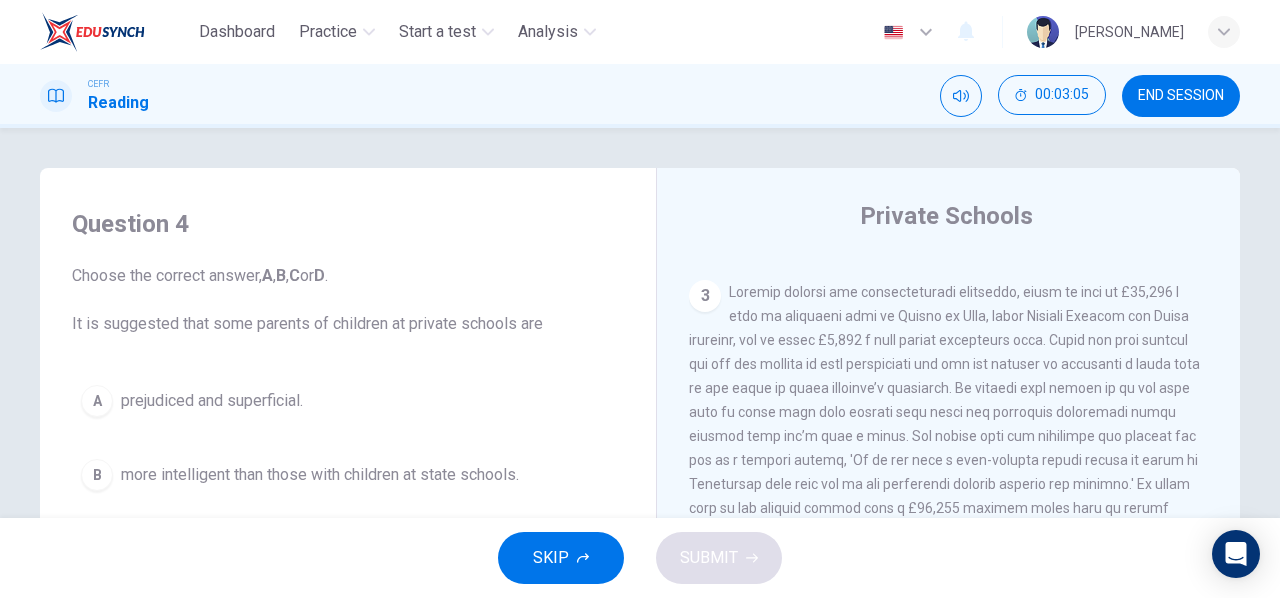 scroll, scrollTop: 133, scrollLeft: 0, axis: vertical 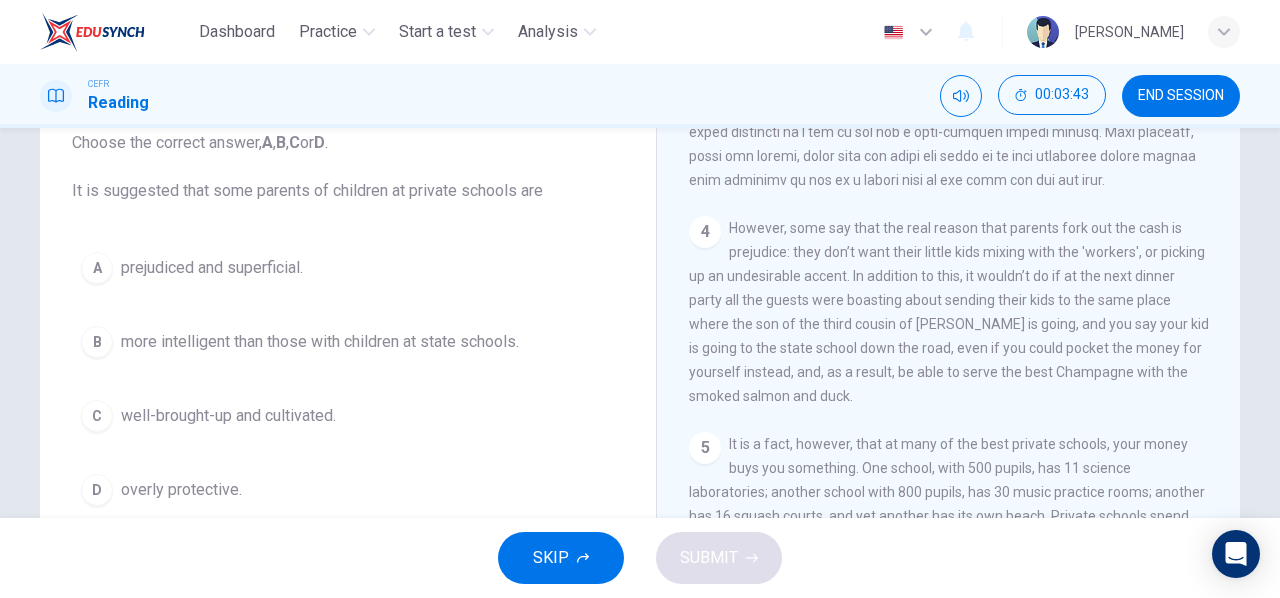 click on "A prejudiced and superficial." at bounding box center [348, 268] 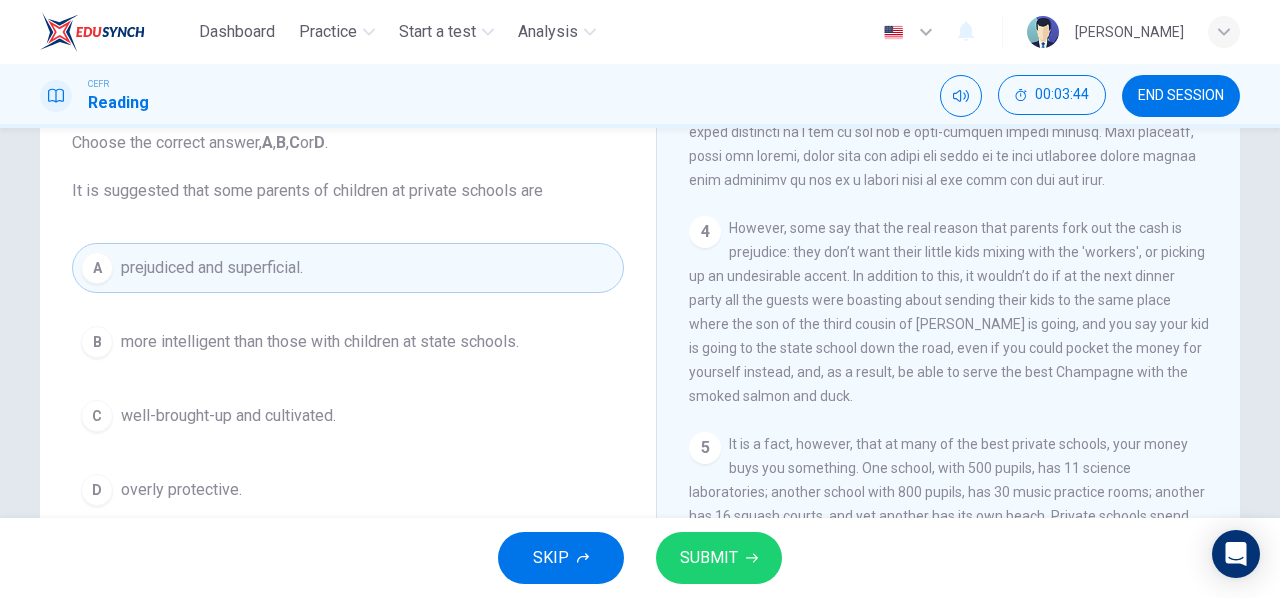 click on "SUBMIT" at bounding box center (719, 558) 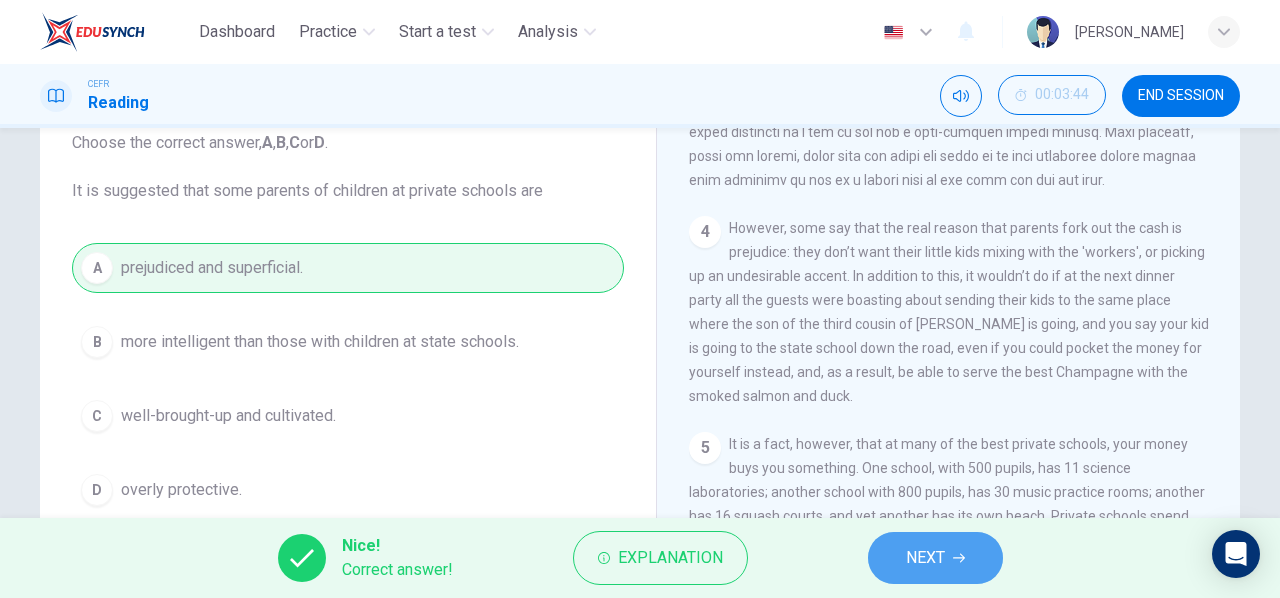 click on "NEXT" at bounding box center (935, 558) 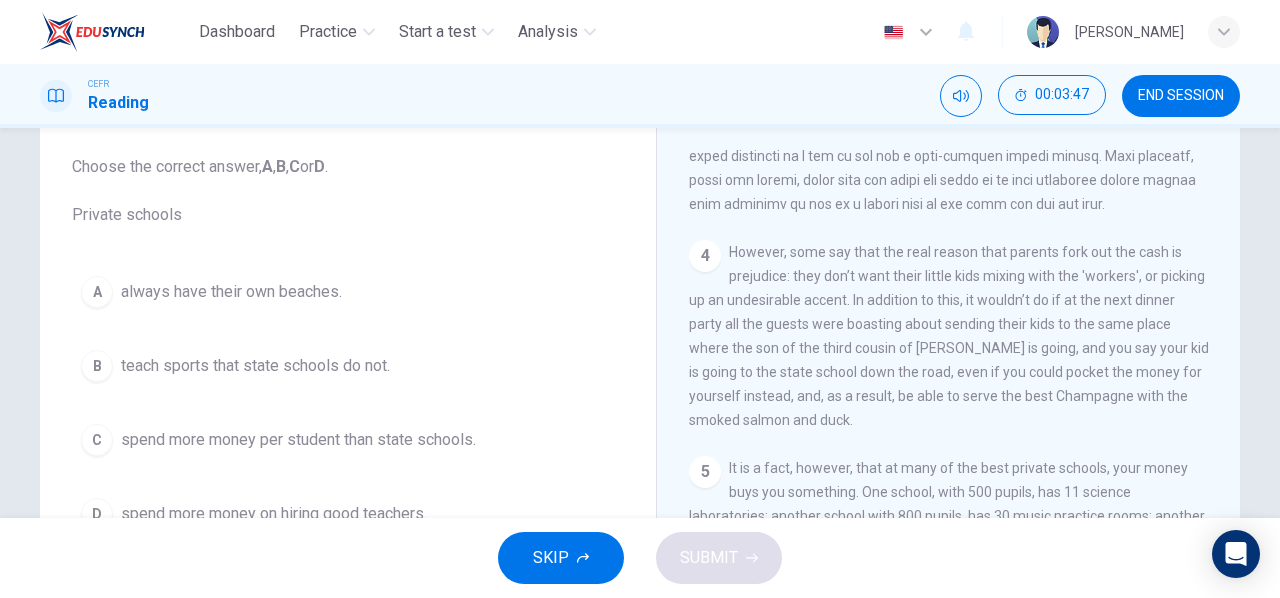 scroll, scrollTop: 133, scrollLeft: 0, axis: vertical 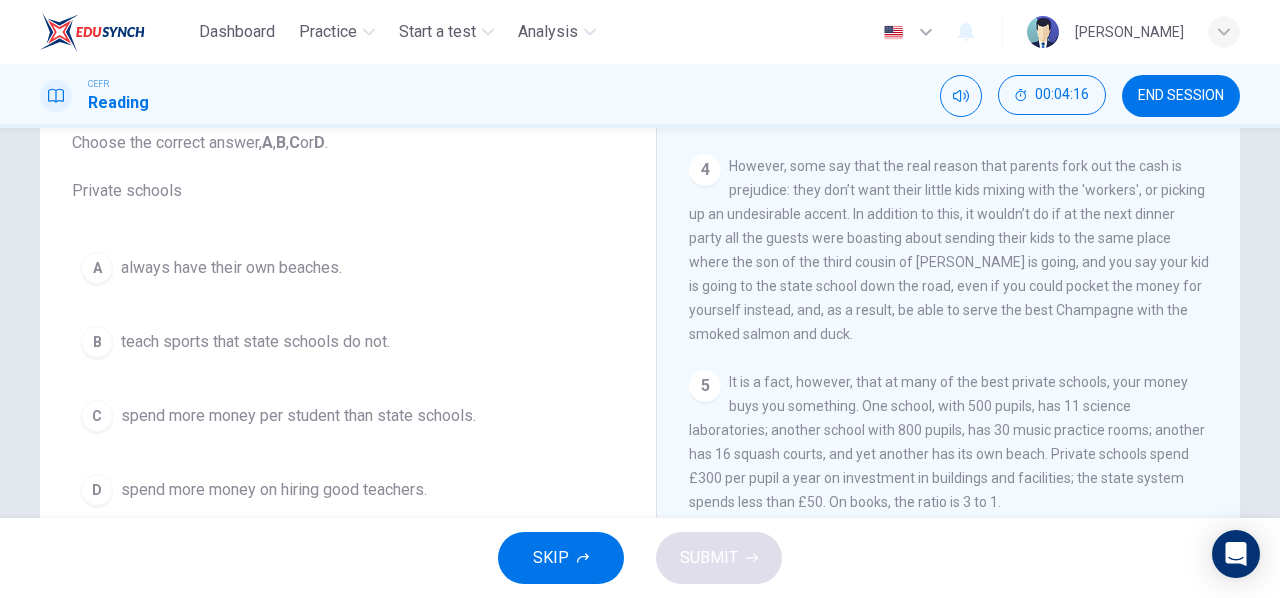 click on "spend more money per student than state schools." at bounding box center (298, 416) 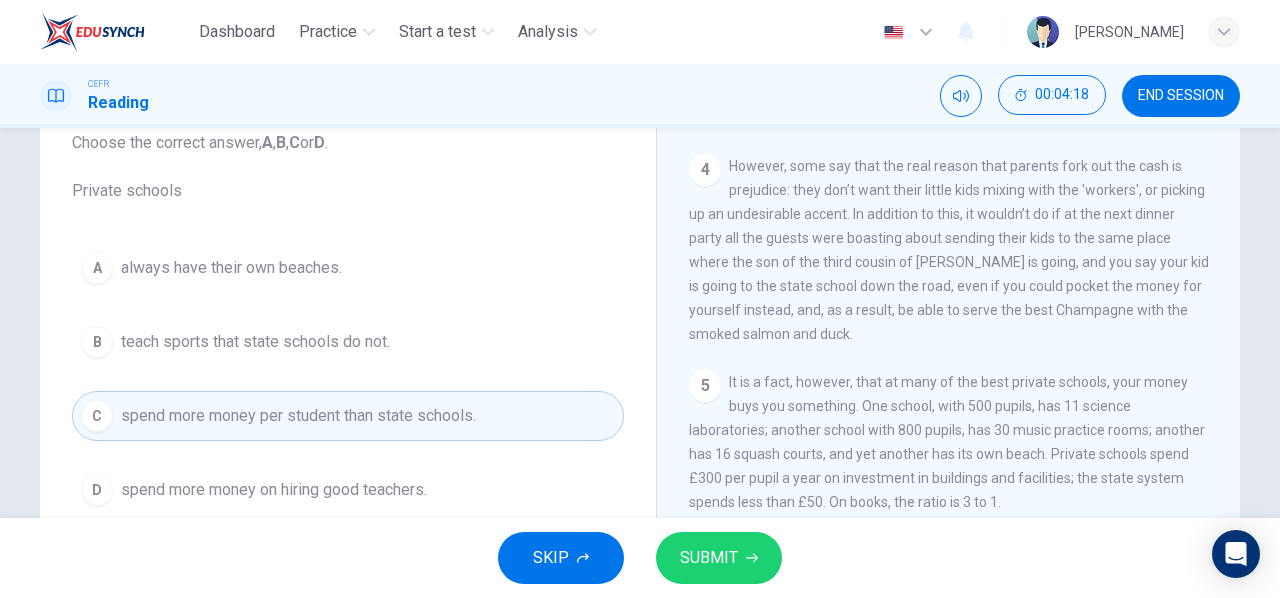 click on "SUBMIT" at bounding box center [709, 558] 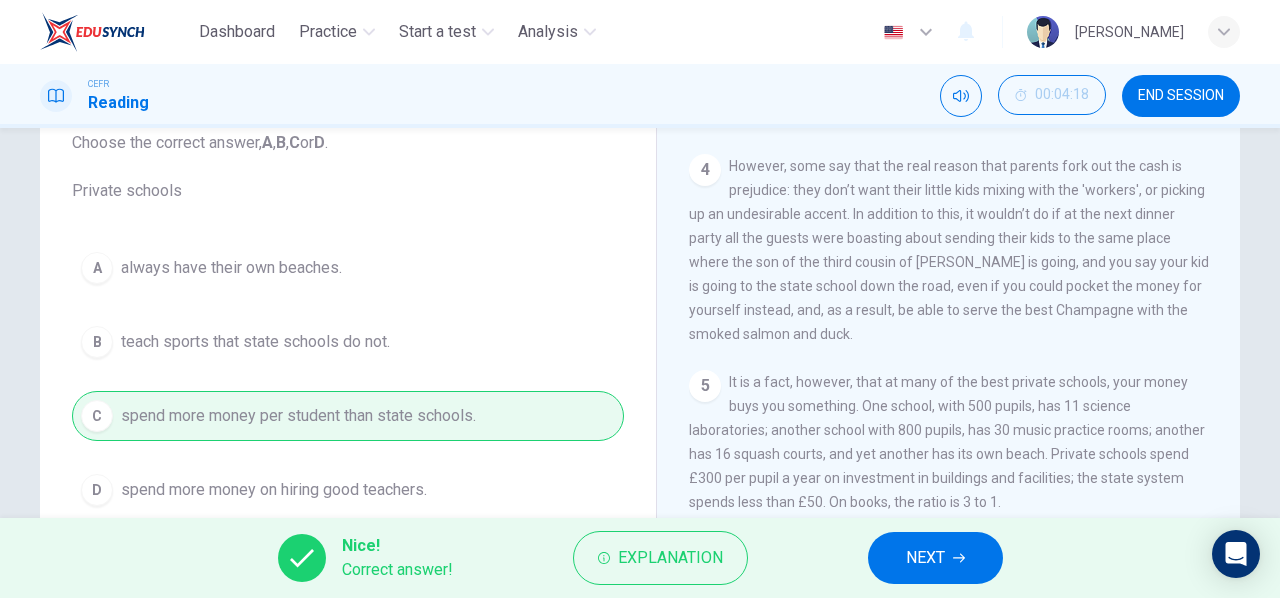click on "NEXT" at bounding box center (925, 558) 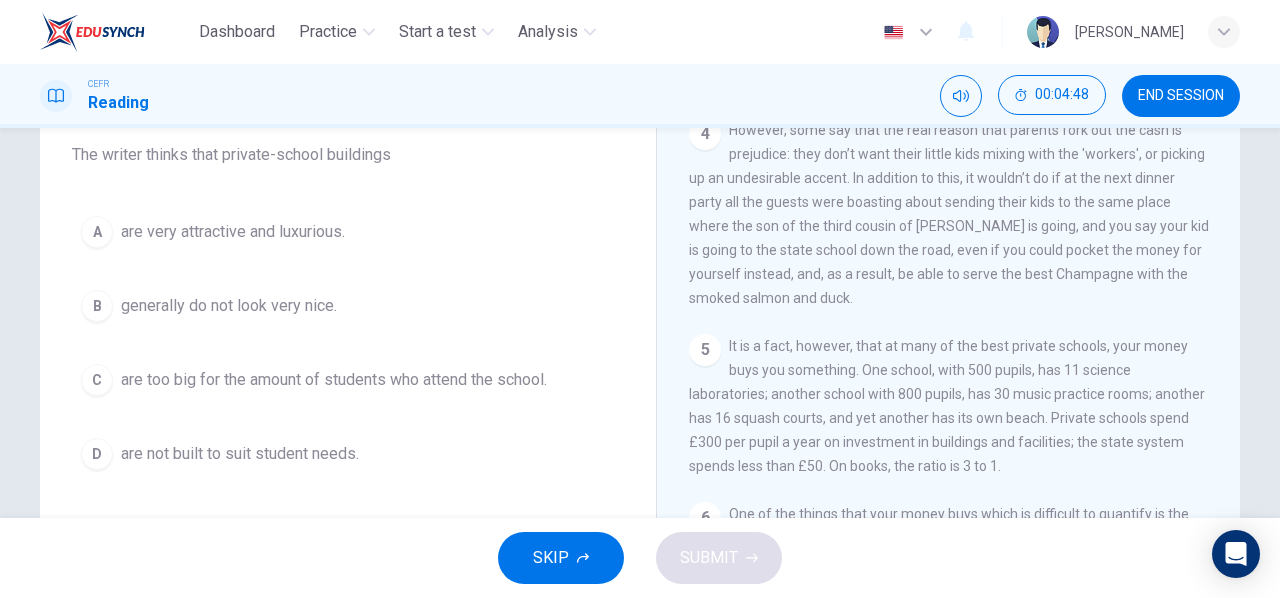 scroll, scrollTop: 118, scrollLeft: 0, axis: vertical 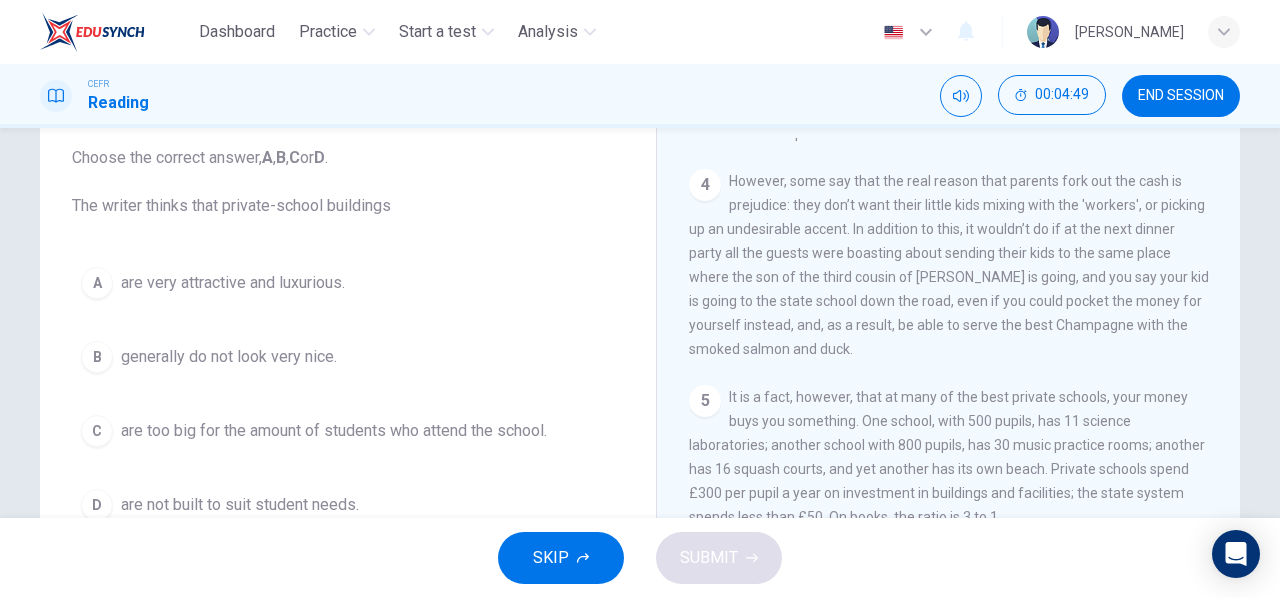 click on "are very attractive and luxurious." at bounding box center [233, 283] 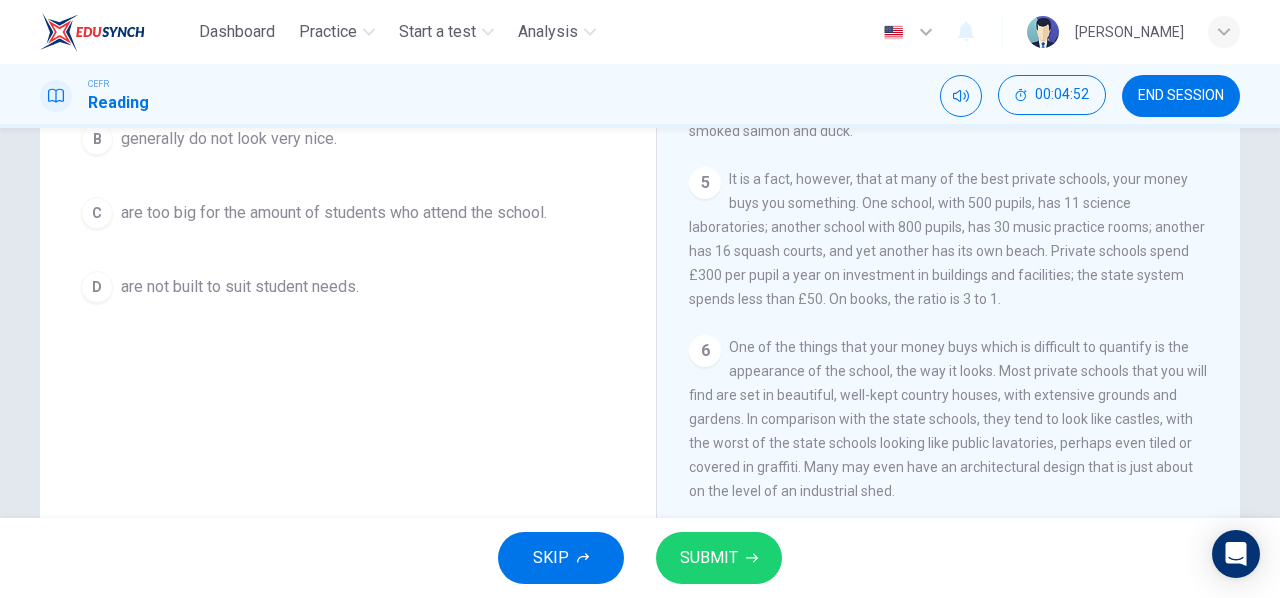 scroll, scrollTop: 385, scrollLeft: 0, axis: vertical 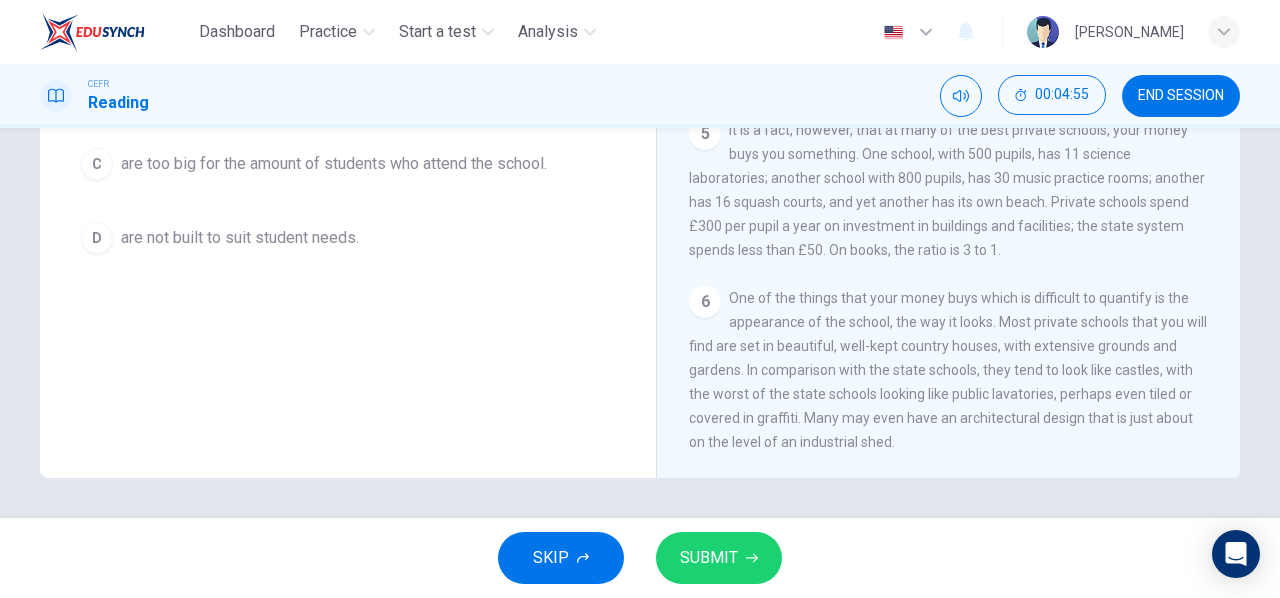 click on "SUBMIT" at bounding box center [719, 558] 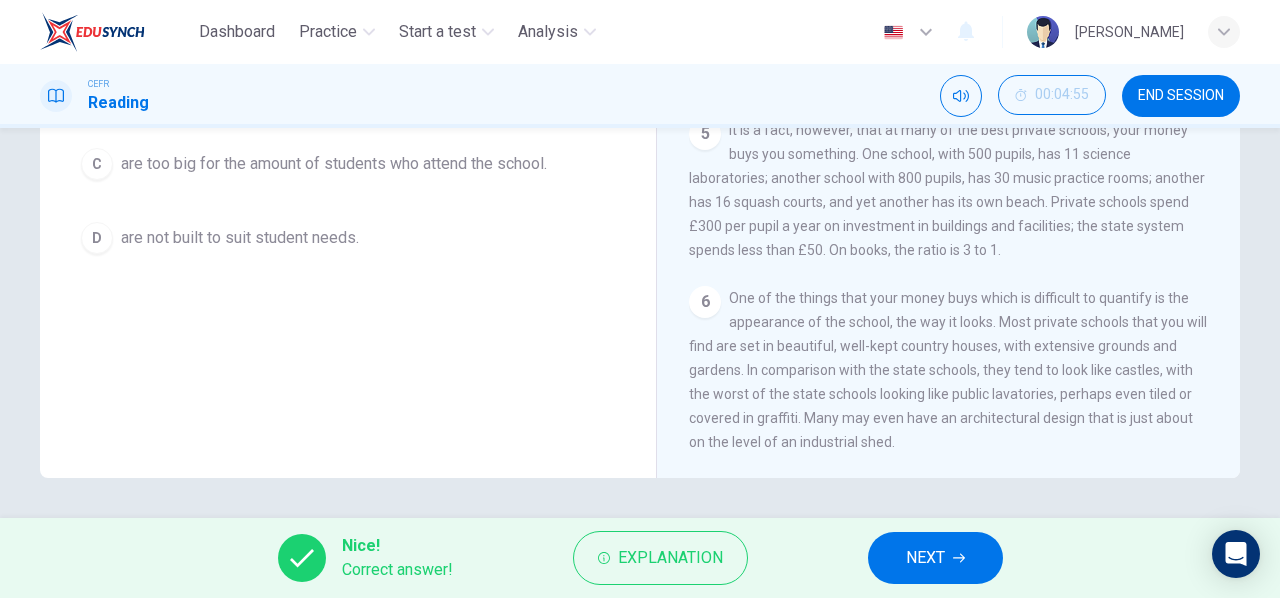 click on "NEXT" at bounding box center [935, 558] 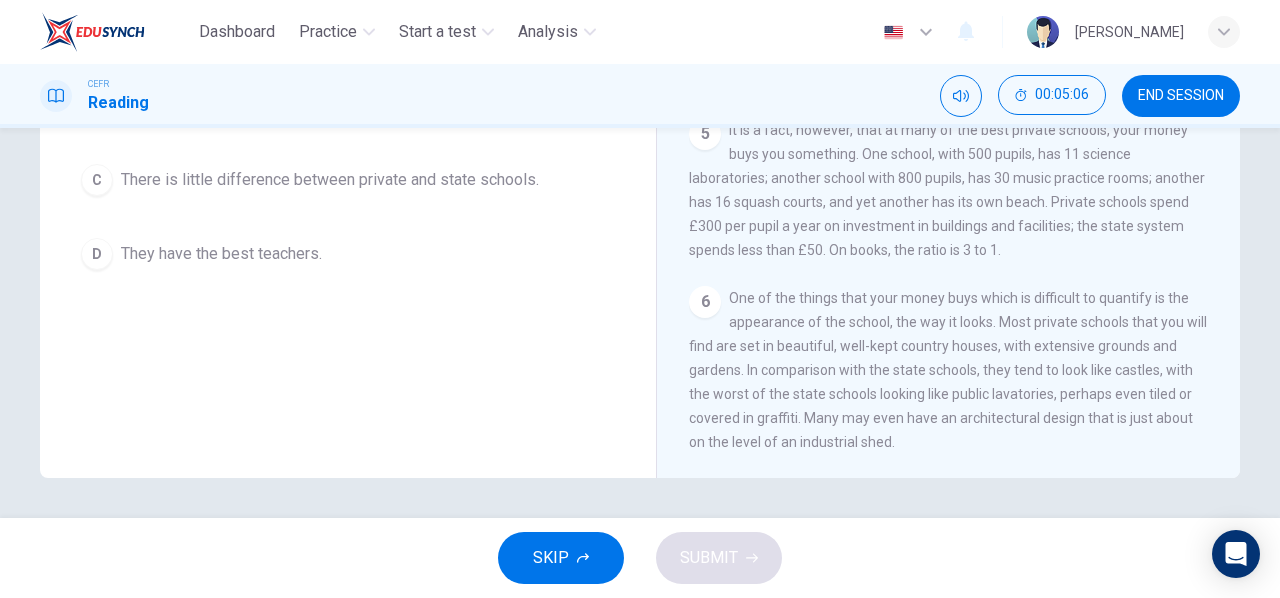 scroll, scrollTop: 252, scrollLeft: 0, axis: vertical 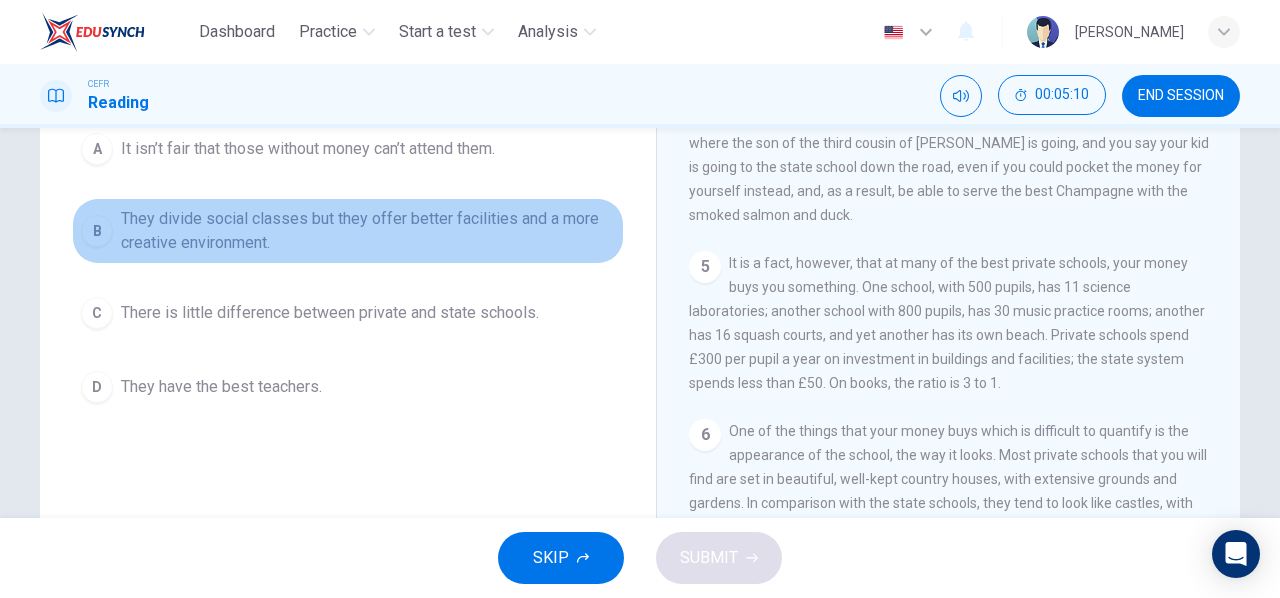 click on "They divide social classes but they offer better facilities and a more
creative environment." at bounding box center (368, 231) 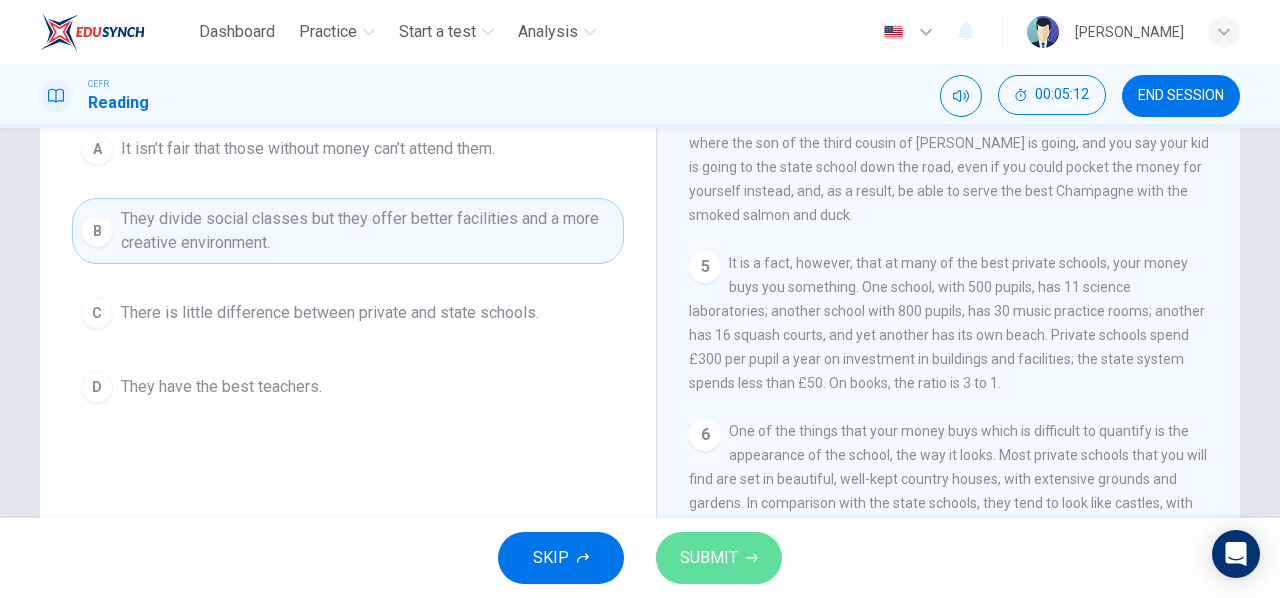 click on "SUBMIT" at bounding box center (719, 558) 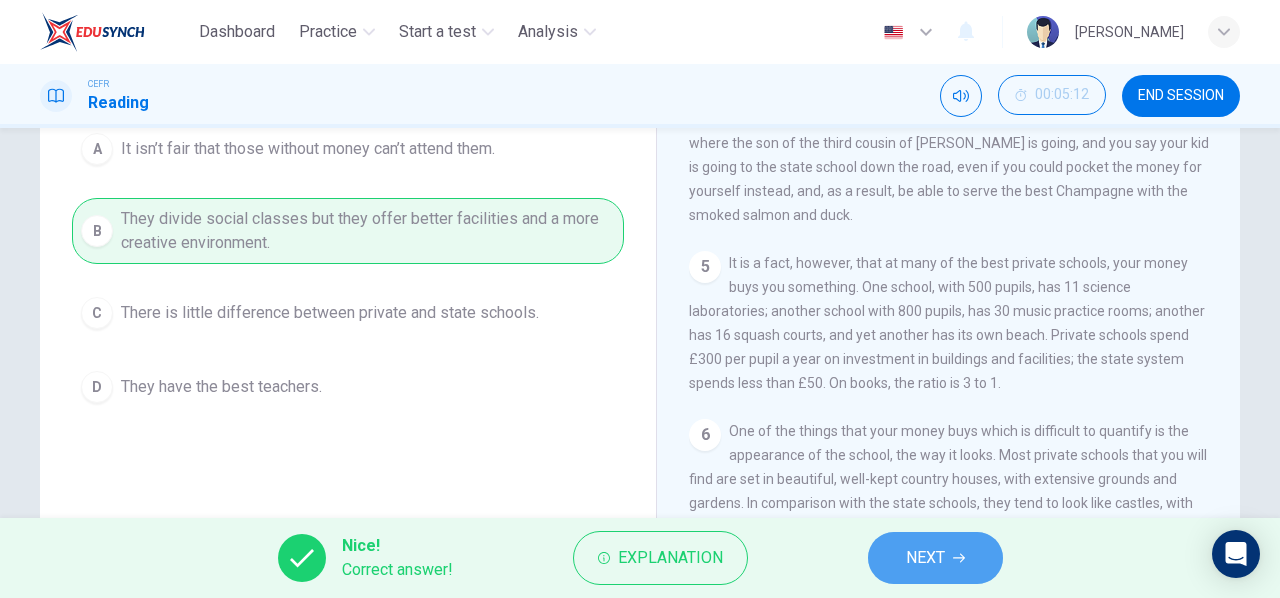 click on "NEXT" at bounding box center [935, 558] 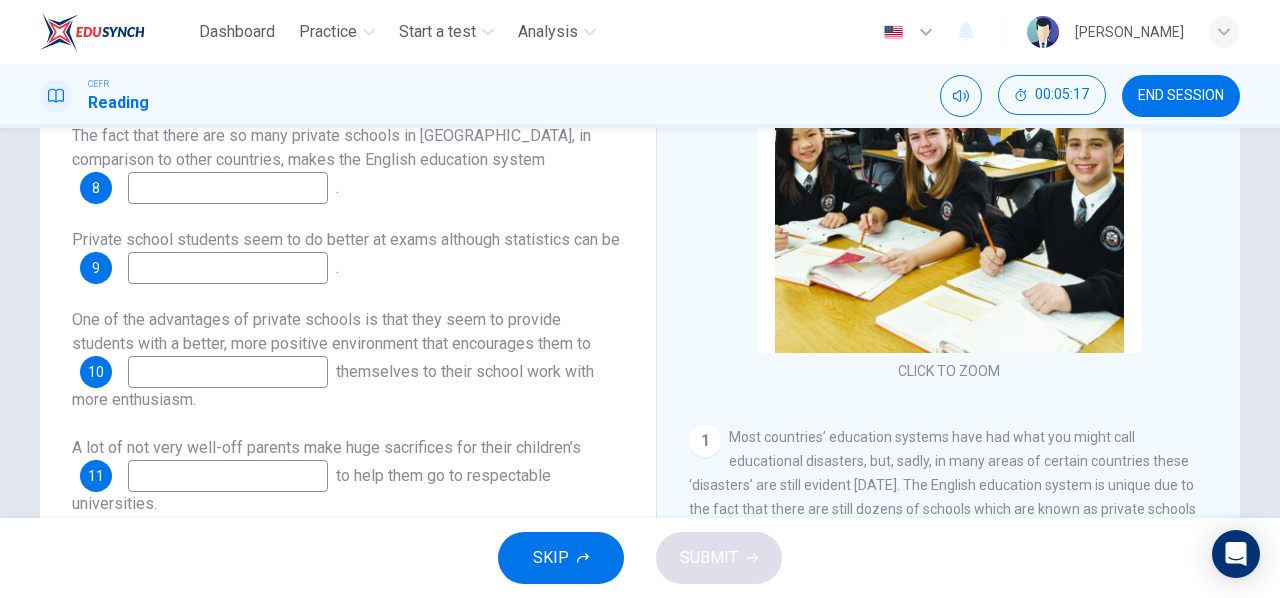 scroll, scrollTop: 118, scrollLeft: 0, axis: vertical 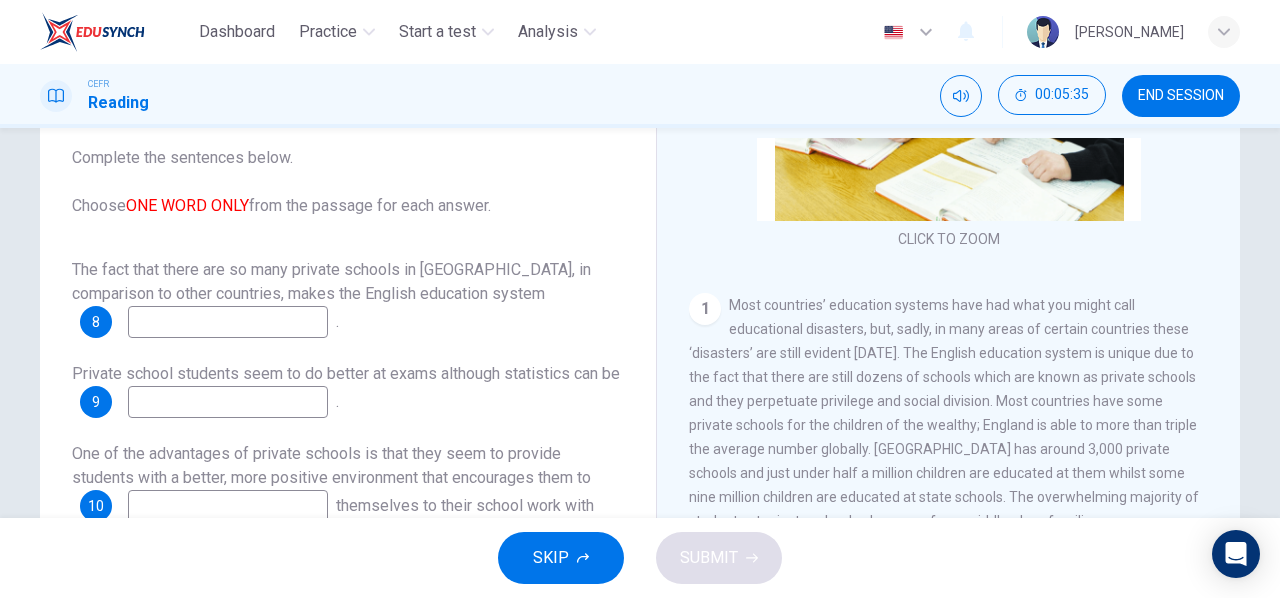 click at bounding box center [228, 322] 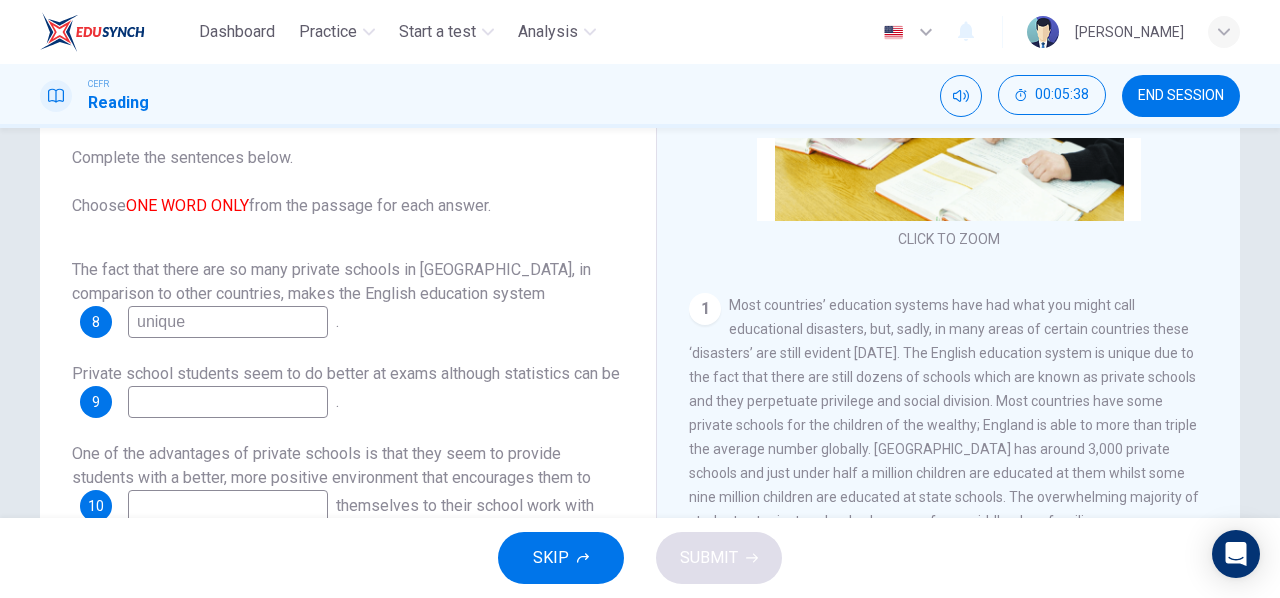 type on "unique" 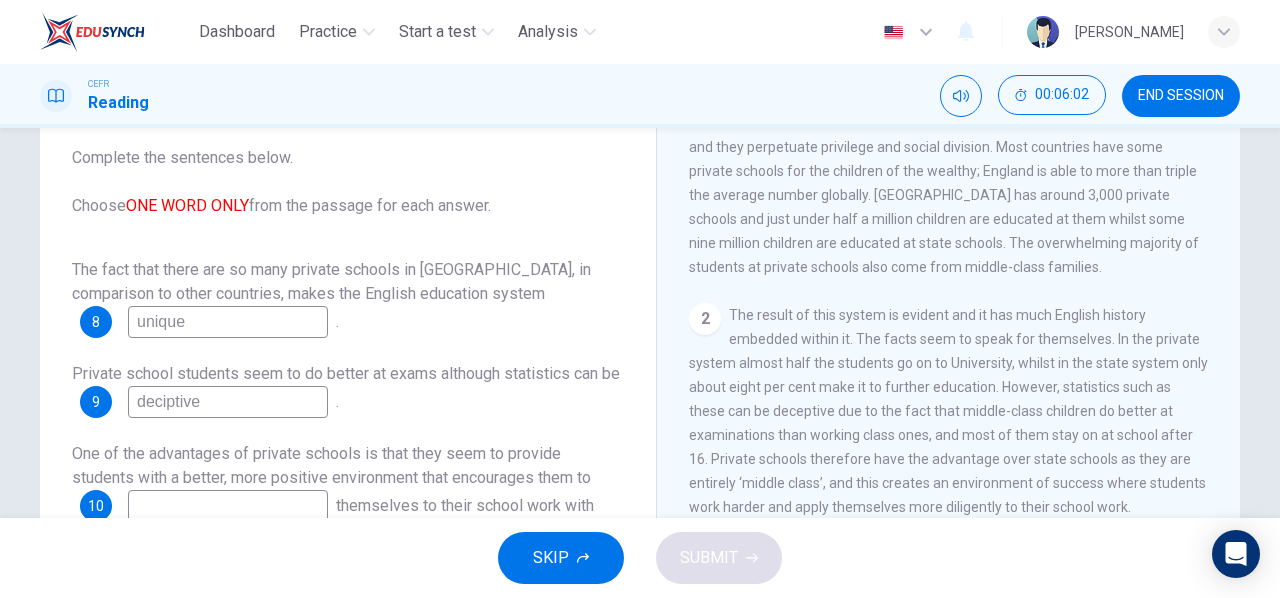 scroll, scrollTop: 522, scrollLeft: 0, axis: vertical 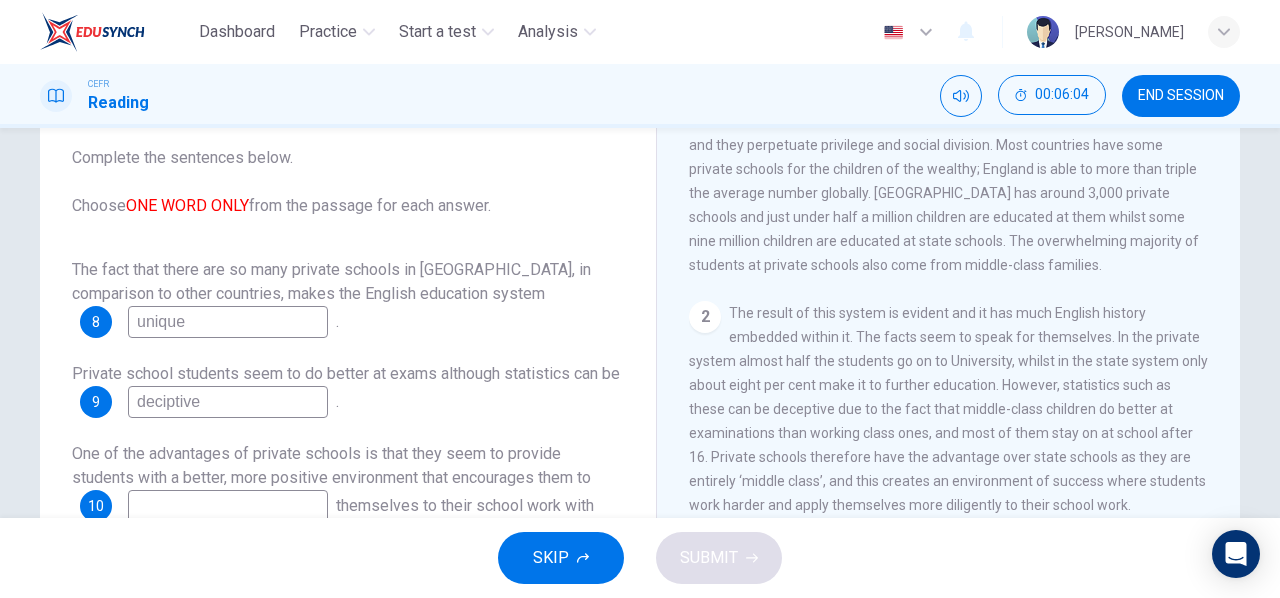 click on "deciptive" at bounding box center (228, 402) 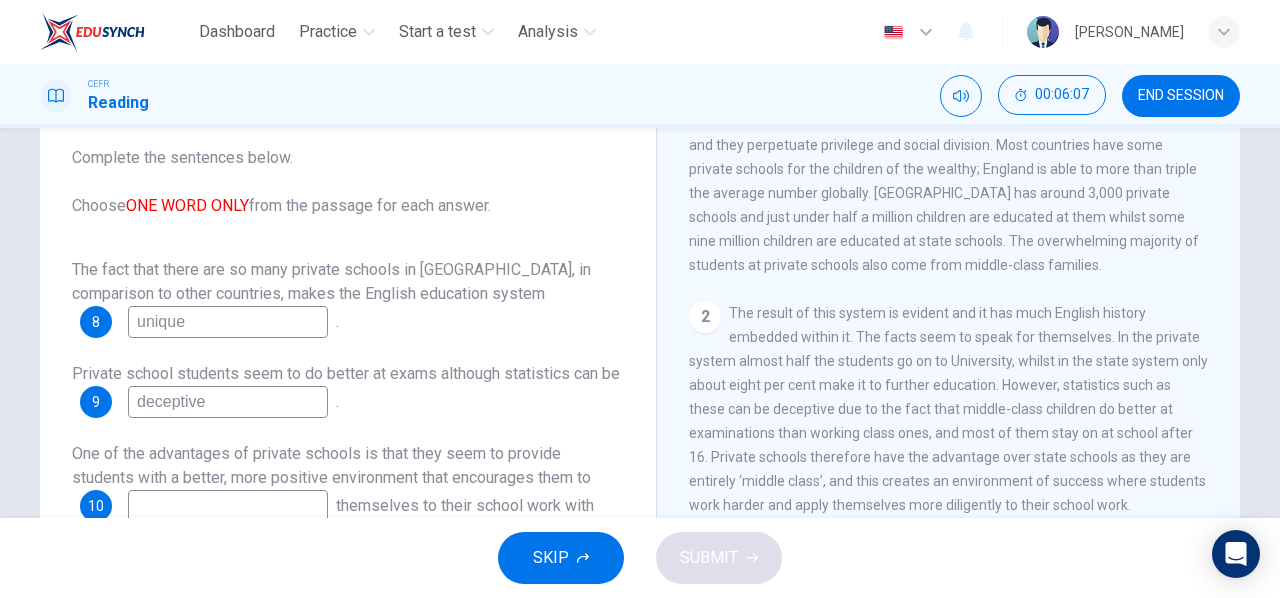 scroll, scrollTop: 24, scrollLeft: 0, axis: vertical 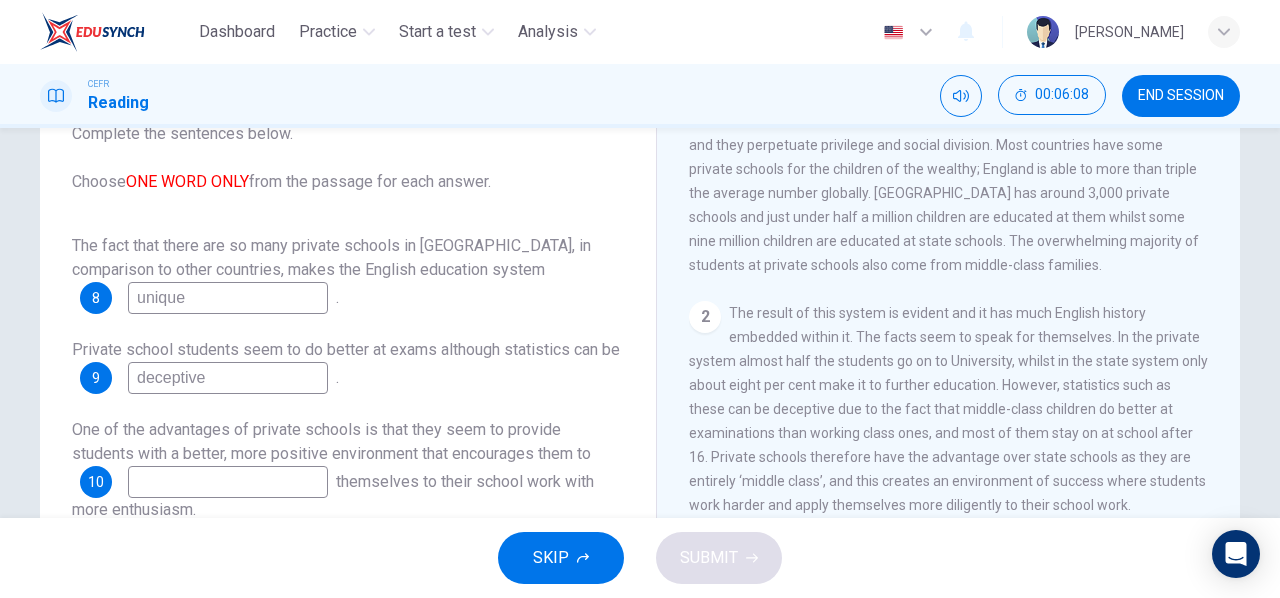 type on "deceptive" 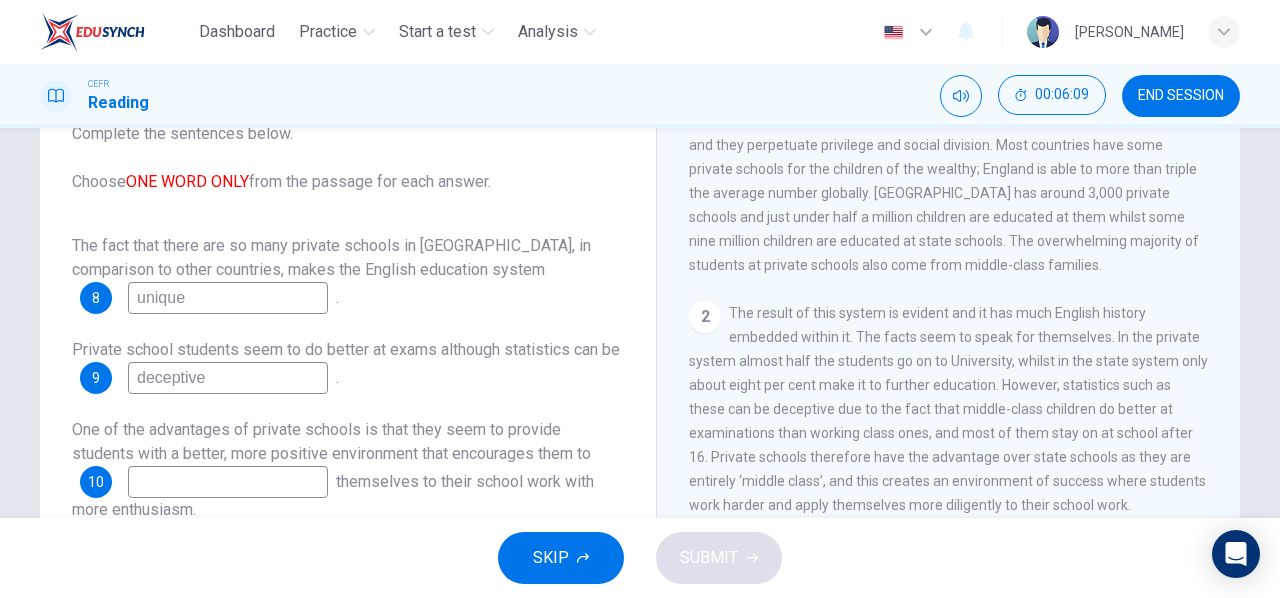 click at bounding box center (228, 482) 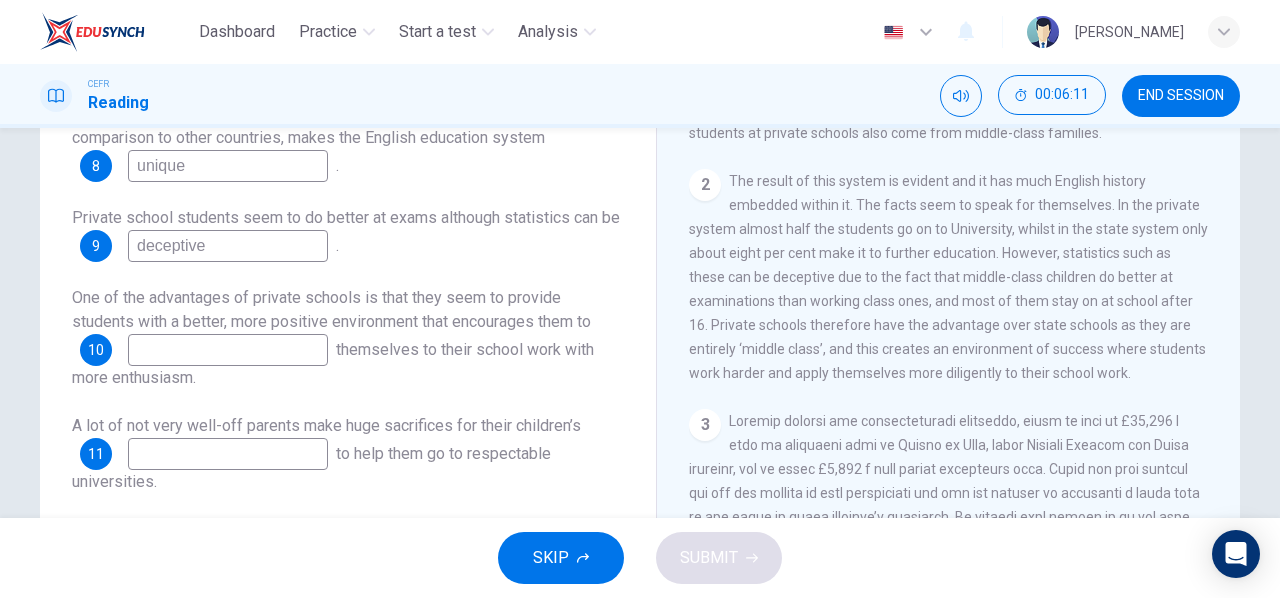 scroll, scrollTop: 254, scrollLeft: 0, axis: vertical 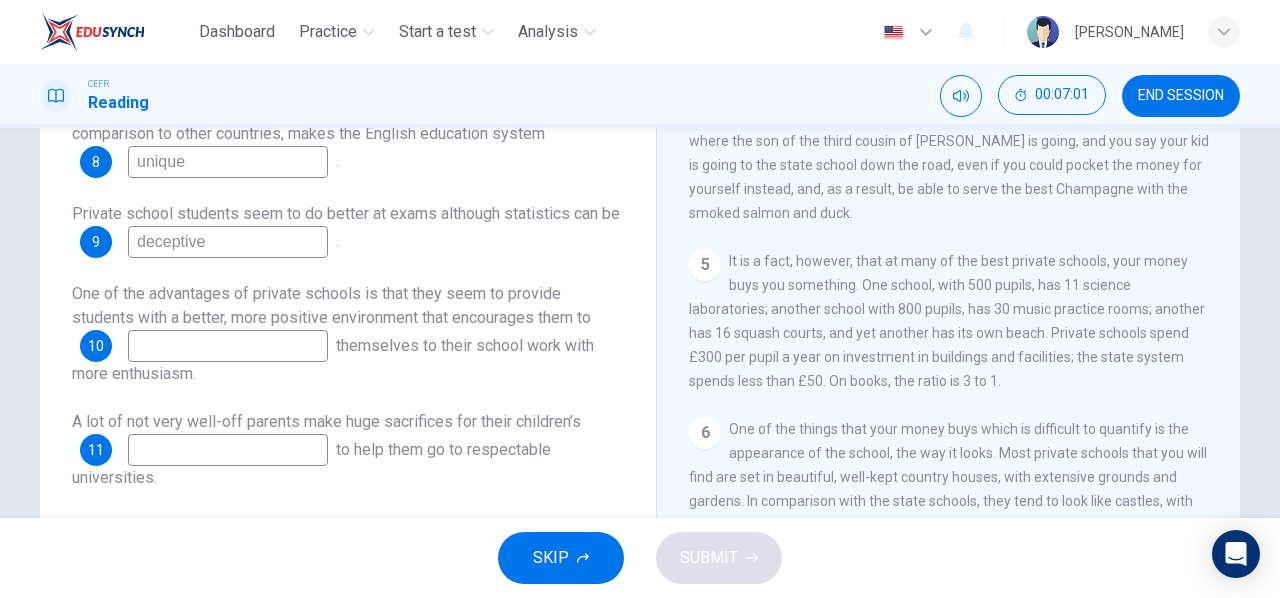 click at bounding box center (228, 450) 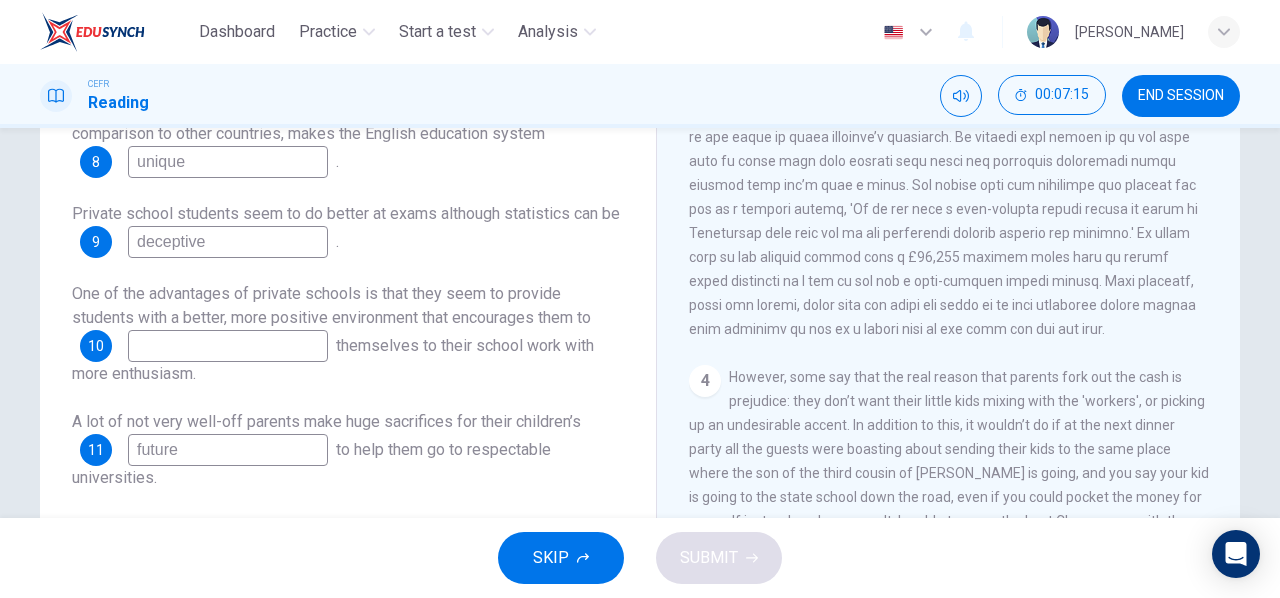 scroll, scrollTop: 856, scrollLeft: 0, axis: vertical 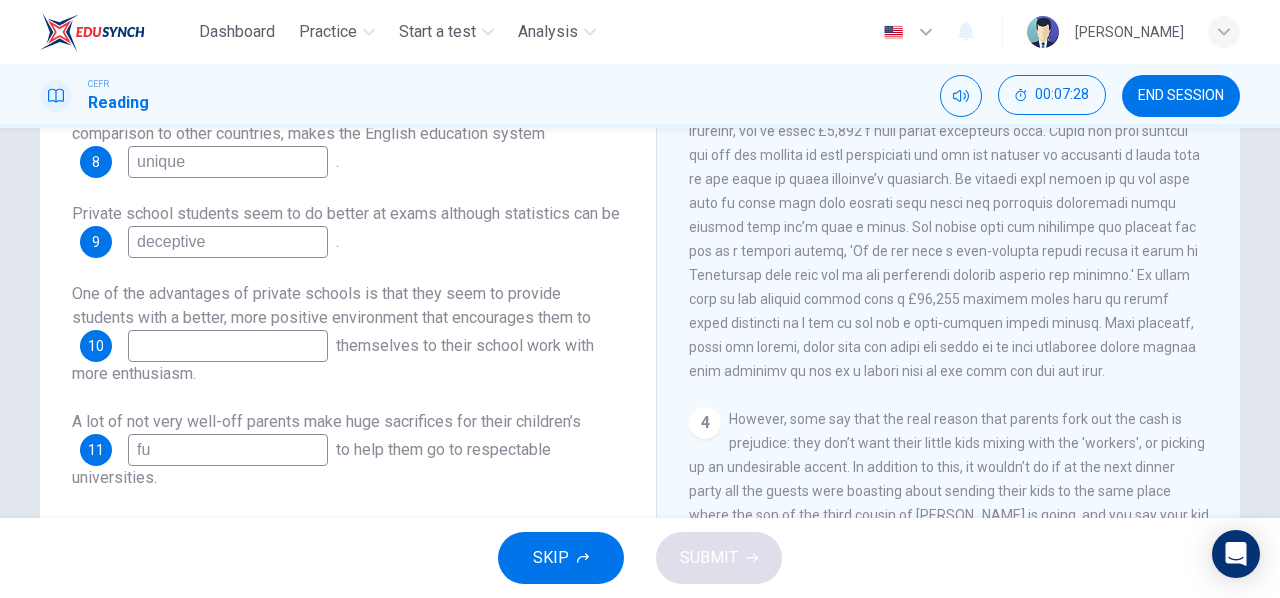 type on "f" 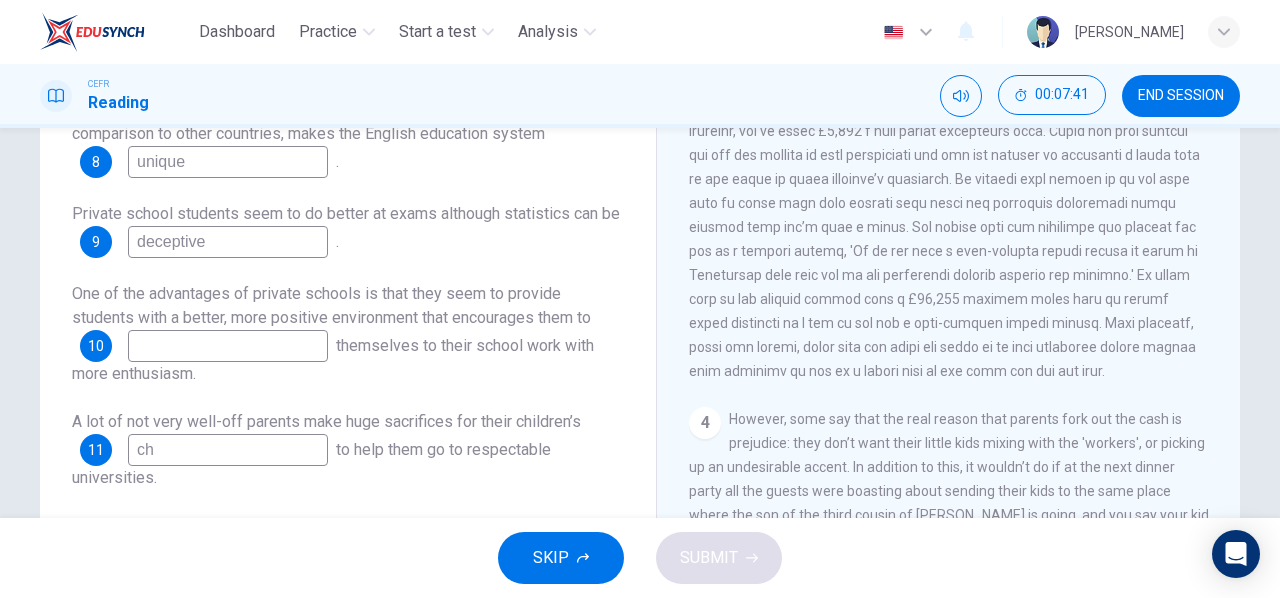 type on "c" 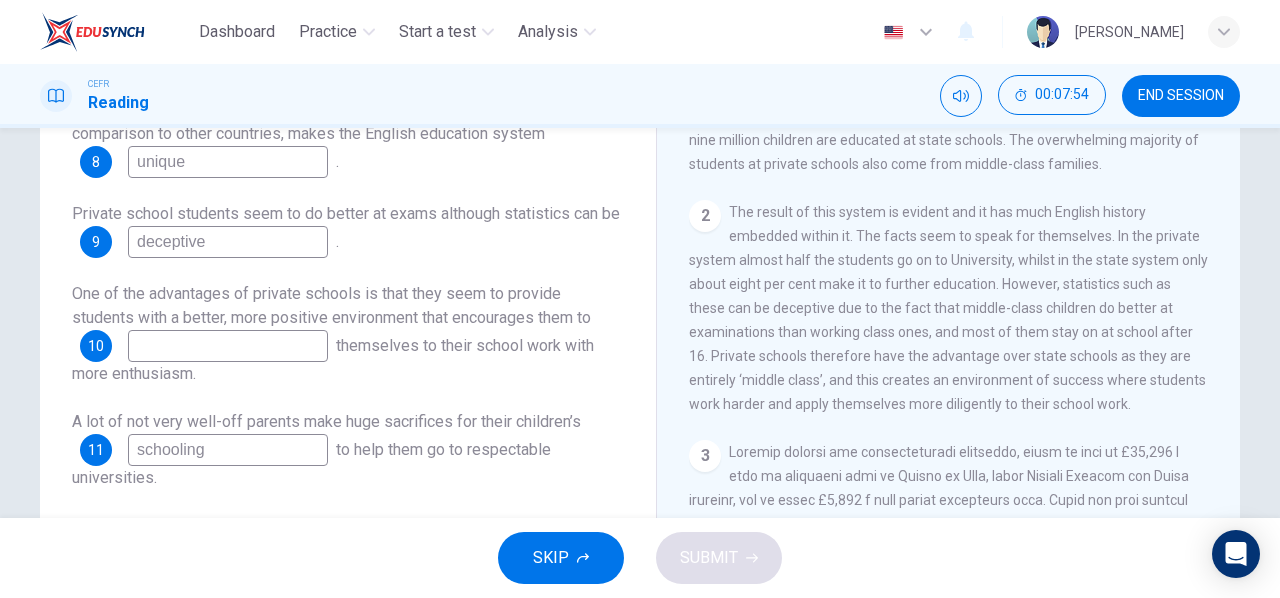 scroll, scrollTop: 456, scrollLeft: 0, axis: vertical 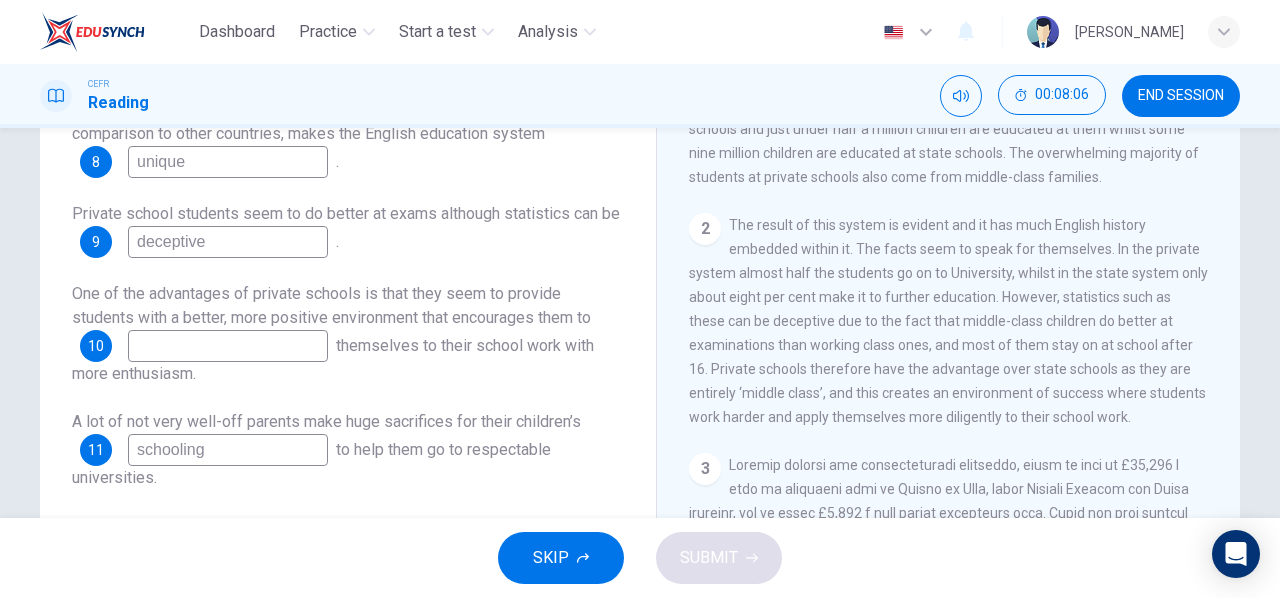 type on "schooling" 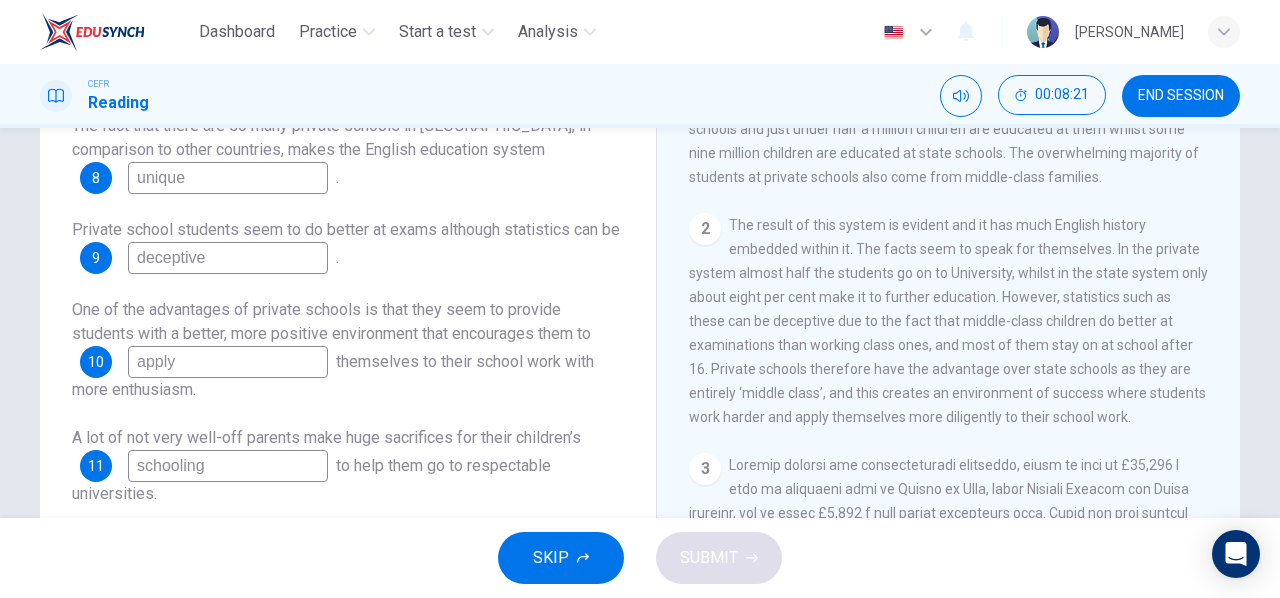 scroll, scrollTop: 0, scrollLeft: 0, axis: both 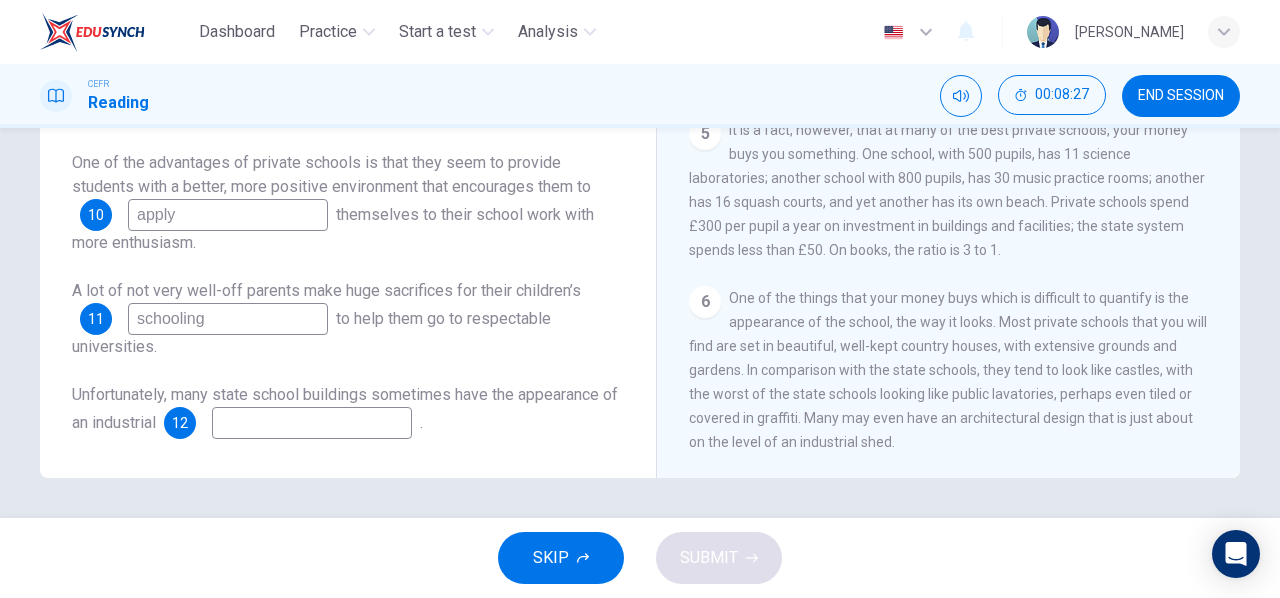type on "apply" 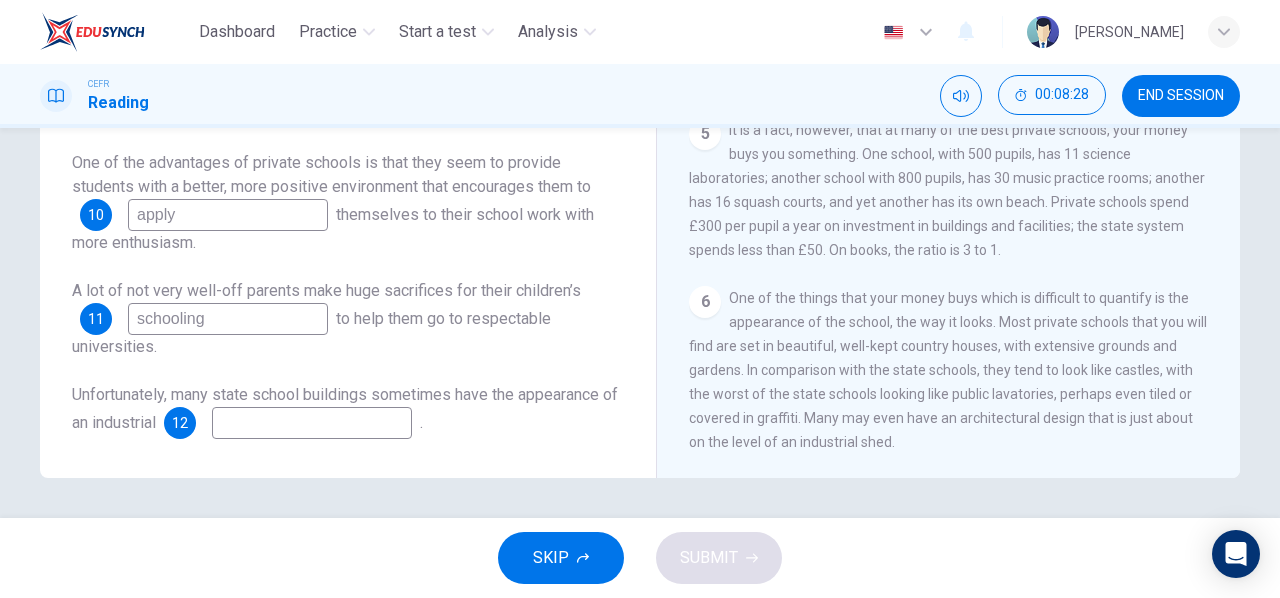 click at bounding box center (312, 423) 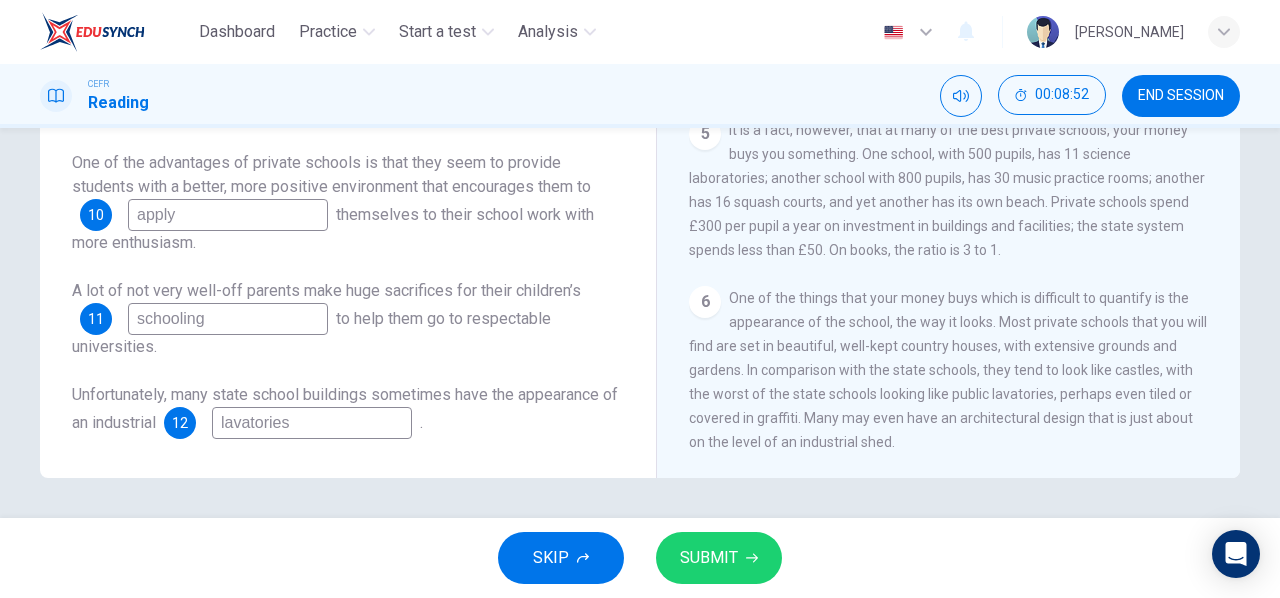 type on "lavatories" 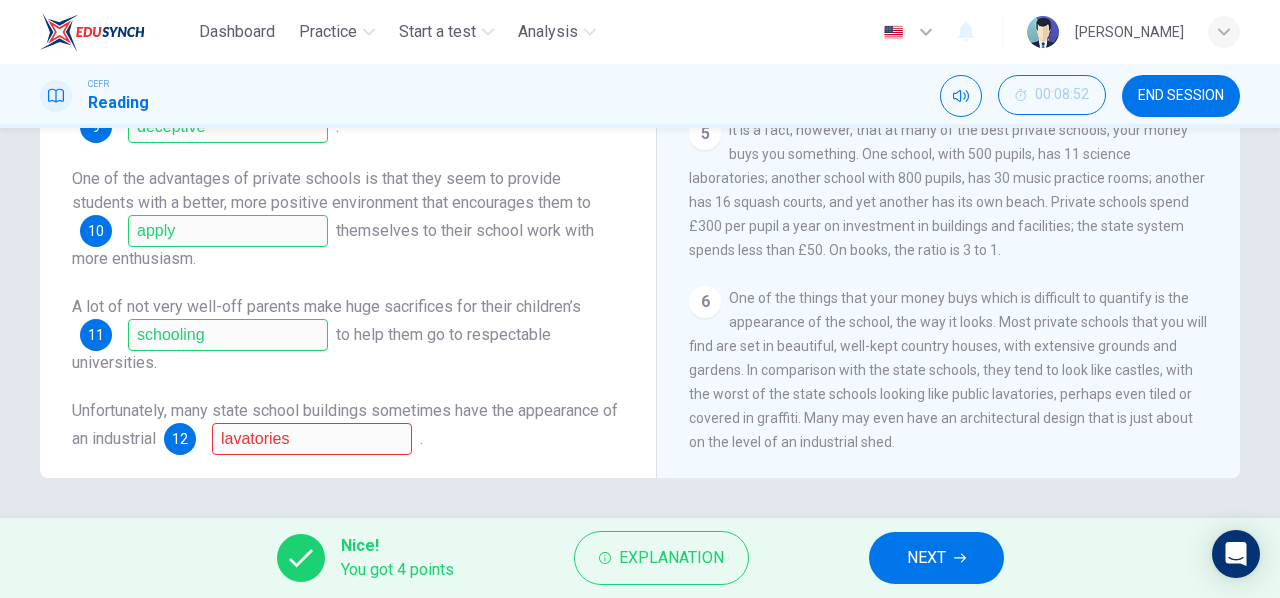 scroll, scrollTop: 0, scrollLeft: 0, axis: both 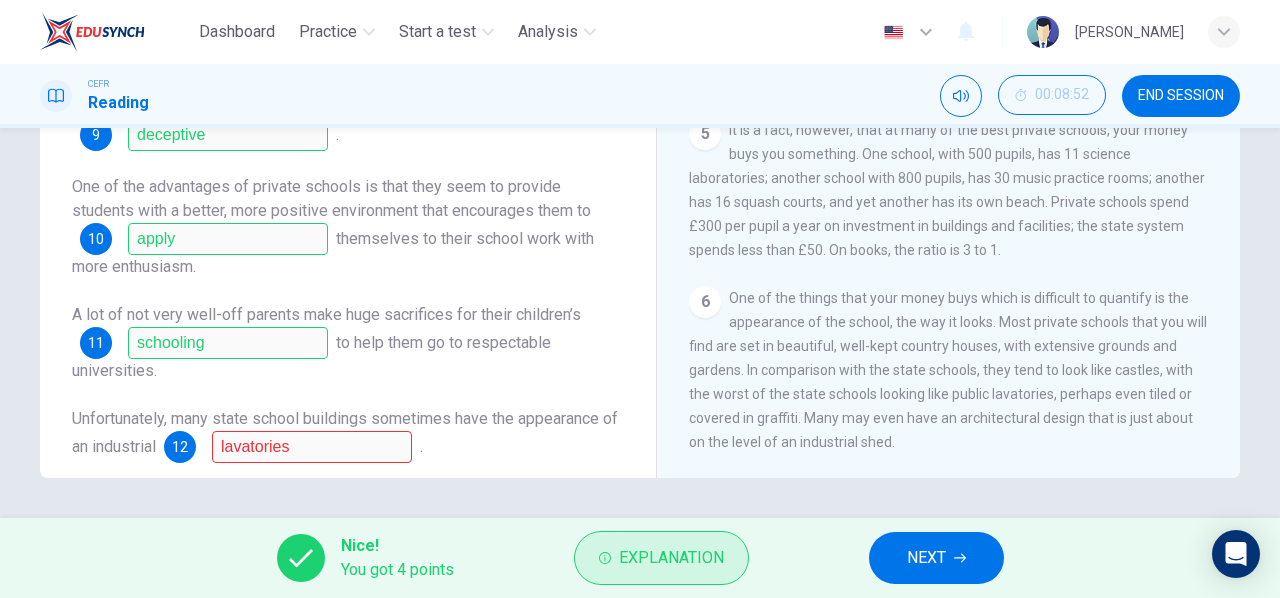 click on "Explanation" at bounding box center (671, 558) 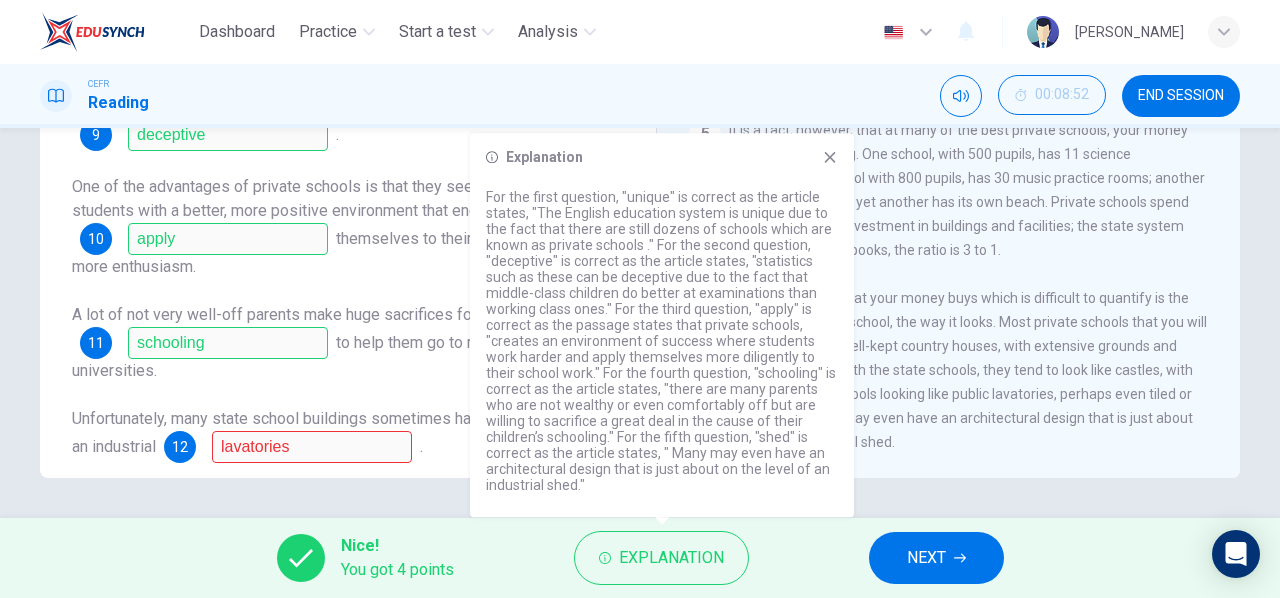 click on "6 One of the things that your money buys which is difficult to quantify is the appearance of the school, the way it looks. Most private schools that you will find are set in beautiful, well-kept country houses, with extensive grounds and gardens. In comparison with the state schools, they tend to look like castles, with the worst of the state schools looking like public lavatories, perhaps even tiled or covered in graffiti. Many may even have an architectural design that is just about on the level of an industrial shed." at bounding box center (949, 370) 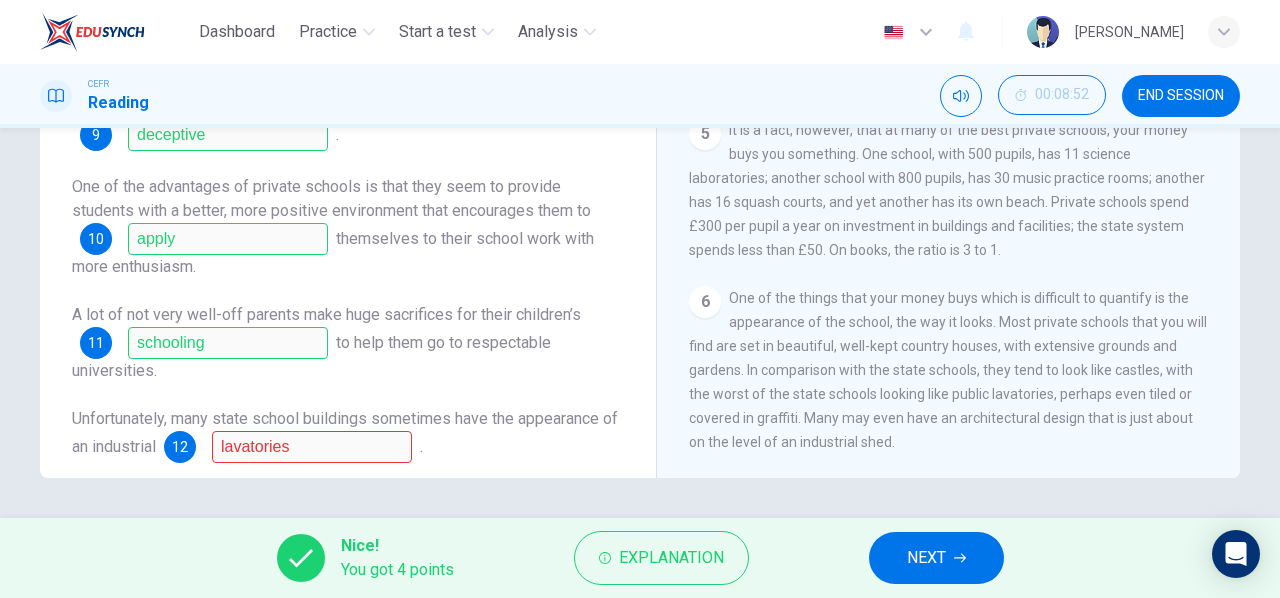 click on "NEXT" at bounding box center (936, 558) 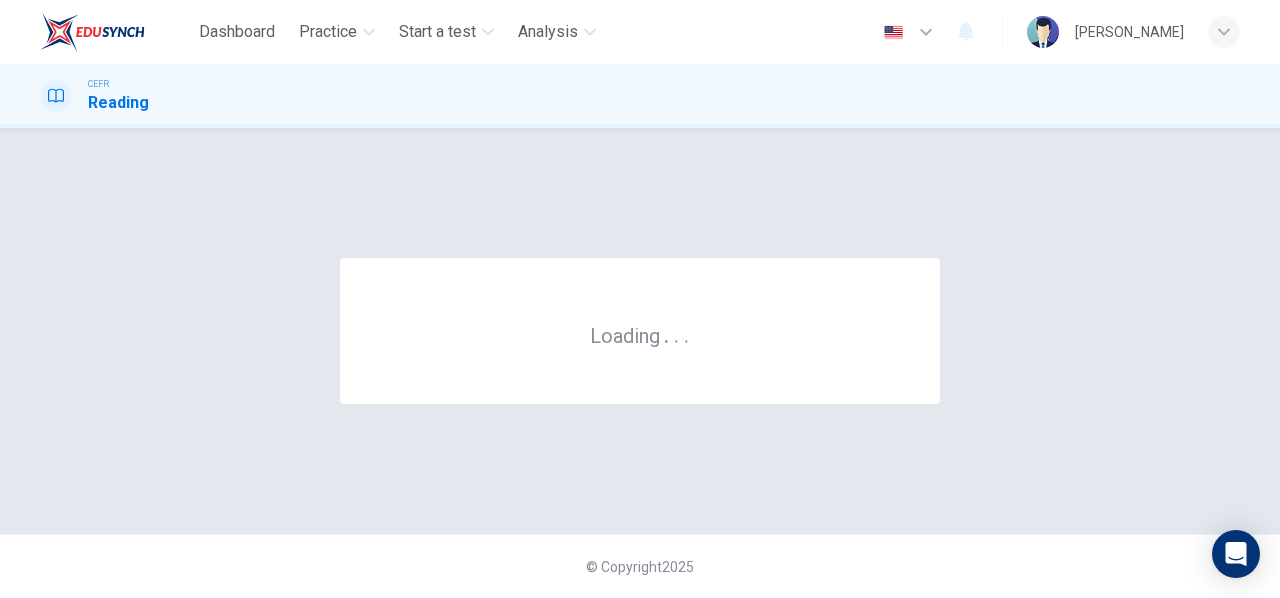 scroll, scrollTop: 0, scrollLeft: 0, axis: both 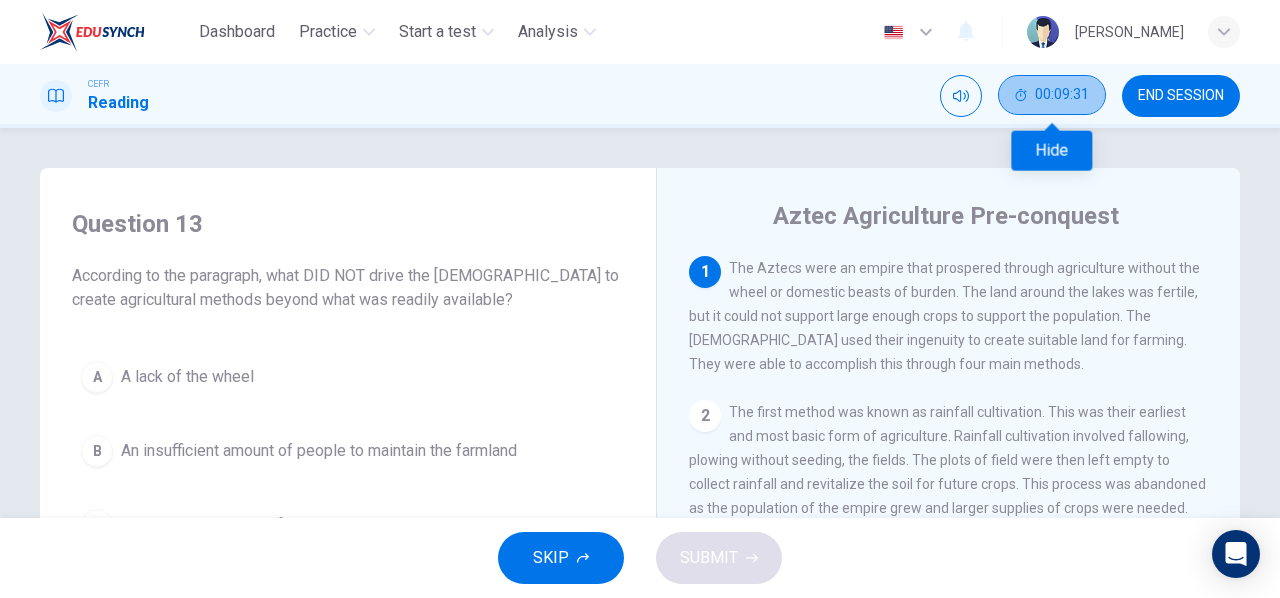 click on "00:09:31" at bounding box center (1062, 95) 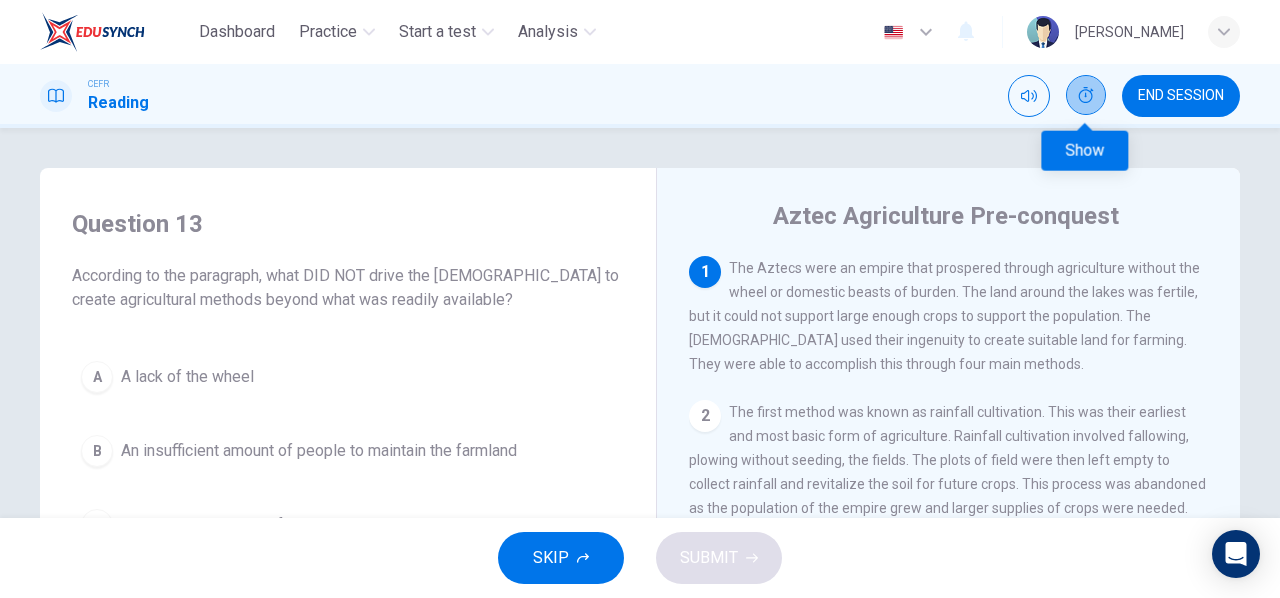 click at bounding box center (1086, 95) 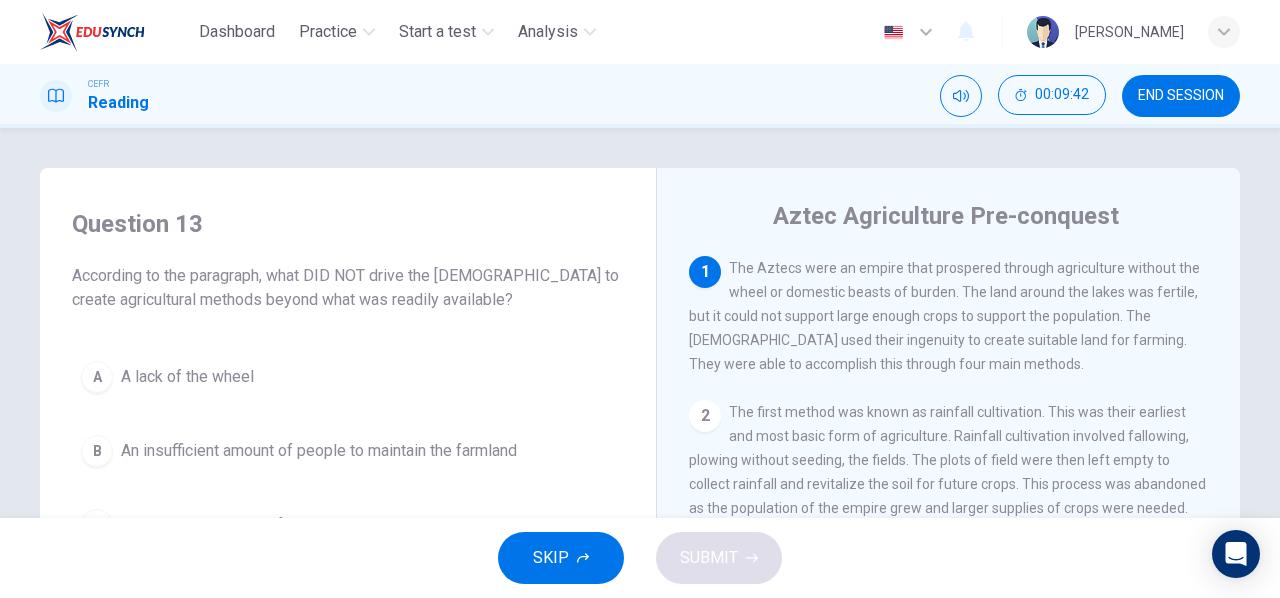 drag, startPoint x: 754, startPoint y: 321, endPoint x: 881, endPoint y: 315, distance: 127.141655 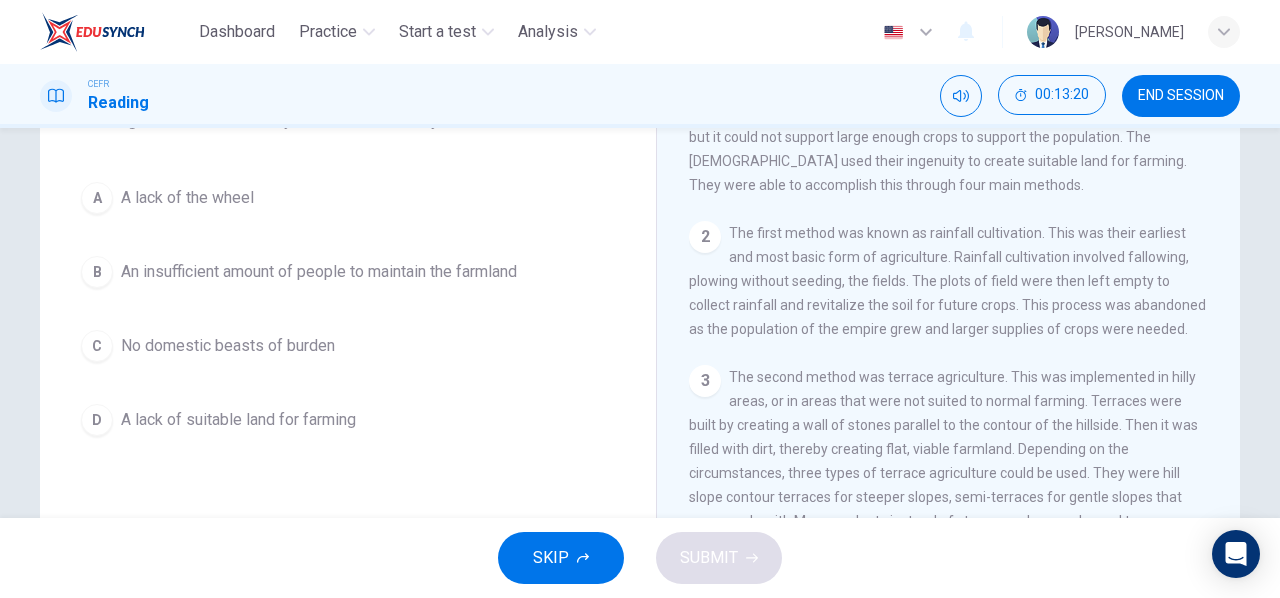 scroll, scrollTop: 133, scrollLeft: 0, axis: vertical 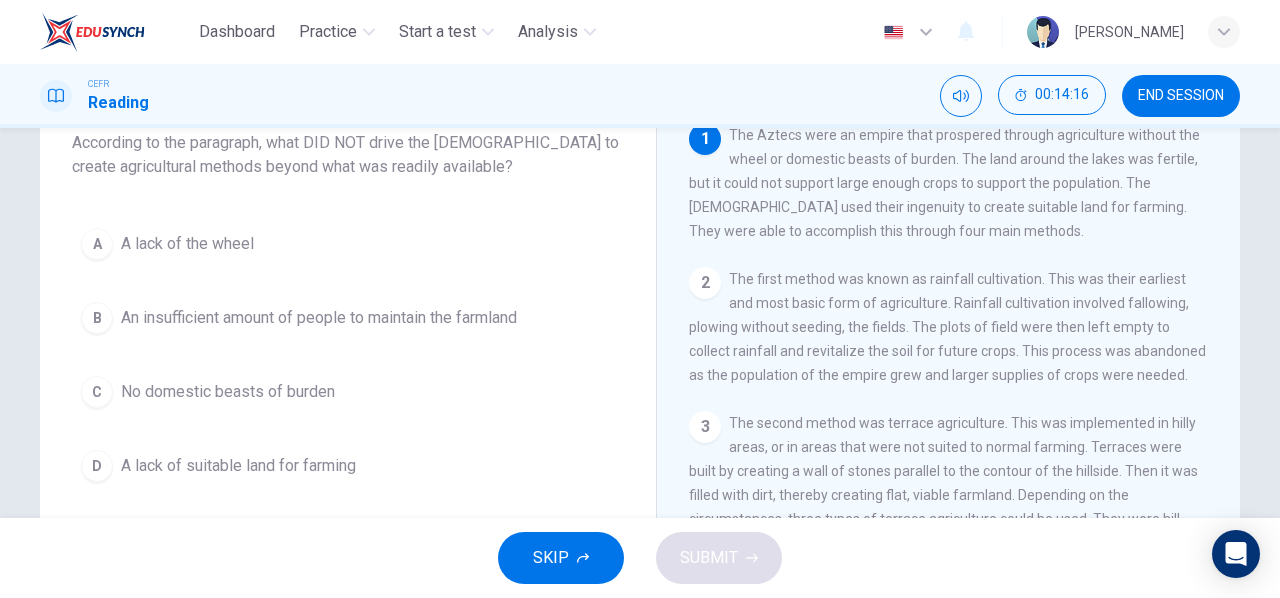 click on "A lack of the wheel" at bounding box center [187, 244] 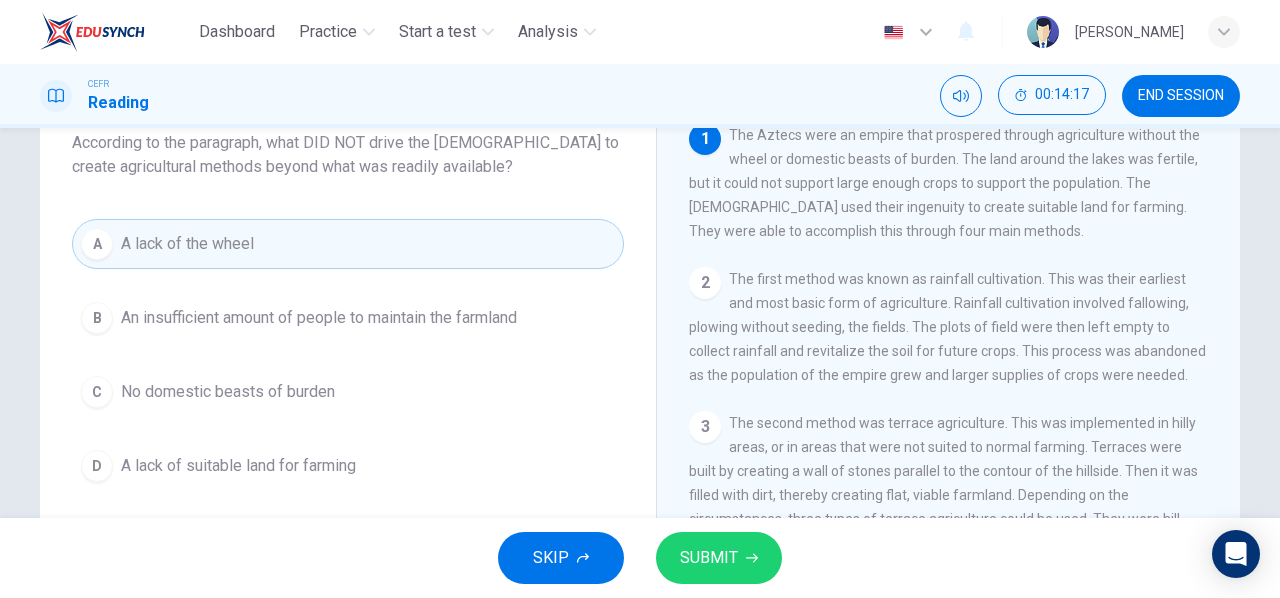 click on "SUBMIT" at bounding box center [709, 558] 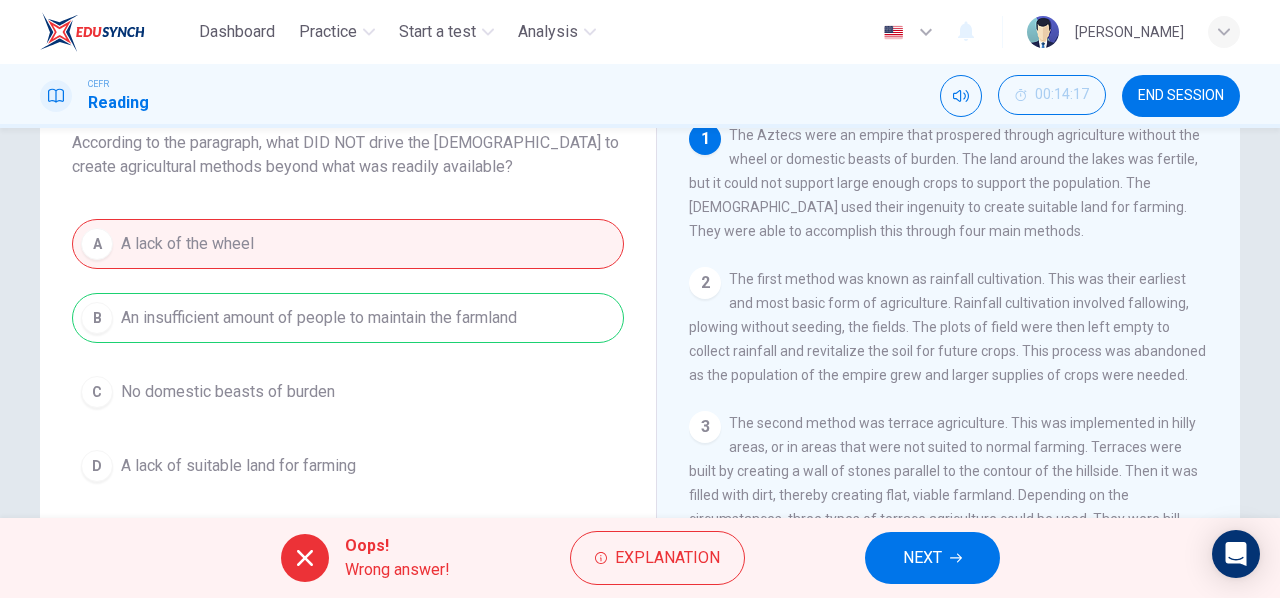 click on "NEXT" at bounding box center [922, 558] 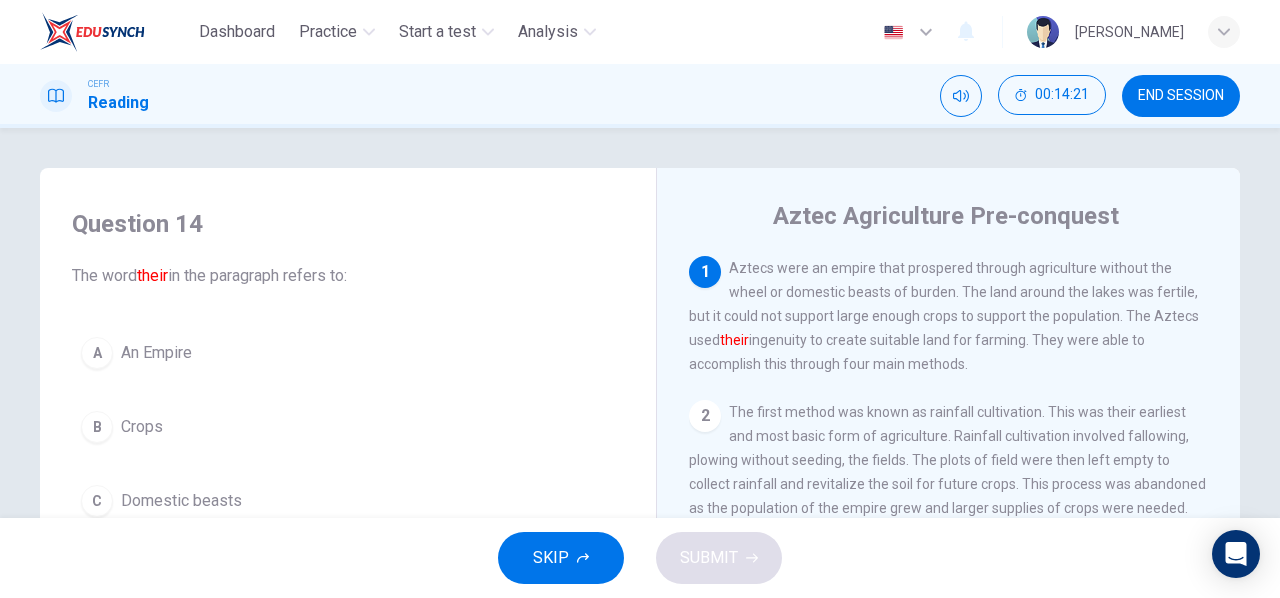scroll, scrollTop: 133, scrollLeft: 0, axis: vertical 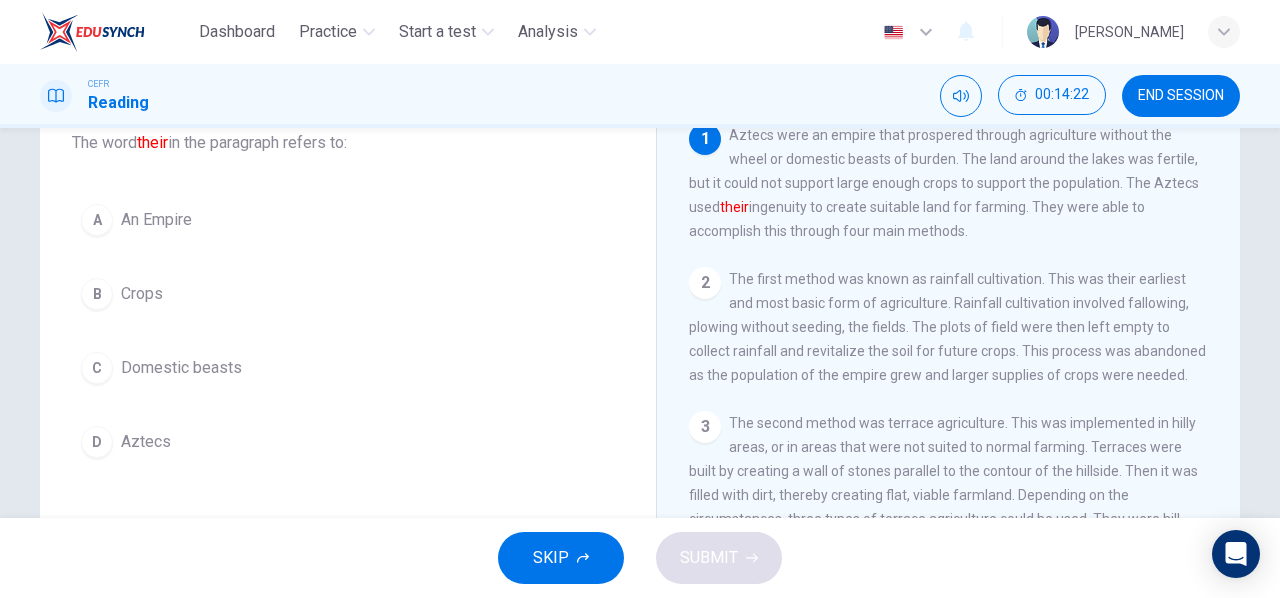 click on "Aztecs" at bounding box center (146, 442) 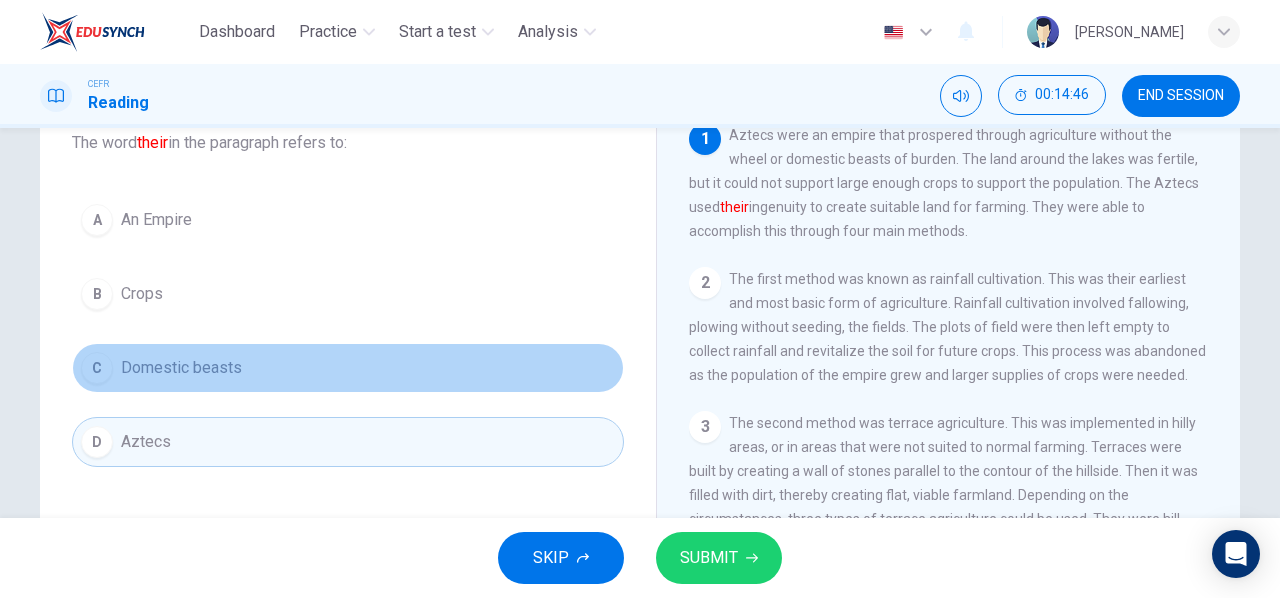 click on "C Domestic beasts" at bounding box center [348, 368] 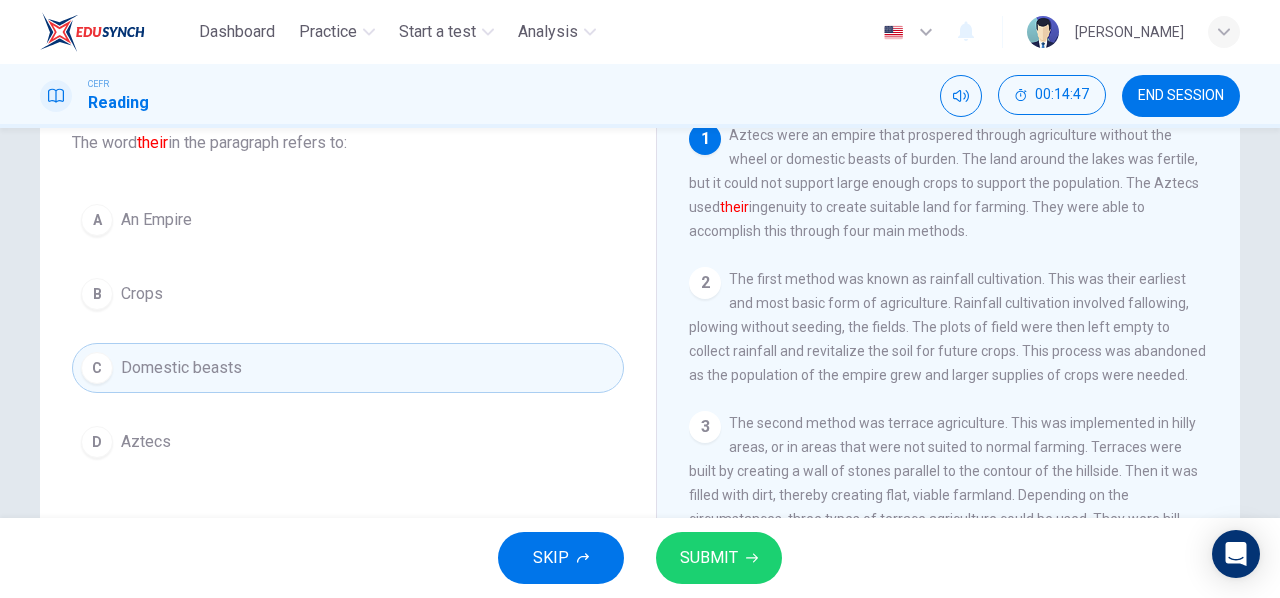 click on "SUBMIT" at bounding box center (719, 558) 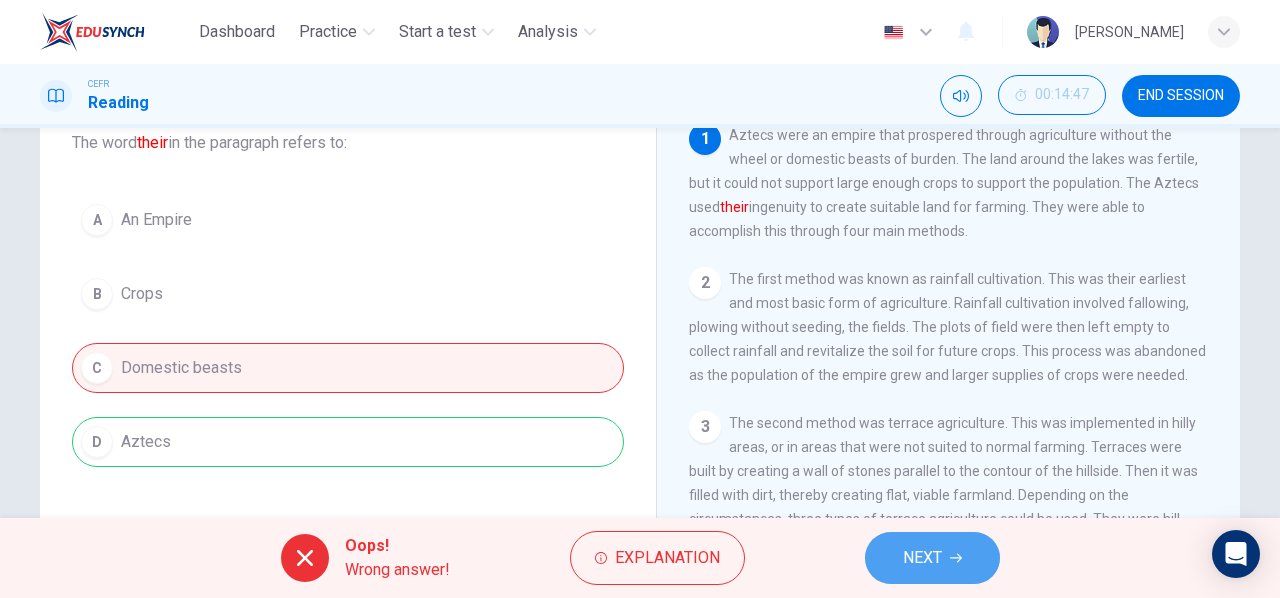 click on "NEXT" at bounding box center (932, 558) 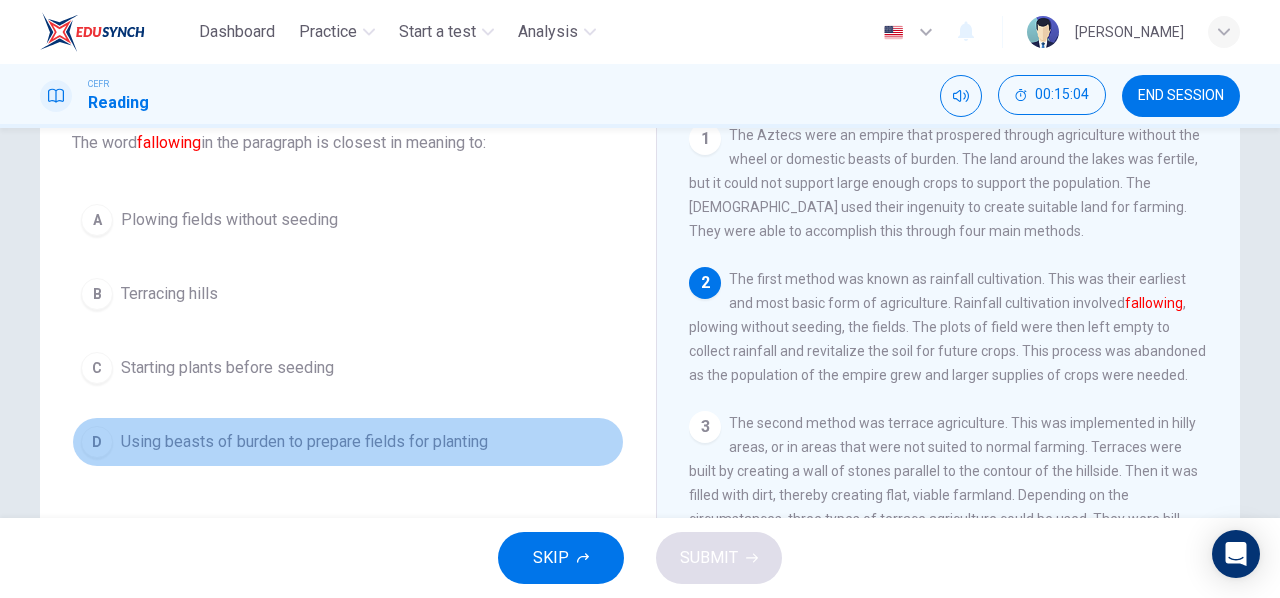 click on "D Using beasts of burden to prepare fields for planting" at bounding box center (348, 442) 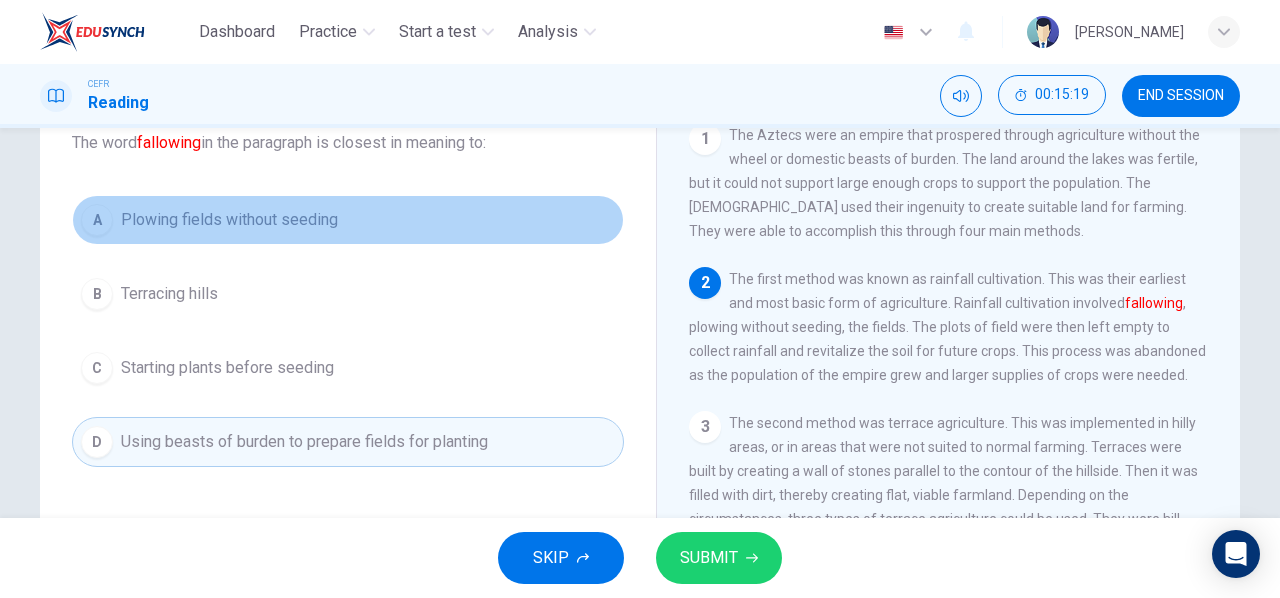 click on "A Plowing fields without seeding" at bounding box center [348, 220] 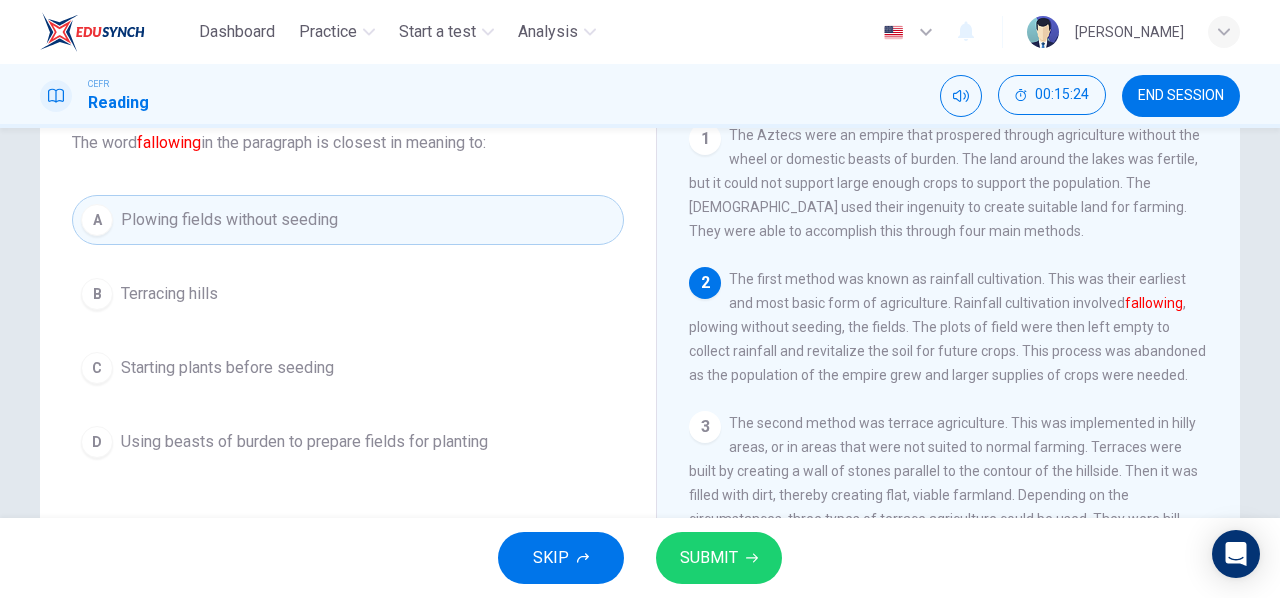 click on "SUBMIT" at bounding box center [719, 558] 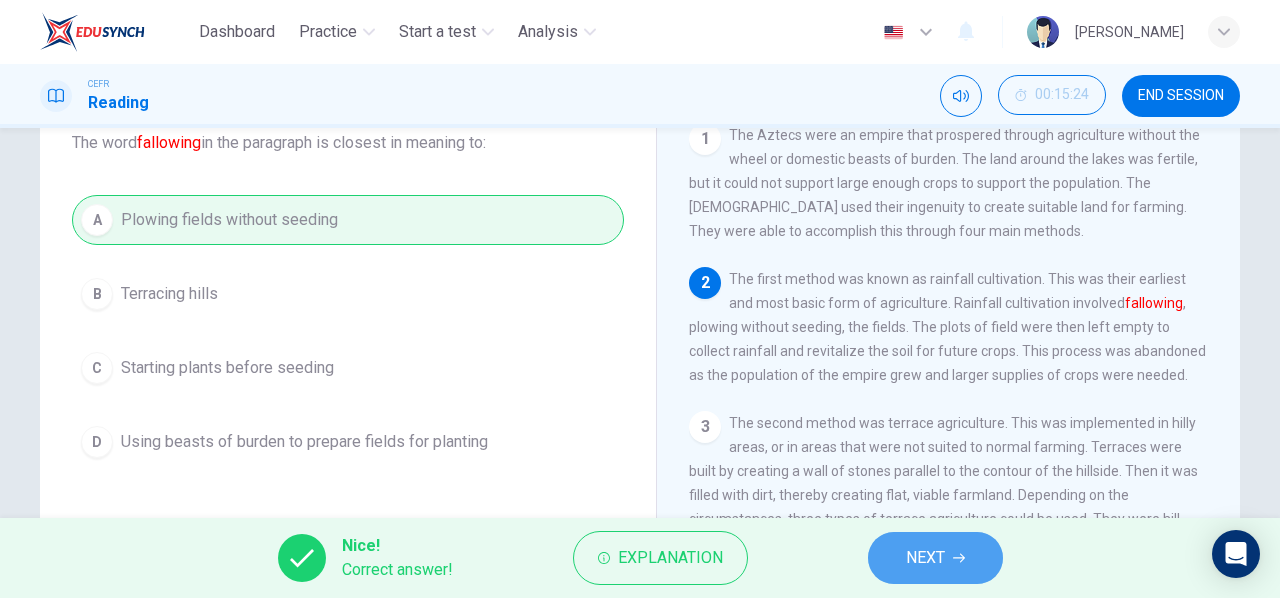 click on "NEXT" at bounding box center (935, 558) 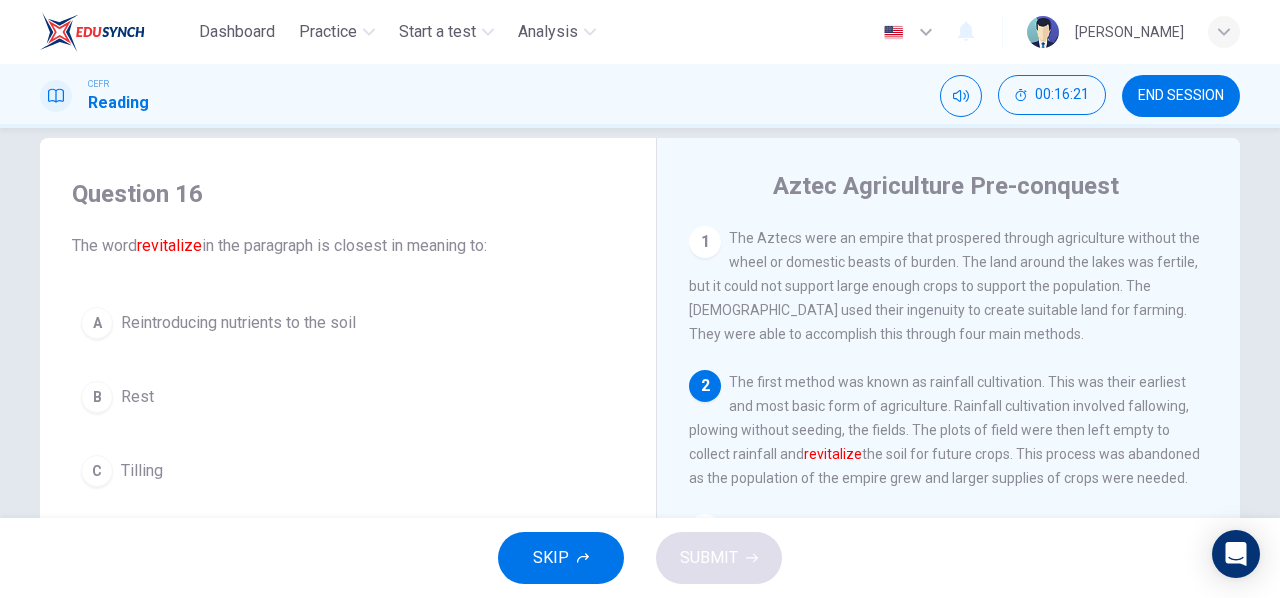 scroll, scrollTop: 0, scrollLeft: 0, axis: both 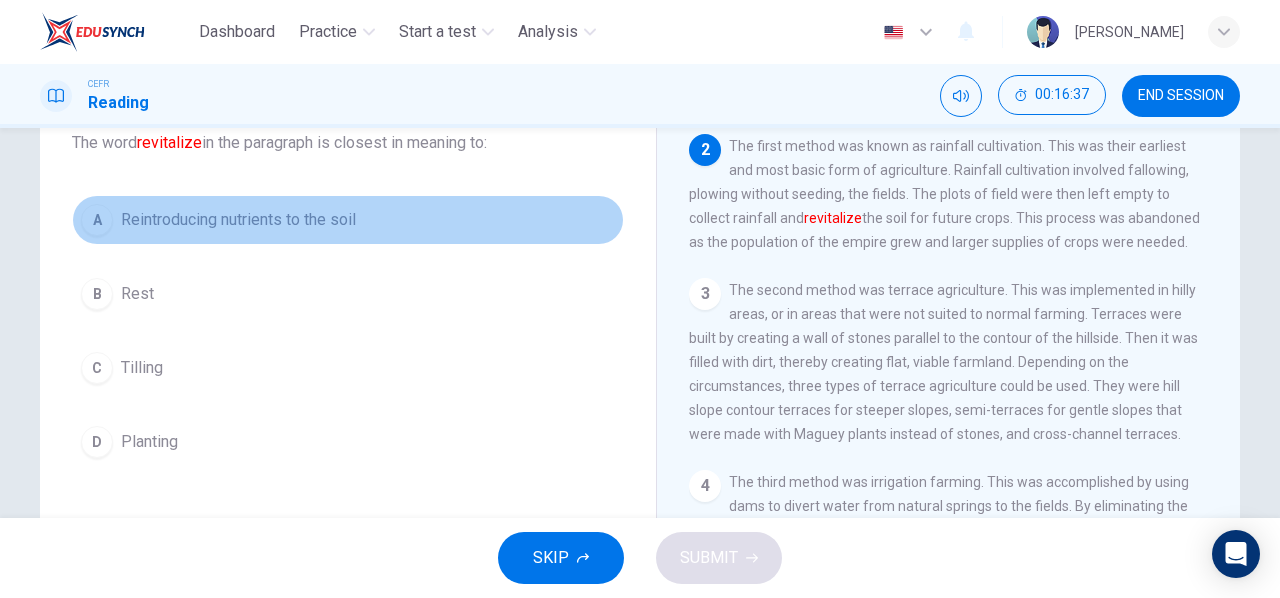 click on "A Reintroducing nutrients to the soil" at bounding box center (348, 220) 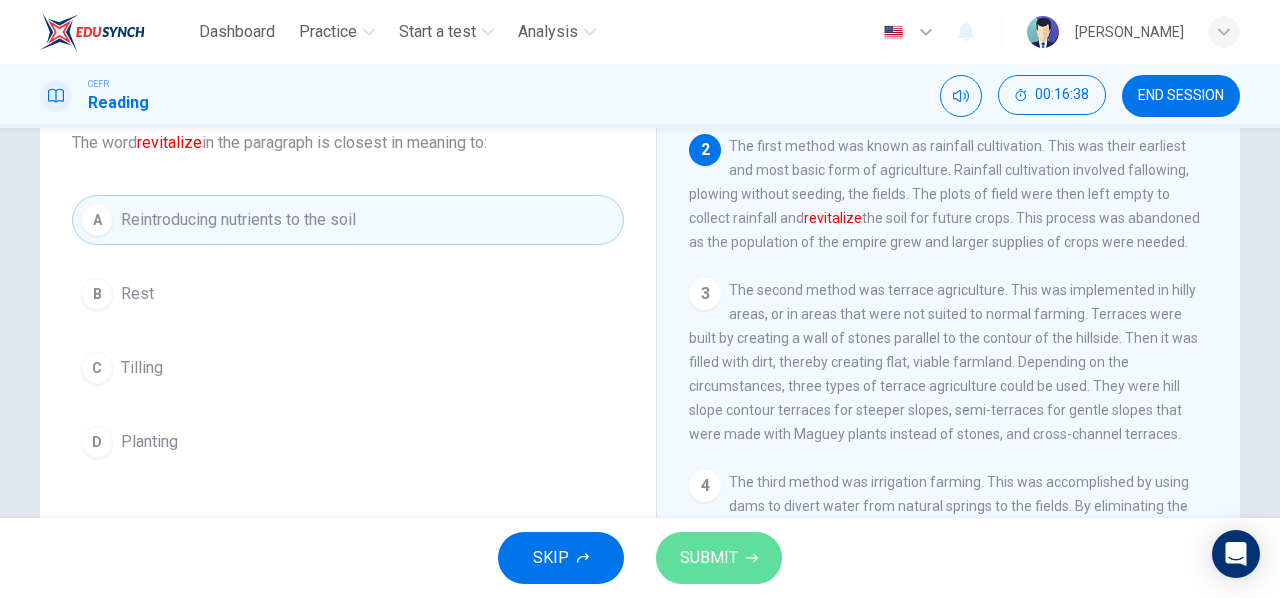 click on "SUBMIT" at bounding box center [709, 558] 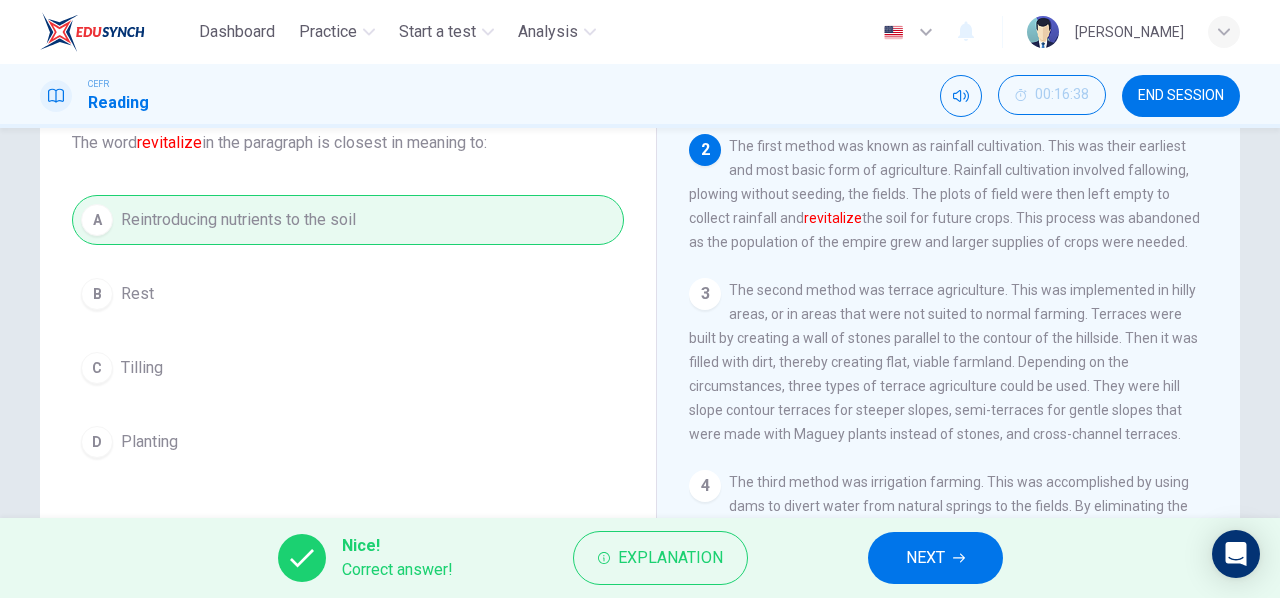 click on "NEXT" at bounding box center [935, 558] 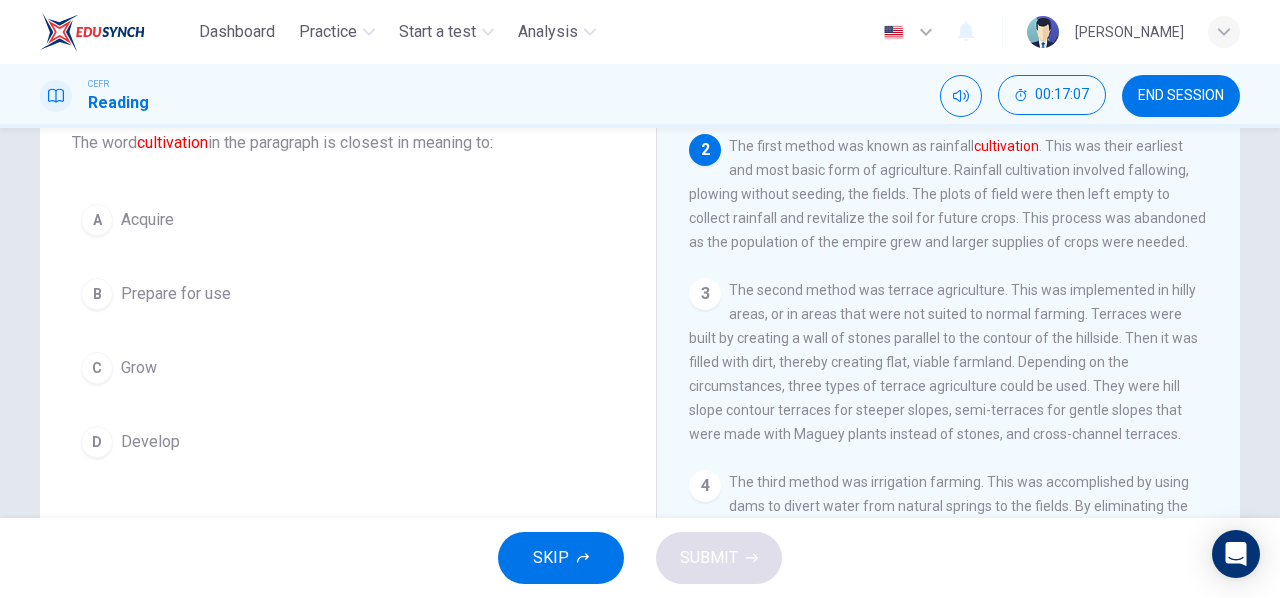 click on "D" at bounding box center [97, 442] 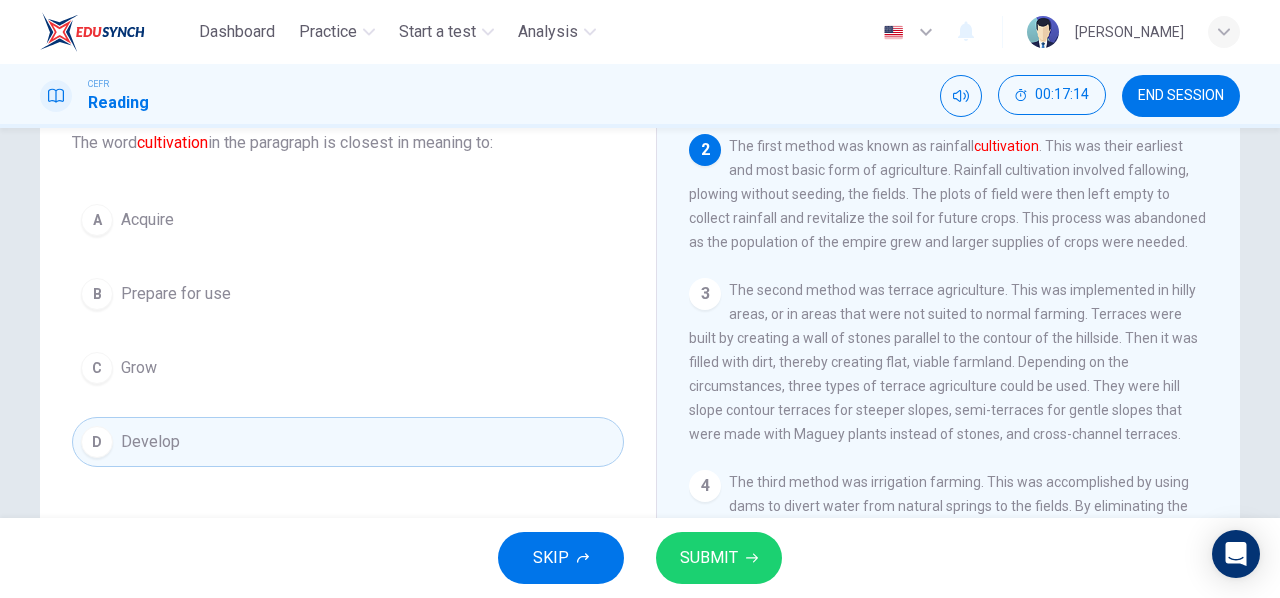 click on "B Prepare for use" at bounding box center (348, 294) 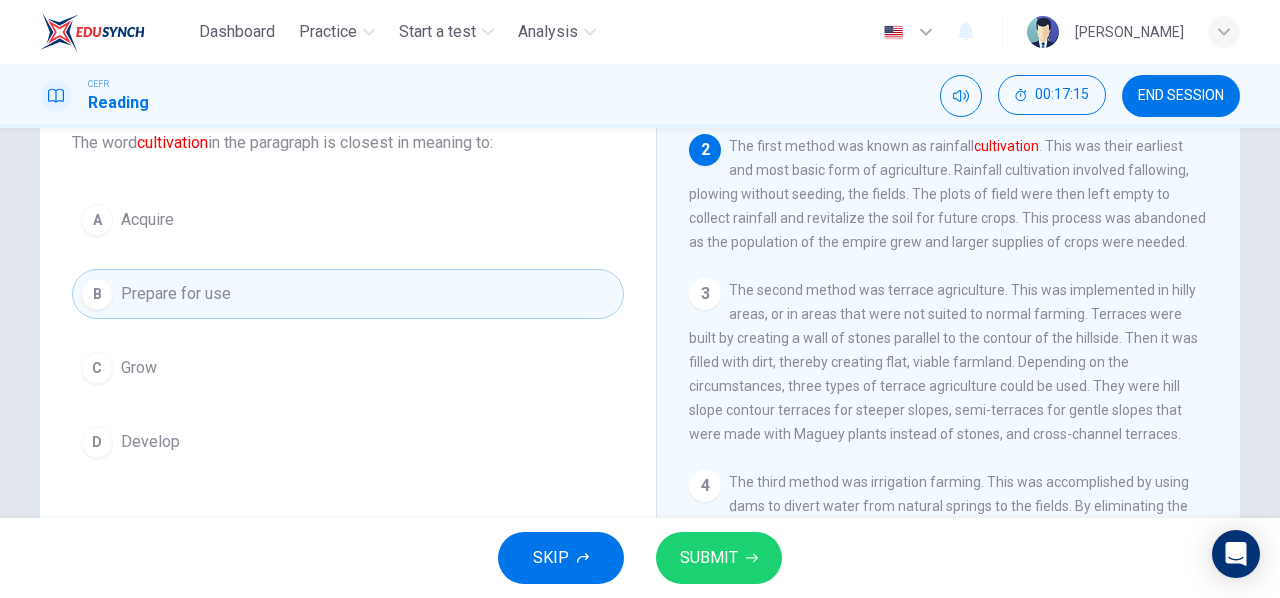 click on "D Develop" at bounding box center [348, 442] 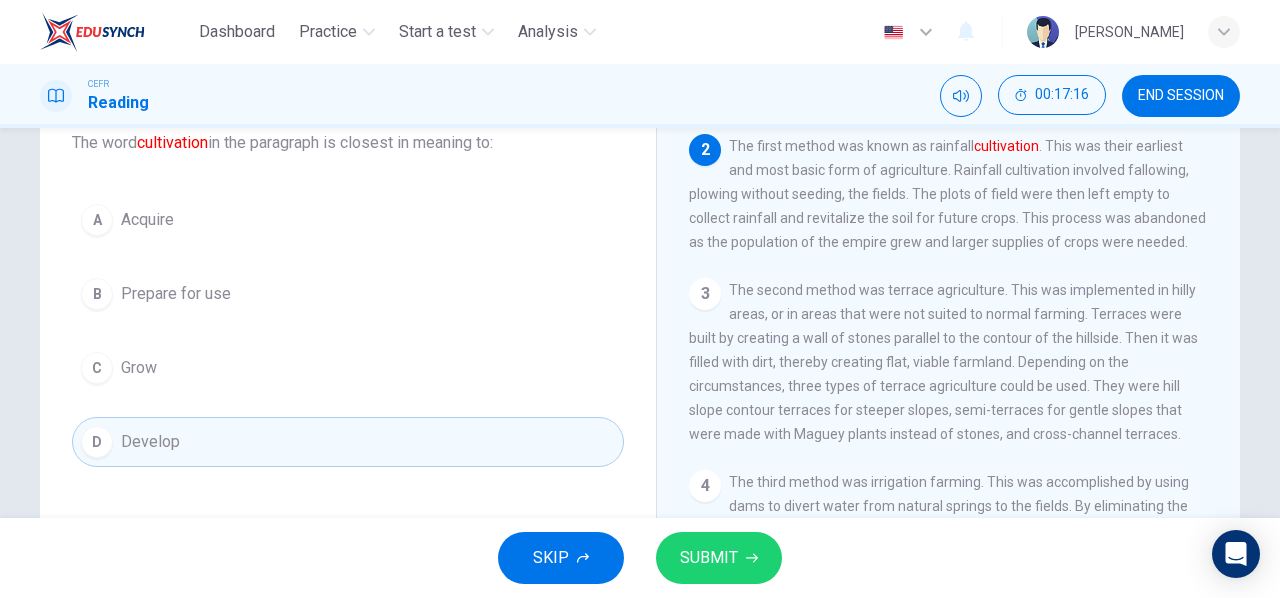 click on "Prepare for use" at bounding box center (176, 294) 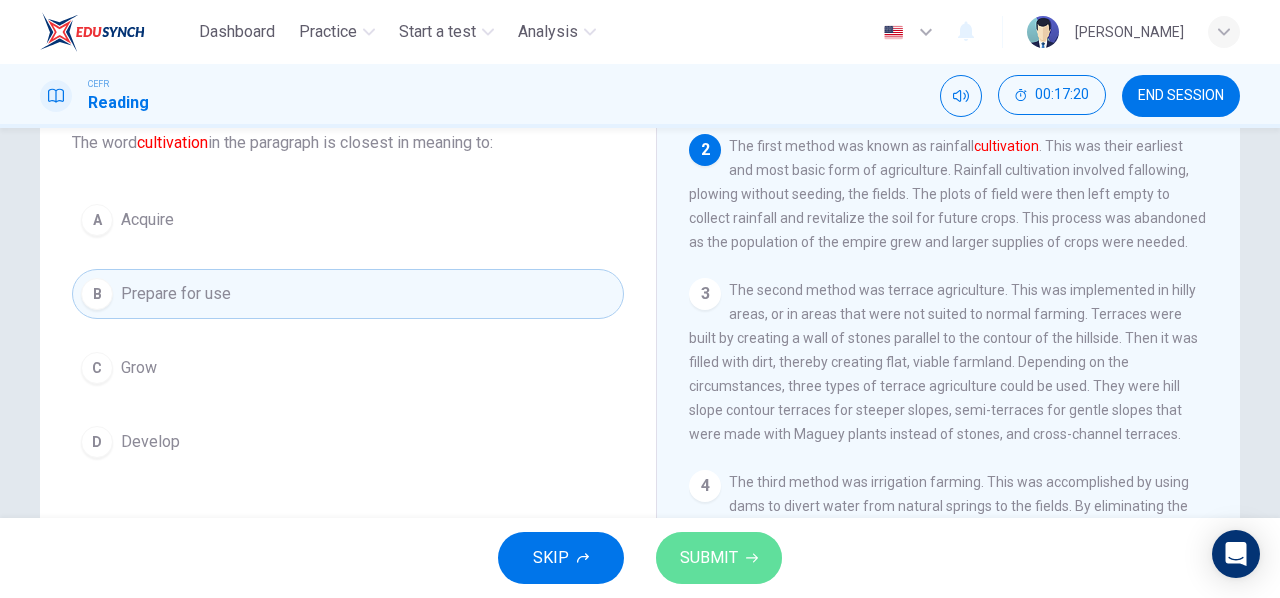 click on "SUBMIT" at bounding box center [719, 558] 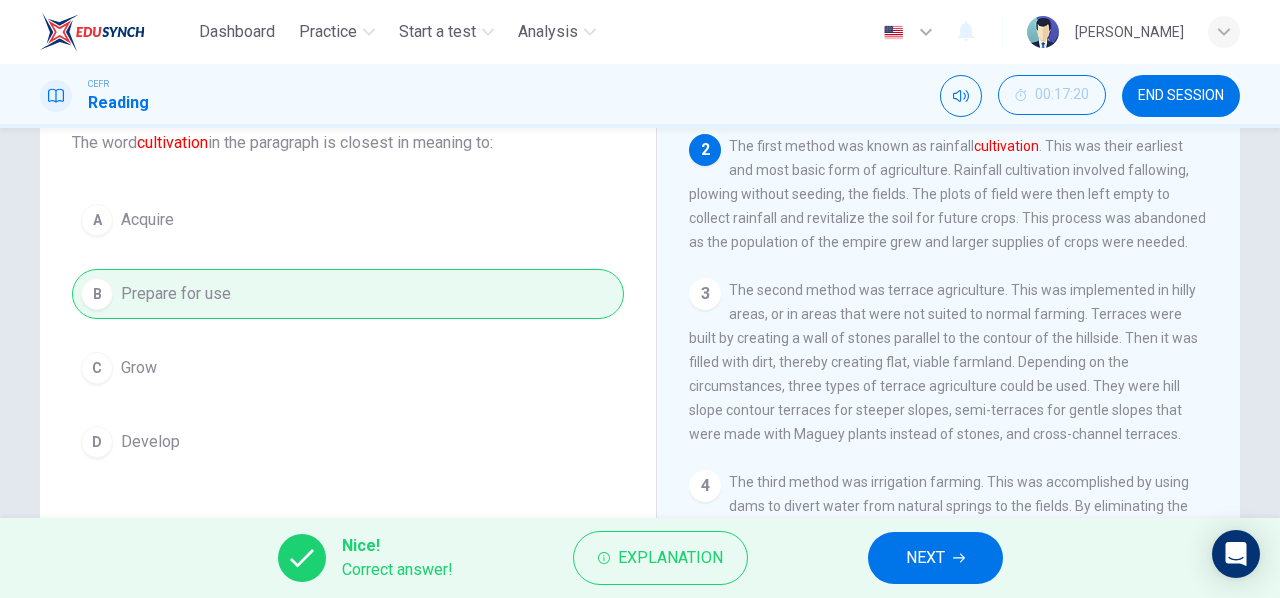 click on "NEXT" at bounding box center (925, 558) 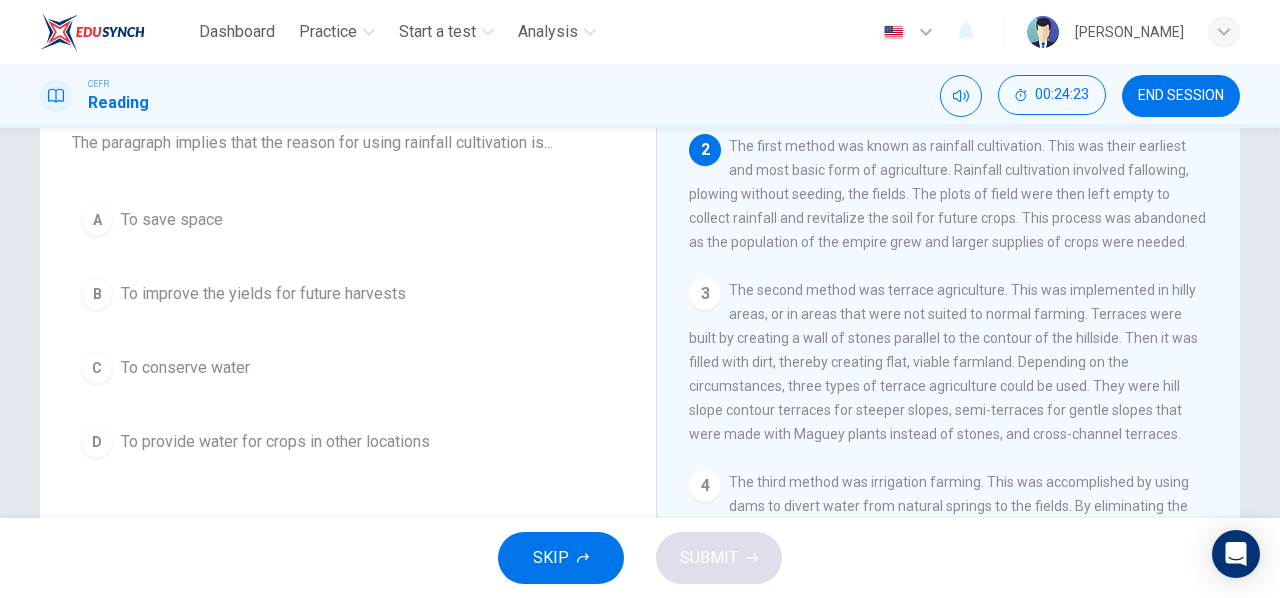 scroll, scrollTop: 0, scrollLeft: 0, axis: both 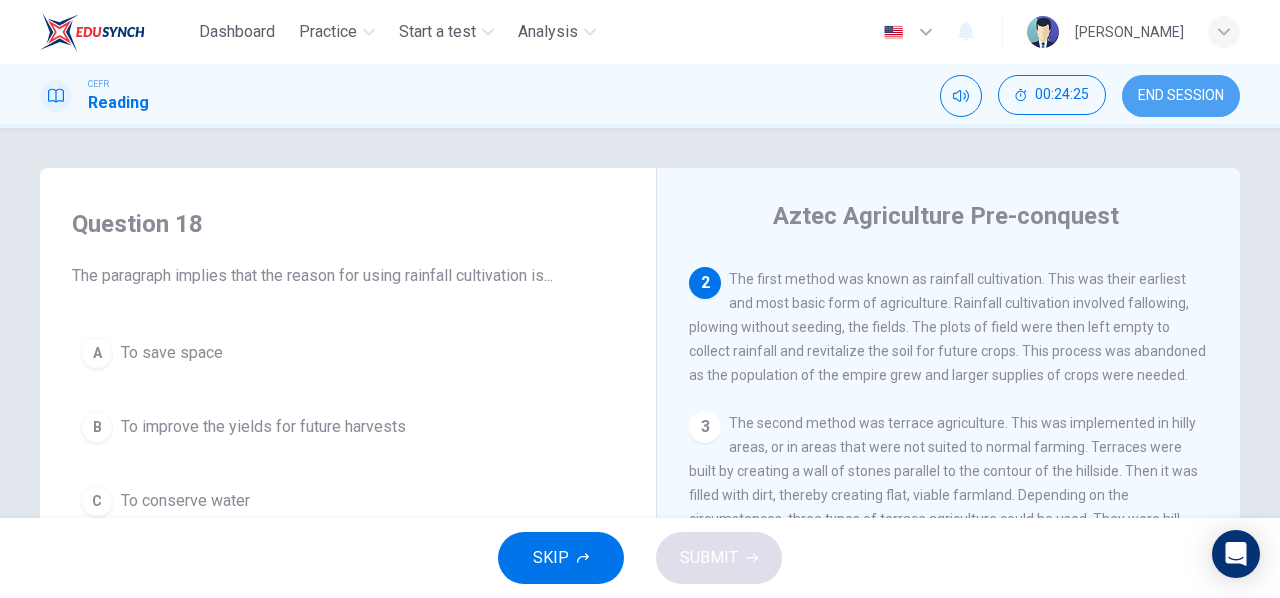 click on "END SESSION" at bounding box center (1181, 96) 